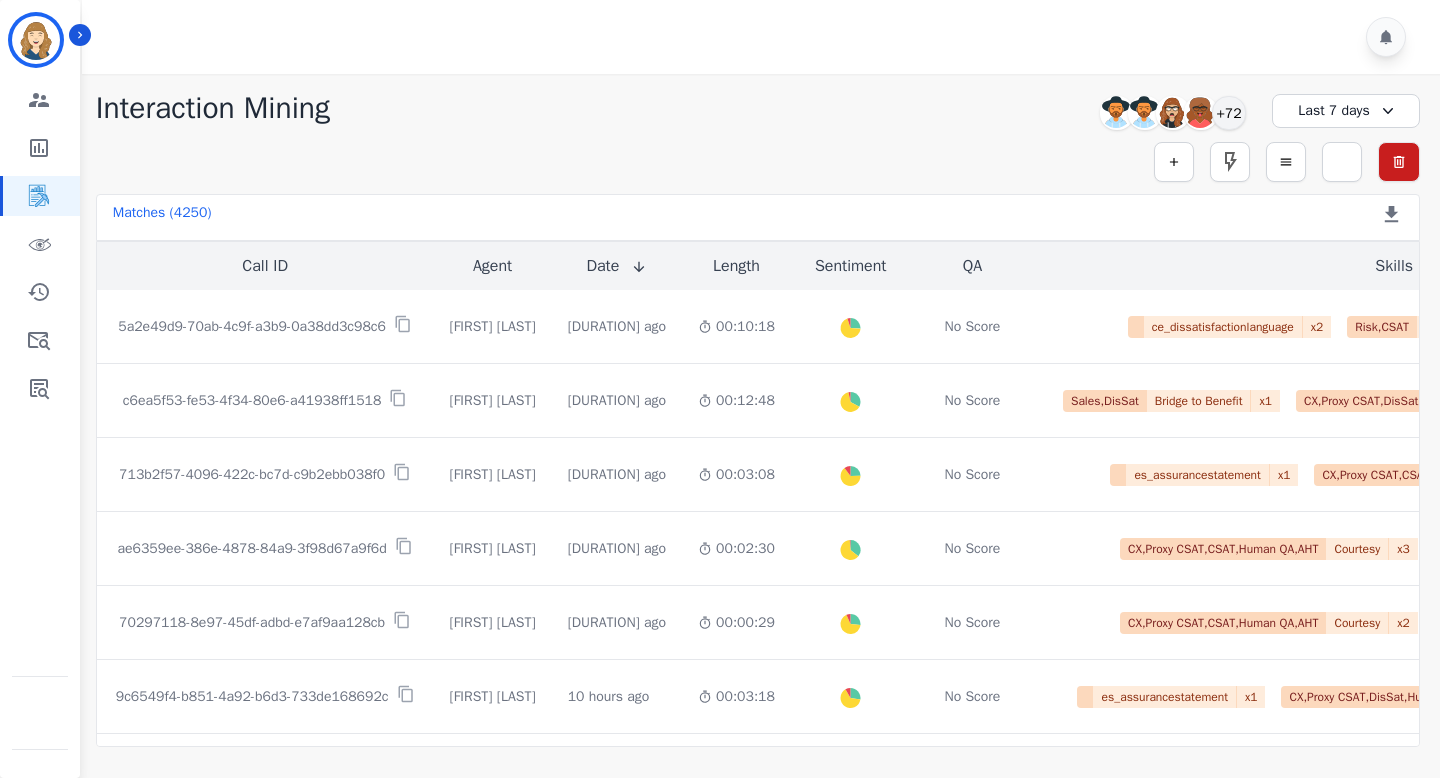 scroll, scrollTop: 0, scrollLeft: 0, axis: both 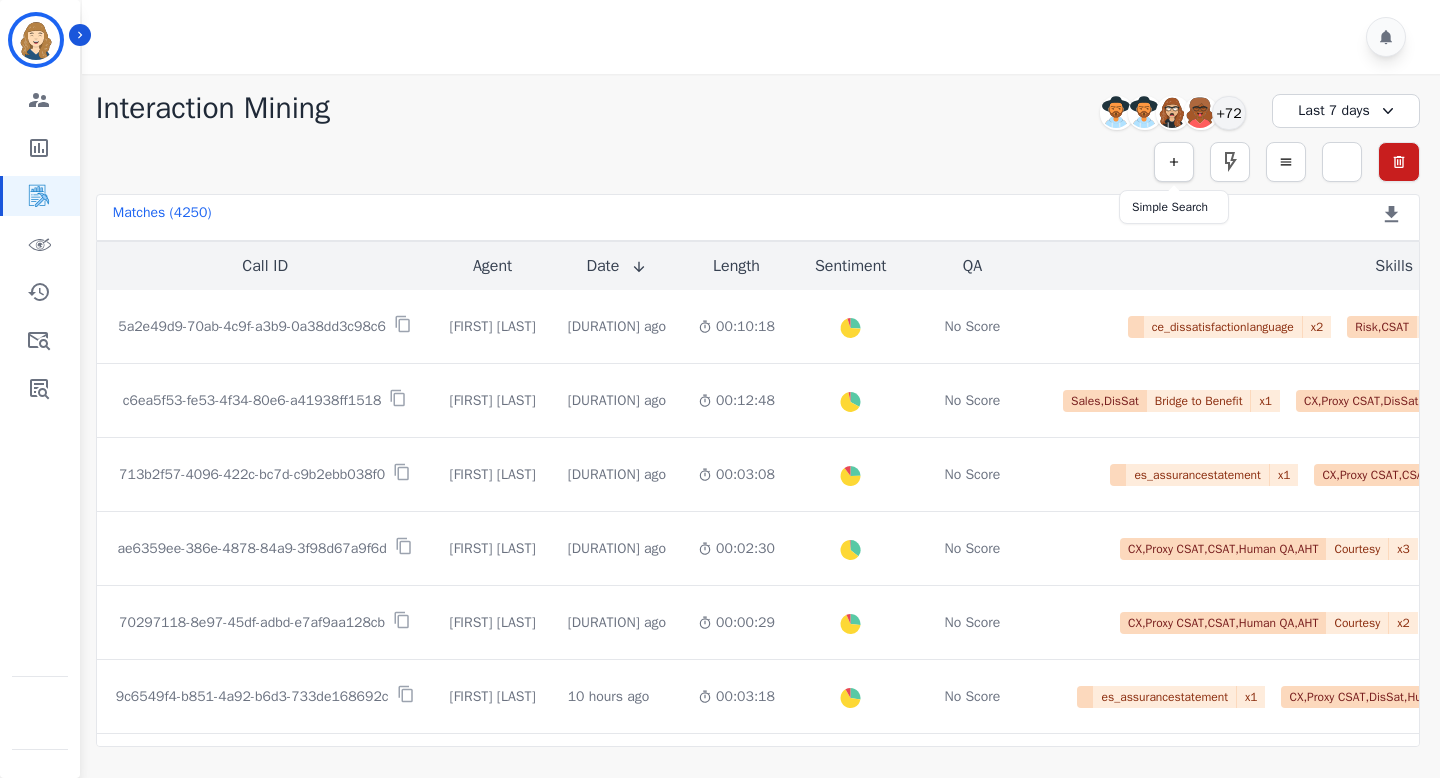 click at bounding box center [1174, 162] 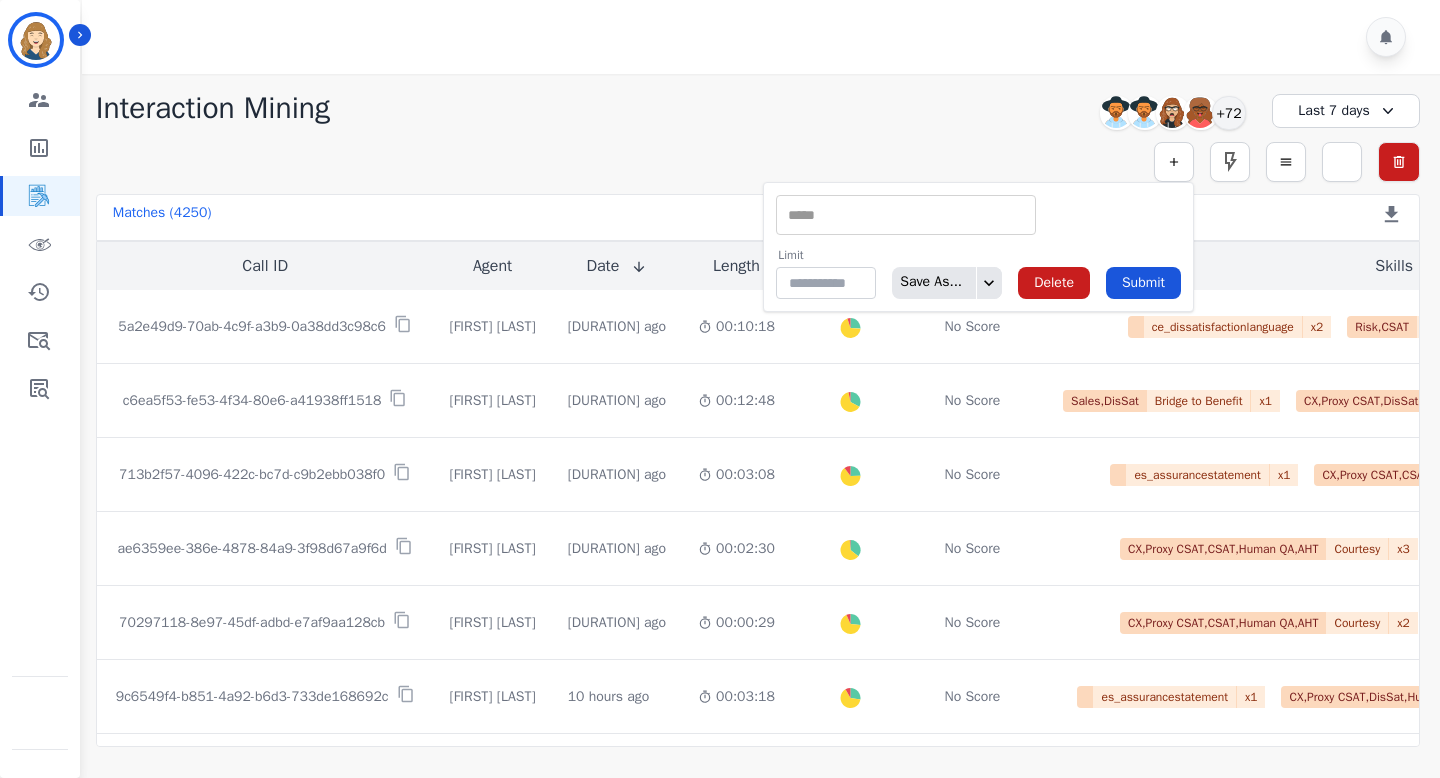 click on "**             ACW (Sec)   AGH_Lvl1   AGH_Lvl2   Emote: Apprehensive %   Silence Front (CX)   CX Phone (ANI)   Silence Rear (CX)   Cross talk %   Csat Score   Sentiment Overall (CX)   WPM (CX)   Direction   Disposition (ACD)   Silence Front (EMP)   Silence Rear (EMP)   Sentiment Overall (EMP)   WPM (EMP)   Emote: Escalated %   First to Talk   Emote: Happy %" at bounding box center (906, 215) 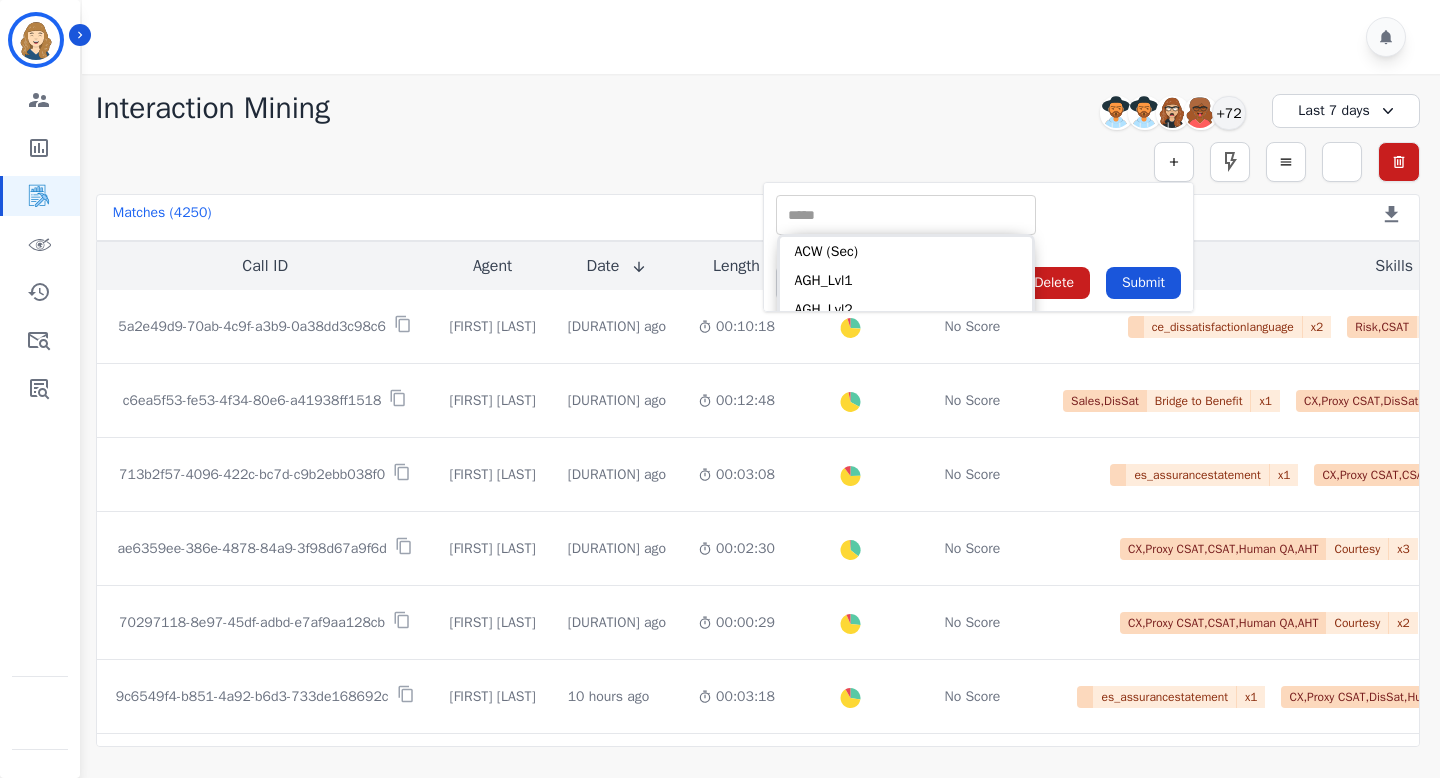 click on "**             ACW (Sec)   AGH_Lvl1   AGH_Lvl2   Emote: Apprehensive %   Silence Front (CX)   CX Phone (ANI)   Silence Rear (CX)   Cross talk %   Csat Score   Sentiment Overall (CX)   WPM (CX)   Direction   Disposition (ACD)   Silence Front (EMP)   Silence Rear (EMP)   Sentiment Overall (EMP)   WPM (EMP)   Emote: Escalated %   First to Talk   Emote: Happy %" at bounding box center [978, 215] 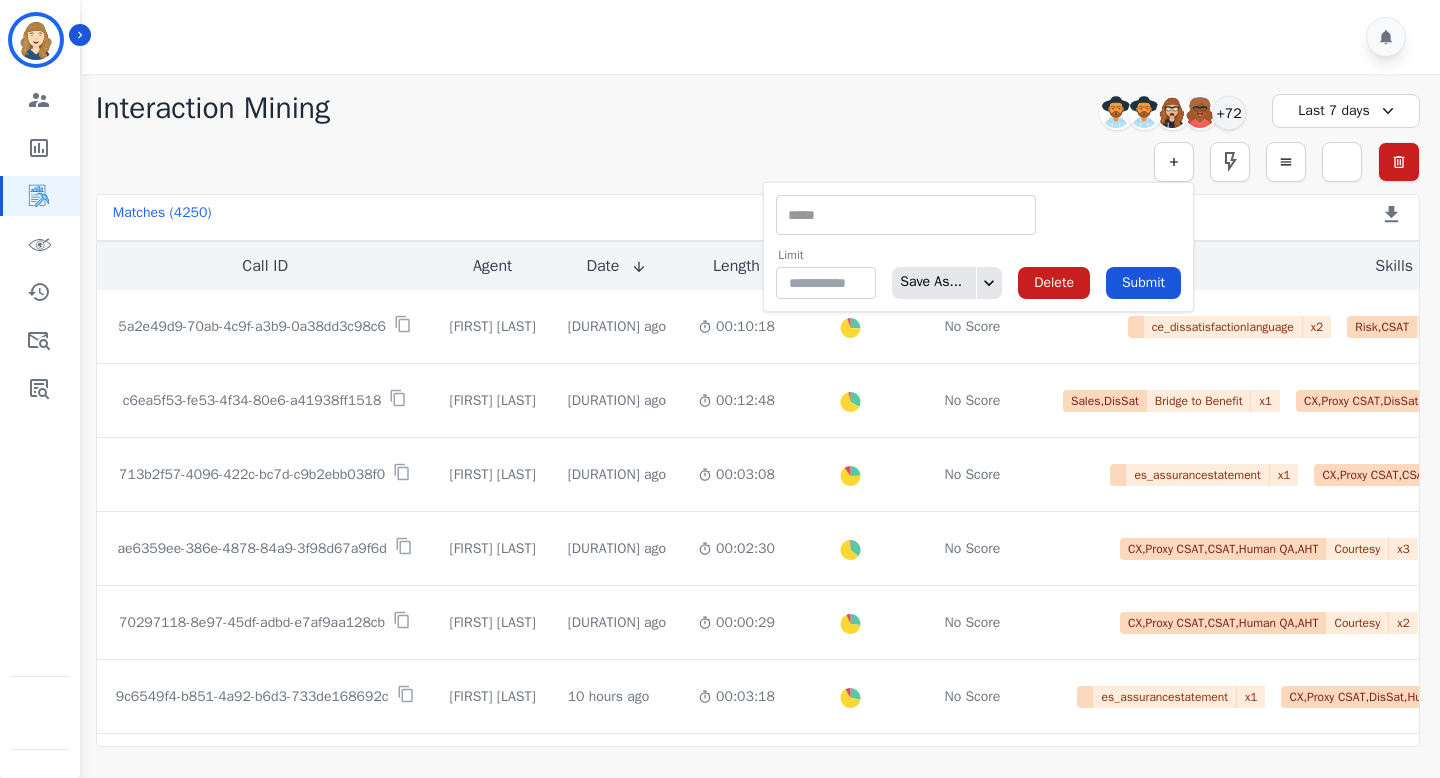 click at bounding box center [906, 215] 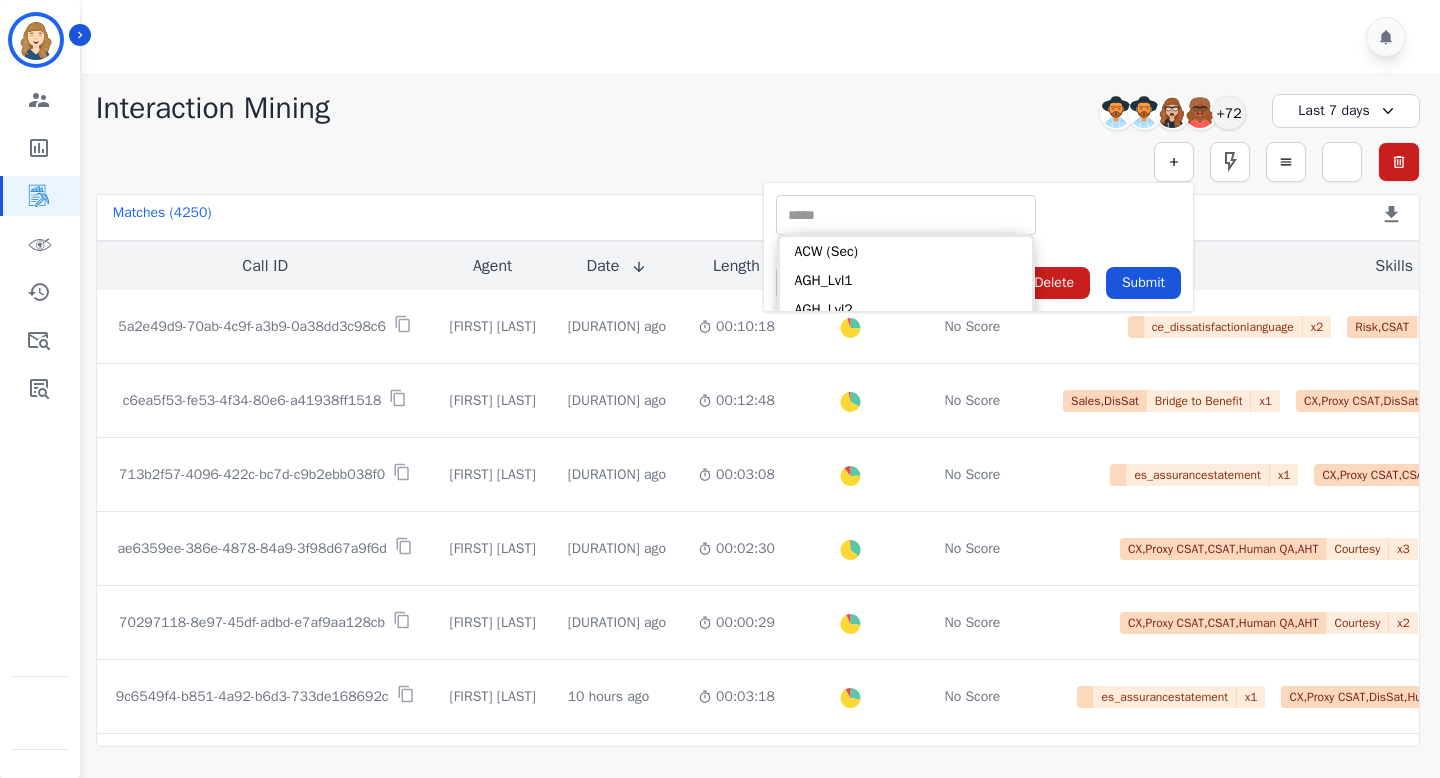 click on "**             ACW (Sec)   AGH_Lvl1   AGH_Lvl2   Emote: Apprehensive %   Silence Front (CX)   CX Phone (ANI)   Silence Rear (CX)   Cross talk %   Csat Score   Sentiment Overall (CX)   WPM (CX)   Direction   Disposition (ACD)   Silence Front (EMP)   Silence Rear (EMP)   Sentiment Overall (EMP)   WPM (EMP)   Emote: Escalated %   First to Talk   Emote: Happy %" at bounding box center (978, 215) 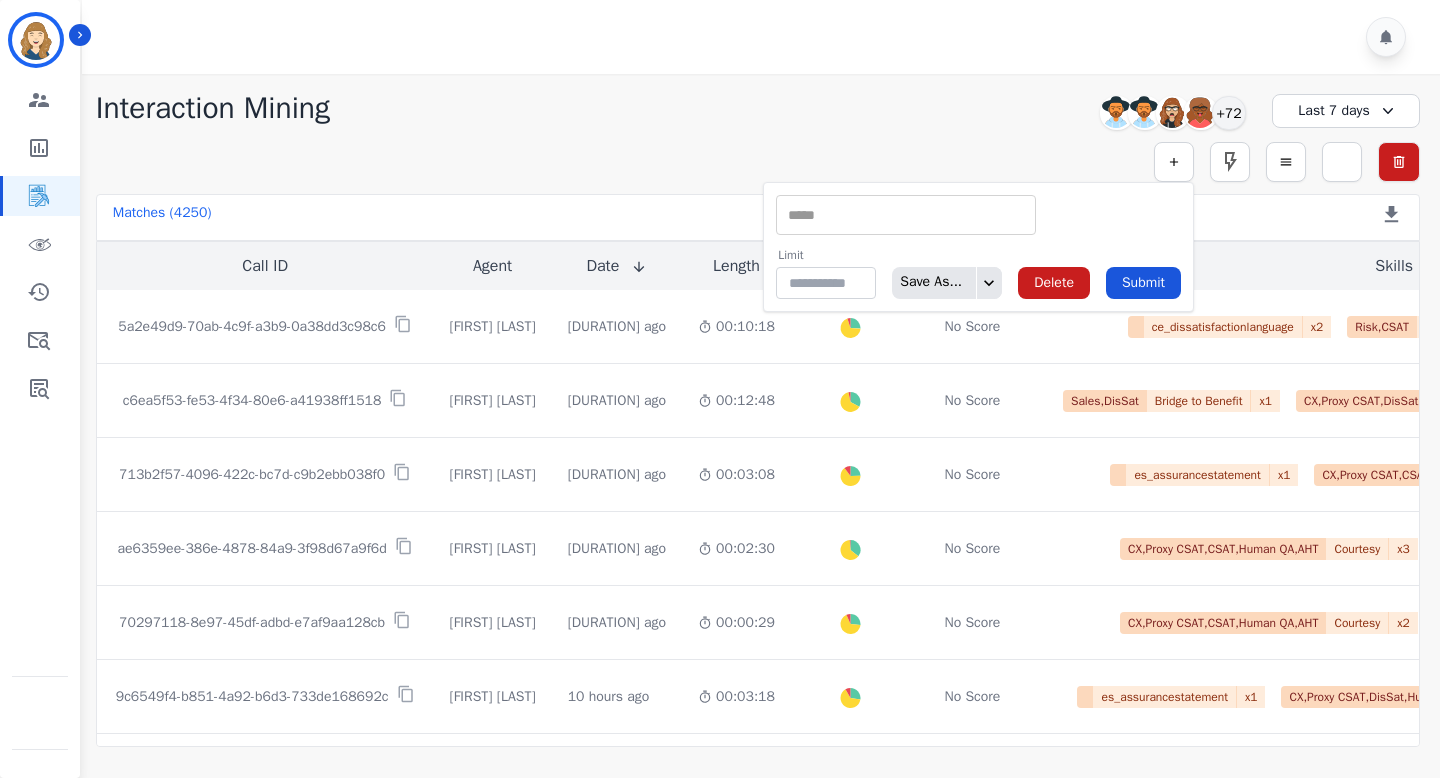 click on "**             ACW (Sec)   AGH_Lvl1   AGH_Lvl2   Emote: Apprehensive %   Silence Front (CX)   CX Phone (ANI)   Silence Rear (CX)   Cross talk %   Csat Score   Sentiment Overall (CX)   WPM (CX)   Direction   Disposition (ACD)   Silence Front (EMP)   Silence Rear (EMP)   Sentiment Overall (EMP)   WPM (EMP)   Emote: Escalated %   First to Talk   Emote: Happy %" at bounding box center (906, 215) 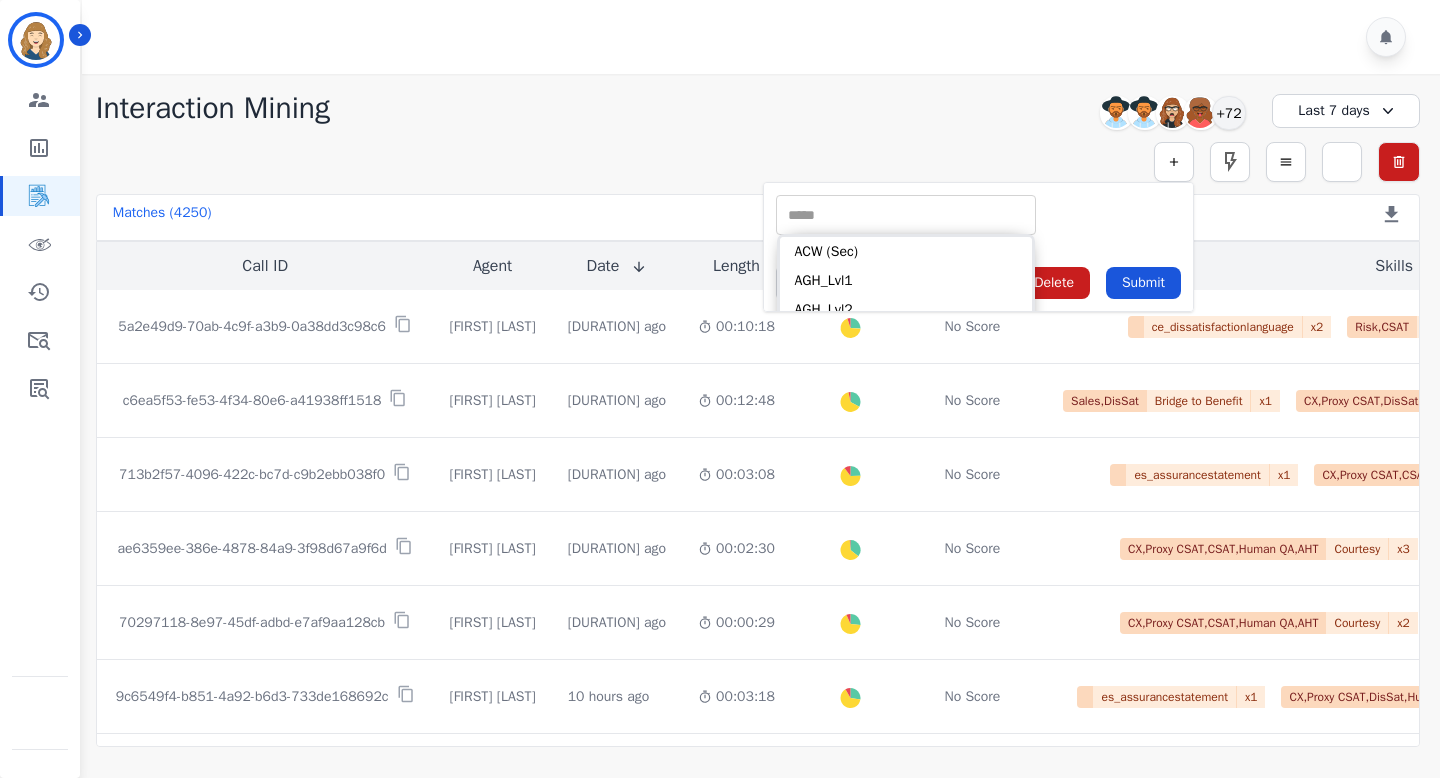 click on "**             ACW (Sec)   AGH_Lvl1   AGH_Lvl2   Emote: Apprehensive %   Silence Front (CX)   CX Phone (ANI)   Silence Rear (CX)   Cross talk %   Csat Score   Sentiment Overall (CX)   WPM (CX)   Direction   Disposition (ACD)   Silence Front (EMP)   Silence Rear (EMP)   Sentiment Overall (EMP)   WPM (EMP)   Emote: Escalated %   First to Talk   Emote: Happy %" at bounding box center (978, 215) 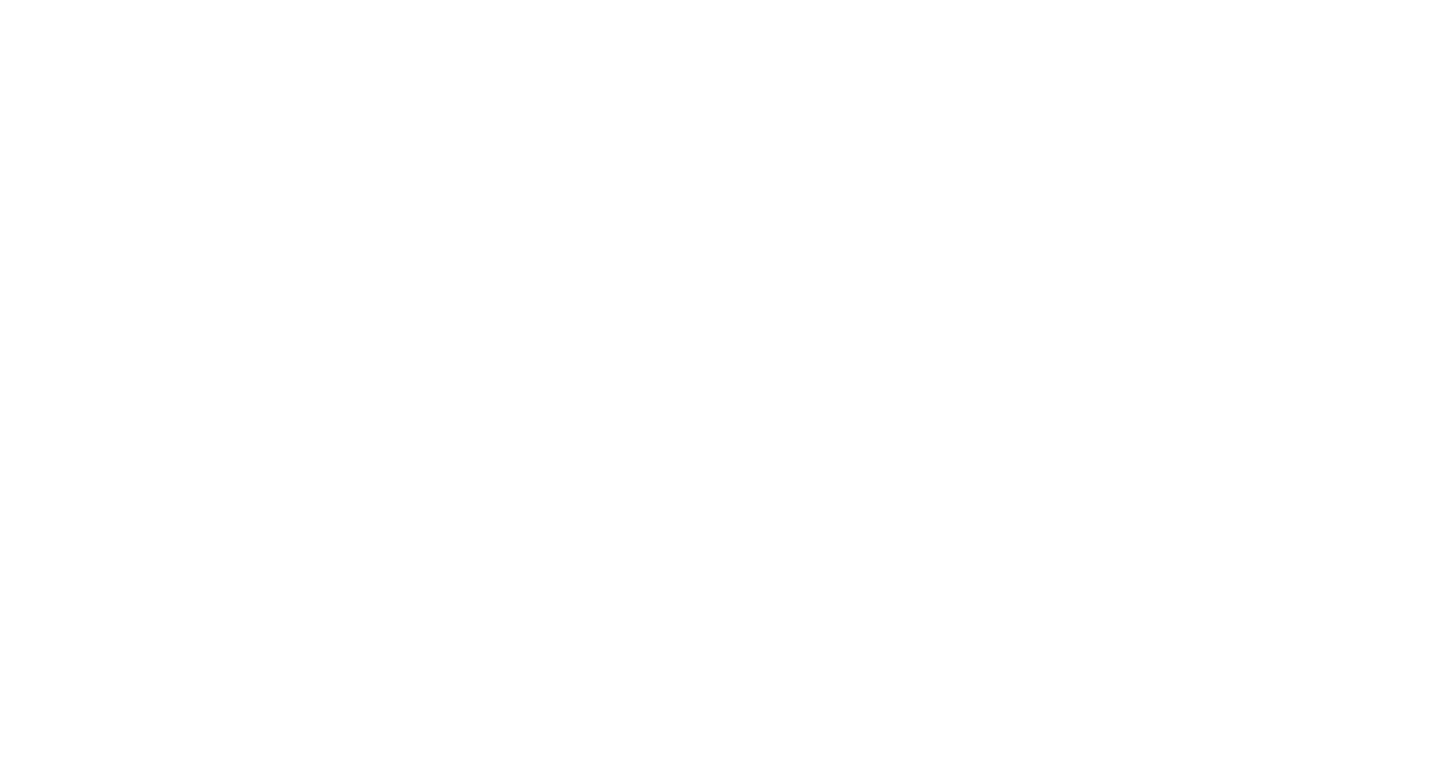 scroll, scrollTop: 0, scrollLeft: 0, axis: both 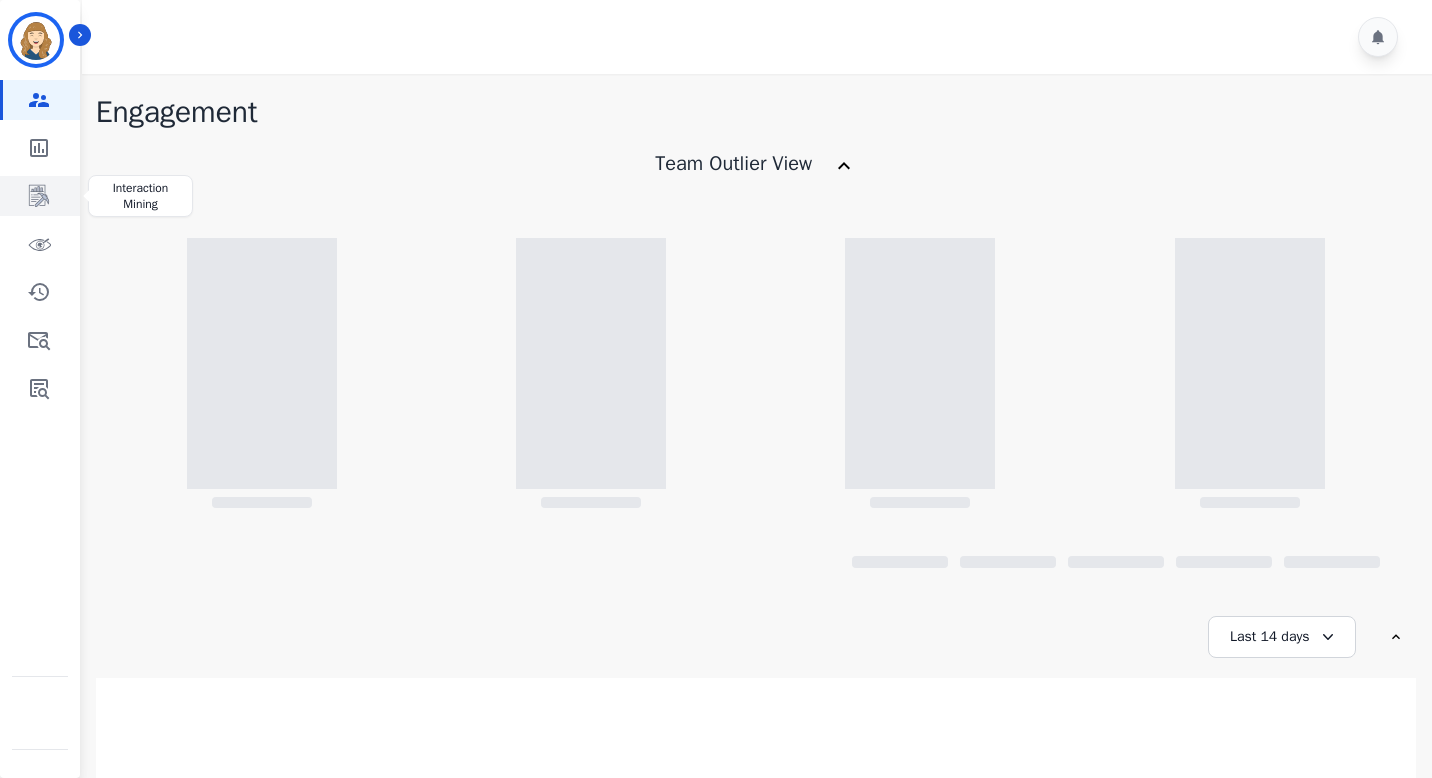 click 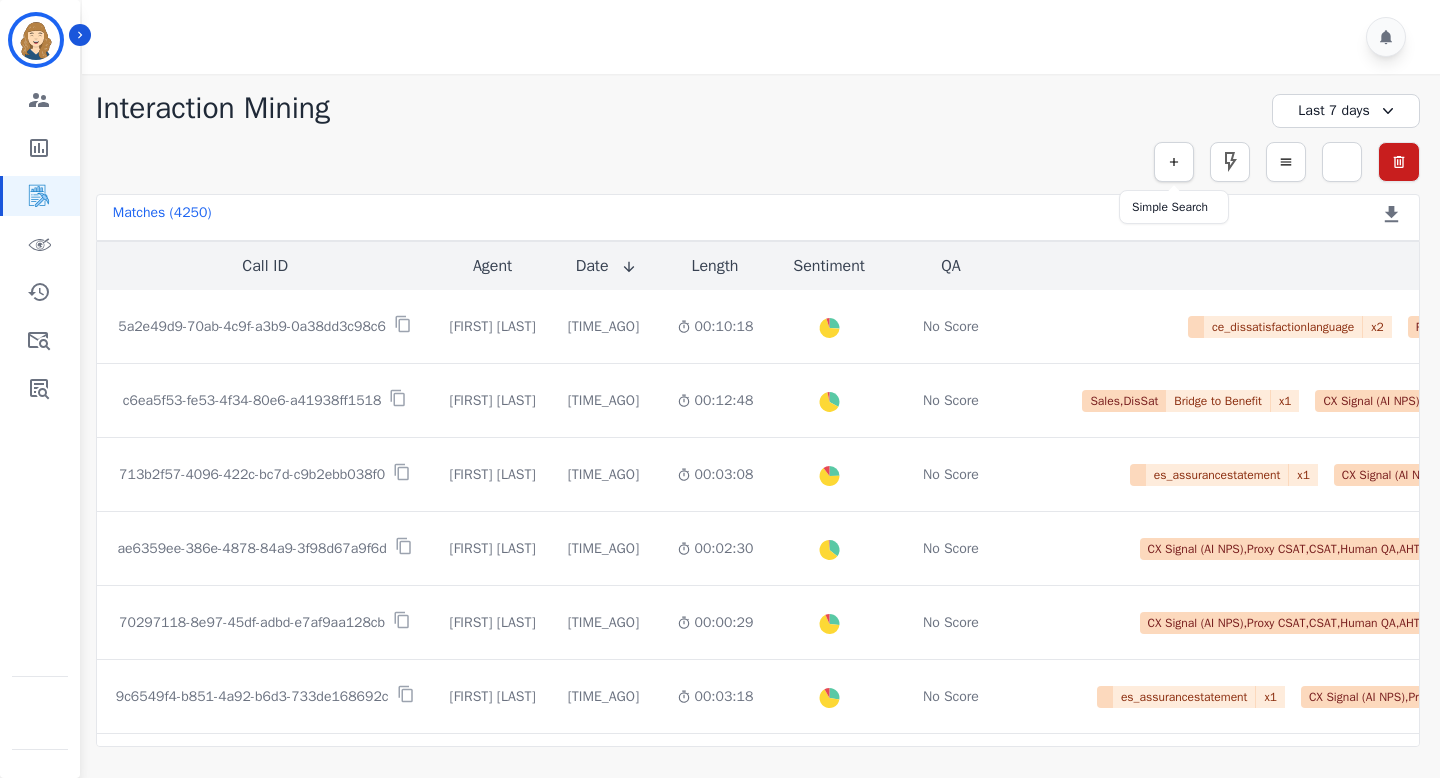 click 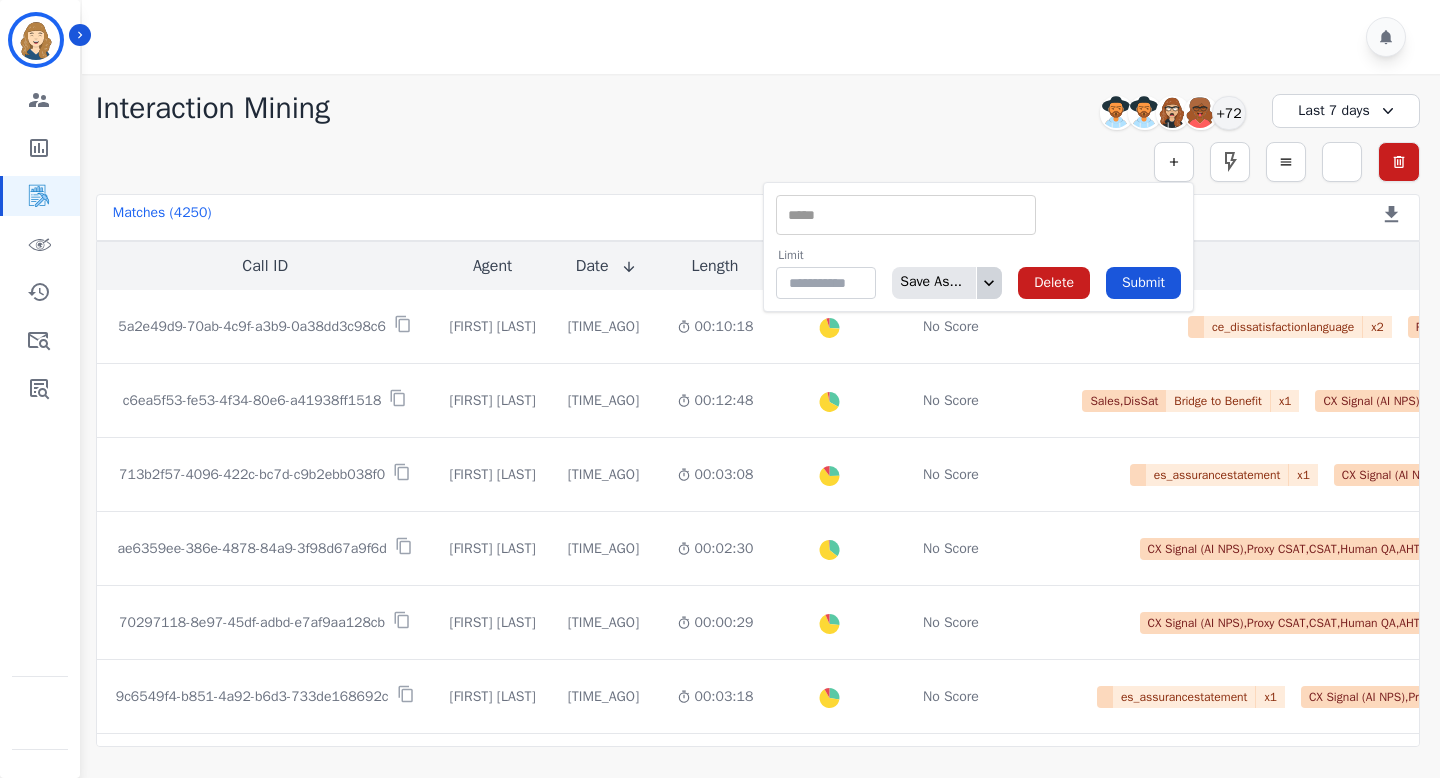 click 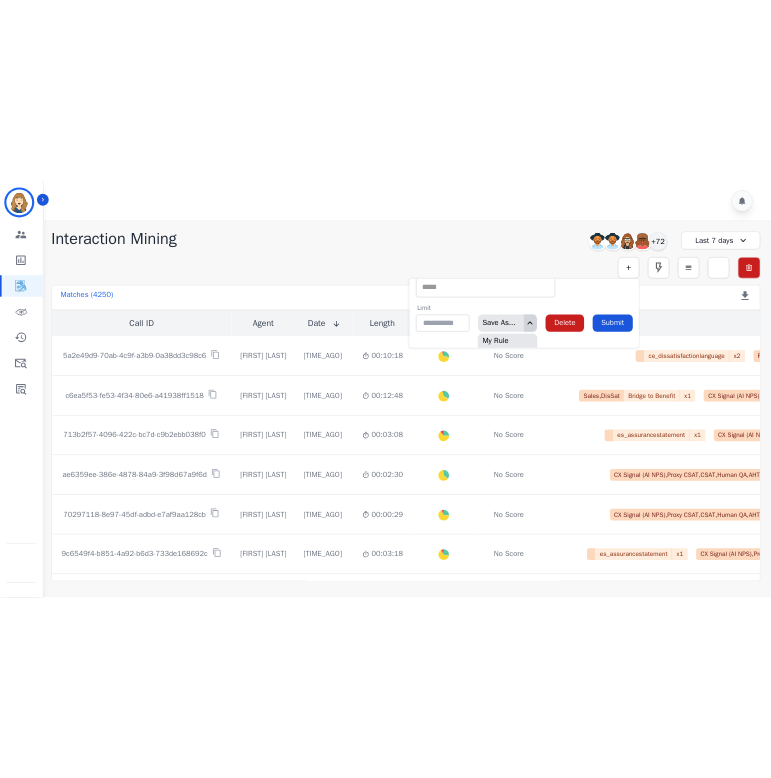 scroll, scrollTop: 0, scrollLeft: 0, axis: both 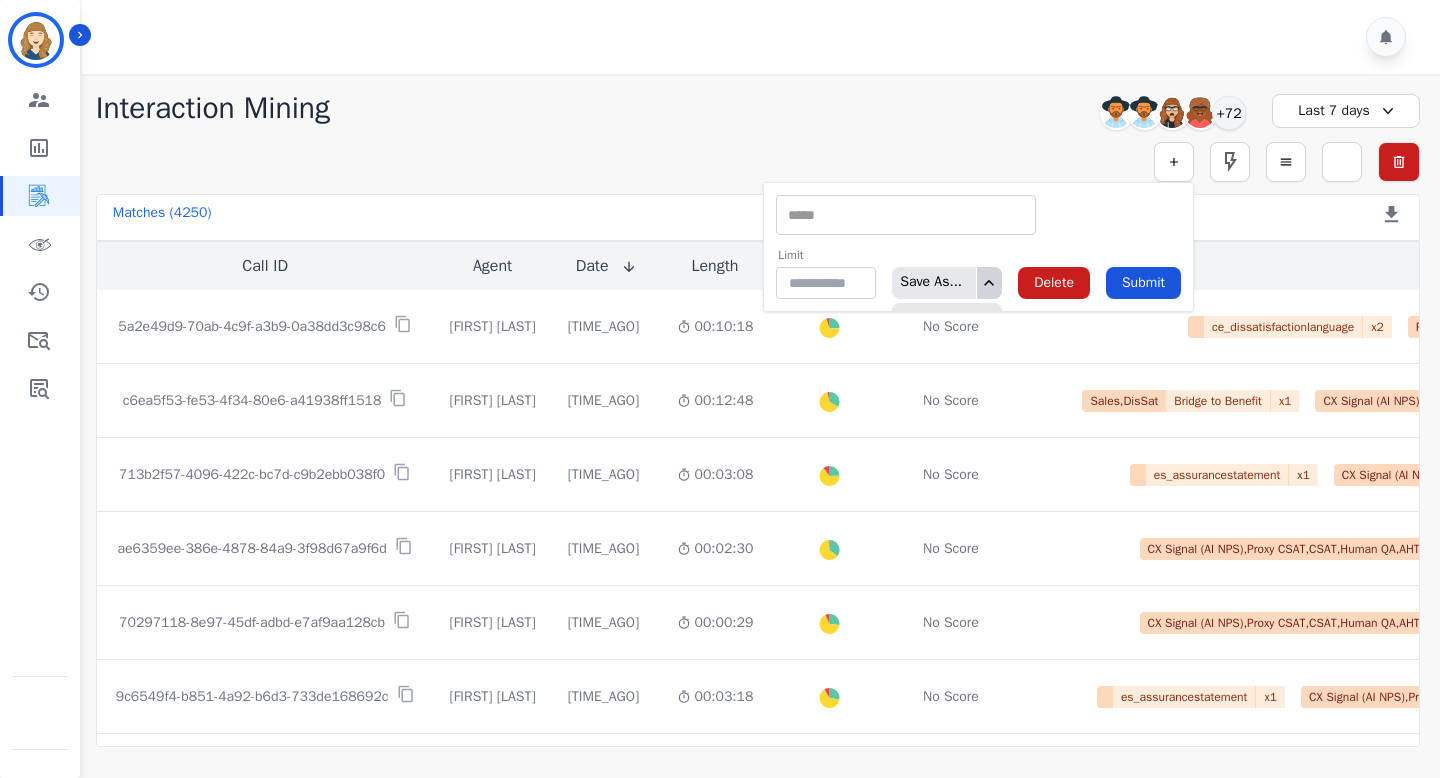 click 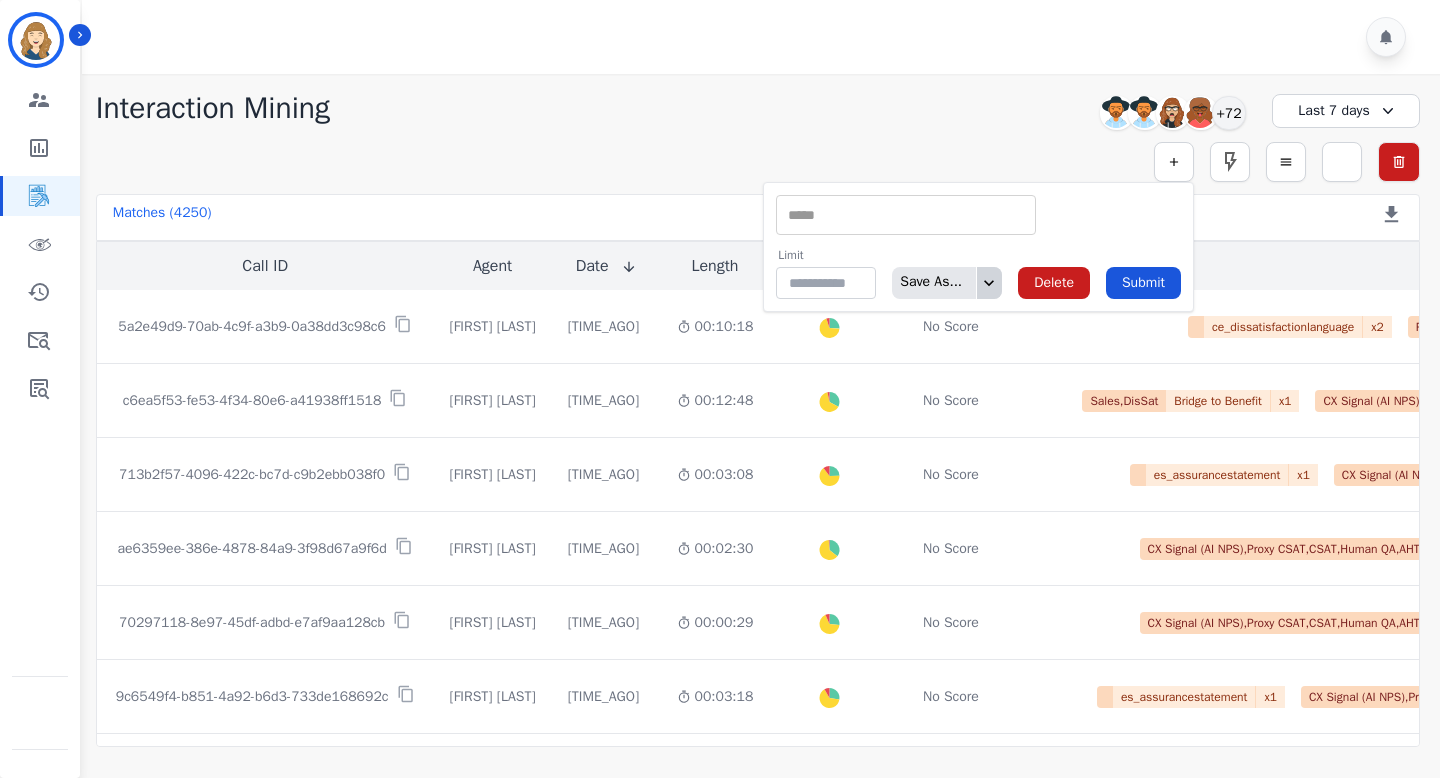 click 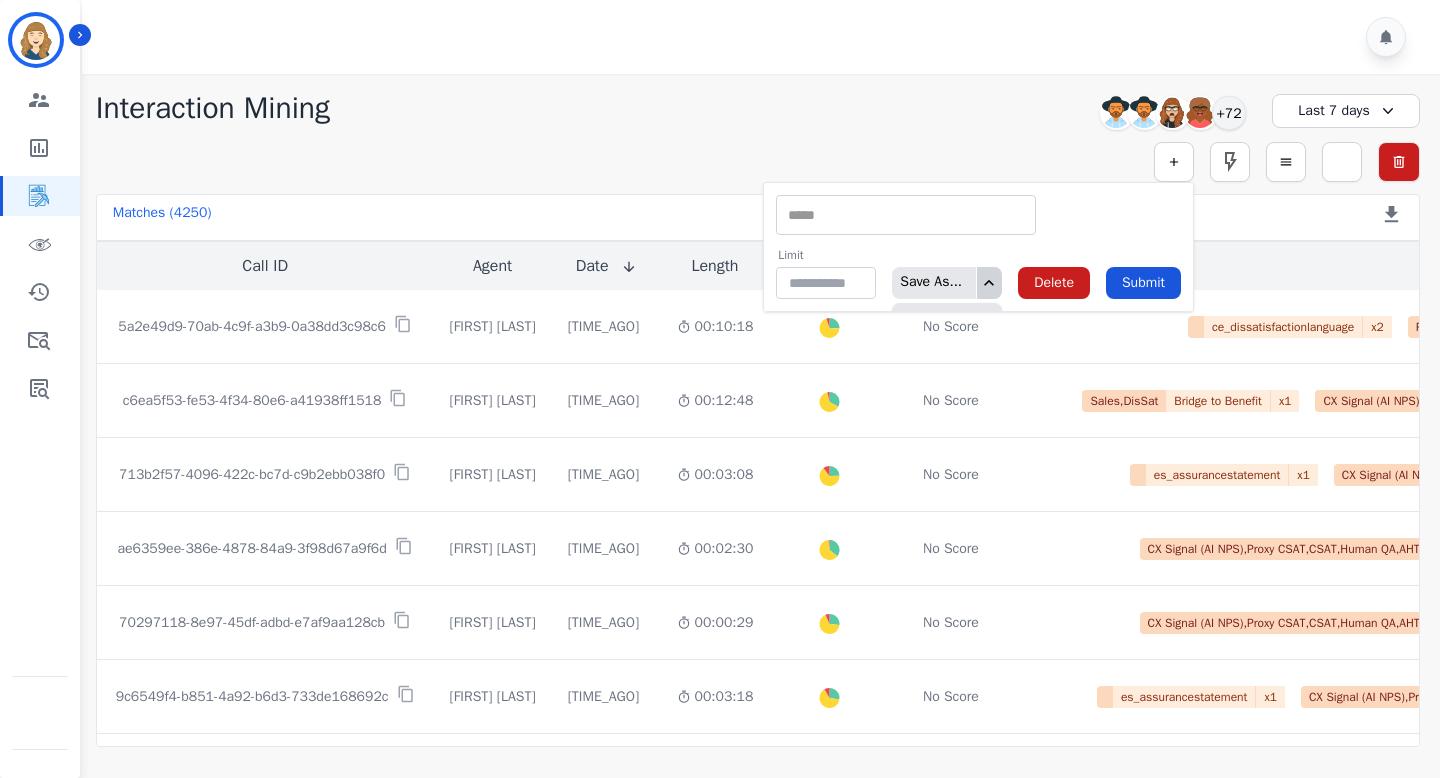 click 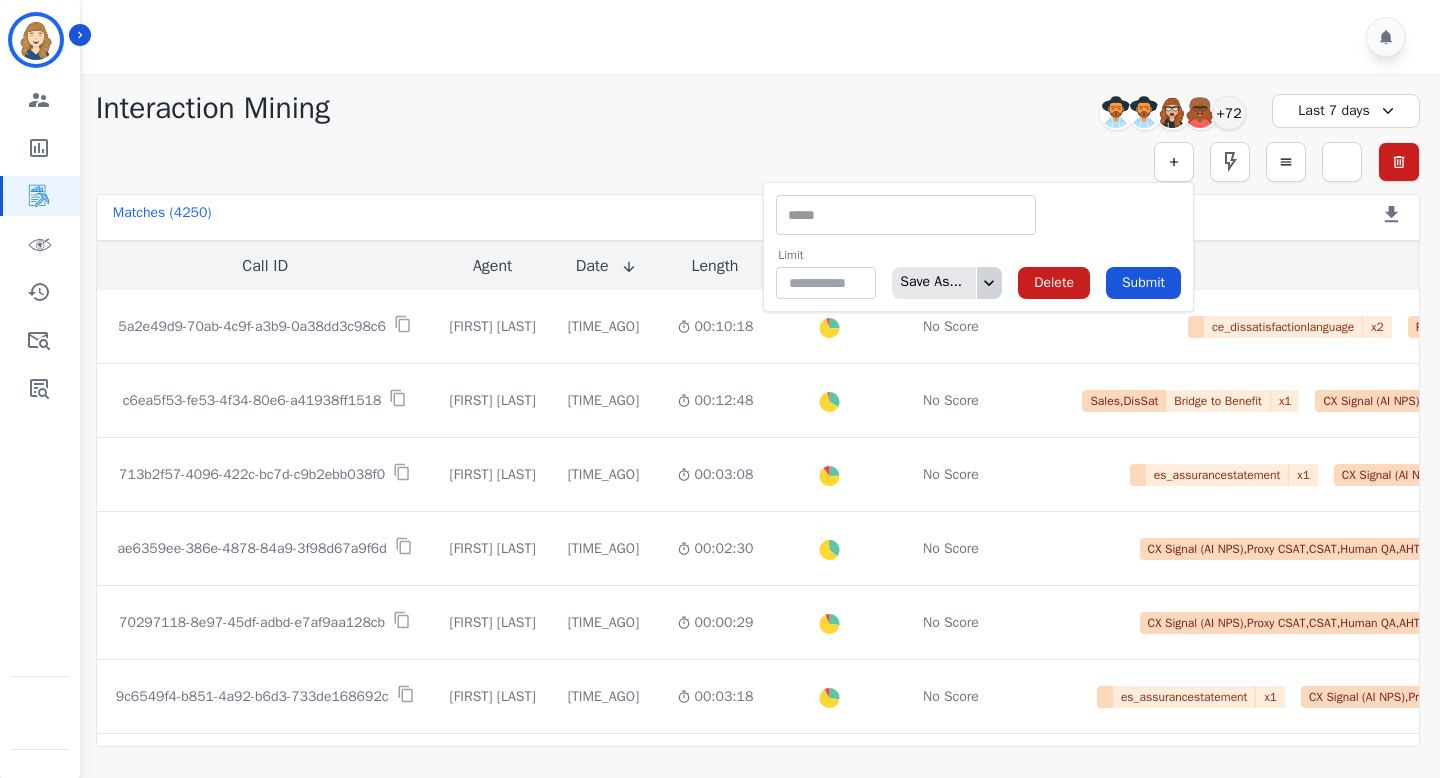 click 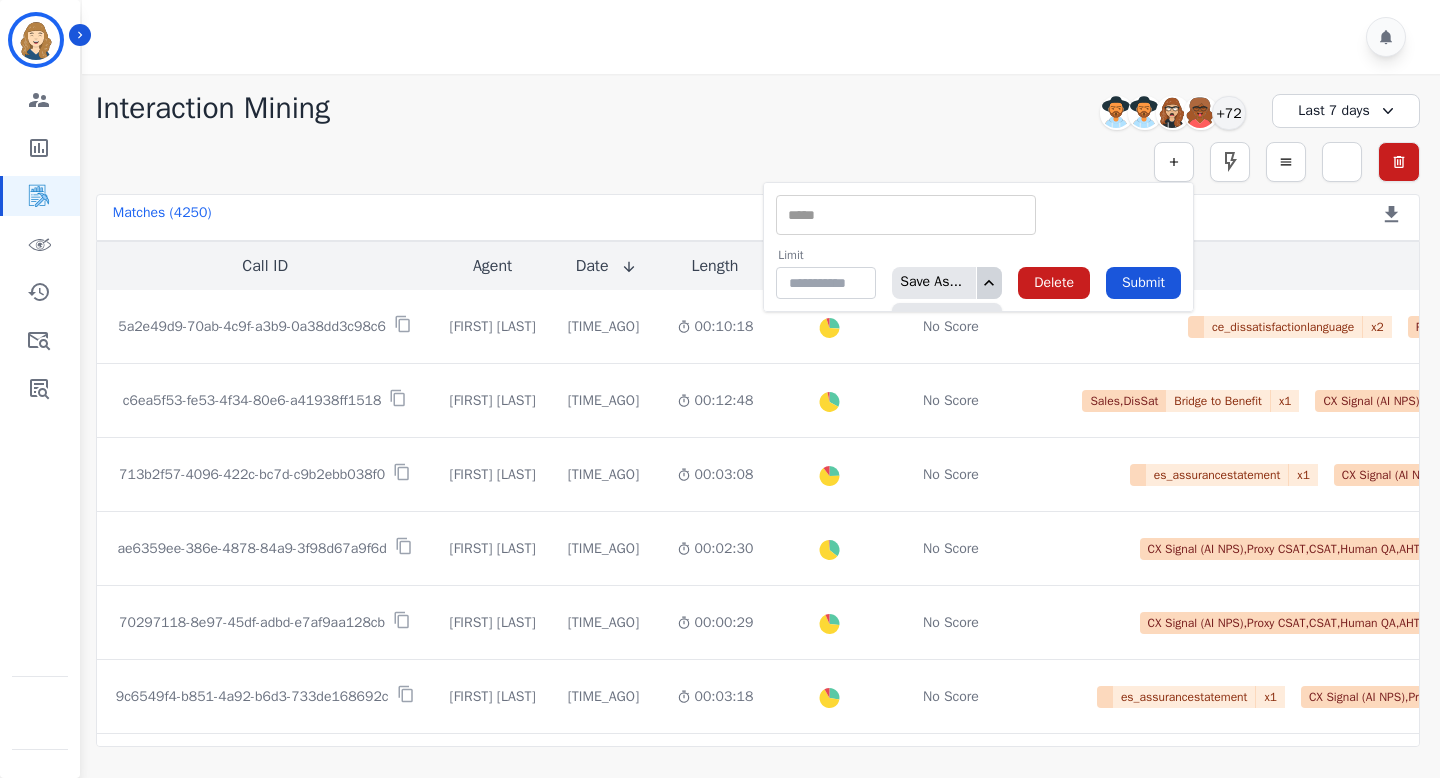click 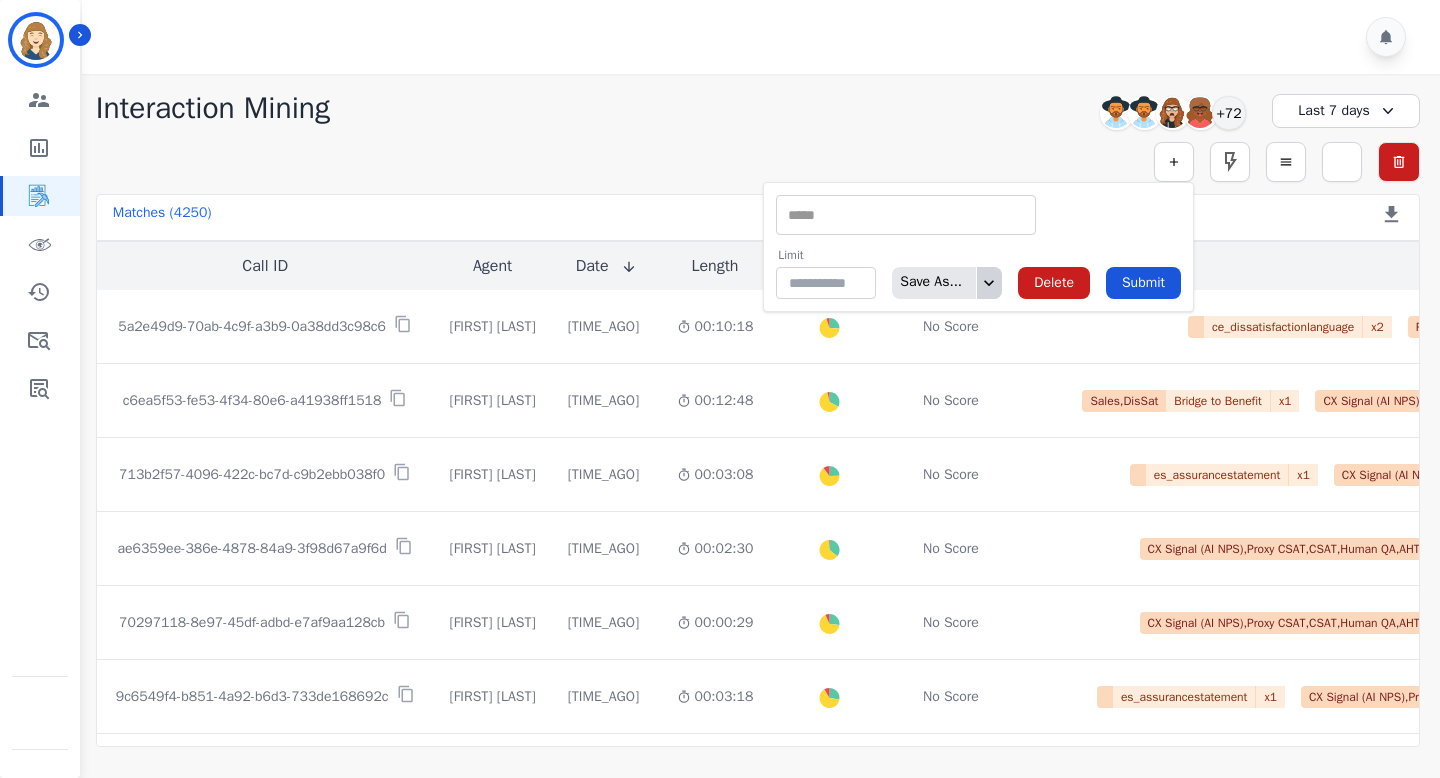 click 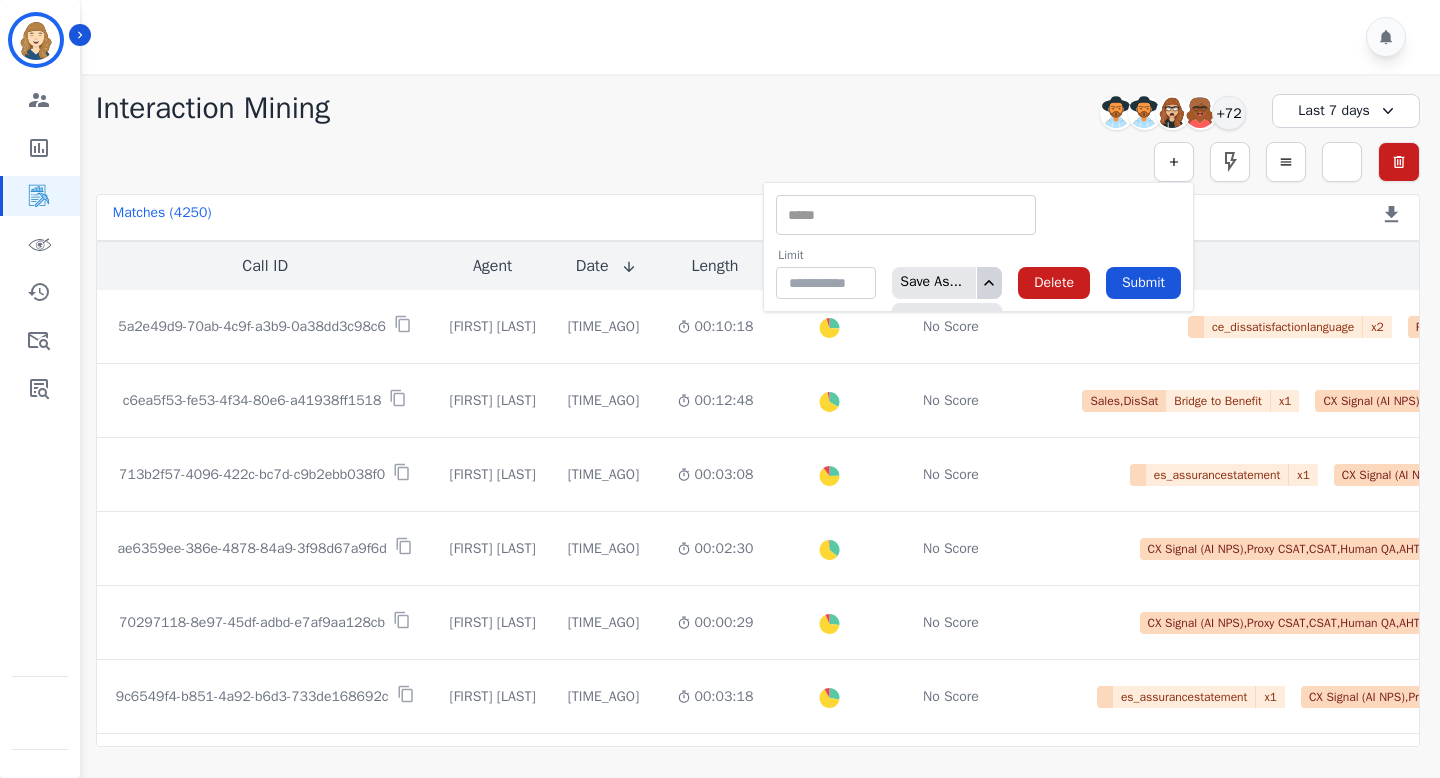 click 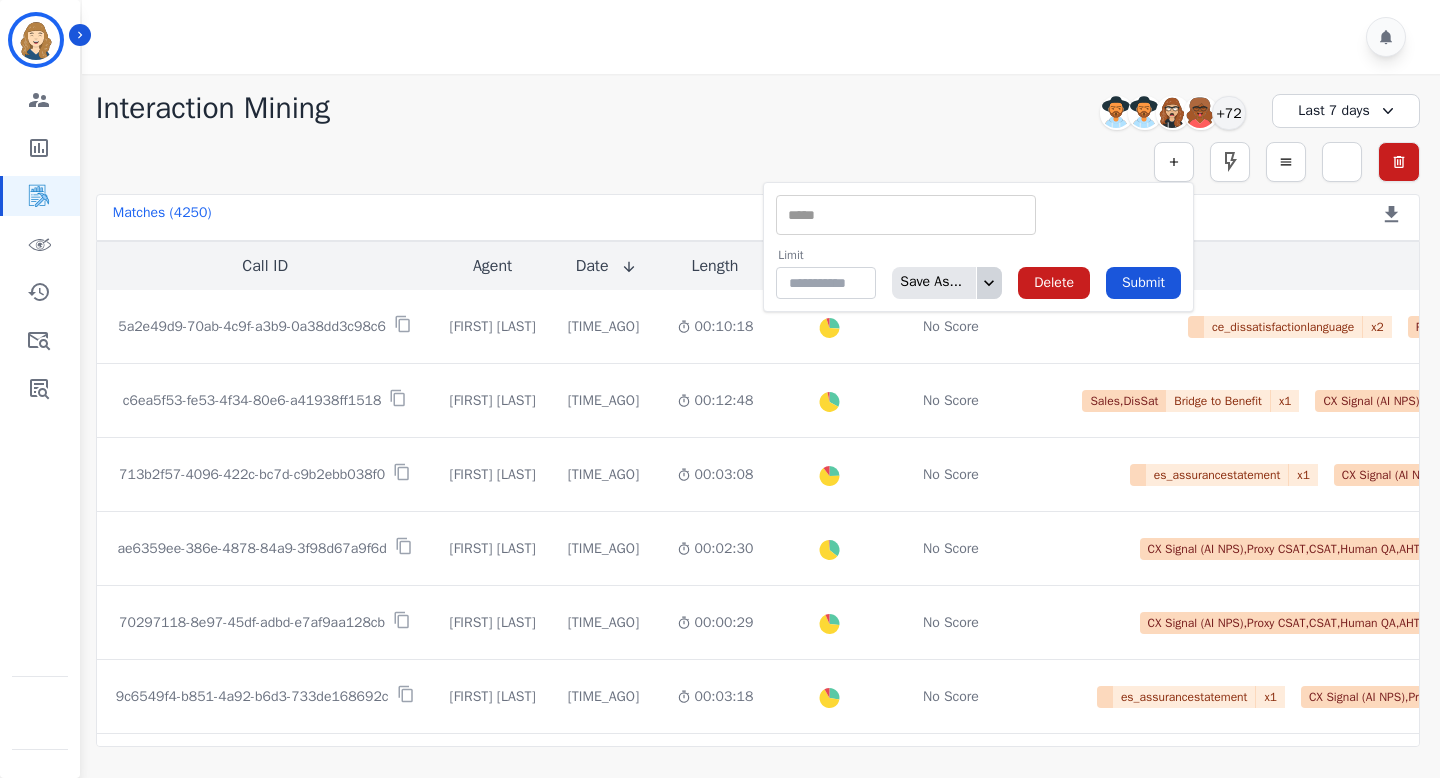 click 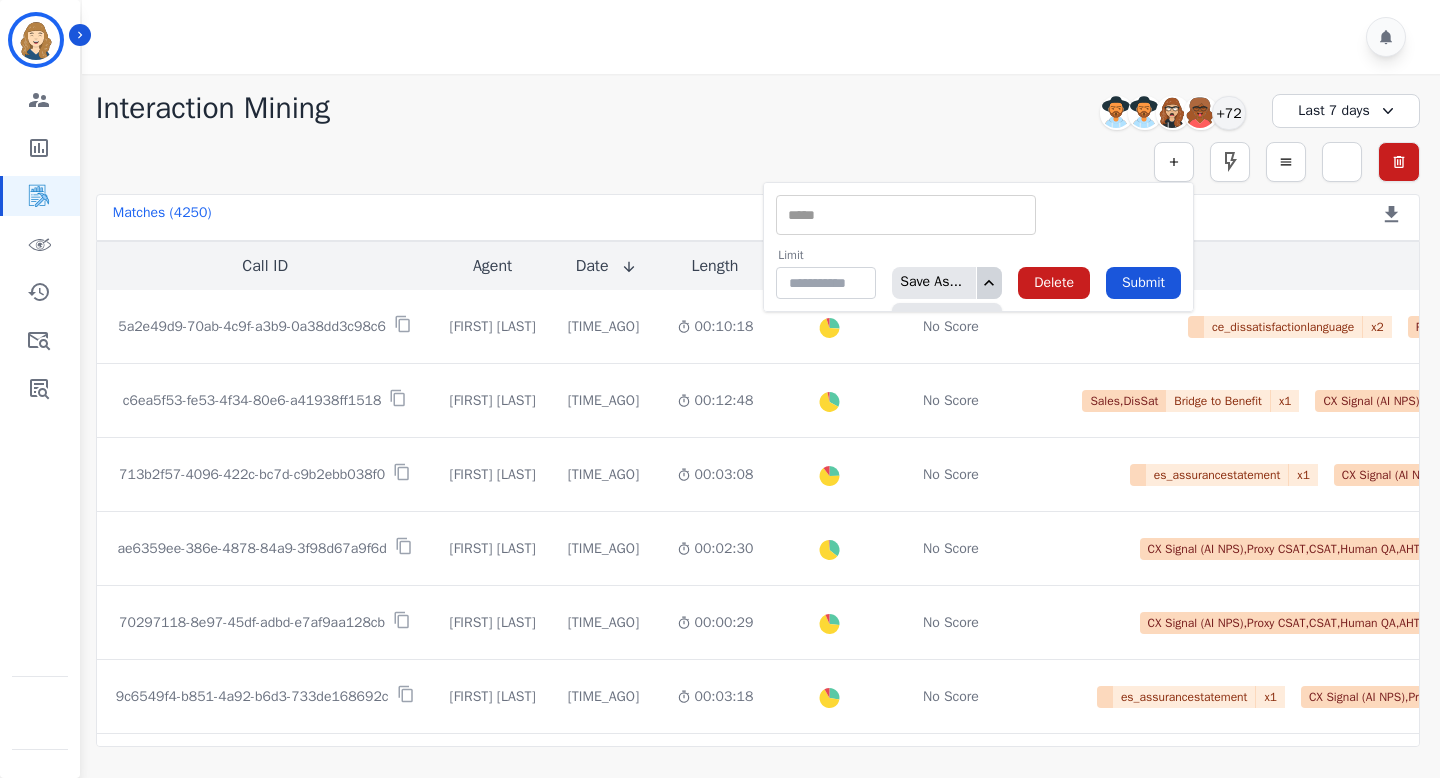click 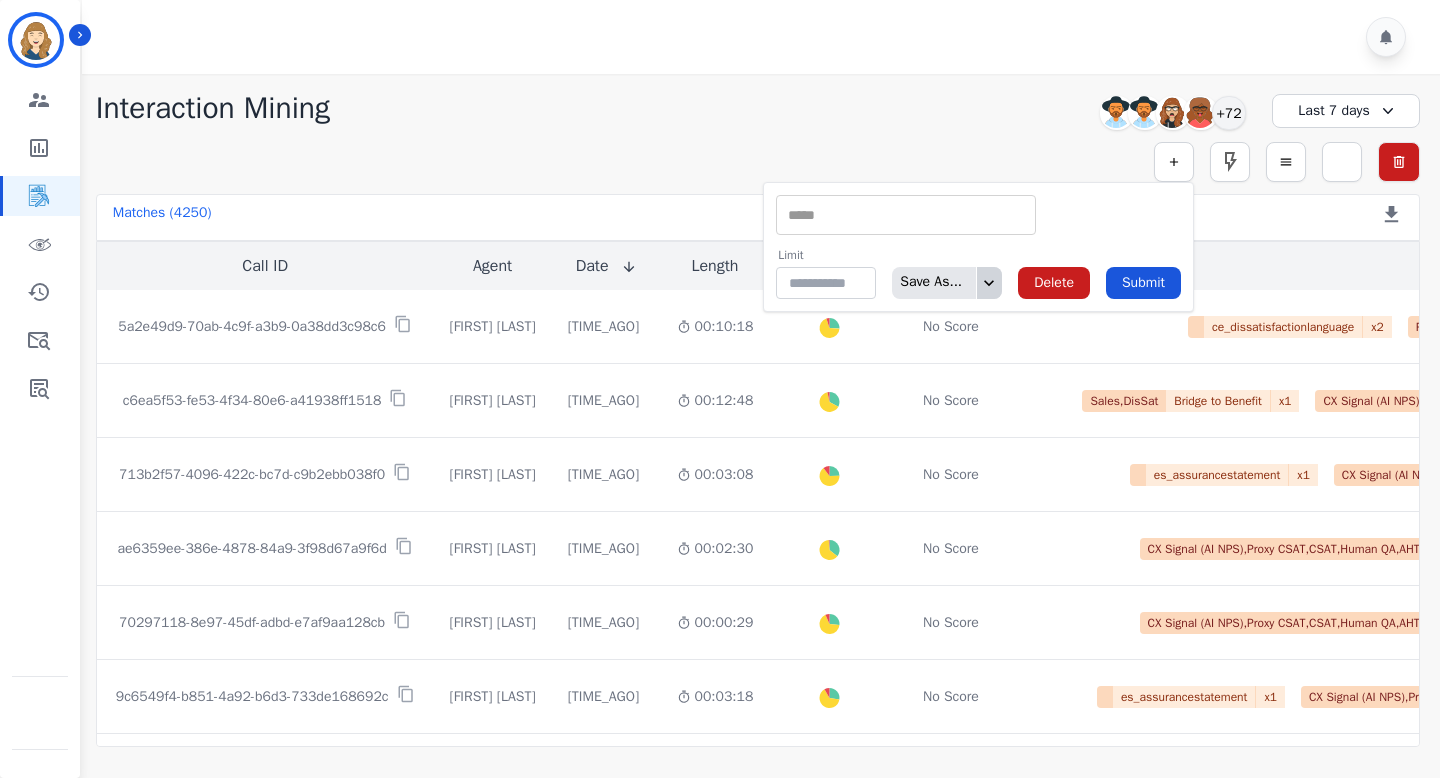 click 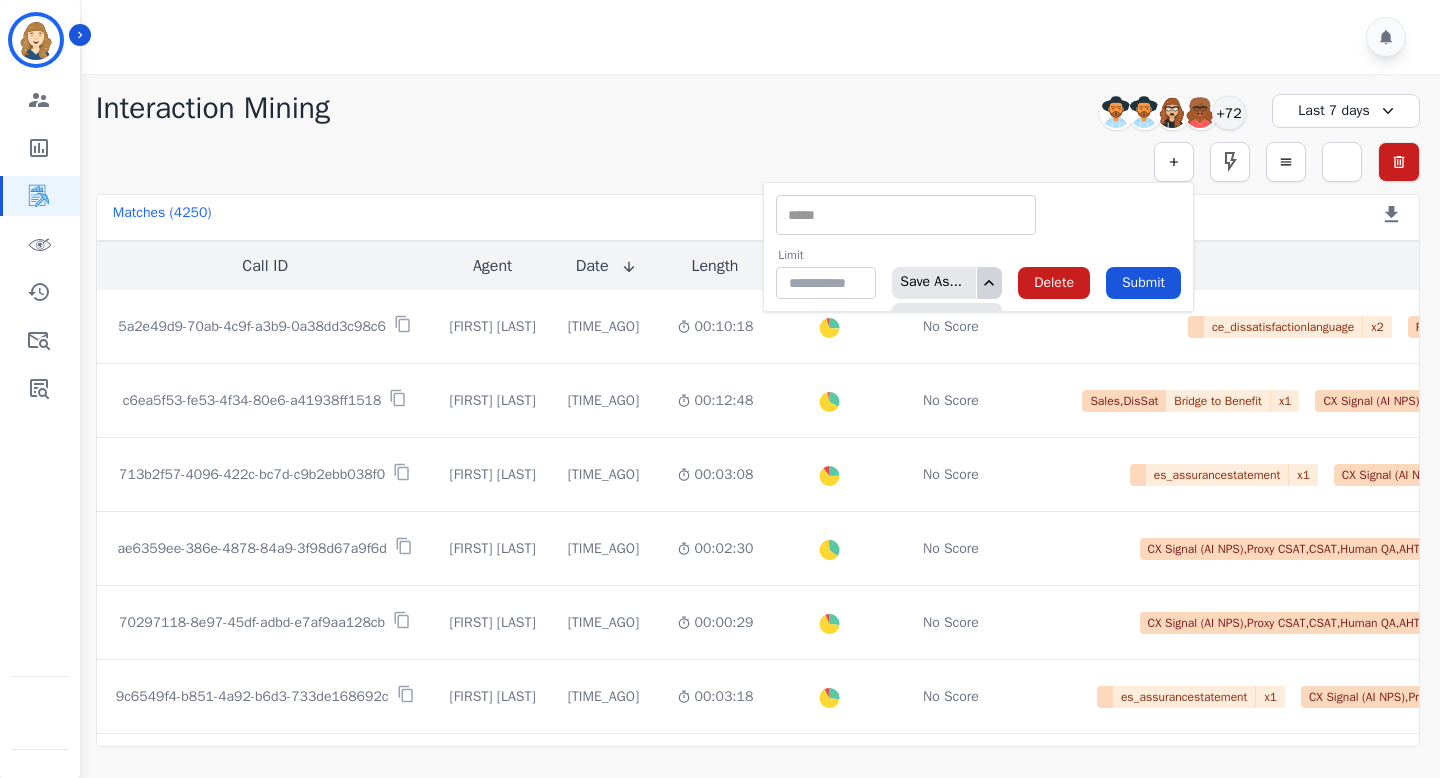 click 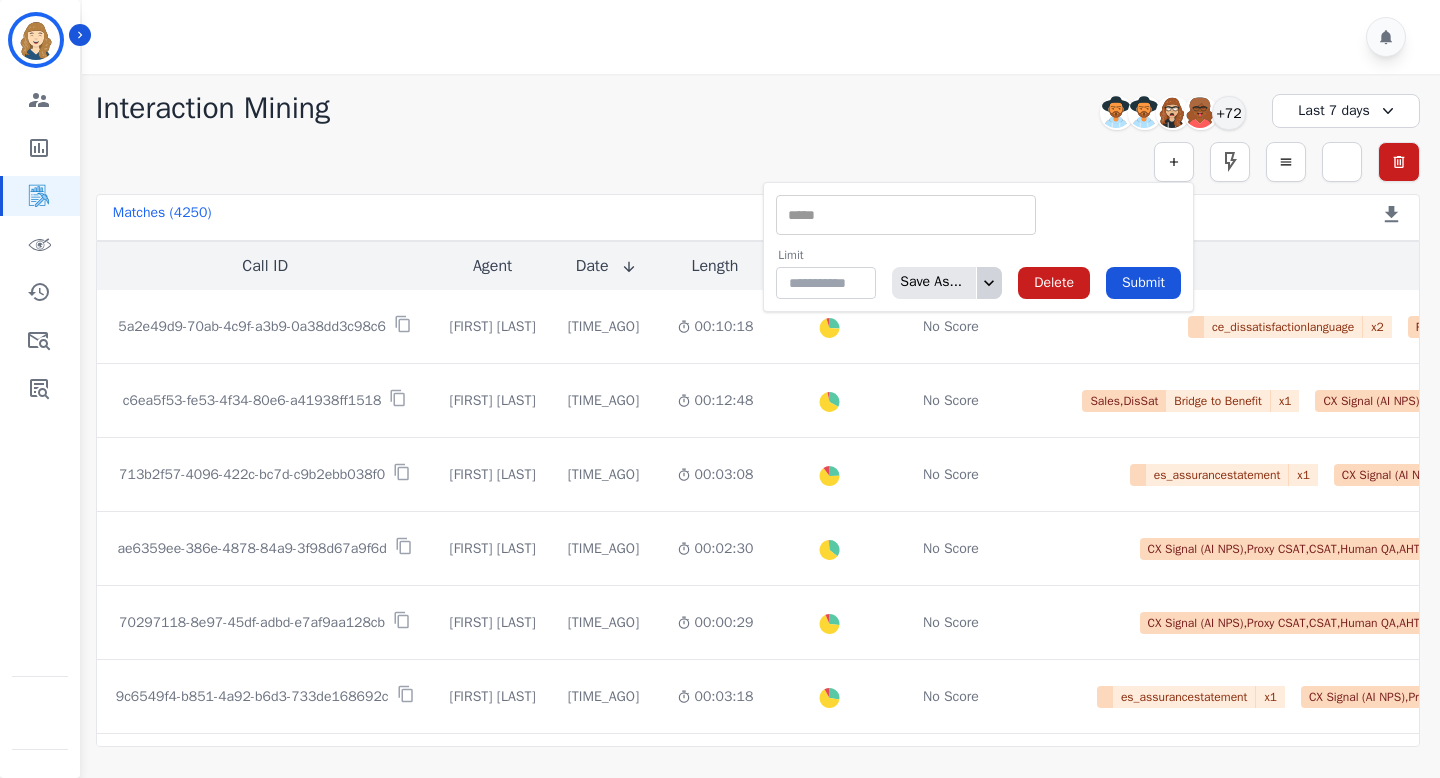 click 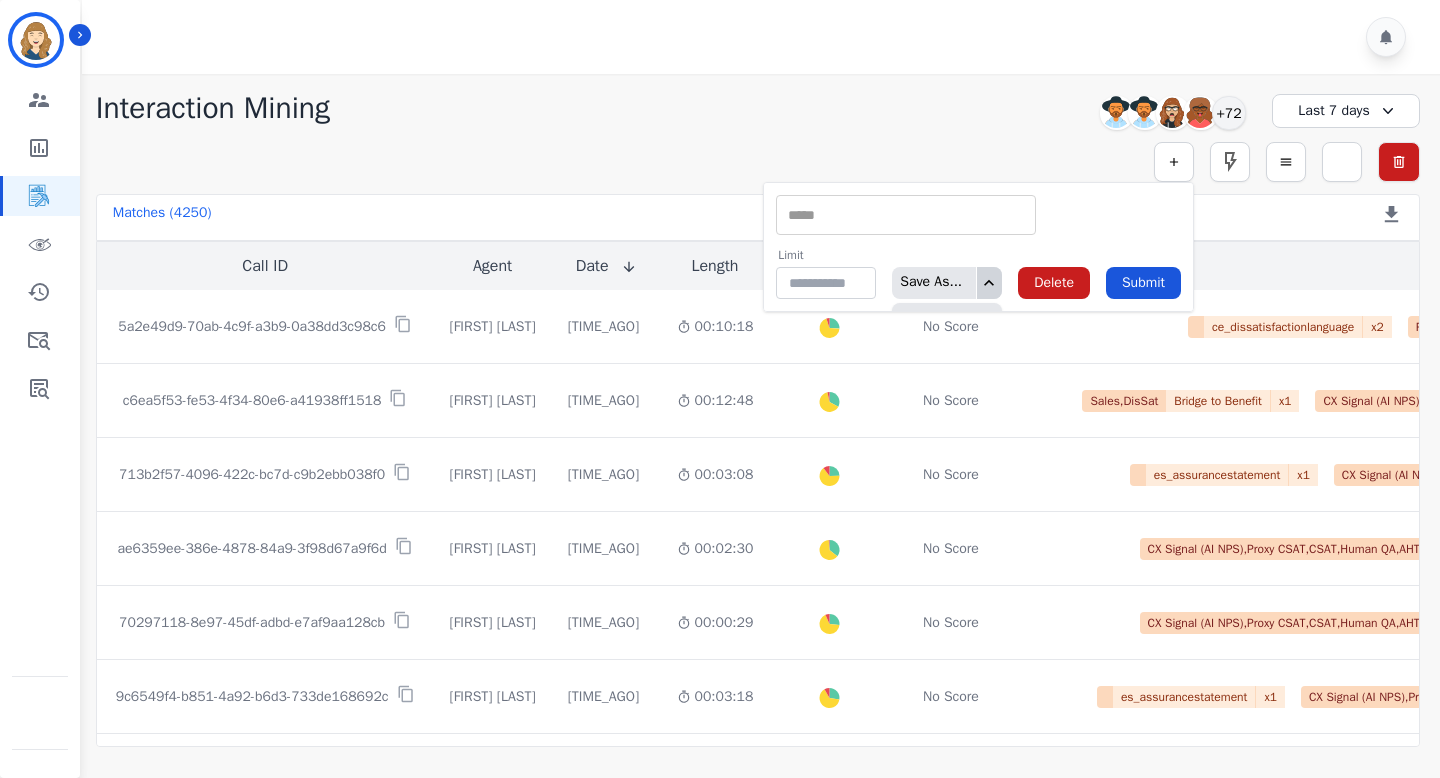 click 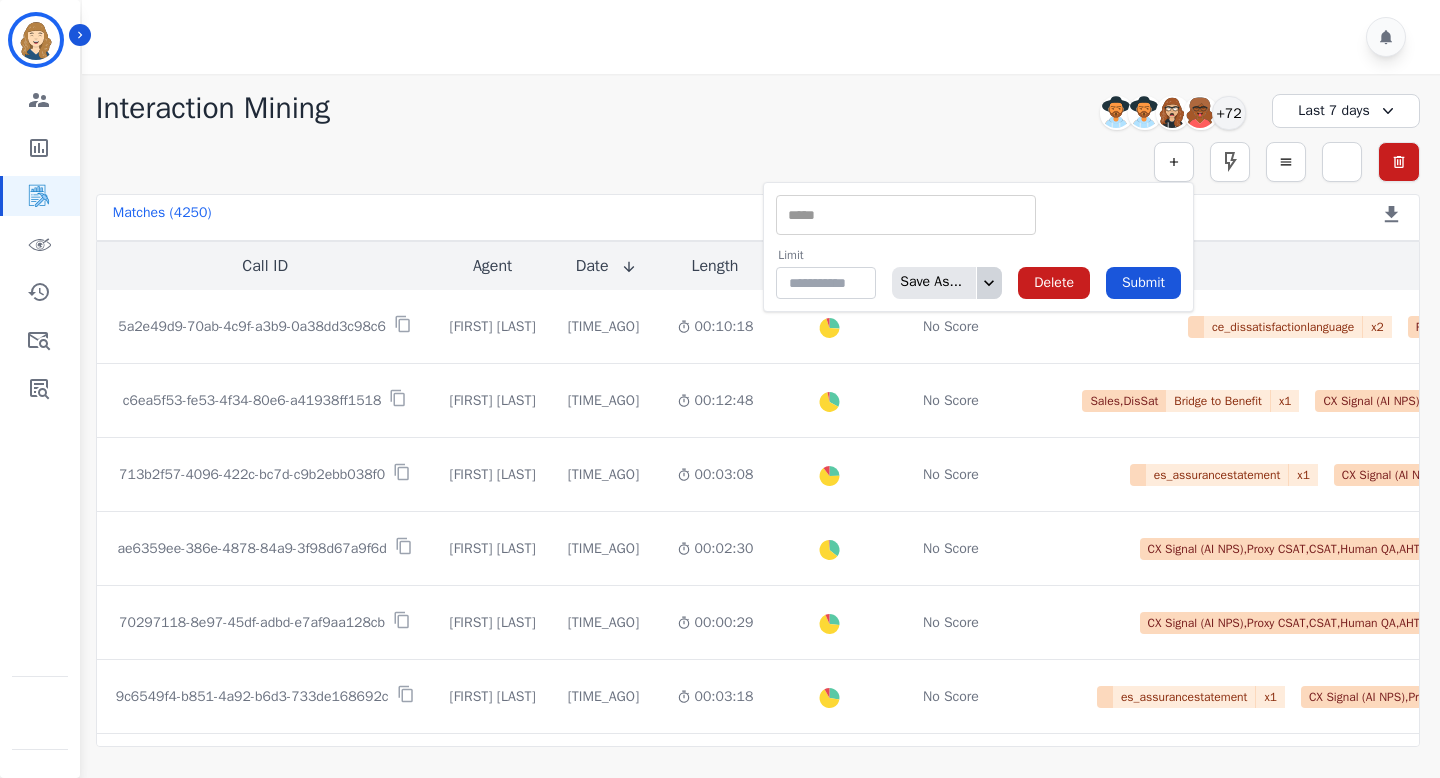 click 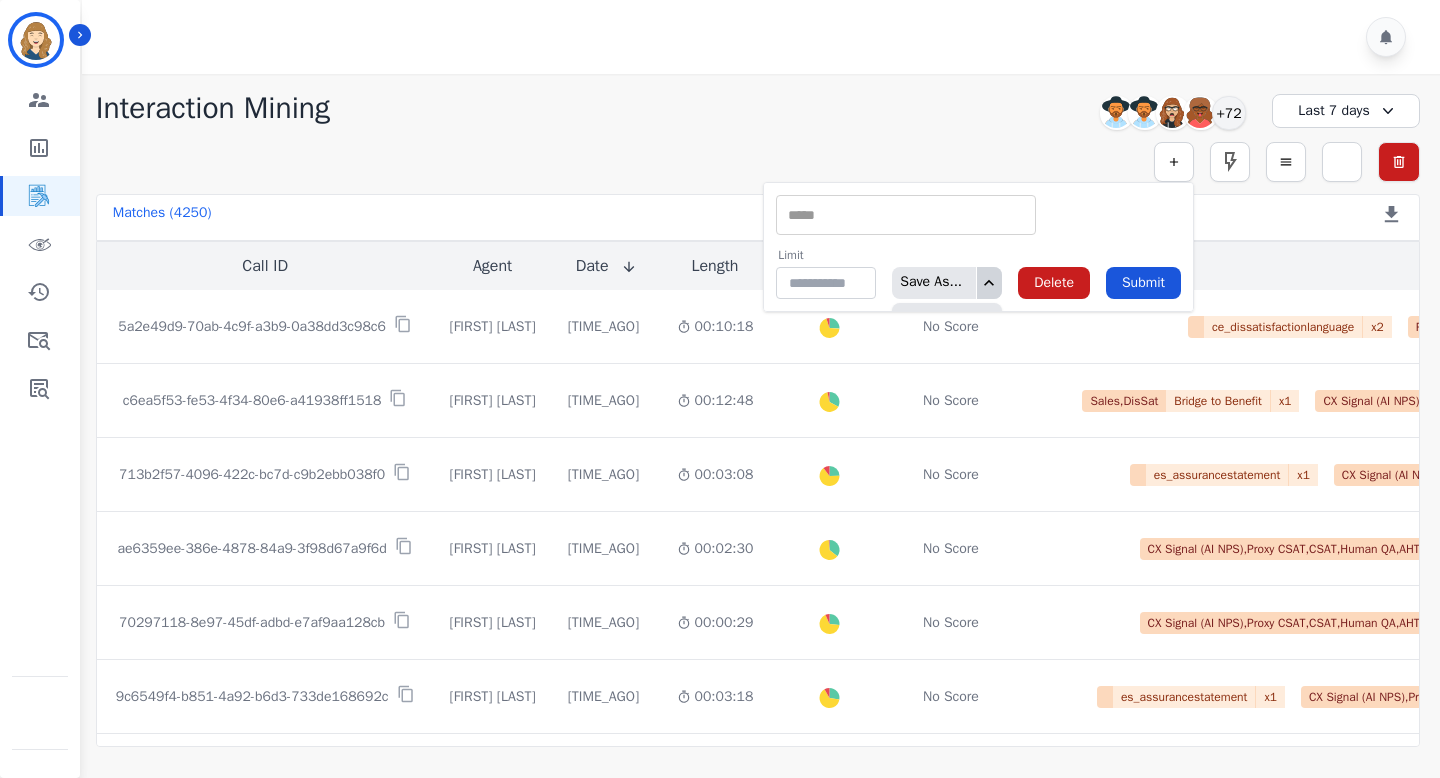 click 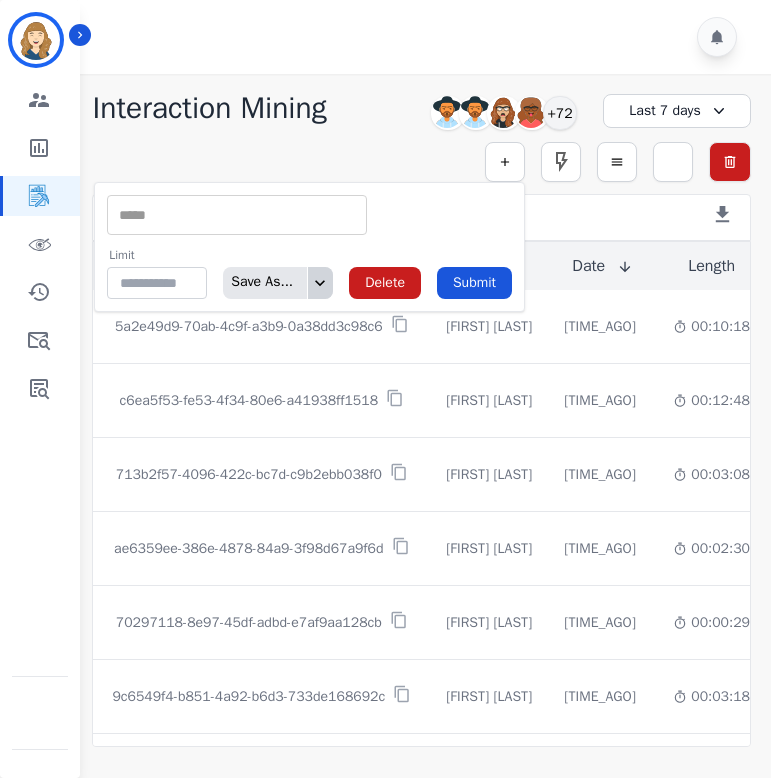 click on "Save As..." at bounding box center [278, 283] 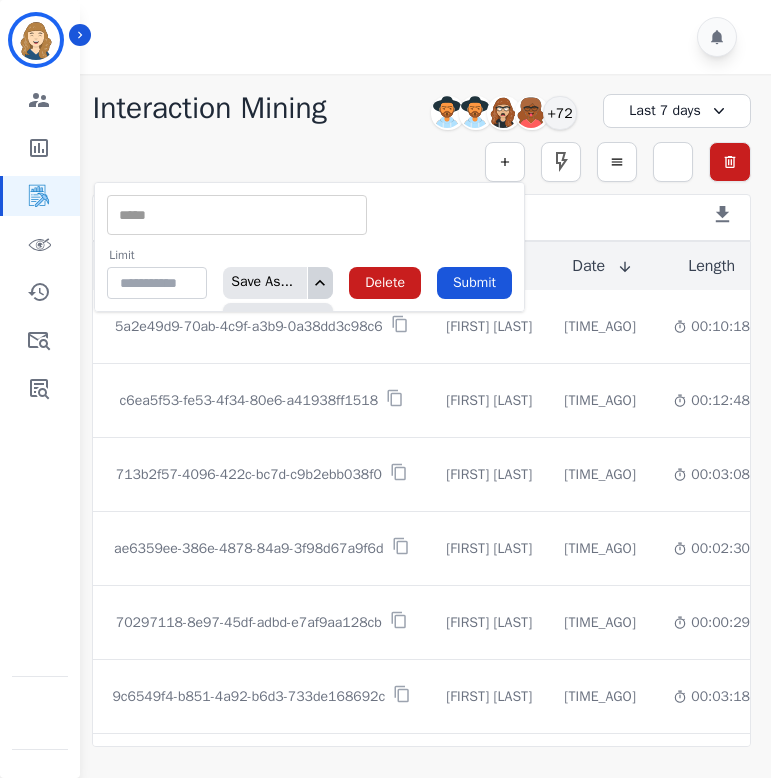 click 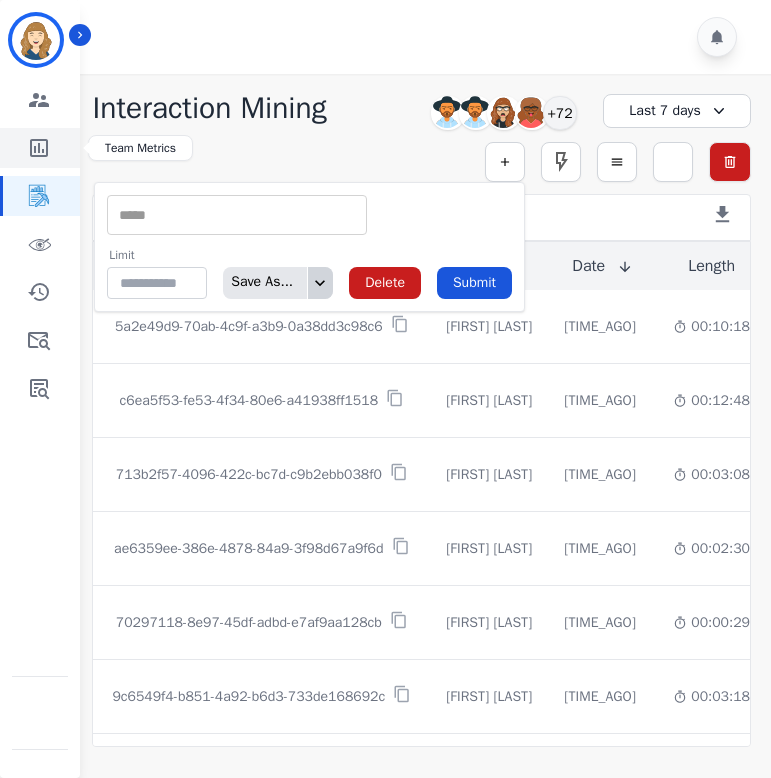 click 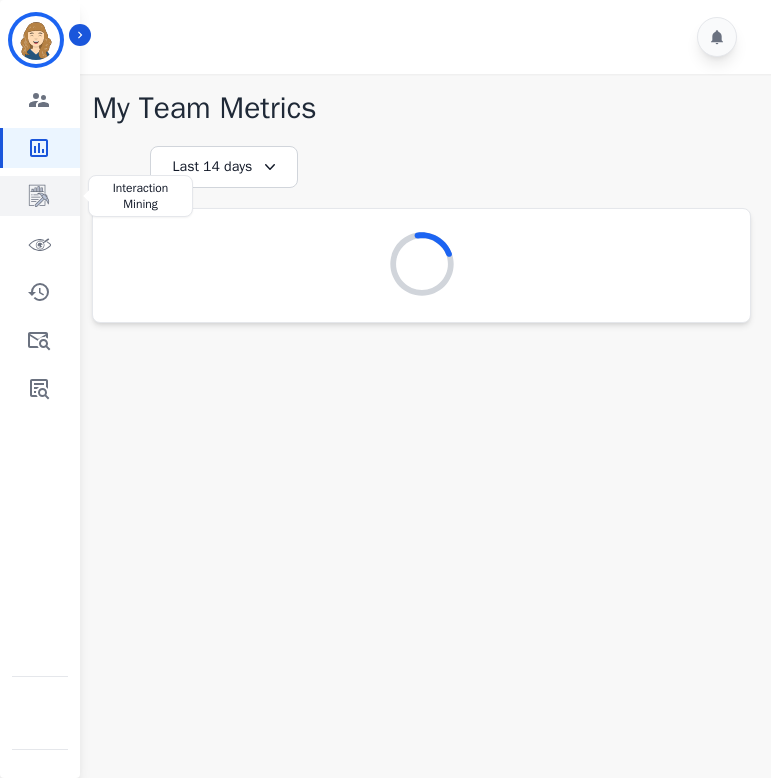 click 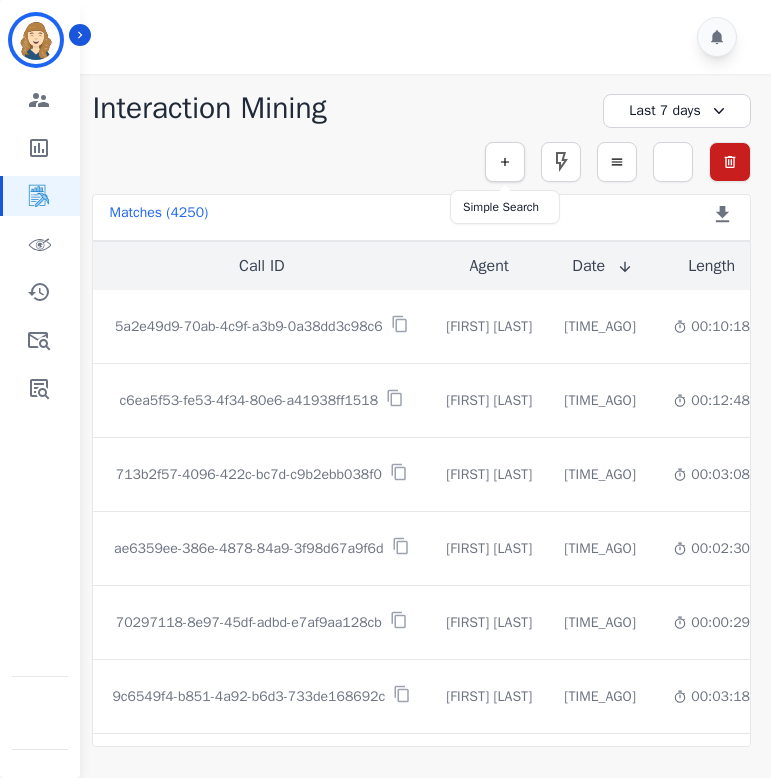 click at bounding box center (505, 162) 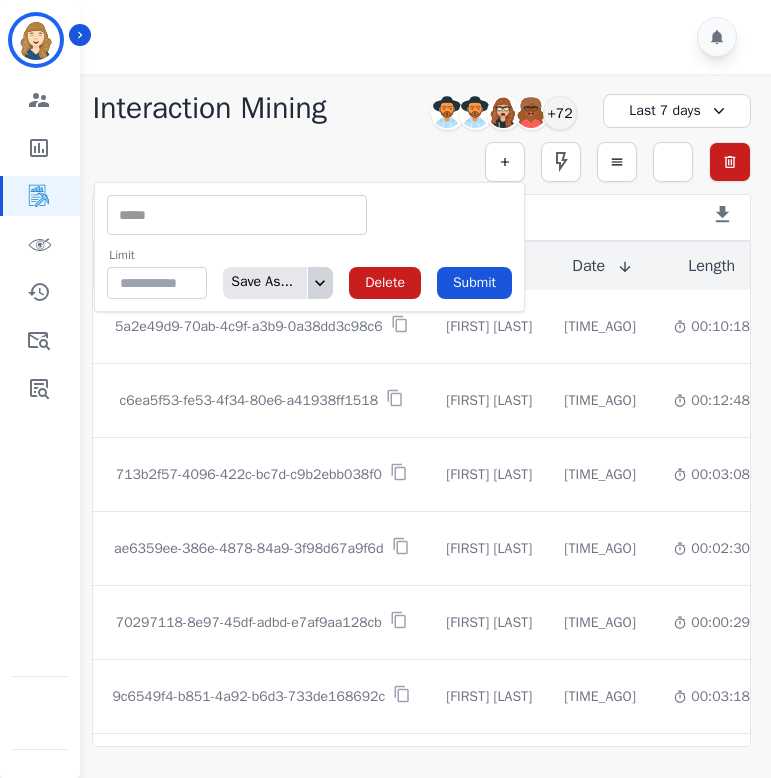 click 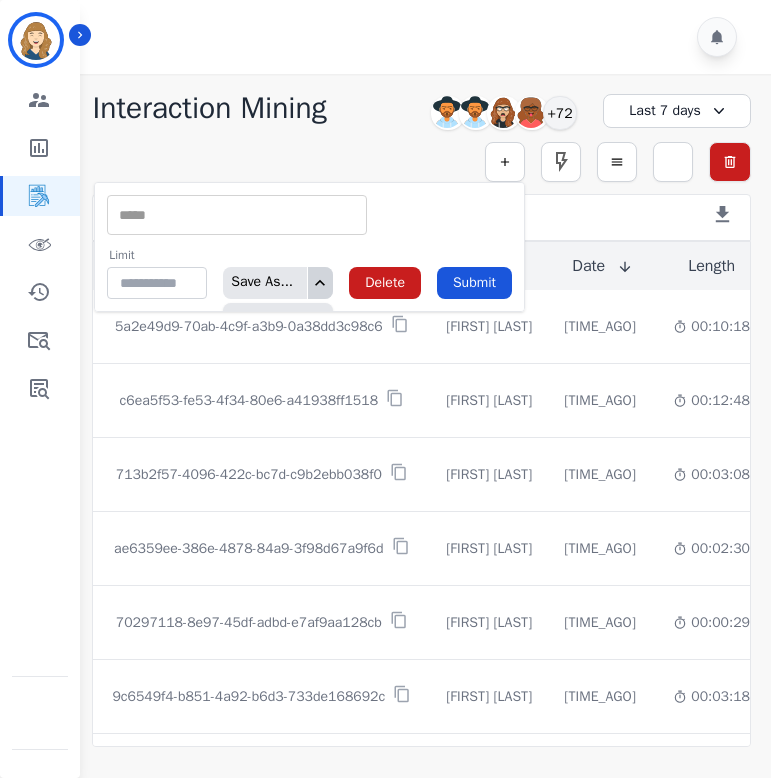 click 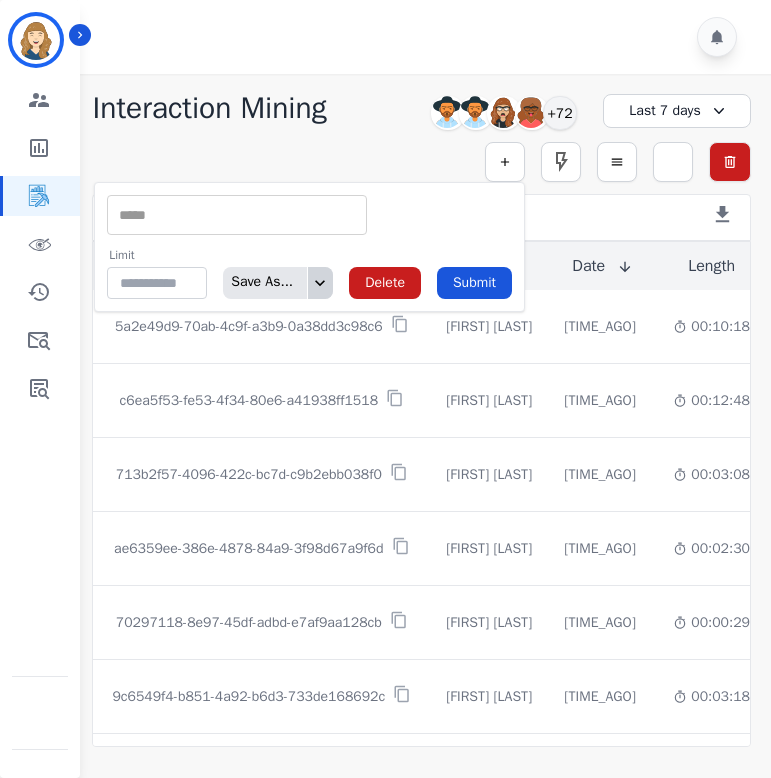 click 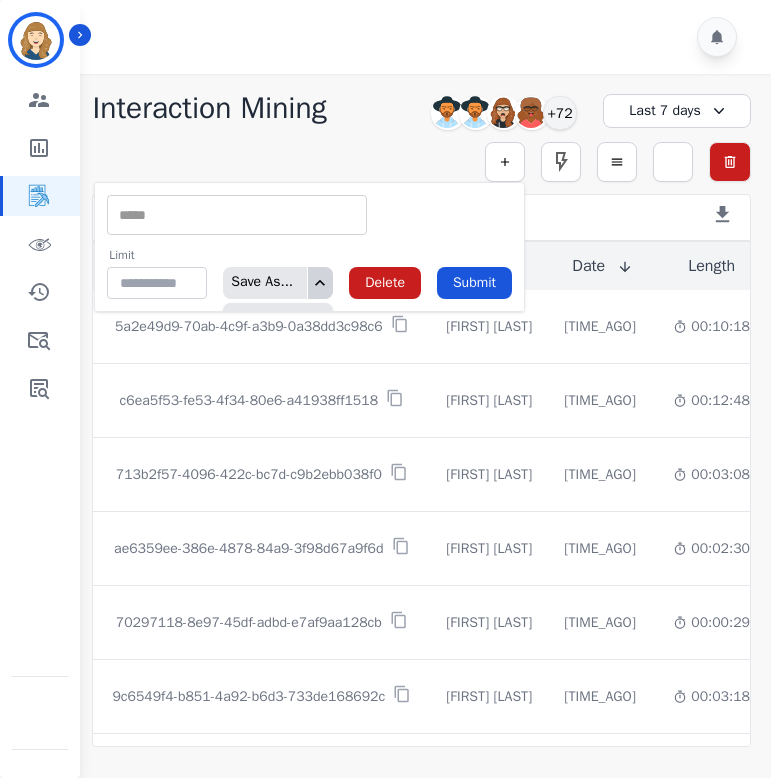 click 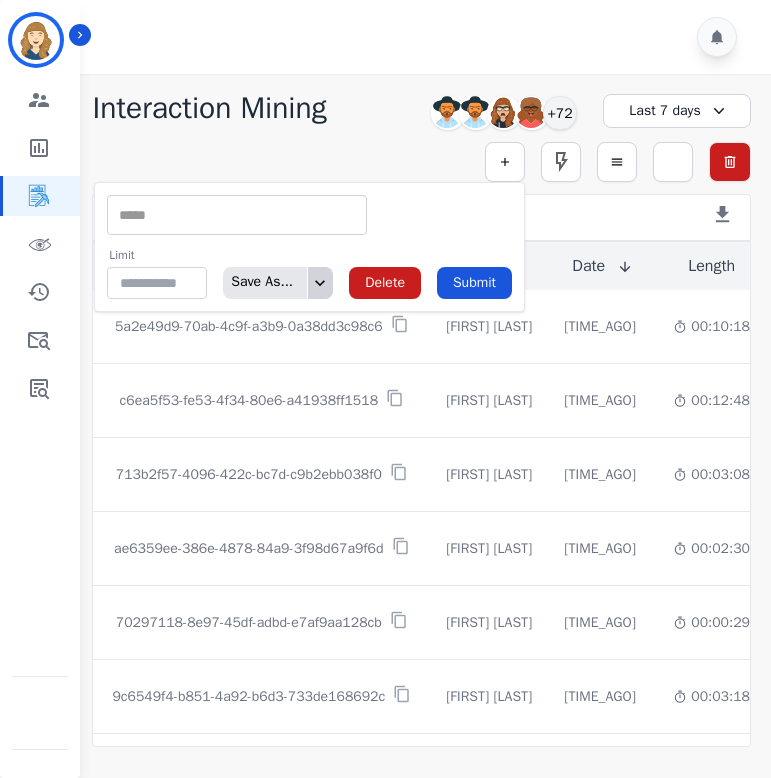click 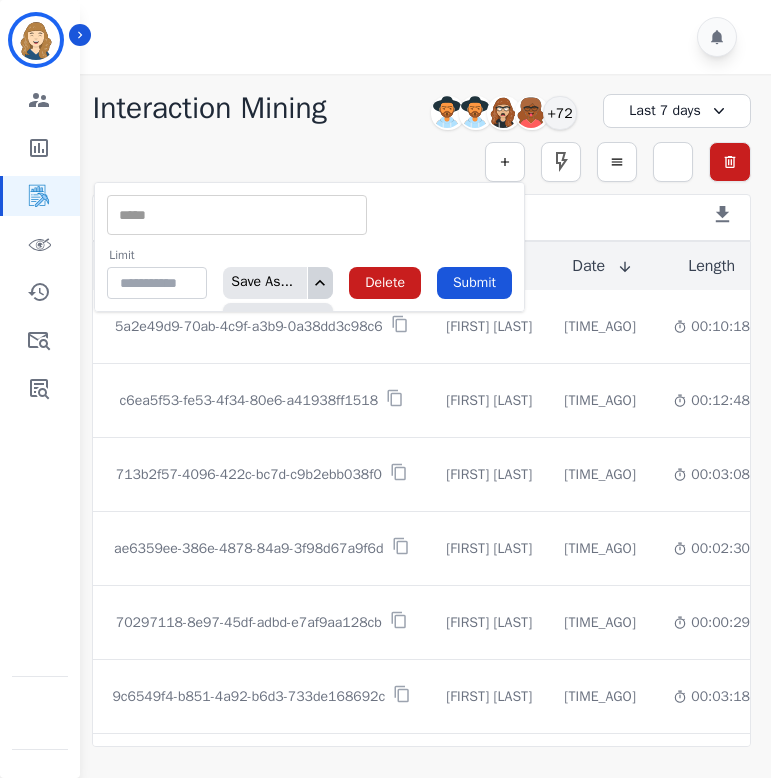 click 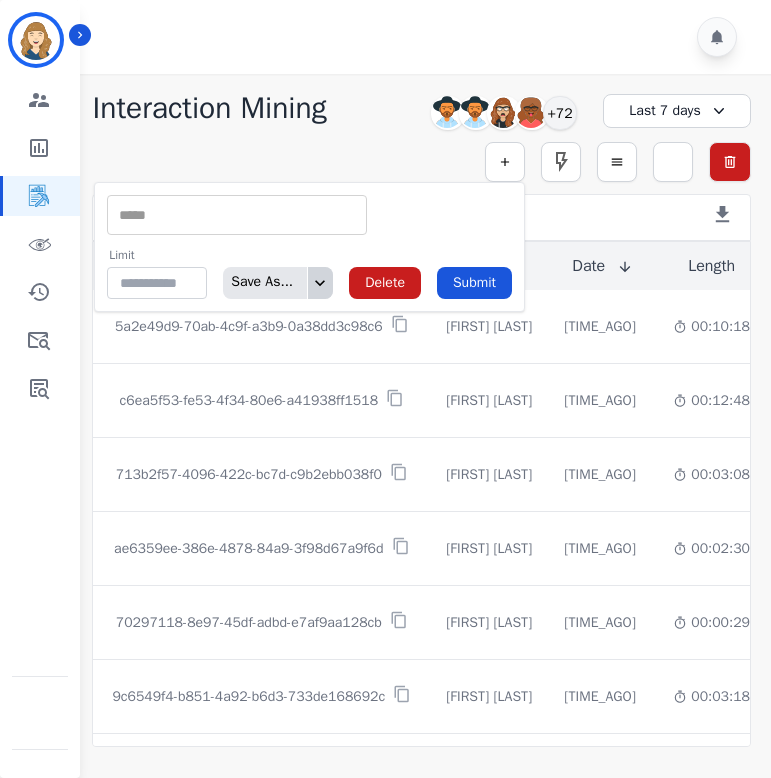 click 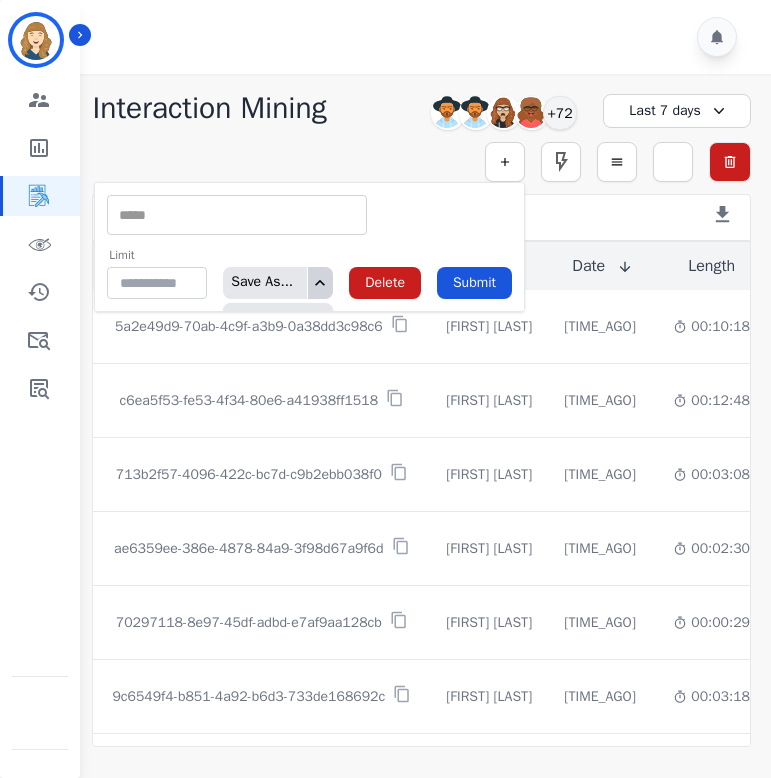 click 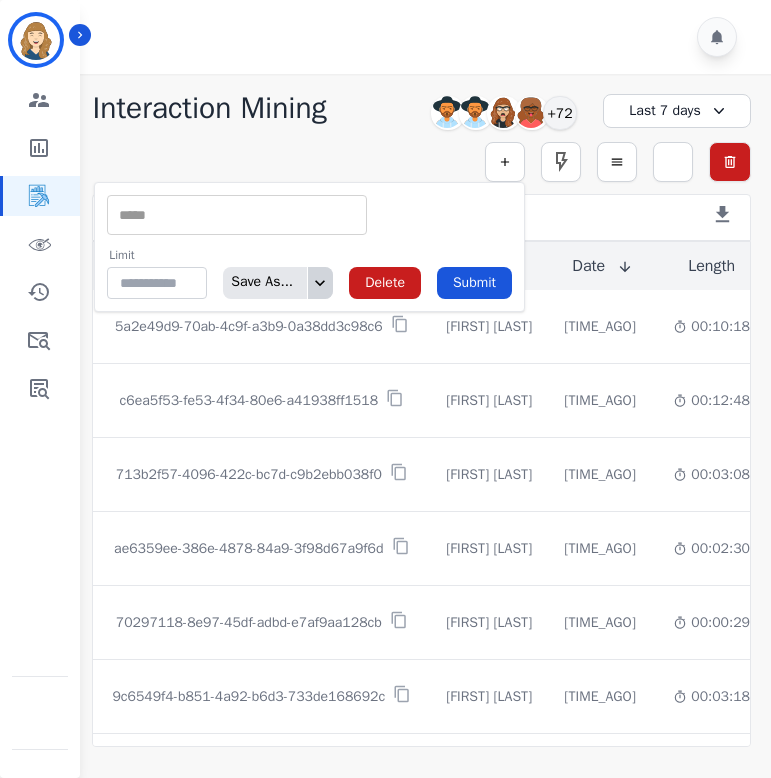 click 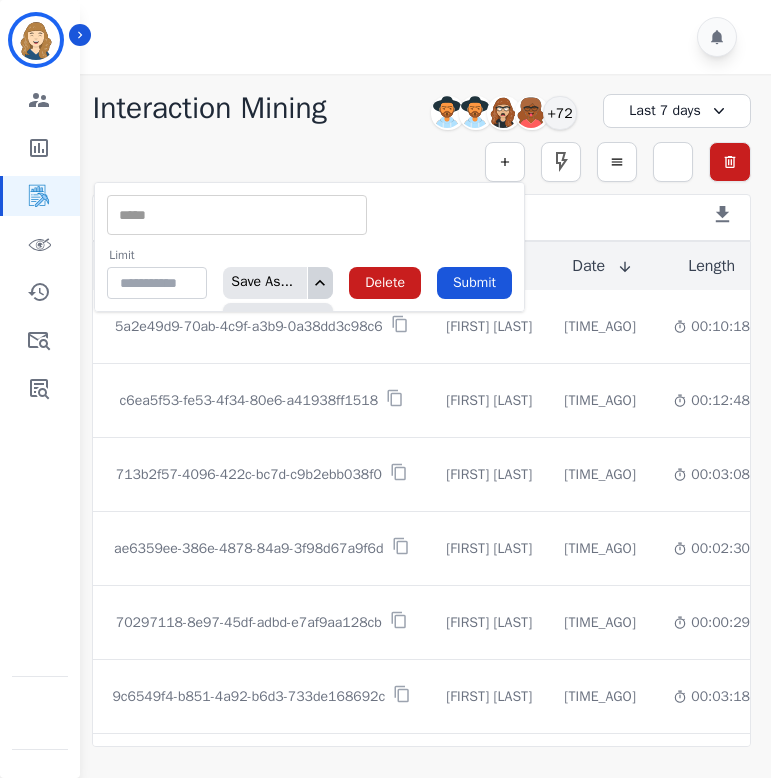click 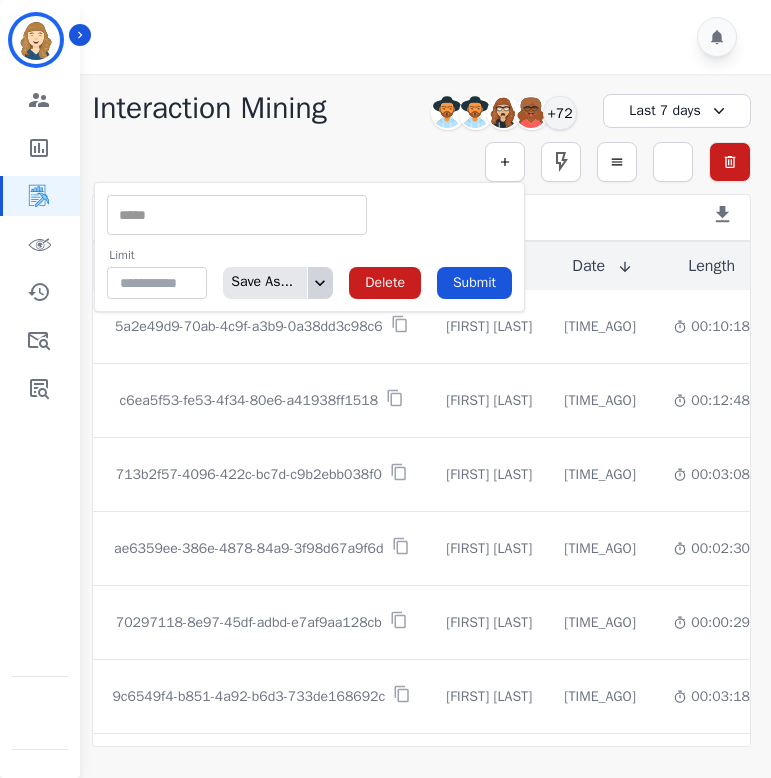 click 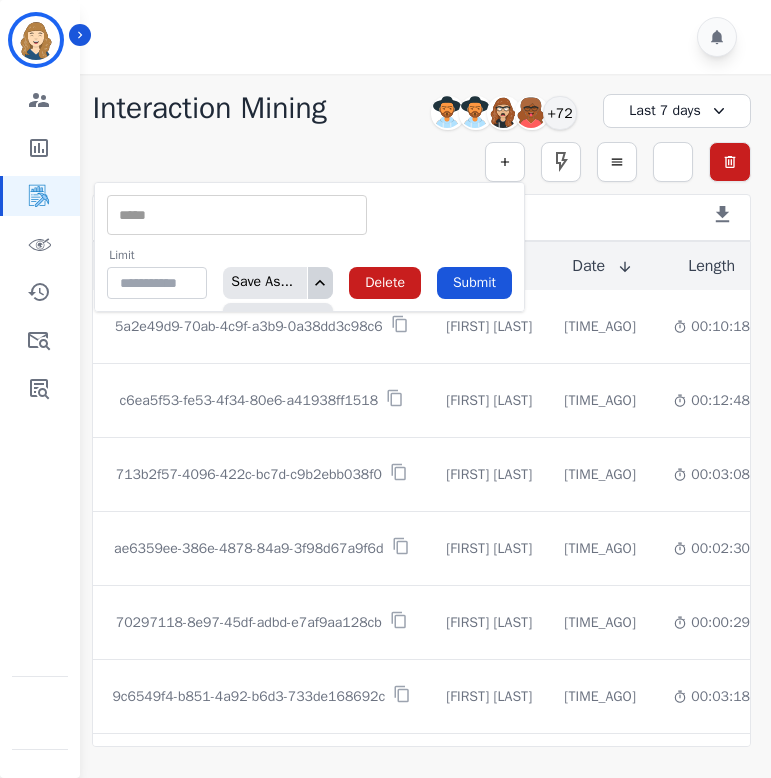 click 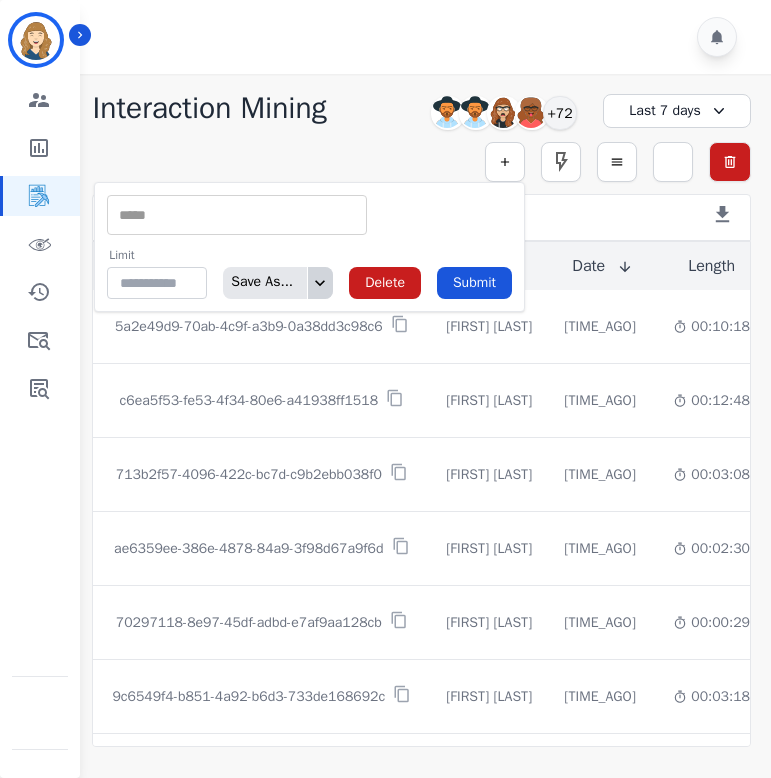 click 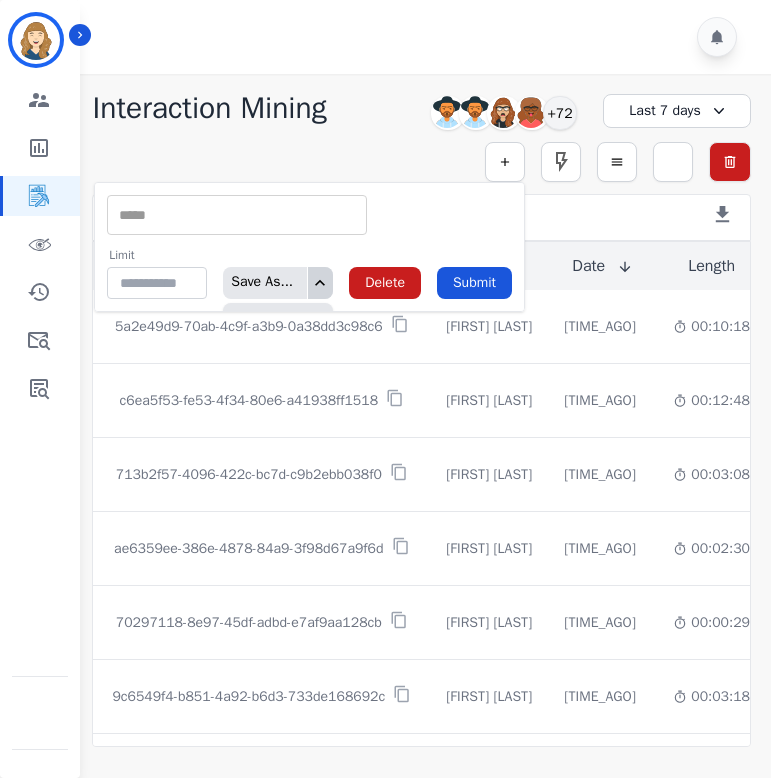 click 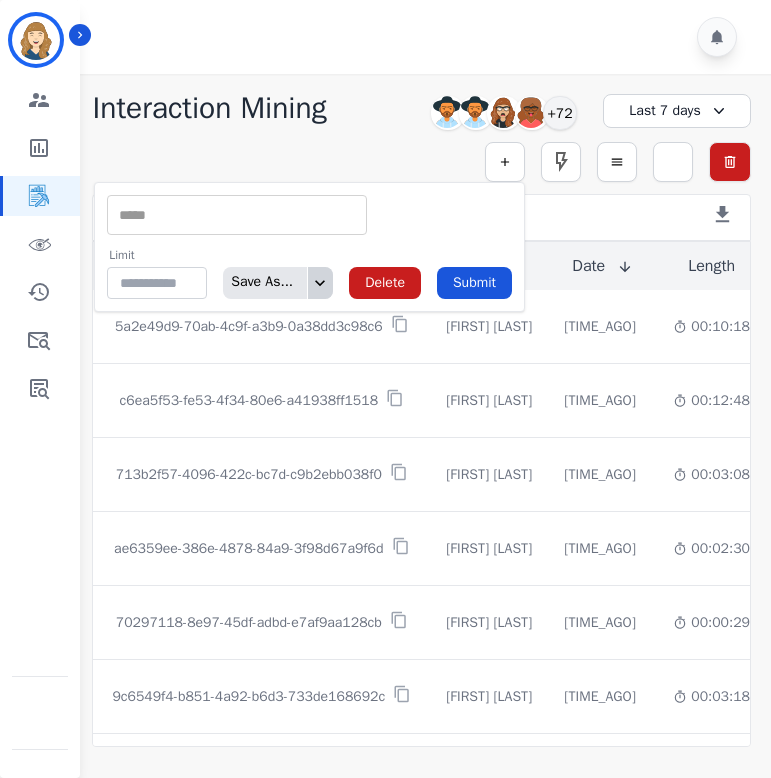 click on "Save As..." at bounding box center [258, 283] 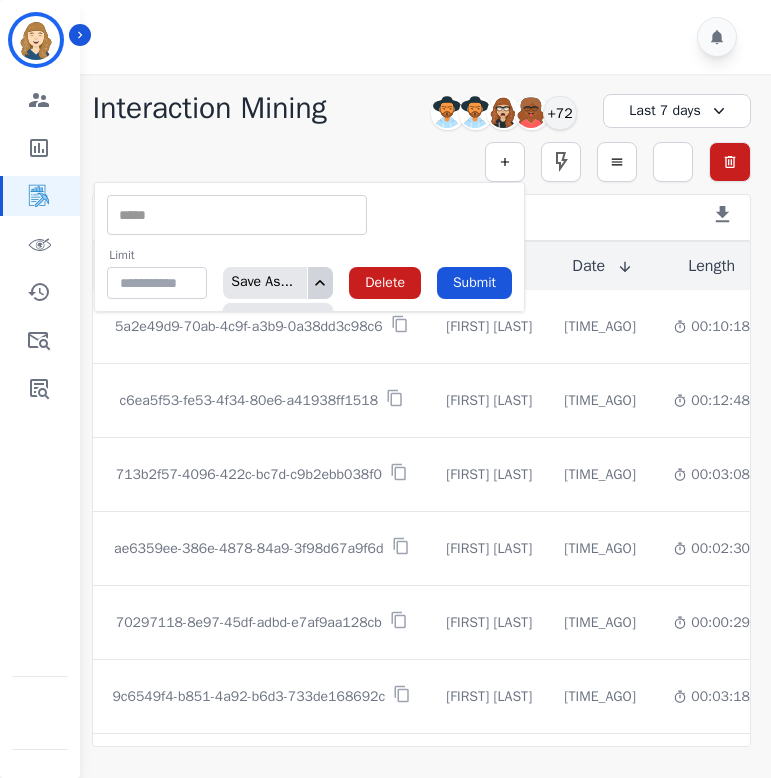 click 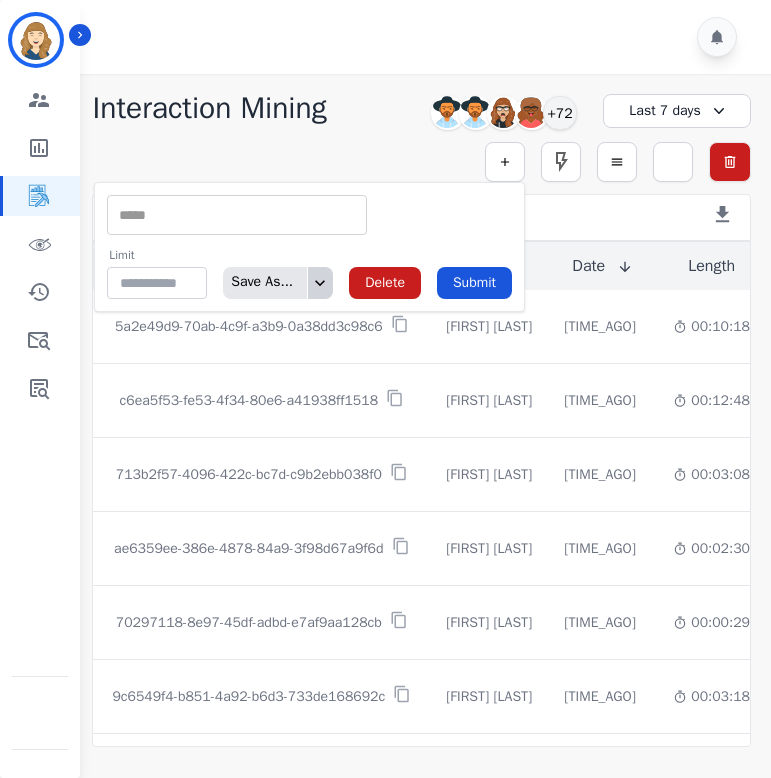 click 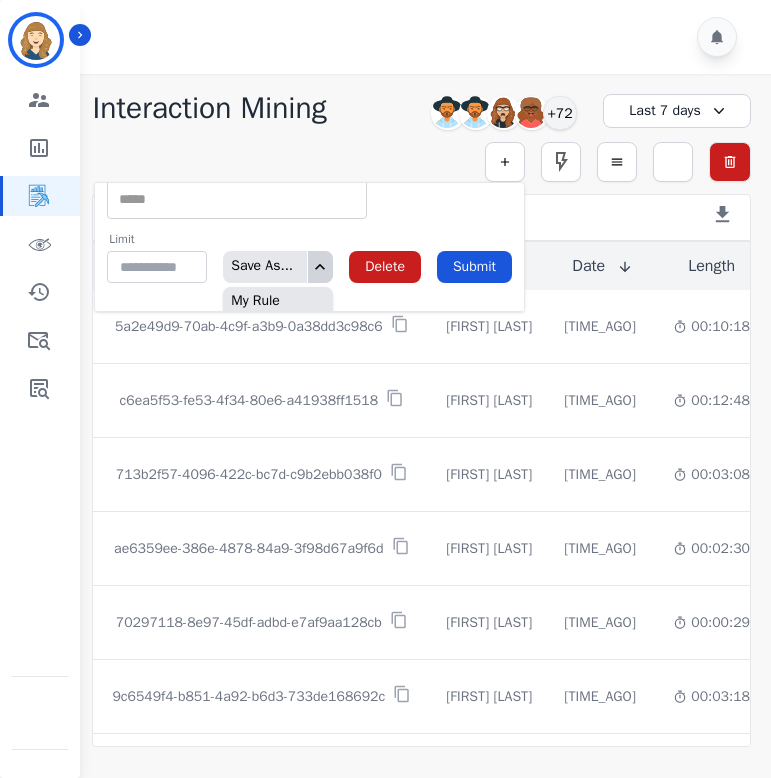scroll, scrollTop: 0, scrollLeft: 0, axis: both 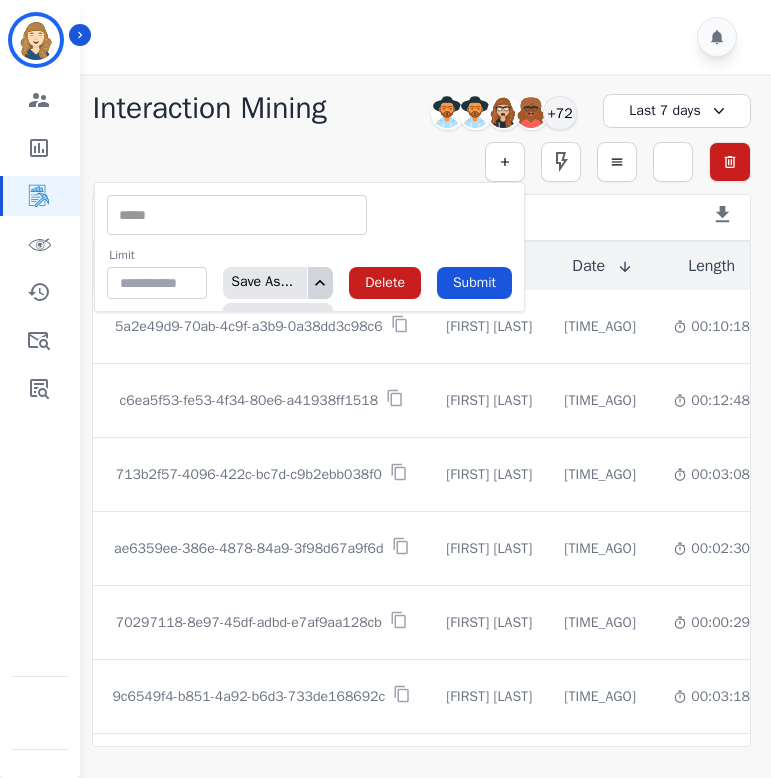 click 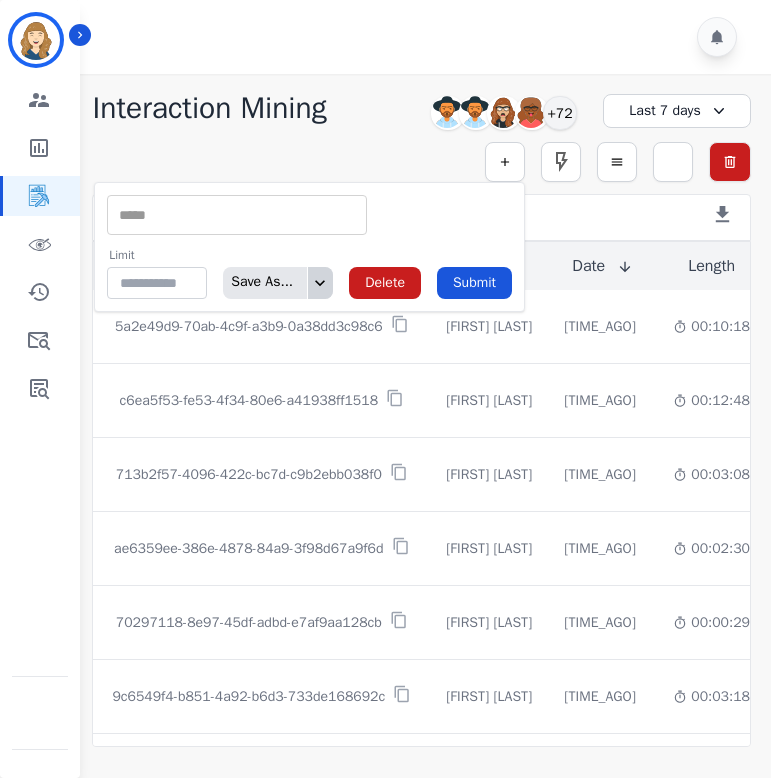 click 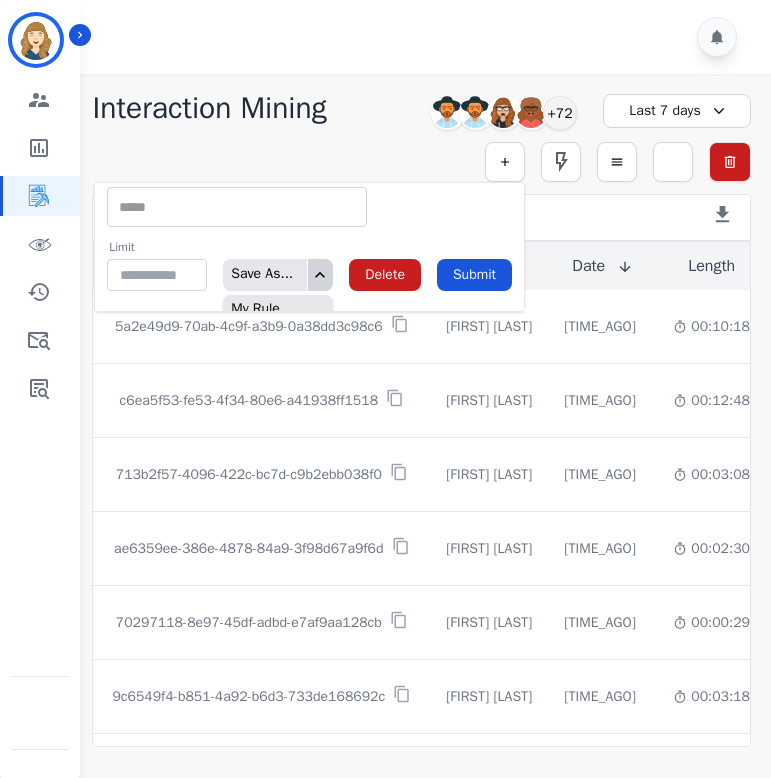 scroll, scrollTop: 0, scrollLeft: 0, axis: both 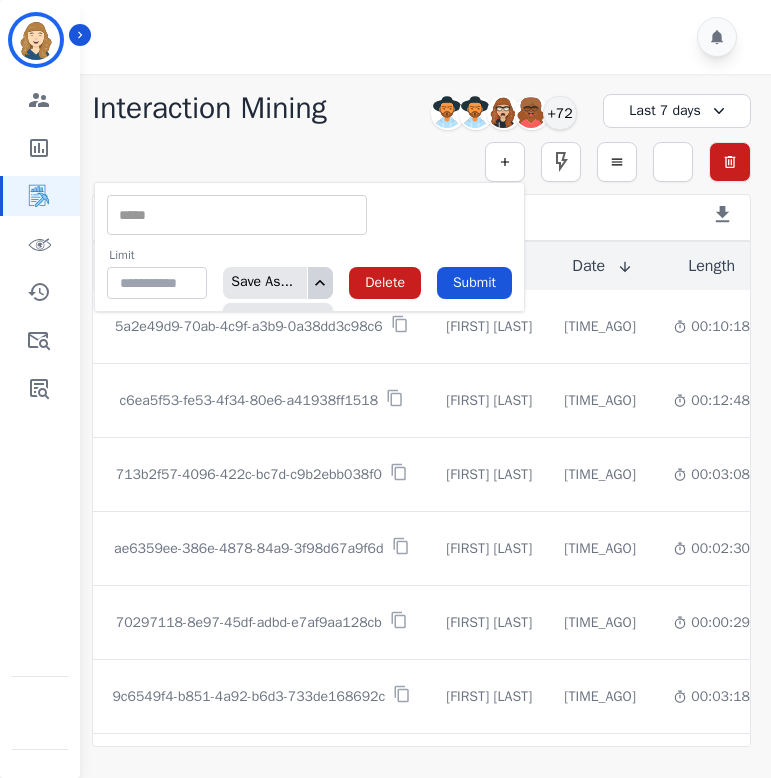 click 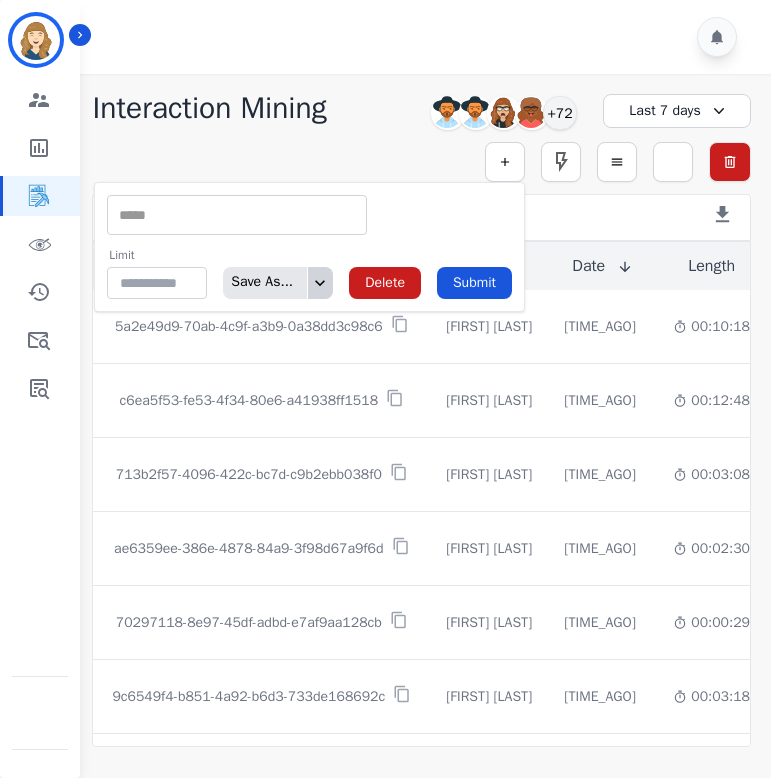 click 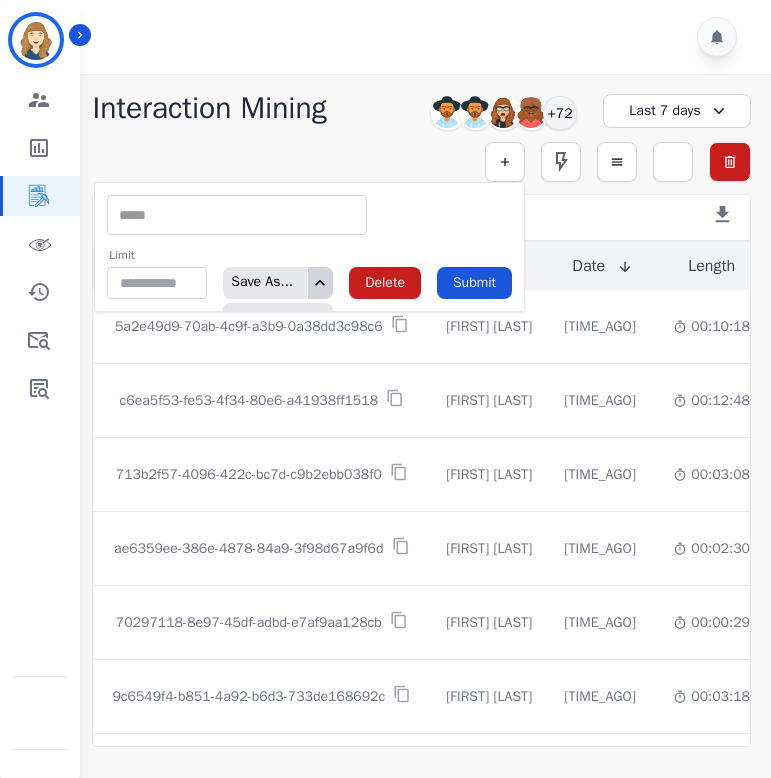 click on "Save As..." at bounding box center [258, 283] 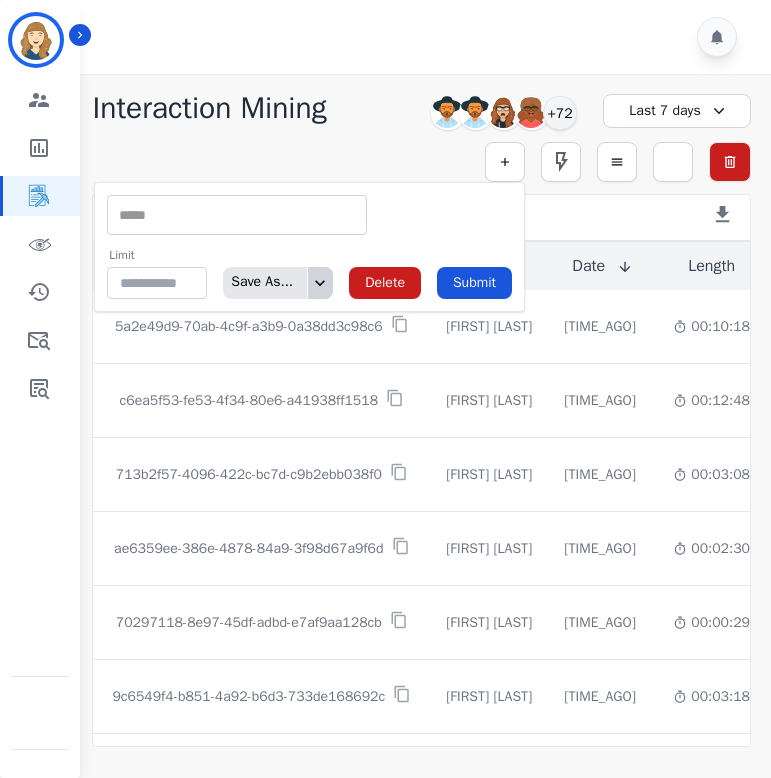 click 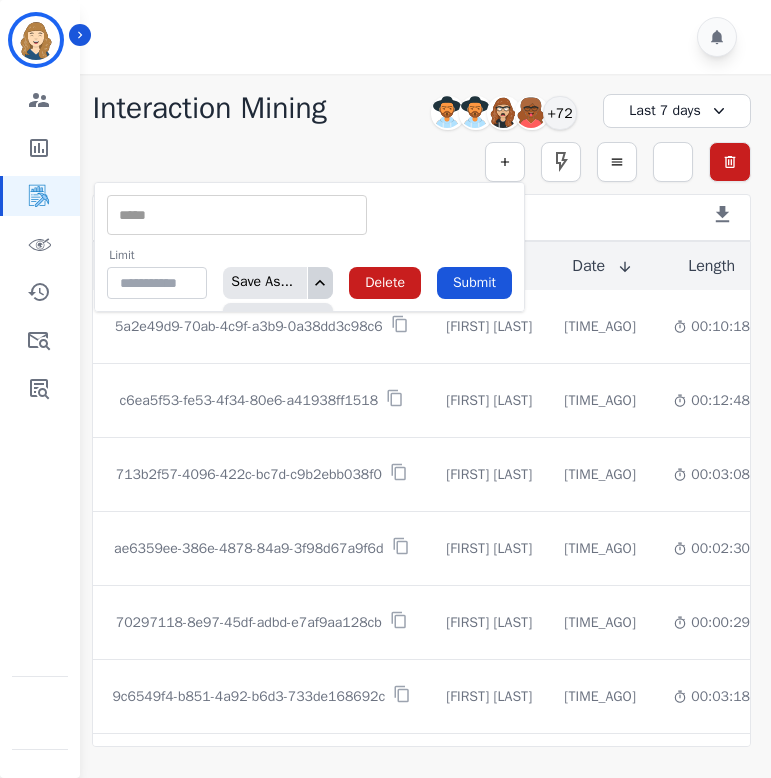 click 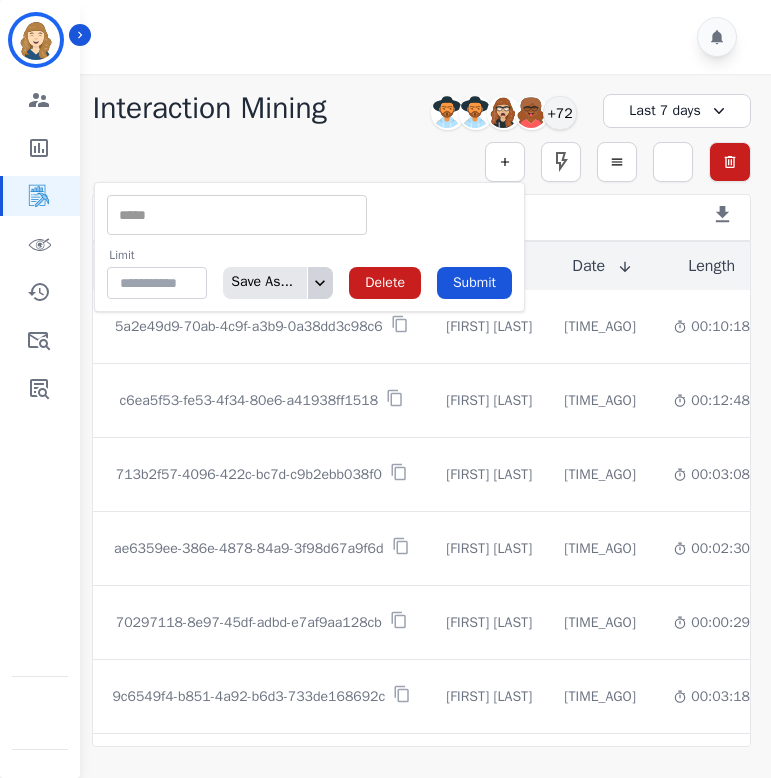 click 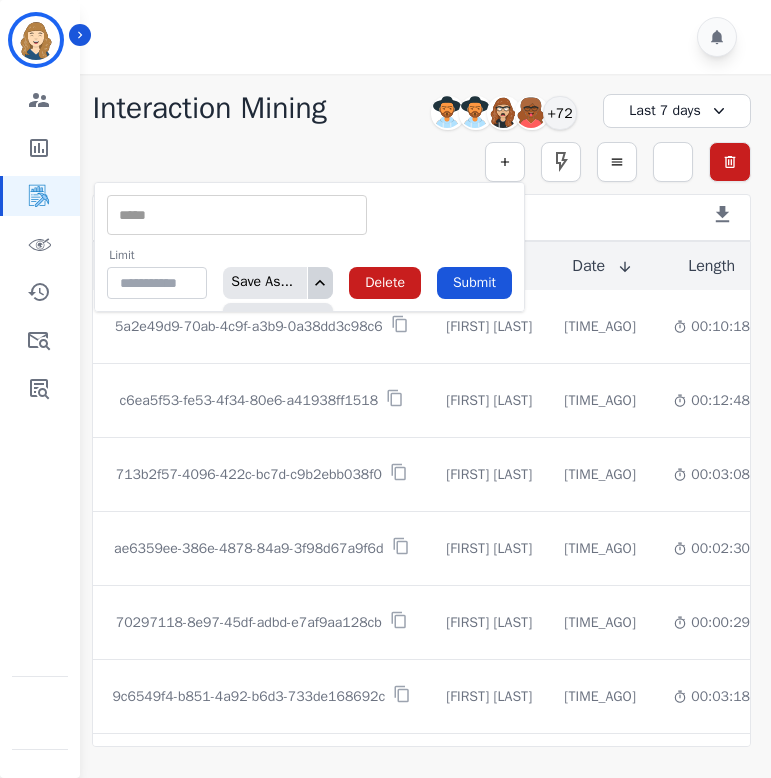 click 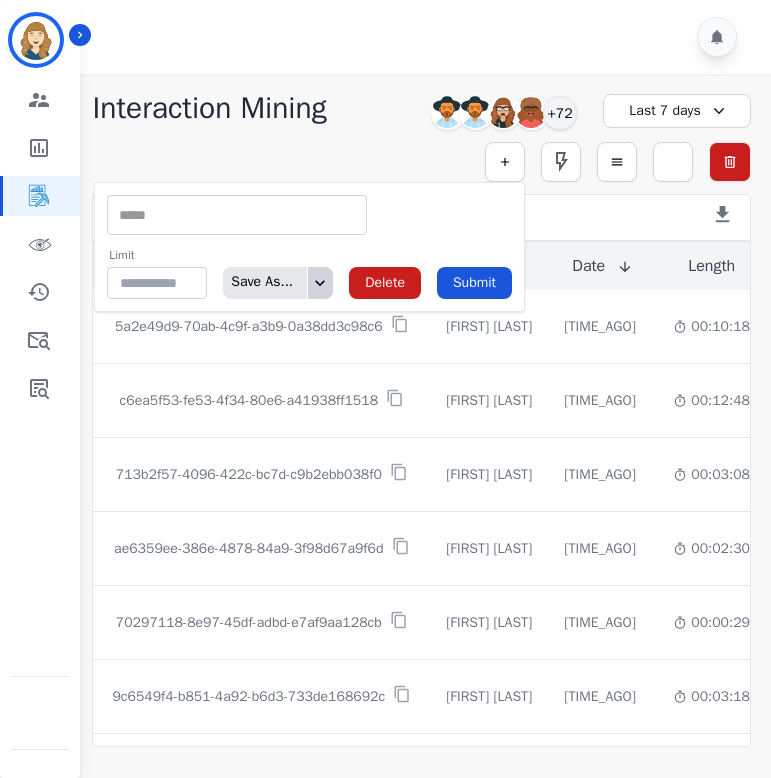 click at bounding box center [320, 283] 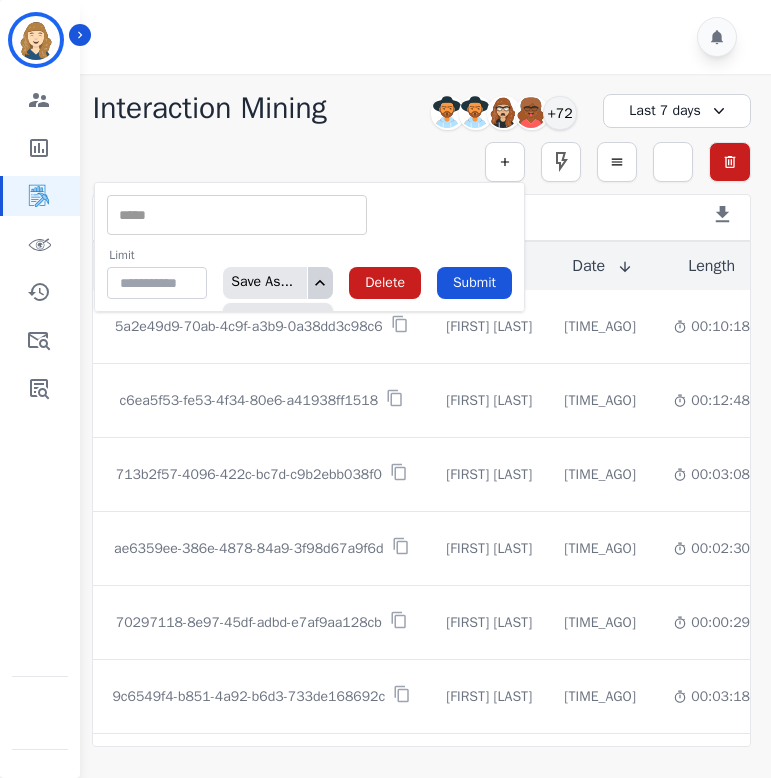 click at bounding box center [320, 283] 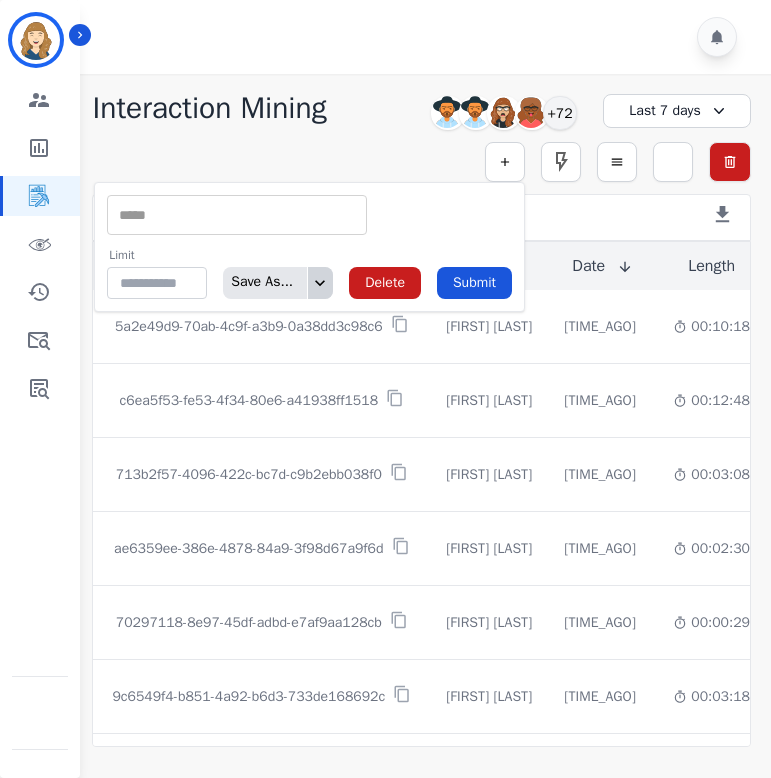 click 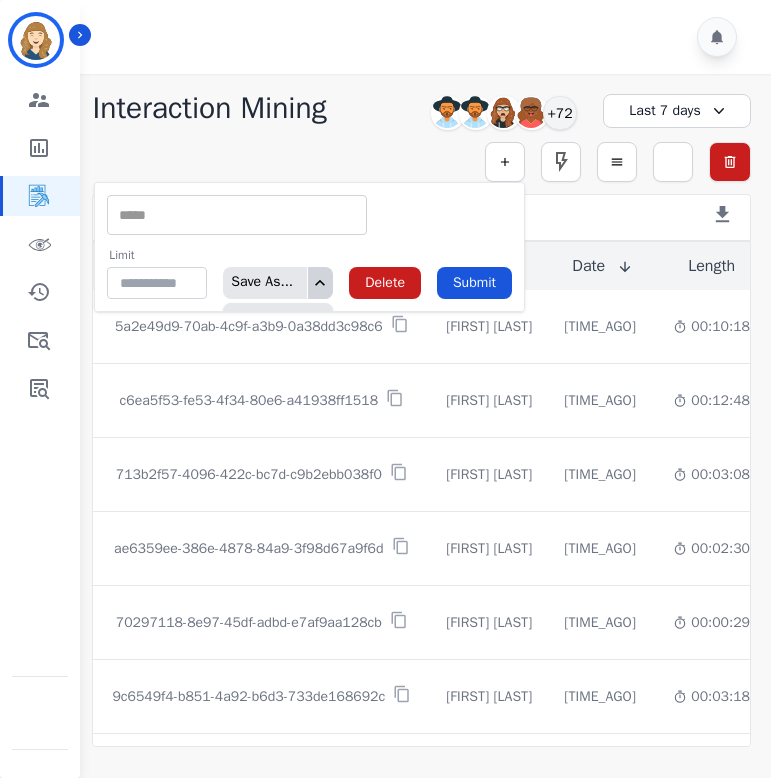 click 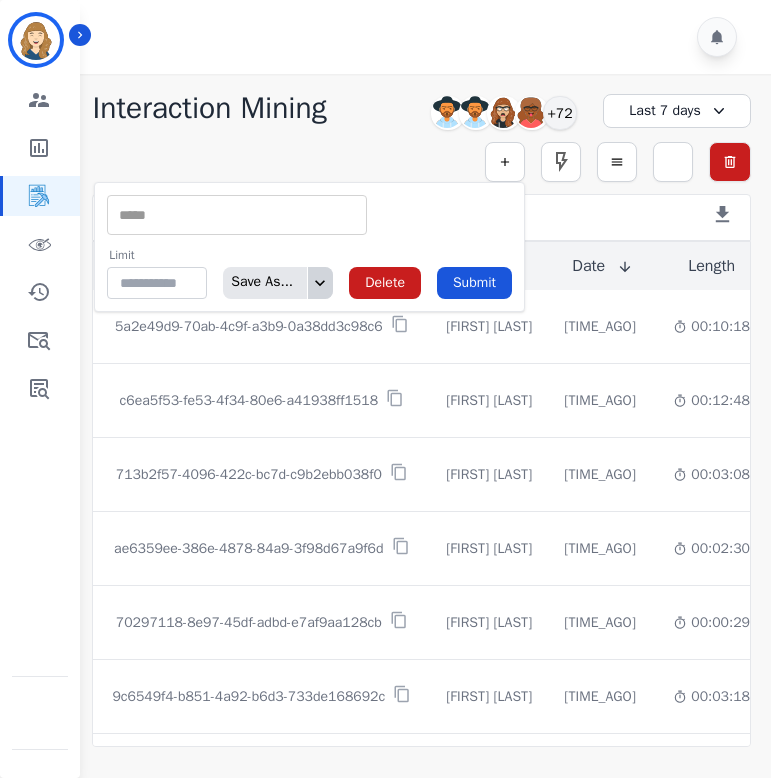 click 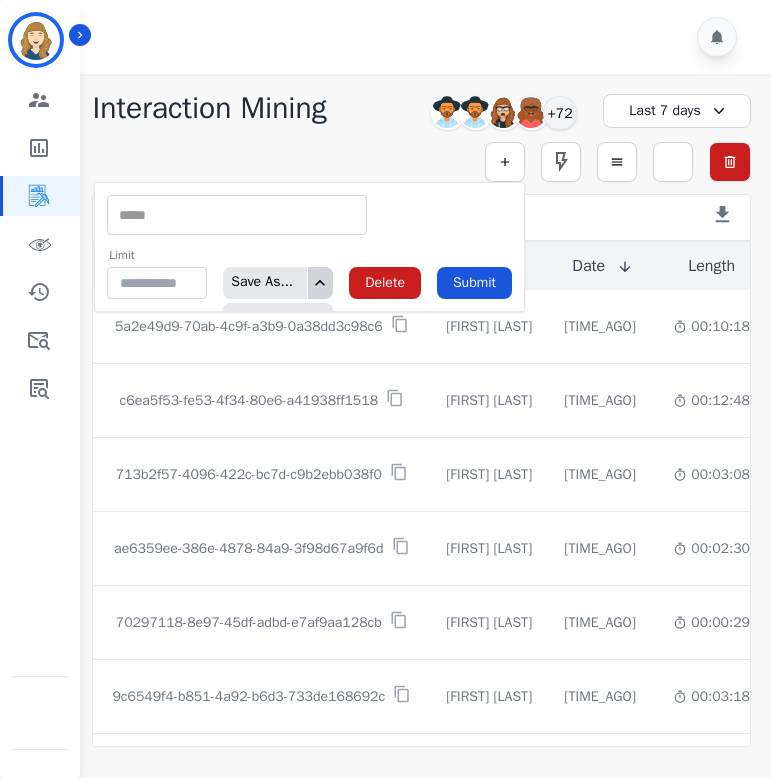click 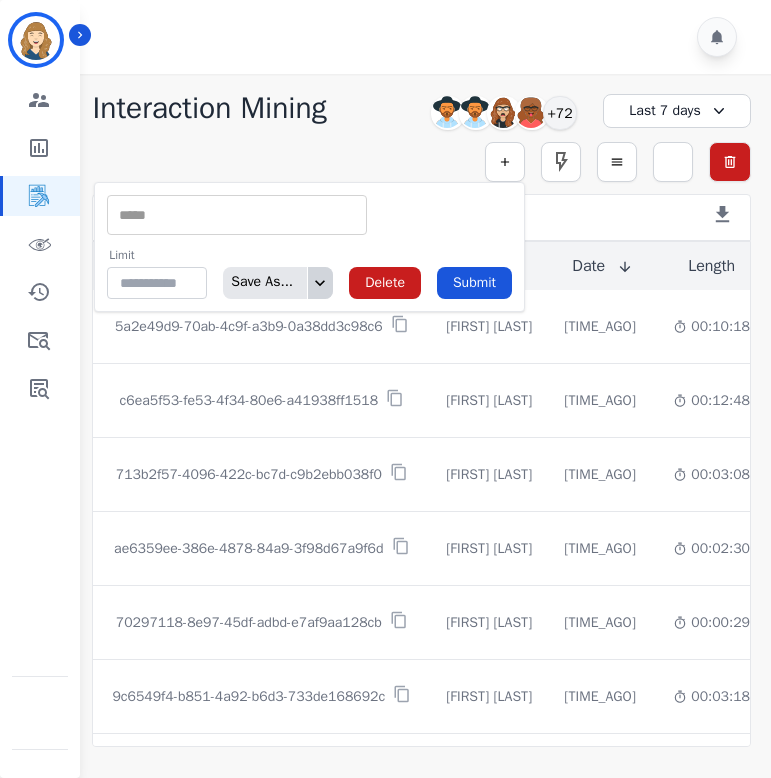 click on "**********" 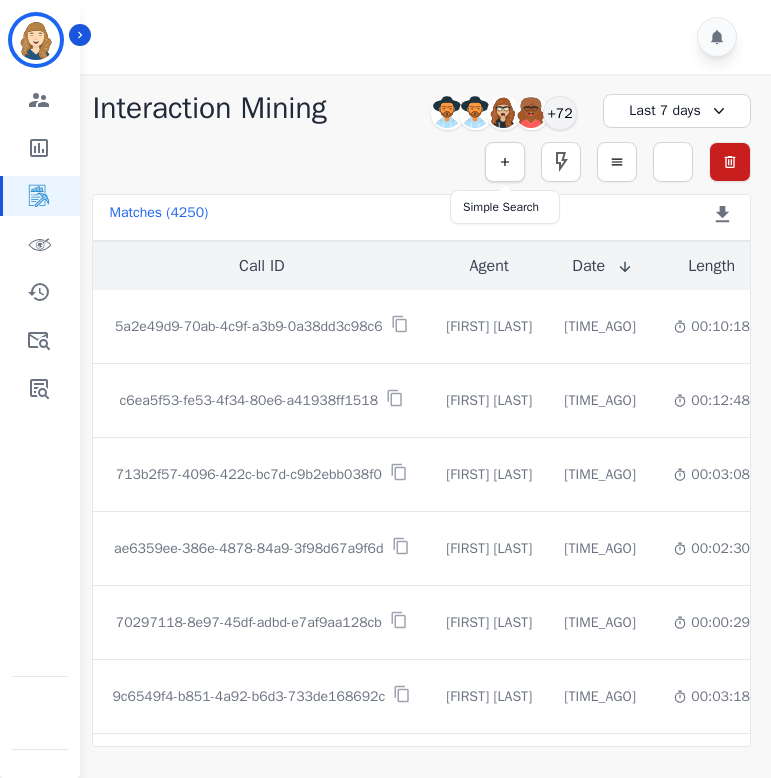 click 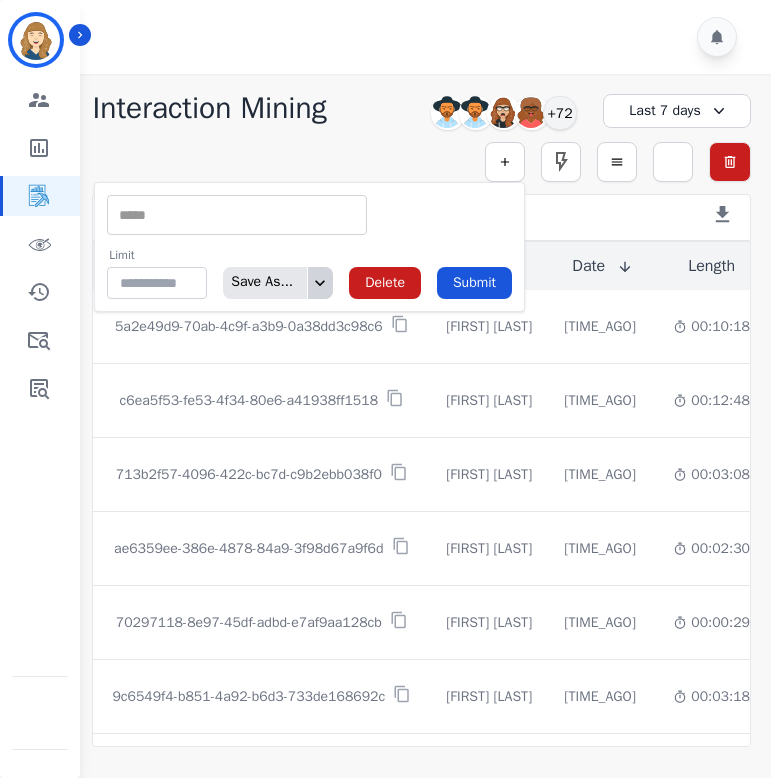 click at bounding box center [320, 283] 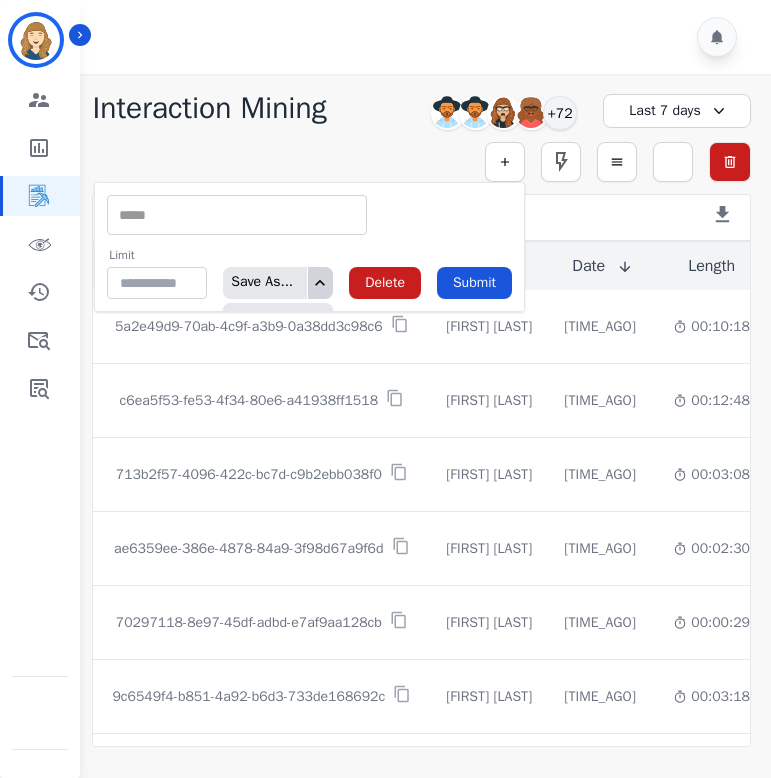 click at bounding box center [320, 283] 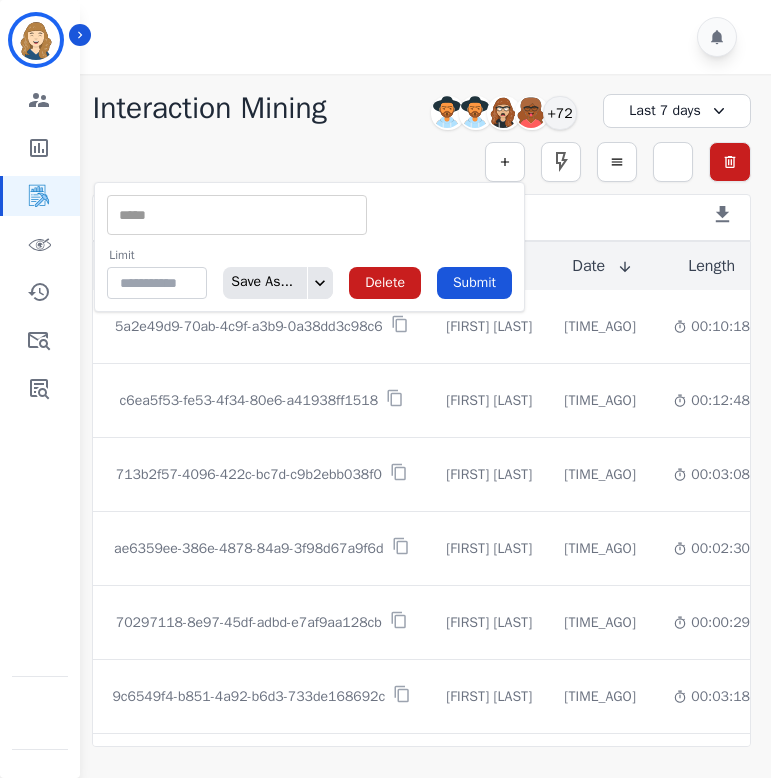 click at bounding box center (237, 215) 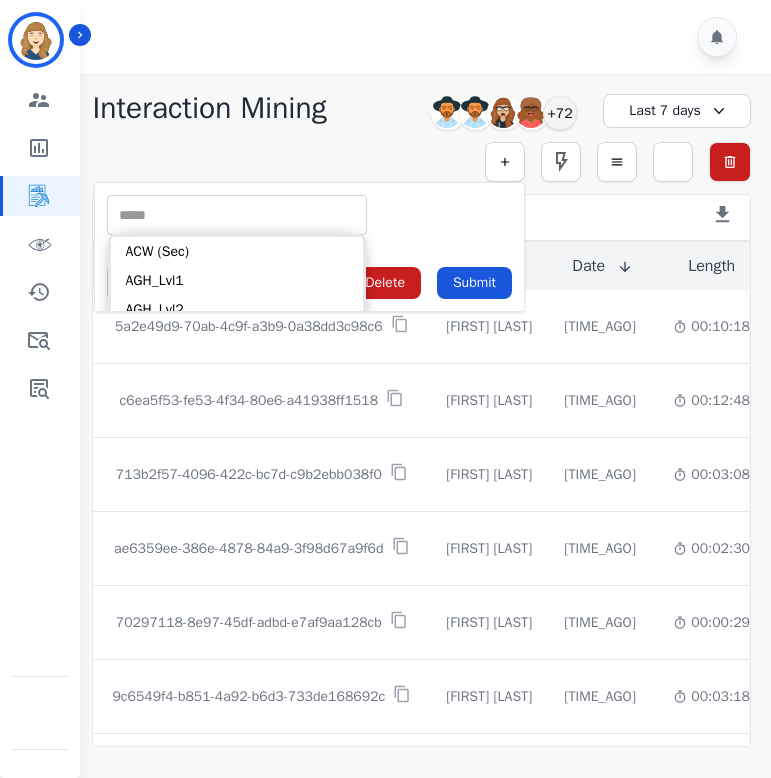 click on "**             ACW (Sec)   AGH_Lvl1   AGH_Lvl2   Emote: Apprehensive %   Silence Front (CX)   CX Phone (ANI)   Silence Rear (CX)   Cross talk %   Csat Score   Sentiment Overall (CX)   WPM (CX)   Direction   Disposition (ACD)   Silence Front (EMP)   Silence Rear (EMP)   Sentiment Overall (EMP)   WPM (EMP)   Emote: Escalated %   First to Talk   Emote: Happy %" at bounding box center [309, 215] 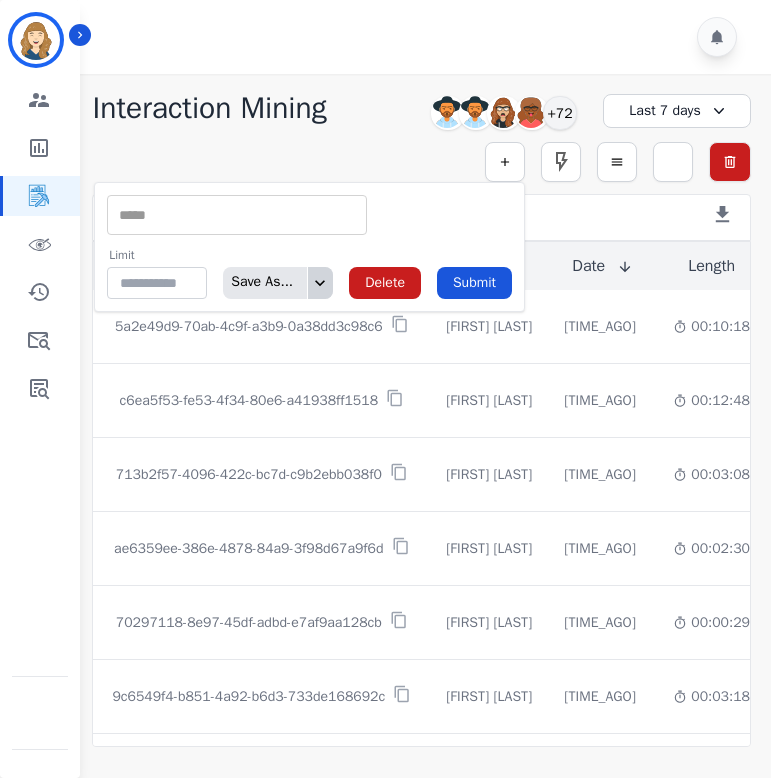 click 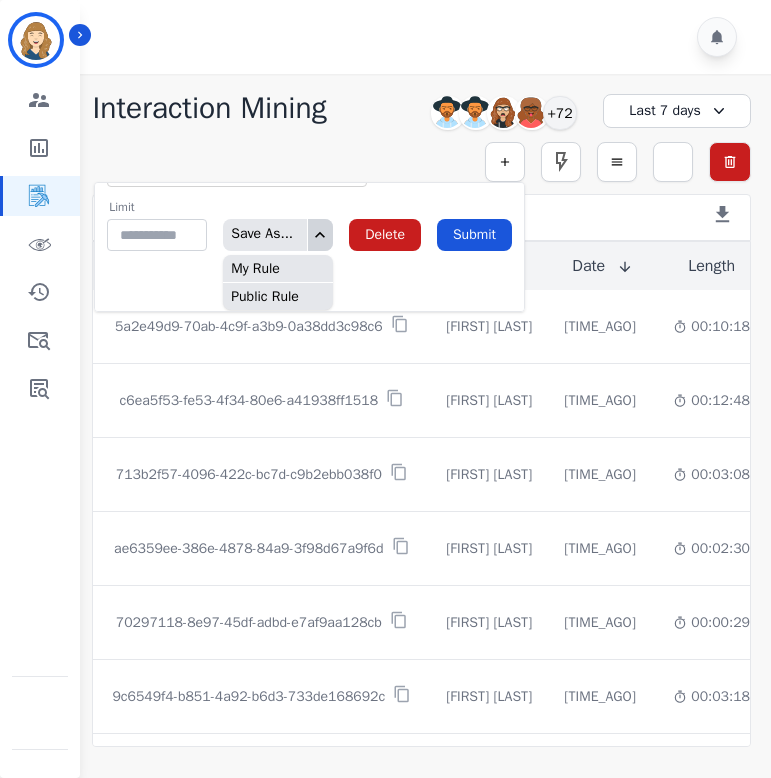 scroll, scrollTop: 0, scrollLeft: 0, axis: both 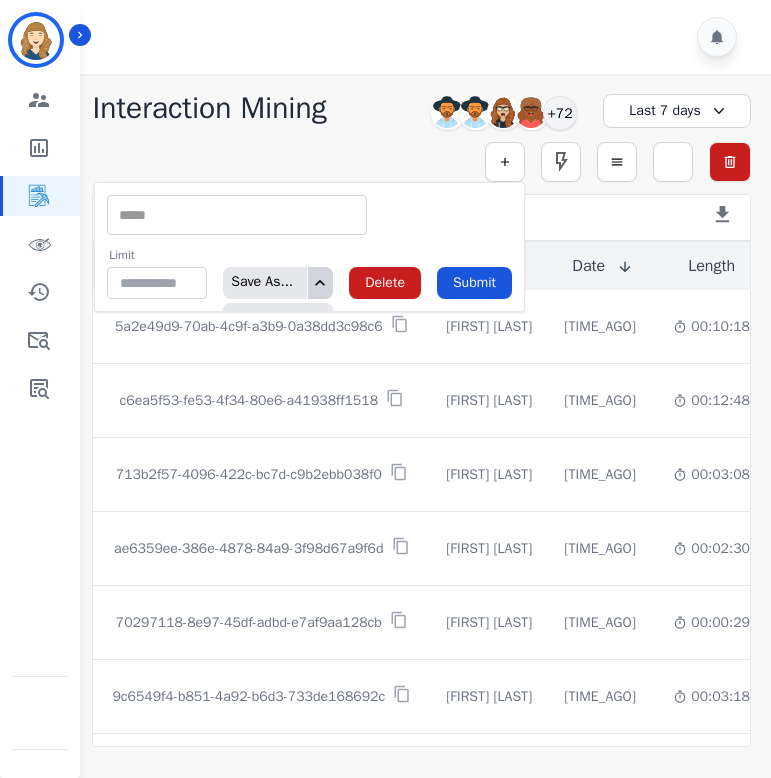 click 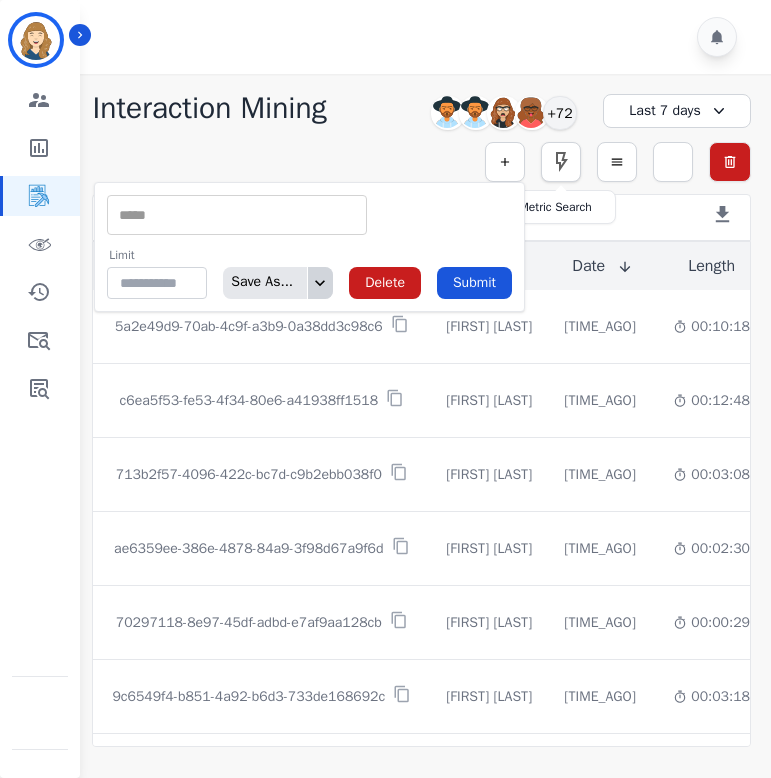 click 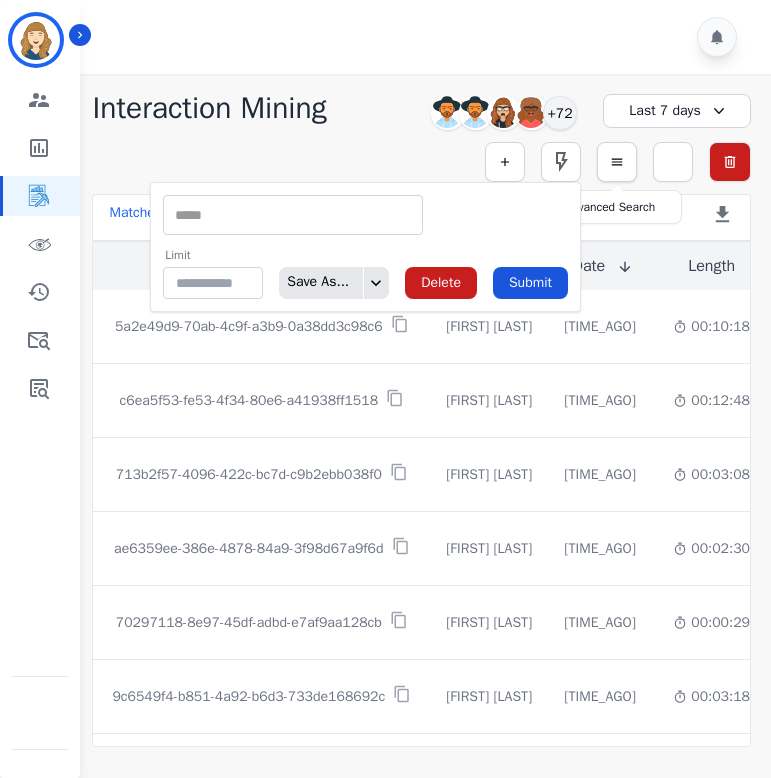 click 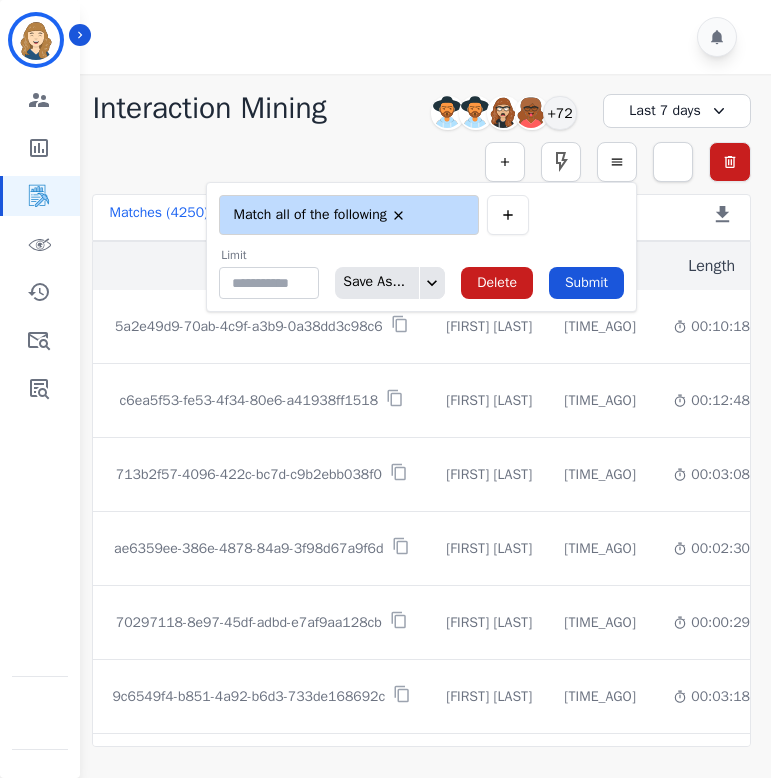 click on "Saved Rules" at bounding box center [673, 162] 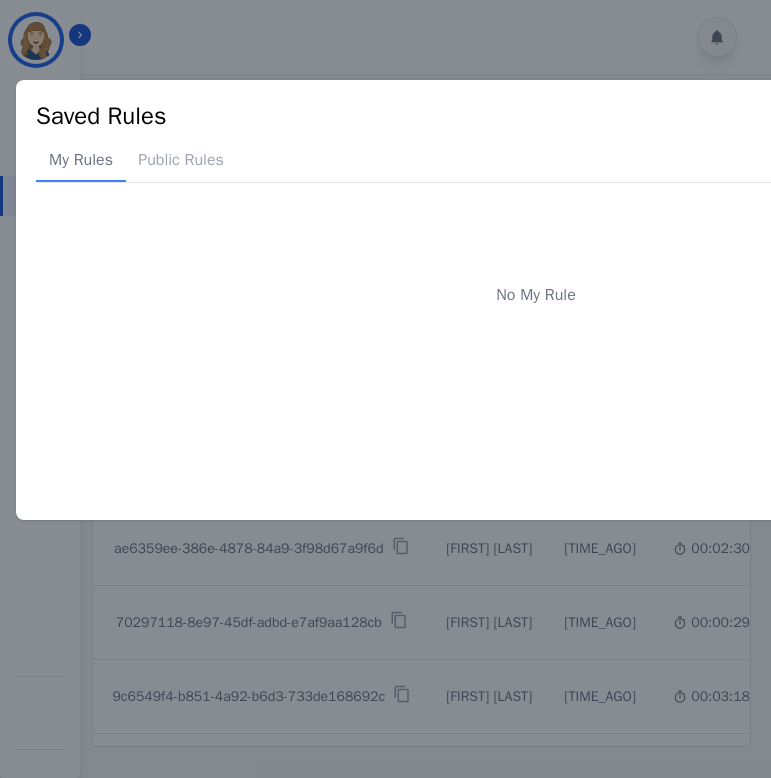 click on "Public Rules" at bounding box center (181, 165) 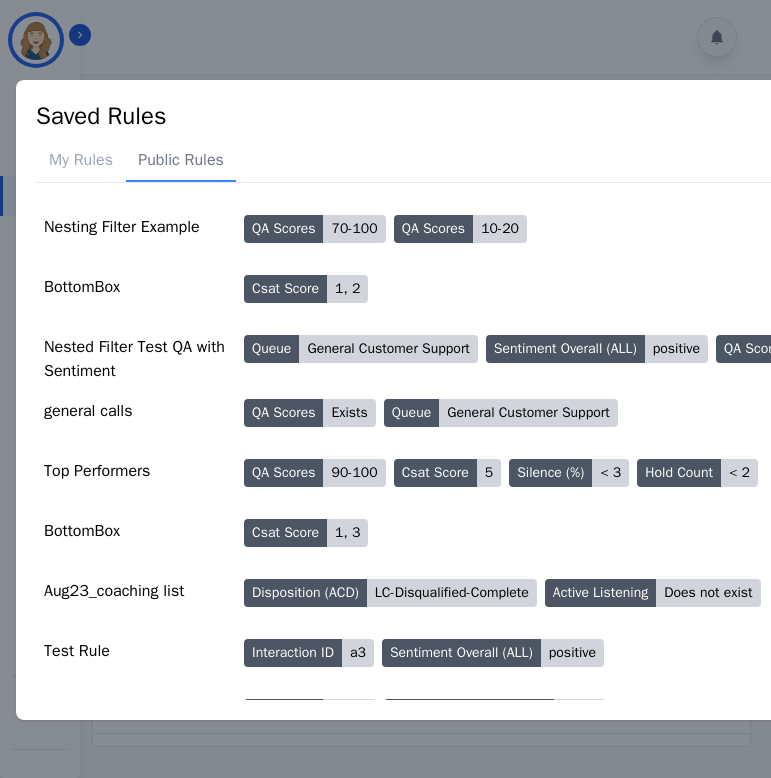 click on "Saved Rules   My Rules   Public Rules   Nesting Filter Example   QA Scores   70-100   QA Scores   10-20     BottomBox   Csat Score   1, 2   Nested Filter Test QA with Sentiment   Queue   General Customer Support   Sentiment Overall (ALL)   positive   QA Scores   Exists     general calls   QA Scores   Exists   Queue   General Customer Support     Top Performers   QA Scores   90-100   Csat Score   5   Silence (%)   < 3   Hold Count   < 2     BottomBox   Csat Score   1, 3   Aug23_coaching list   Disposition (ACD)   LC-Disqualified-Complete   Active Listening   Does not exist     Test Rule   Interaction ID   a3   Sentiment Overall (ALL)   positive     QA and CSAT   QA Scores   Exists   metadata.InitialContactId   Exists     DSATs   Csat Score   1, 2   Contacts With QA Score   QA Scores   Exists     QA and CSAT   QA Scores   70-100   QA Scores   10-20" at bounding box center (385, 389) 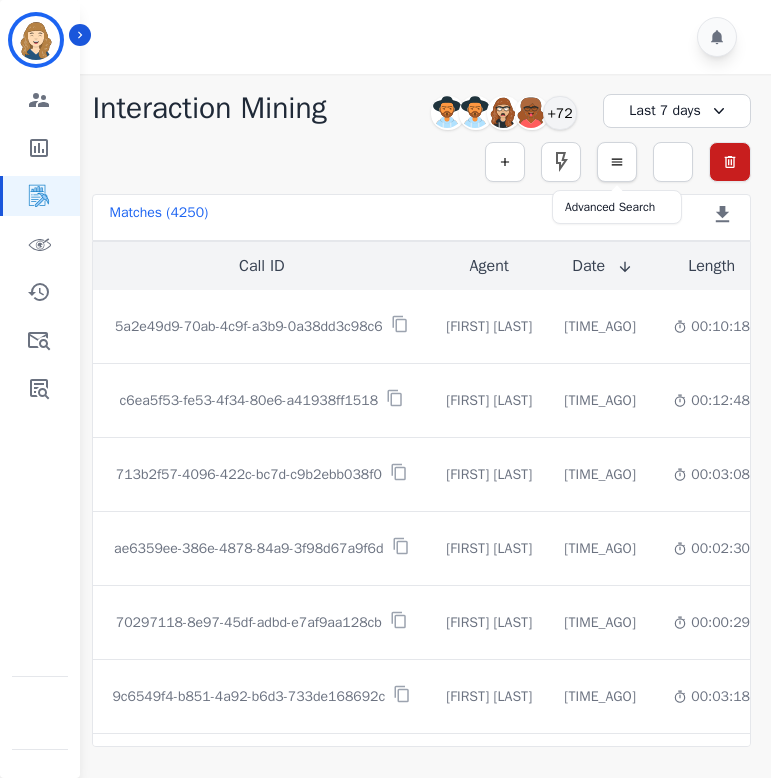 click at bounding box center (617, 162) 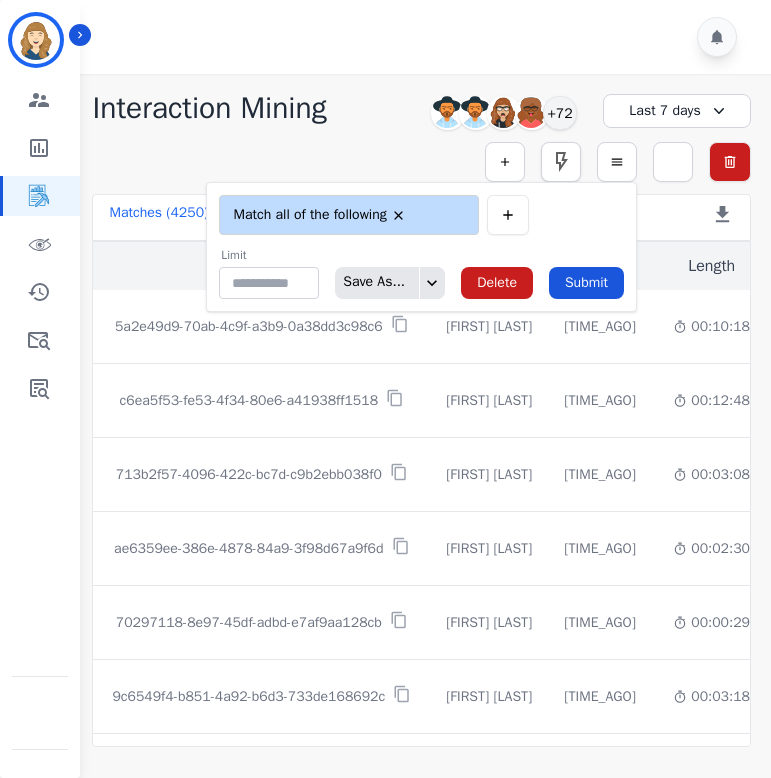 click 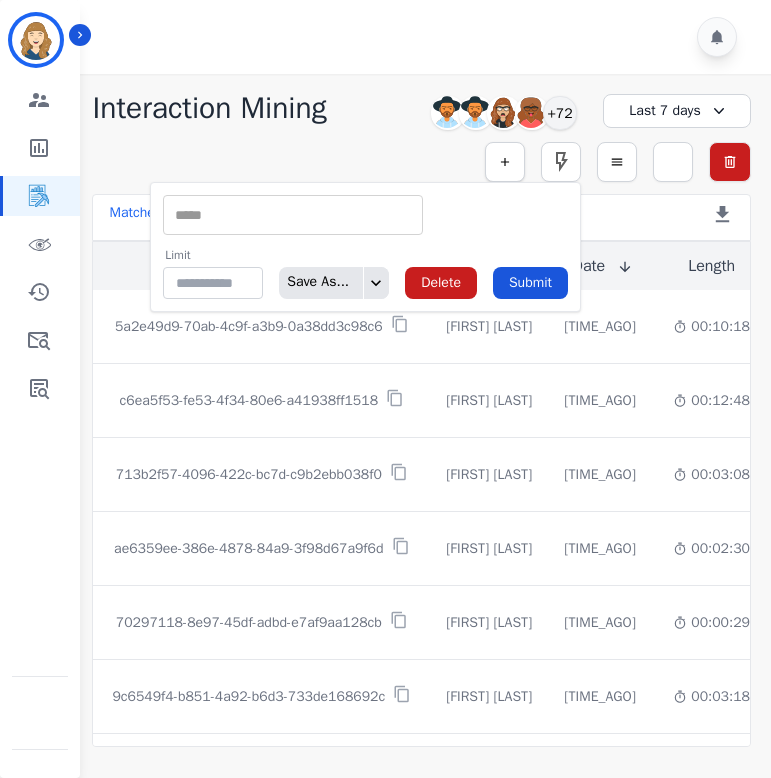 click at bounding box center [505, 162] 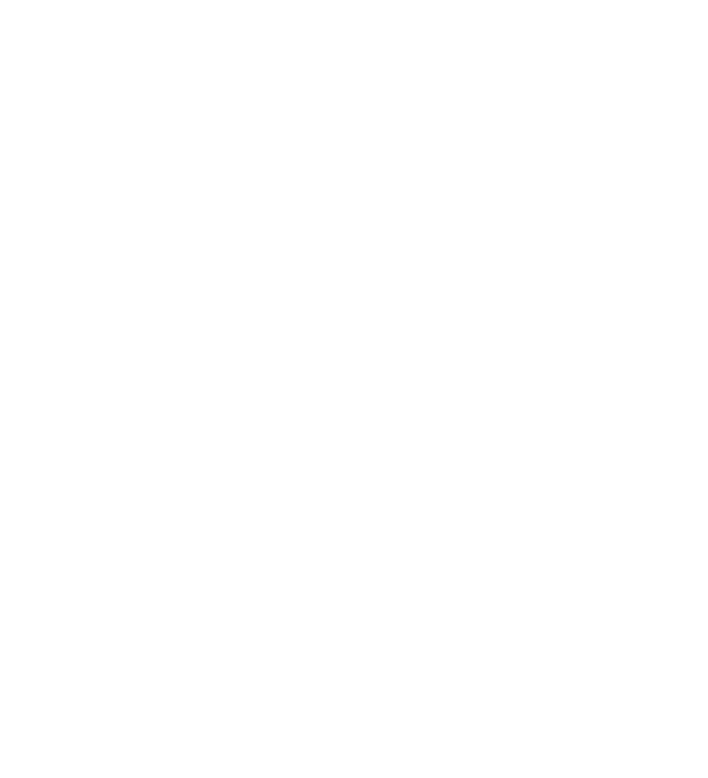 scroll, scrollTop: 0, scrollLeft: 0, axis: both 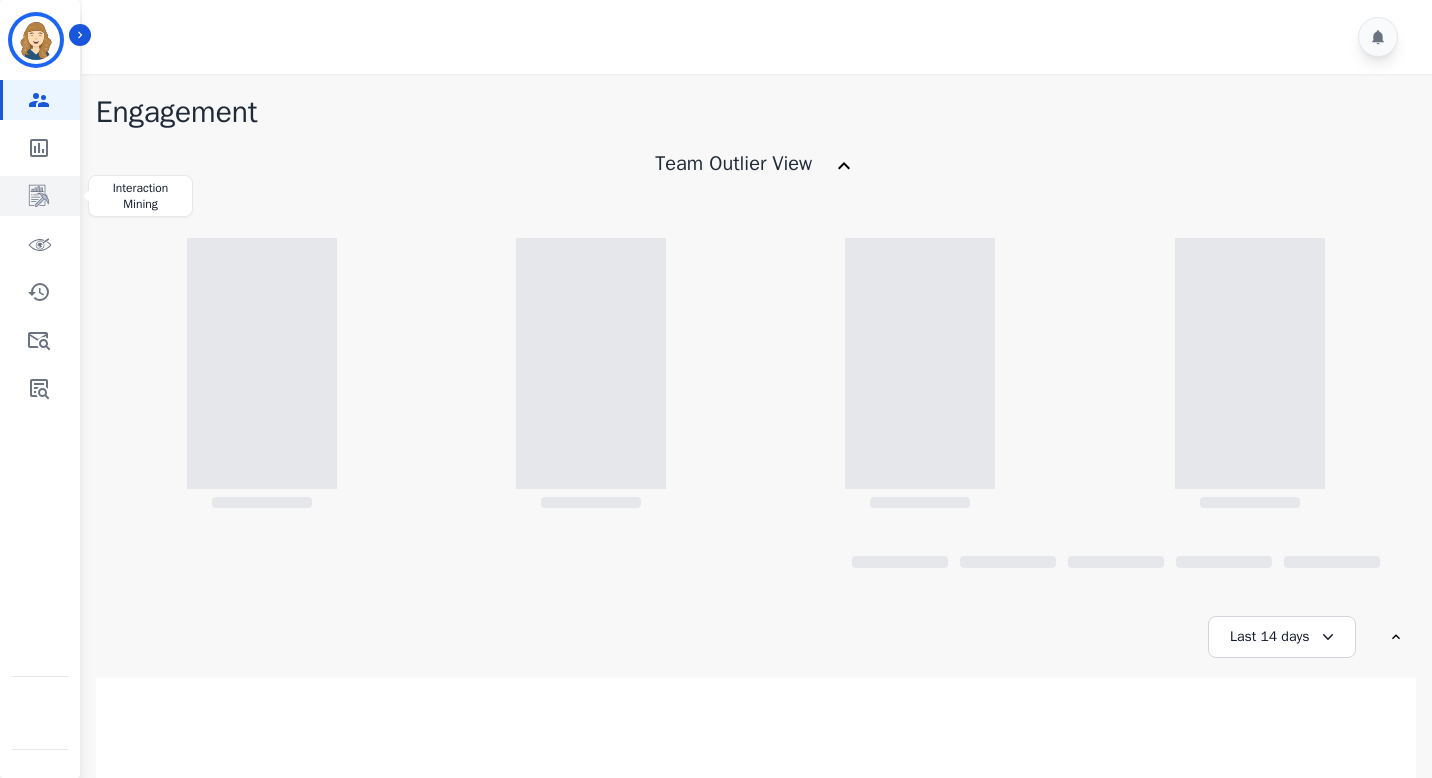 click 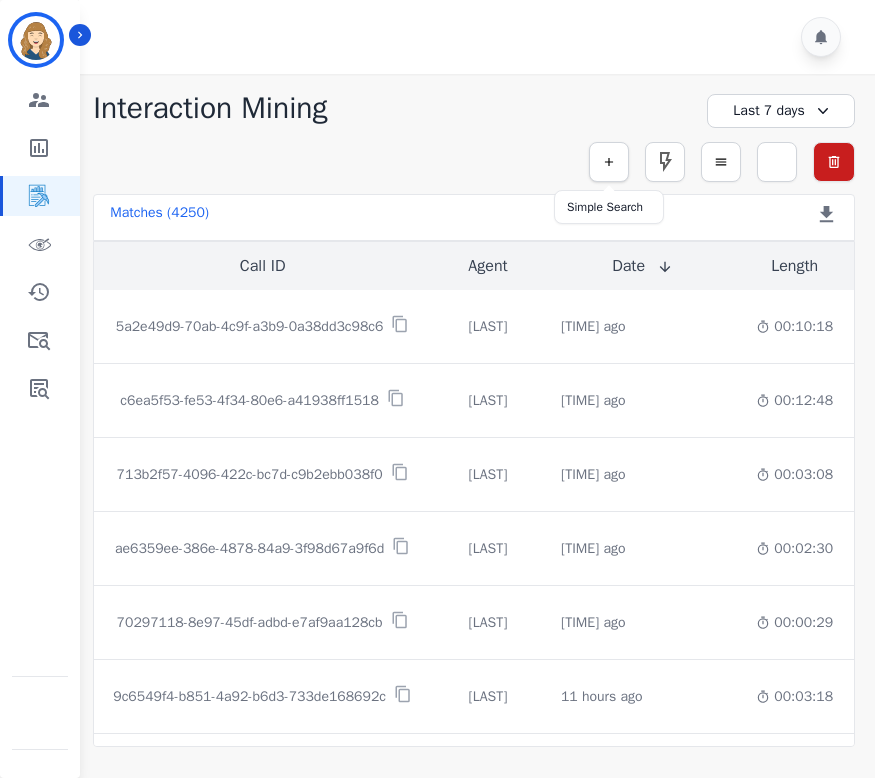 click 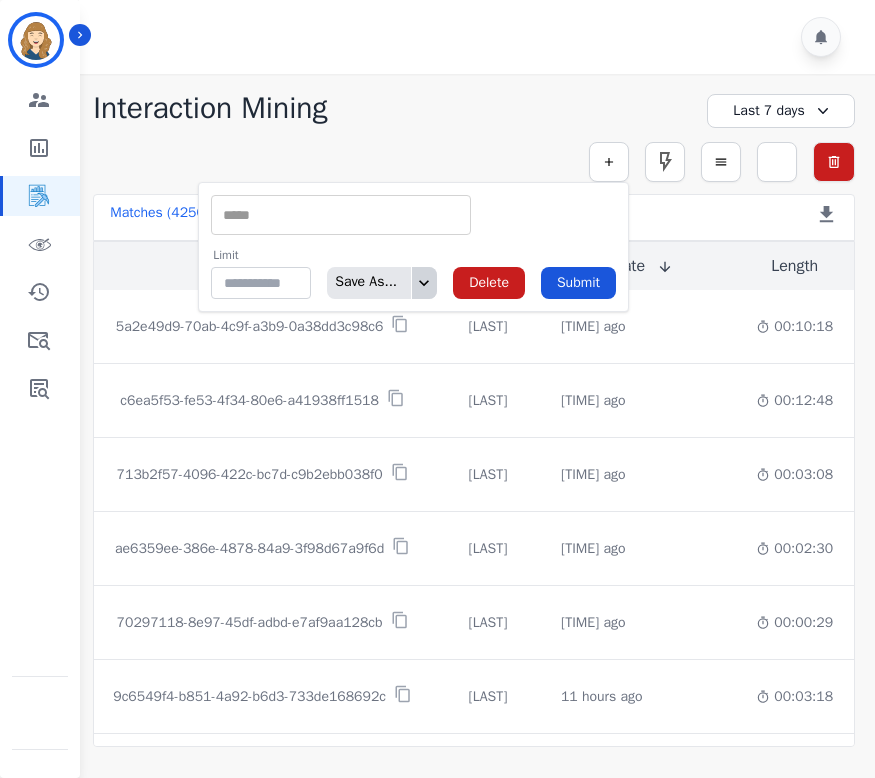 click 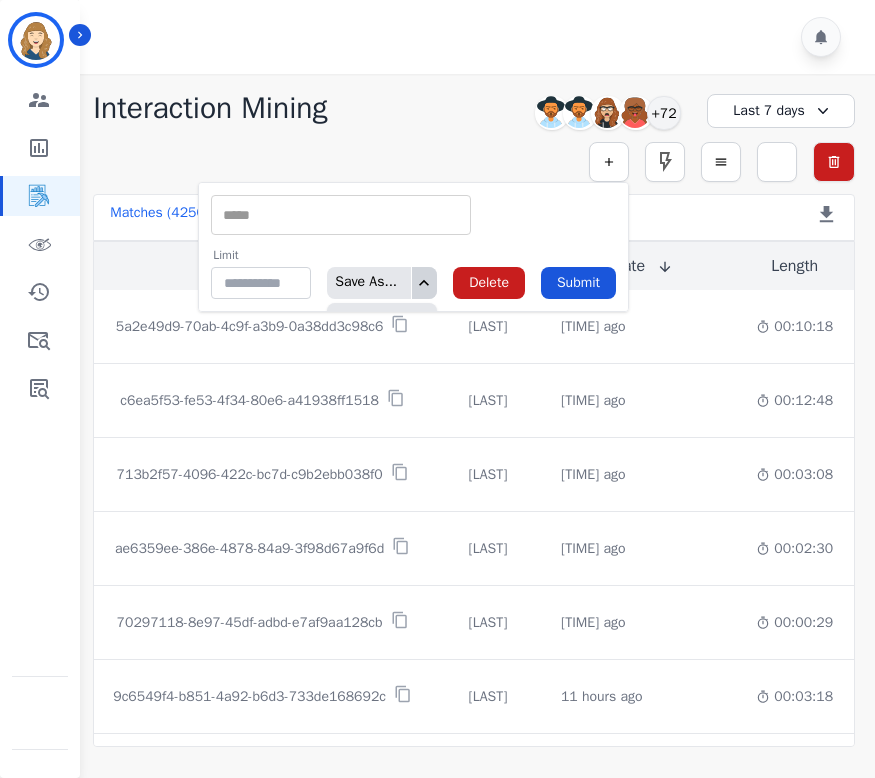 click 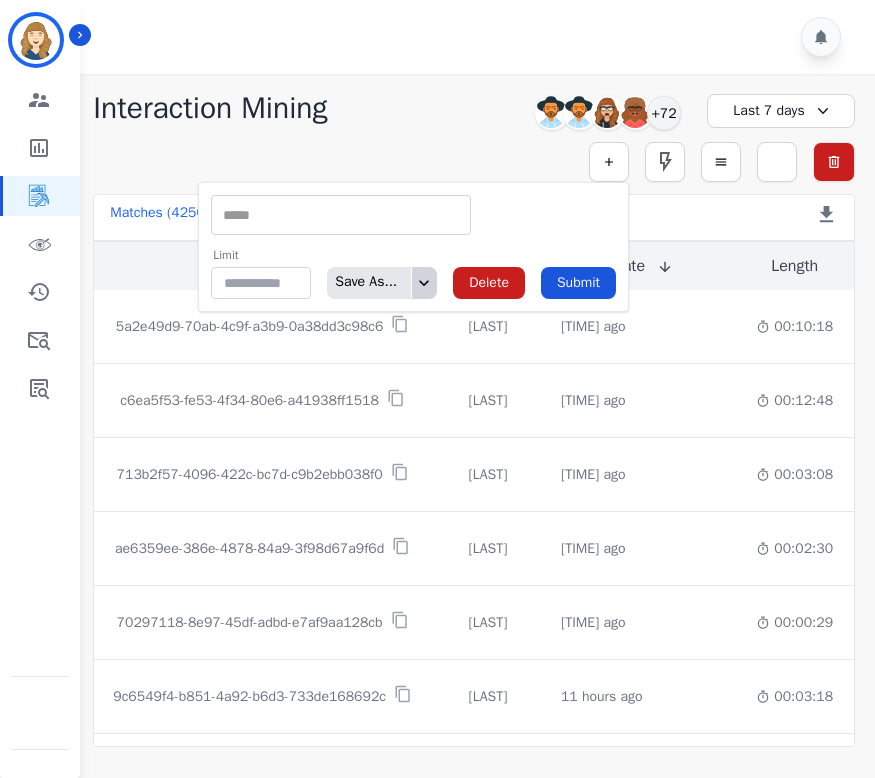 click 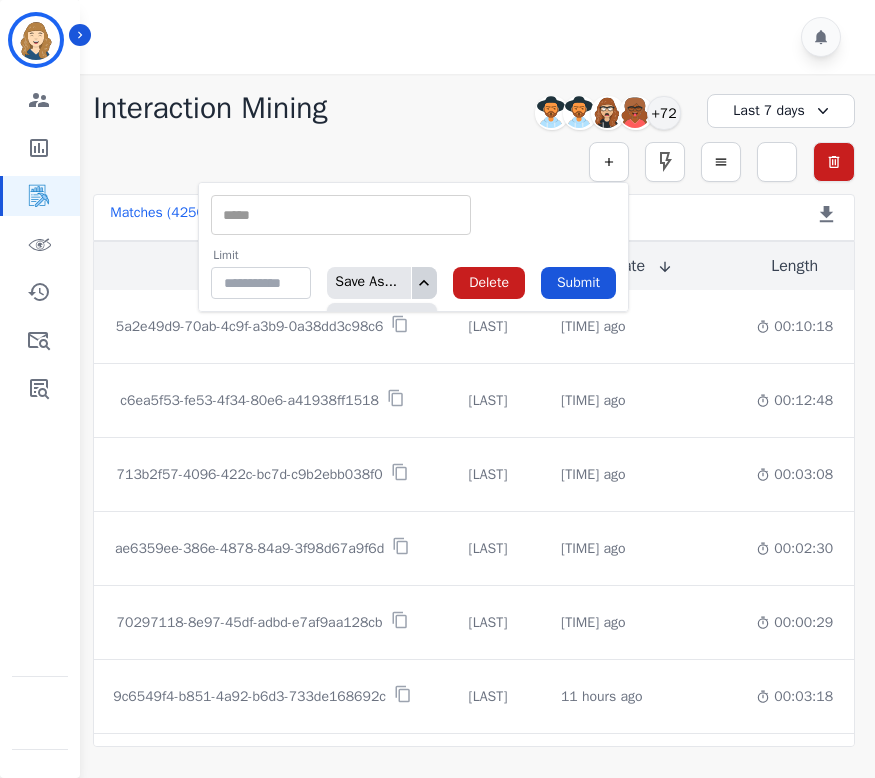 click 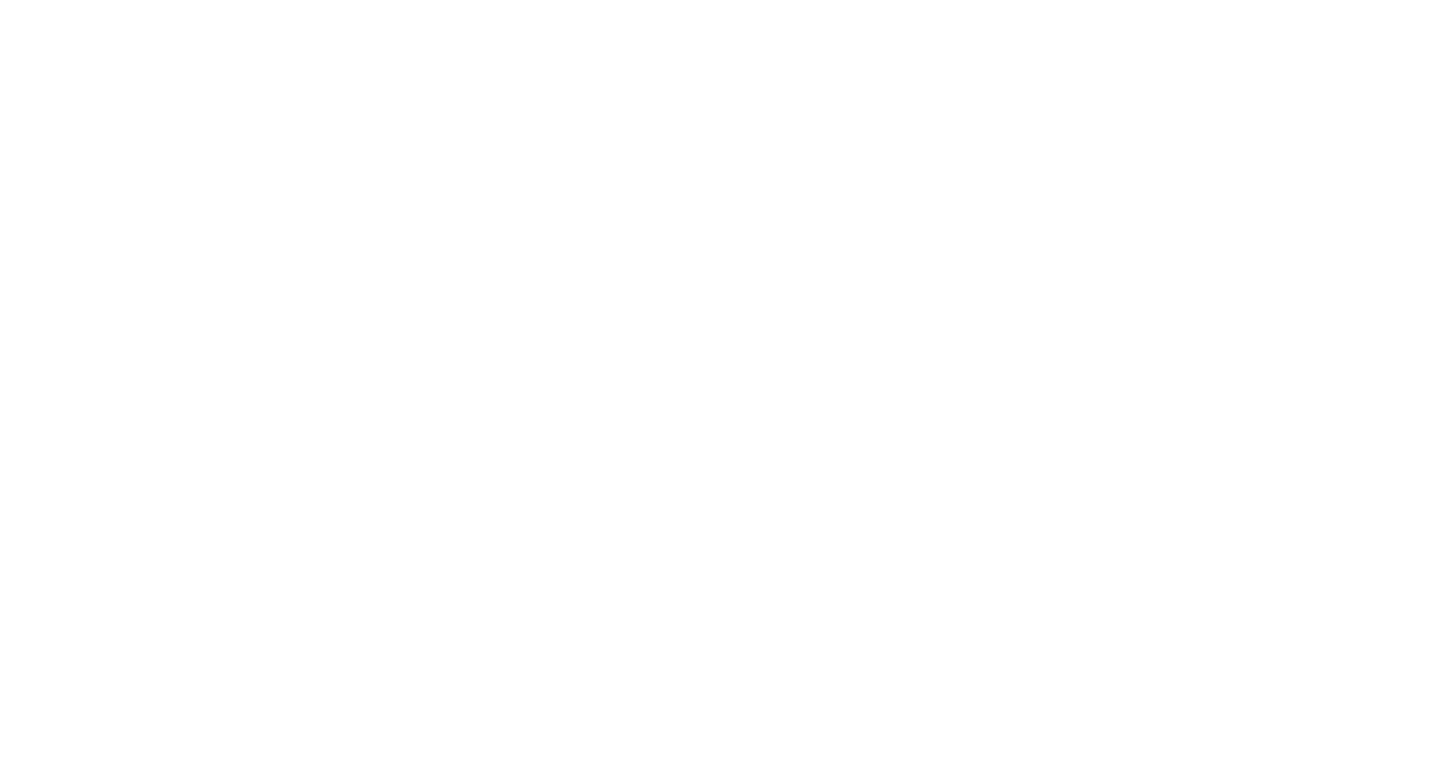 scroll, scrollTop: 0, scrollLeft: 0, axis: both 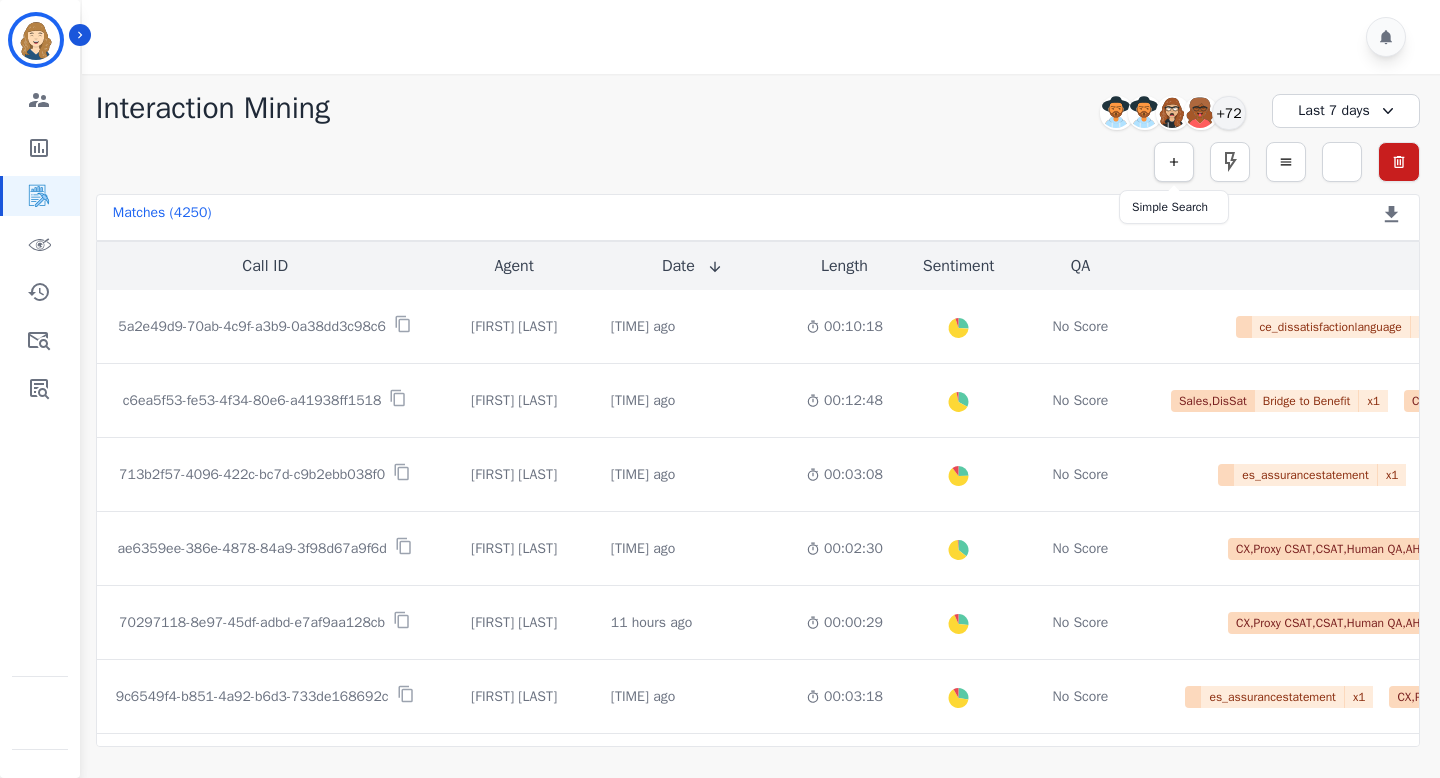 click at bounding box center [1174, 162] 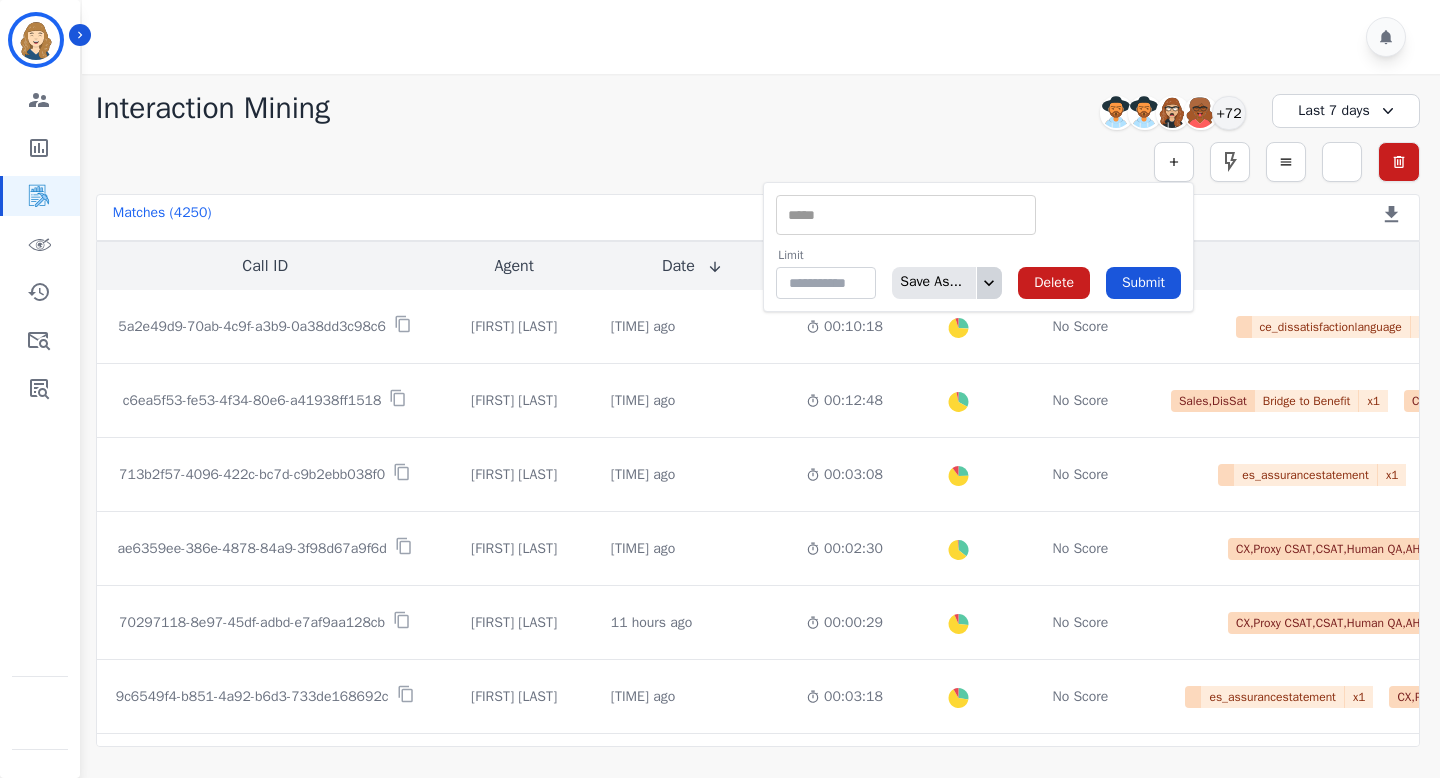 click 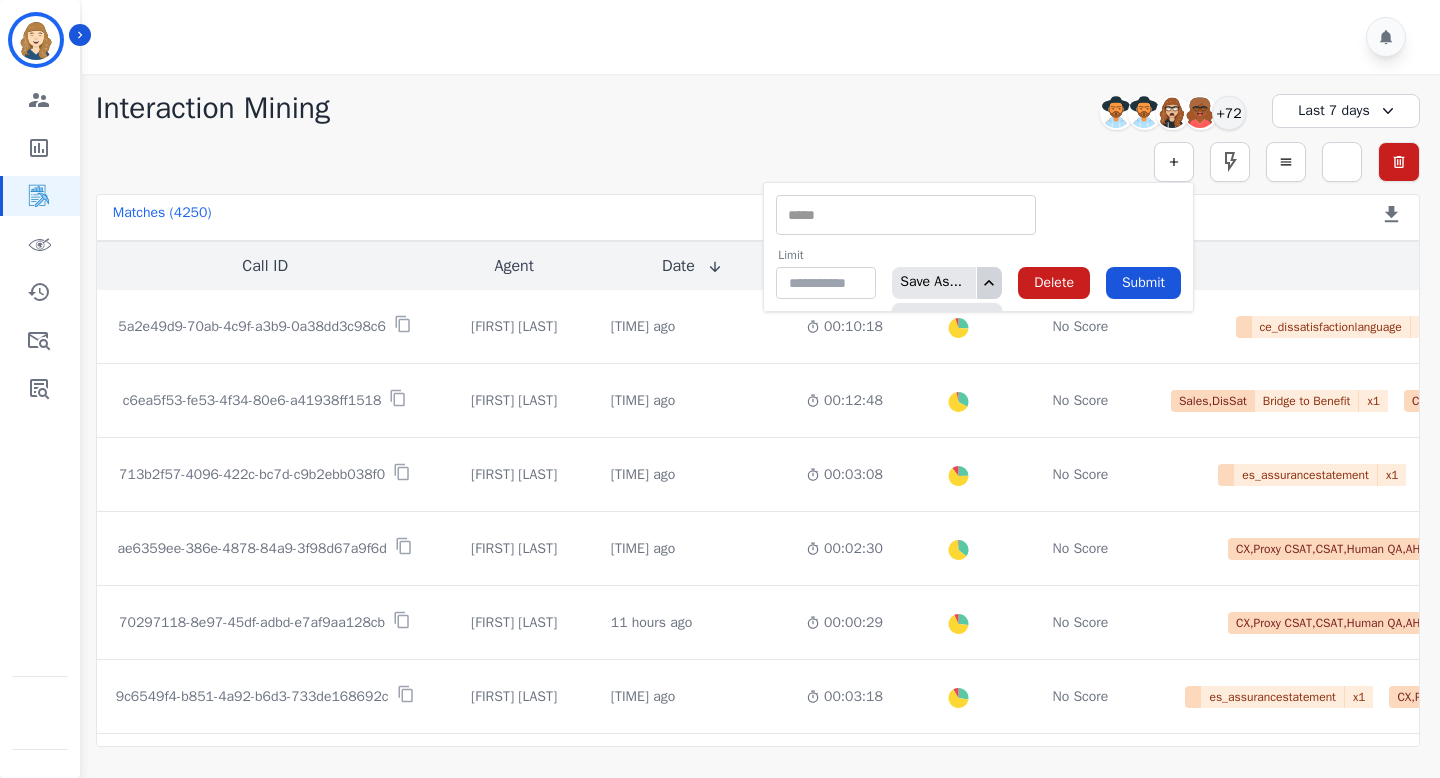 click on "**********" at bounding box center [758, 108] 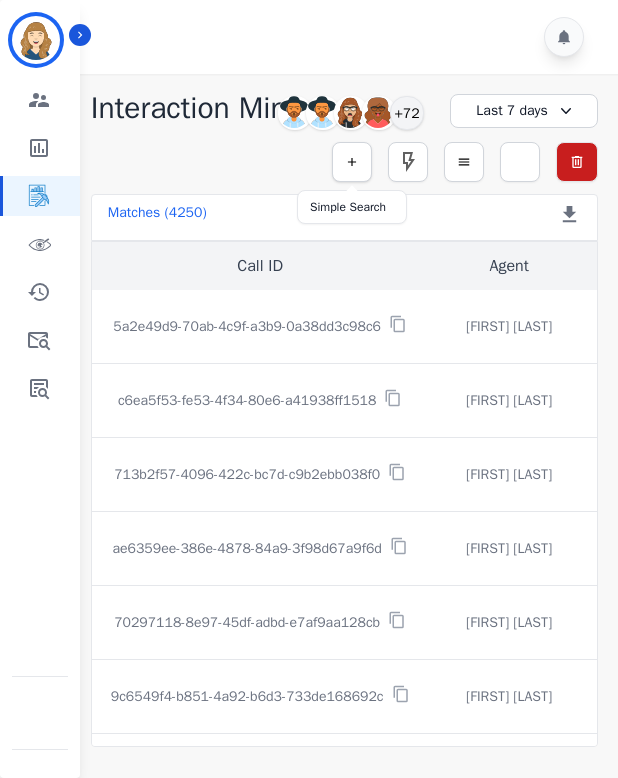 click at bounding box center [352, 162] 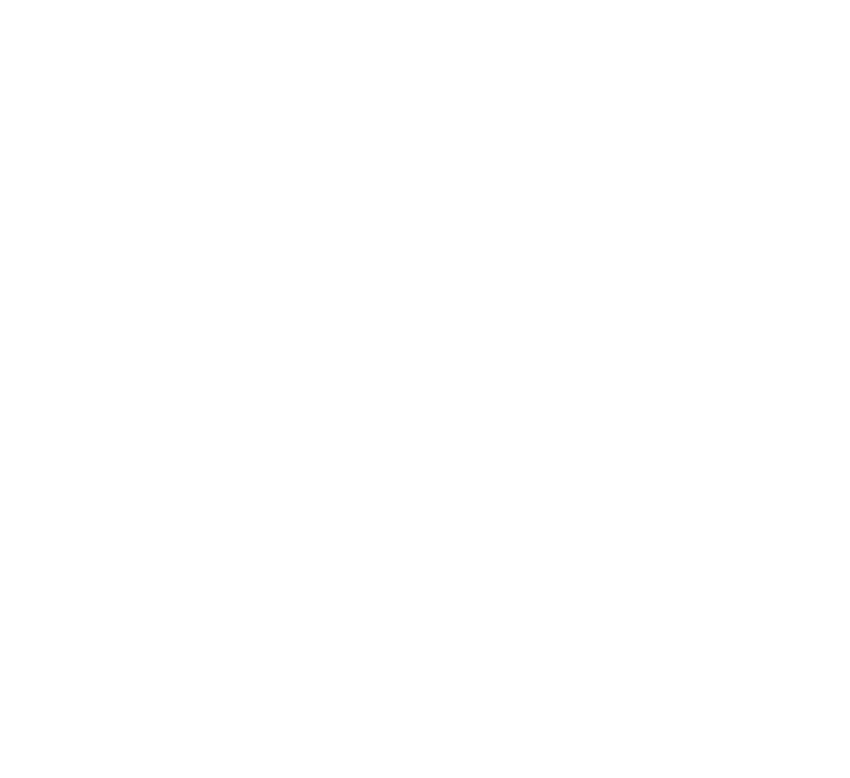 scroll, scrollTop: 0, scrollLeft: 0, axis: both 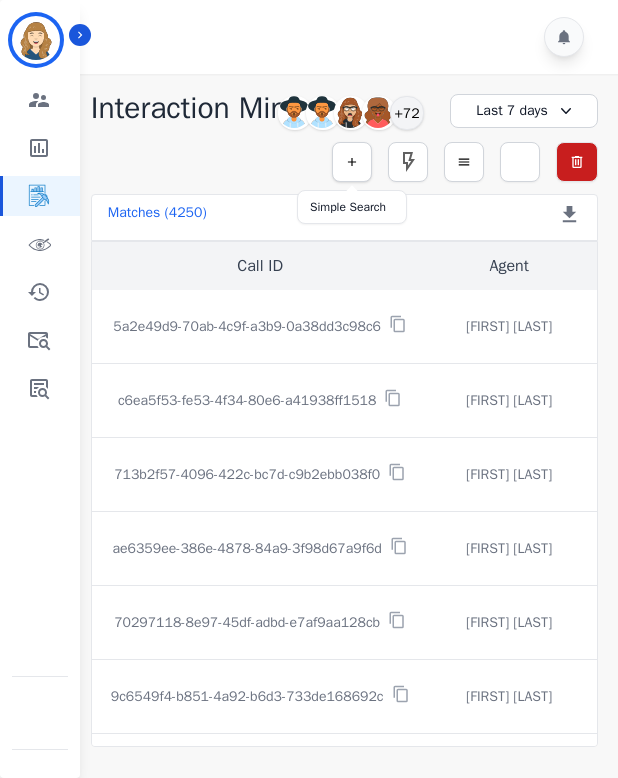 click 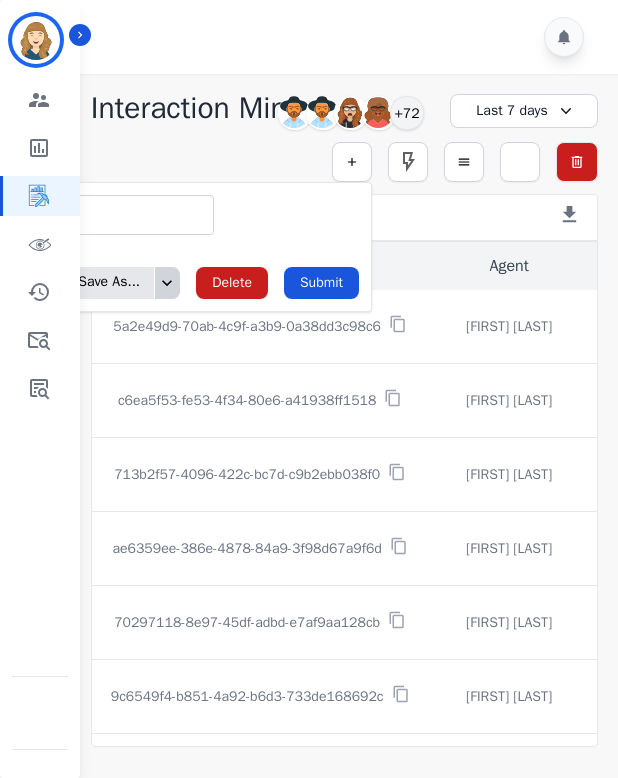 click 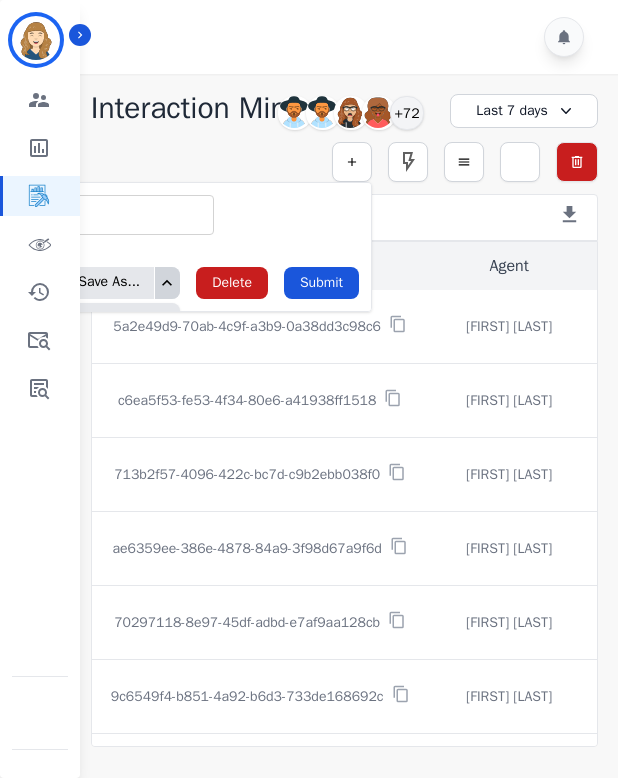 click 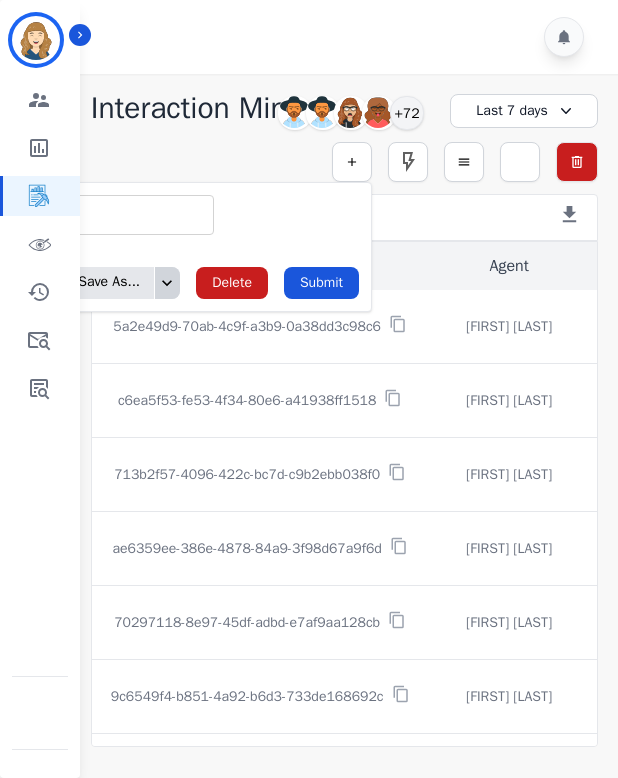 click 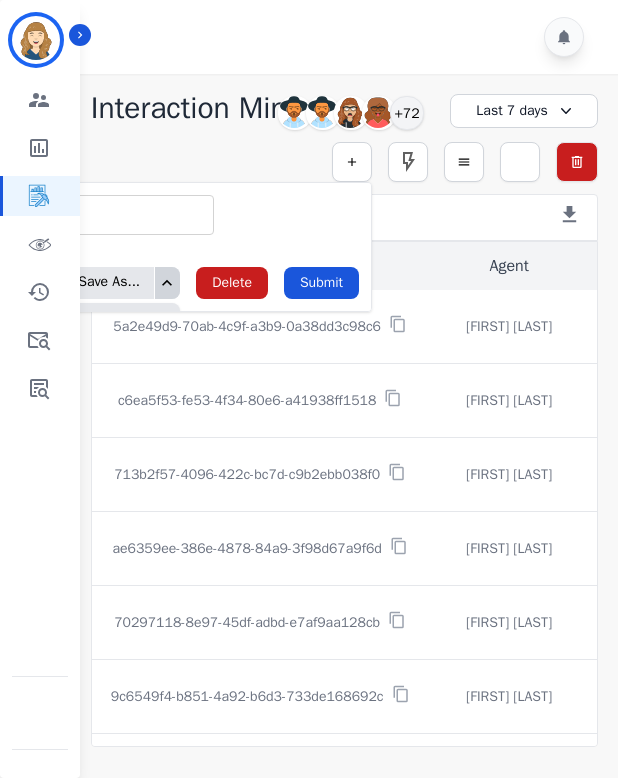 click 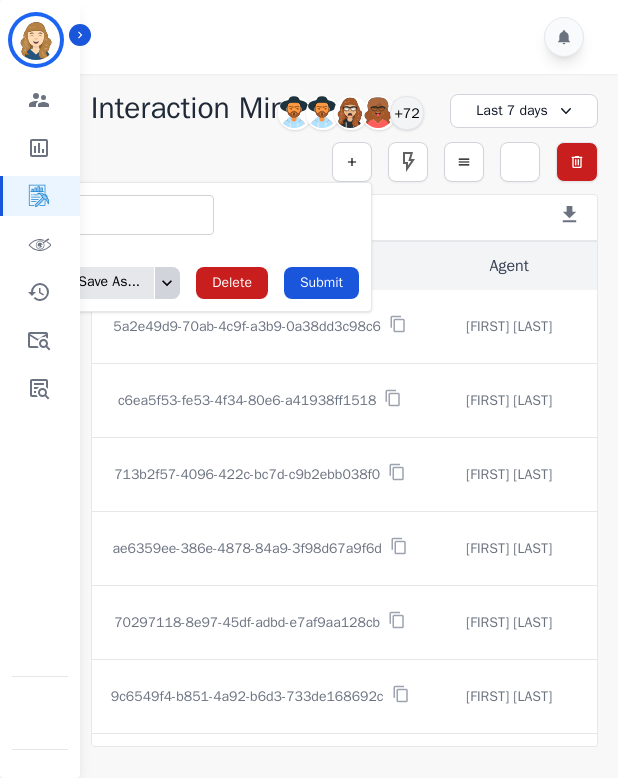 click 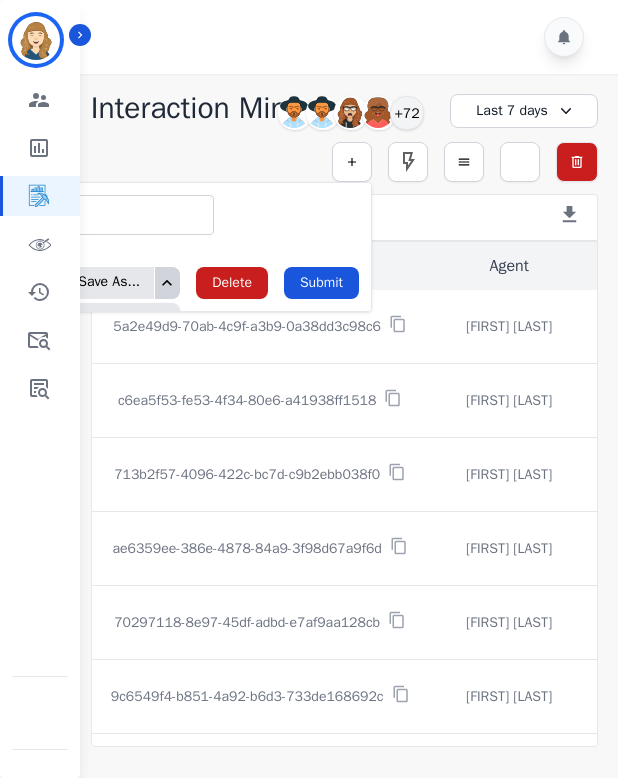 click 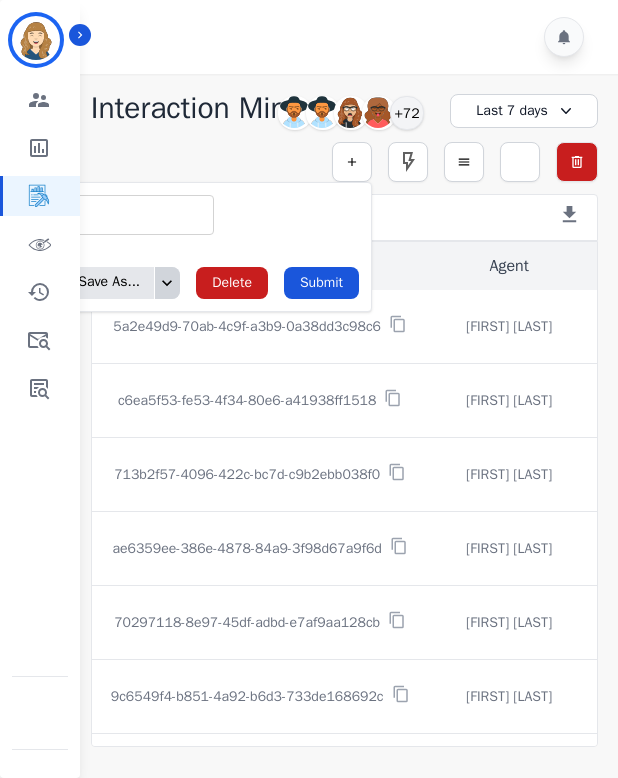 click 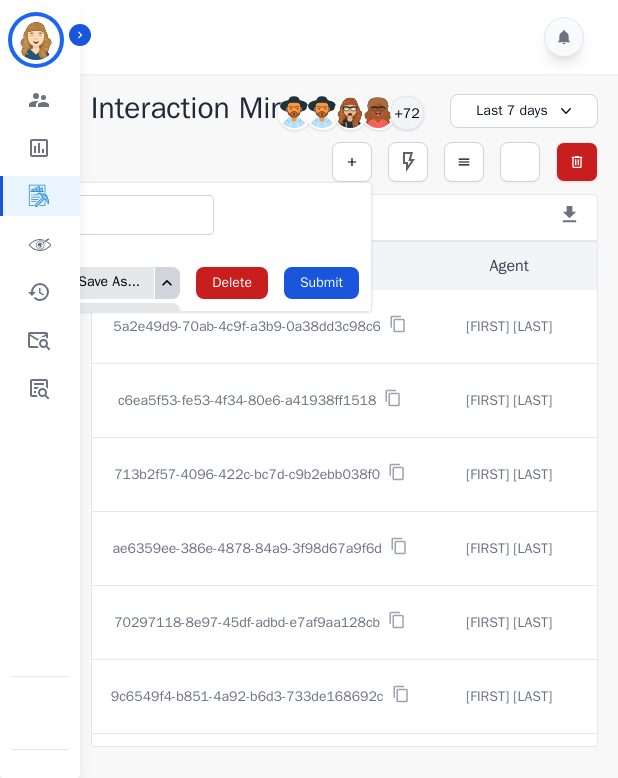 click 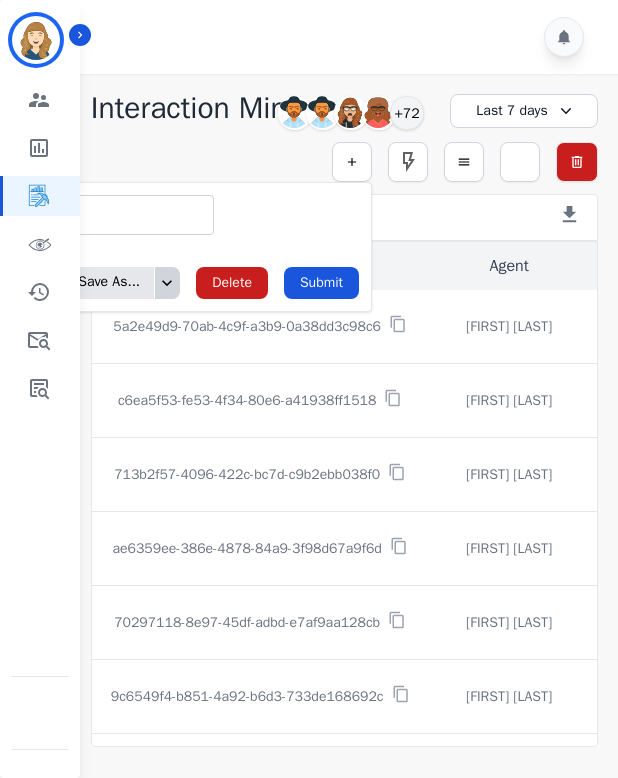 click 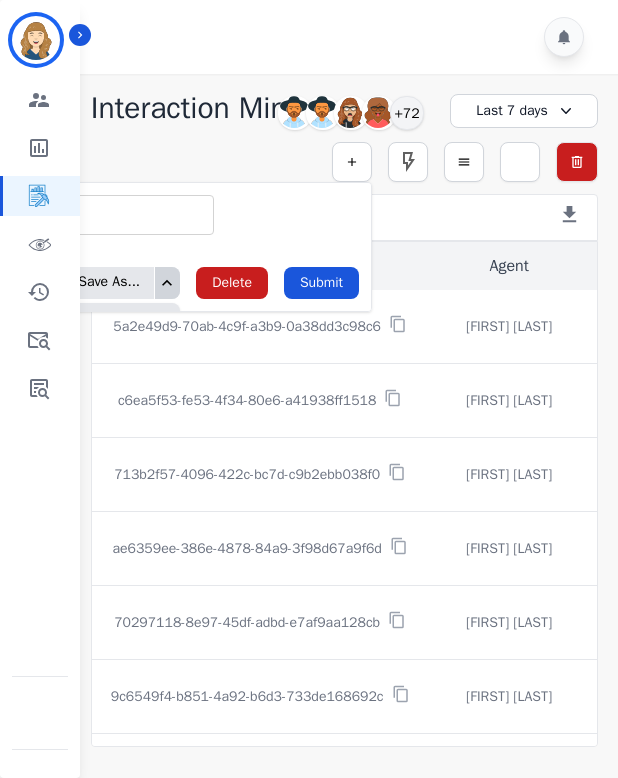 click 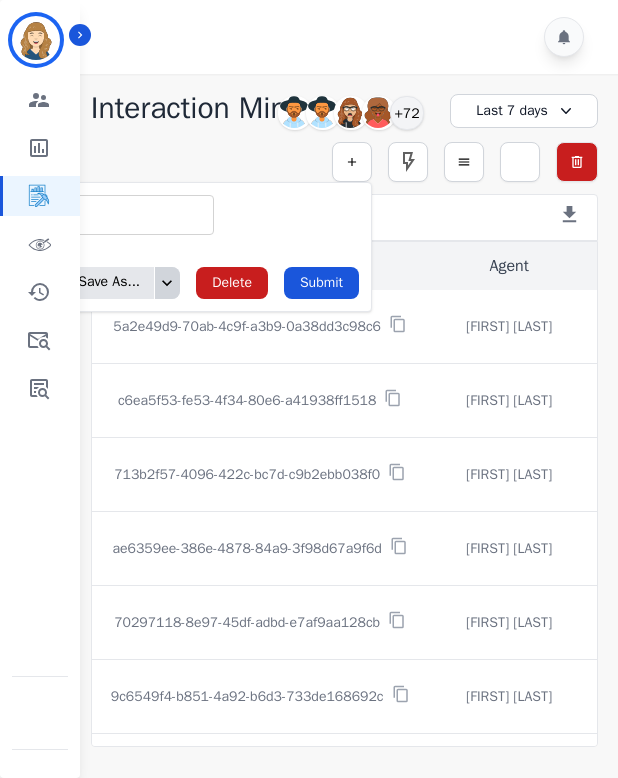 click 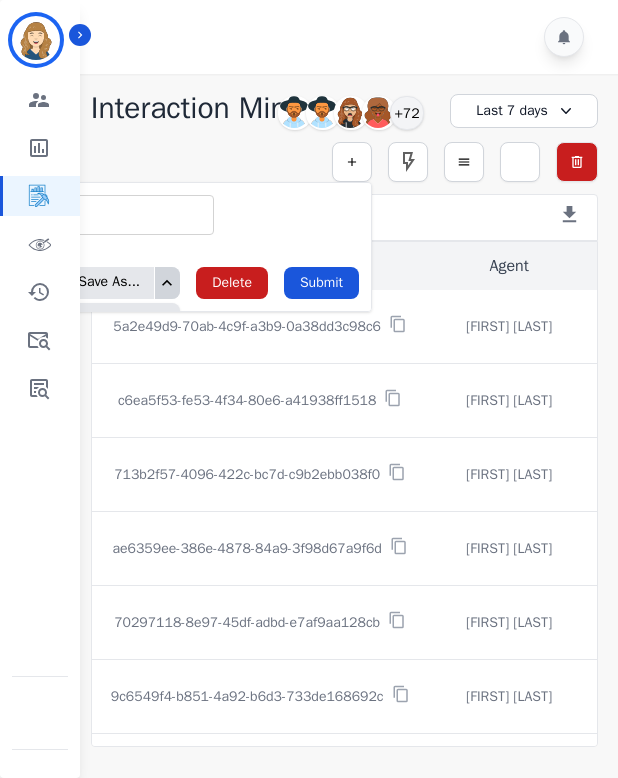 click 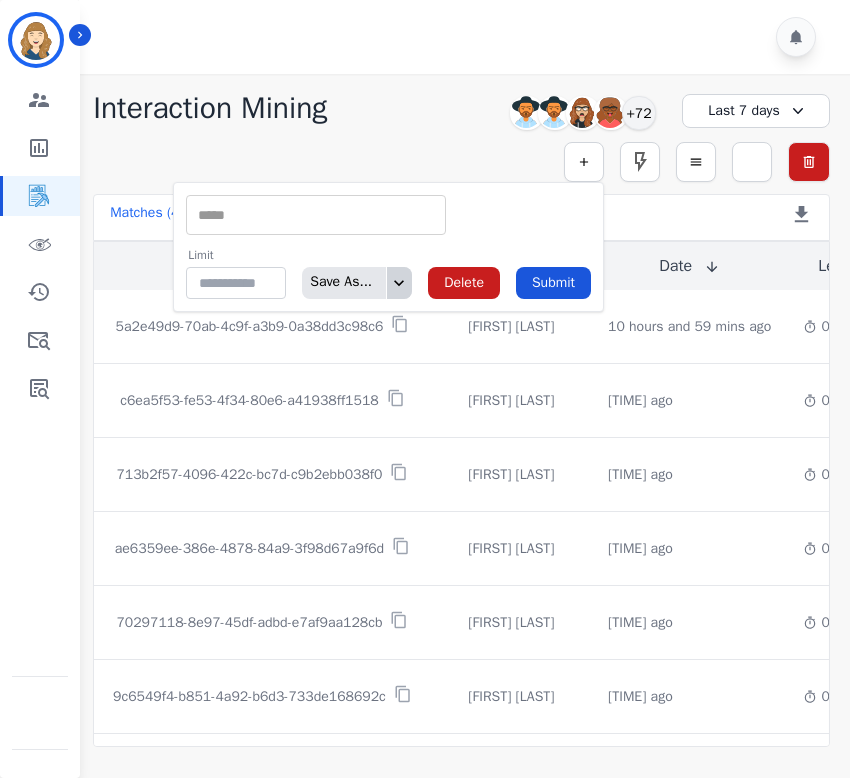 click on "Save As..." at bounding box center (357, 283) 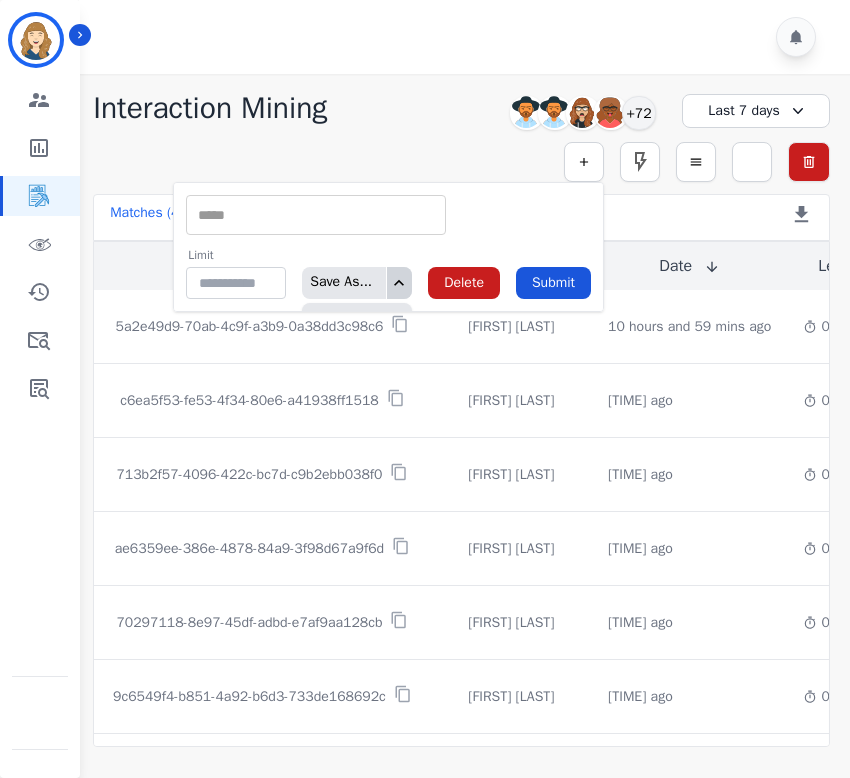 click 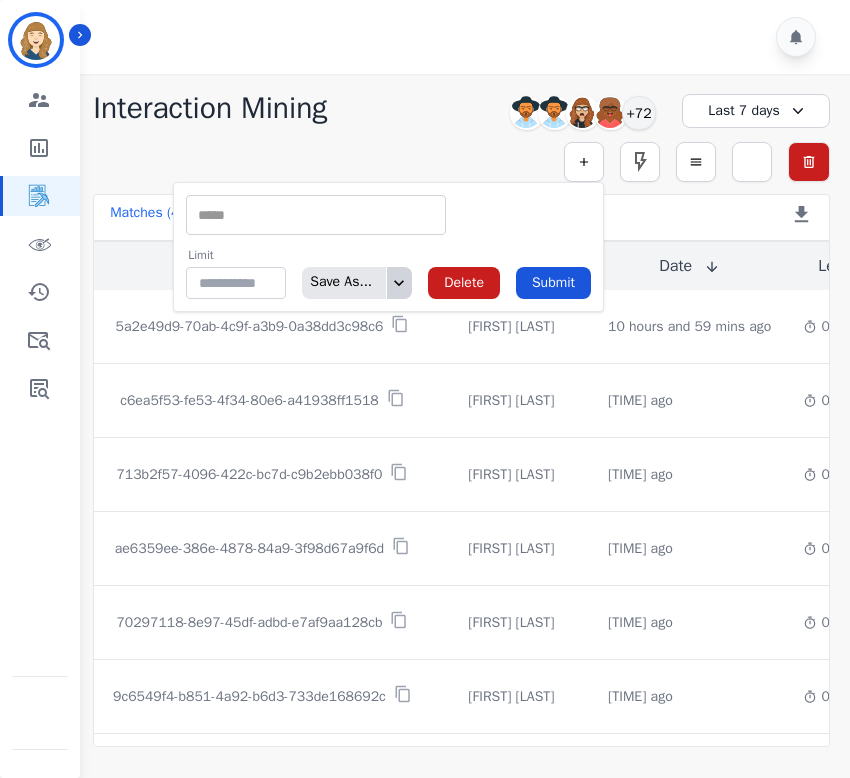 click on "Simple Search       **             ACW (Sec)   AGH_Lvl1   AGH_Lvl2   Emote: Apprehensive %   Silence Front (CX)   CX Phone (ANI)   Silence Rear (CX)   Cross talk %   Csat Score   Sentiment Overall (CX)   WPM (CX)   Direction   Disposition (ACD)   Silence Front (EMP)   Silence Rear (EMP)   Sentiment Overall (EMP)   WPM (EMP)   Emote: Escalated %   First to Talk   Emote: Happy %         Limit   **   Save As...       Delete   Submit     Metric Search           Advanced Search           Saved Rules         Clear Filters" at bounding box center [461, 162] 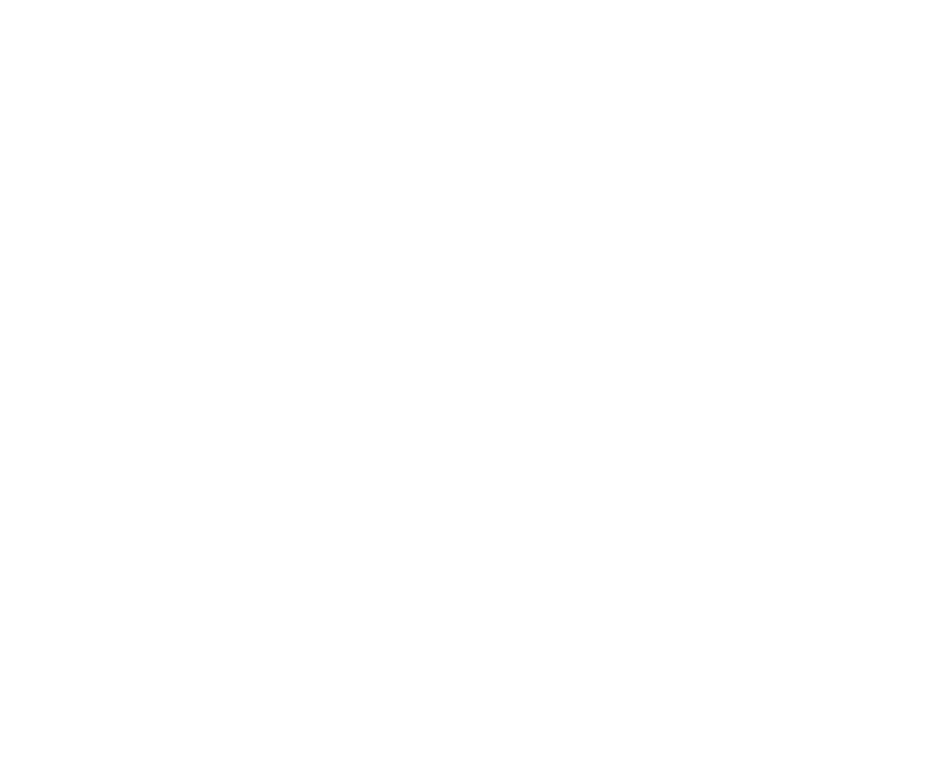 scroll, scrollTop: 0, scrollLeft: 0, axis: both 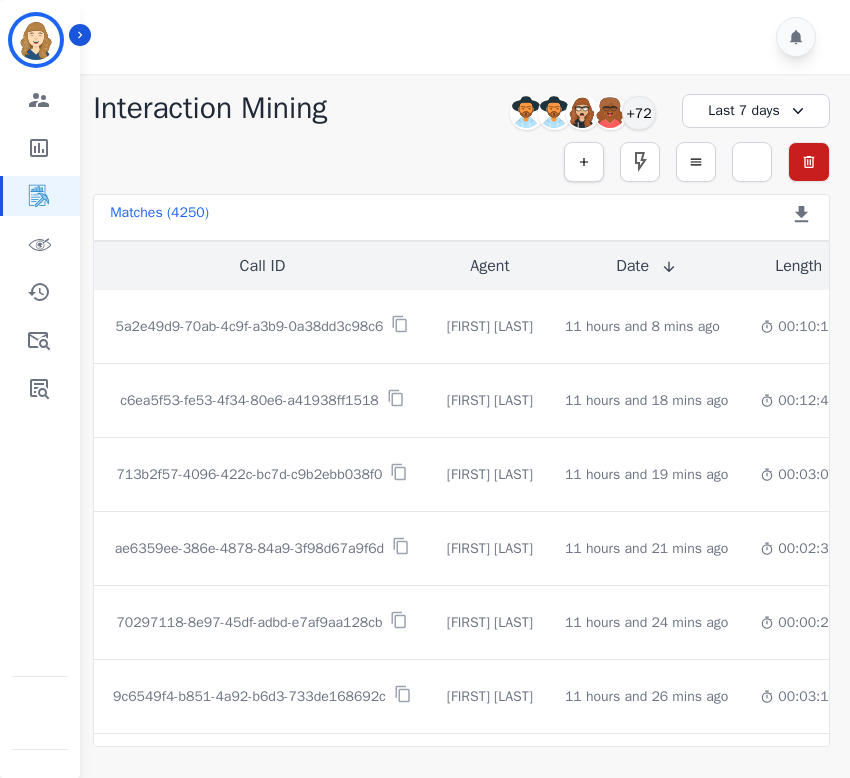 click at bounding box center [584, 162] 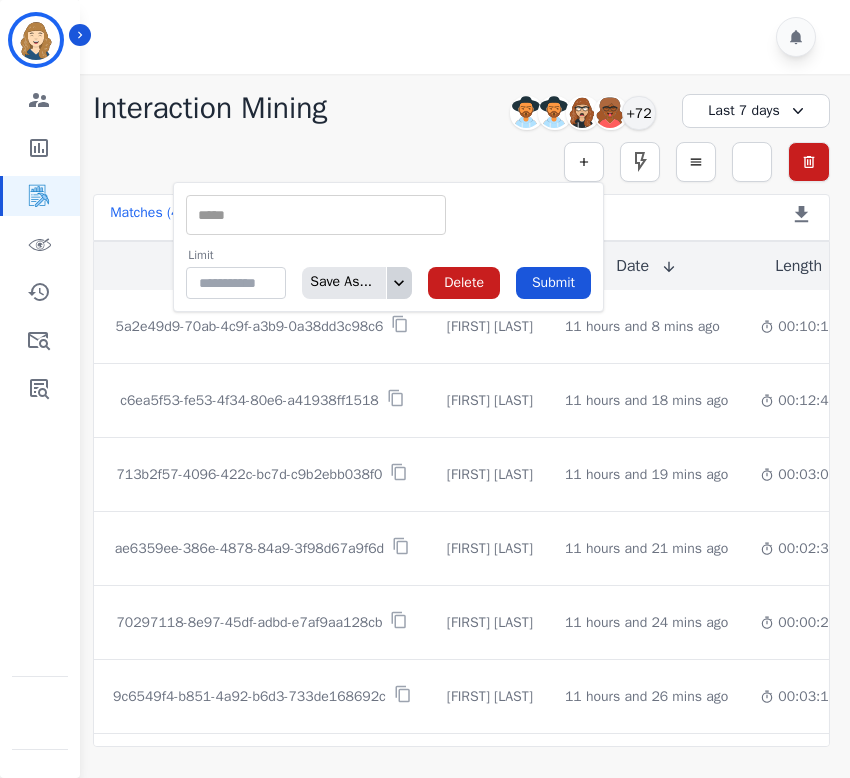 click 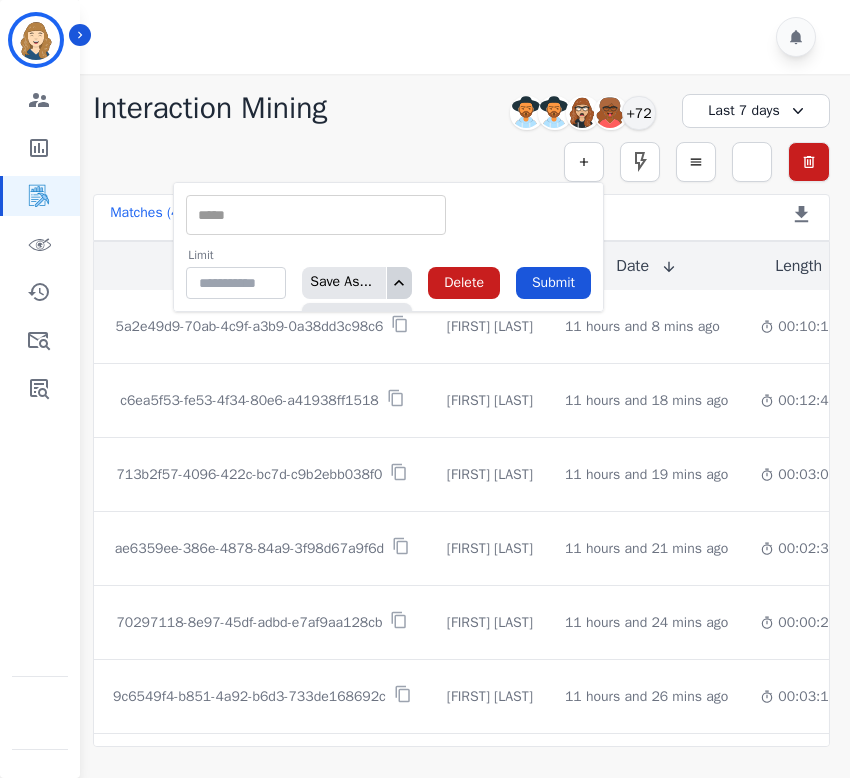 click 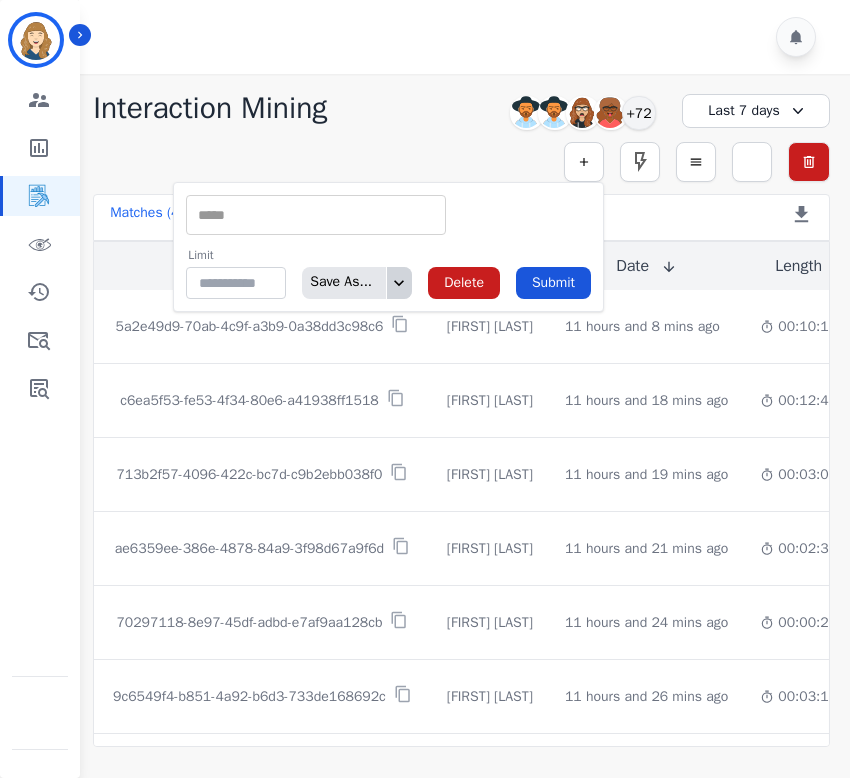 click 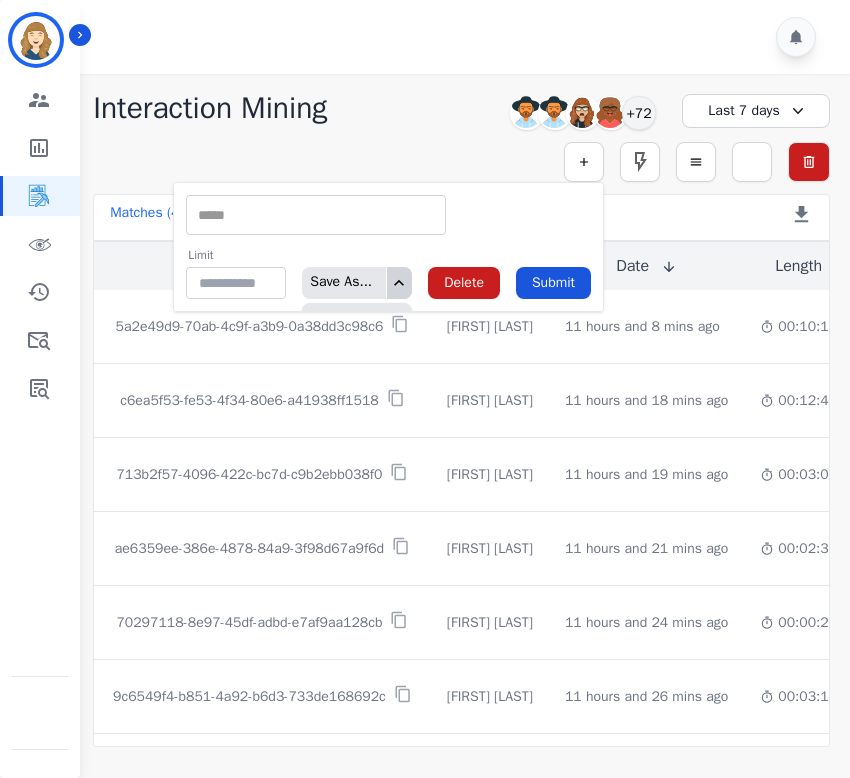 click 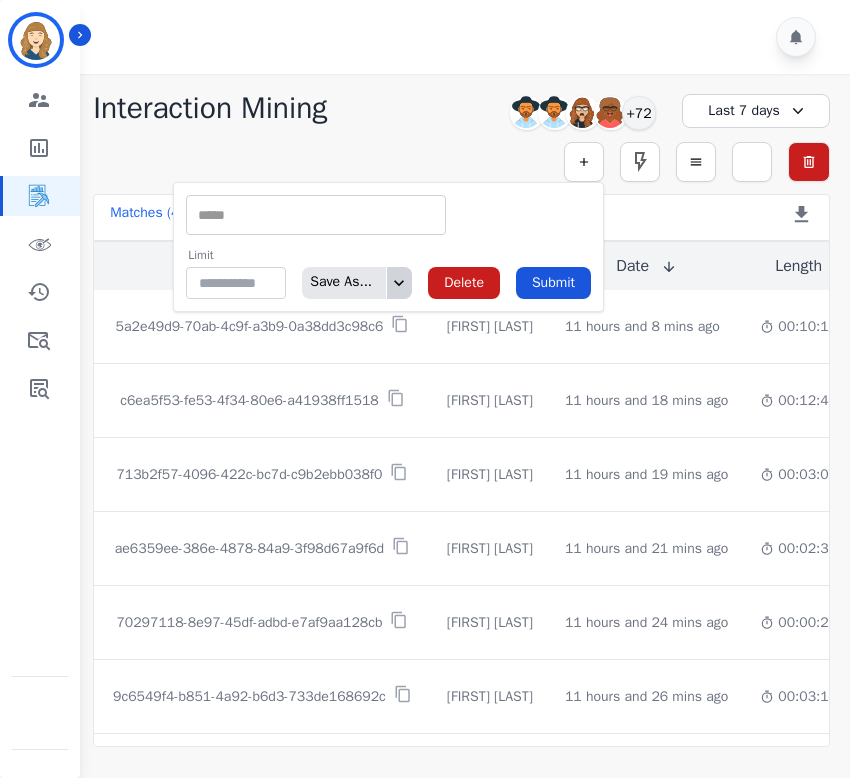 click 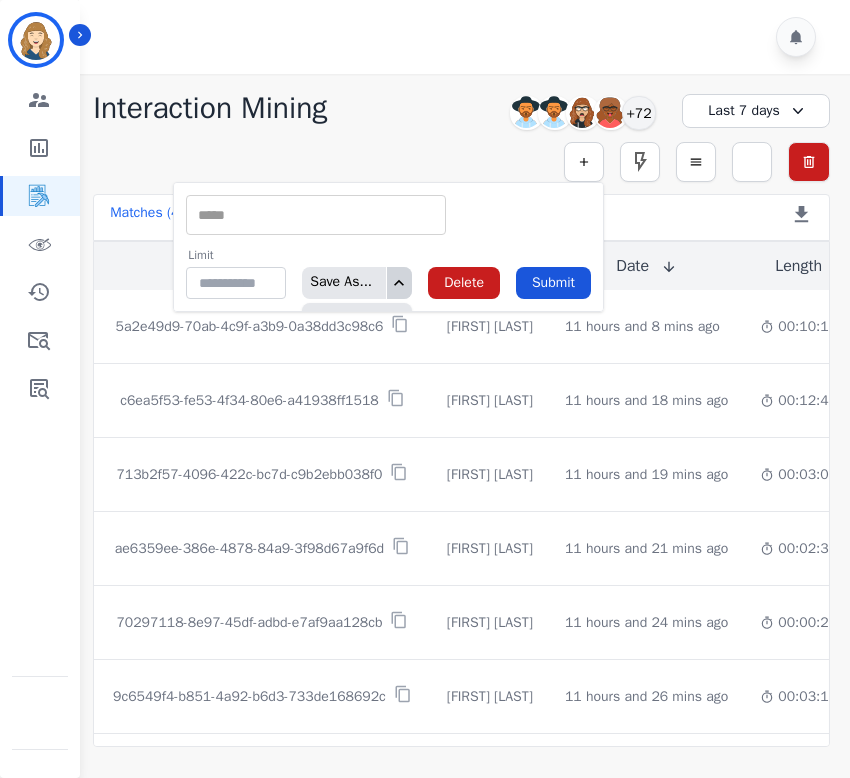 click 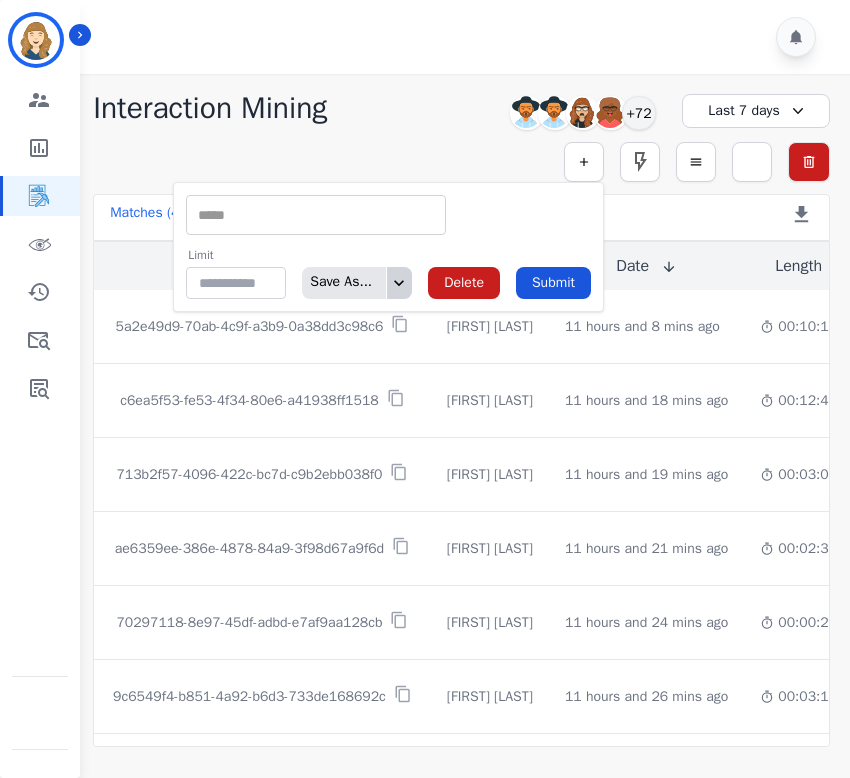 click 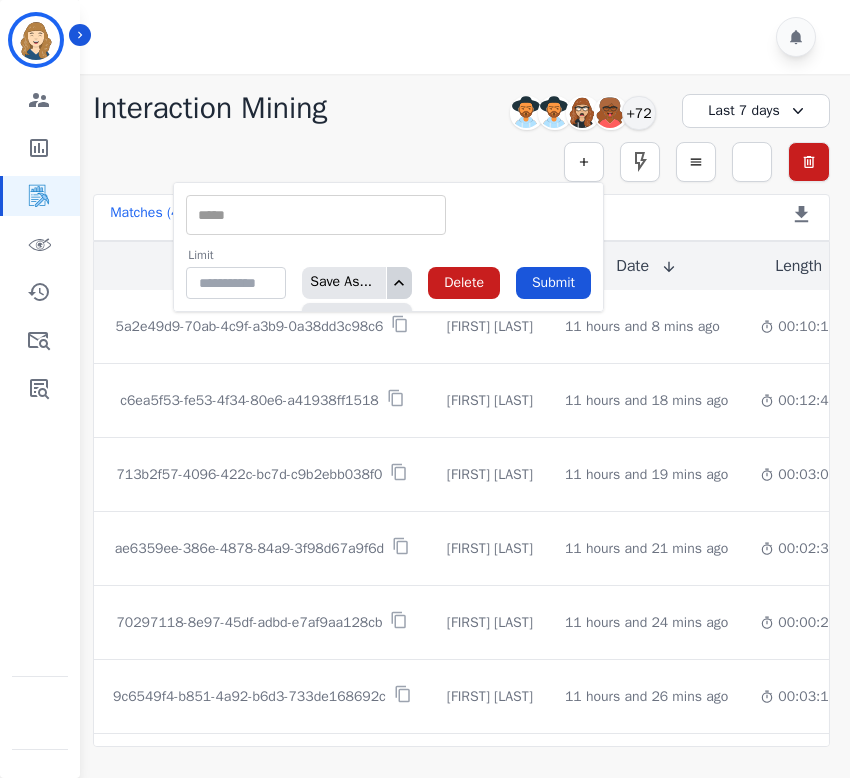 click on "**********" 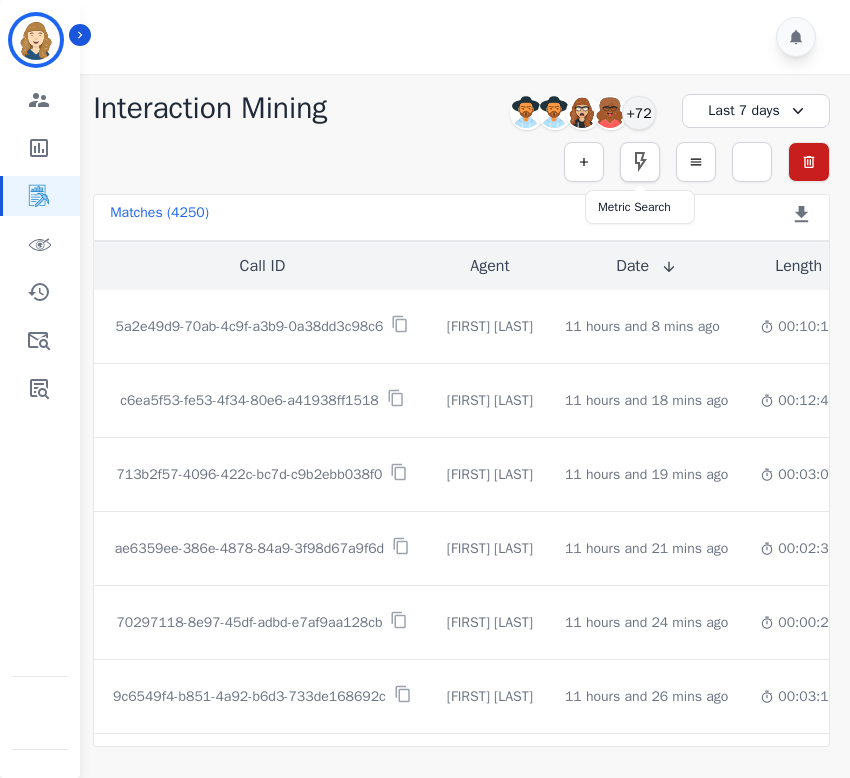 click 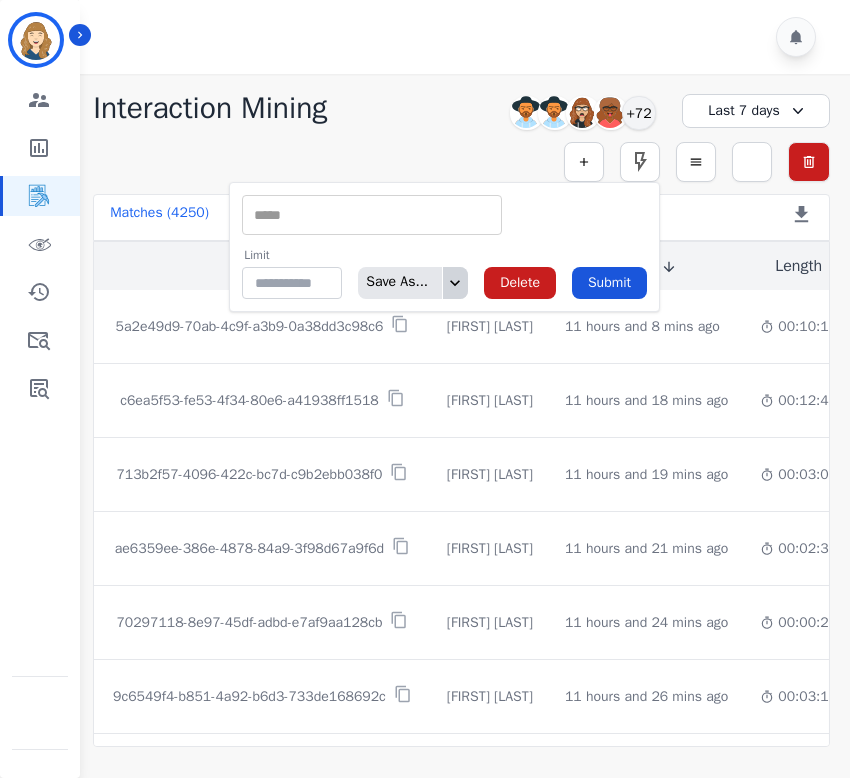click 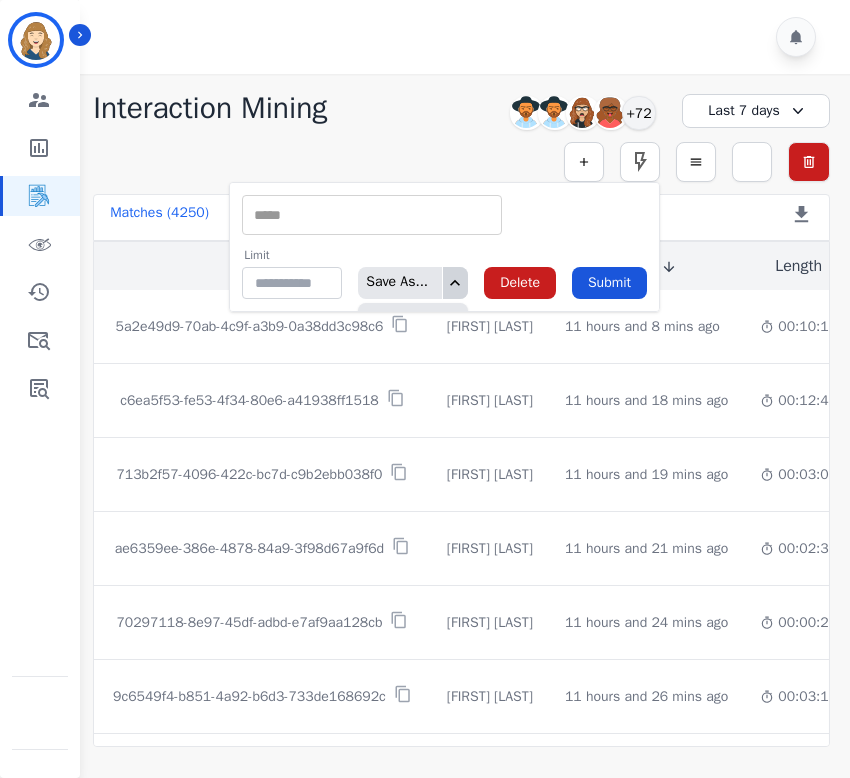 click 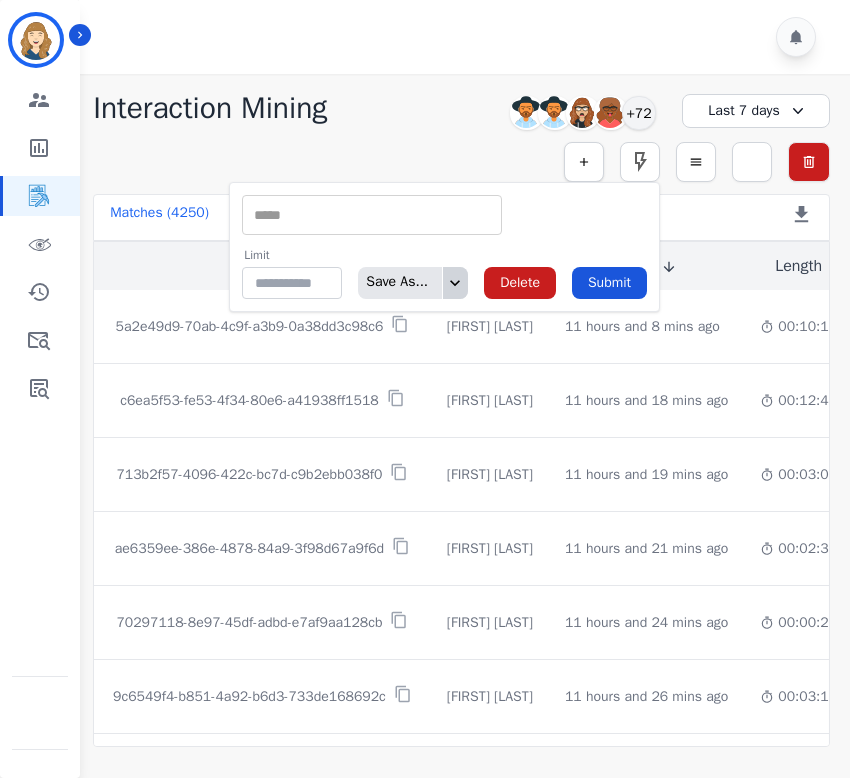 click 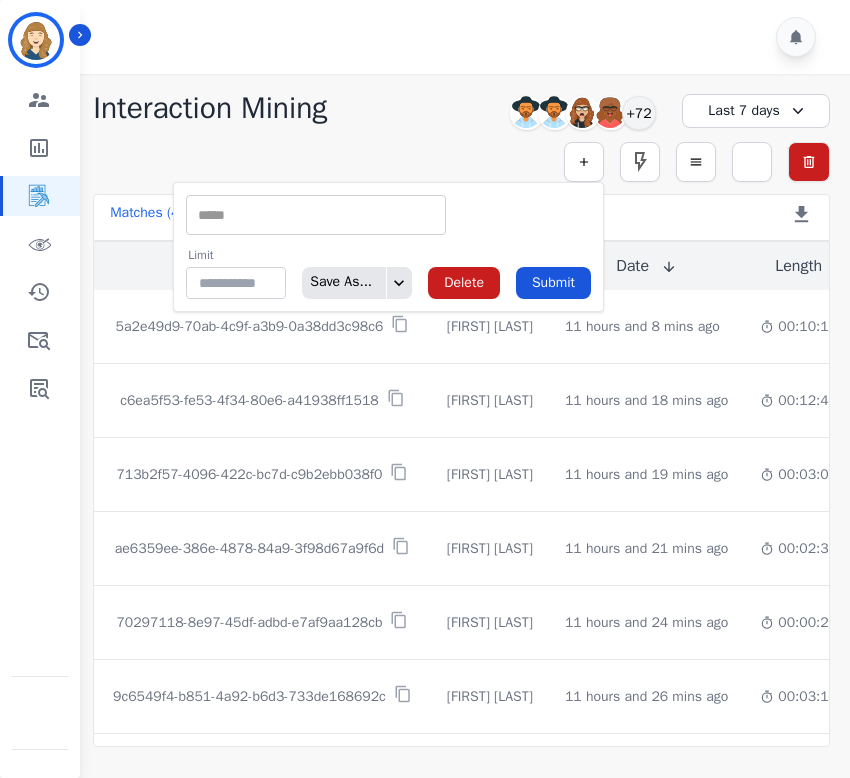 click on "Save As..." at bounding box center (357, 283) 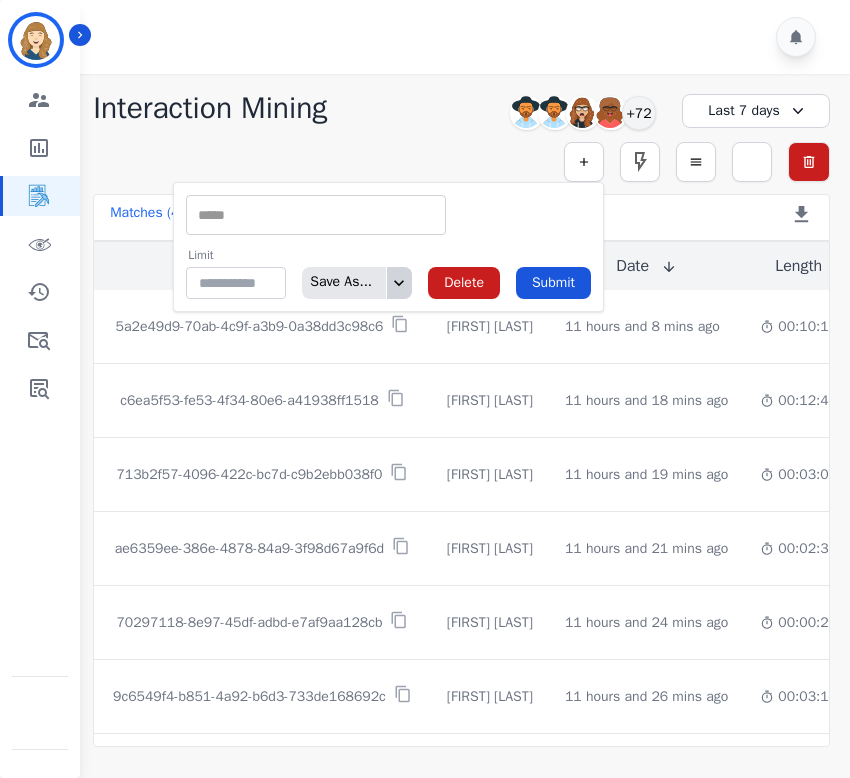 click 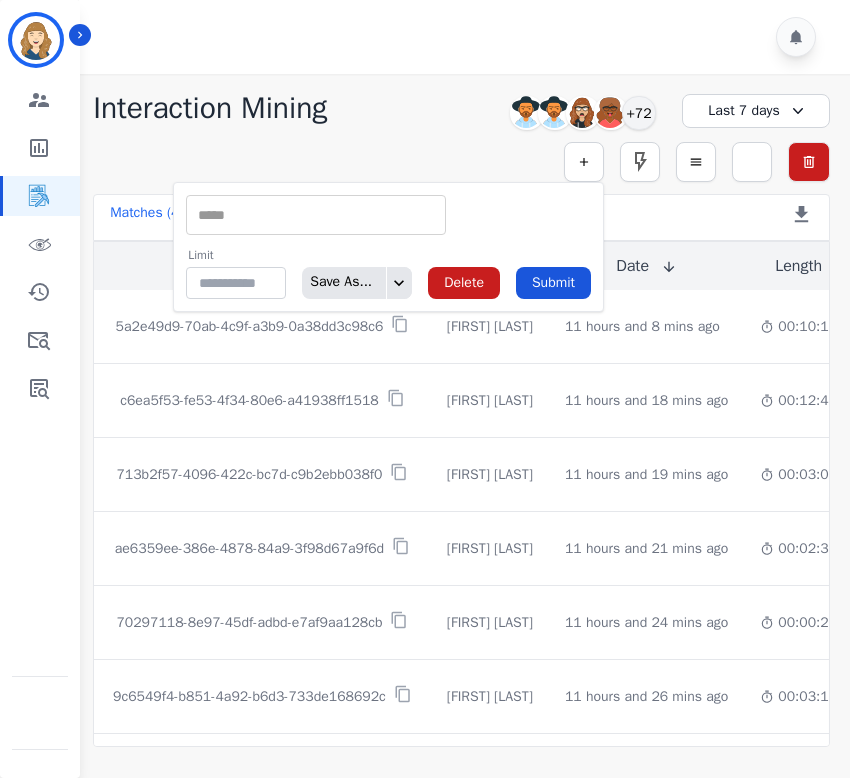 click on "**             ACW (Sec)   AGH_Lvl1   AGH_Lvl2   Emote: Apprehensive %   Silence Front (CX)   CX Phone (ANI)   Silence Rear (CX)   Cross talk %   Csat Score   Sentiment Overall (CX)   WPM (CX)   Direction   Disposition (ACD)   Silence Front (EMP)   Silence Rear (EMP)   Sentiment Overall (EMP)   WPM (EMP)   Emote: Escalated %   First to Talk   Emote: Happy %         Limit   **   Save As...       Delete   Submit" at bounding box center (388, 247) 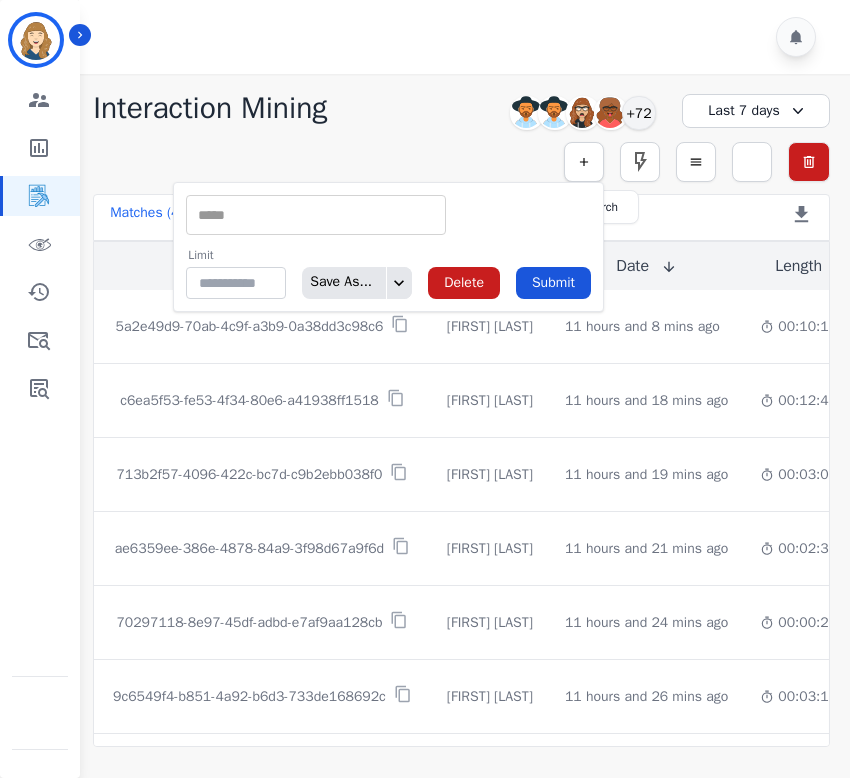 click 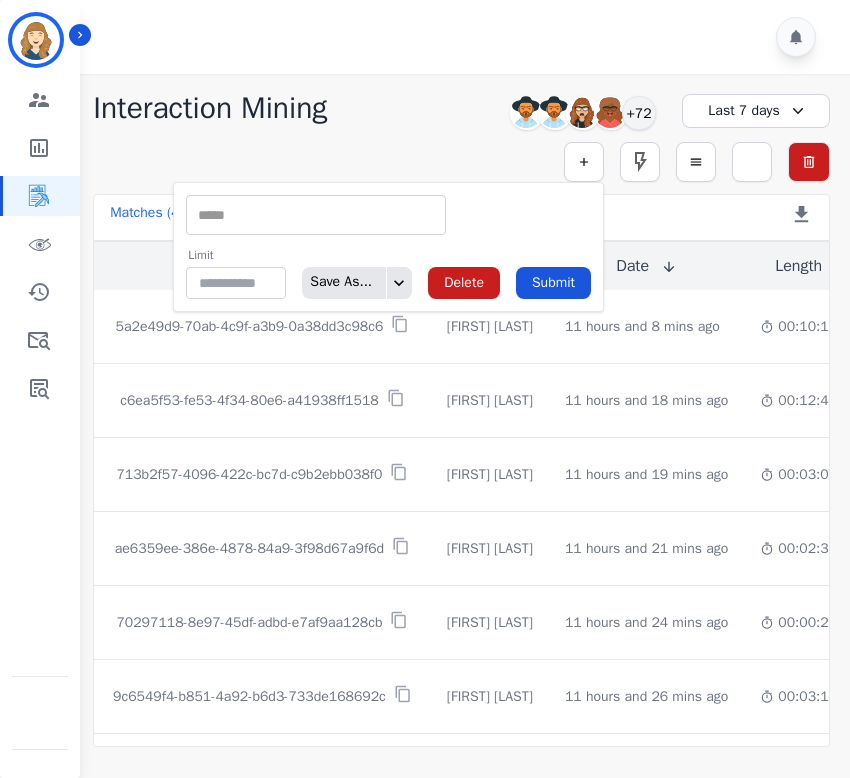 click on "Matches ( 4250 )     Export Call List" at bounding box center (461, 217) 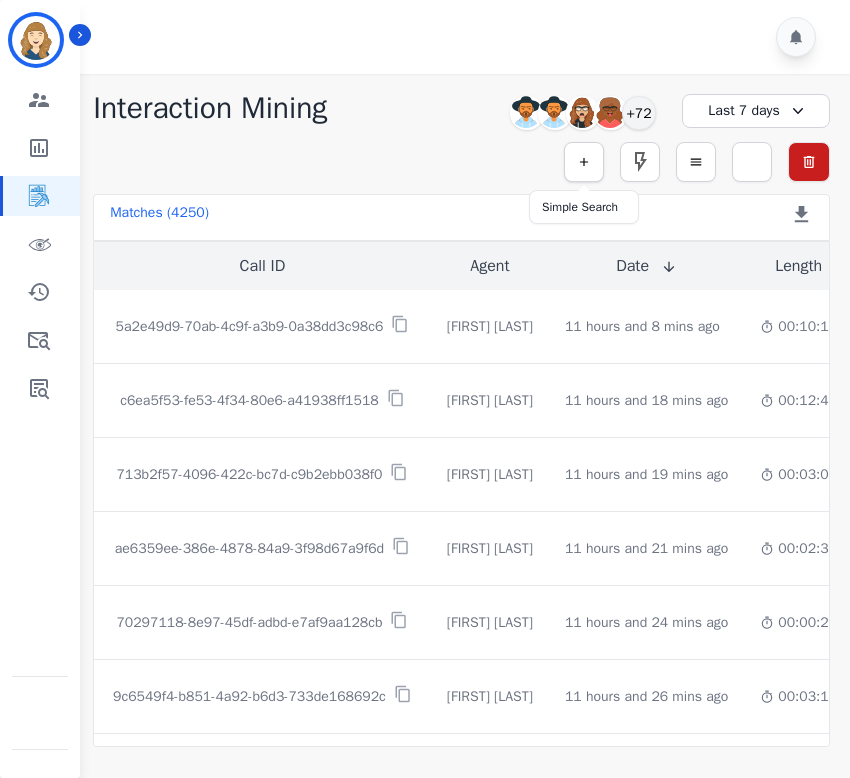 click at bounding box center [584, 162] 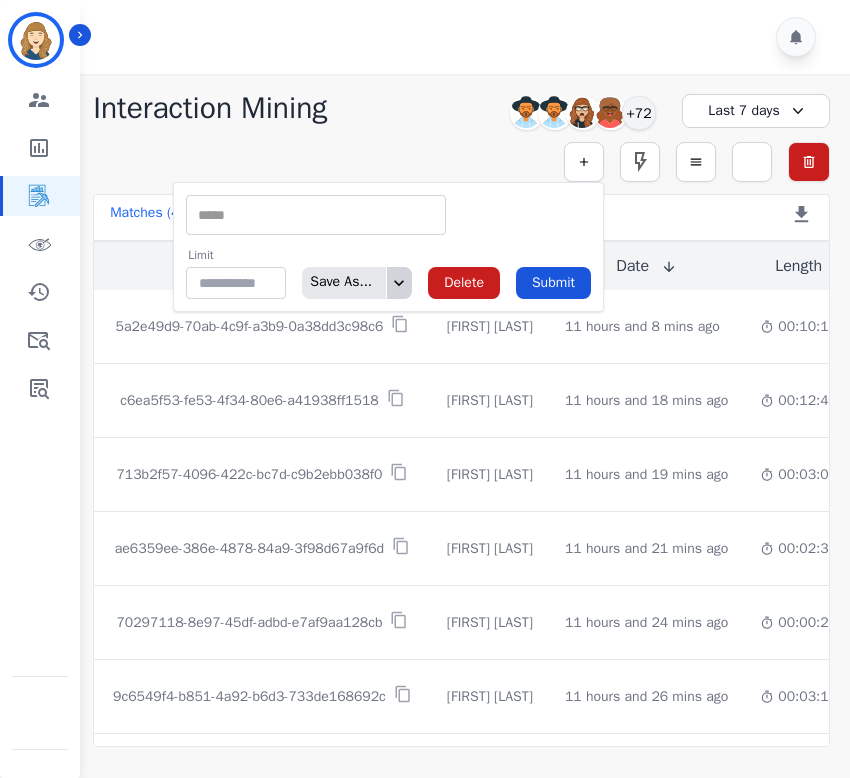 click 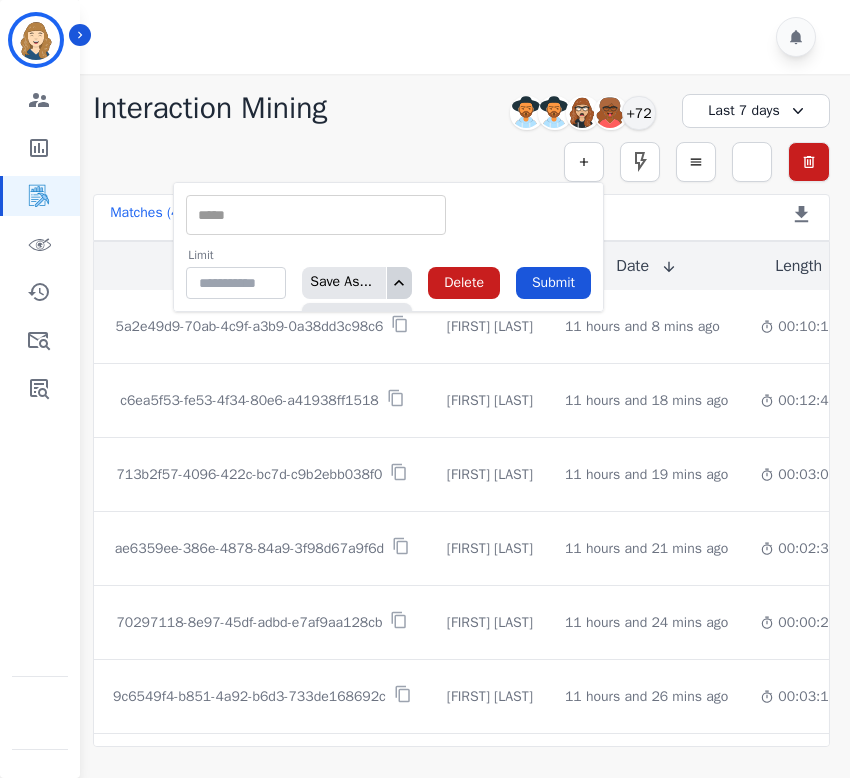 click 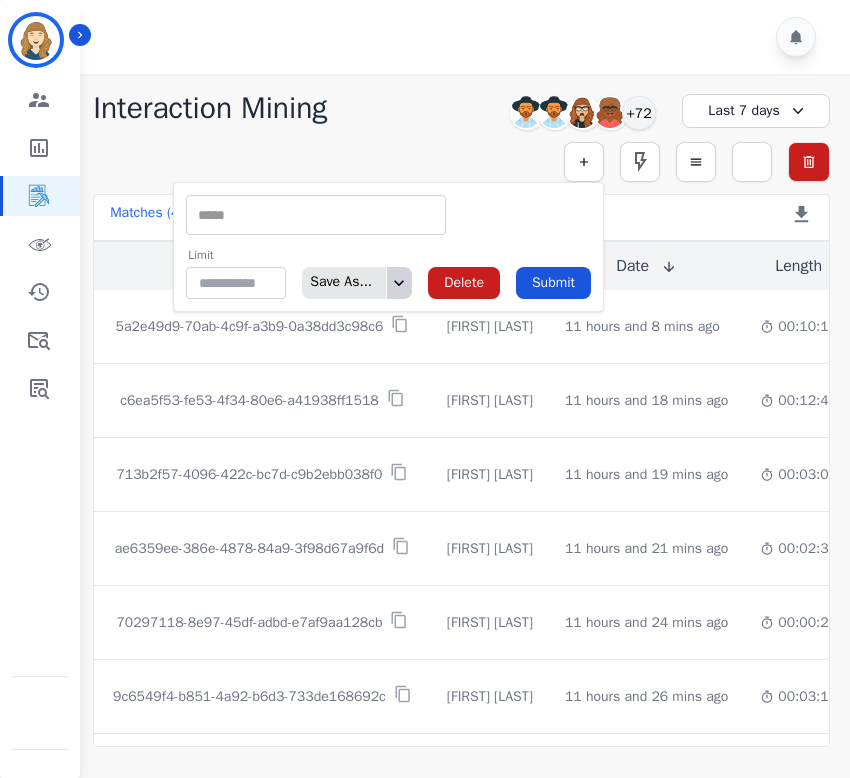 click 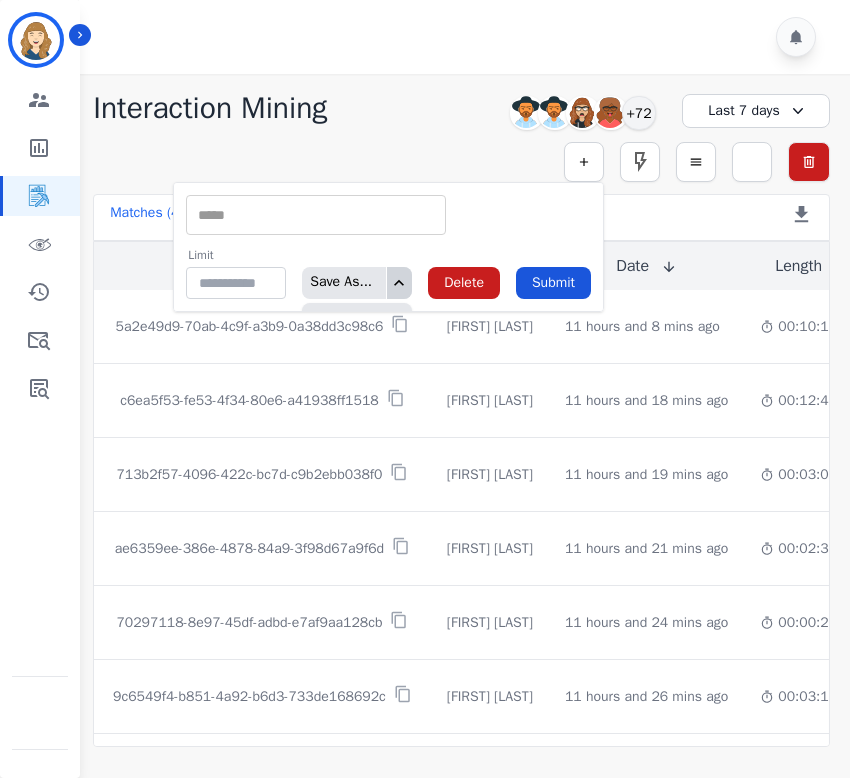 click 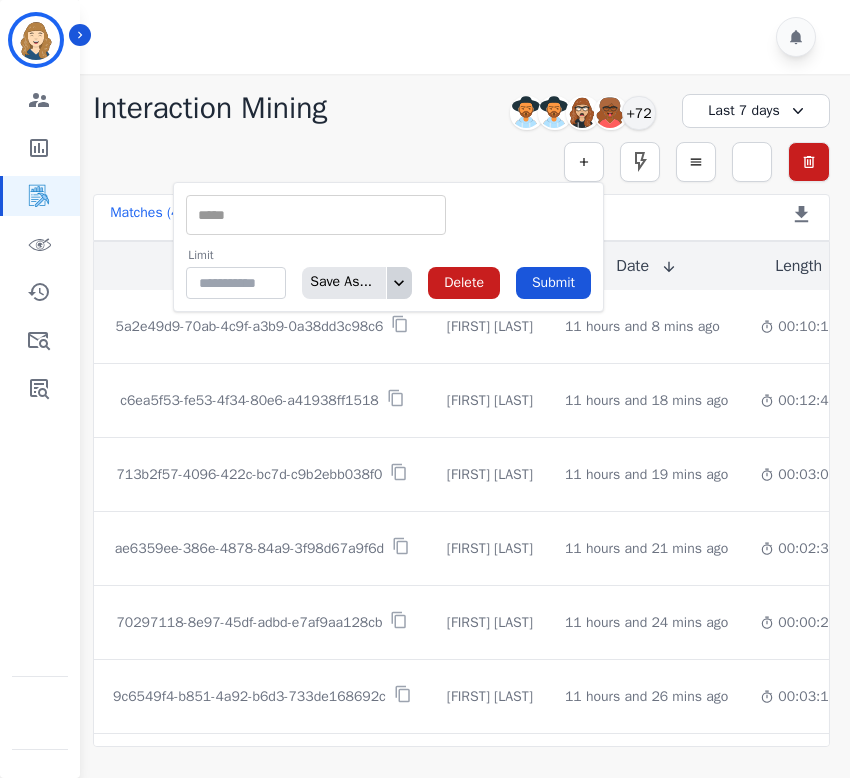 click 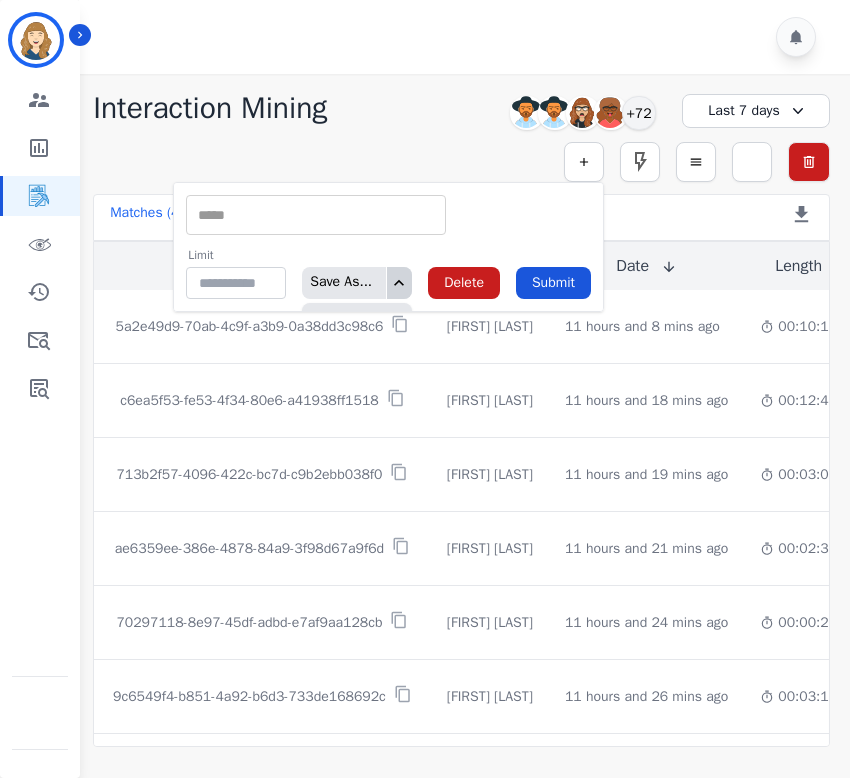 click on "Simple Search       **             ACW (Sec)   AGH_Lvl1   AGH_Lvl2   Emote: Apprehensive %   Silence Front (CX)   CX Phone (ANI)   Silence Rear (CX)   Cross talk %   Csat Score   Sentiment Overall (CX)   WPM (CX)   Direction   Disposition (ACD)   Silence Front (EMP)   Silence Rear (EMP)   Sentiment Overall (EMP)   WPM (EMP)   Emote: Escalated %   First to Talk   Emote: Happy %         Limit   **   Save As...     My Rule   Public Rule   Delete   Submit     Metric Search           Advanced Search           Saved Rules         Clear Filters" at bounding box center (461, 162) 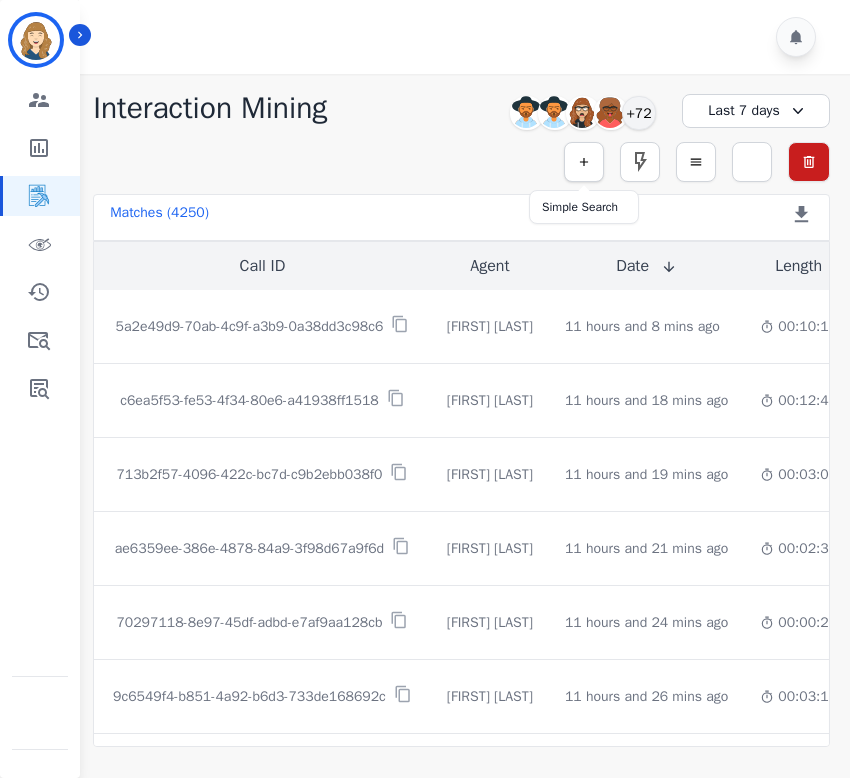 click at bounding box center (584, 162) 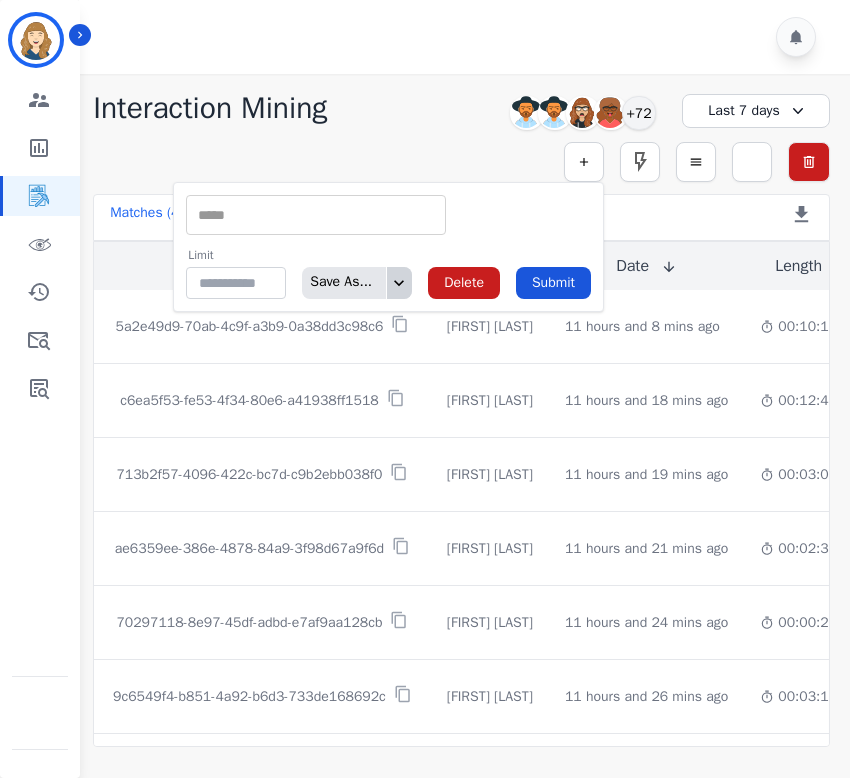 click 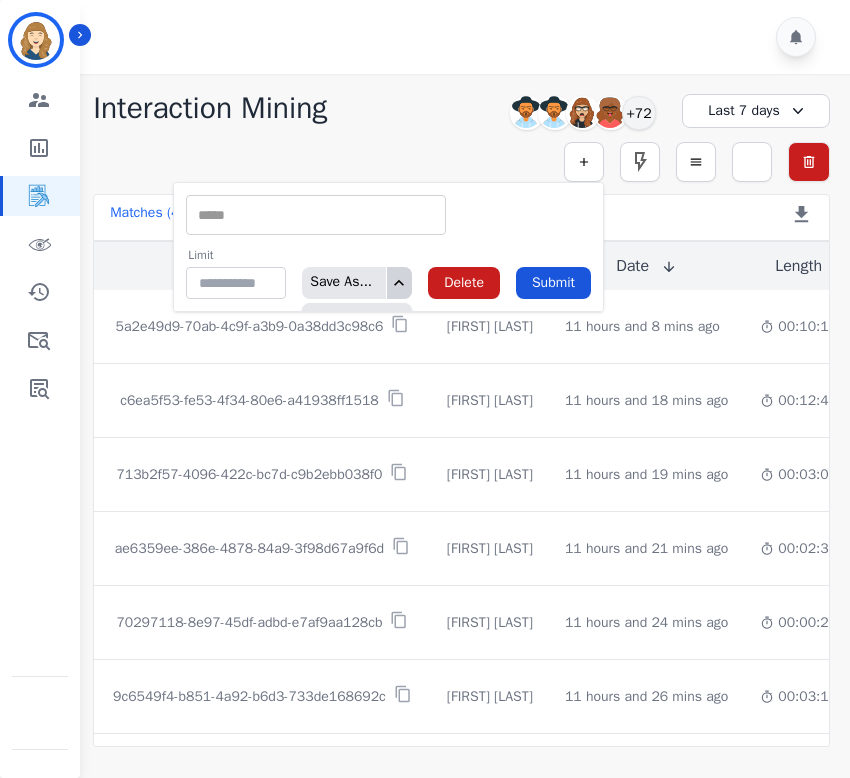 click 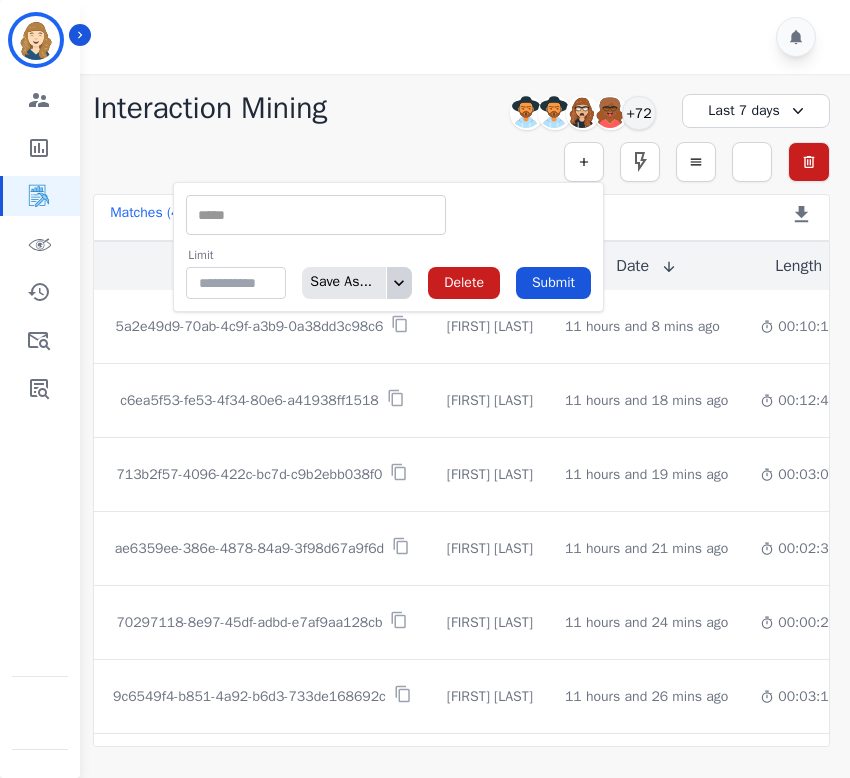 click 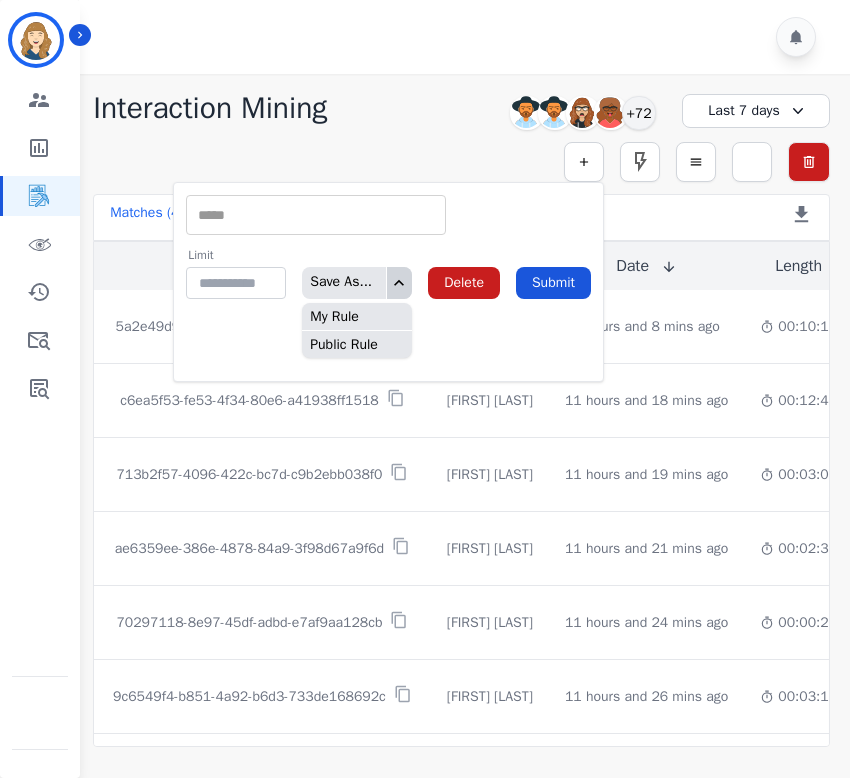 click 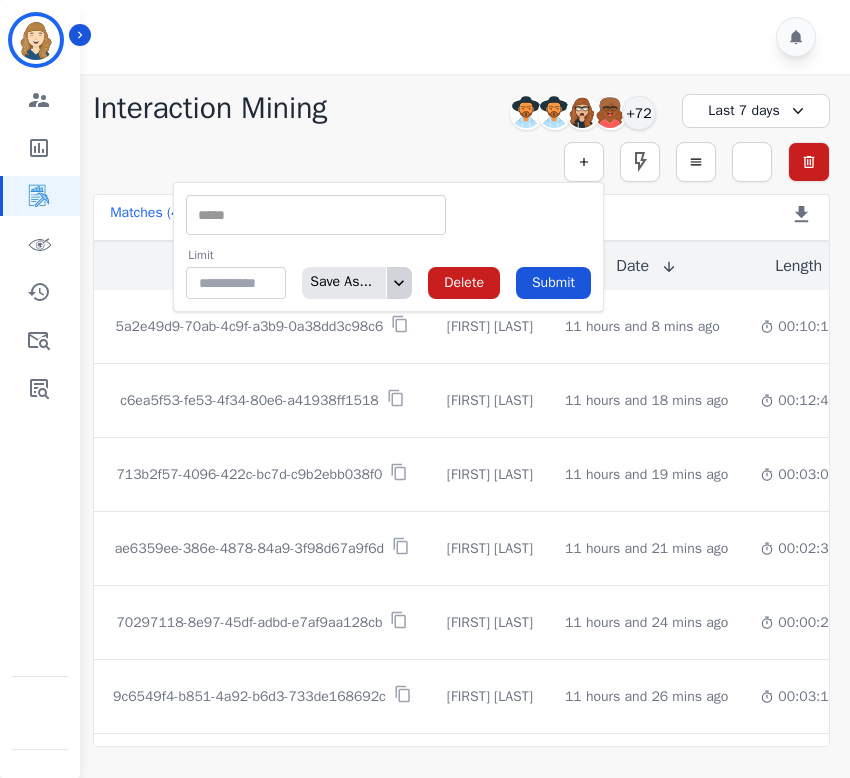 click 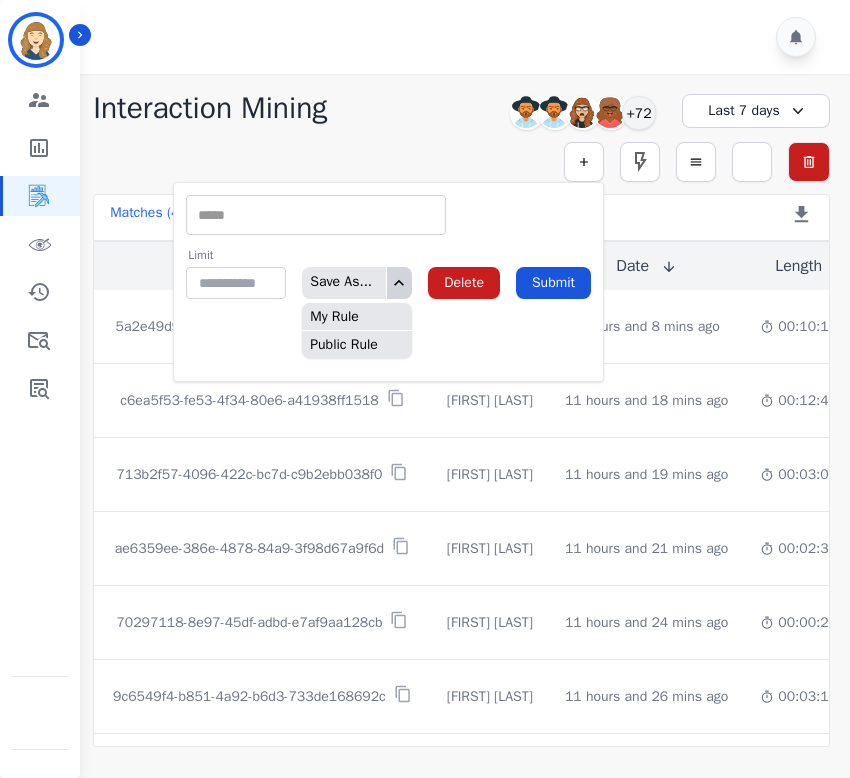 click 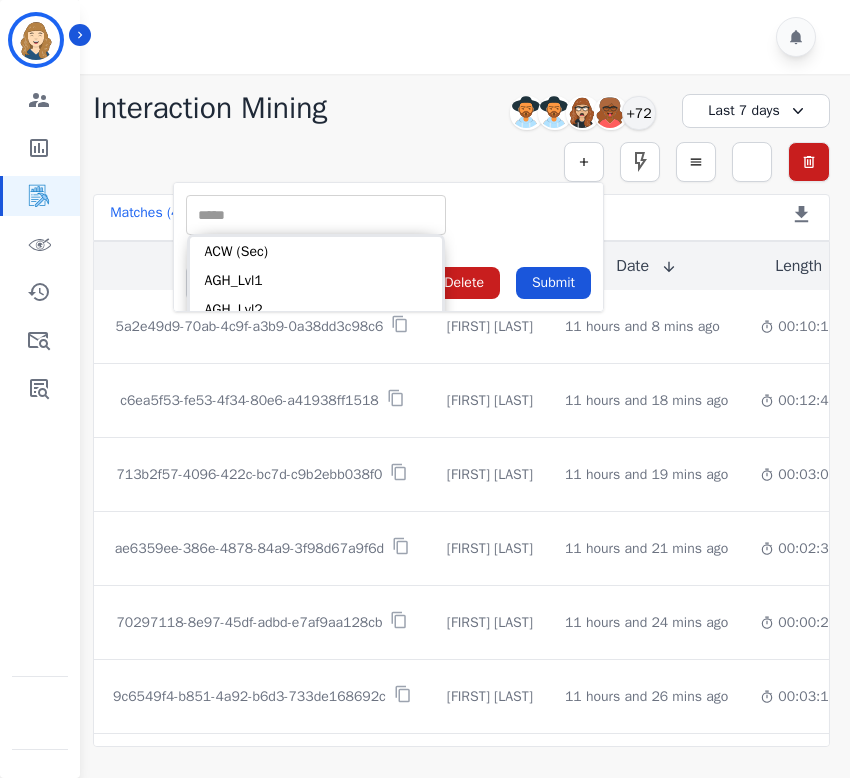 click at bounding box center (316, 215) 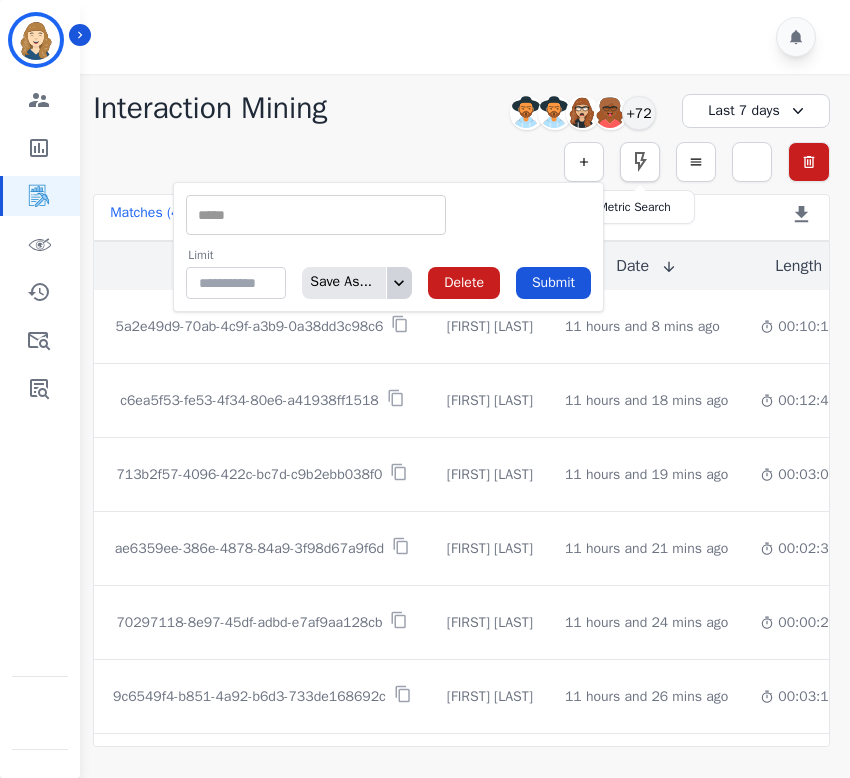 click 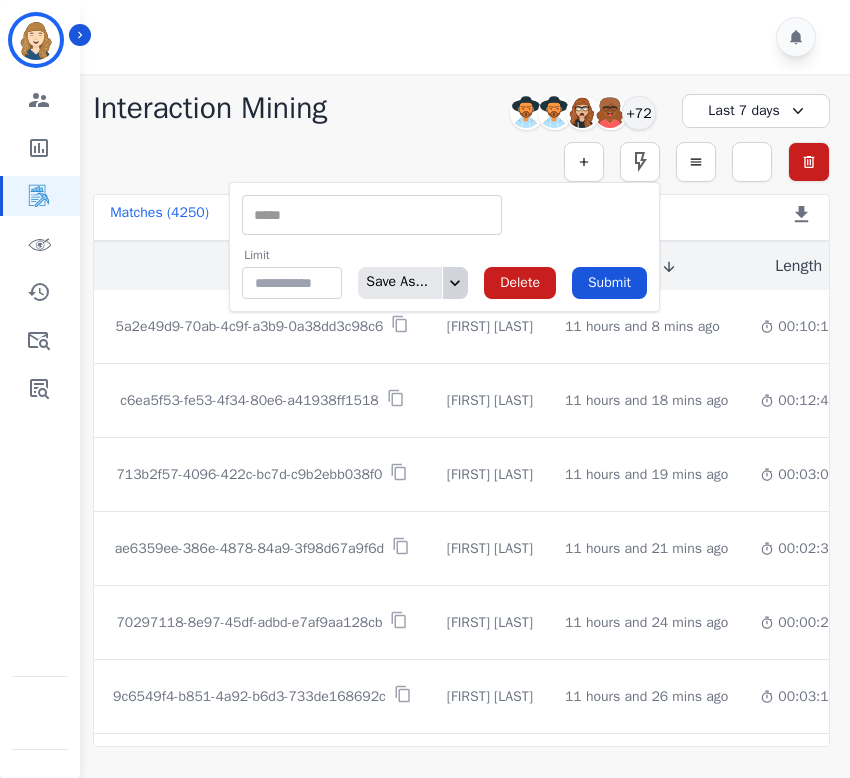 click 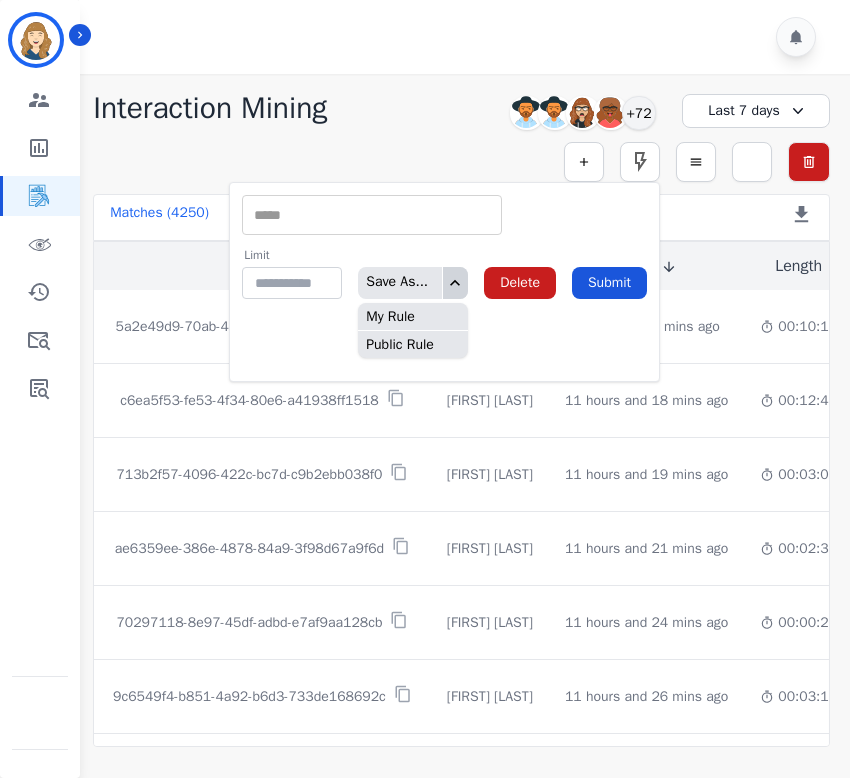 click 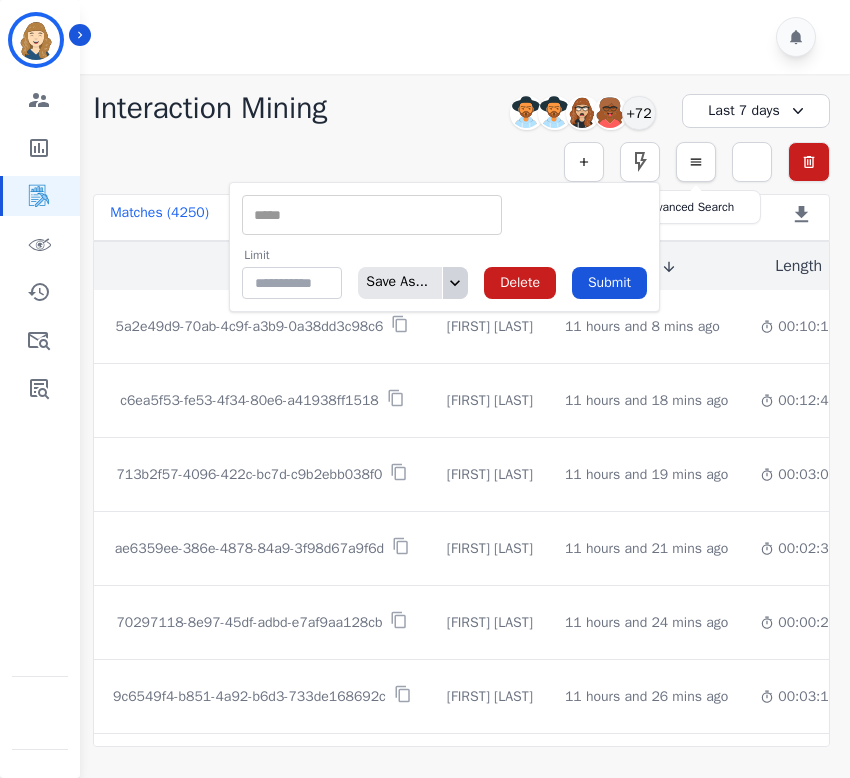 click 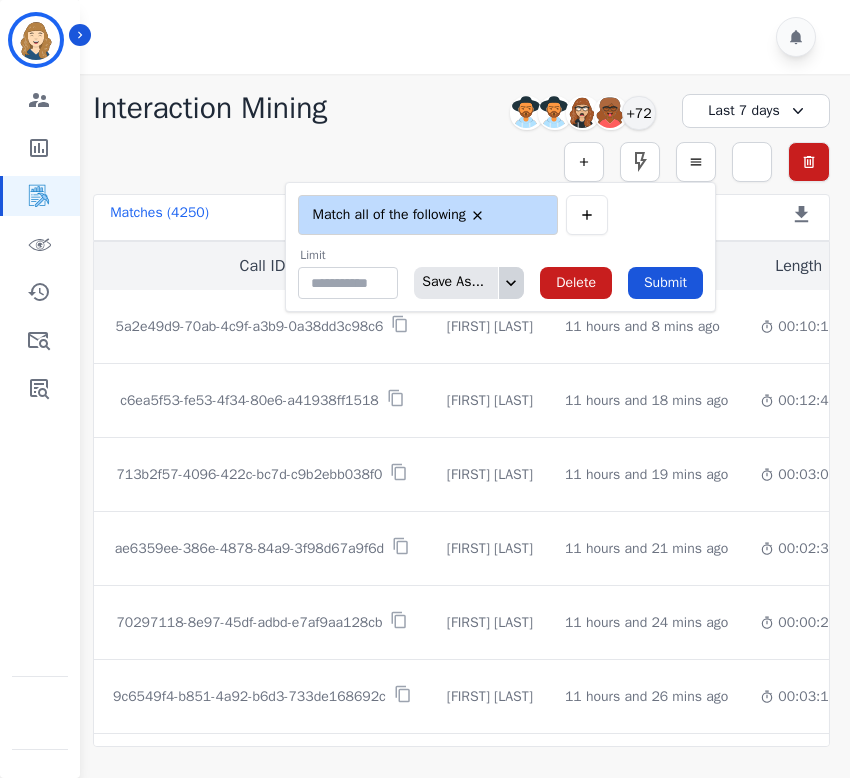 click 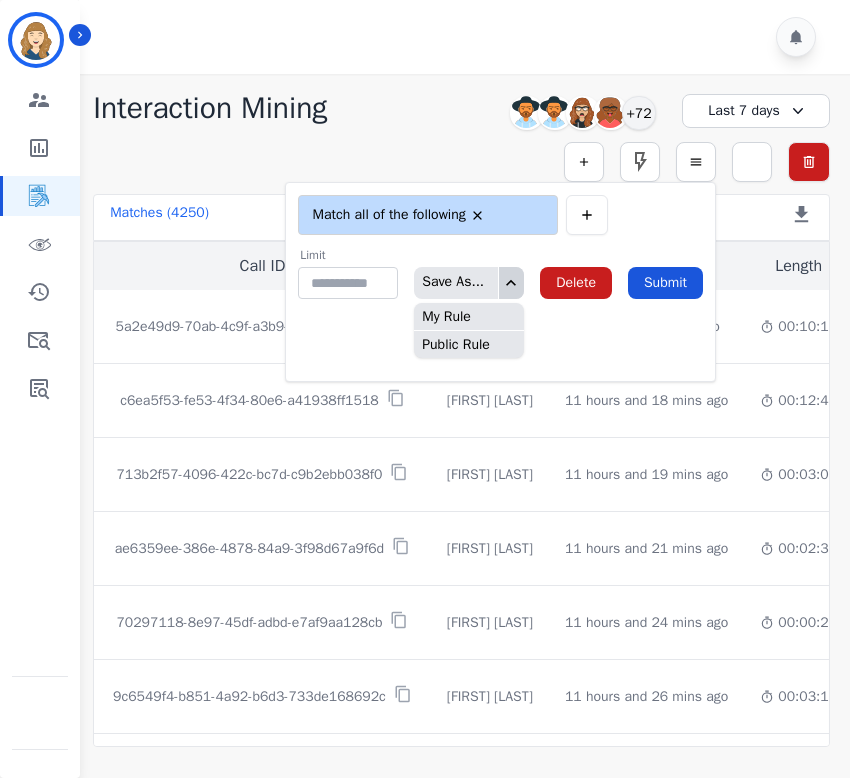 click 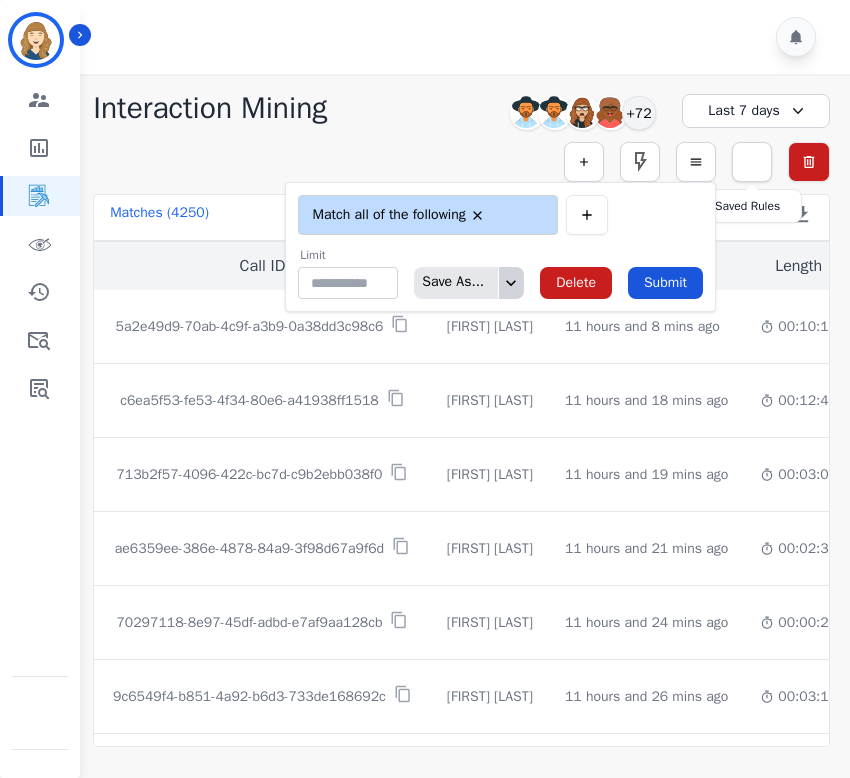 click at bounding box center [783, 143] 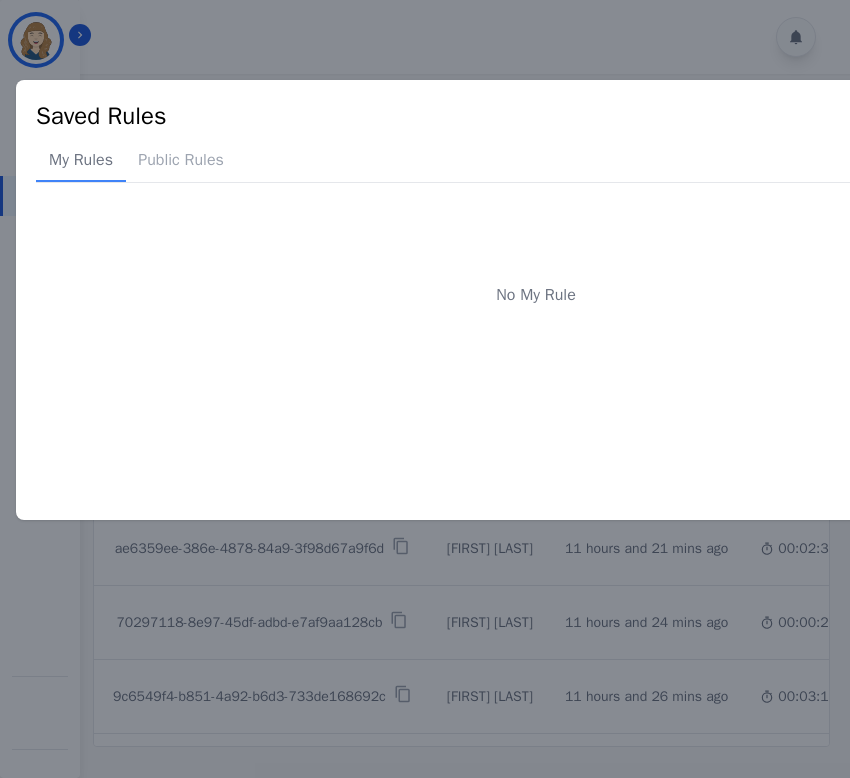 click on "Saved Rules   My Rules   Public Rules   No My Rule" at bounding box center [425, 389] 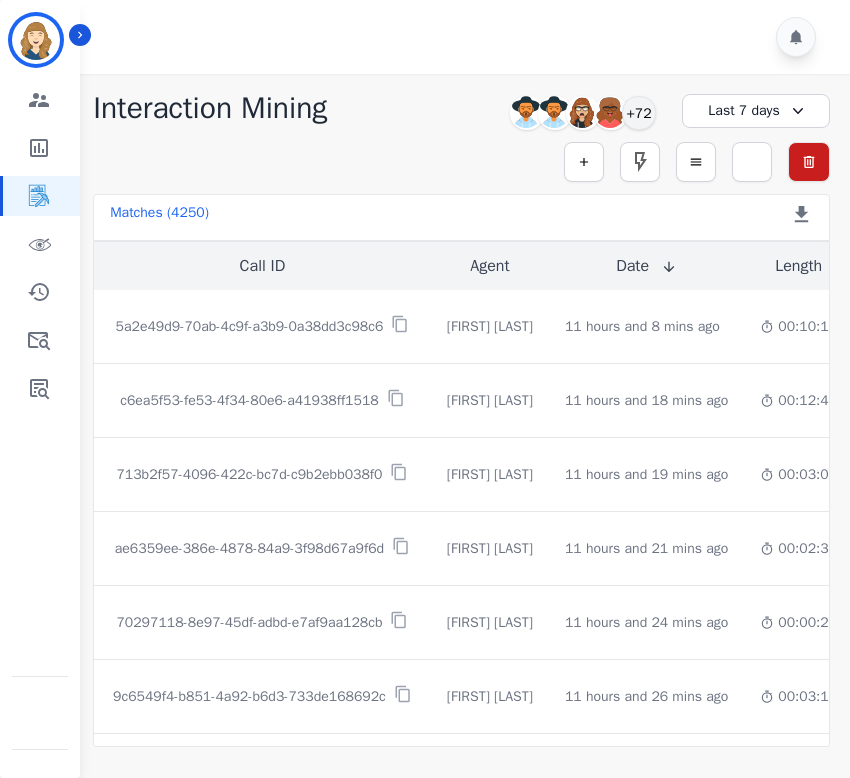 click on "Last 7 days" at bounding box center [756, 111] 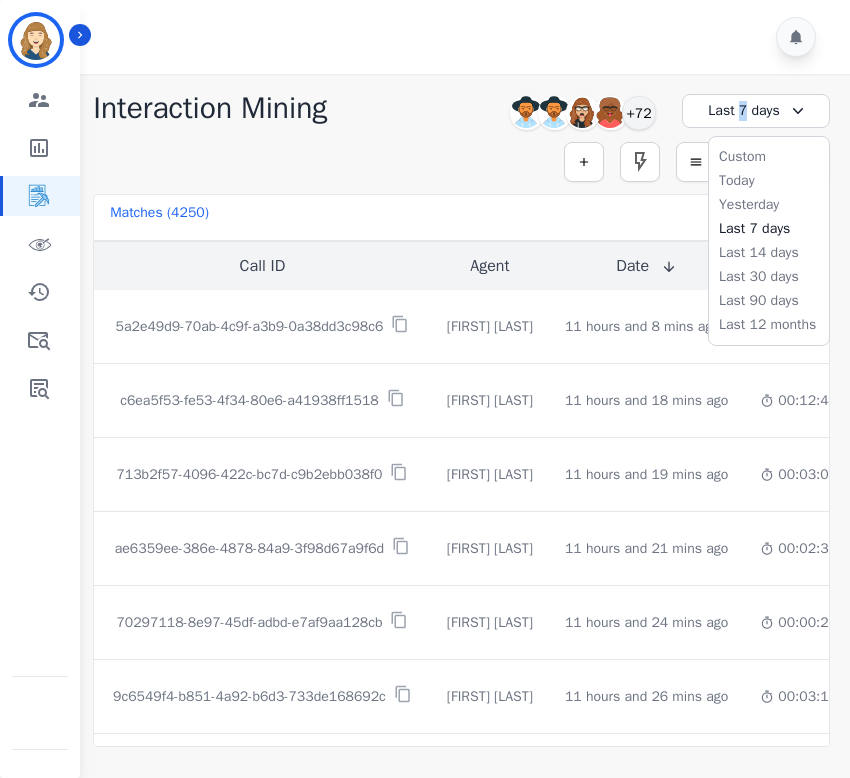 click on "Last 7 days" at bounding box center (756, 111) 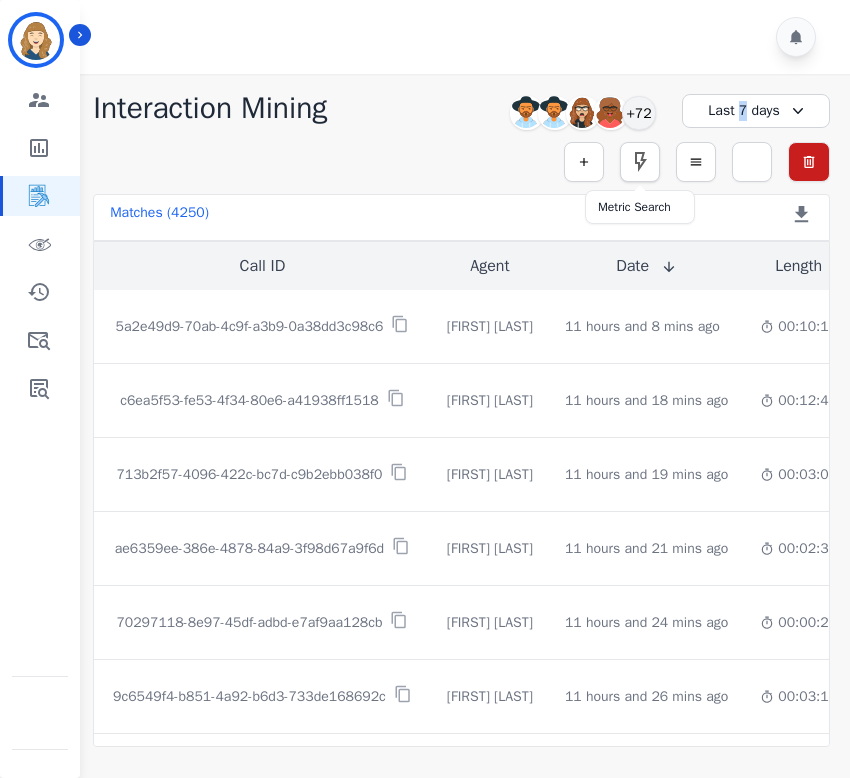 click 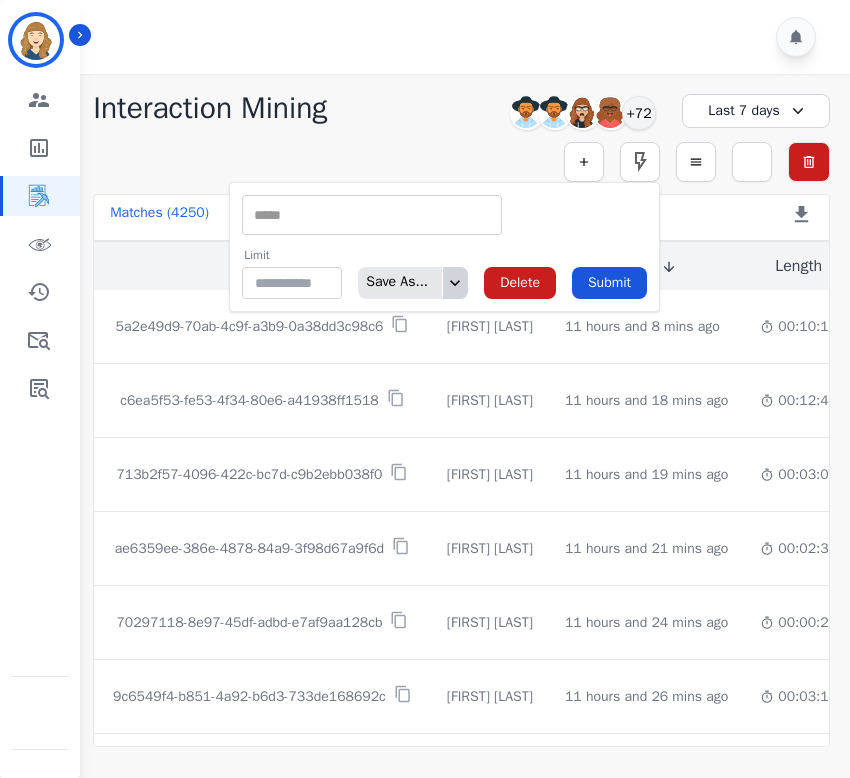 click 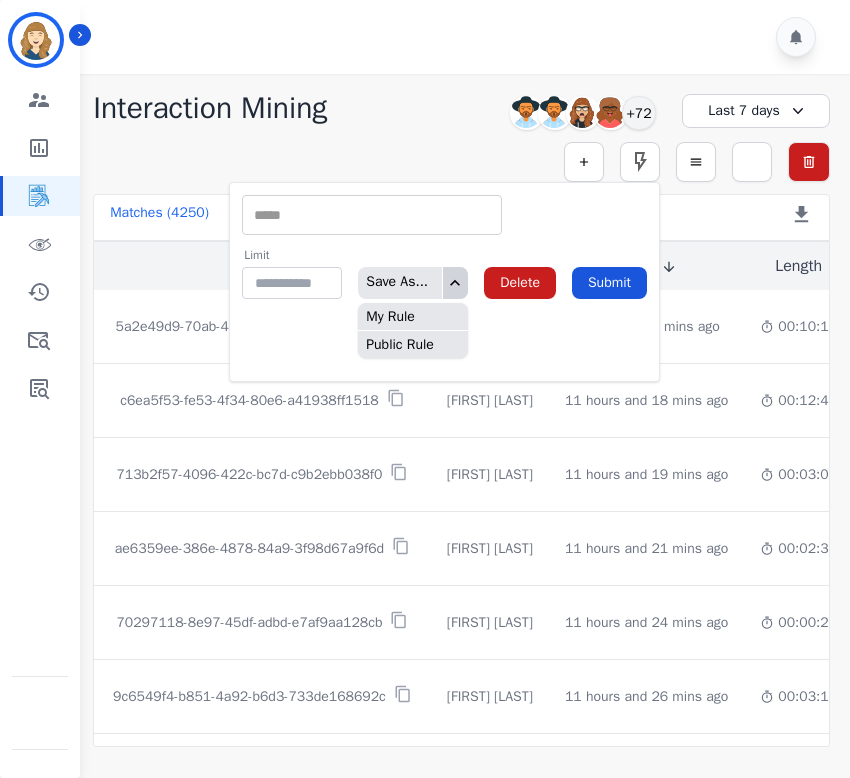 click 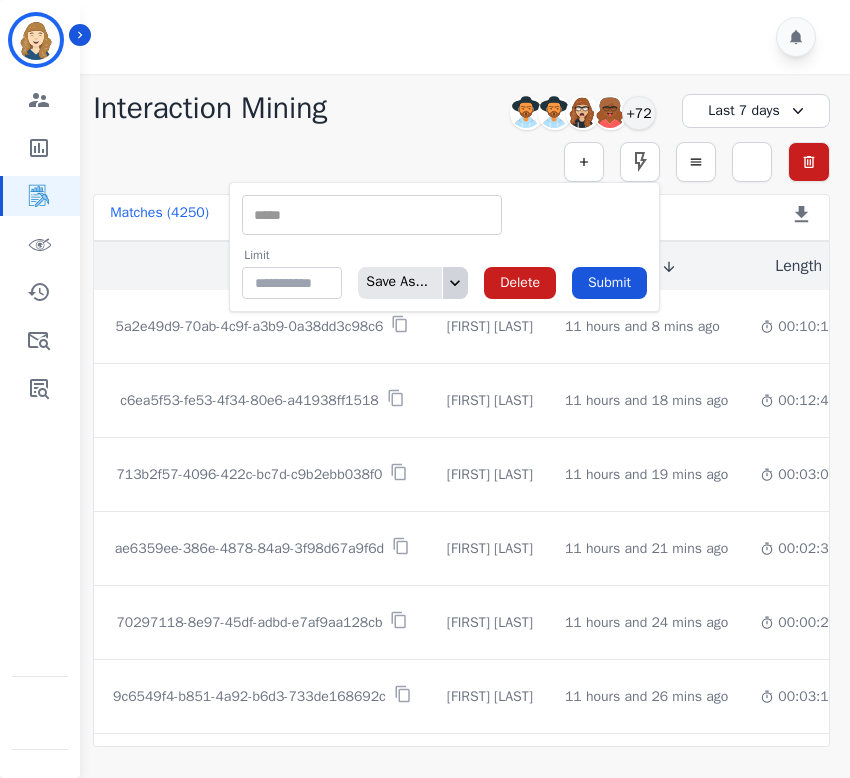 click on "Simple Search           Metric Search       **             Acknowledge Objection   Active Listening   Agent Confidence   Agent Introduction   Assume the Sale   Benefits Tailored to WIN's   Branded Appreciation   Bridge to Benefit   Bridging   Clarifying Questions   Closed Ended Questions   Confirmation of WIN's   Corporate Escalation   Courtesy   Cushioning Statement   Customer Dissatisfaction   Customer Education   DNC Compliance   Empathy   Excessive Silence         Limit   **   Save As...       Delete   Submit     Advanced Search           Saved Rules         Clear Filters" at bounding box center [461, 162] 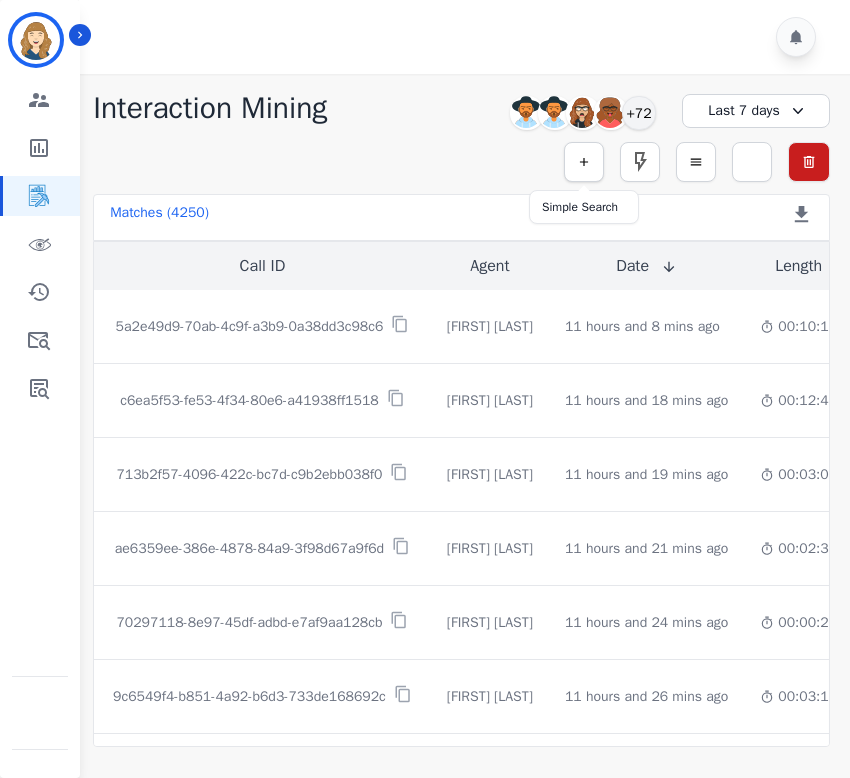 click at bounding box center [584, 162] 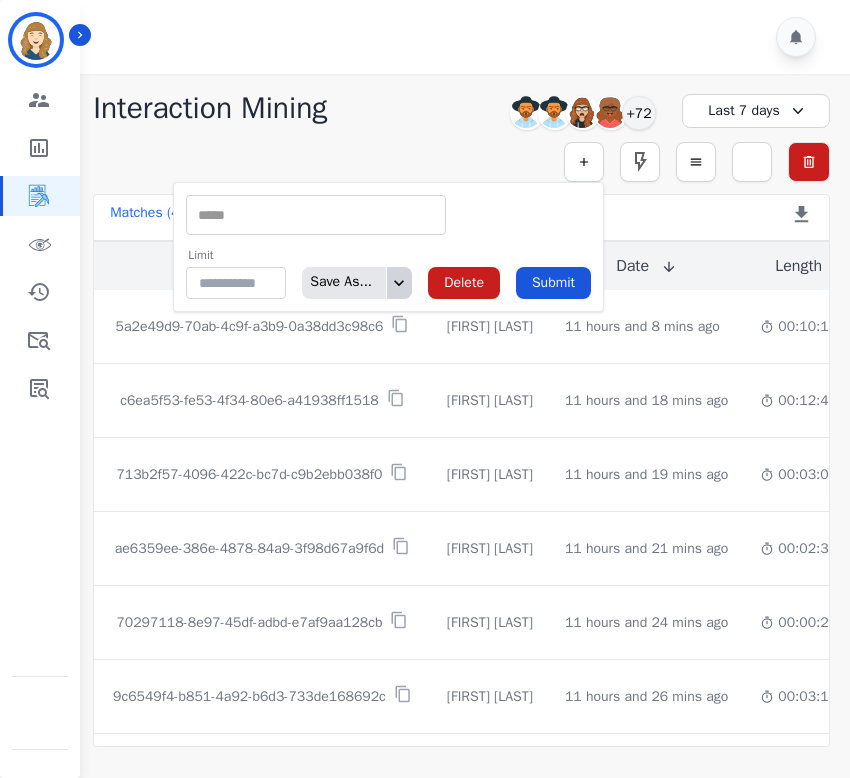 click 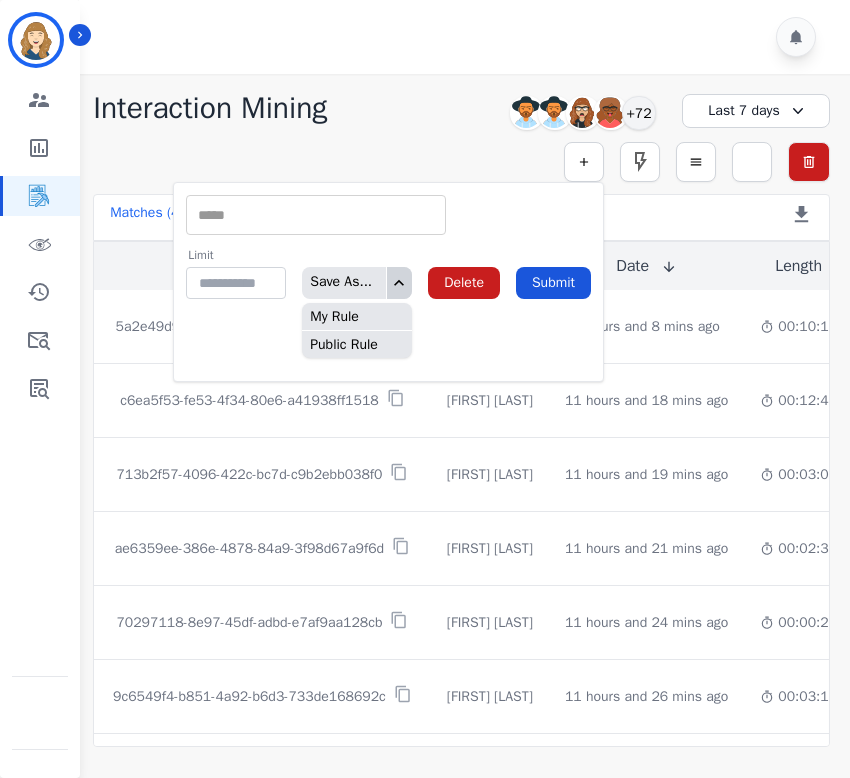click 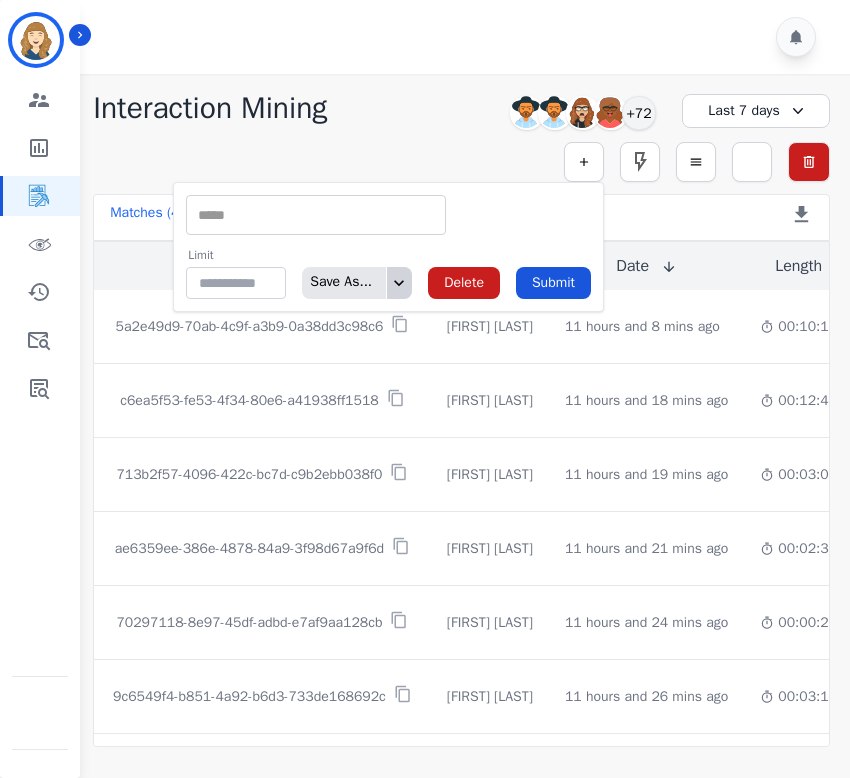 click at bounding box center (316, 215) 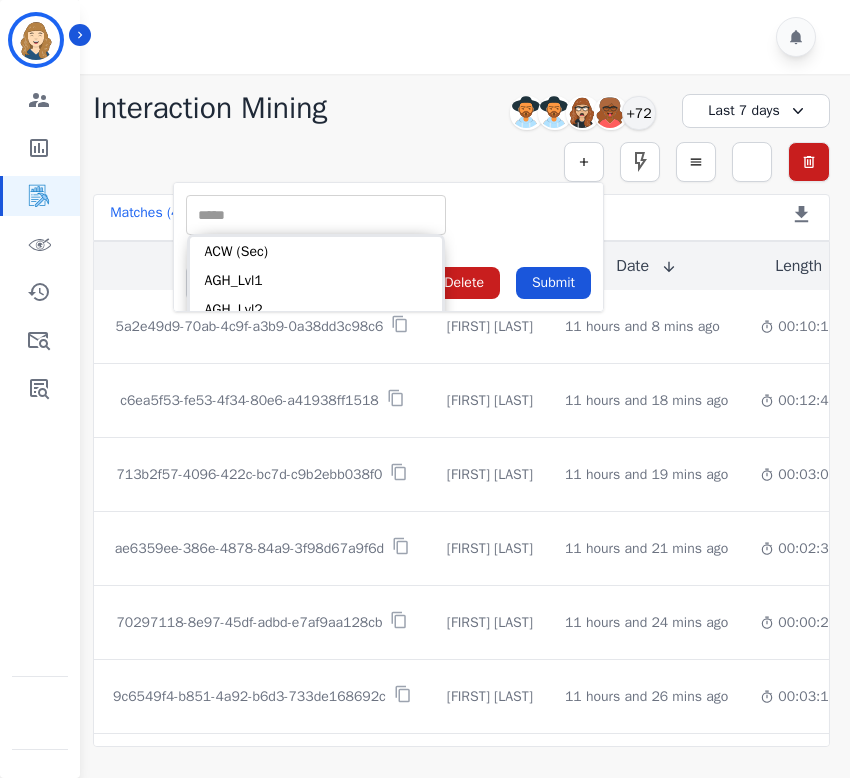 click on "**             ACW (Sec)   AGH_Lvl1   AGH_Lvl2   Emote: Apprehensive %   Silence Front (CX)   CX Phone (ANI)   Silence Rear (CX)   Cross talk %   Csat Score   Sentiment Overall (CX)   WPM (CX)   Direction   Disposition (ACD)   Silence Front (EMP)   Silence Rear (EMP)   Sentiment Overall (EMP)   WPM (EMP)   Emote: Escalated %   First to Talk   Emote: Happy %" at bounding box center [388, 215] 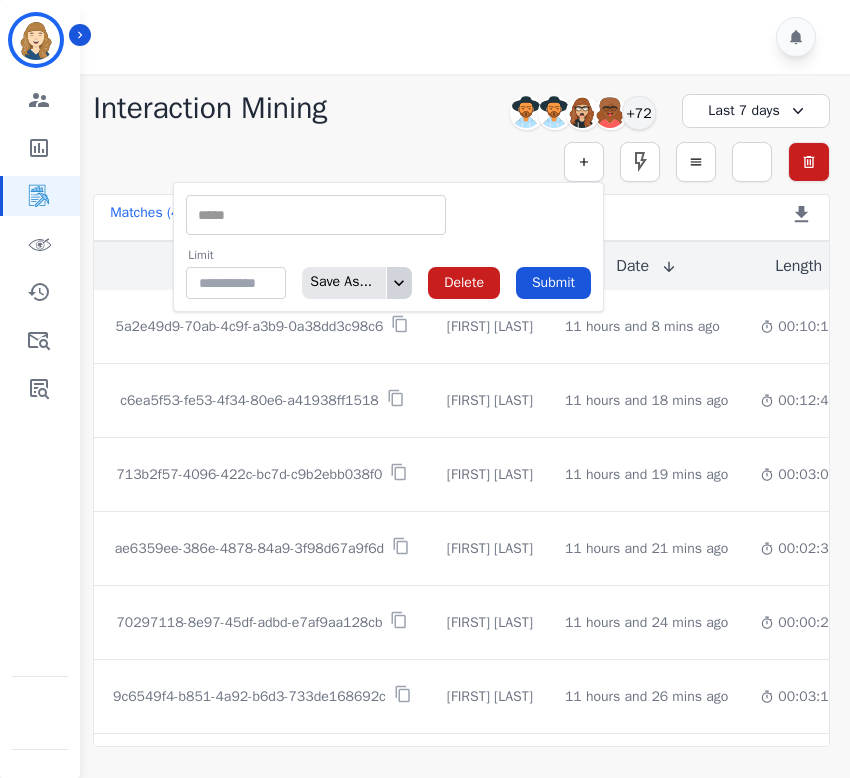 click at bounding box center (316, 215) 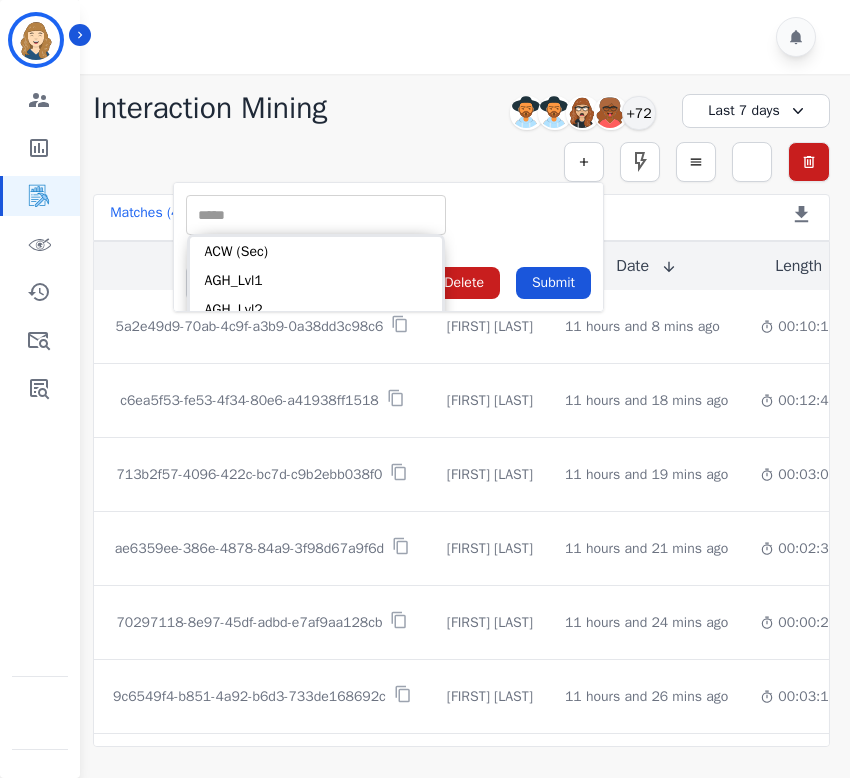 click on "**             ACW (Sec)   AGH_Lvl1   AGH_Lvl2   Emote: Apprehensive %   Silence Front (CX)   CX Phone (ANI)   Silence Rear (CX)   Cross talk %   Csat Score   Sentiment Overall (CX)   WPM (CX)   Direction   Disposition (ACD)   Silence Front (EMP)   Silence Rear (EMP)   Sentiment Overall (EMP)   WPM (EMP)   Emote: Escalated %   First to Talk   Emote: Happy %" at bounding box center (388, 215) 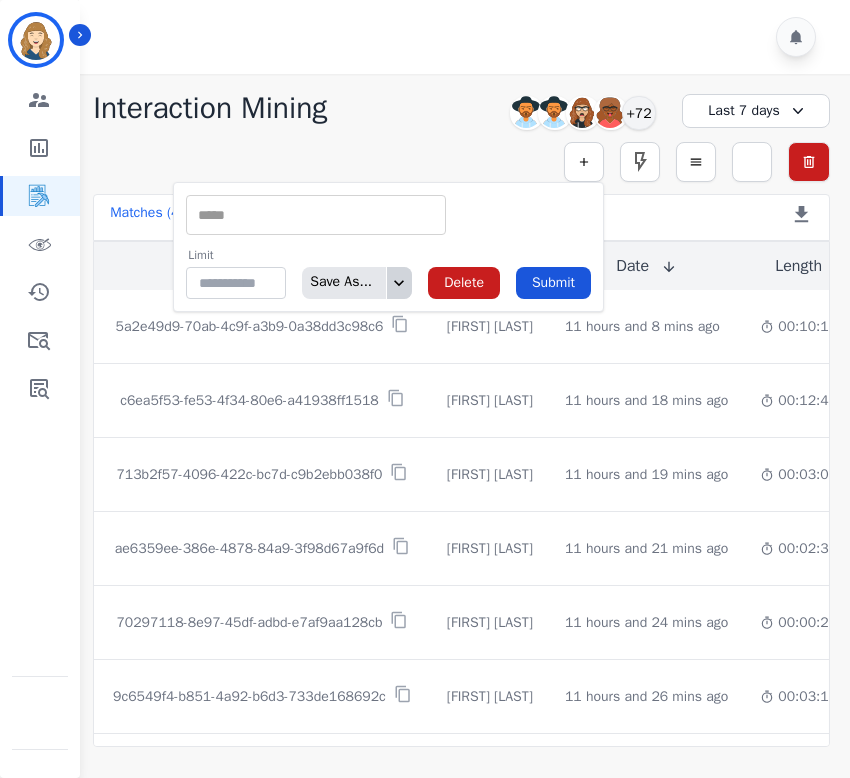 click at bounding box center (316, 215) 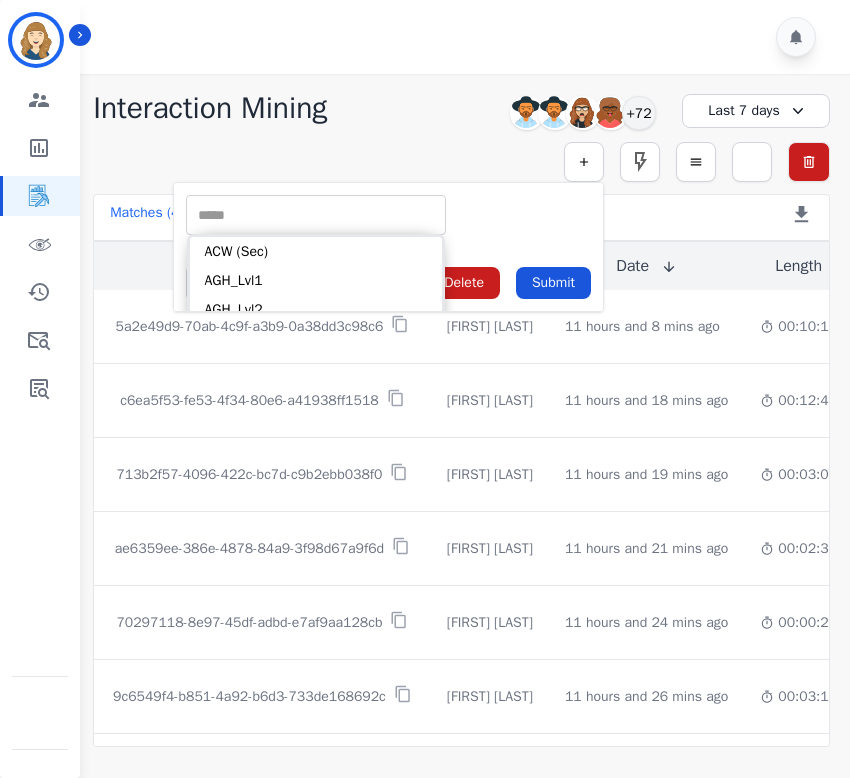 click at bounding box center [316, 215] 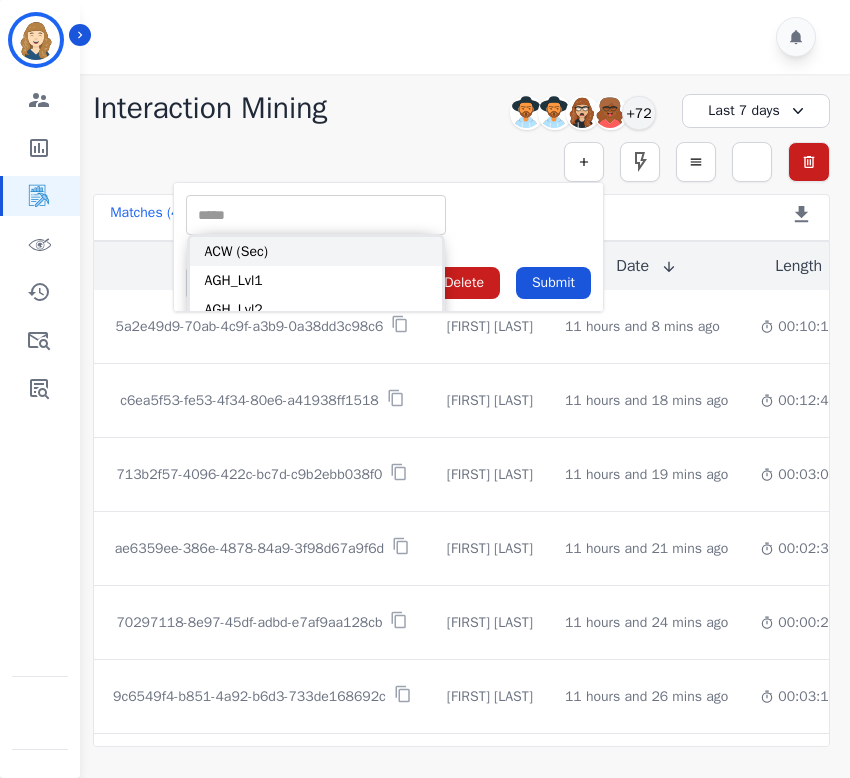 click on "ACW (Sec)" at bounding box center (316, 251) 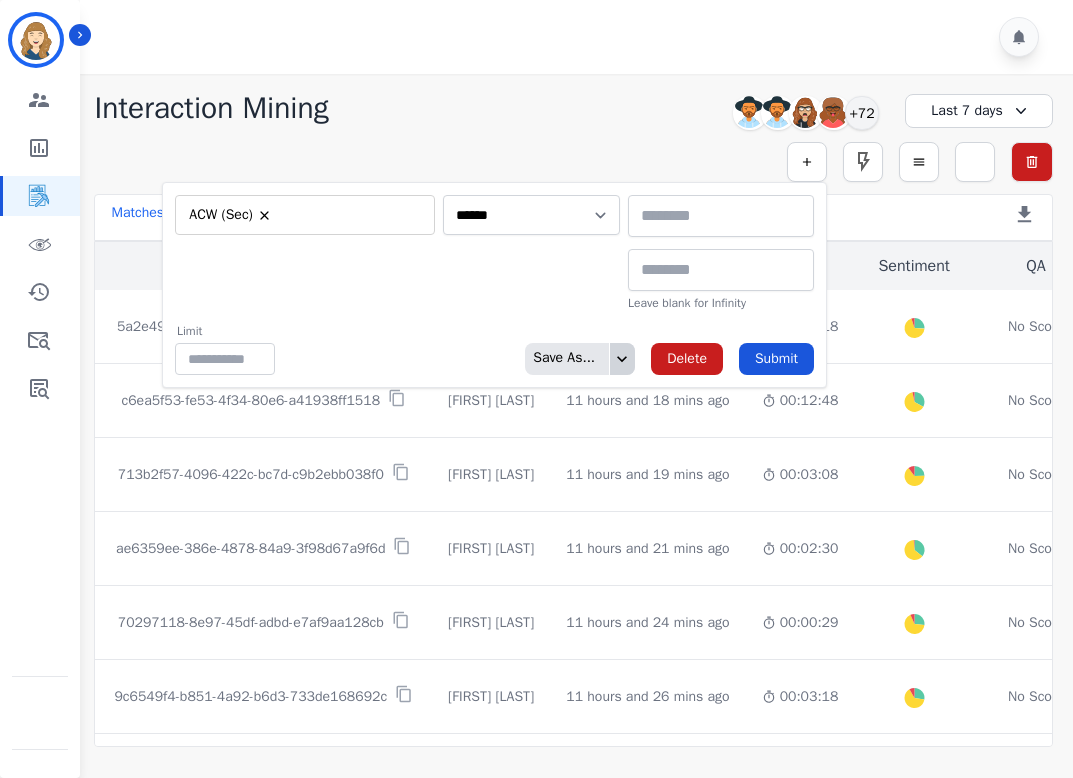 click at bounding box center [351, 215] 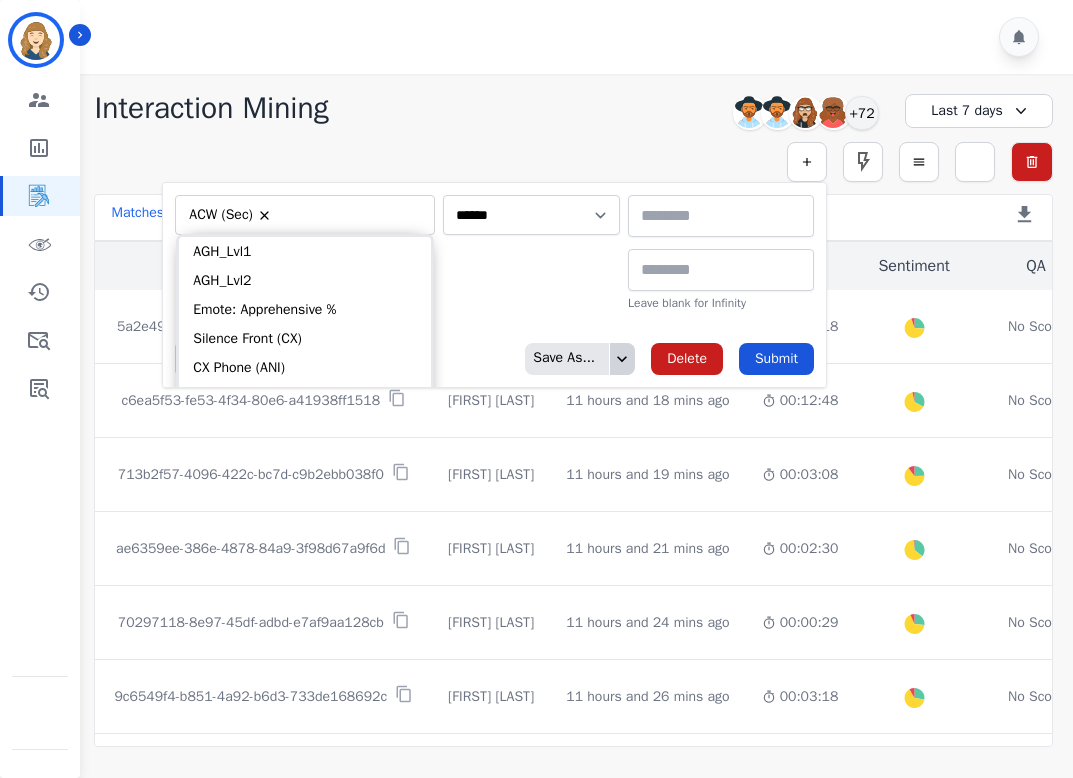 type on "**" 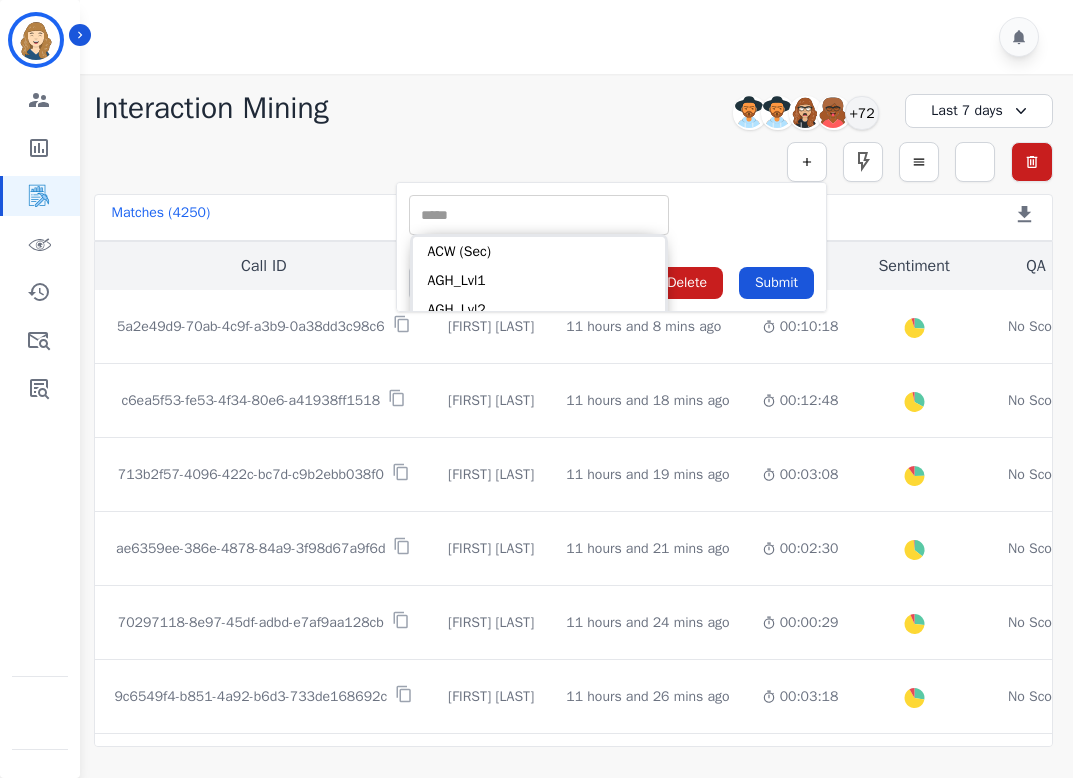 click at bounding box center (539, 215) 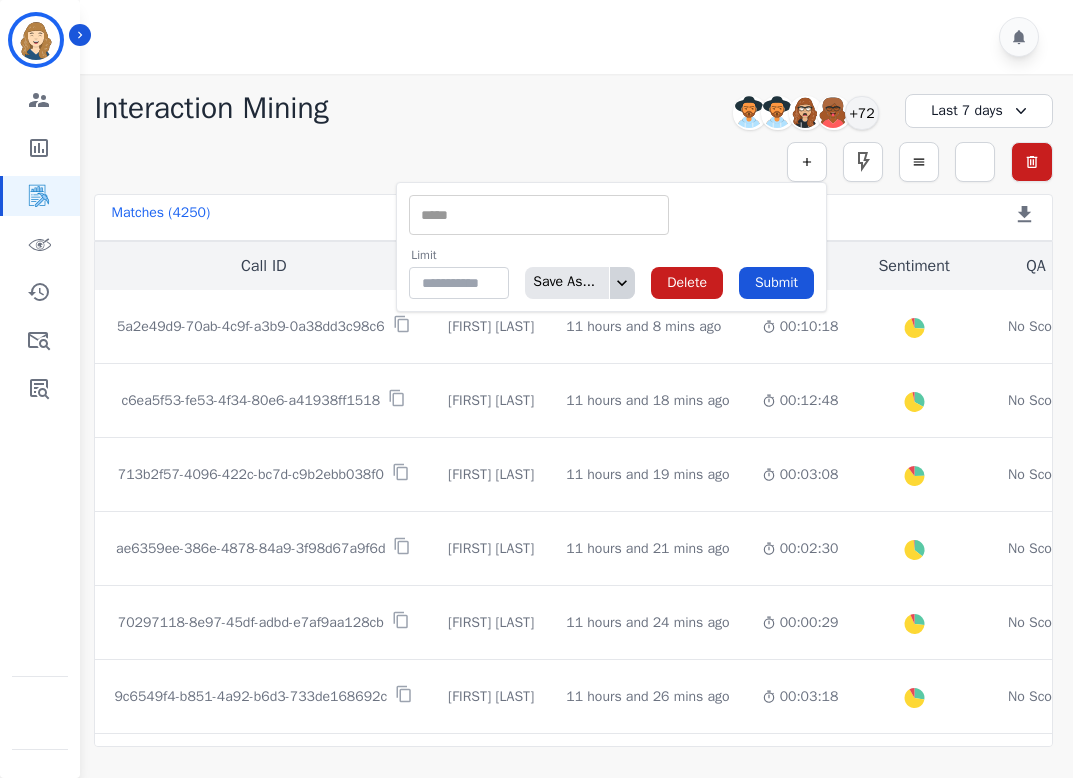 click at bounding box center (539, 215) 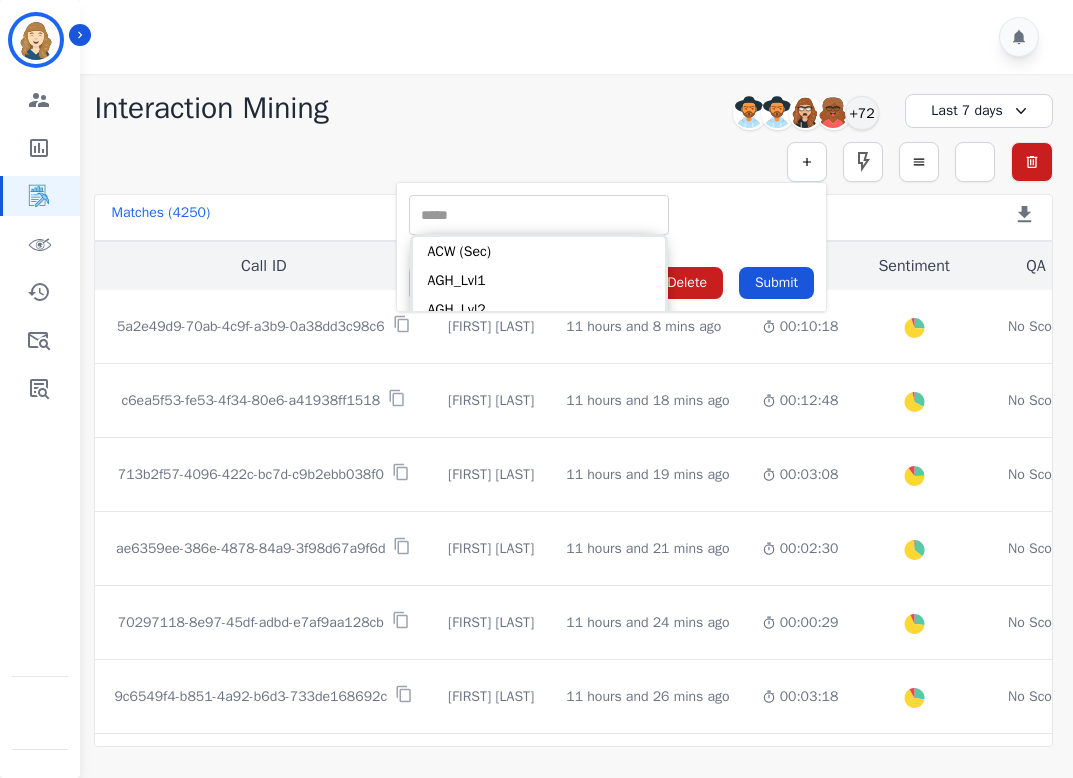 click on "**             ACW (Sec)   AGH_Lvl1   AGH_Lvl2   Emote: Apprehensive %   Silence Front (CX)   CX Phone (ANI)   Silence Rear (CX)   Cross talk %   Csat Score   Sentiment Overall (CX)   WPM (CX)   Direction   Disposition (ACD)   Silence Front (EMP)   Silence Rear (EMP)   Sentiment Overall (EMP)   WPM (EMP)   Emote: Escalated %   First to Talk   Emote: Happy %" at bounding box center [611, 215] 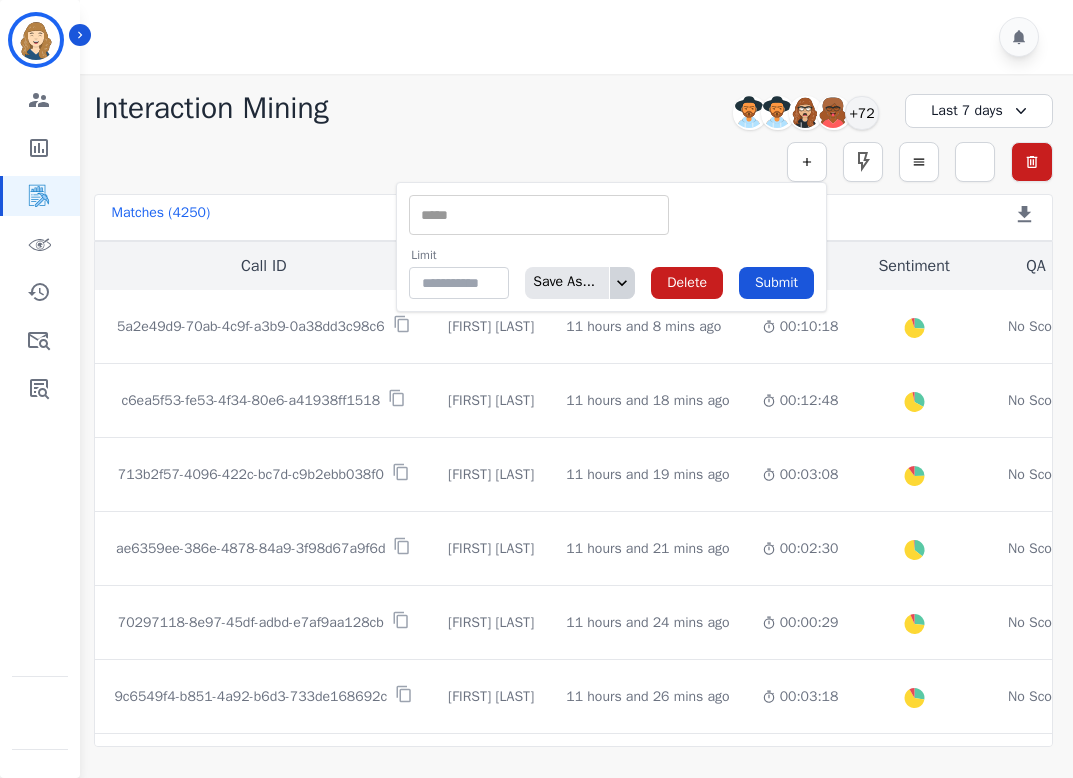 click at bounding box center [539, 215] 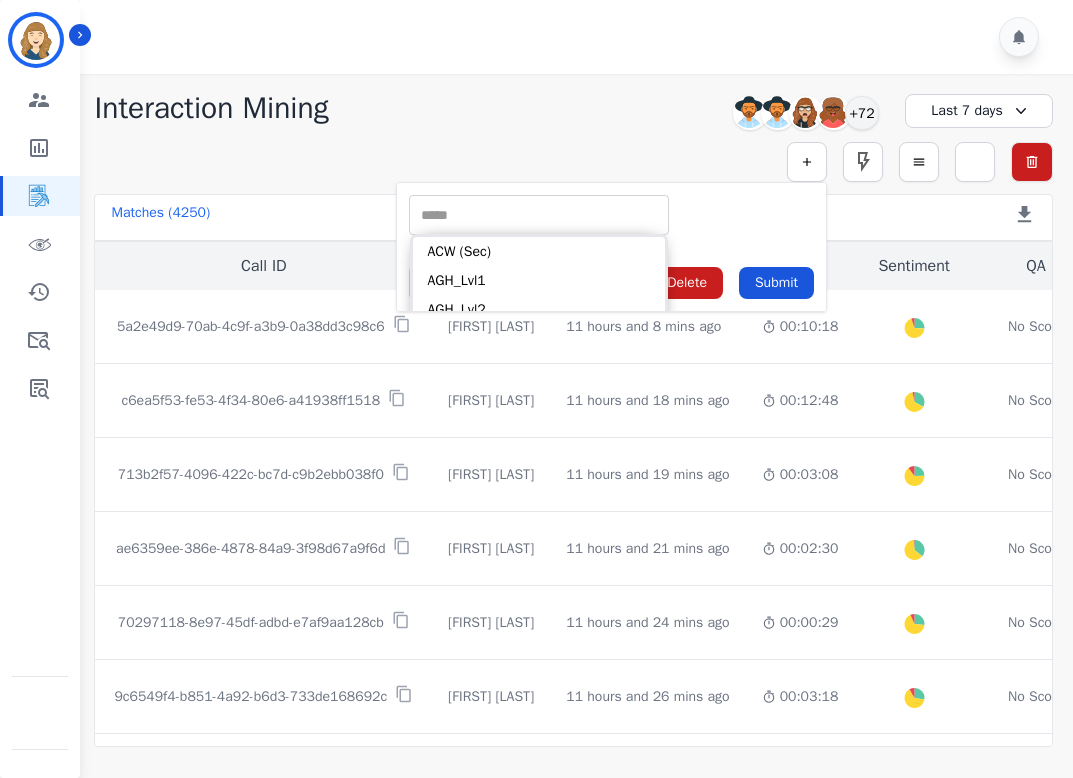 click on "**             ACW (Sec)   AGH_Lvl1   AGH_Lvl2   Emote: Apprehensive %   Silence Front (CX)   CX Phone (ANI)   Silence Rear (CX)   Cross talk %   Csat Score   Sentiment Overall (CX)   WPM (CX)   Direction   Disposition (ACD)   Silence Front (EMP)   Silence Rear (EMP)   Sentiment Overall (EMP)   WPM (EMP)   Emote: Escalated %   First to Talk   Emote: Happy %" at bounding box center (611, 215) 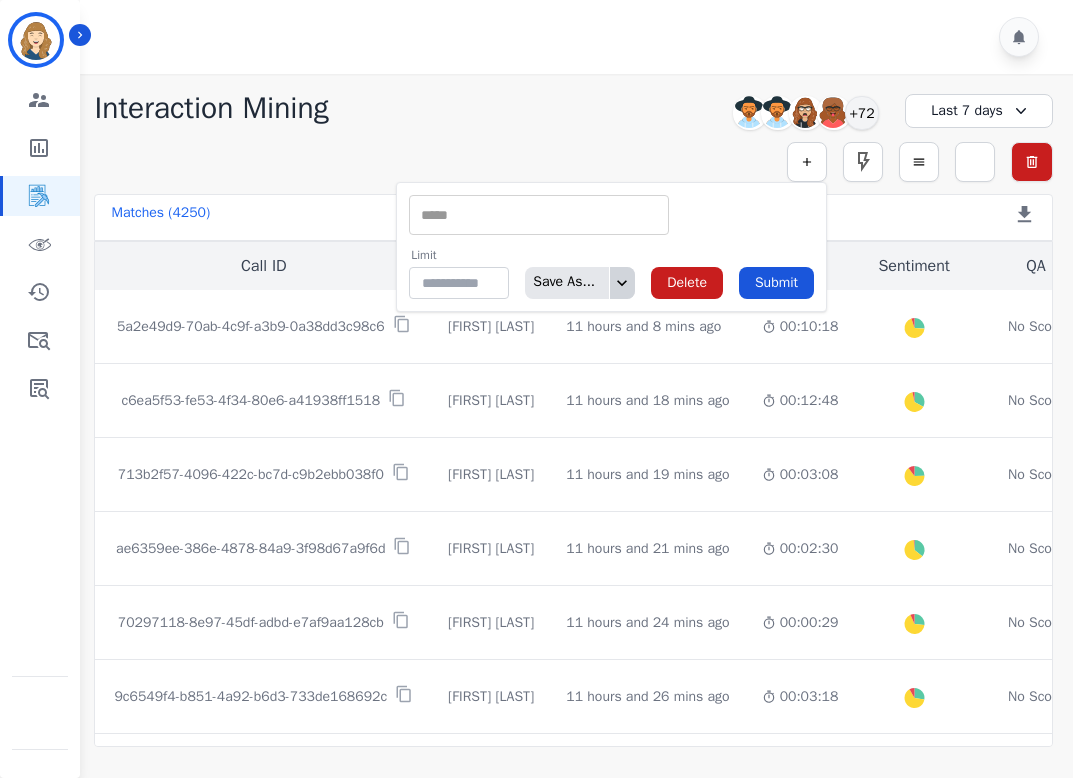 click 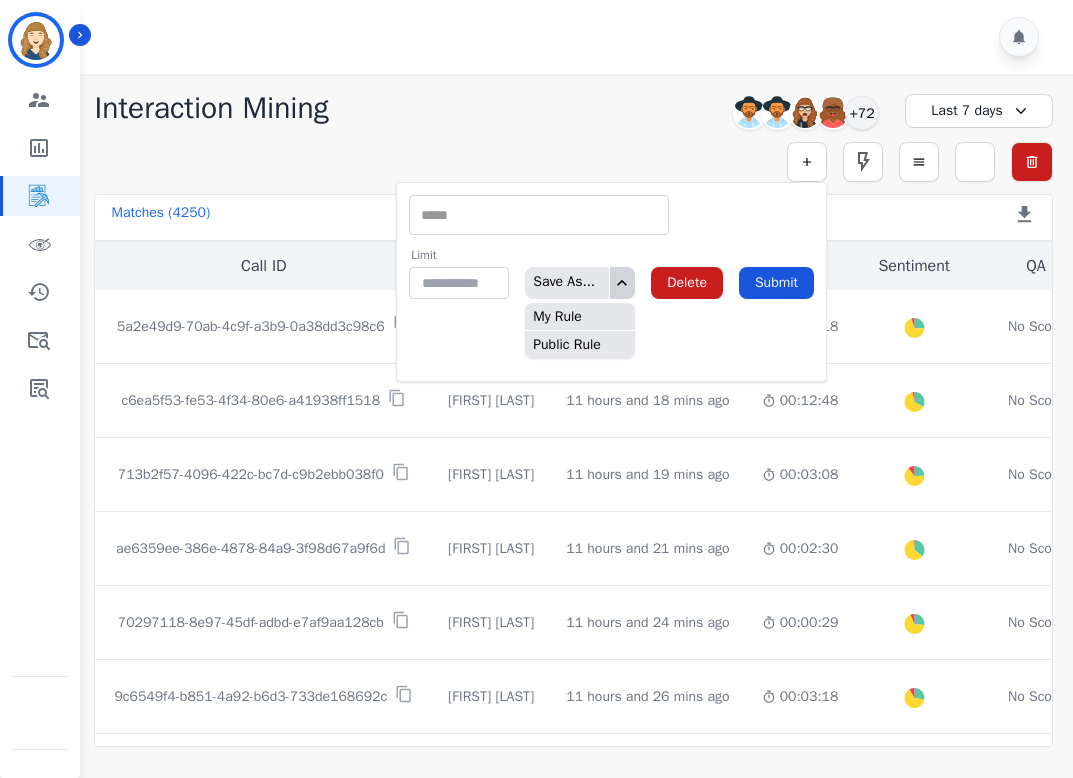 click at bounding box center [539, 215] 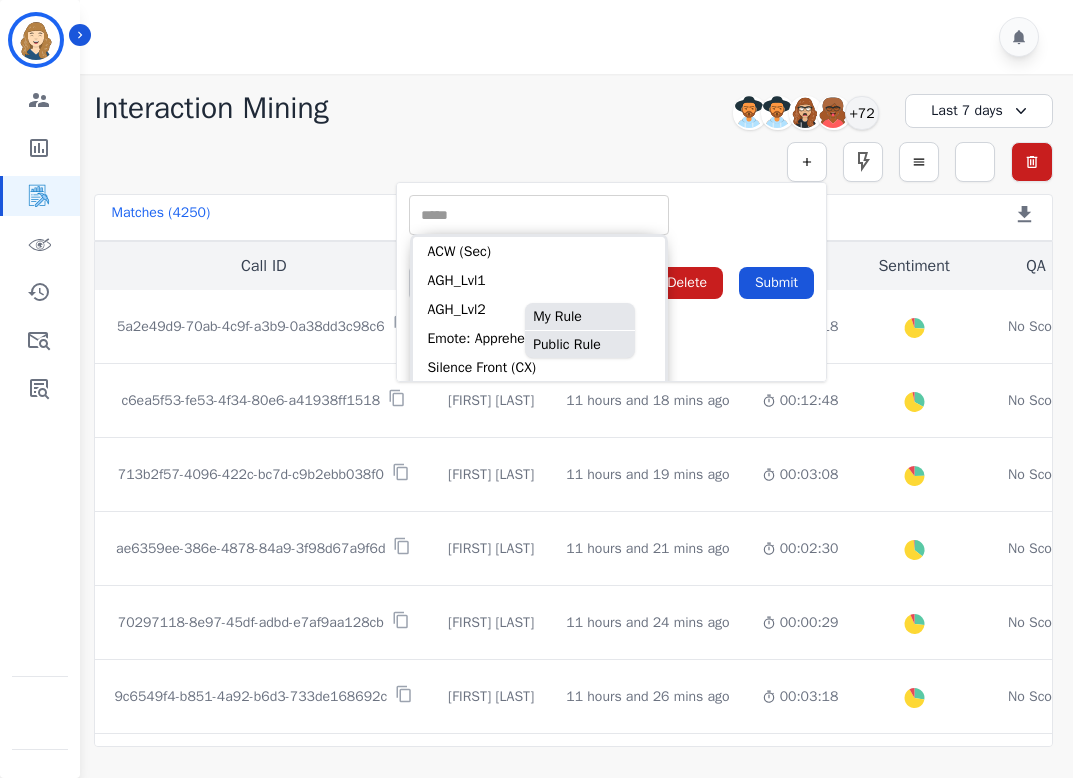 click on "**             ACW (Sec)   AGH_Lvl1   AGH_Lvl2   Emote: Apprehensive %   Silence Front (CX)   CX Phone (ANI)   Silence Rear (CX)   Cross talk %   Csat Score   Sentiment Overall (CX)   WPM (CX)   Direction   Disposition (ACD)   Silence Front (EMP)   Silence Rear (EMP)   Sentiment Overall (EMP)   WPM (EMP)   Emote: Escalated %   First to Talk   Emote: Happy %" at bounding box center [611, 215] 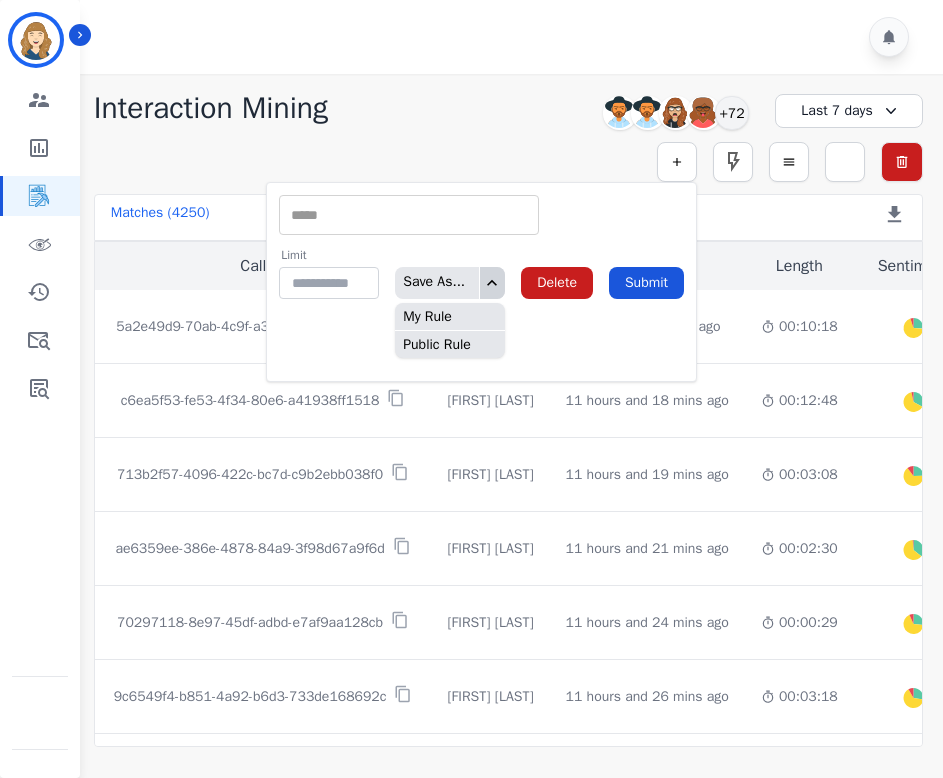 click at bounding box center (409, 215) 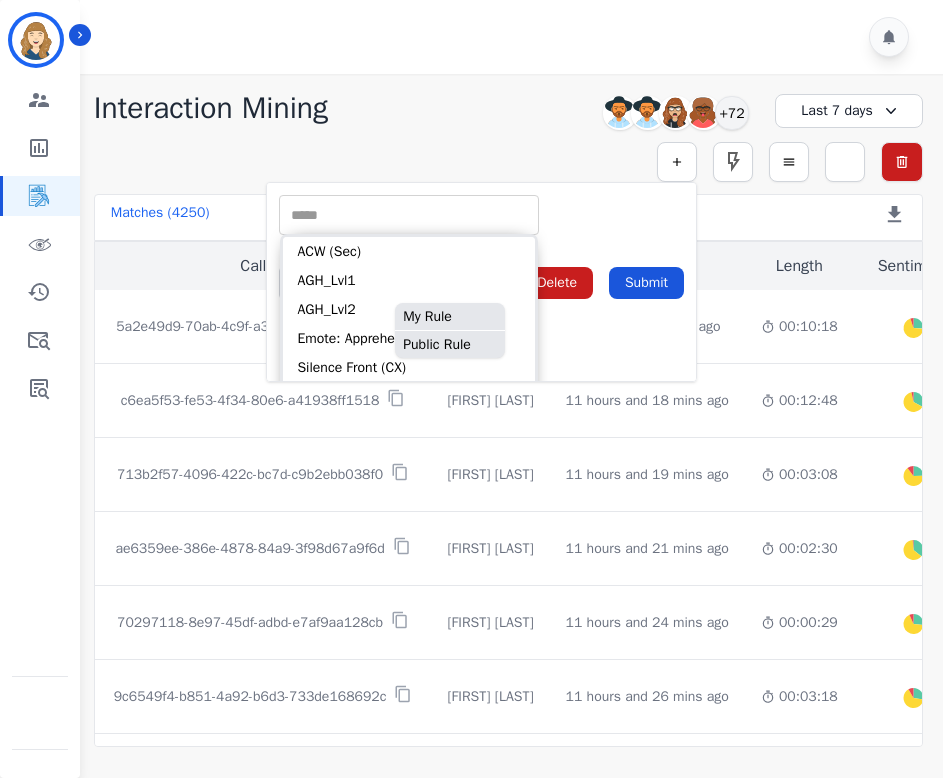 click on "**             ACW (Sec)   AGH_Lvl1   AGH_Lvl2   Emote: Apprehensive %   Silence Front (CX)   CX Phone (ANI)   Silence Rear (CX)   Cross talk %   Csat Score   Sentiment Overall (CX)   WPM (CX)   Direction   Disposition (ACD)   Silence Front (EMP)   Silence Rear (EMP)   Sentiment Overall (EMP)   WPM (EMP)   Emote: Escalated %   First to Talk   Emote: Happy %" at bounding box center (481, 215) 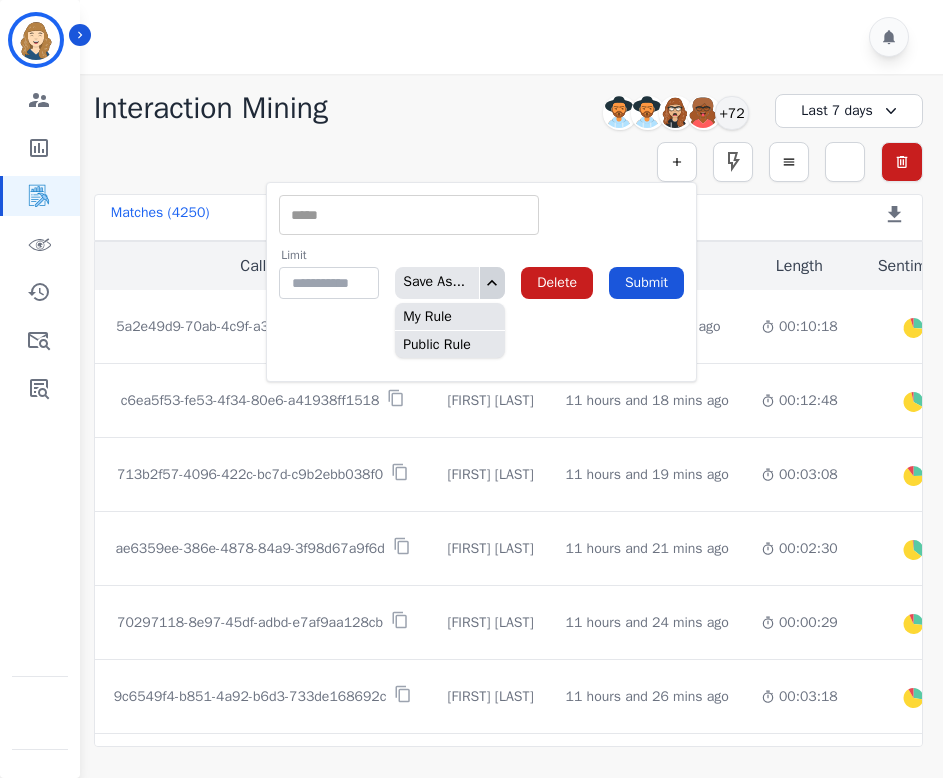 click at bounding box center [409, 215] 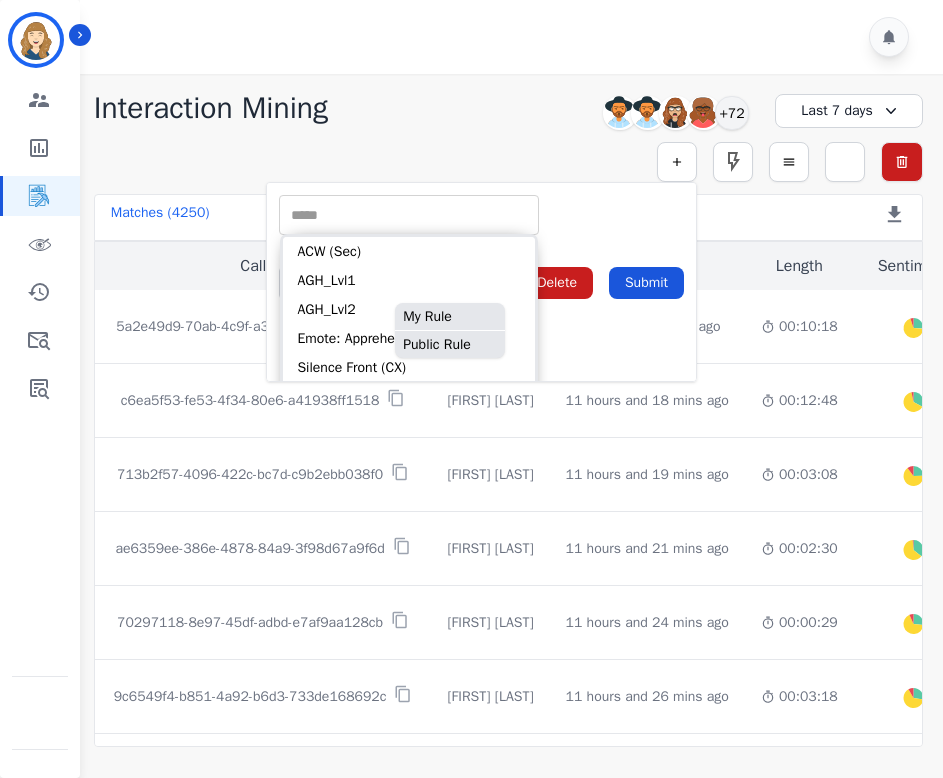 click on "**             ACW (Sec)   AGH_Lvl1   AGH_Lvl2   Emote: Apprehensive %   Silence Front (CX)   CX Phone (ANI)   Silence Rear (CX)   Cross talk %   Csat Score   Sentiment Overall (CX)   WPM (CX)   Direction   Disposition (ACD)   Silence Front (EMP)   Silence Rear (EMP)   Sentiment Overall (EMP)   WPM (EMP)   Emote: Escalated %   First to Talk   Emote: Happy %" at bounding box center [481, 215] 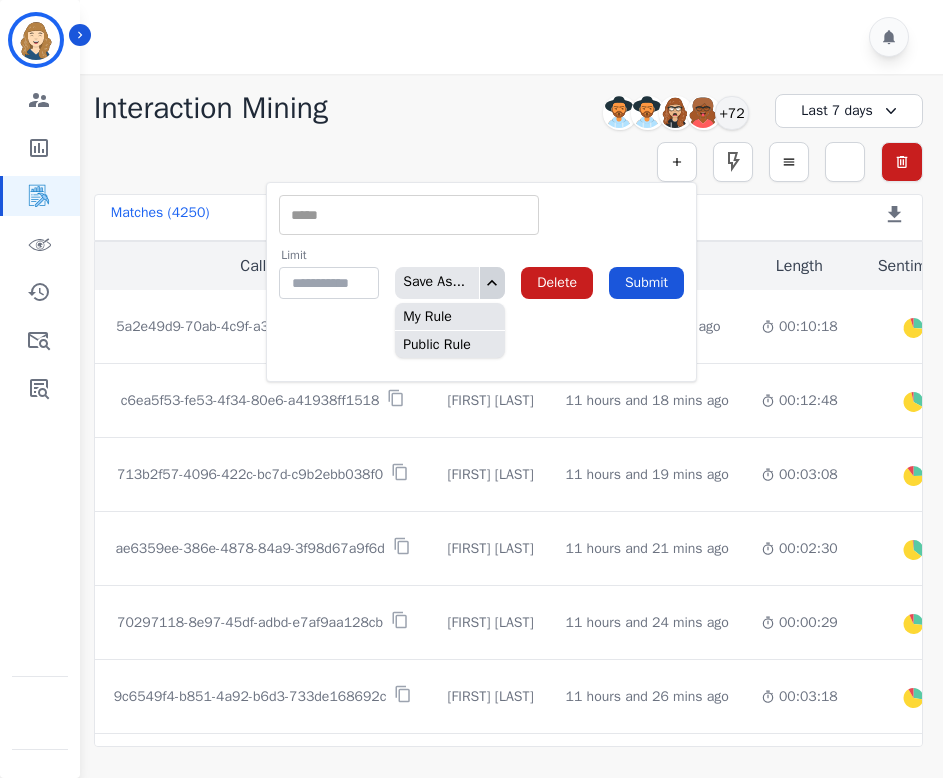 click at bounding box center [409, 215] 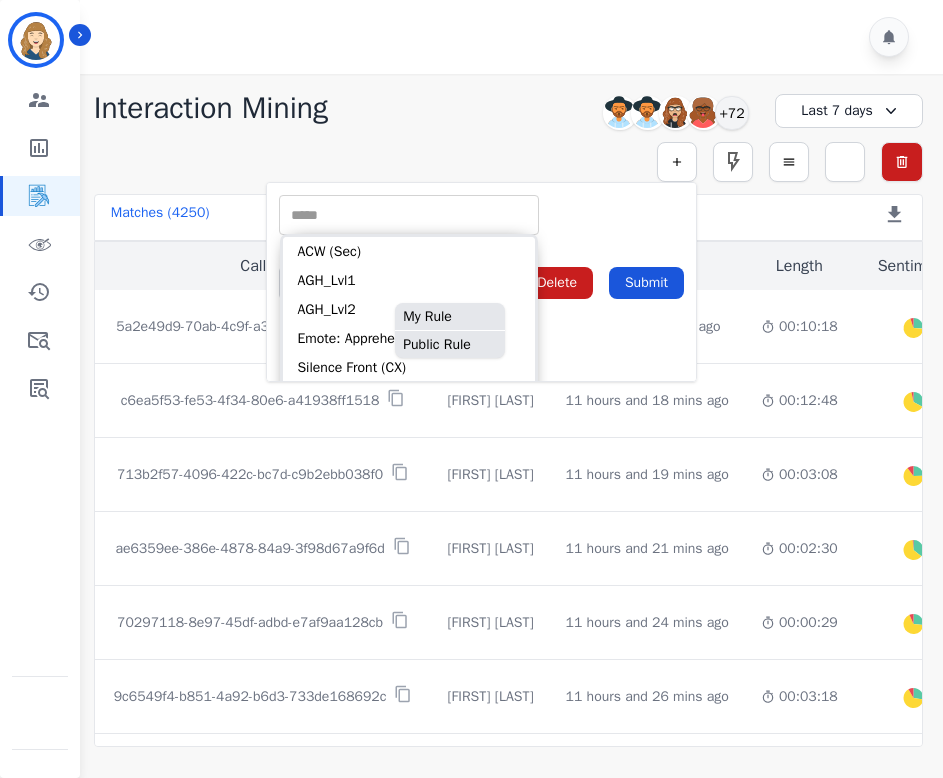 click on "**             ACW (Sec)   AGH_Lvl1   AGH_Lvl2   Emote: Apprehensive %   Silence Front (CX)   CX Phone (ANI)   Silence Rear (CX)   Cross talk %   Csat Score   Sentiment Overall (CX)   WPM (CX)   Direction   Disposition (ACD)   Silence Front (EMP)   Silence Rear (EMP)   Sentiment Overall (EMP)   WPM (EMP)   Emote: Escalated %   First to Talk   Emote: Happy %" at bounding box center [481, 215] 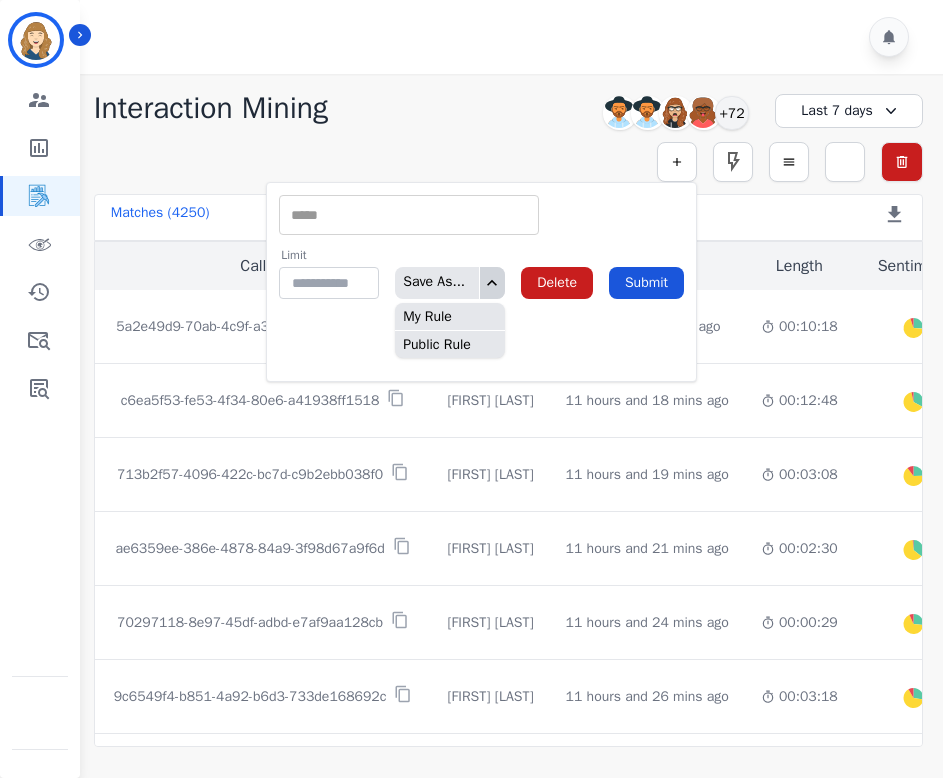 click on "**             ACW (Sec)   AGH_Lvl1   AGH_Lvl2   Emote: Apprehensive %   Silence Front (CX)   CX Phone (ANI)   Silence Rear (CX)   Cross talk %   Csat Score   Sentiment Overall (CX)   WPM (CX)   Direction   Disposition (ACD)   Silence Front (EMP)   Silence Rear (EMP)   Sentiment Overall (EMP)   WPM (EMP)   Emote: Escalated %   First to Talk   Emote: Happy %" at bounding box center [409, 215] 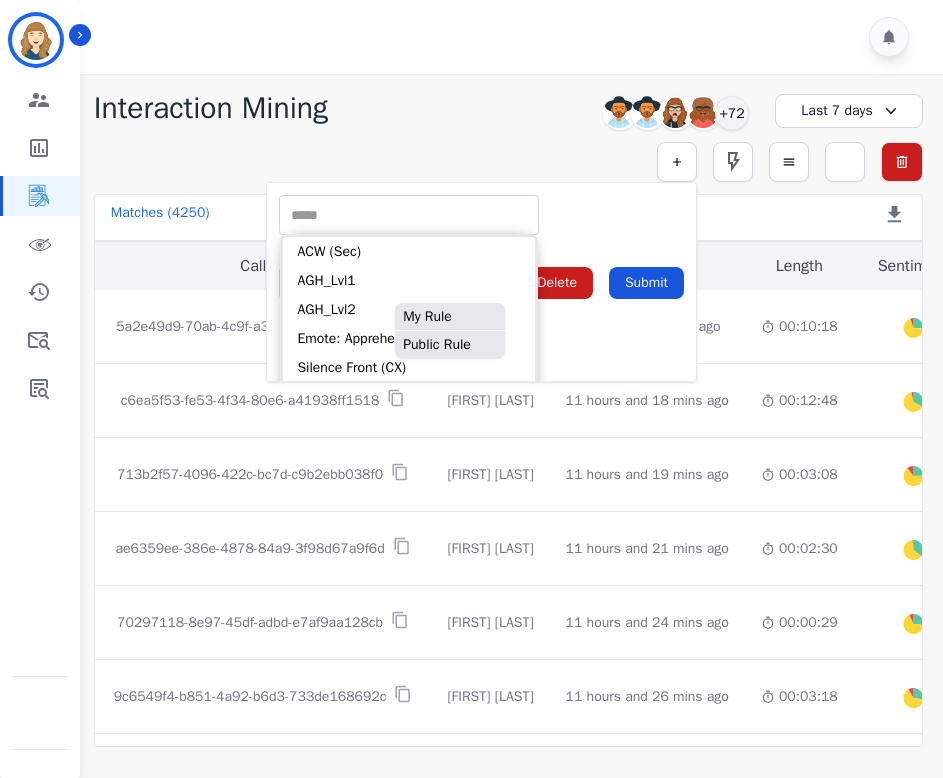 click on "**             ACW (Sec)   AGH_Lvl1   AGH_Lvl2   Emote: Apprehensive %   Silence Front (CX)   CX Phone (ANI)   Silence Rear (CX)   Cross talk %   Csat Score   Sentiment Overall (CX)   WPM (CX)   Direction   Disposition (ACD)   Silence Front (EMP)   Silence Rear (EMP)   Sentiment Overall (EMP)   WPM (EMP)   Emote: Escalated %   First to Talk   Emote: Happy %" at bounding box center [481, 215] 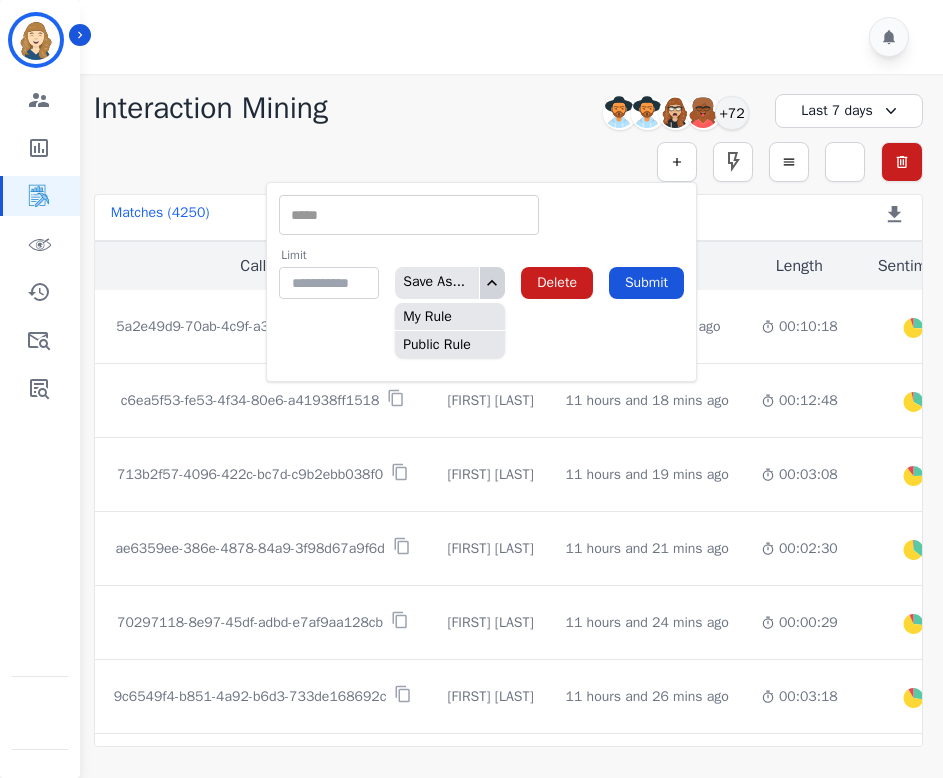 click on "**             ACW (Sec)   AGH_Lvl1   AGH_Lvl2   Emote: Apprehensive %   Silence Front (CX)   CX Phone (ANI)   Silence Rear (CX)   Cross talk %   Csat Score   Sentiment Overall (CX)   WPM (CX)   Direction   Disposition (ACD)   Silence Front (EMP)   Silence Rear (EMP)   Sentiment Overall (EMP)   WPM (EMP)   Emote: Escalated %   First to Talk   Emote: Happy %" at bounding box center (481, 215) 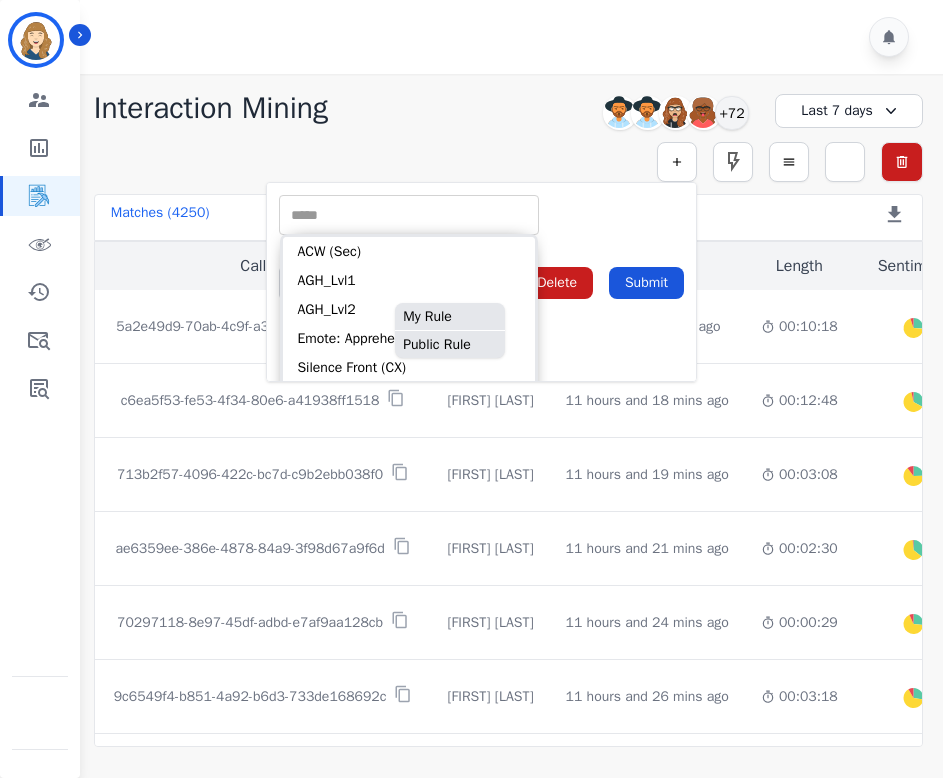 click at bounding box center [409, 215] 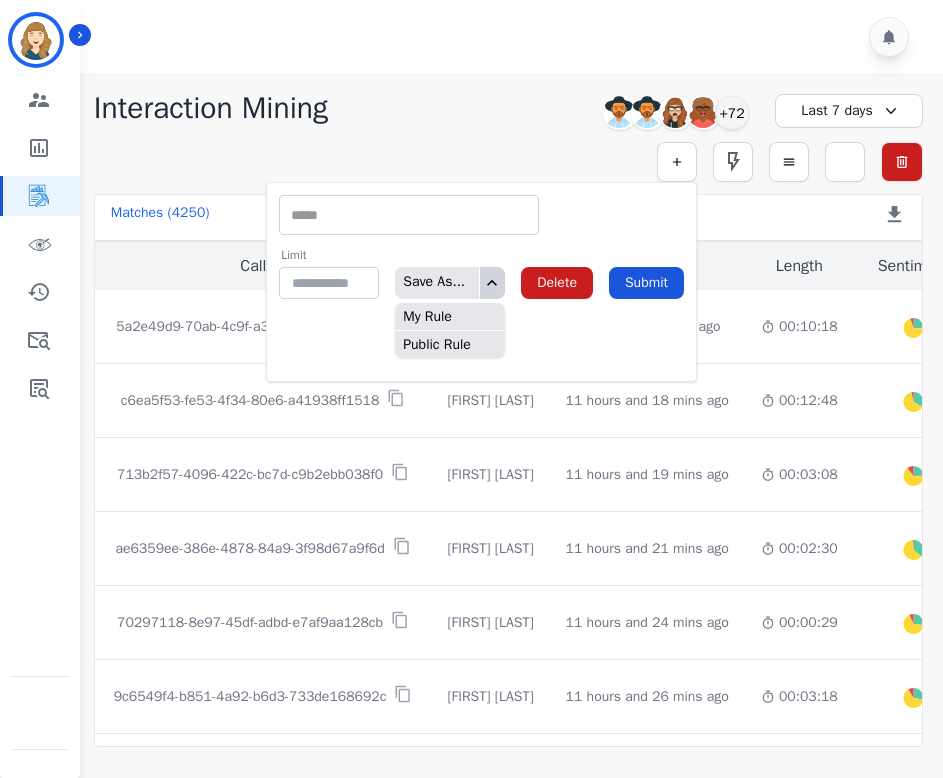 click at bounding box center (409, 215) 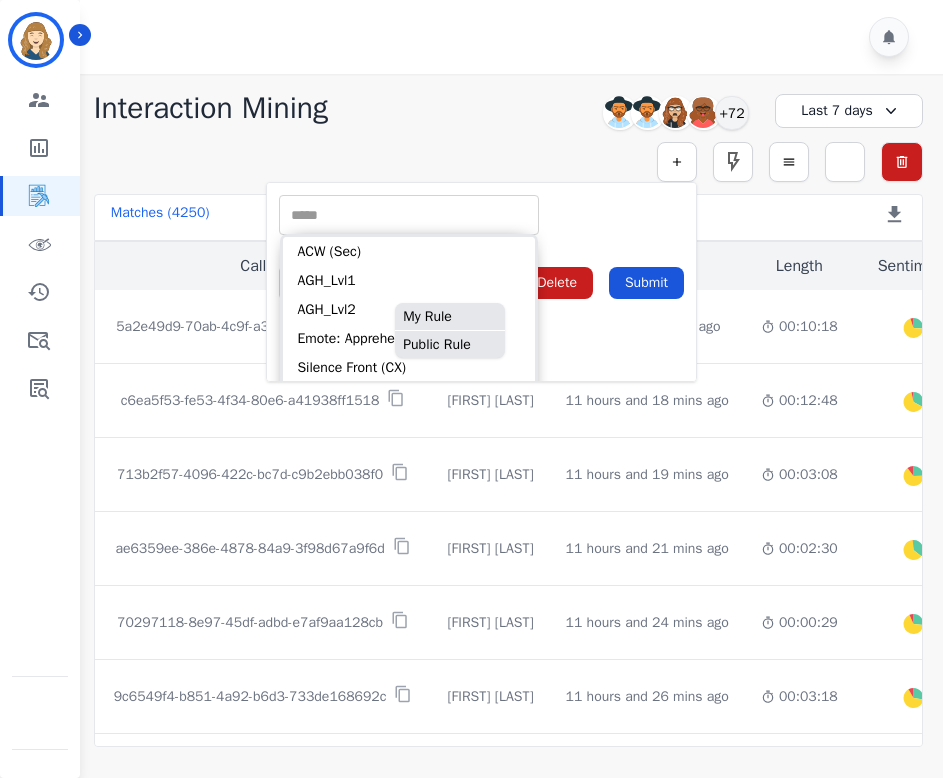 click on "**             ACW (Sec)   AGH_Lvl1   AGH_Lvl2   Emote: Apprehensive %   Silence Front (CX)   CX Phone (ANI)   Silence Rear (CX)   Cross talk %   Csat Score   Sentiment Overall (CX)   WPM (CX)   Direction   Disposition (ACD)   Silence Front (EMP)   Silence Rear (EMP)   Sentiment Overall (EMP)   WPM (EMP)   Emote: Escalated %   First to Talk   Emote: Happy %" at bounding box center [481, 215] 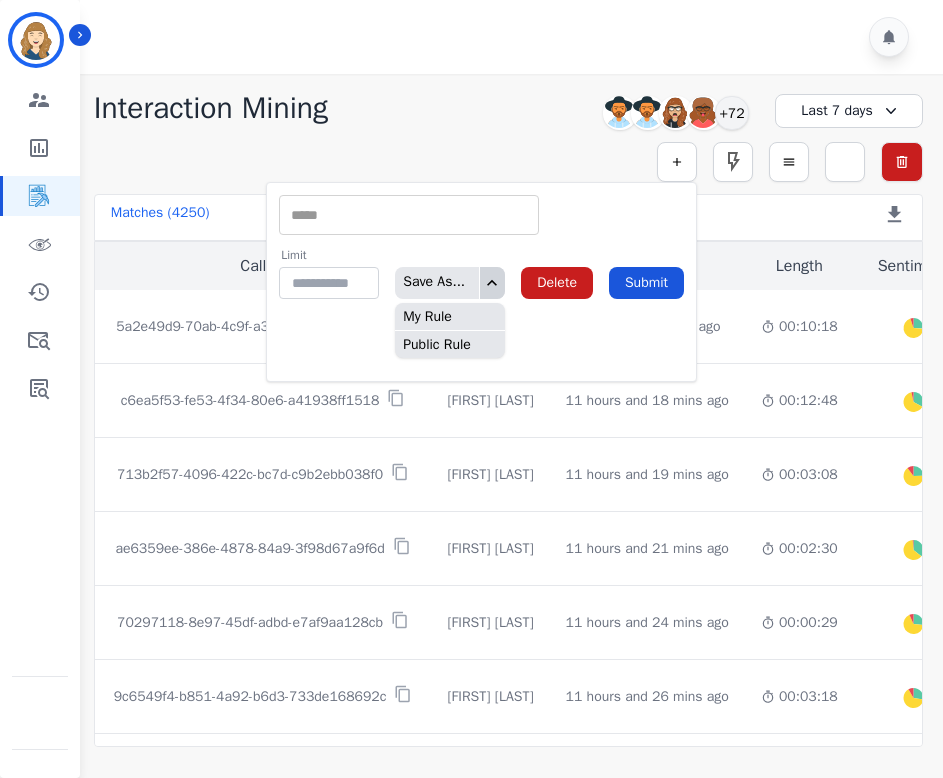 click at bounding box center [409, 215] 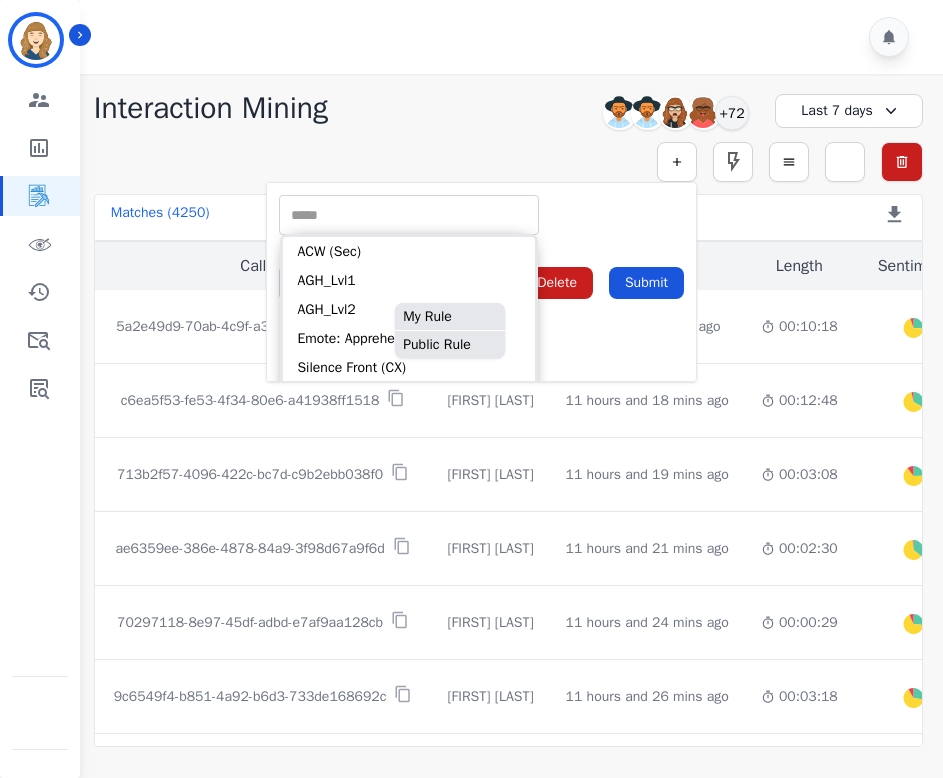 click on "**             ACW (Sec)   AGH_Lvl1   AGH_Lvl2   Emote: Apprehensive %   Silence Front (CX)   CX Phone (ANI)   Silence Rear (CX)   Cross talk %   Csat Score   Sentiment Overall (CX)   WPM (CX)   Direction   Disposition (ACD)   Silence Front (EMP)   Silence Rear (EMP)   Sentiment Overall (EMP)   WPM (EMP)   Emote: Escalated %   First to Talk   Emote: Happy %" at bounding box center [481, 215] 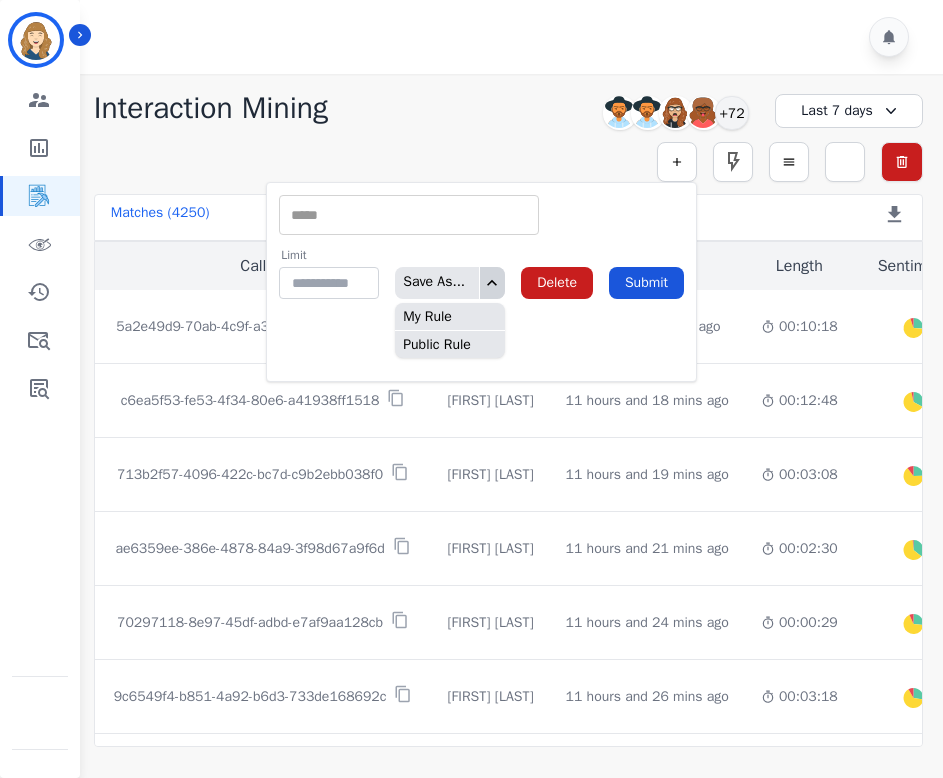 click at bounding box center (409, 215) 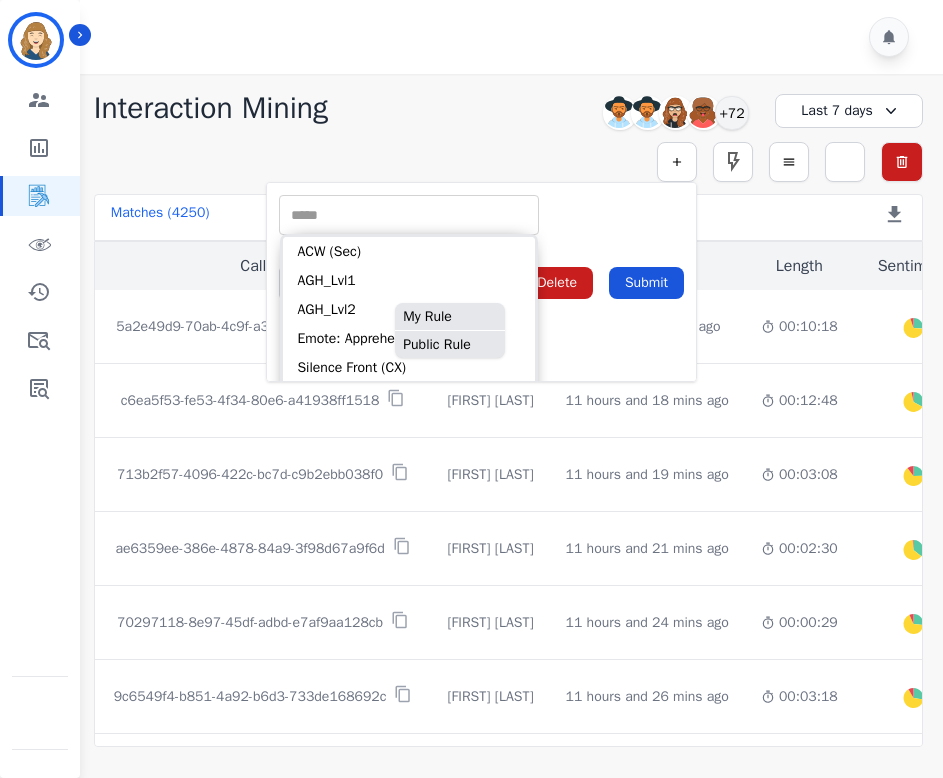click on "**             ACW (Sec)   AGH_Lvl1   AGH_Lvl2   Emote: Apprehensive %   Silence Front (CX)   CX Phone (ANI)   Silence Rear (CX)   Cross talk %   Csat Score   Sentiment Overall (CX)   WPM (CX)   Direction   Disposition (ACD)   Silence Front (EMP)   Silence Rear (EMP)   Sentiment Overall (EMP)   WPM (EMP)   Emote: Escalated %   First to Talk   Emote: Happy %" at bounding box center [481, 215] 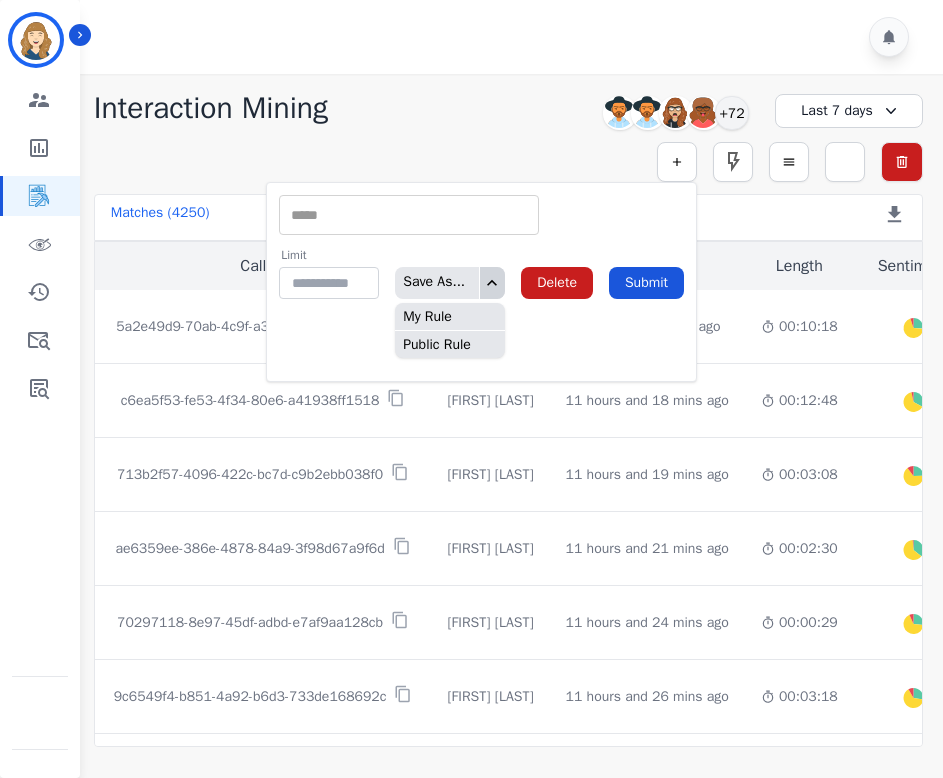 click on "**             ACW (Sec)   AGH_Lvl1   AGH_Lvl2   Emote: Apprehensive %   Silence Front (CX)   CX Phone (ANI)   Silence Rear (CX)   Cross talk %   Csat Score   Sentiment Overall (CX)   WPM (CX)   Direction   Disposition (ACD)   Silence Front (EMP)   Silence Rear (EMP)   Sentiment Overall (EMP)   WPM (EMP)   Emote: Escalated %   First to Talk   Emote: Happy %" at bounding box center [409, 215] 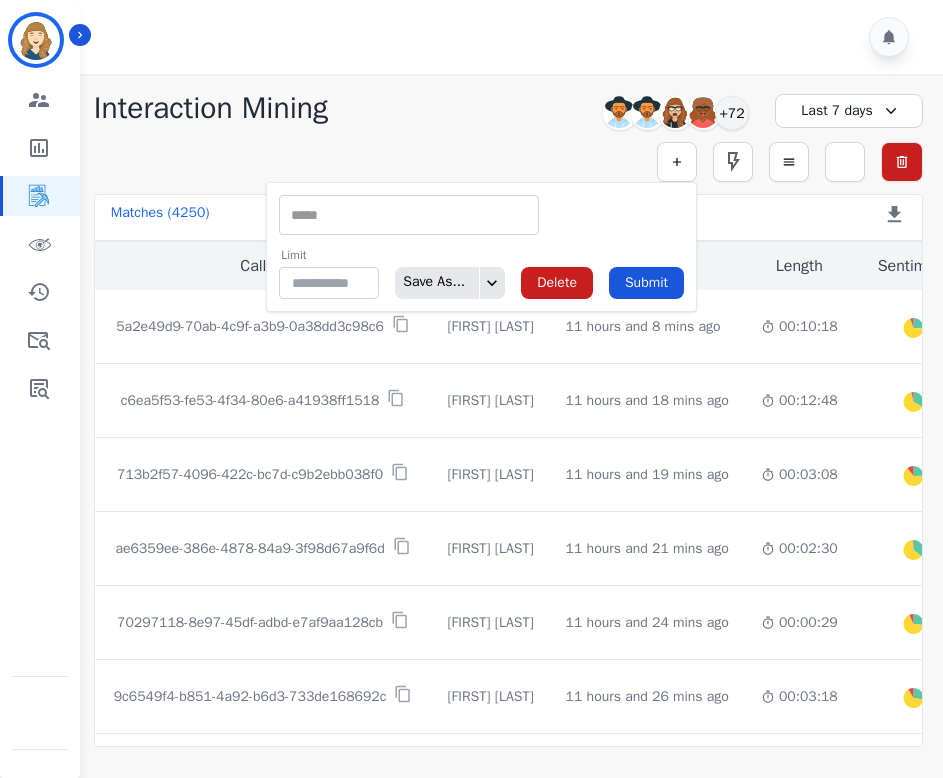 click at bounding box center (409, 215) 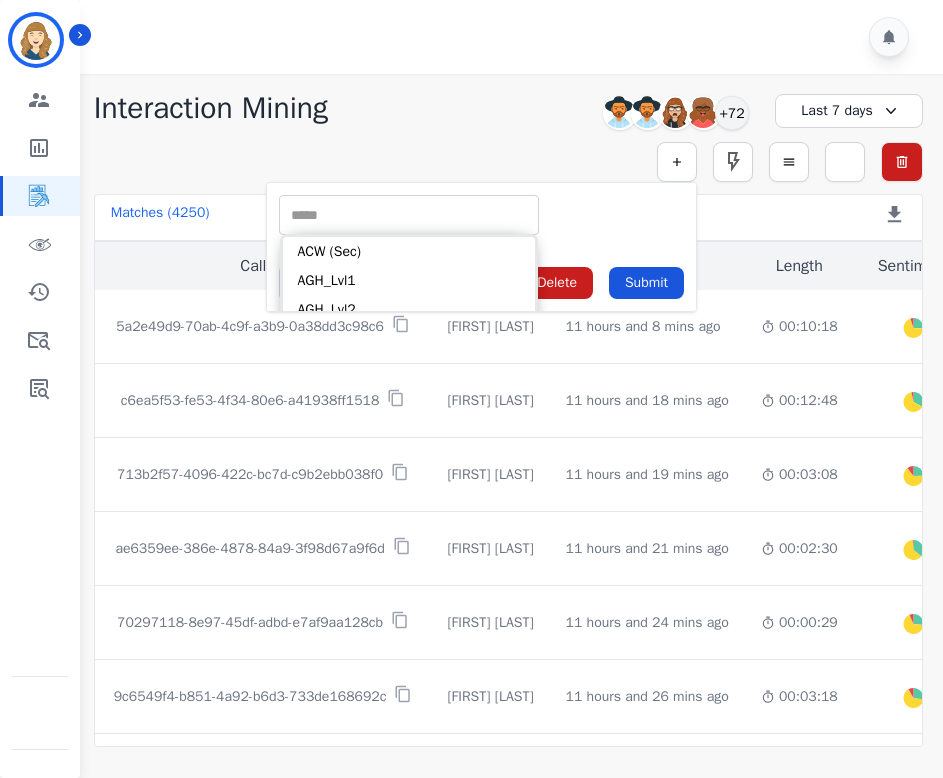 click on "**             ACW (Sec)   AGH_Lvl1   AGH_Lvl2   Emote: Apprehensive %   Silence Front (CX)   CX Phone (ANI)   Silence Rear (CX)   Cross talk %   Csat Score   Sentiment Overall (CX)   WPM (CX)   Direction   Disposition (ACD)   Silence Front (EMP)   Silence Rear (EMP)   Sentiment Overall (EMP)   WPM (EMP)   Emote: Escalated %   First to Talk   Emote: Happy %" at bounding box center (481, 215) 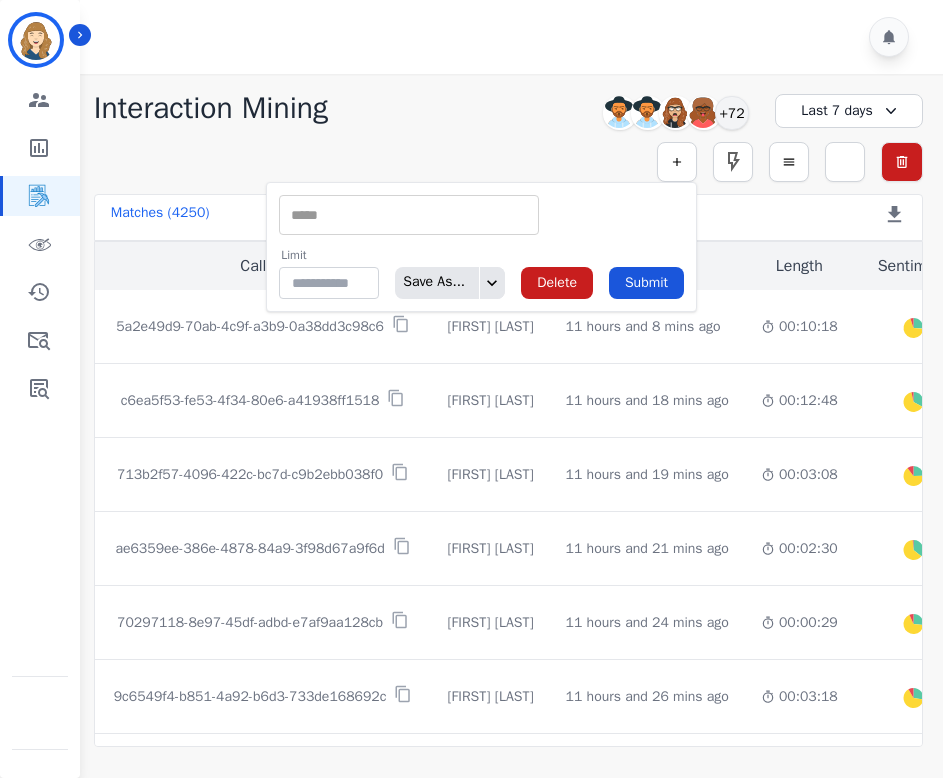 click on "**             ACW (Sec)   AGH_Lvl1   AGH_Lvl2   Emote: Apprehensive %   Silence Front (CX)   CX Phone (ANI)   Silence Rear (CX)   Cross talk %   Csat Score   Sentiment Overall (CX)   WPM (CX)   Direction   Disposition (ACD)   Silence Front (EMP)   Silence Rear (EMP)   Sentiment Overall (EMP)   WPM (EMP)   Emote: Escalated %   First to Talk   Emote: Happy %" at bounding box center (409, 215) 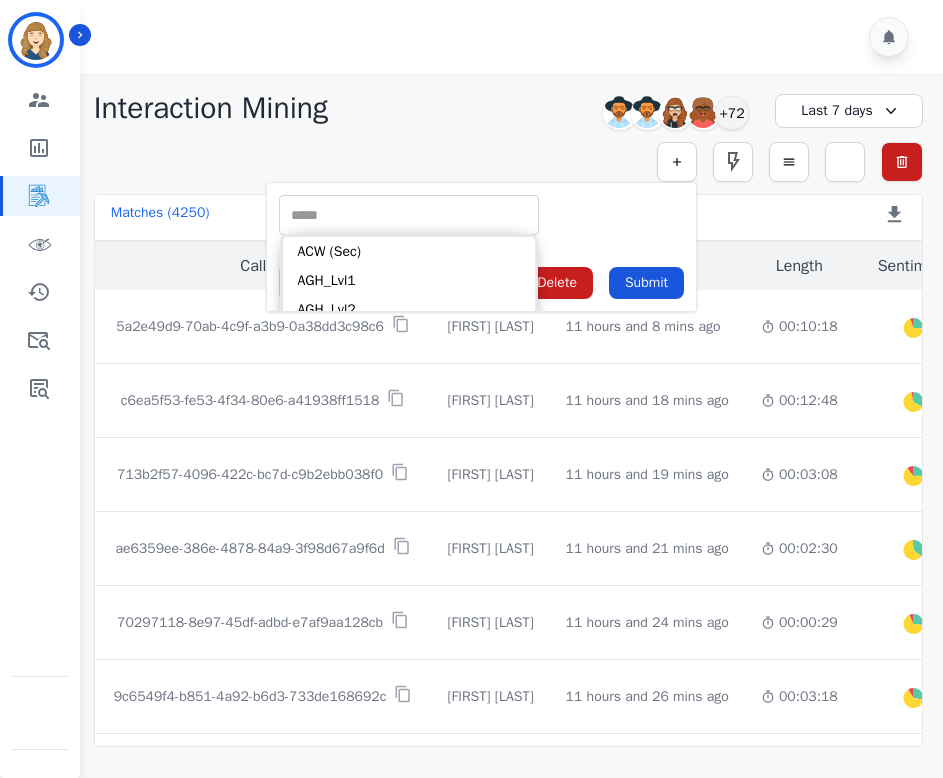 click on "**             ACW (Sec)   AGH_Lvl1   AGH_Lvl2   Emote: Apprehensive %   Silence Front (CX)   CX Phone (ANI)   Silence Rear (CX)   Cross talk %   Csat Score   Sentiment Overall (CX)   WPM (CX)   Direction   Disposition (ACD)   Silence Front (EMP)   Silence Rear (EMP)   Sentiment Overall (EMP)   WPM (EMP)   Emote: Escalated %   First to Talk   Emote: Happy %         Limit   **   Save As...       Delete   Submit" at bounding box center [481, 247] 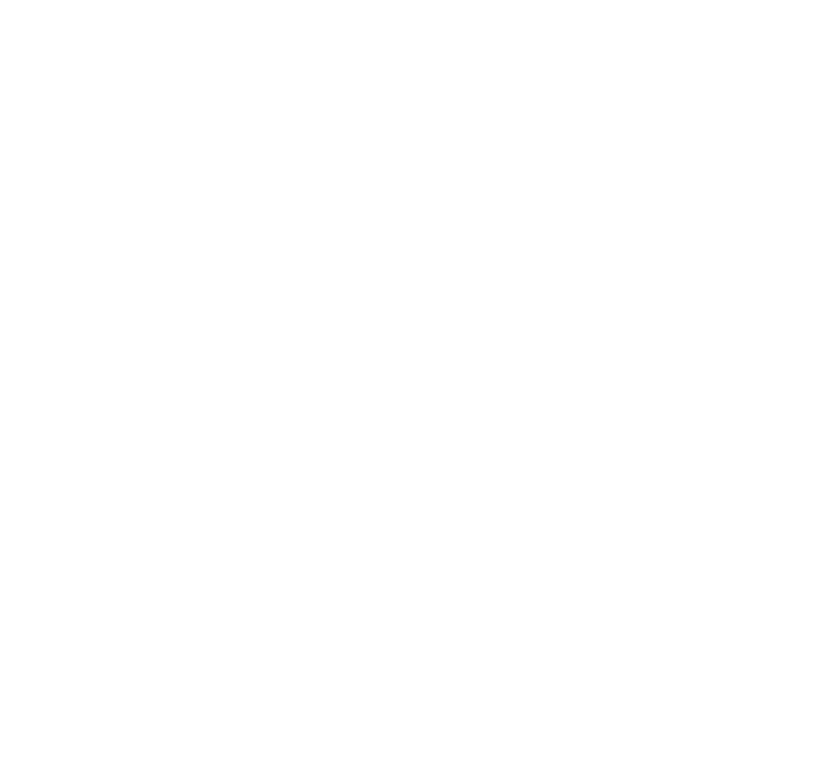 scroll, scrollTop: 0, scrollLeft: 0, axis: both 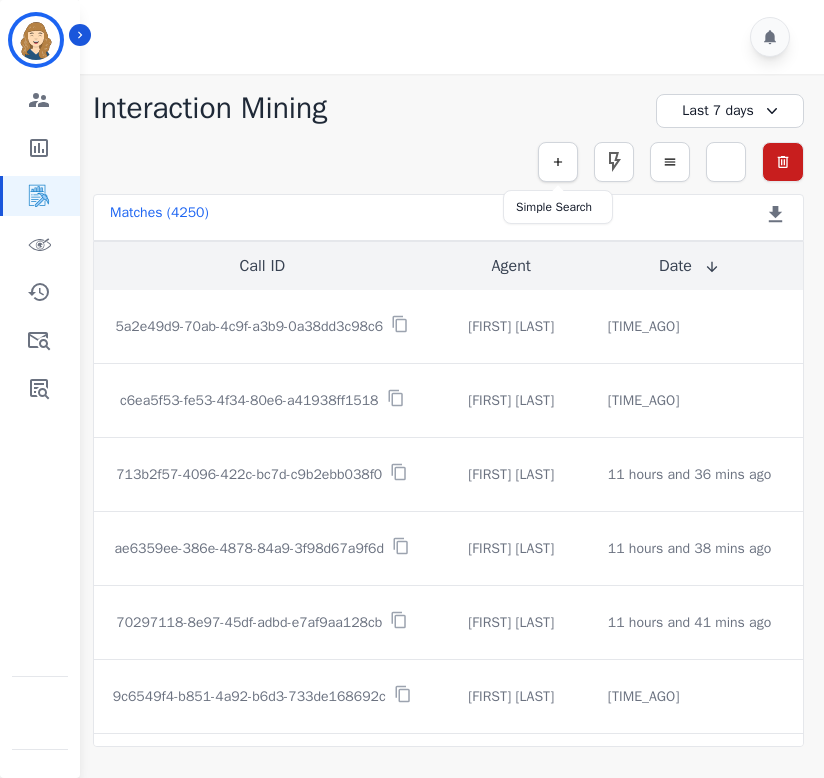 click 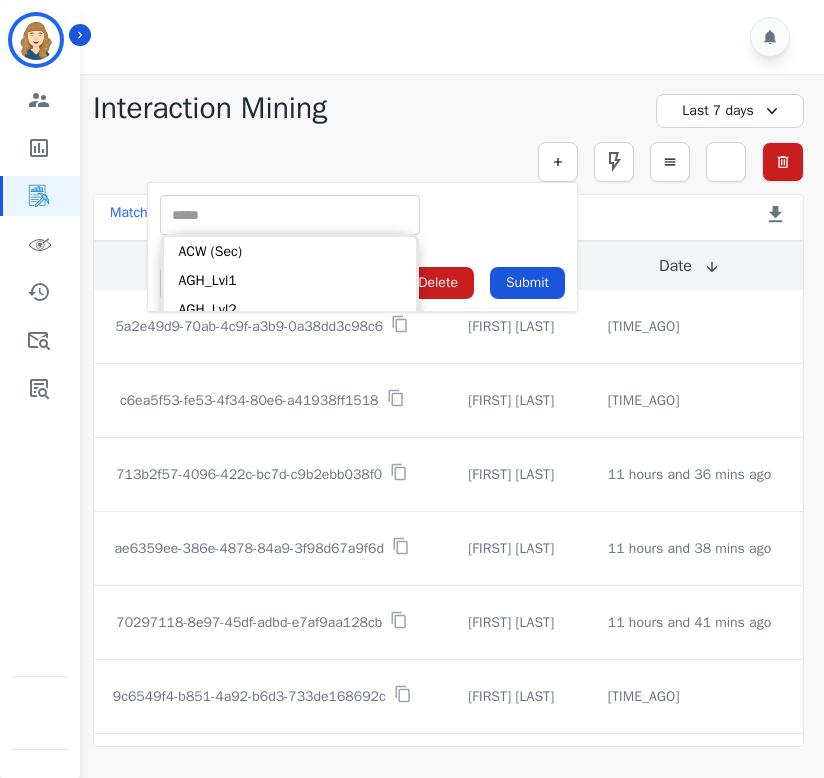 click at bounding box center (290, 215) 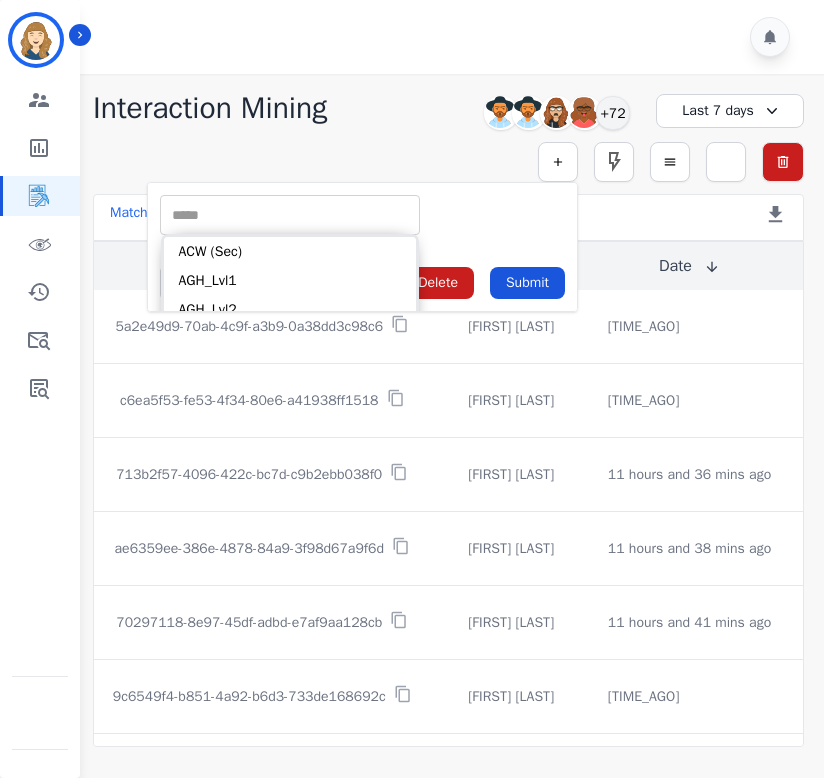 click on "**             ACW (Sec)   AGH_Lvl1   AGH_Lvl2   Emote: Apprehensive %   Silence Front (CX)   CX Phone (ANI)   Silence Rear (CX)   Cross talk %   Csat Score   Sentiment Overall (CX)   WPM (CX)   Direction   Disposition (ACD)   Silence Front (EMP)   Silence Rear (EMP)   Sentiment Overall (EMP)   WPM (EMP)   Emote: Escalated %   First to Talk   Emote: Happy %" at bounding box center (362, 215) 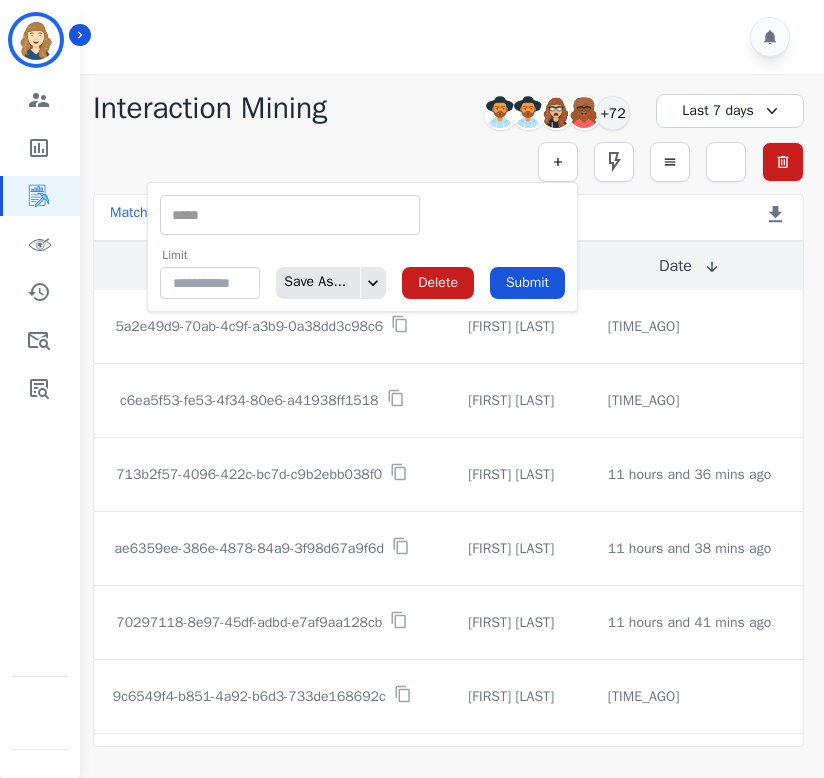 click at bounding box center [290, 215] 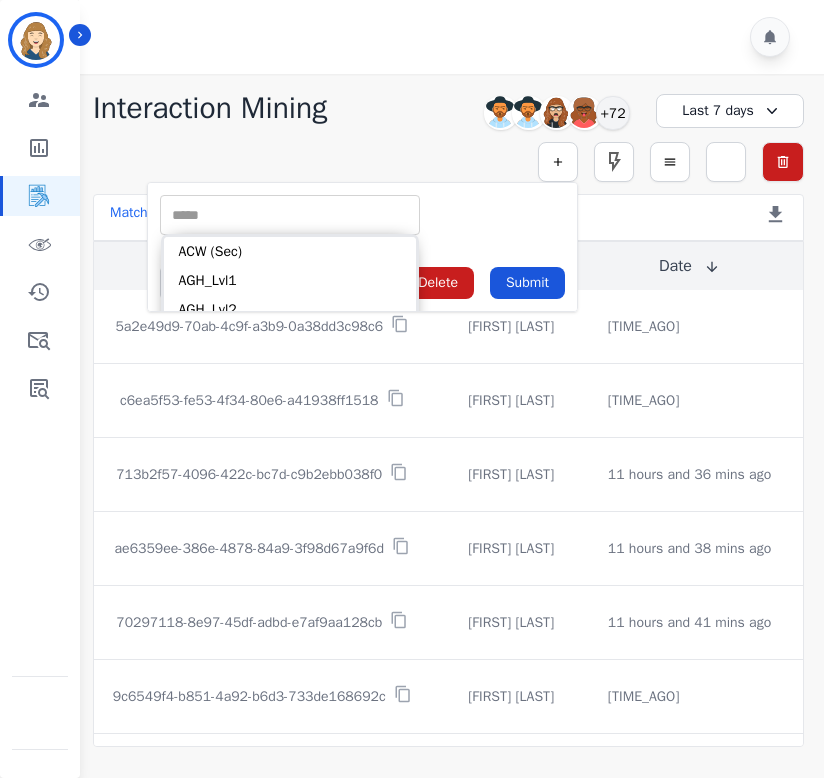 click on "**             ACW (Sec)   AGH_Lvl1   AGH_Lvl2   Emote: Apprehensive %   Silence Front (CX)   CX Phone (ANI)   Silence Rear (CX)   Cross talk %   Csat Score   Sentiment Overall (CX)   WPM (CX)   Direction   Disposition (ACD)   Silence Front (EMP)   Silence Rear (EMP)   Sentiment Overall (EMP)   WPM (EMP)   Emote: Escalated %   First to Talk   Emote: Happy %" at bounding box center [362, 215] 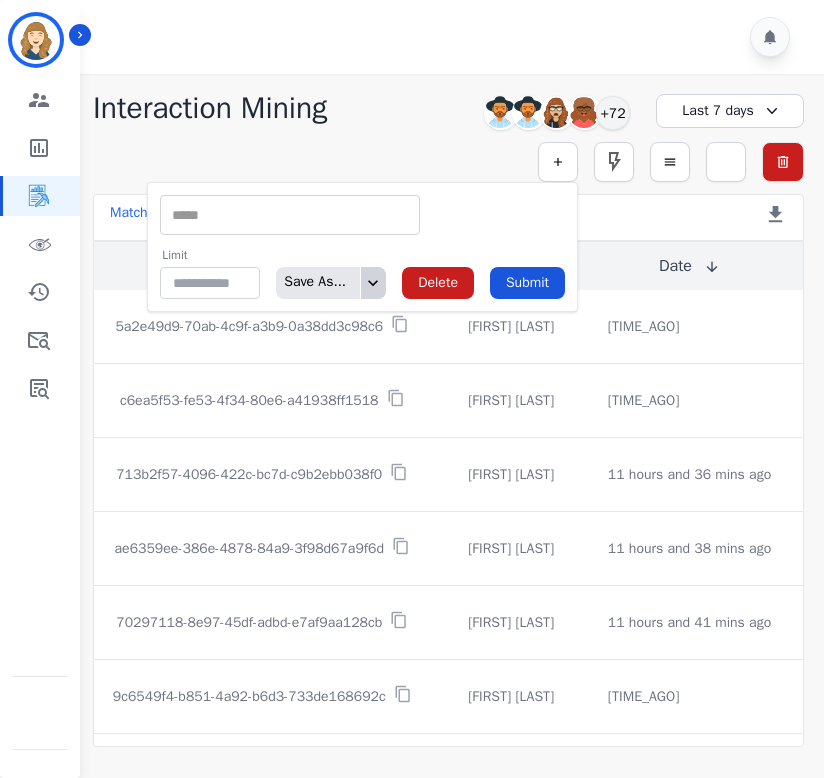 click 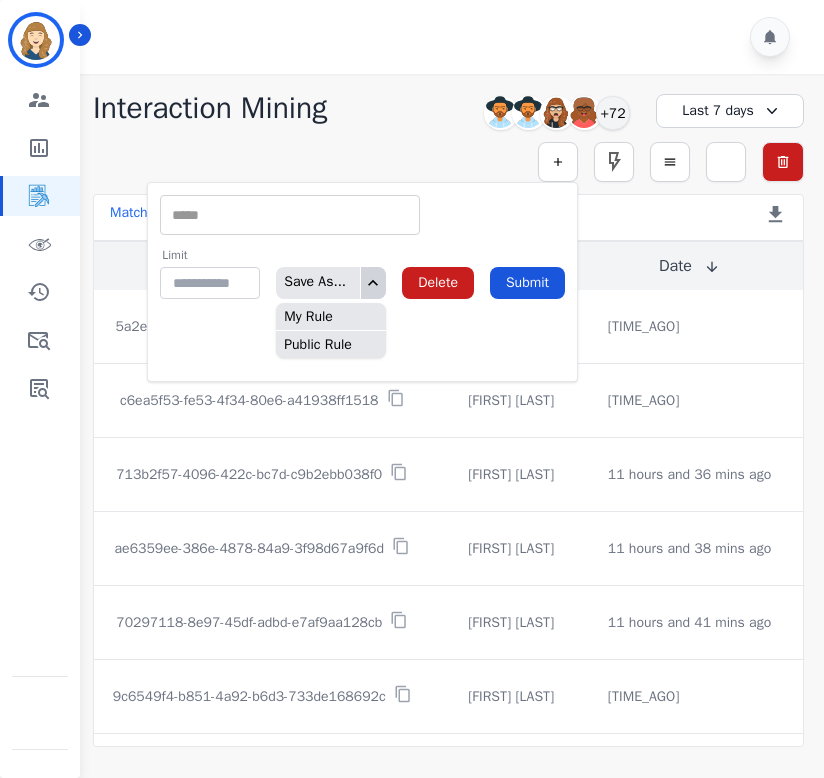 click 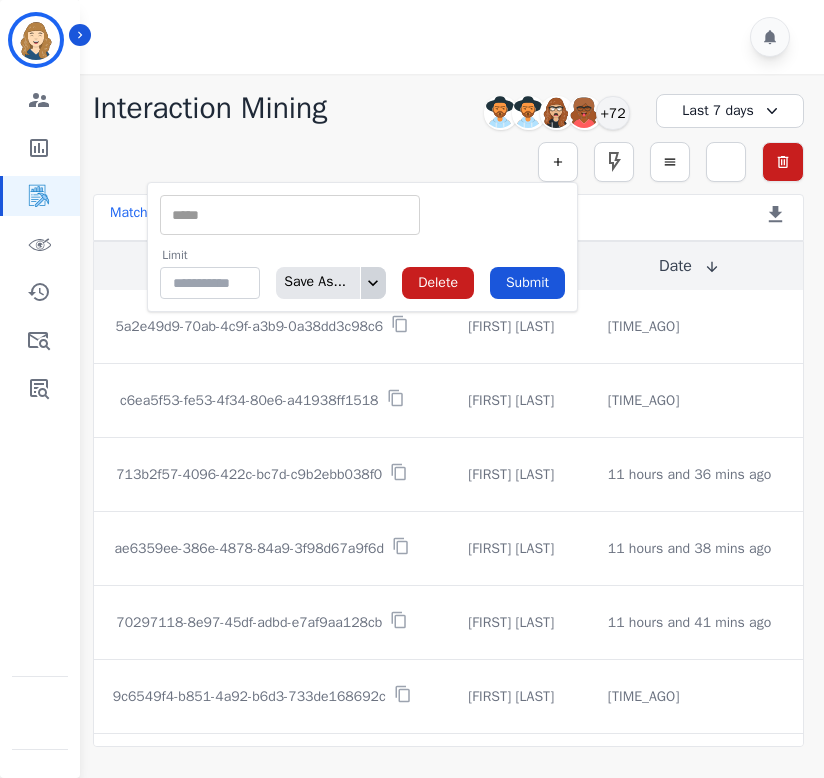 click on "**             ACW (Sec)   AGH_Lvl1   AGH_Lvl2   Emote: Apprehensive %   Silence Front (CX)   CX Phone (ANI)   Silence Rear (CX)   Cross talk %   Csat Score   Sentiment Overall (CX)   WPM (CX)   Direction   Disposition (ACD)   Silence Front (EMP)   Silence Rear (EMP)   Sentiment Overall (EMP)   WPM (EMP)   Emote: Escalated %   First to Talk   Emote: Happy %" at bounding box center (290, 215) 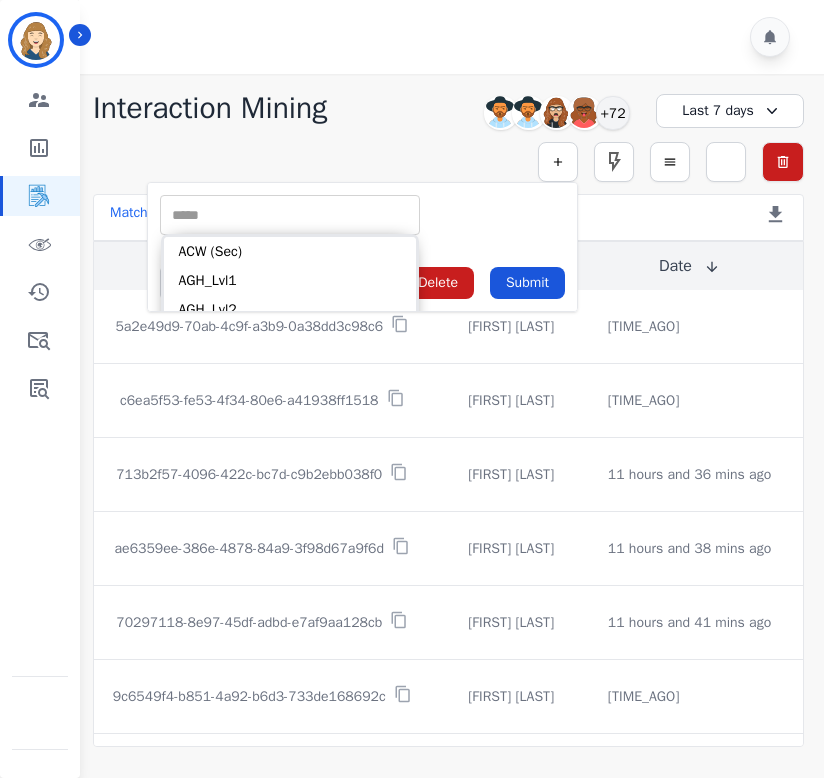 click on "**             ACW (Sec)   AGH_Lvl1   AGH_Lvl2   Emote: Apprehensive %   Silence Front (CX)   CX Phone (ANI)   Silence Rear (CX)   Cross talk %   Csat Score   Sentiment Overall (CX)   WPM (CX)   Direction   Disposition (ACD)   Silence Front (EMP)   Silence Rear (EMP)   Sentiment Overall (EMP)   WPM (EMP)   Emote: Escalated %   First to Talk   Emote: Happy %" at bounding box center (362, 215) 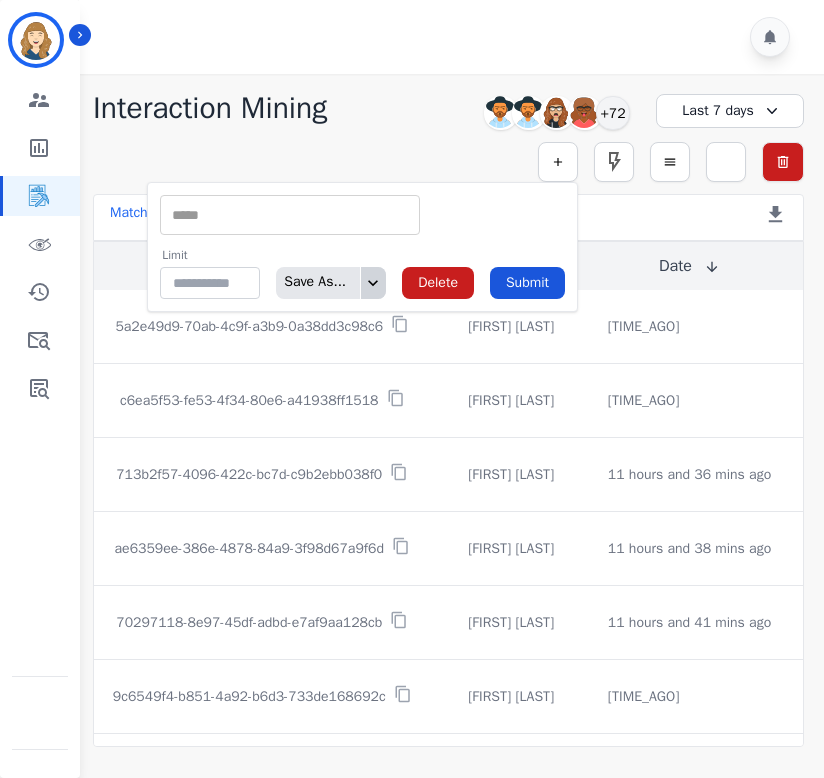 click on "**             ACW (Sec)   AGH_Lvl1   AGH_Lvl2   Emote: Apprehensive %   Silence Front (CX)   CX Phone (ANI)   Silence Rear (CX)   Cross talk %   Csat Score   Sentiment Overall (CX)   WPM (CX)   Direction   Disposition (ACD)   Silence Front (EMP)   Silence Rear (EMP)   Sentiment Overall (EMP)   WPM (EMP)   Emote: Escalated %   First to Talk   Emote: Happy %" at bounding box center (362, 215) 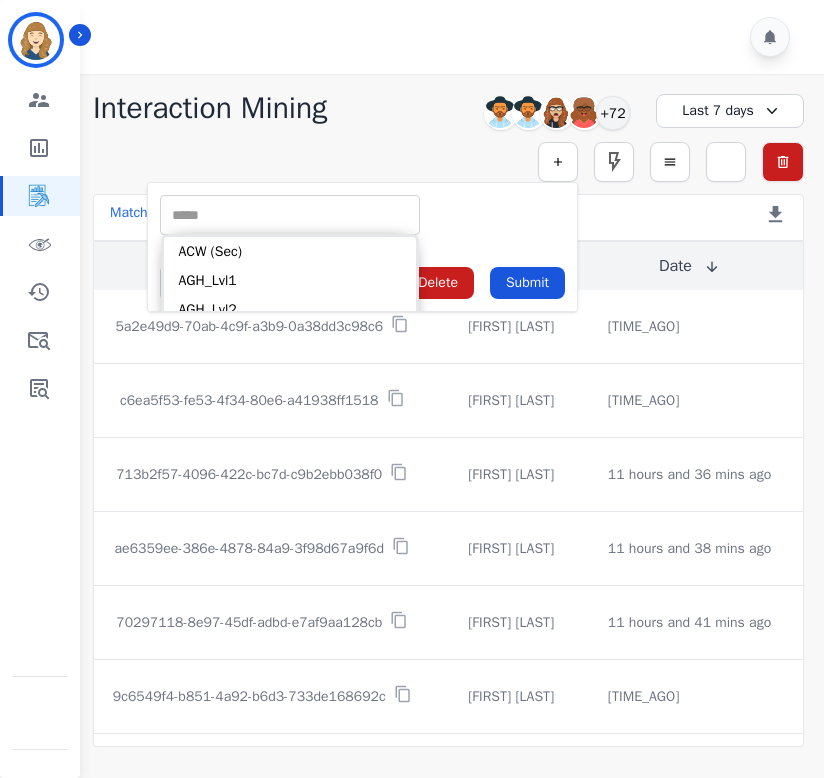 click on "**             ACW (Sec)   AGH_Lvl1   AGH_Lvl2   Emote: Apprehensive %   Silence Front (CX)   CX Phone (ANI)   Silence Rear (CX)   Cross talk %   Csat Score   Sentiment Overall (CX)   WPM (CX)   Direction   Disposition (ACD)   Silence Front (EMP)   Silence Rear (EMP)   Sentiment Overall (EMP)   WPM (EMP)   Emote: Escalated %   First to Talk   Emote: Happy %" at bounding box center [362, 215] 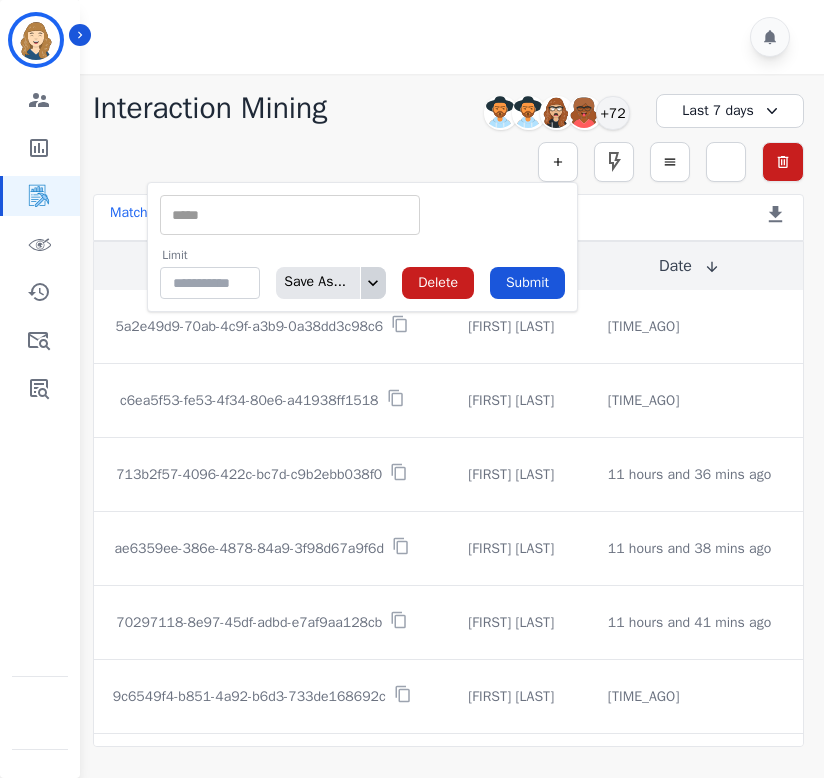 click at bounding box center [290, 215] 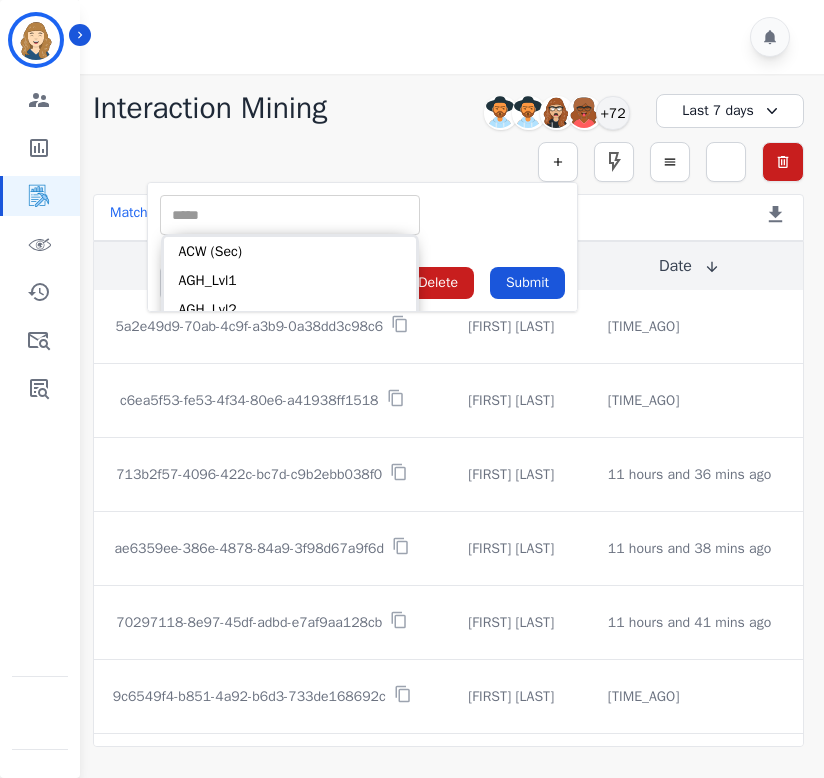 click on "**             ACW (Sec)   AGH_Lvl1   AGH_Lvl2   Emote: Apprehensive %   Silence Front (CX)   CX Phone (ANI)   Silence Rear (CX)   Cross talk %   Csat Score   Sentiment Overall (CX)   WPM (CX)   Direction   Disposition (ACD)   Silence Front (EMP)   Silence Rear (EMP)   Sentiment Overall (EMP)   WPM (EMP)   Emote: Escalated %   First to Talk   Emote: Happy %" at bounding box center (362, 215) 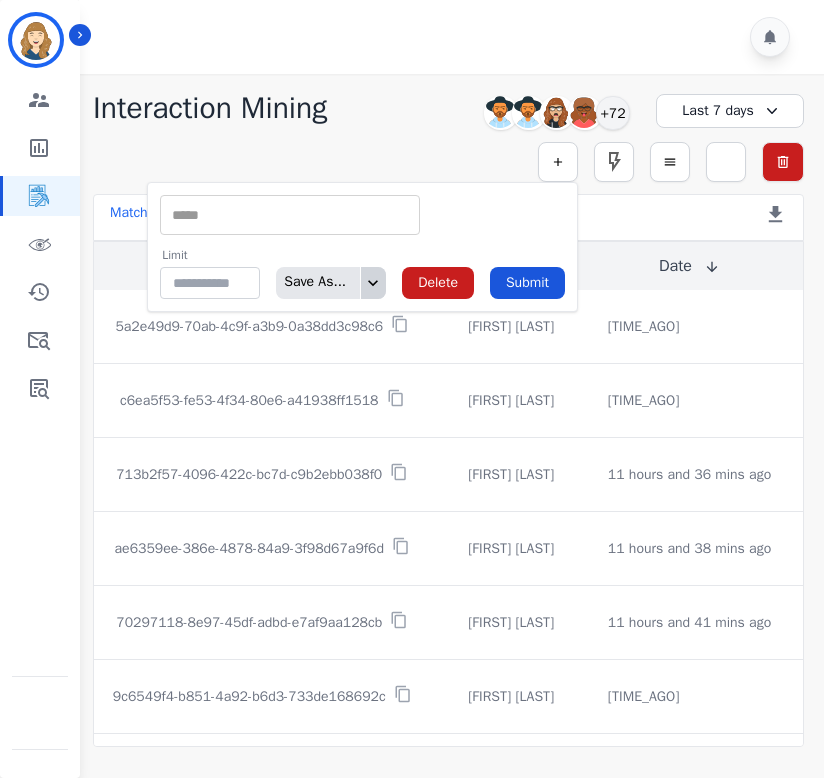 click at bounding box center [373, 283] 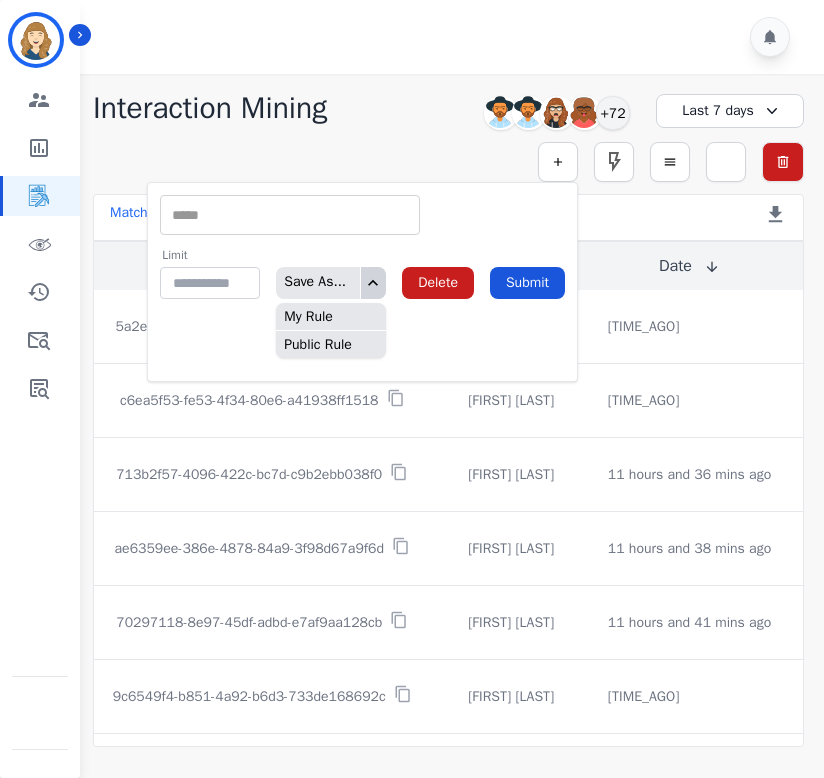 click 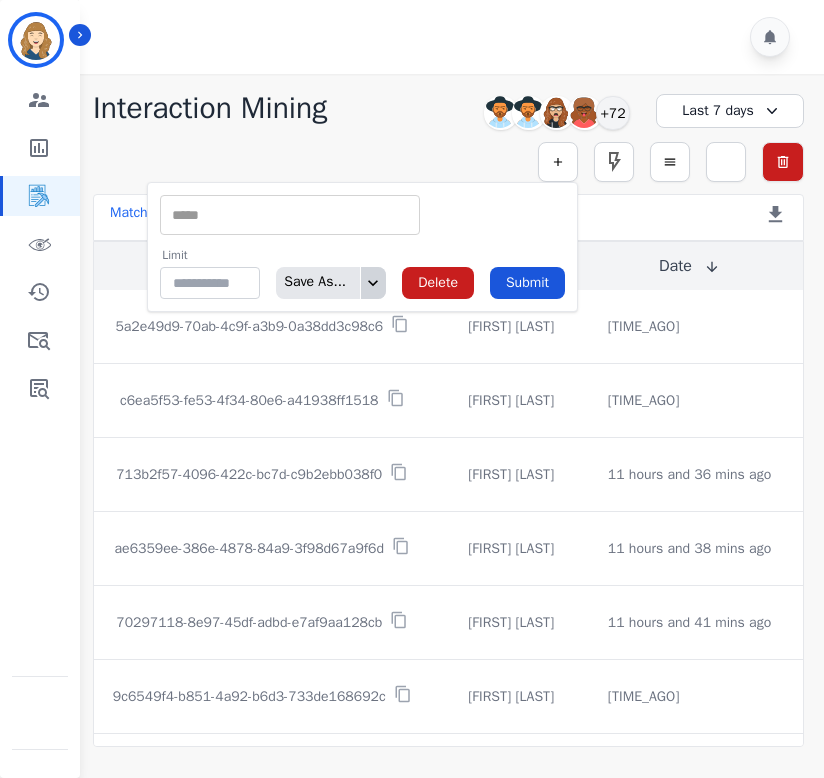 click 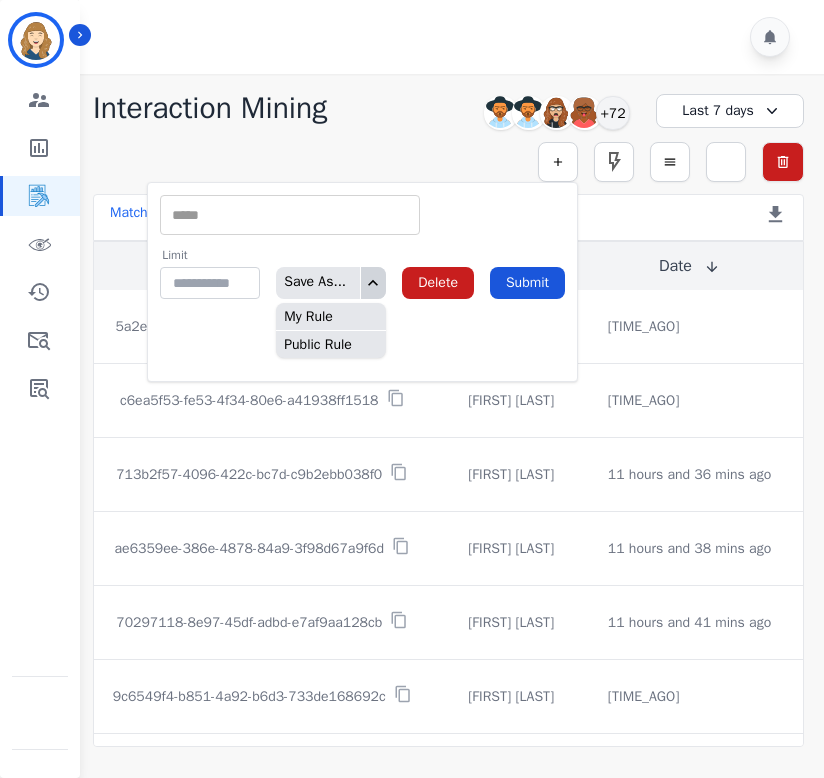 click 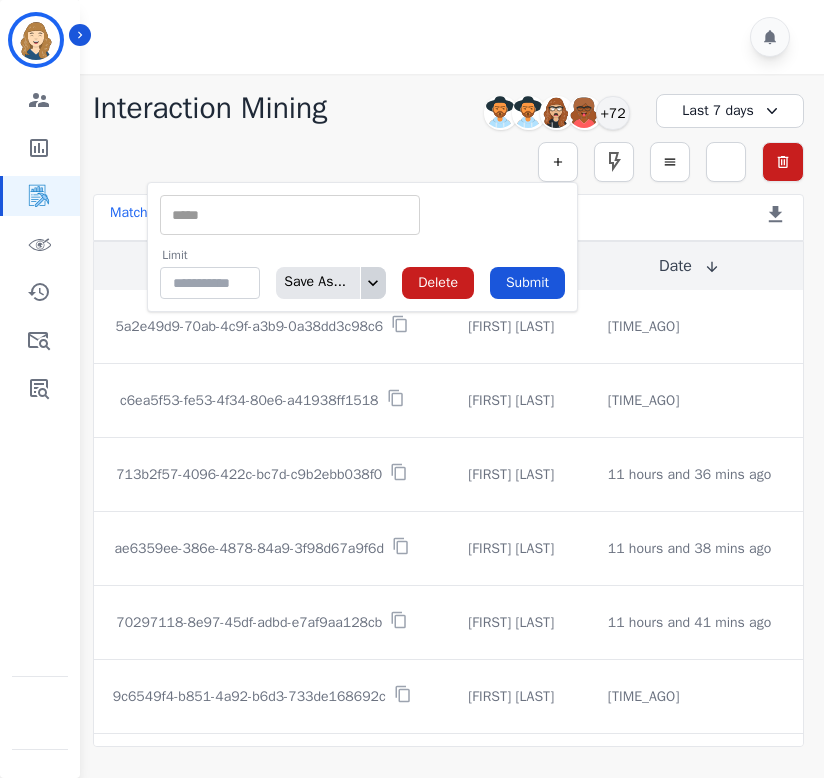click 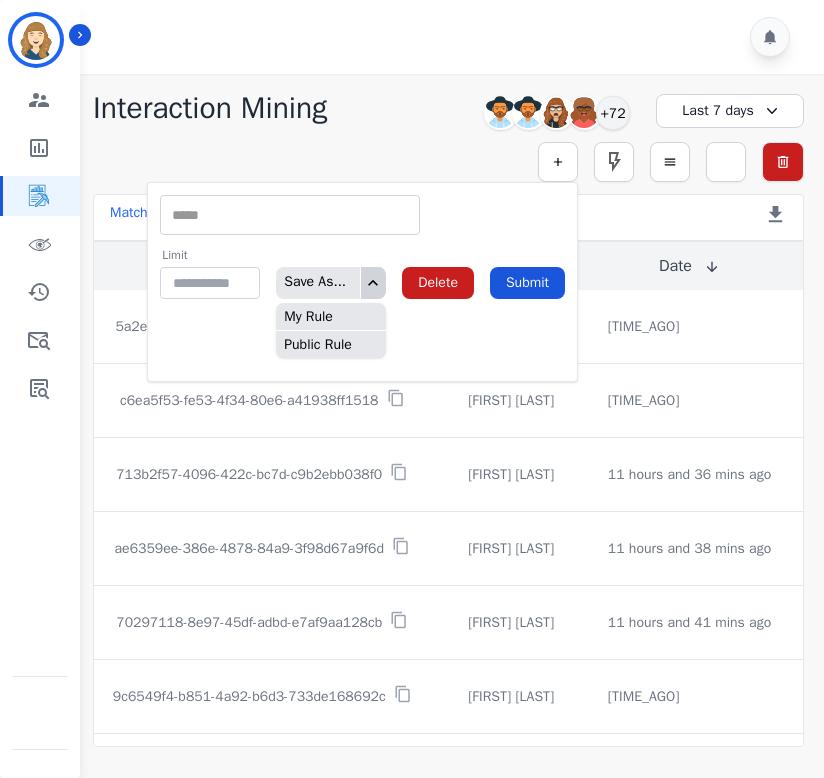 click 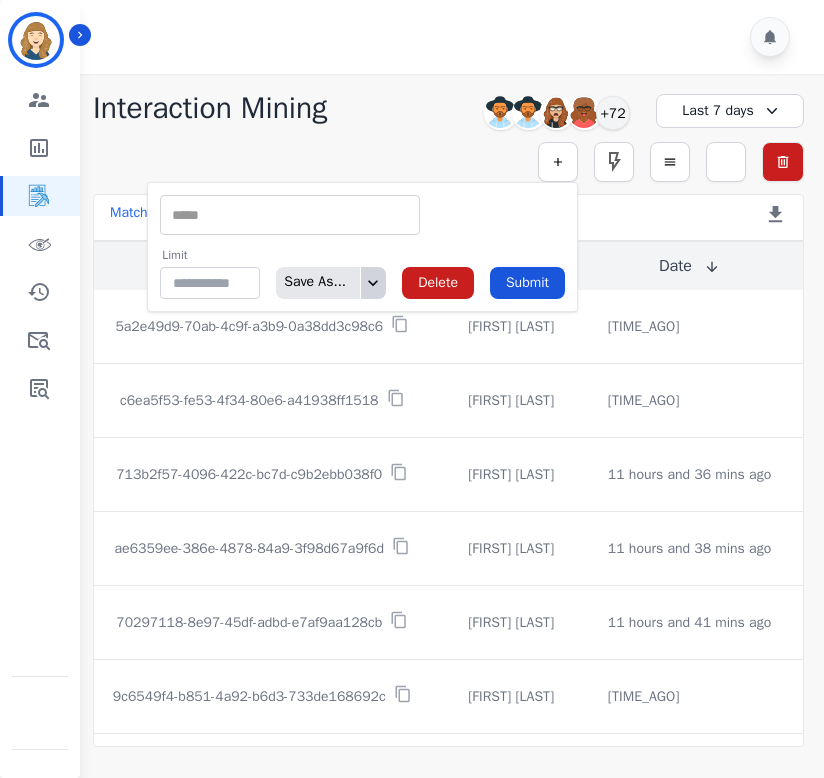 click 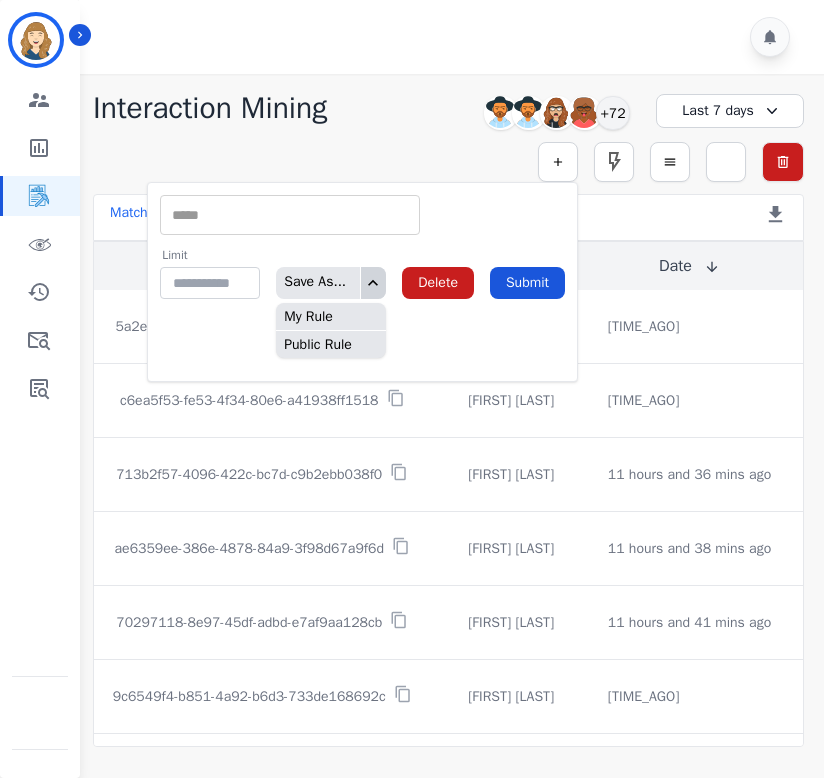 click at bounding box center (290, 215) 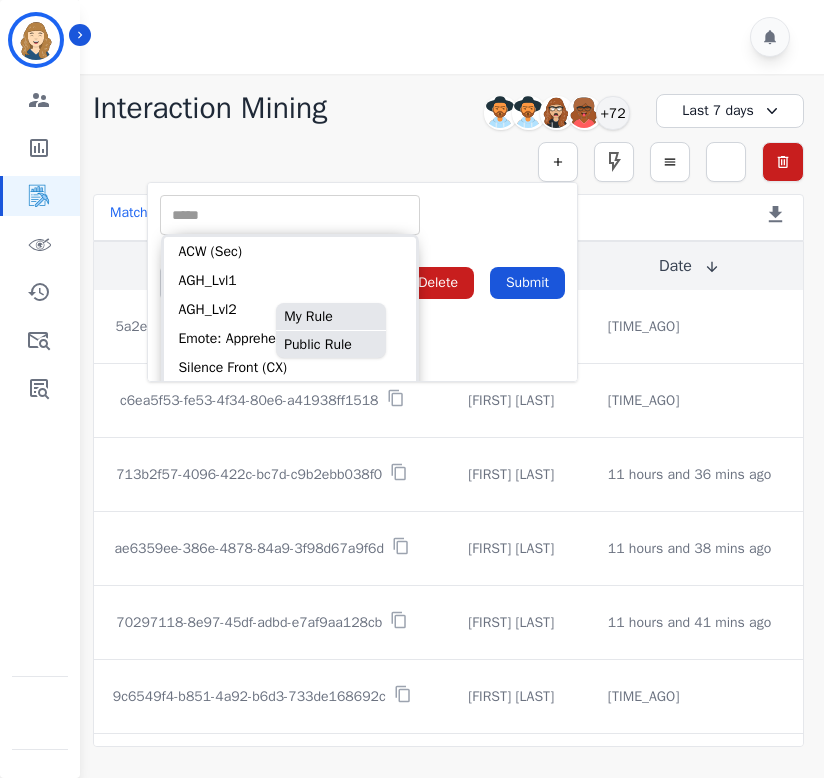 click on "**             ACW (Sec)   AGH_Lvl1   AGH_Lvl2   Emote: Apprehensive %   Silence Front (CX)   CX Phone (ANI)   Silence Rear (CX)   Cross talk %   Csat Score   Sentiment Overall (CX)   WPM (CX)   Direction   Disposition (ACD)   Silence Front (EMP)   Silence Rear (EMP)   Sentiment Overall (EMP)   WPM (EMP)   Emote: Escalated %   First to Talk   Emote: Happy %" at bounding box center (362, 215) 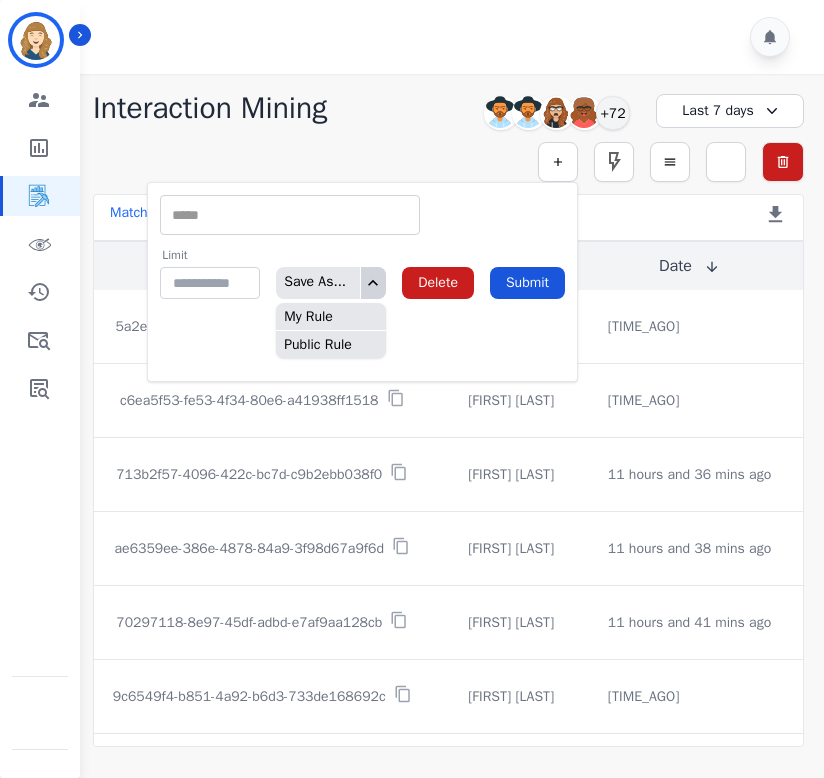 click at bounding box center [290, 215] 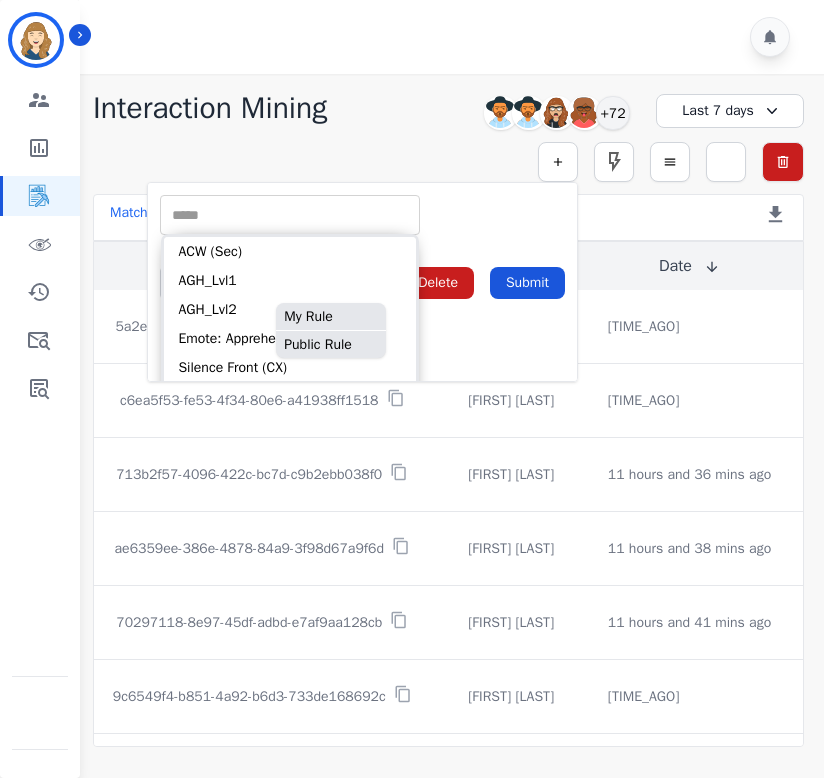 click on "**             ACW (Sec)   AGH_Lvl1   AGH_Lvl2   Emote: Apprehensive %   Silence Front (CX)   CX Phone (ANI)   Silence Rear (CX)   Cross talk %   Csat Score   Sentiment Overall (CX)   WPM (CX)   Direction   Disposition (ACD)   Silence Front (EMP)   Silence Rear (EMP)   Sentiment Overall (EMP)   WPM (EMP)   Emote: Escalated %   First to Talk   Emote: Happy %" at bounding box center (362, 215) 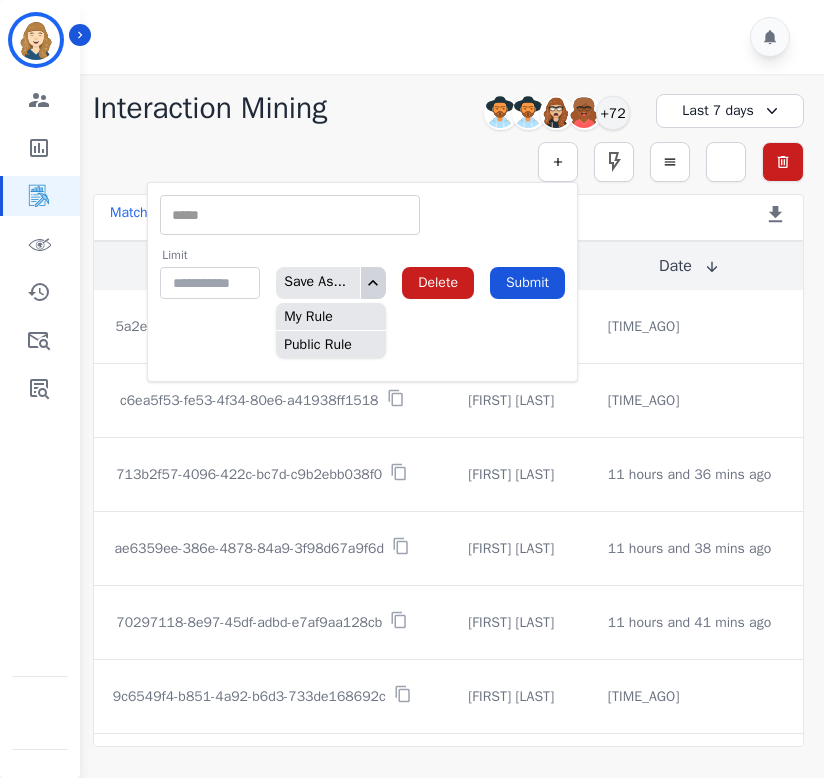 click 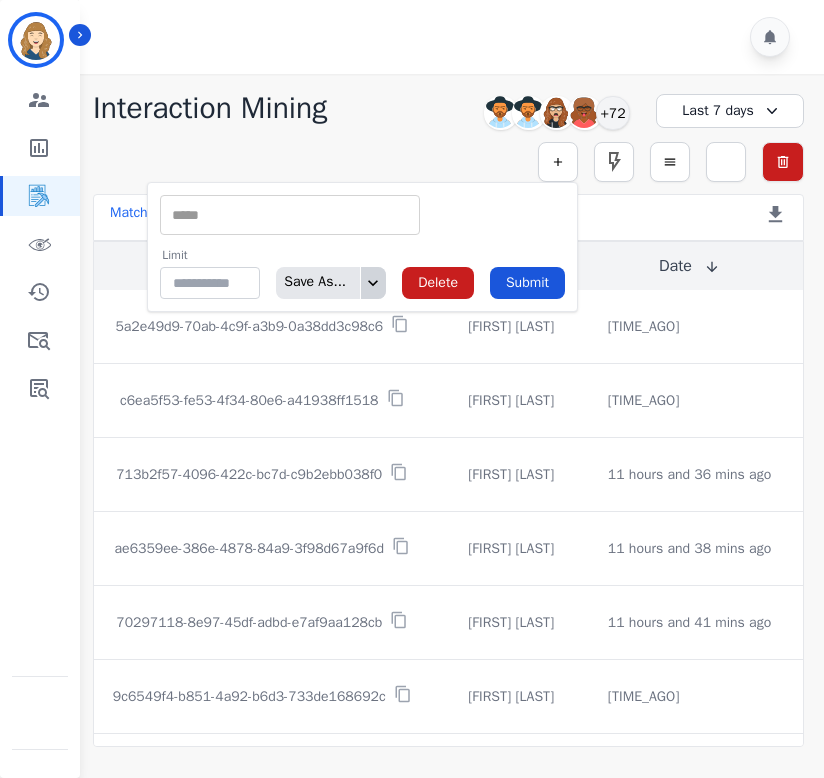 click at bounding box center [290, 215] 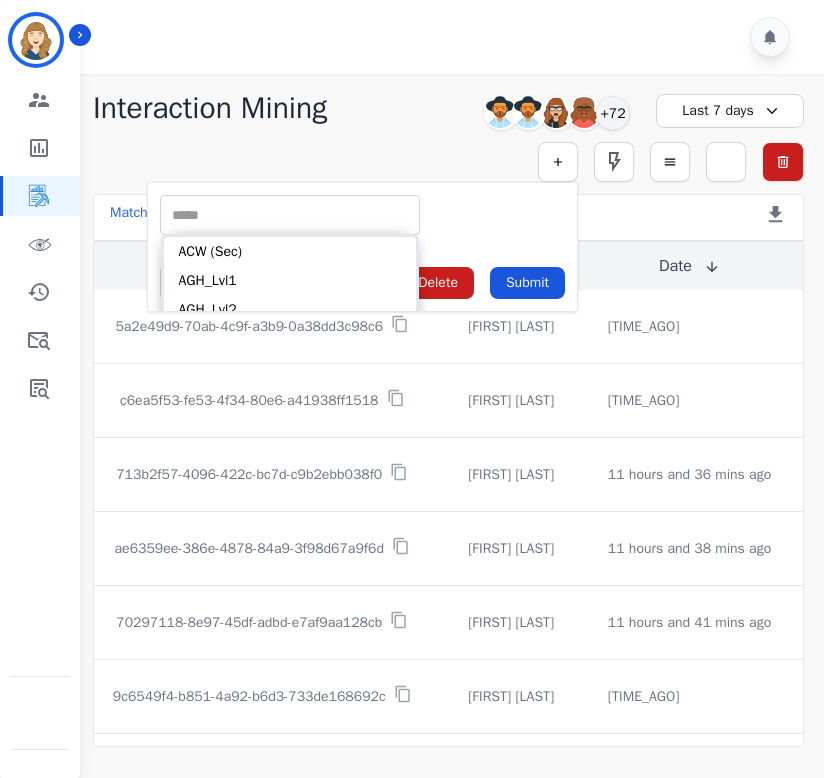 click on "**             ACW (Sec)   AGH_Lvl1   AGH_Lvl2   Emote: Apprehensive %   Silence Front (CX)   CX Phone (ANI)   Silence Rear (CX)   Cross talk %   Csat Score   Sentiment Overall (CX)   WPM (CX)   Direction   Disposition (ACD)   Silence Front (EMP)   Silence Rear (EMP)   Sentiment Overall (EMP)   WPM (EMP)   Emote: Escalated %   First to Talk   Emote: Happy %" at bounding box center (362, 215) 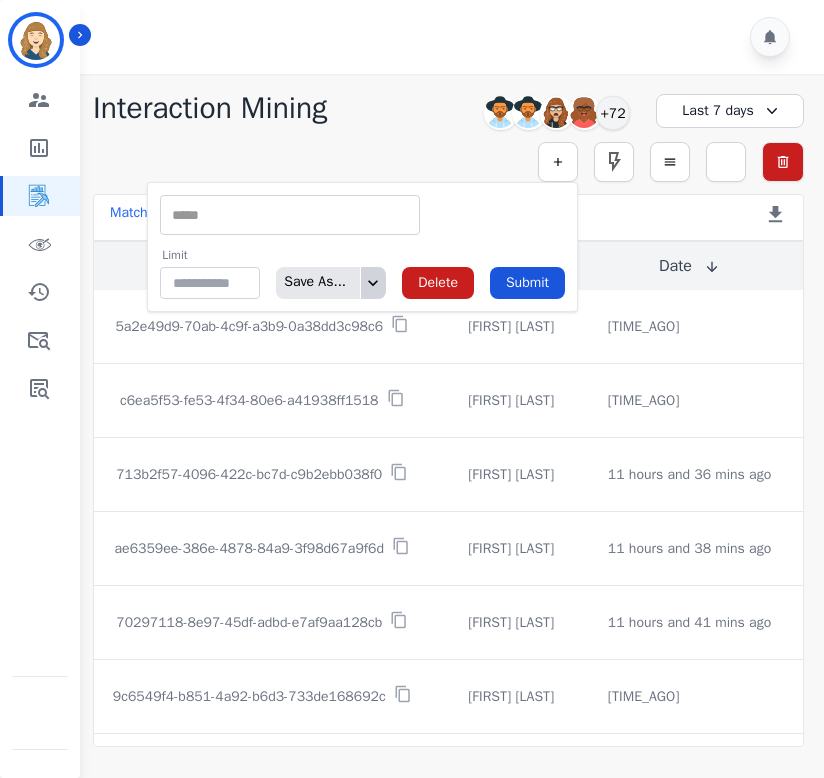 click at bounding box center [290, 215] 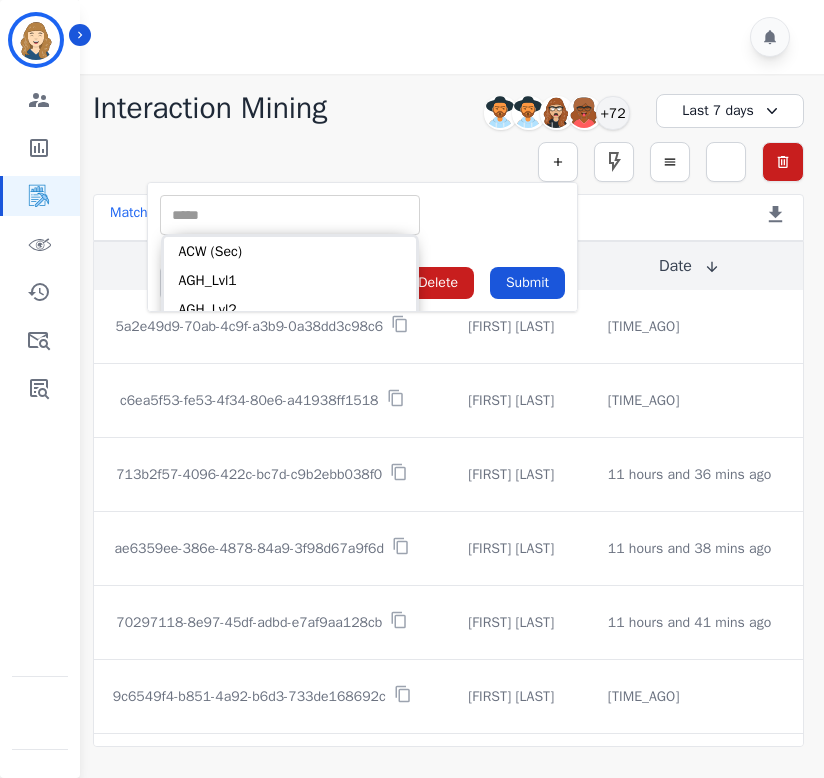 click on "**             ACW (Sec)   AGH_Lvl1   AGH_Lvl2   Emote: Apprehensive %   Silence Front (CX)   CX Phone (ANI)   Silence Rear (CX)   Cross talk %   Csat Score   Sentiment Overall (CX)   WPM (CX)   Direction   Disposition (ACD)   Silence Front (EMP)   Silence Rear (EMP)   Sentiment Overall (EMP)   WPM (EMP)   Emote: Escalated %   First to Talk   Emote: Happy %" at bounding box center (362, 215) 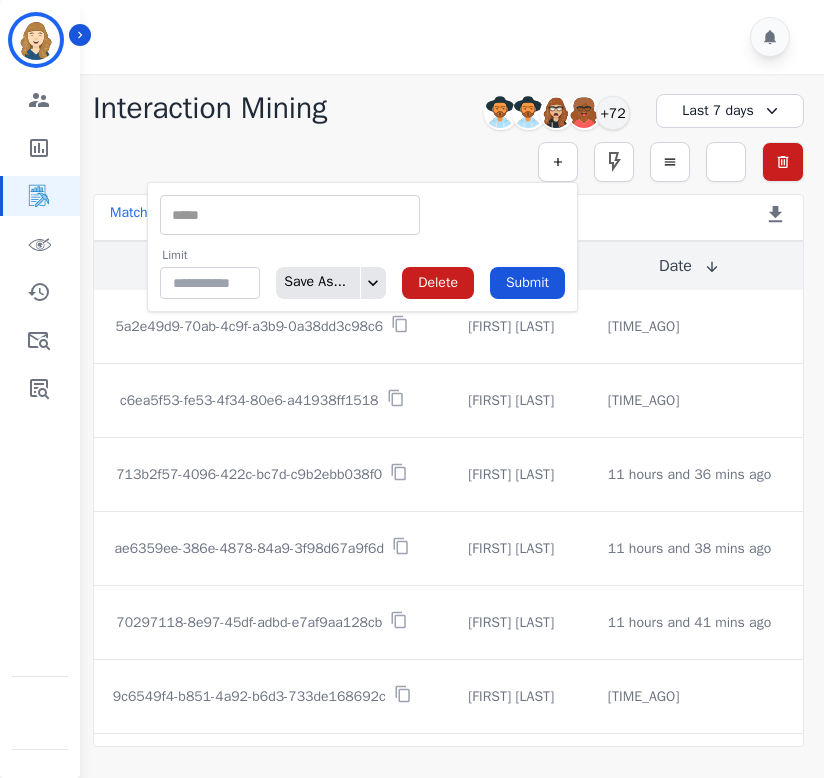 click at bounding box center [290, 215] 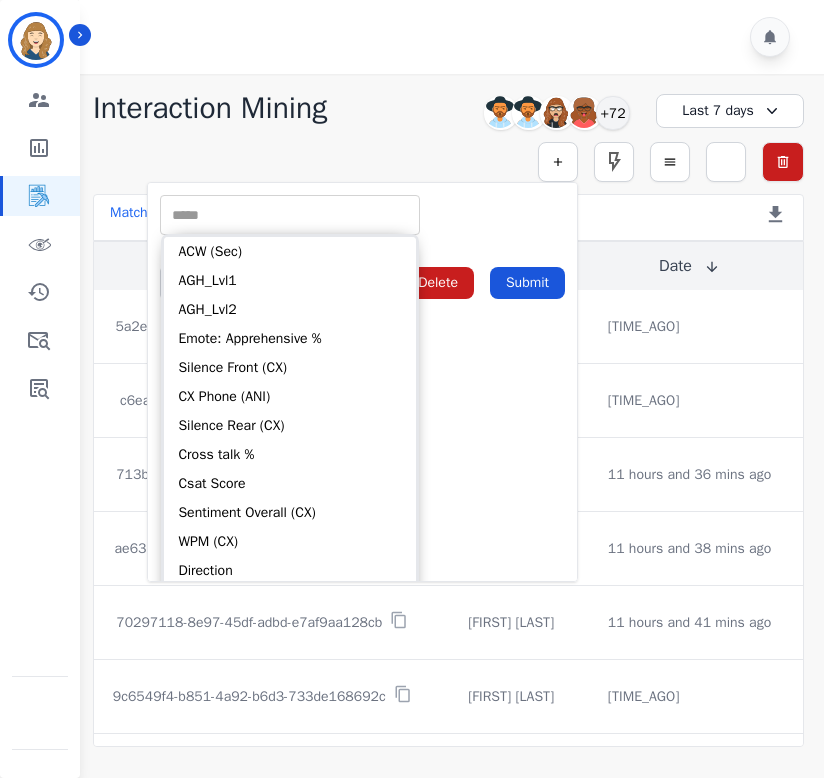 click at bounding box center [290, 215] 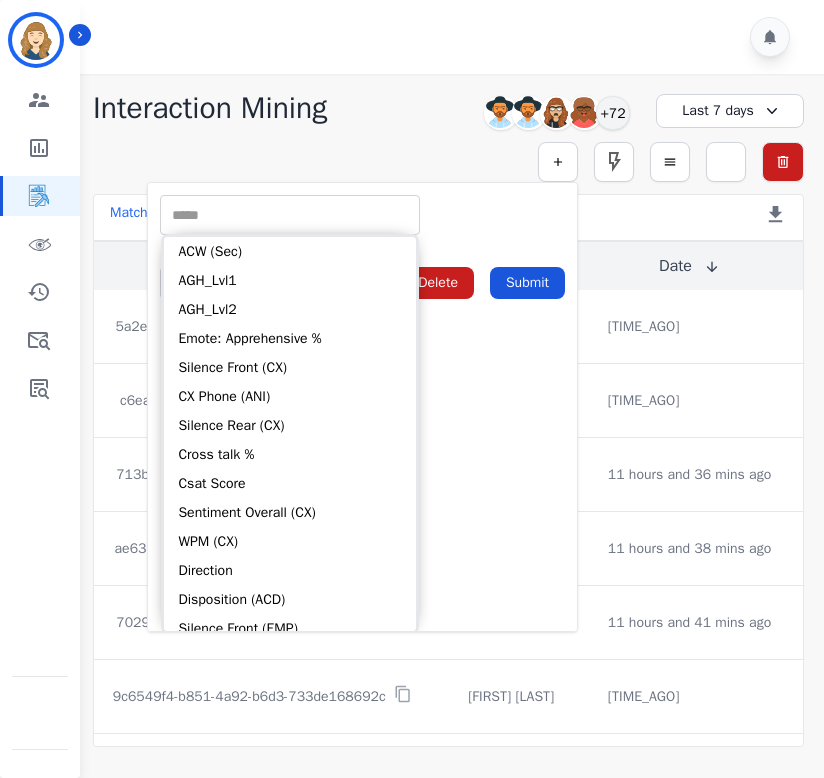 click at bounding box center [290, 215] 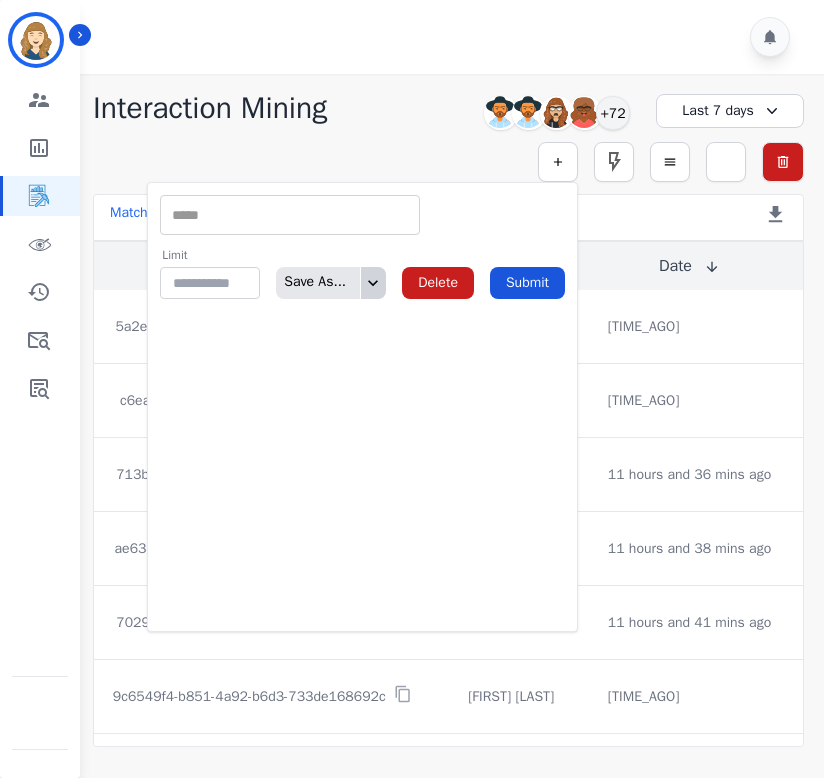 click 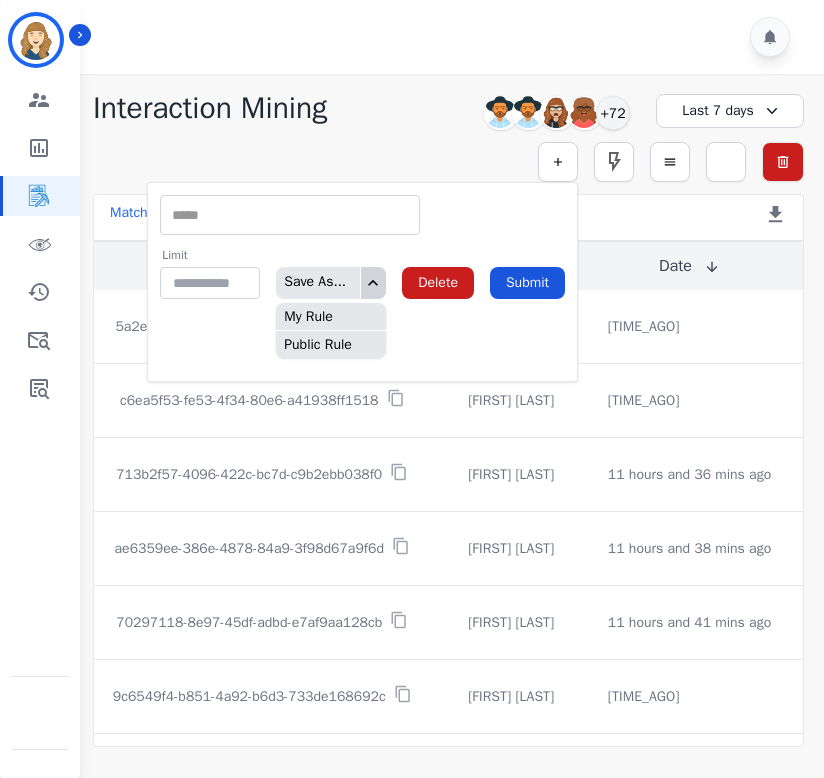 click 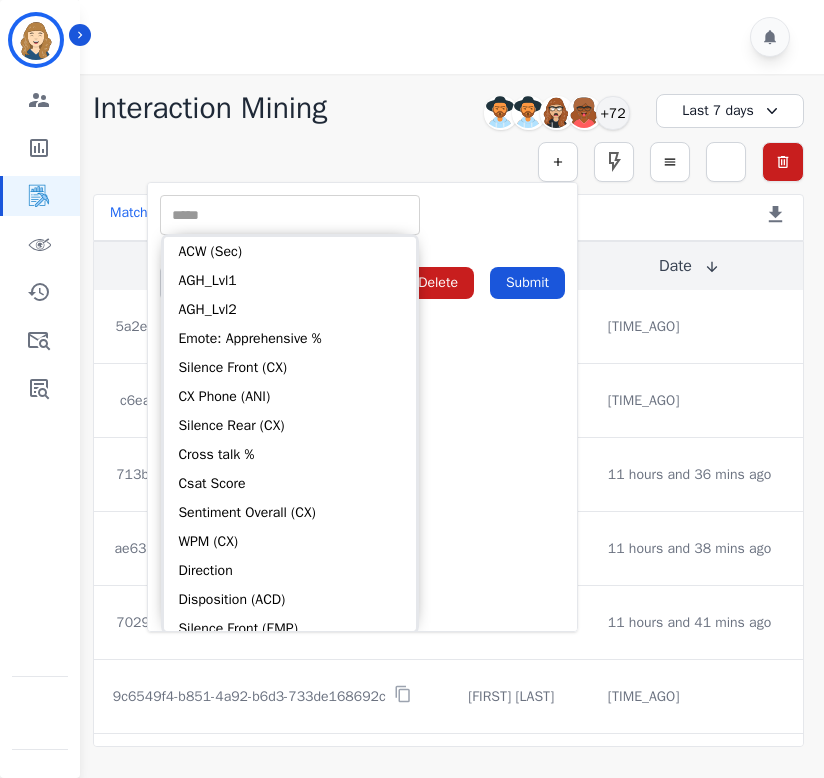 click at bounding box center (290, 215) 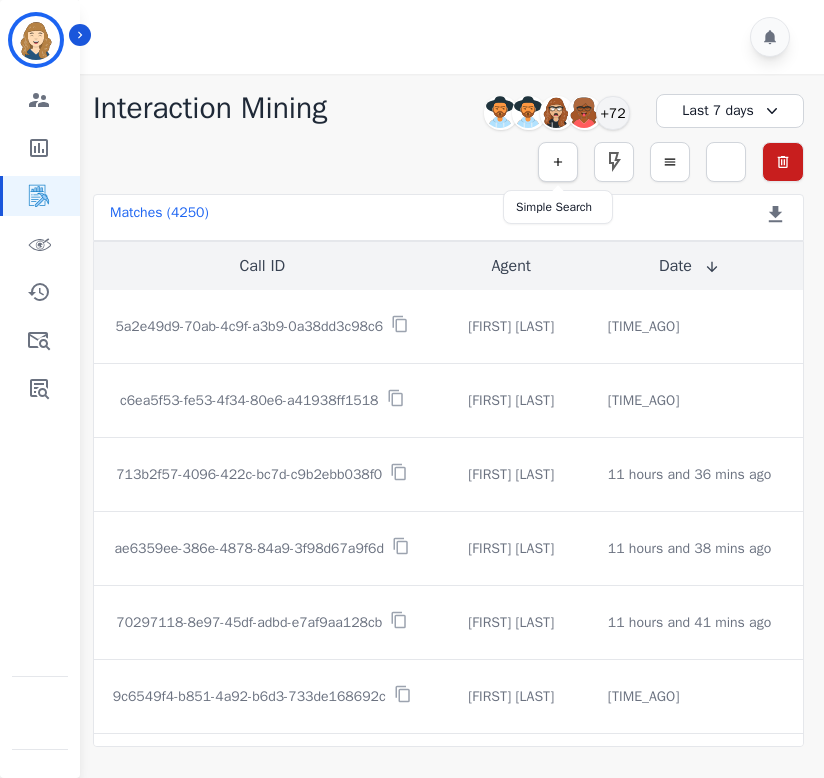 click 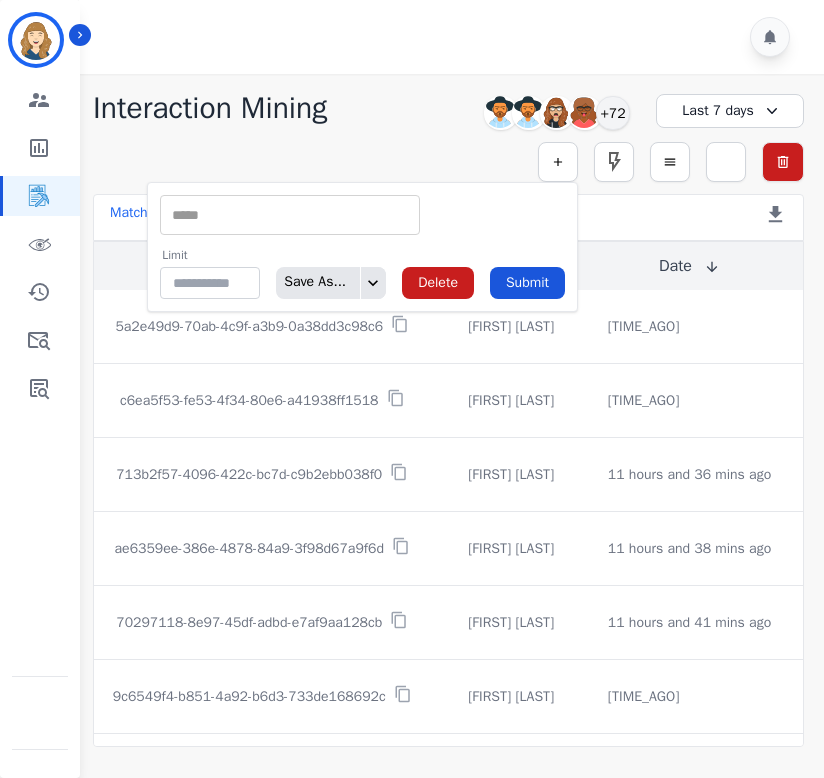 click at bounding box center (290, 215) 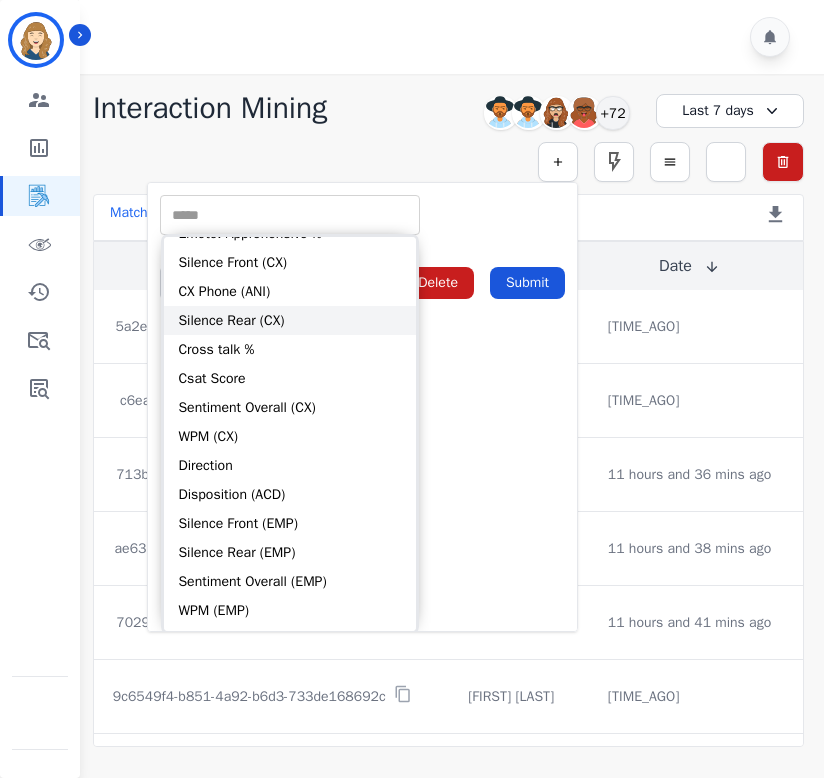 scroll, scrollTop: 180, scrollLeft: 0, axis: vertical 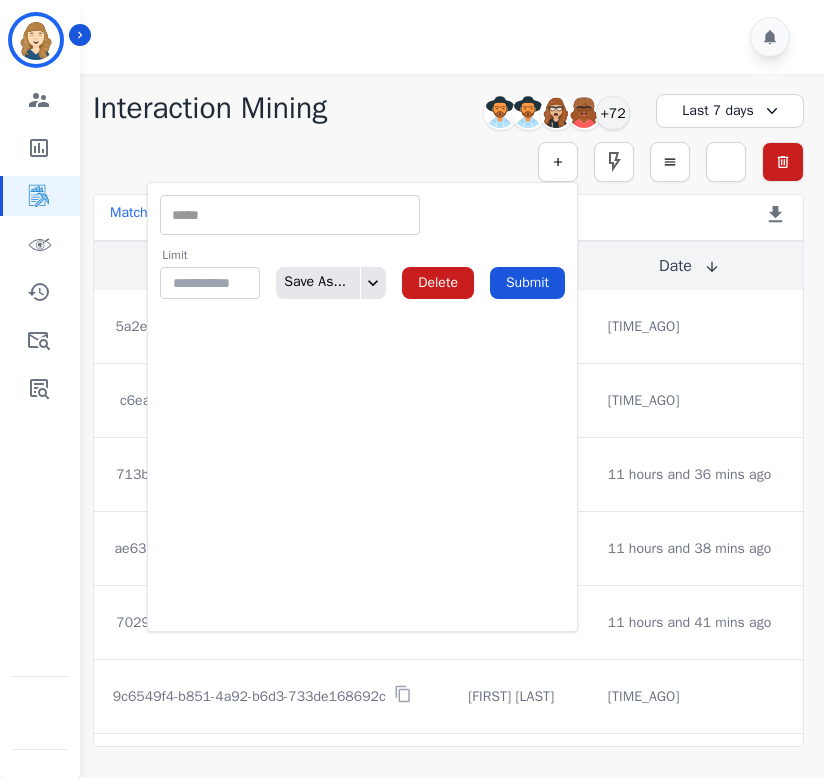 click at bounding box center (290, 215) 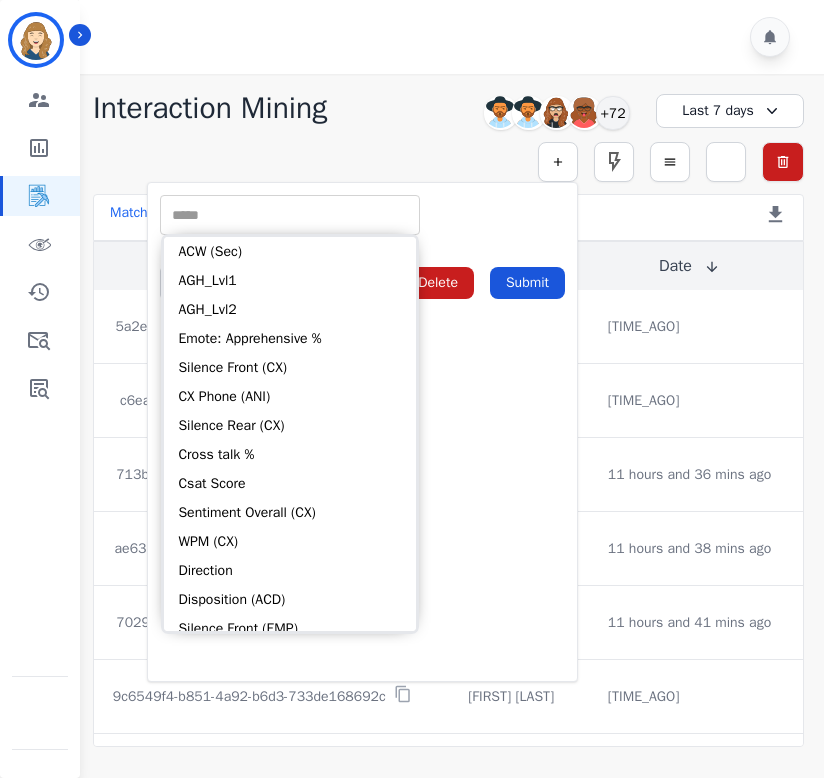 click on "**             ACW (Sec)   AGH_Lvl1   AGH_Lvl2   Emote: Apprehensive %   Silence Front (CX)   CX Phone (ANI)   Silence Rear (CX)   Cross talk %   Csat Score   Sentiment Overall (CX)   WPM (CX)   Direction   Disposition (ACD)   Silence Front (EMP)   Silence Rear (EMP)   Sentiment Overall (EMP)   WPM (EMP)   Emote: Escalated %   First to Talk   Emote: Happy %         Limit   **   Save As...       Delete   Submit" at bounding box center [362, 432] 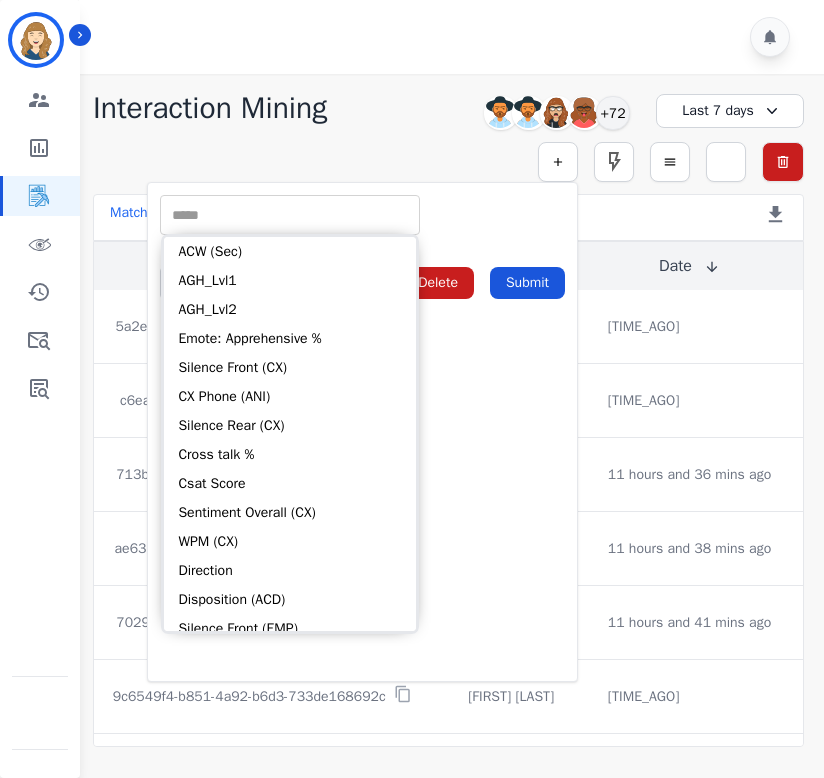click at bounding box center [290, 215] 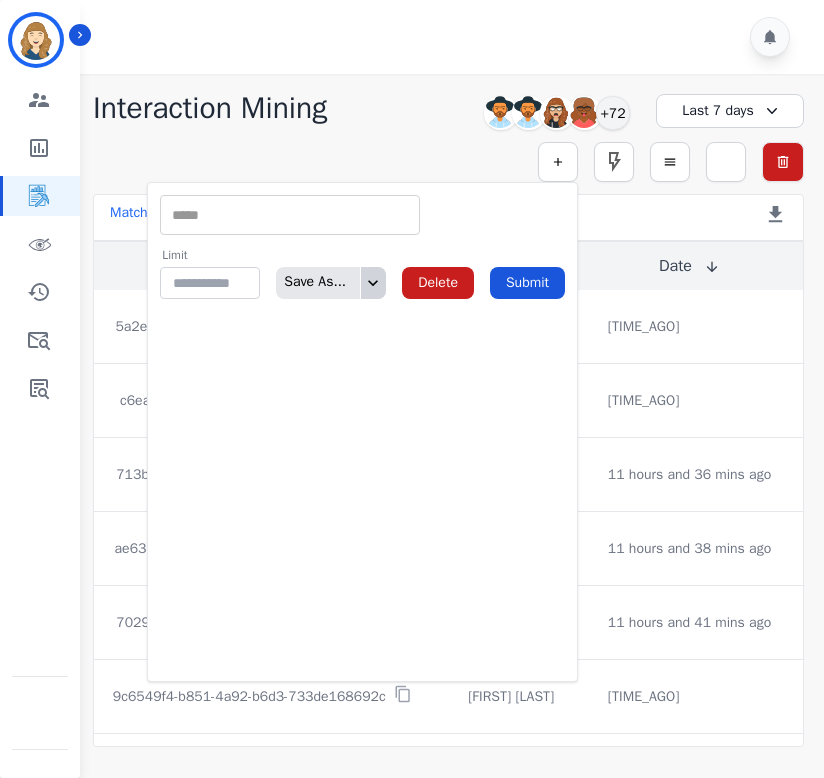 click 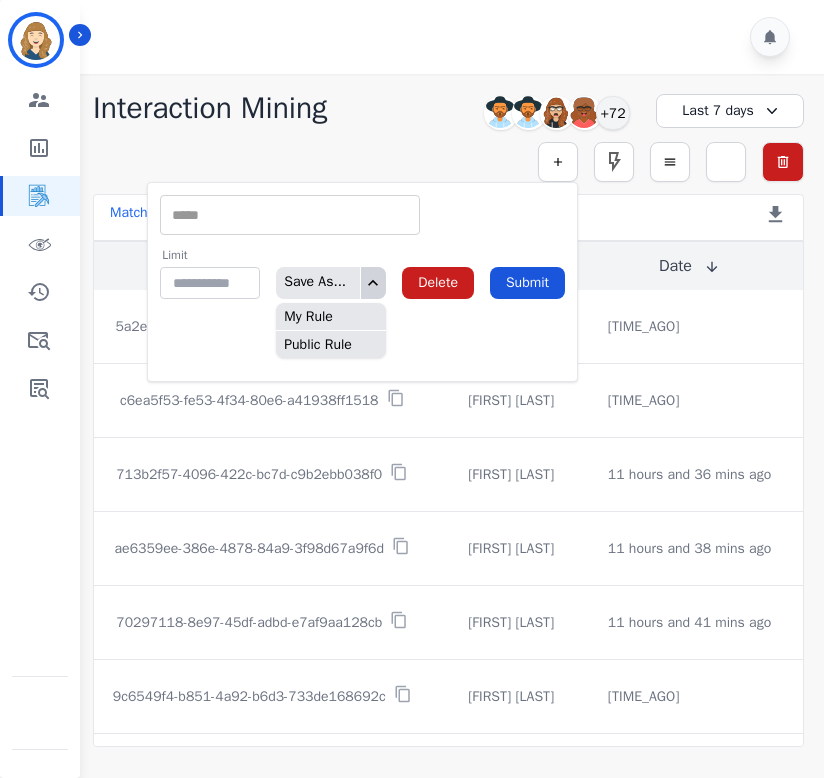 click 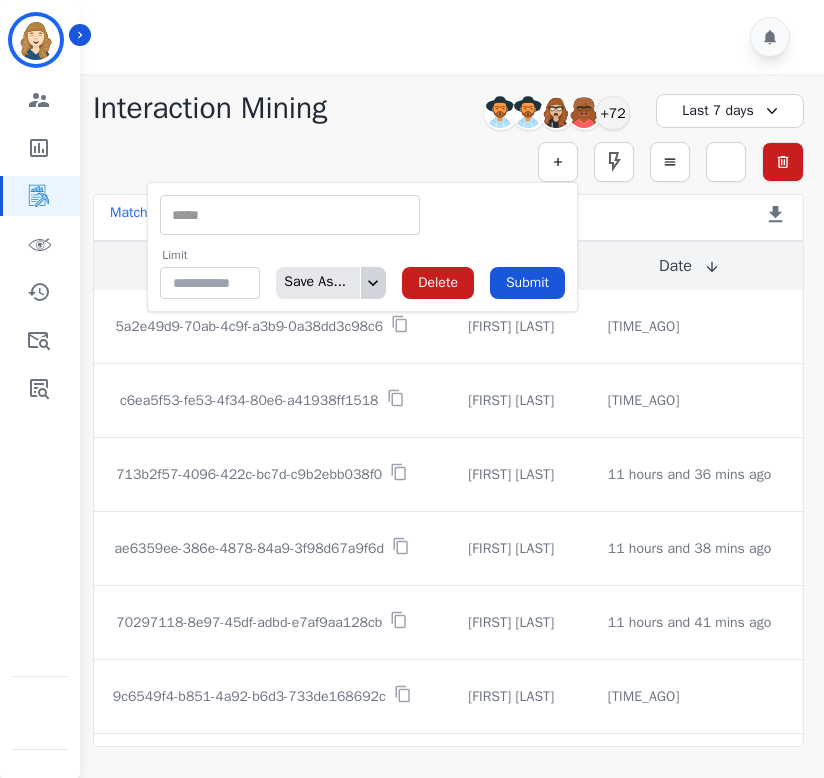 click 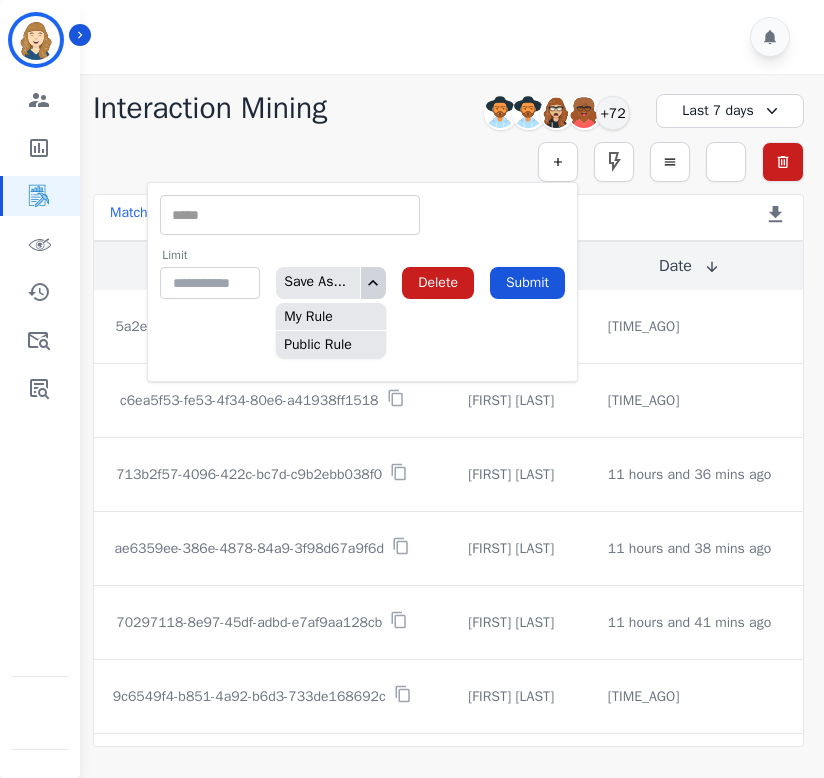 click at bounding box center (290, 215) 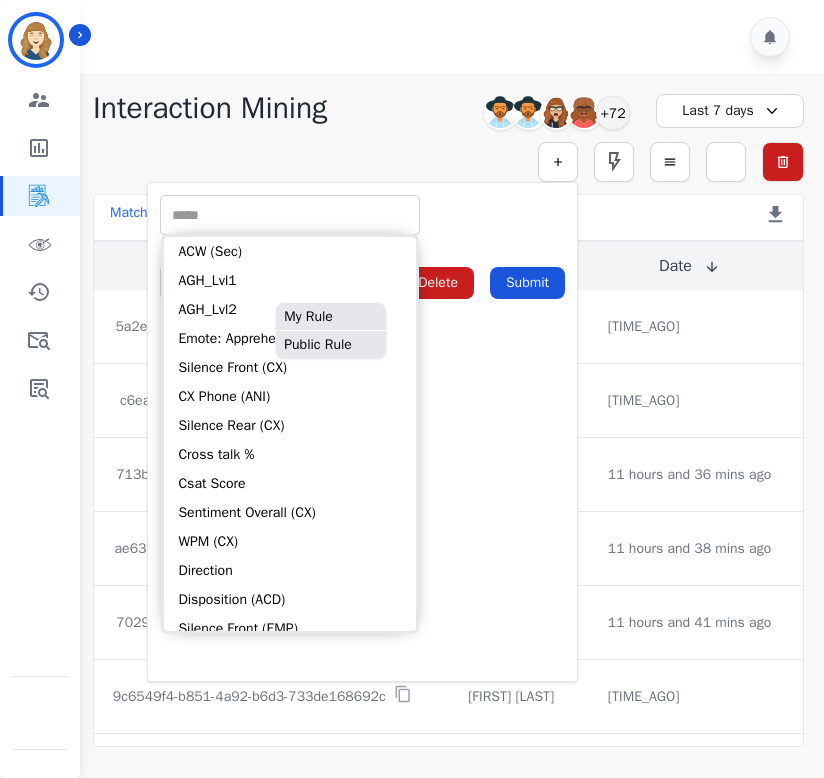 click on "**             ACW (Sec)   AGH_Lvl1   AGH_Lvl2   Emote: Apprehensive %   Silence Front (CX)   CX Phone (ANI)   Silence Rear (CX)   Cross talk %   Csat Score   Sentiment Overall (CX)   WPM (CX)   Direction   Disposition (ACD)   Silence Front (EMP)   Silence Rear (EMP)   Sentiment Overall (EMP)   WPM (EMP)   Emote: Escalated %   First to Talk   Emote: Happy %" at bounding box center [362, 215] 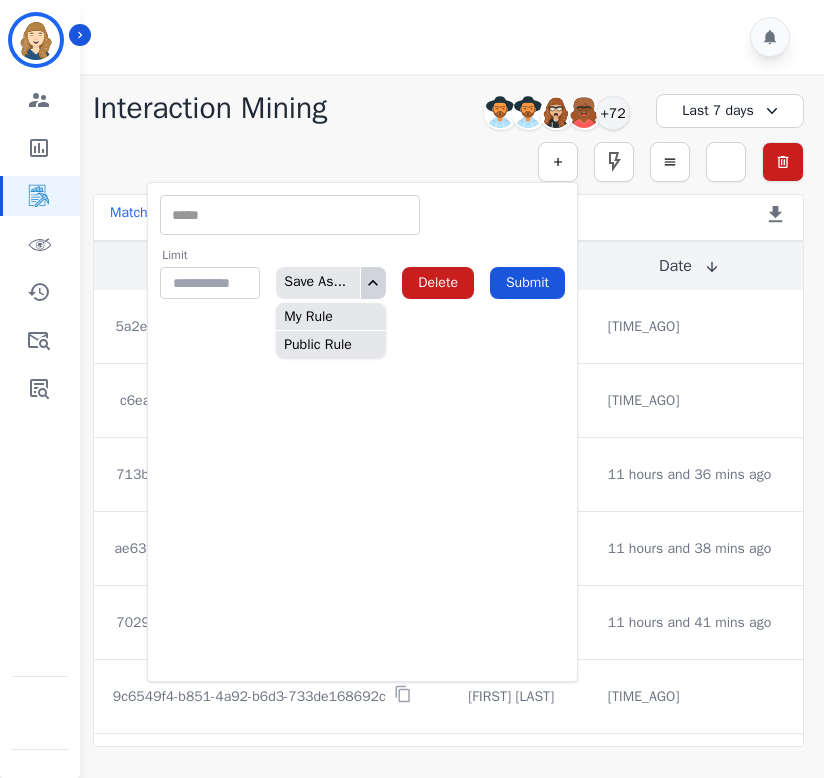 click 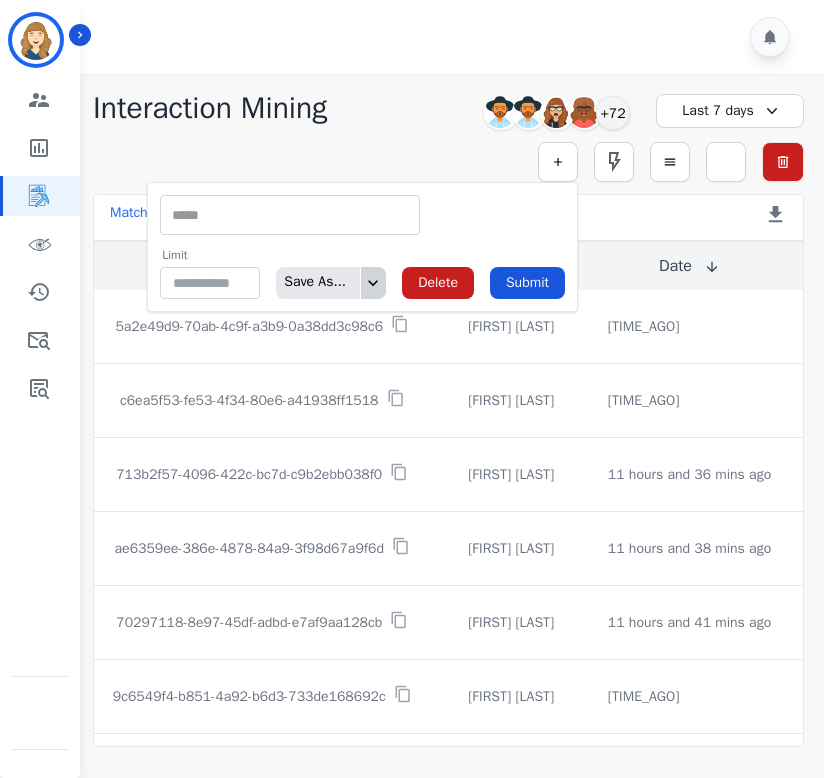 click 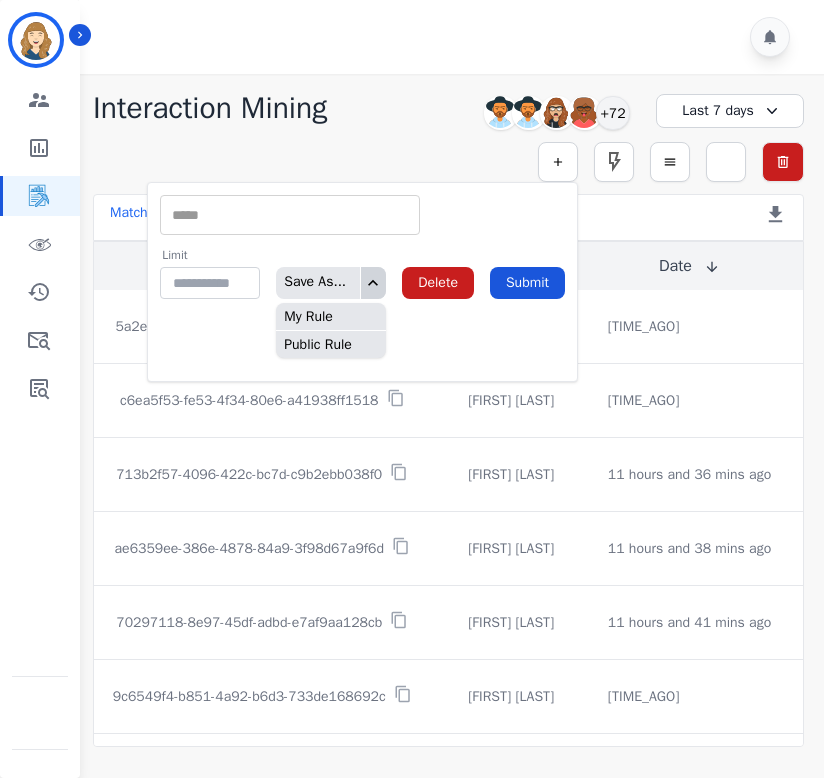 click on "**             ACW (Sec)   AGH_Lvl1   AGH_Lvl2   Emote: Apprehensive %   Silence Front (CX)   CX Phone (ANI)   Silence Rear (CX)   Cross talk %   Csat Score   Sentiment Overall (CX)   WPM (CX)   Direction   Disposition (ACD)   Silence Front (EMP)   Silence Rear (EMP)   Sentiment Overall (EMP)   WPM (EMP)   Emote: Escalated %   First to Talk   Emote: Happy %         Limit   **   Save As...     My Rule   Public Rule   Delete   Submit" at bounding box center [362, 282] 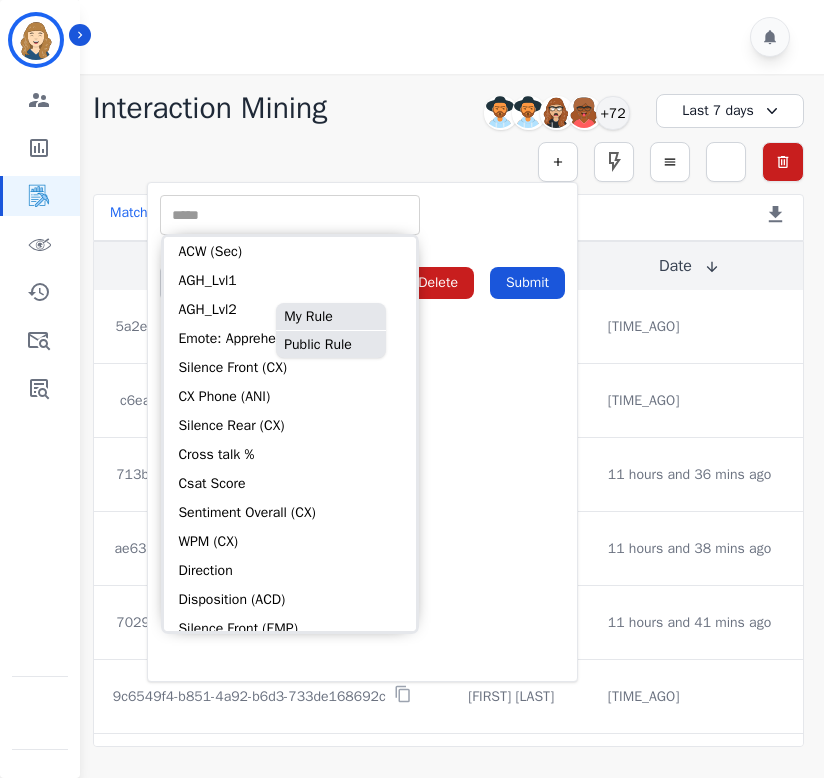click on "**             ACW (Sec)   AGH_Lvl1   AGH_Lvl2   Emote: Apprehensive %   Silence Front (CX)   CX Phone (ANI)   Silence Rear (CX)   Cross talk %   Csat Score   Sentiment Overall (CX)   WPM (CX)   Direction   Disposition (ACD)   Silence Front (EMP)   Silence Rear (EMP)   Sentiment Overall (EMP)   WPM (EMP)   Emote: Escalated %   First to Talk   Emote: Happy %" at bounding box center (362, 215) 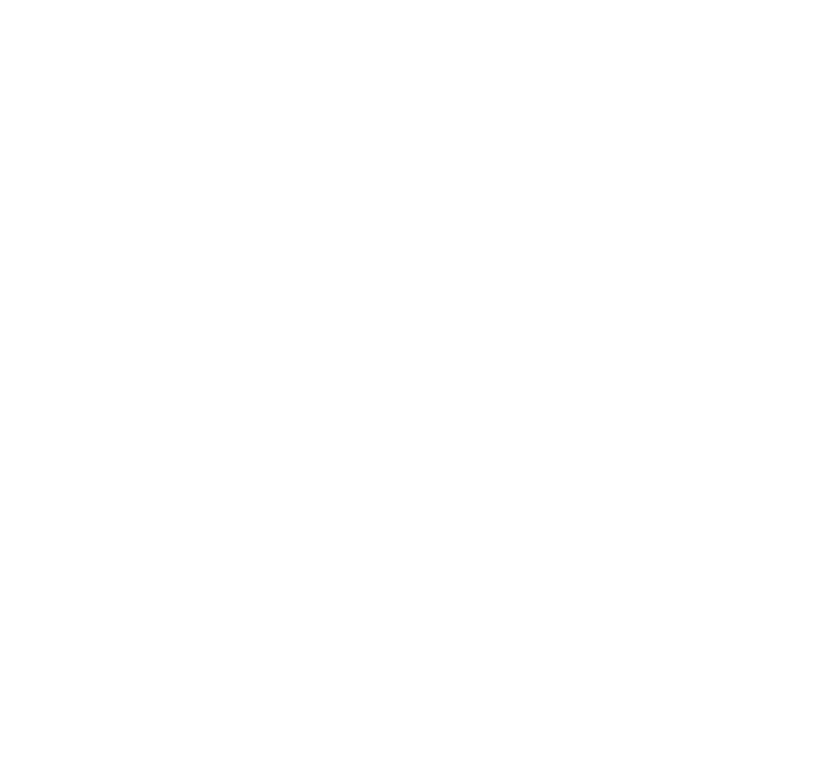 scroll, scrollTop: 0, scrollLeft: 0, axis: both 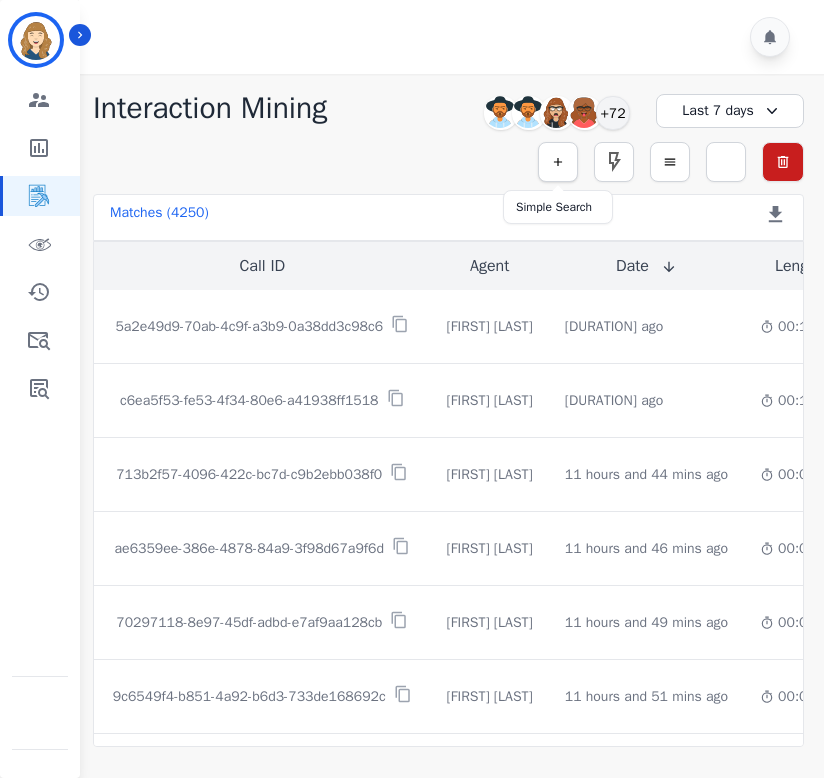 click at bounding box center [558, 162] 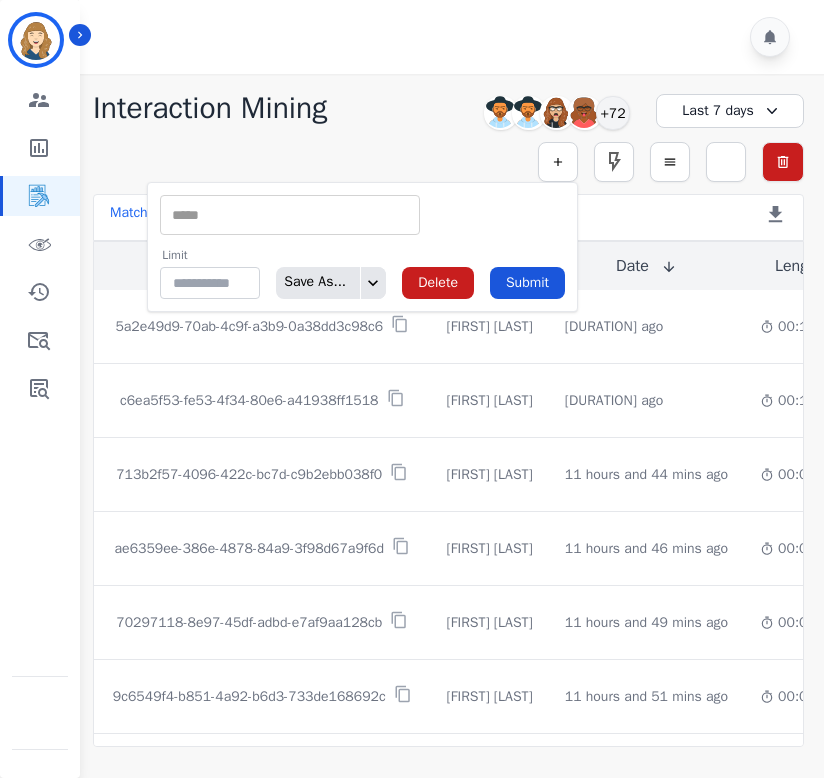 click at bounding box center (290, 215) 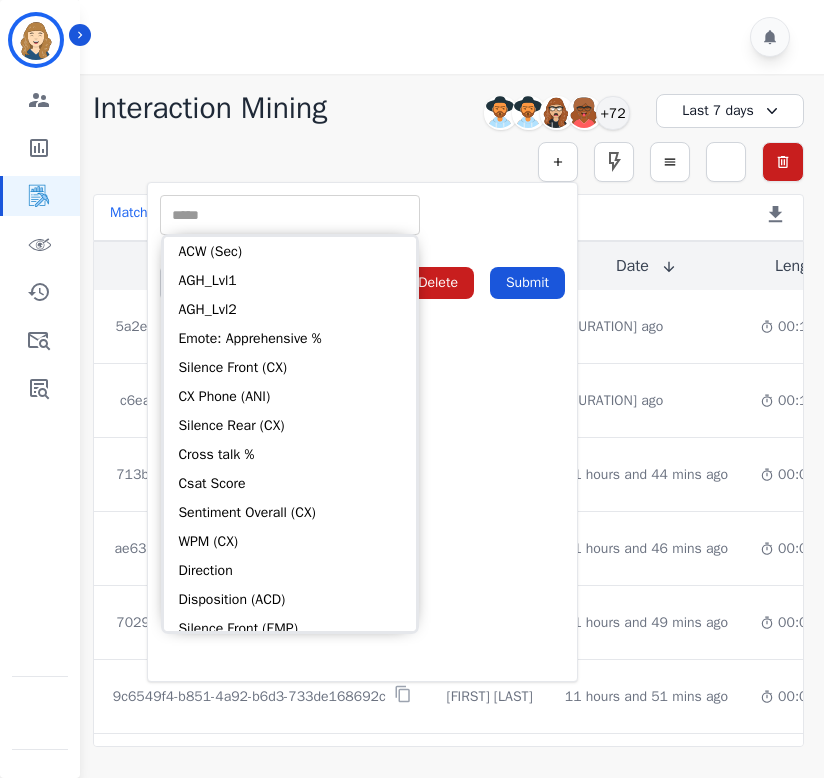 click on "**             ACW (Sec)   AGH_Lvl1   AGH_Lvl2   Emote: Apprehensive %   Silence Front (CX)   CX Phone (ANI)   Silence Rear (CX)   Cross talk %   Csat Score   Sentiment Overall (CX)   WPM (CX)   Direction   Disposition (ACD)   Silence Front (EMP)   Silence Rear (EMP)   Sentiment Overall (EMP)   WPM (EMP)   Emote: Escalated %   First to Talk   Emote: Happy %" at bounding box center [362, 215] 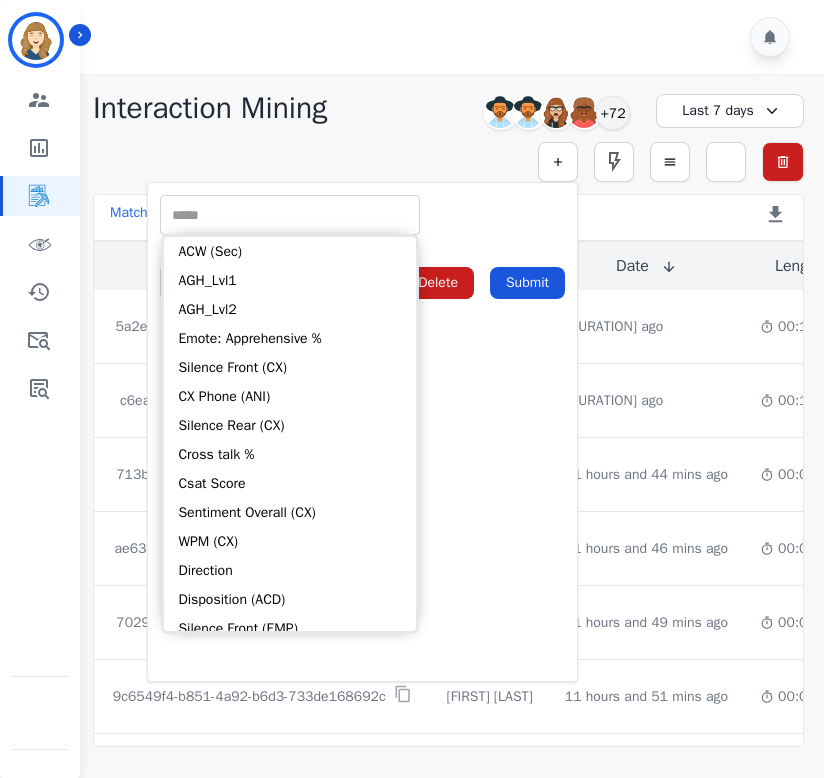 click at bounding box center [290, 215] 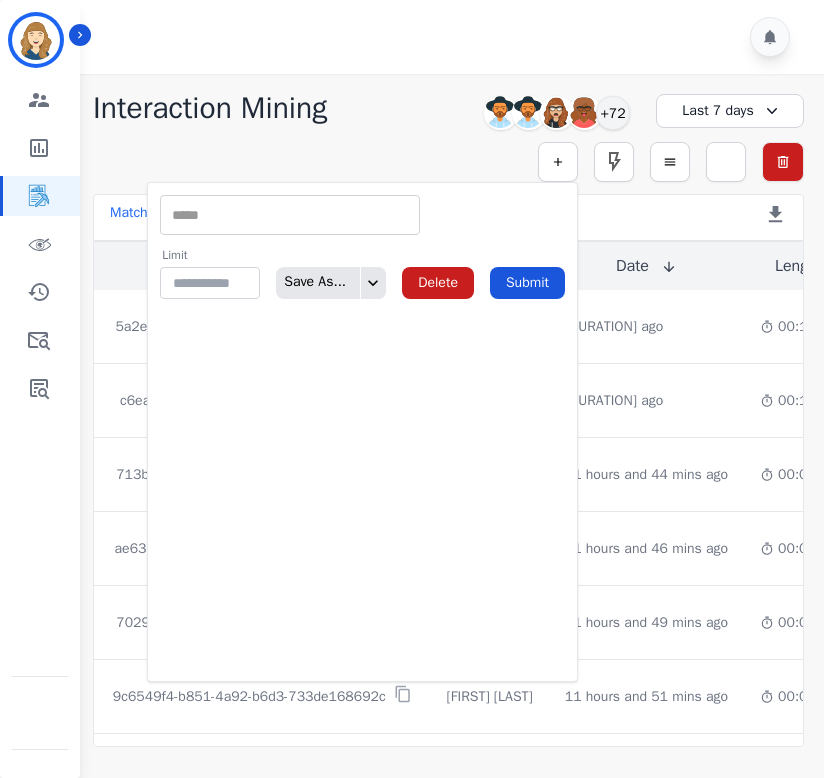 click at bounding box center (290, 215) 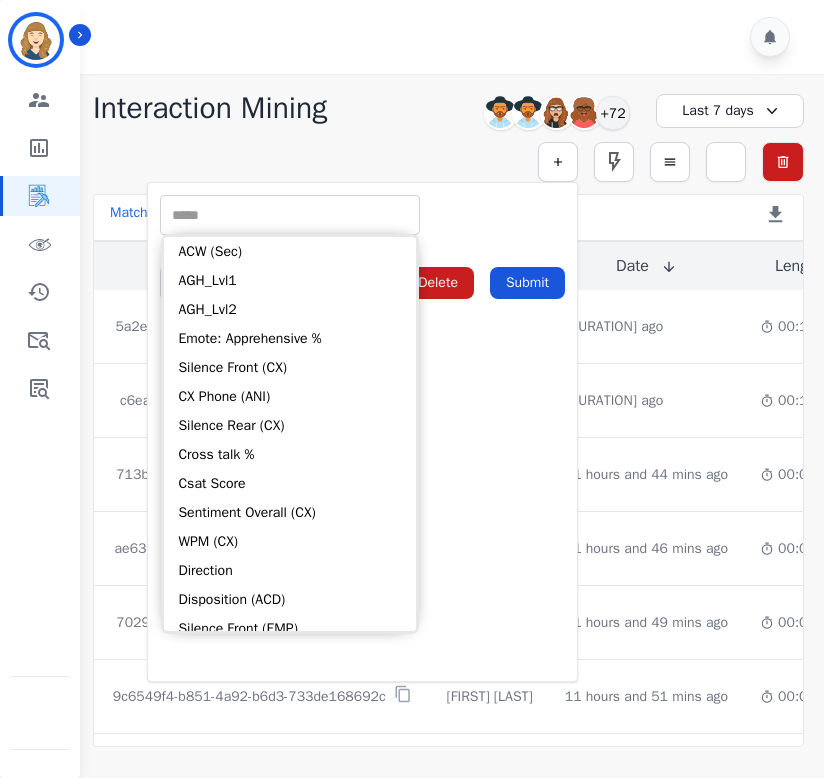 click on "**             ACW (Sec)   AGH_Lvl1   AGH_Lvl2   Emote: Apprehensive %   Silence Front (CX)   CX Phone (ANI)   Silence Rear (CX)   Cross talk %   Csat Score   Sentiment Overall (CX)   WPM (CX)   Direction   Disposition (ACD)   Silence Front (EMP)   Silence Rear (EMP)   Sentiment Overall (EMP)   WPM (EMP)   Emote: Escalated %   First to Talk   Emote: Happy %" at bounding box center (362, 215) 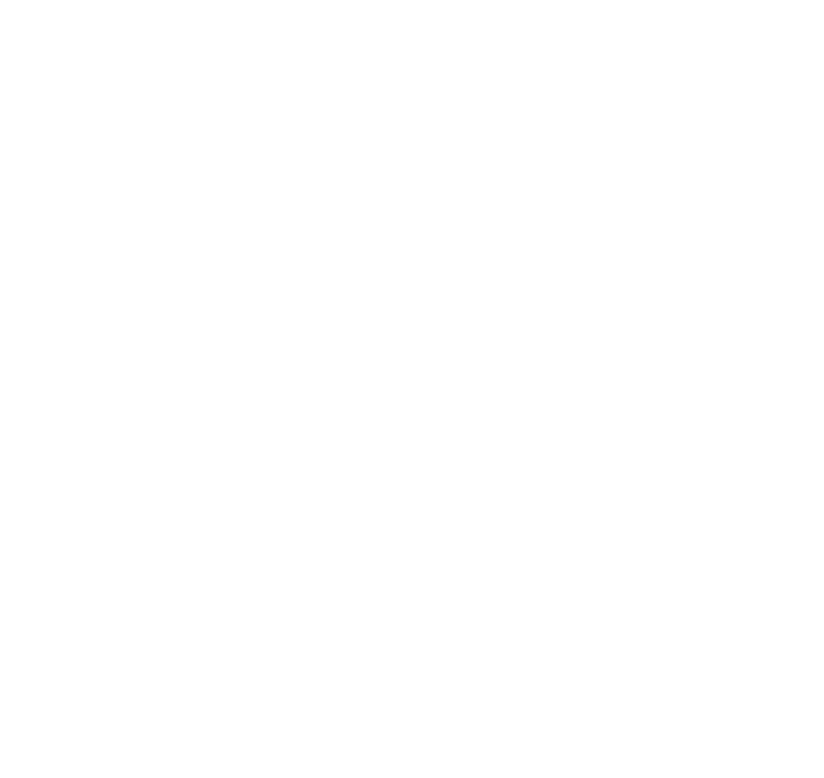 scroll, scrollTop: 0, scrollLeft: 0, axis: both 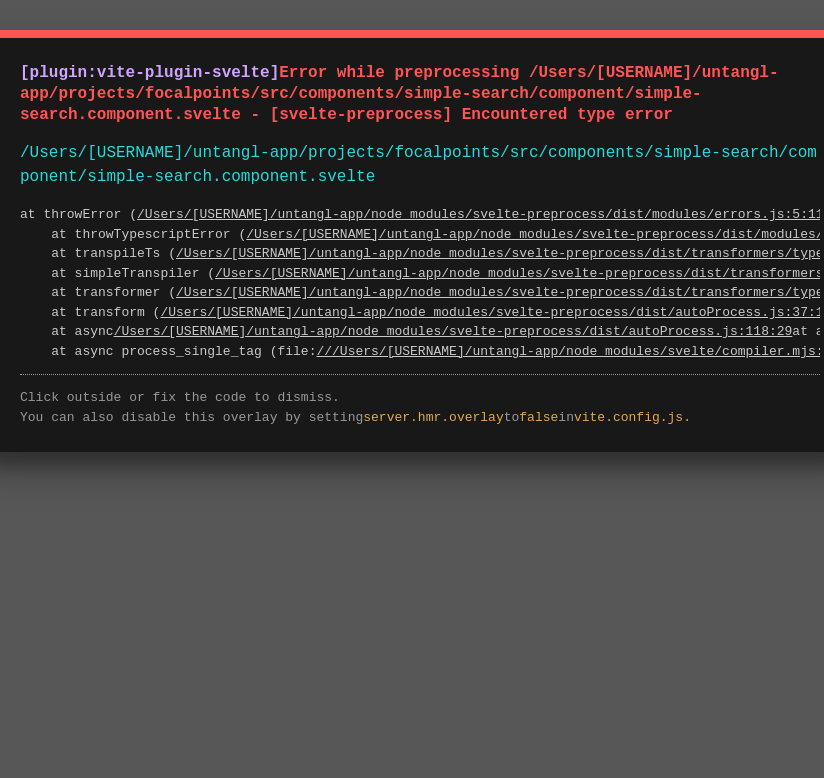 drag, startPoint x: 469, startPoint y: 393, endPoint x: 24, endPoint y: 71, distance: 549.28046 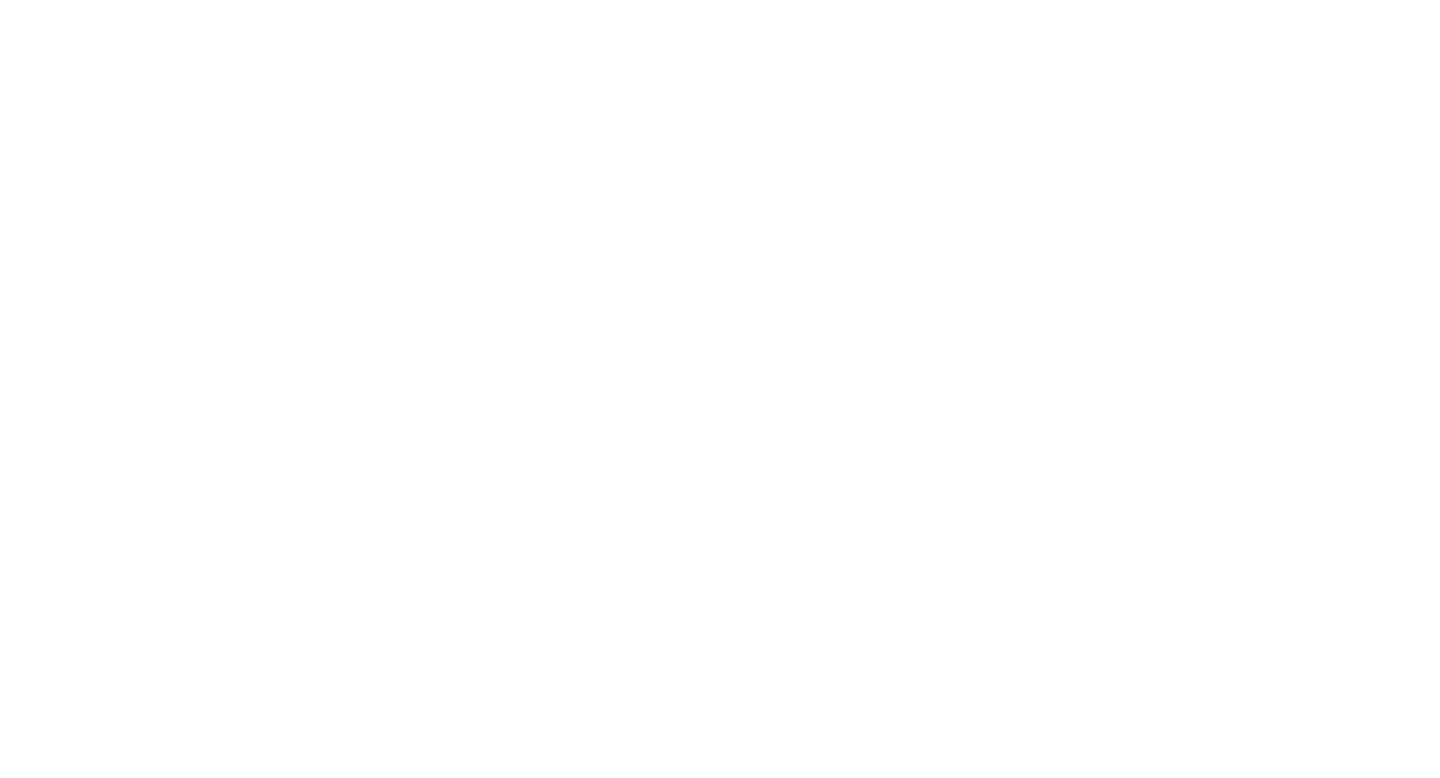 scroll, scrollTop: 0, scrollLeft: 0, axis: both 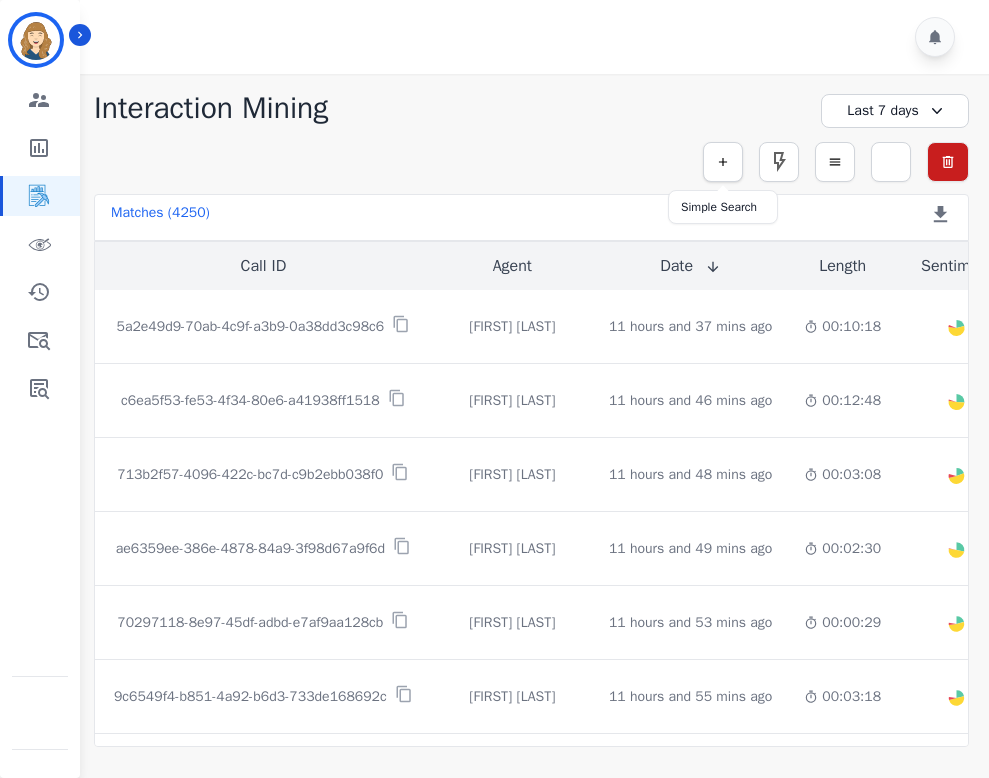 click 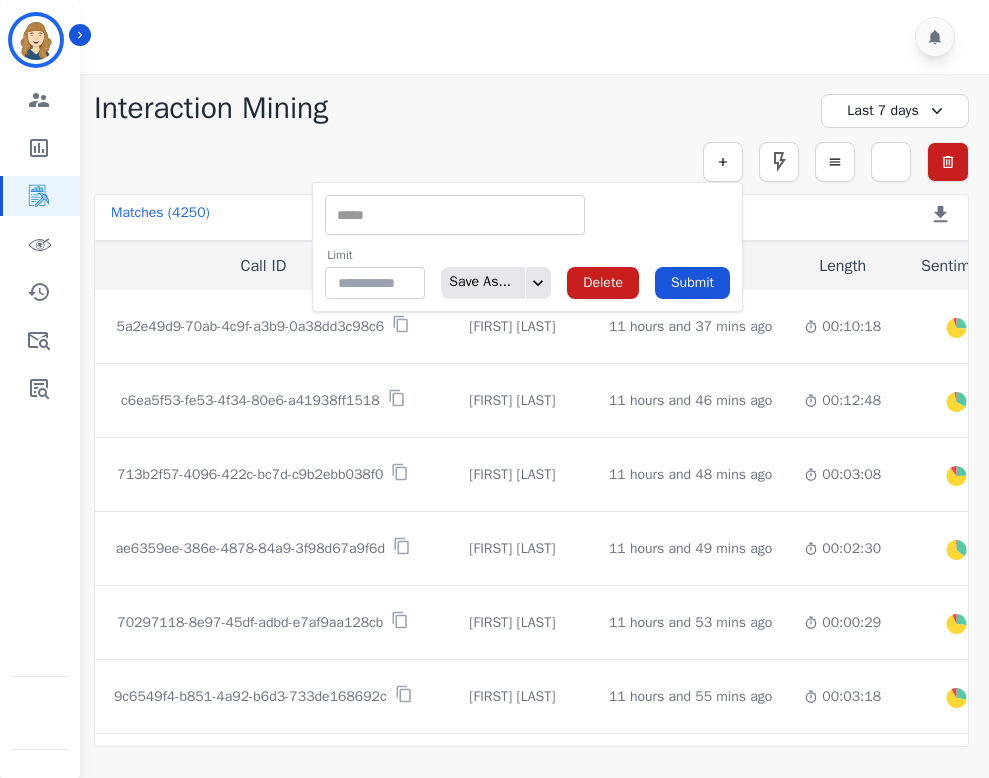 click at bounding box center [455, 215] 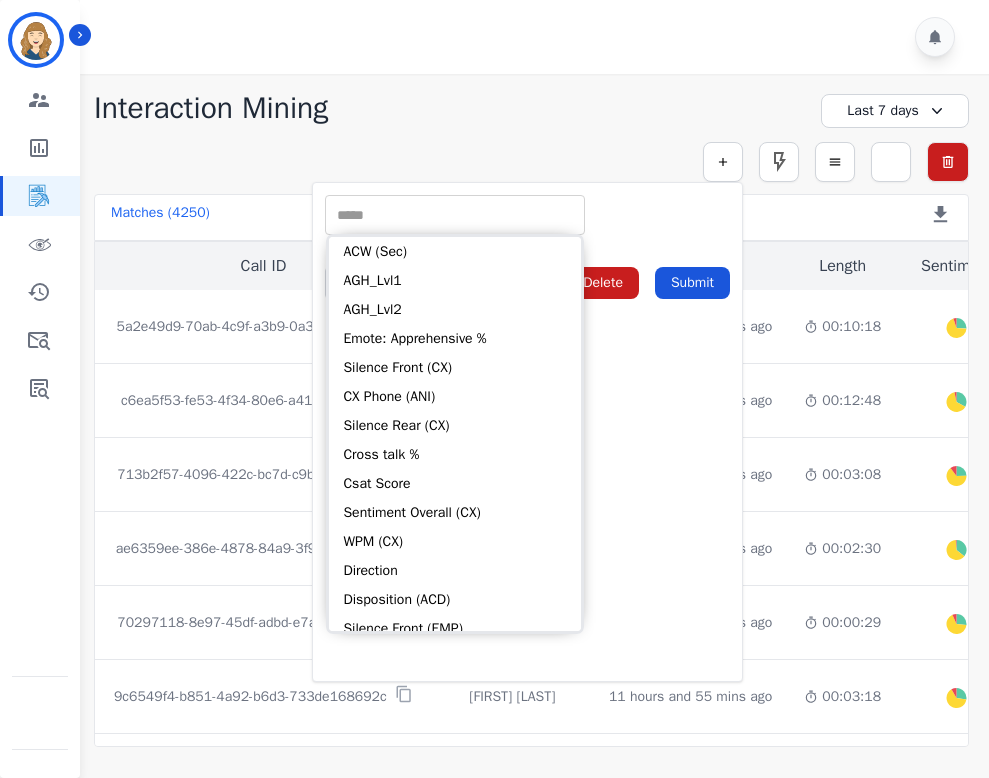 click on "**             ACW (Sec)   AGH_Lvl1   AGH_Lvl2   Emote: Apprehensive %   Silence Front (CX)   CX Phone (ANI)   Silence Rear (CX)   Cross talk %   Csat Score   Sentiment Overall (CX)   WPM (CX)   Direction   Disposition (ACD)   Silence Front (EMP)   Silence Rear (EMP)   Sentiment Overall (EMP)   WPM (EMP)   Emote: Escalated %   First to Talk   Emote: Happy %" at bounding box center (527, 215) 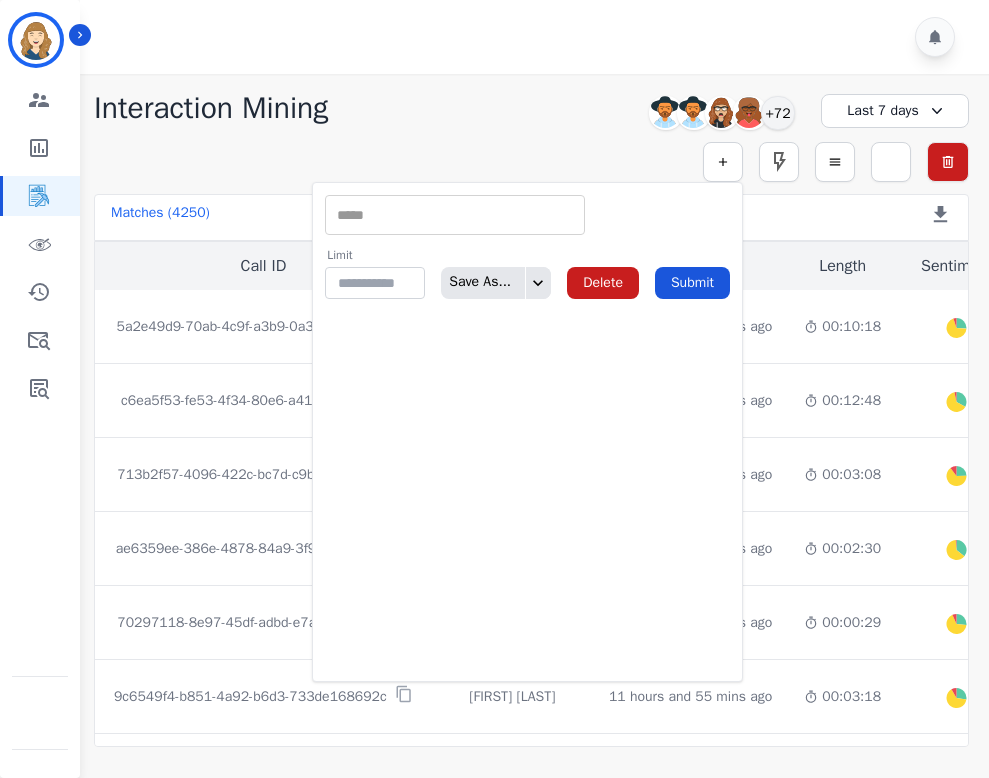 click on "**             ACW (Sec)   AGH_Lvl1   AGH_Lvl2   Emote: Apprehensive %   Silence Front (CX)   CX Phone (ANI)   Silence Rear (CX)   Cross talk %   Csat Score   Sentiment Overall (CX)   WPM (CX)   Direction   Disposition (ACD)   Silence Front (EMP)   Silence Rear (EMP)   Sentiment Overall (EMP)   WPM (EMP)   Emote: Escalated %   First to Talk   Emote: Happy %" at bounding box center [455, 215] 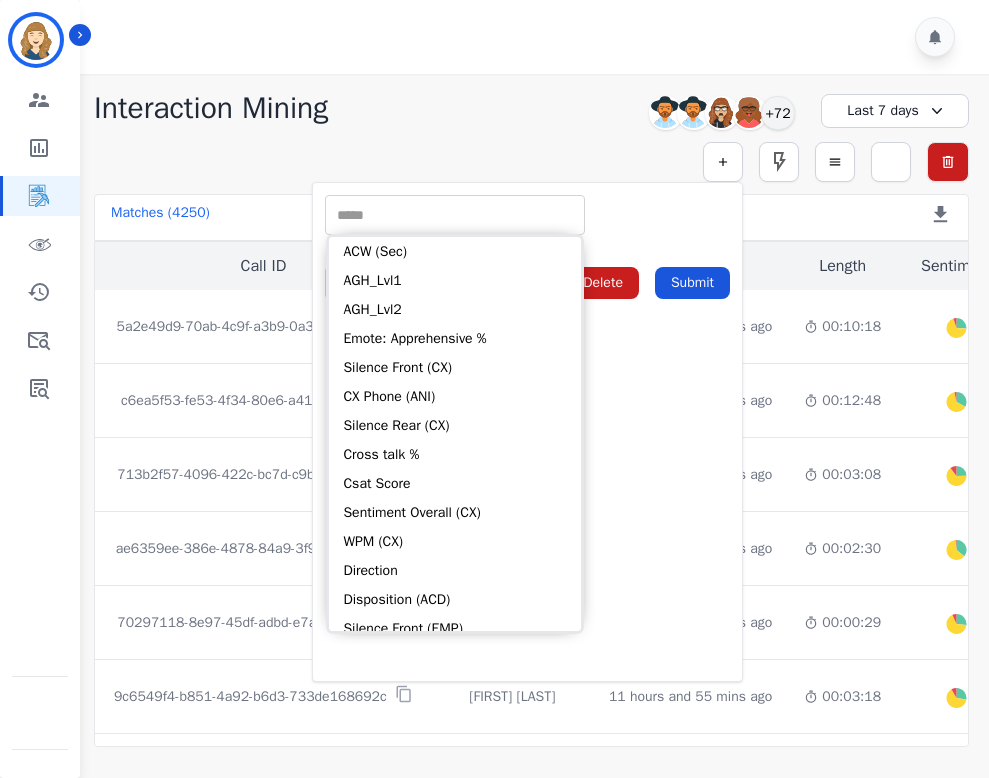click on "**             ACW (Sec)   AGH_Lvl1   AGH_Lvl2   Emote: Apprehensive %   Silence Front (CX)   CX Phone (ANI)   Silence Rear (CX)   Cross talk %   Csat Score   Sentiment Overall (CX)   WPM (CX)   Direction   Disposition (ACD)   Silence Front (EMP)   Silence Rear (EMP)   Sentiment Overall (EMP)   WPM (EMP)   Emote: Escalated %   First to Talk   Emote: Happy %" at bounding box center [527, 215] 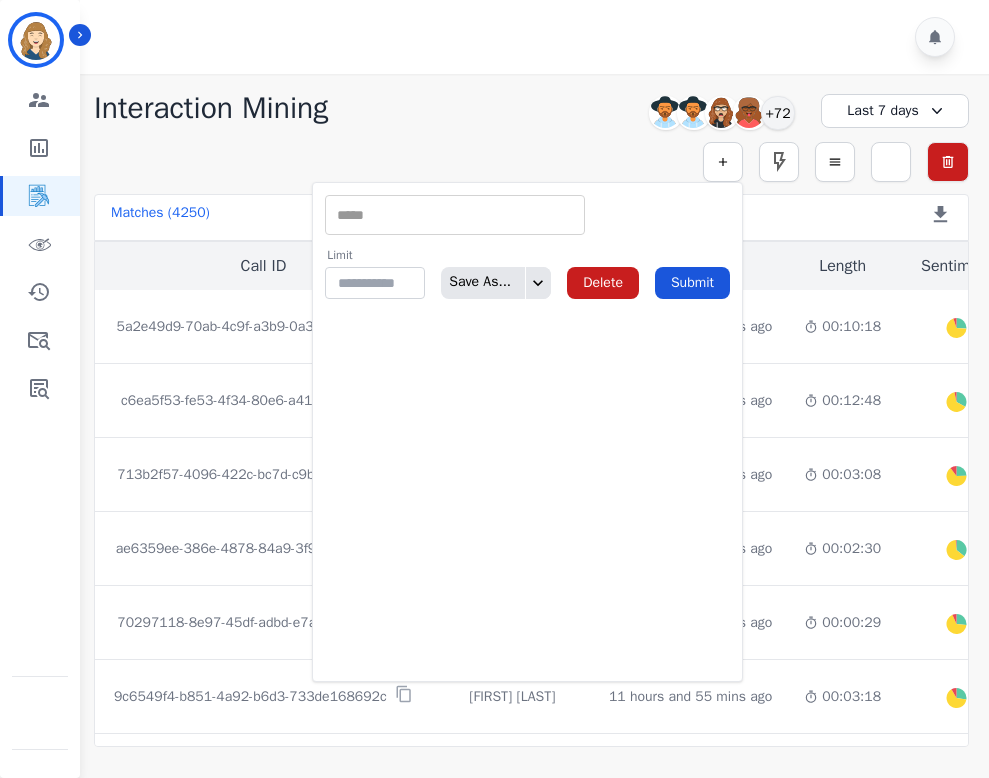 click on "**             ACW (Sec)   AGH_Lvl1   AGH_Lvl2   Emote: Apprehensive %   Silence Front (CX)   CX Phone (ANI)   Silence Rear (CX)   Cross talk %   Csat Score   Sentiment Overall (CX)   WPM (CX)   Direction   Disposition (ACD)   Silence Front (EMP)   Silence Rear (EMP)   Sentiment Overall (EMP)   WPM (EMP)   Emote: Escalated %   First to Talk   Emote: Happy %" at bounding box center (455, 215) 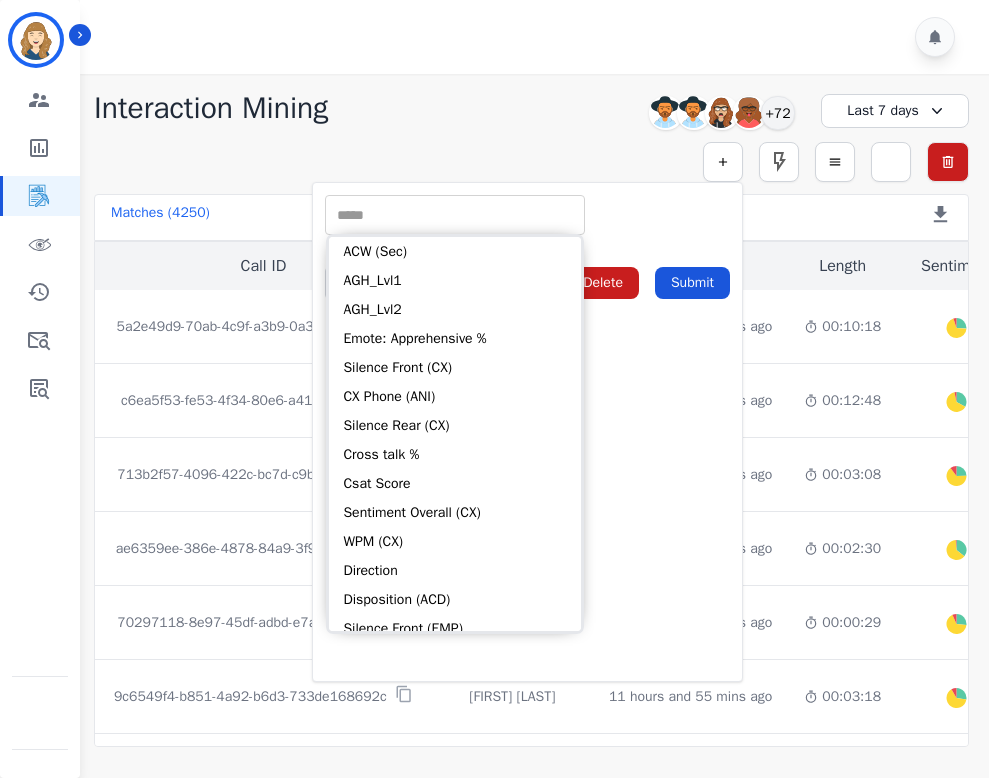 click on "**             ACW (Sec)   AGH_Lvl1   AGH_Lvl2   Emote: Apprehensive %   Silence Front (CX)   CX Phone (ANI)   Silence Rear (CX)   Cross talk %   Csat Score   Sentiment Overall (CX)   WPM (CX)   Direction   Disposition (ACD)   Silence Front (EMP)   Silence Rear (EMP)   Sentiment Overall (EMP)   WPM (EMP)   Emote: Escalated %   First to Talk   Emote: Happy %" at bounding box center [527, 215] 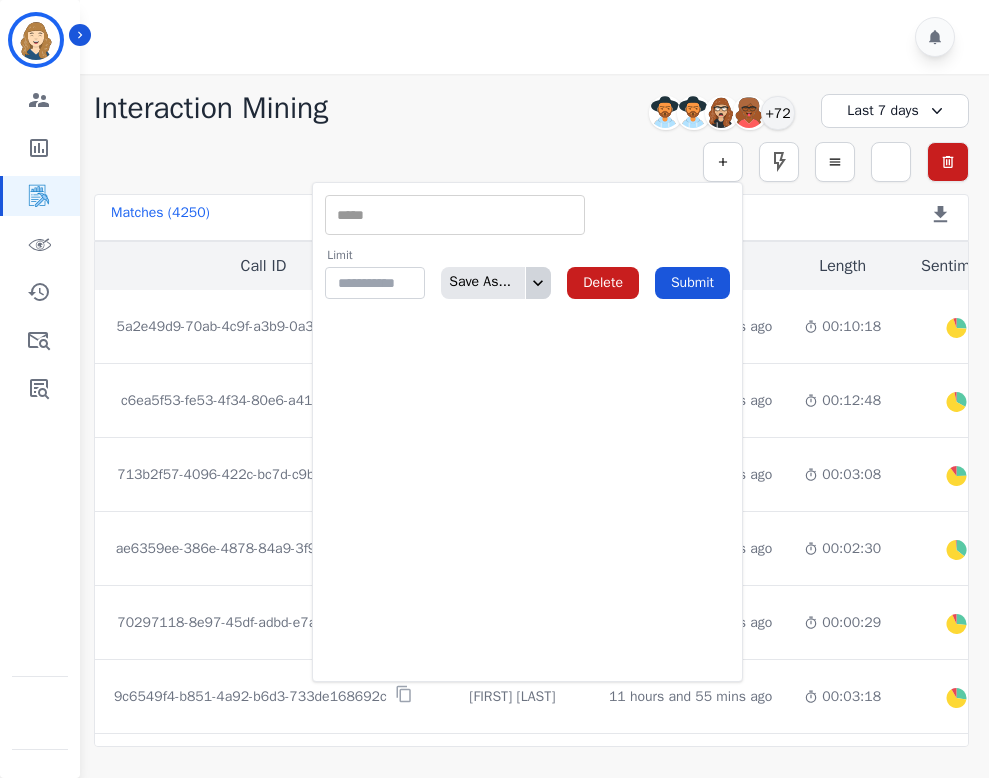 click 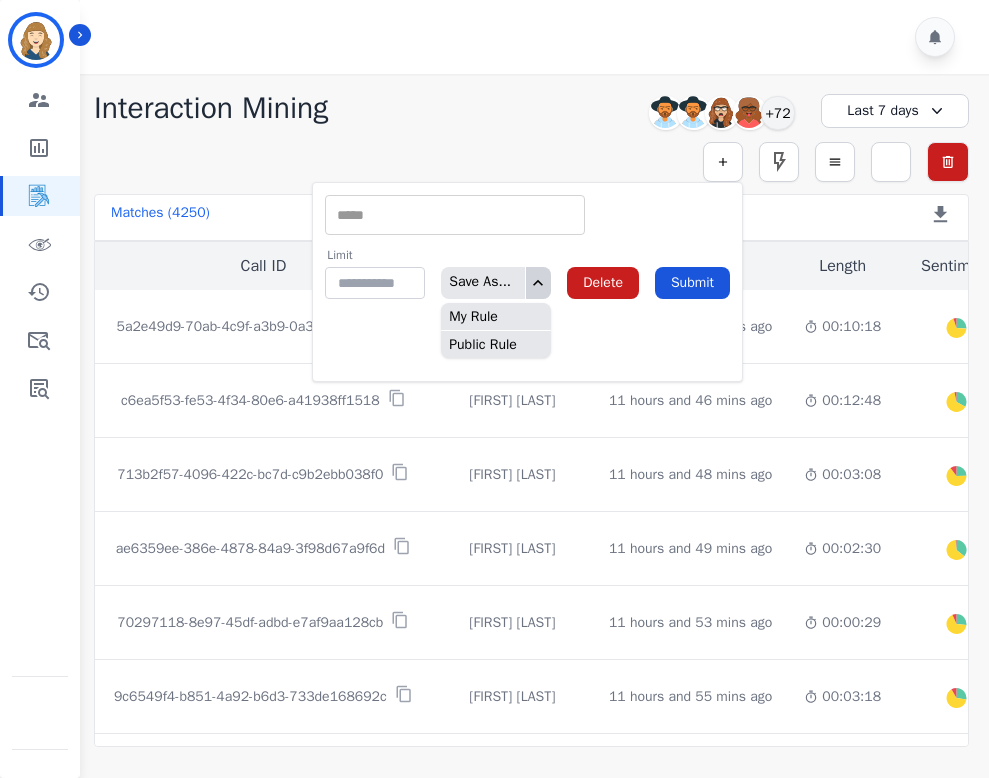 click 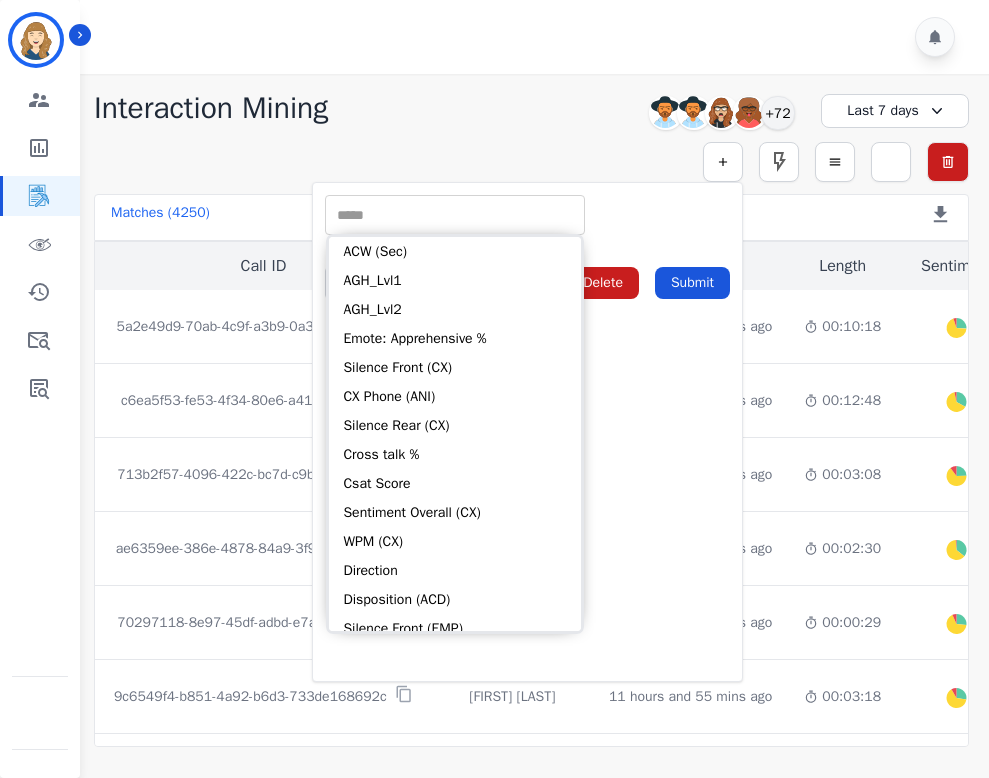 click at bounding box center [455, 215] 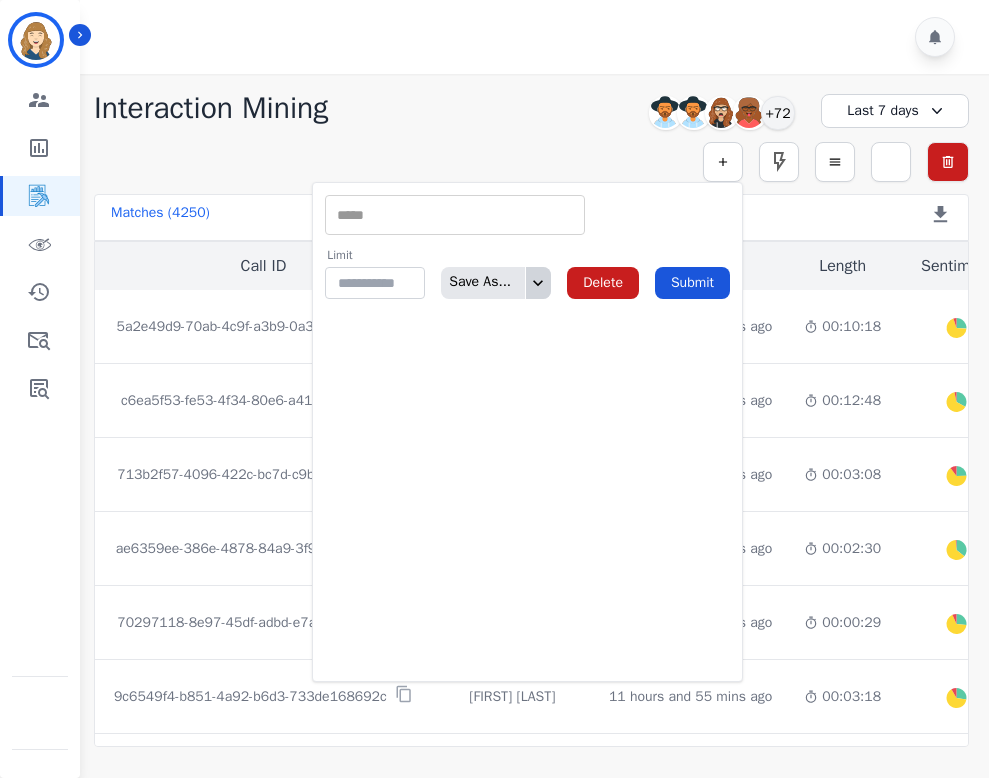 click at bounding box center (455, 215) 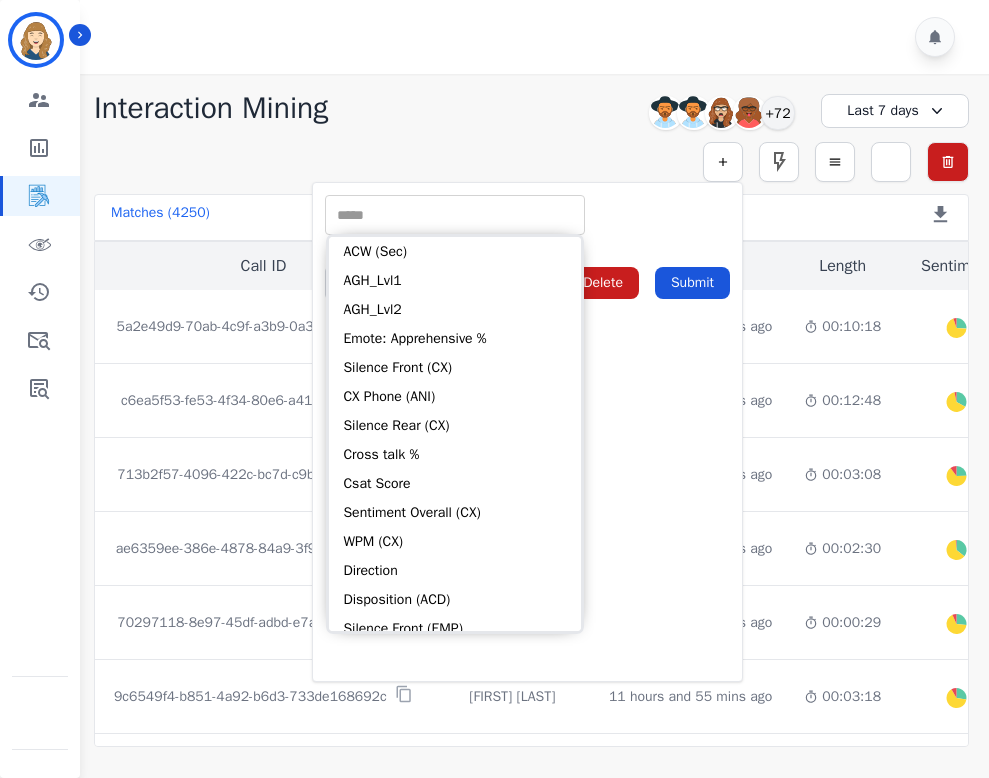 click on "**             ACW (Sec)   AGH_Lvl1   AGH_Lvl2   Emote: Apprehensive %   Silence Front (CX)   CX Phone (ANI)   Silence Rear (CX)   Cross talk %   Csat Score   Sentiment Overall (CX)   WPM (CX)   Direction   Disposition (ACD)   Silence Front (EMP)   Silence Rear (EMP)   Sentiment Overall (EMP)   WPM (EMP)   Emote: Escalated %   First to Talk   Emote: Happy %" at bounding box center (527, 215) 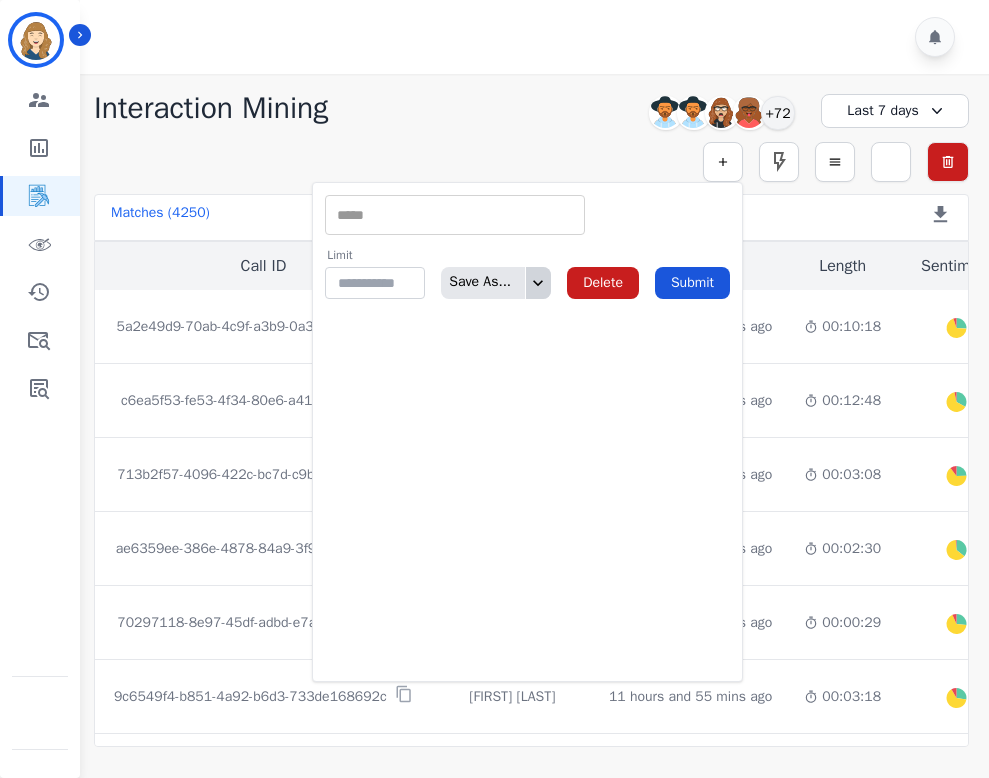 click at bounding box center [455, 215] 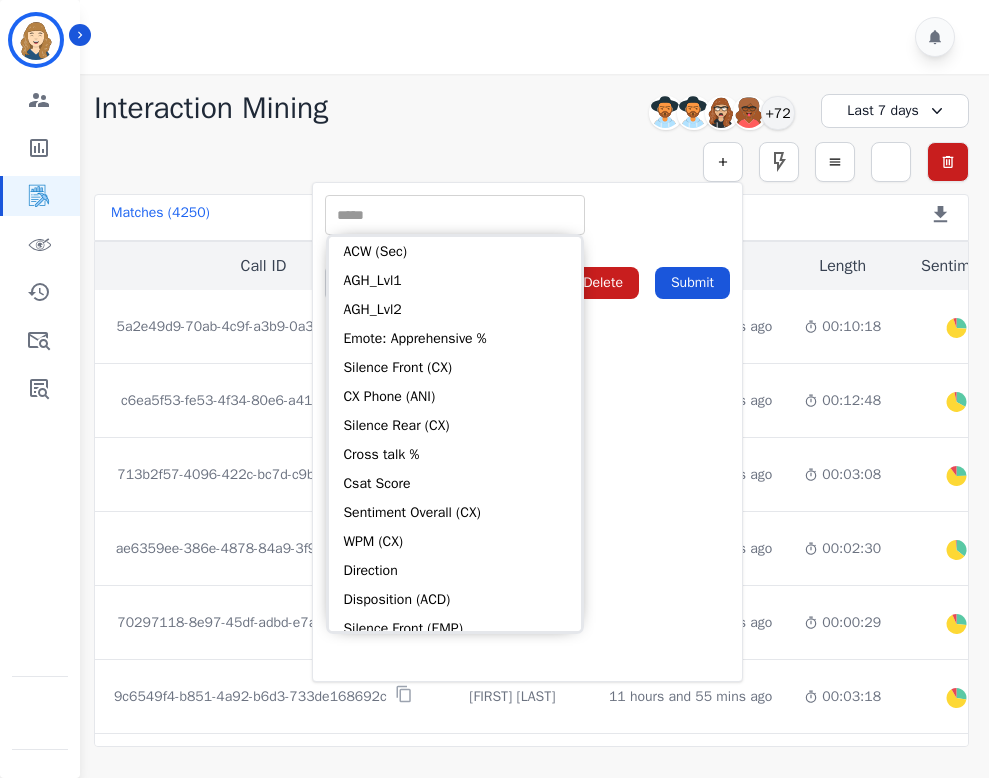 click on "**             ACW (Sec)   AGH_Lvl1   AGH_Lvl2   Emote: Apprehensive %   Silence Front (CX)   CX Phone (ANI)   Silence Rear (CX)   Cross talk %   Csat Score   Sentiment Overall (CX)   WPM (CX)   Direction   Disposition (ACD)   Silence Front (EMP)   Silence Rear (EMP)   Sentiment Overall (EMP)   WPM (EMP)   Emote: Escalated %   First to Talk   Emote: Happy %" at bounding box center [527, 215] 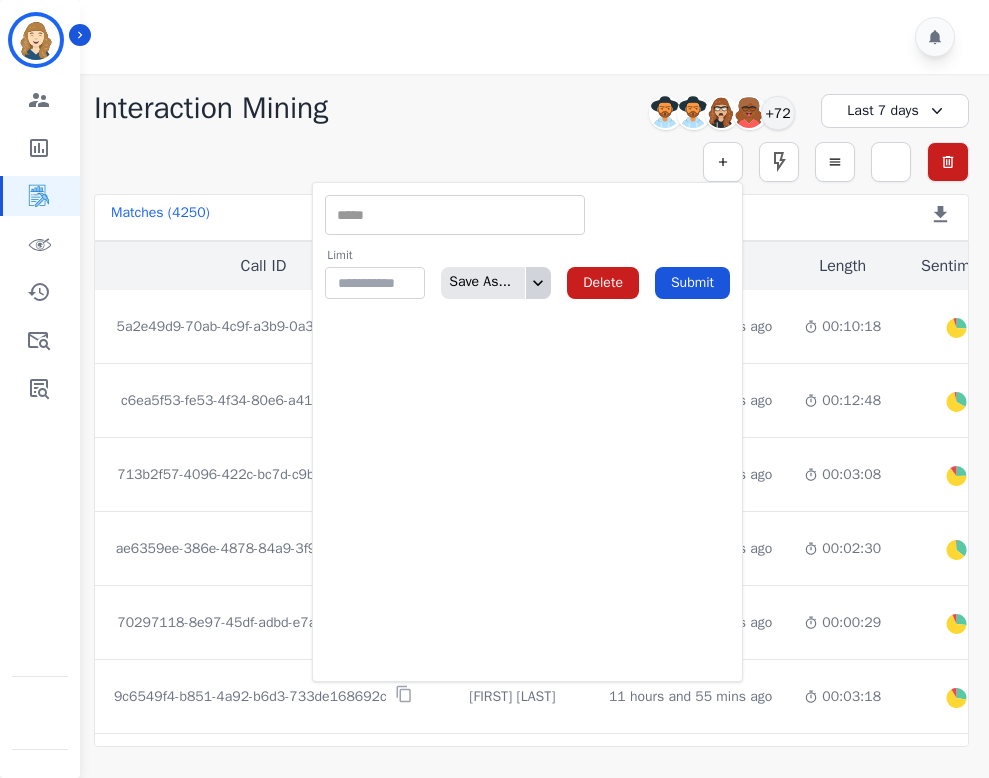 click at bounding box center (455, 215) 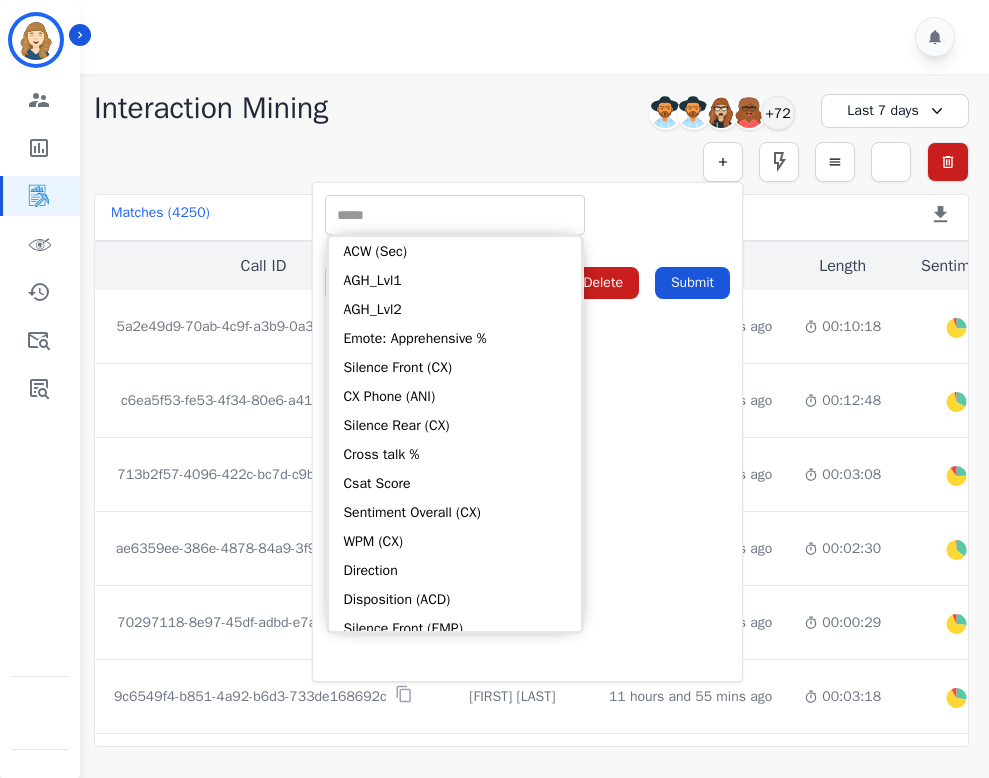 click on "**             ACW (Sec)   AGH_Lvl1   AGH_Lvl2   Emote: Apprehensive %   Silence Front (CX)   CX Phone (ANI)   Silence Rear (CX)   Cross talk %   Csat Score   Sentiment Overall (CX)   WPM (CX)   Direction   Disposition (ACD)   Silence Front (EMP)   Silence Rear (EMP)   Sentiment Overall (EMP)   WPM (EMP)   Emote: Escalated %   First to Talk   Emote: Happy %" at bounding box center [527, 215] 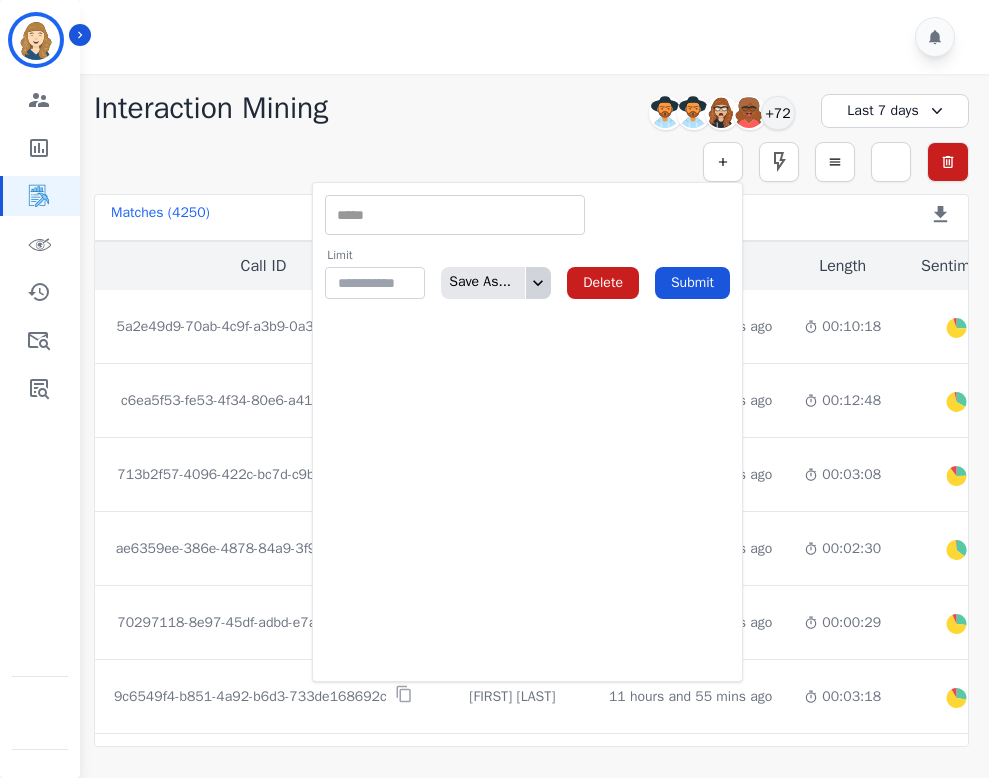 click on "Matches ( 4250 )     Export Call List" at bounding box center [531, 217] 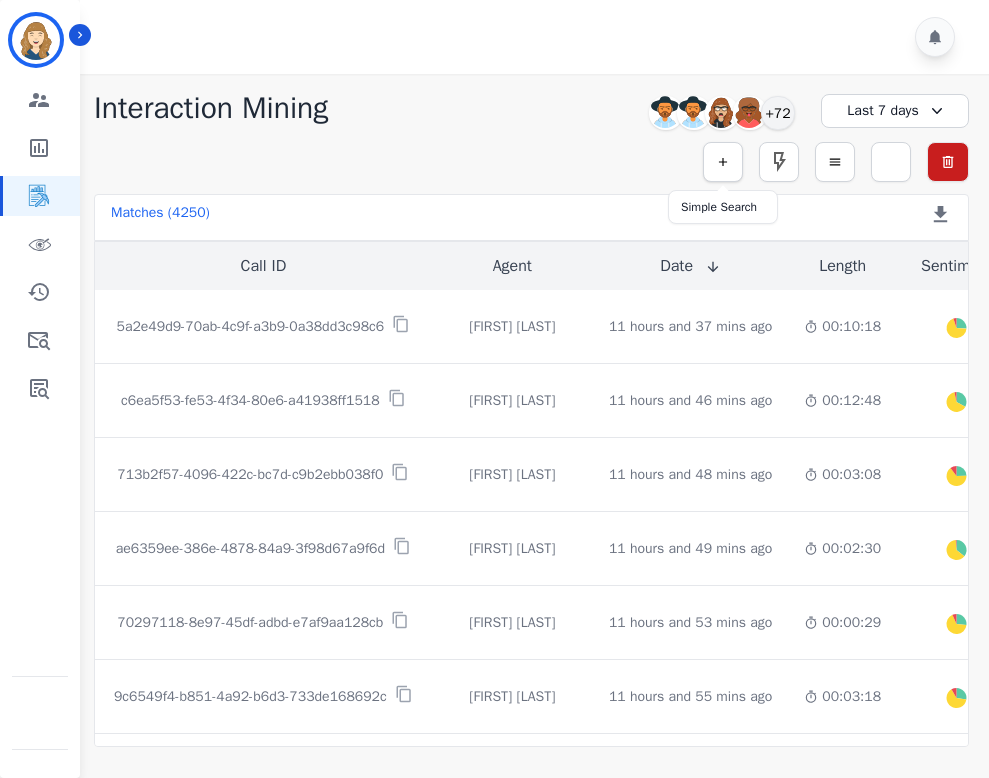 click at bounding box center (723, 162) 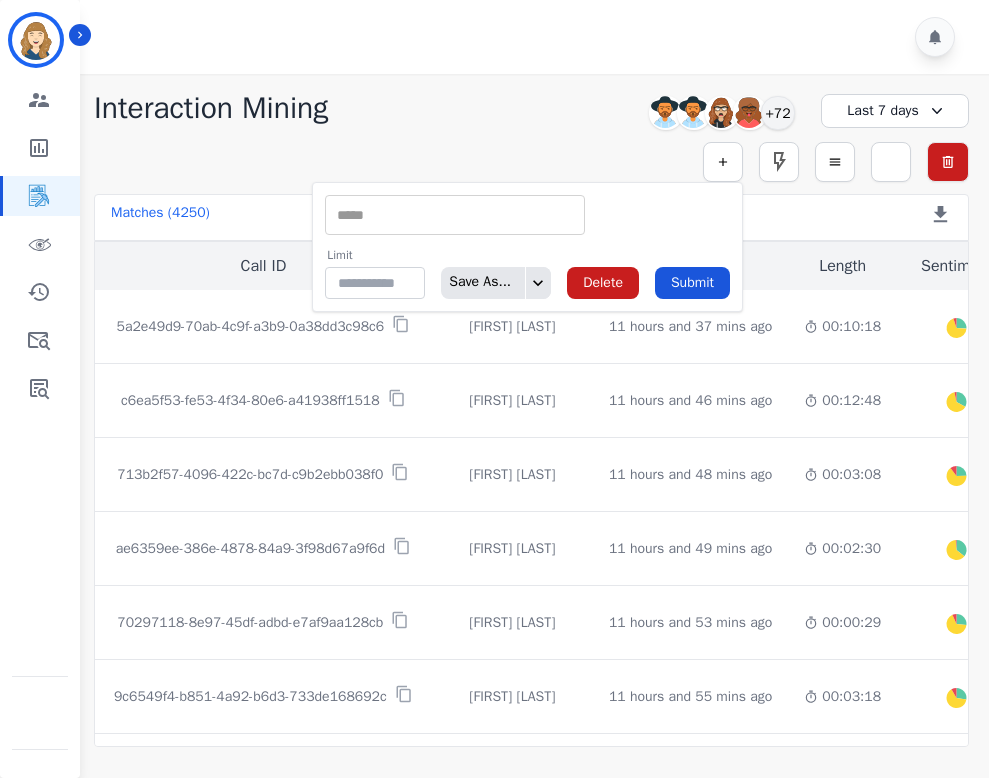 click on "**             ACW (Sec)   AGH_Lvl1   AGH_Lvl2   Emote: Apprehensive %   Silence Front (CX)   CX Phone (ANI)   Silence Rear (CX)   Cross talk %   Csat Score   Sentiment Overall (CX)   WPM (CX)   Direction   Disposition (ACD)   Silence Front (EMP)   Silence Rear (EMP)   Sentiment Overall (EMP)   WPM (EMP)   Emote: Escalated %   First to Talk   Emote: Happy %" at bounding box center (455, 215) 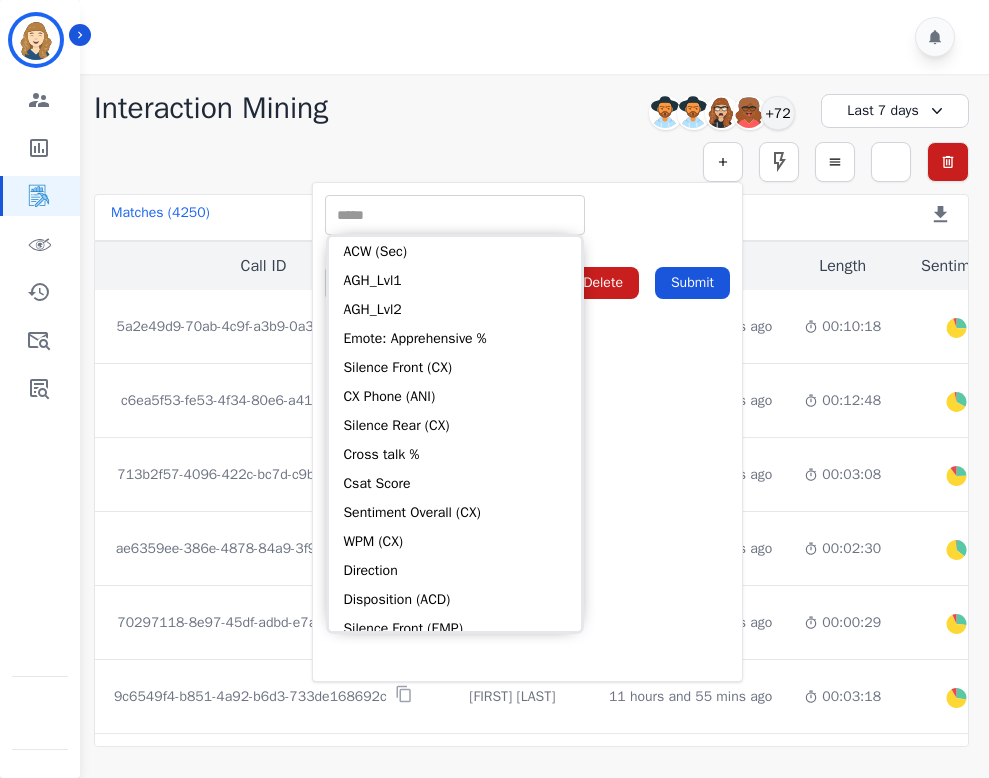 click on "**             ACW (Sec)   AGH_Lvl1   AGH_Lvl2   Emote: Apprehensive %   Silence Front (CX)   CX Phone (ANI)   Silence Rear (CX)   Cross talk %   Csat Score   Sentiment Overall (CX)   WPM (CX)   Direction   Disposition (ACD)   Silence Front (EMP)   Silence Rear (EMP)   Sentiment Overall (EMP)   WPM (EMP)   Emote: Escalated %   First to Talk   Emote: Happy %" at bounding box center [527, 215] 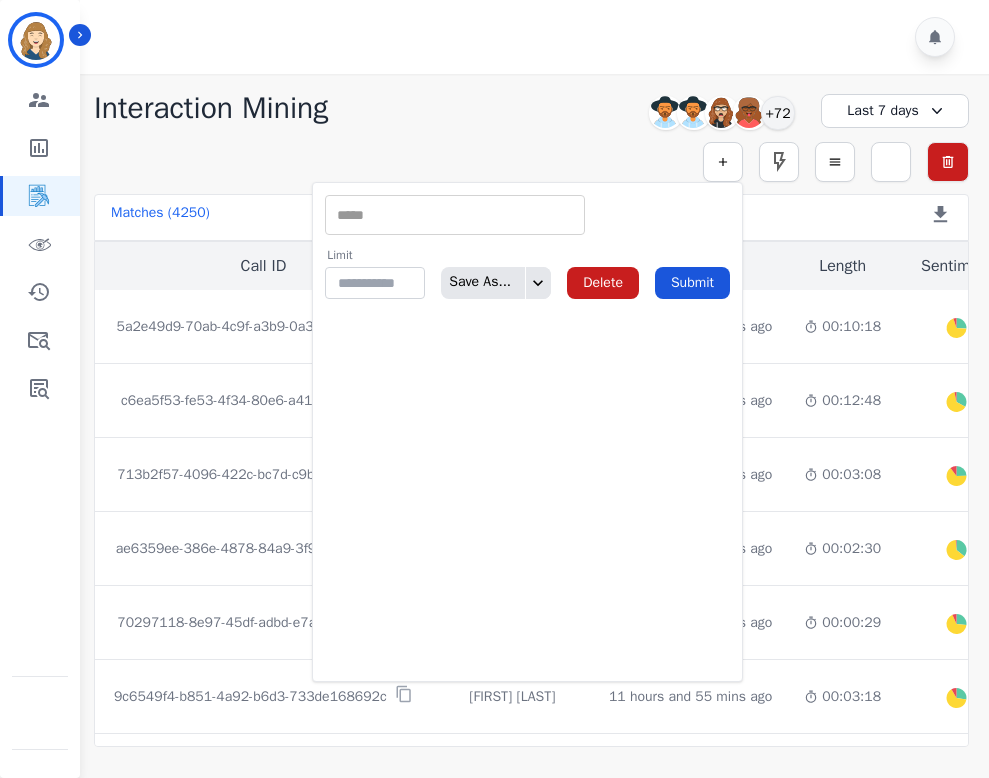 click at bounding box center (455, 215) 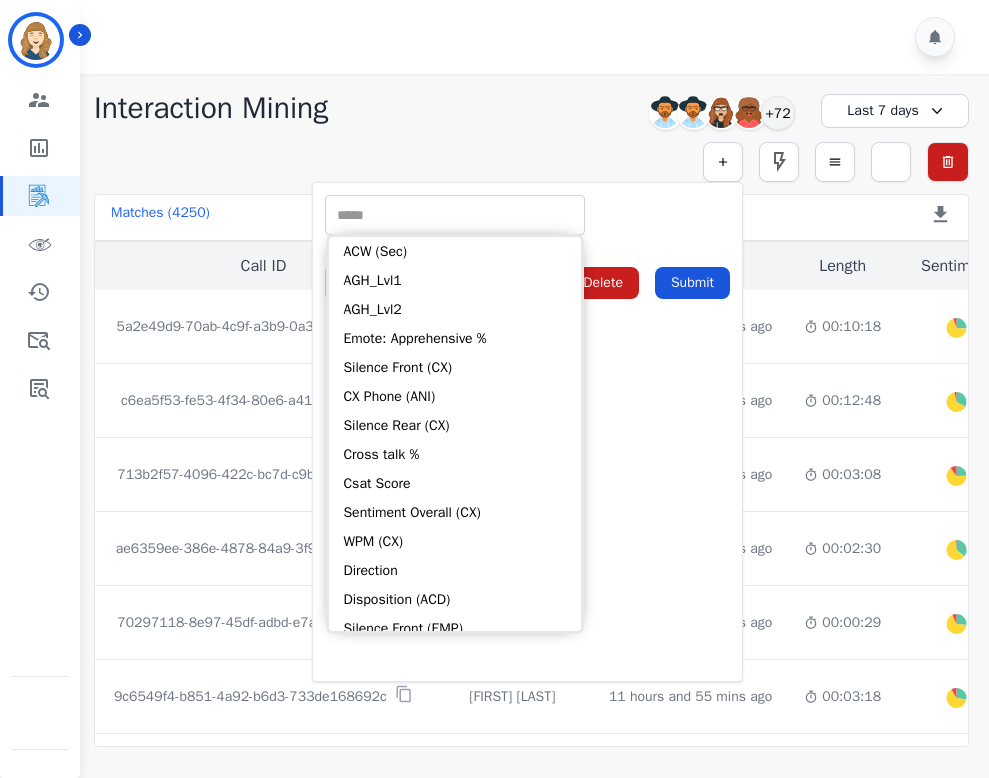 click on "**             ACW (Sec)   AGH_Lvl1   AGH_Lvl2   Emote: Apprehensive %   Silence Front (CX)   CX Phone (ANI)   Silence Rear (CX)   Cross talk %   Csat Score   Sentiment Overall (CX)   WPM (CX)   Direction   Disposition (ACD)   Silence Front (EMP)   Silence Rear (EMP)   Sentiment Overall (EMP)   WPM (EMP)   Emote: Escalated %   First to Talk   Emote: Happy %" at bounding box center [527, 215] 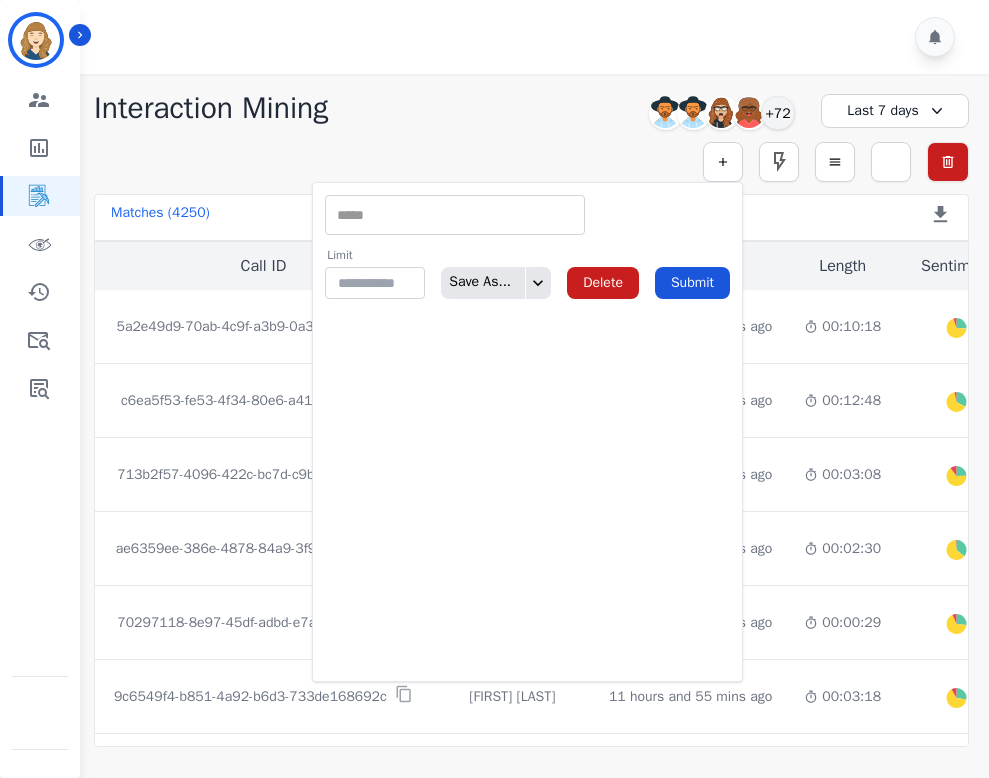 click on "**             ACW (Sec)   AGH_Lvl1   AGH_Lvl2   Emote: Apprehensive %   Silence Front (CX)   CX Phone (ANI)   Silence Rear (CX)   Cross talk %   Csat Score   Sentiment Overall (CX)   WPM (CX)   Direction   Disposition (ACD)   Silence Front (EMP)   Silence Rear (EMP)   Sentiment Overall (EMP)   WPM (EMP)   Emote: Escalated %   First to Talk   Emote: Happy %" at bounding box center [455, 215] 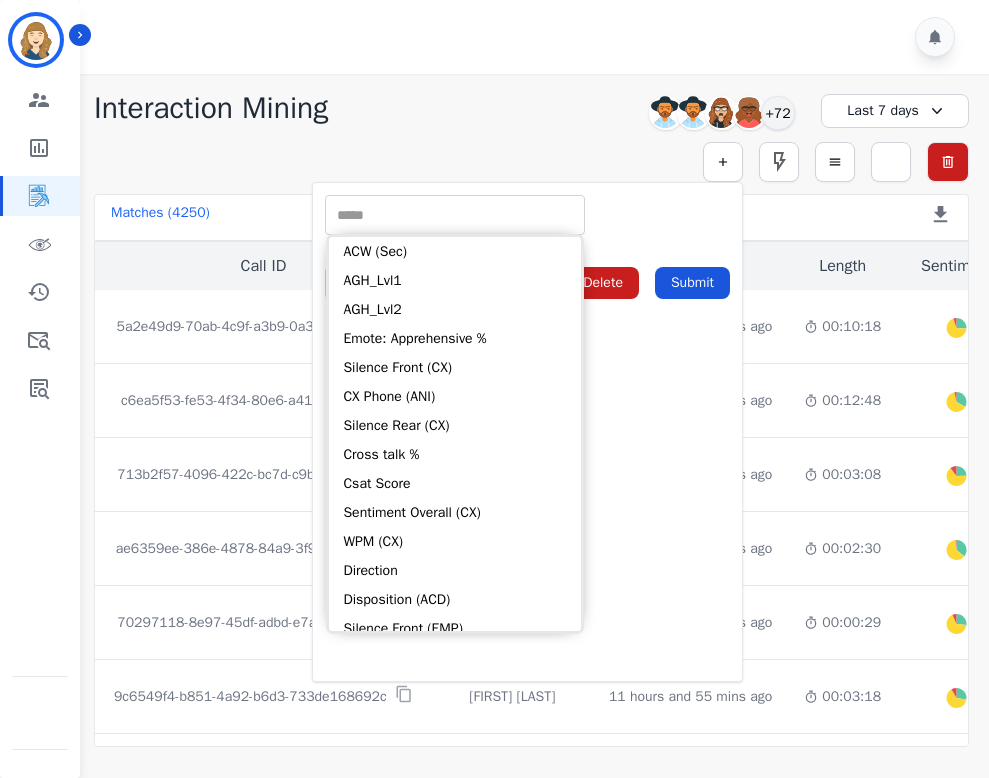 click on "**             ACW (Sec)   AGH_Lvl1   AGH_Lvl2   Emote: Apprehensive %   Silence Front (CX)   CX Phone (ANI)   Silence Rear (CX)   Cross talk %   Csat Score   Sentiment Overall (CX)   WPM (CX)   Direction   Disposition (ACD)   Silence Front (EMP)   Silence Rear (EMP)   Sentiment Overall (EMP)   WPM (EMP)   Emote: Escalated %   First to Talk   Emote: Happy %" at bounding box center (527, 215) 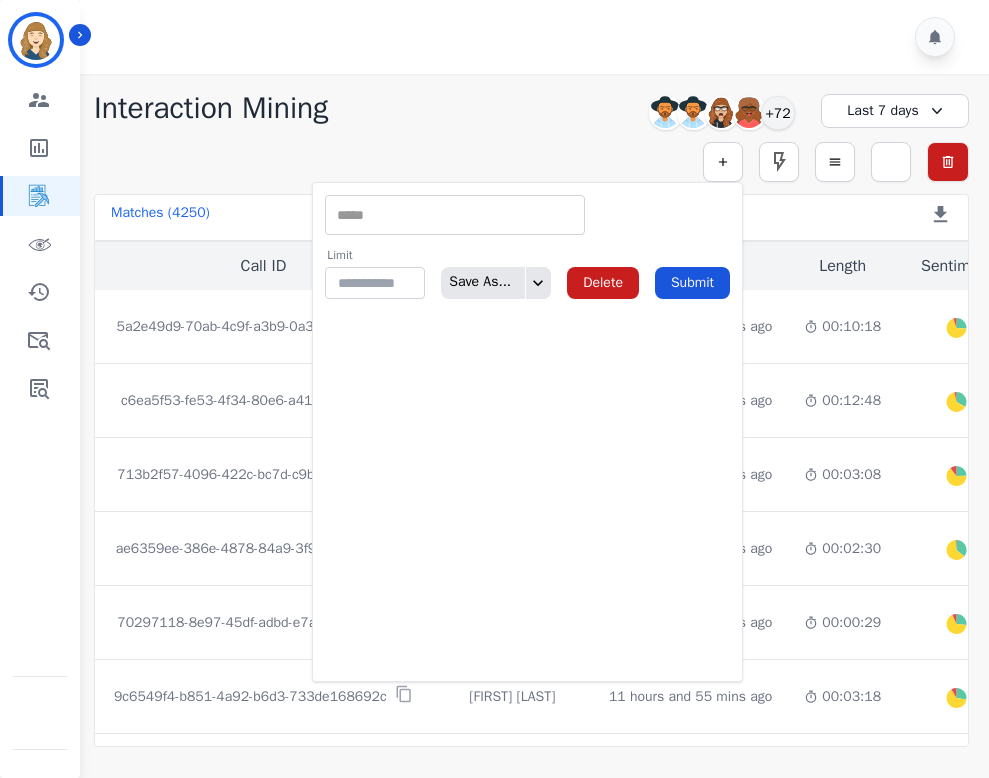 click at bounding box center (455, 215) 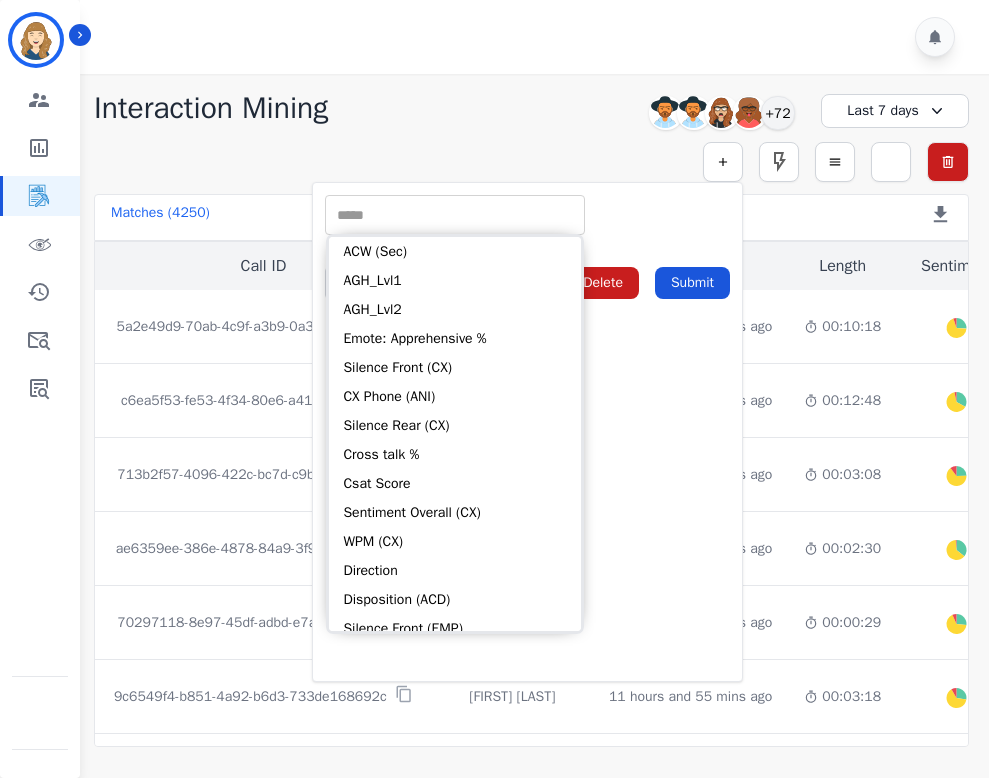 click on "**             ACW (Sec)   AGH_Lvl1   AGH_Lvl2   Emote: Apprehensive %   Silence Front (CX)   CX Phone (ANI)   Silence Rear (CX)   Cross talk %   Csat Score   Sentiment Overall (CX)   WPM (CX)   Direction   Disposition (ACD)   Silence Front (EMP)   Silence Rear (EMP)   Sentiment Overall (EMP)   WPM (EMP)   Emote: Escalated %   First to Talk   Emote: Happy %" at bounding box center (527, 215) 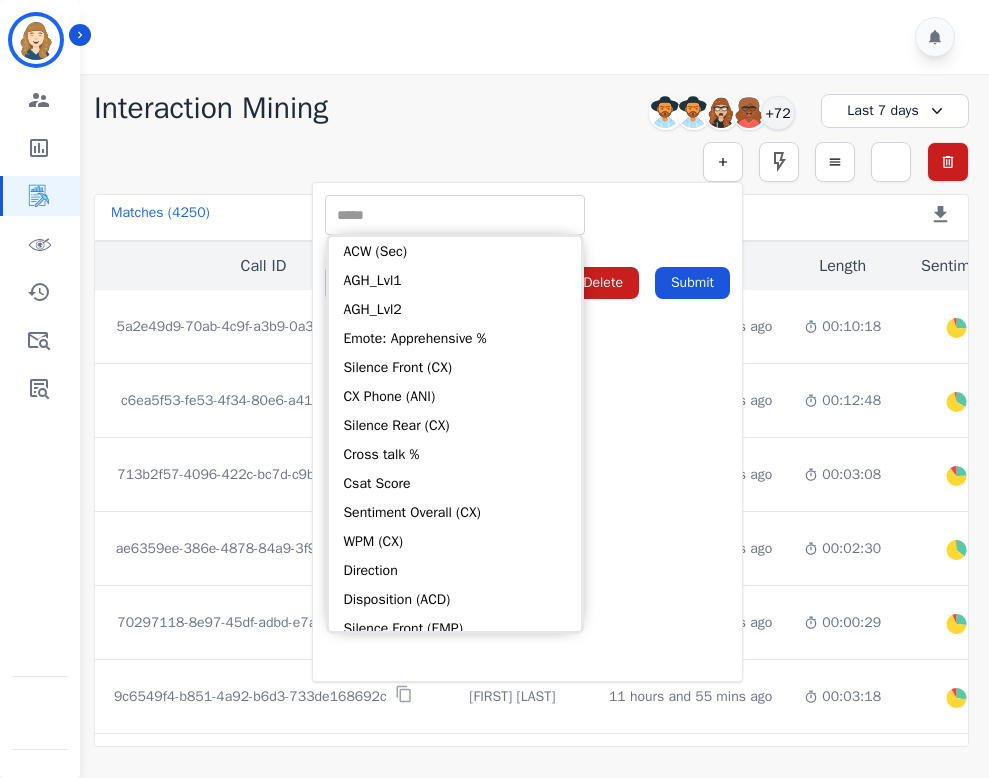 click at bounding box center (455, 215) 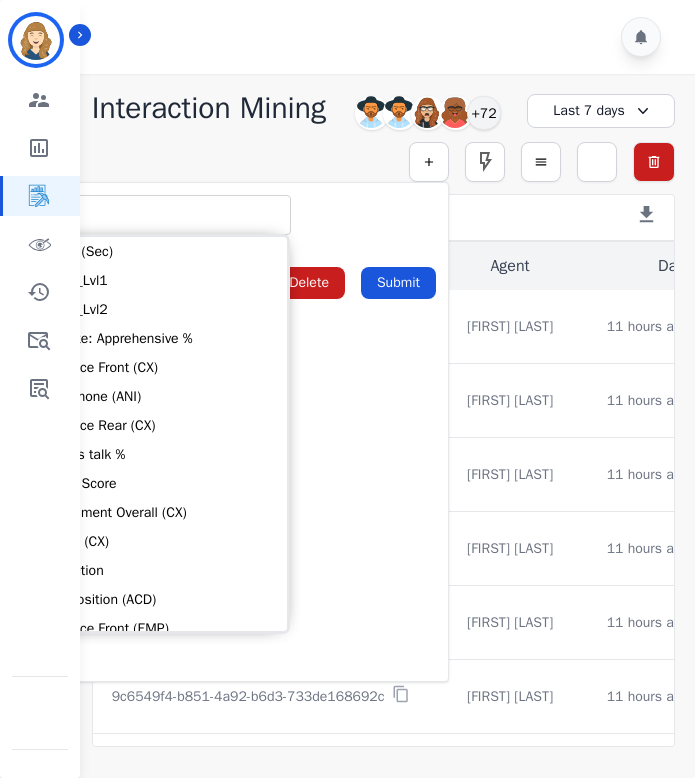 click at bounding box center (161, 215) 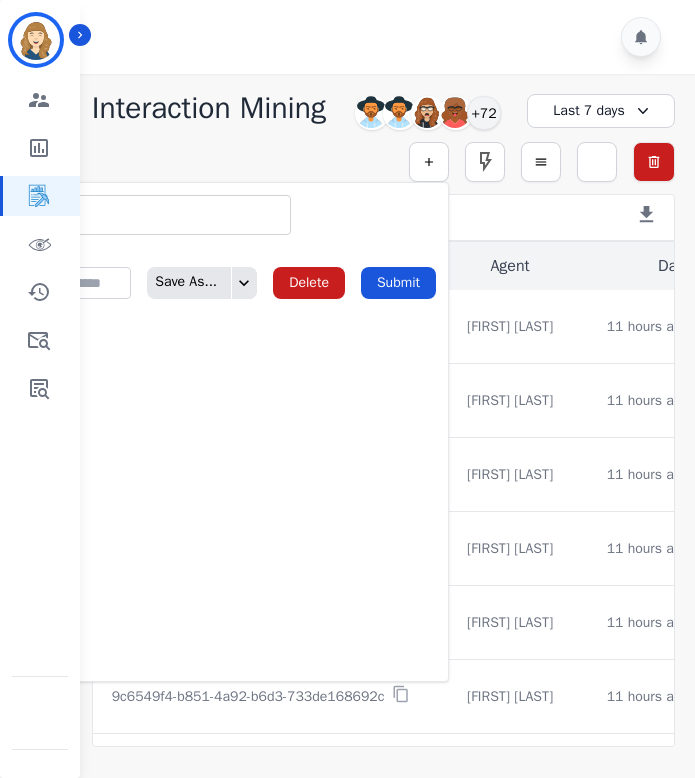 click at bounding box center (161, 215) 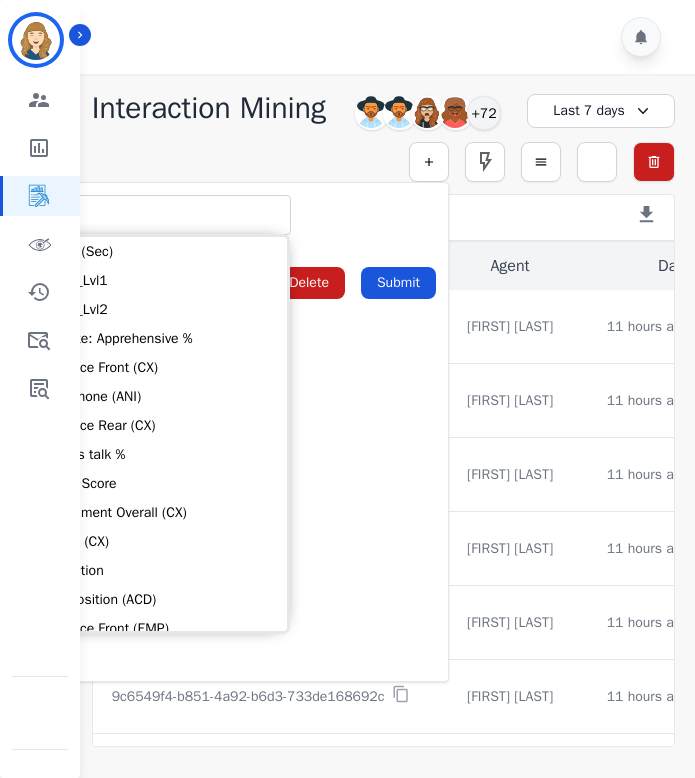 click on "**             ACW (Sec)   AGH_Lvl1   AGH_Lvl2   Emote: Apprehensive %   Silence Front (CX)   CX Phone (ANI)   Silence Rear (CX)   Cross talk %   Csat Score   Sentiment Overall (CX)   WPM (CX)   Direction   Disposition (ACD)   Silence Front (EMP)   Silence Rear (EMP)   Sentiment Overall (EMP)   WPM (EMP)   Emote: Escalated %   First to Talk   Emote: Happy %" at bounding box center (233, 215) 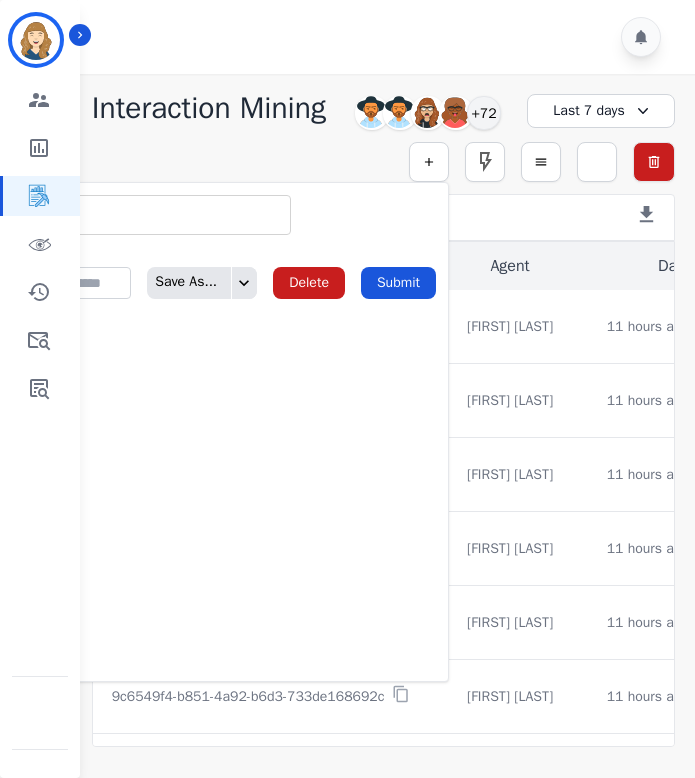 click at bounding box center [161, 215] 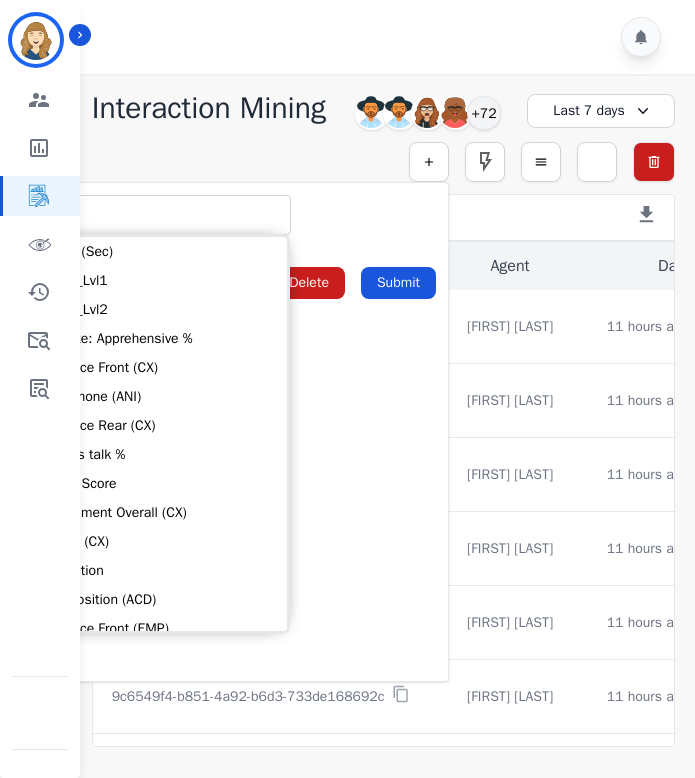 click on "Limit   **   Save As...       Delete   Submit" at bounding box center (233, 273) 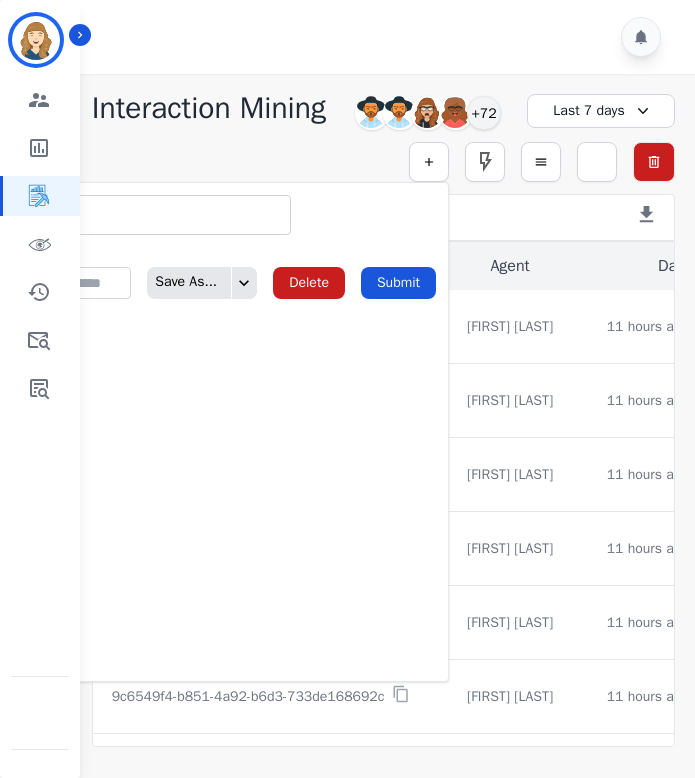 click on "**             ACW (Sec)   AGH_Lvl1   AGH_Lvl2   Emote: Apprehensive %   Silence Front (CX)   CX Phone (ANI)   Silence Rear (CX)   Cross talk %   Csat Score   Sentiment Overall (CX)   WPM (CX)   Direction   Disposition (ACD)   Silence Front (EMP)   Silence Rear (EMP)   Sentiment Overall (EMP)   WPM (EMP)   Emote: Escalated %   First to Talk   Emote: Happy %         Limit   **   Save As...       Delete   Submit" at bounding box center [233, 432] 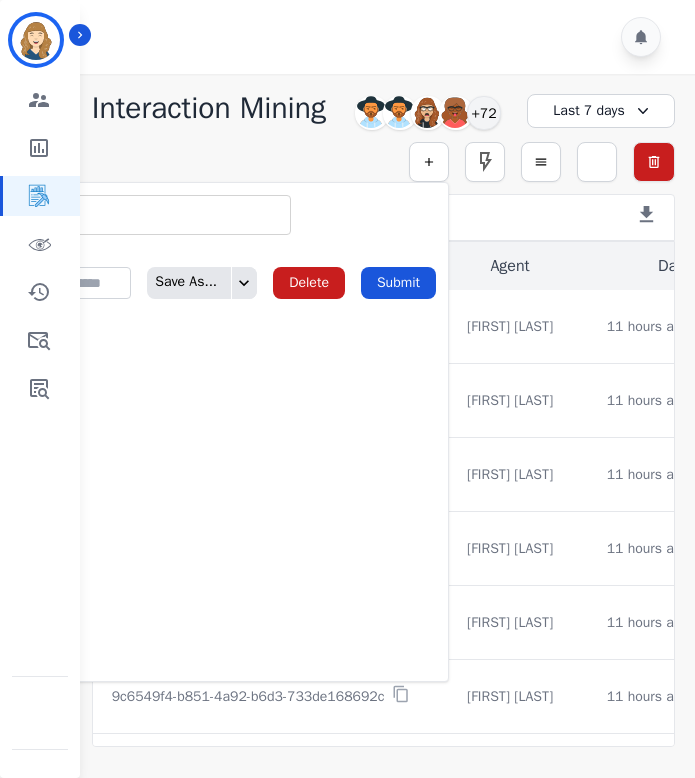 click at bounding box center (161, 215) 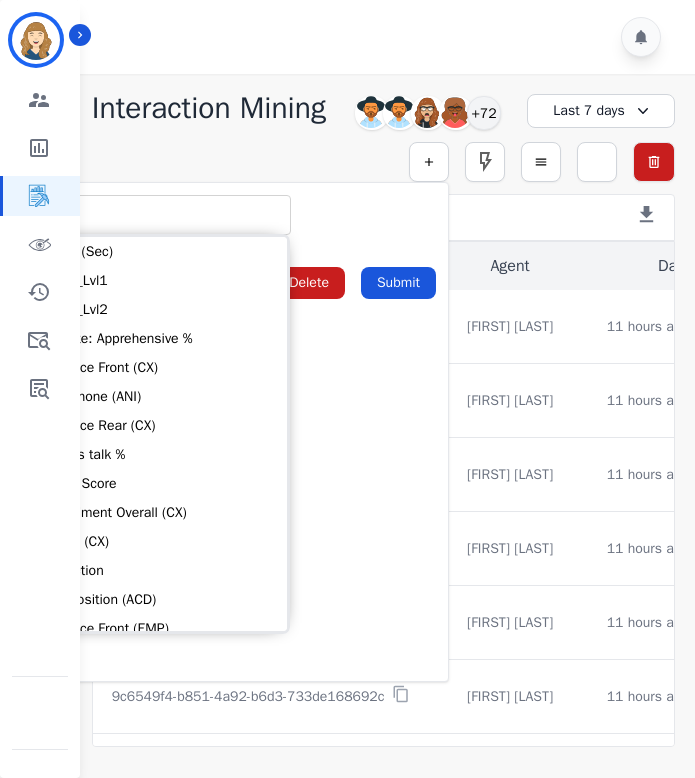 click on "**             ACW (Sec)   AGH_Lvl1   AGH_Lvl2   Emote: Apprehensive %   Silence Front (CX)   CX Phone (ANI)   Silence Rear (CX)   Cross talk %   Csat Score   Sentiment Overall (CX)   WPM (CX)   Direction   Disposition (ACD)   Silence Front (EMP)   Silence Rear (EMP)   Sentiment Overall (EMP)   WPM (EMP)   Emote: Escalated %   First to Talk   Emote: Happy %" at bounding box center [233, 215] 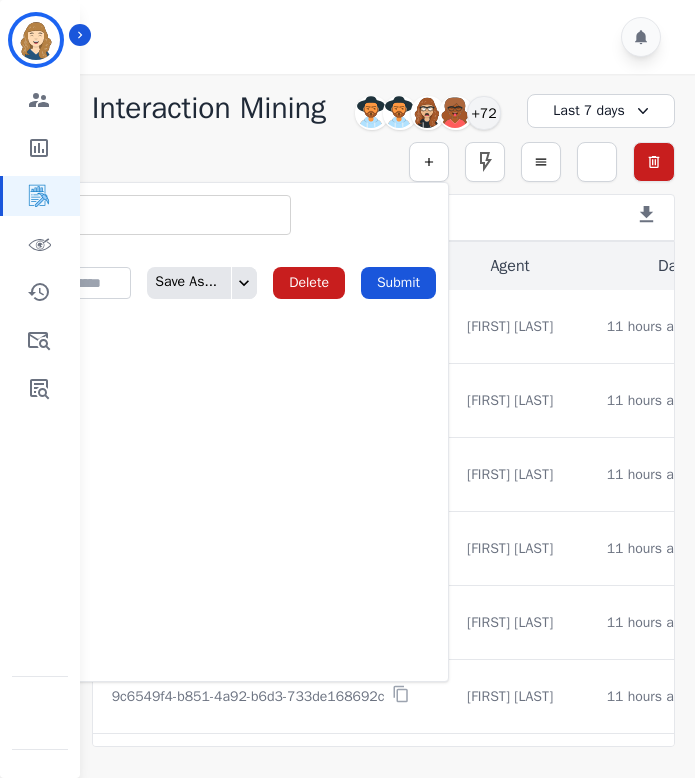 click on "Matches ( 4250 )     Export Call List" at bounding box center [383, 217] 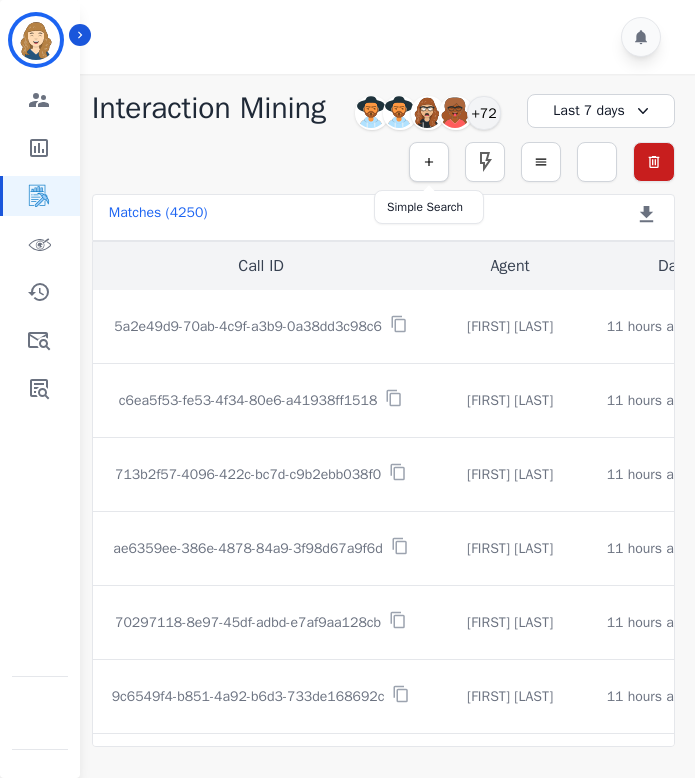 click at bounding box center (429, 162) 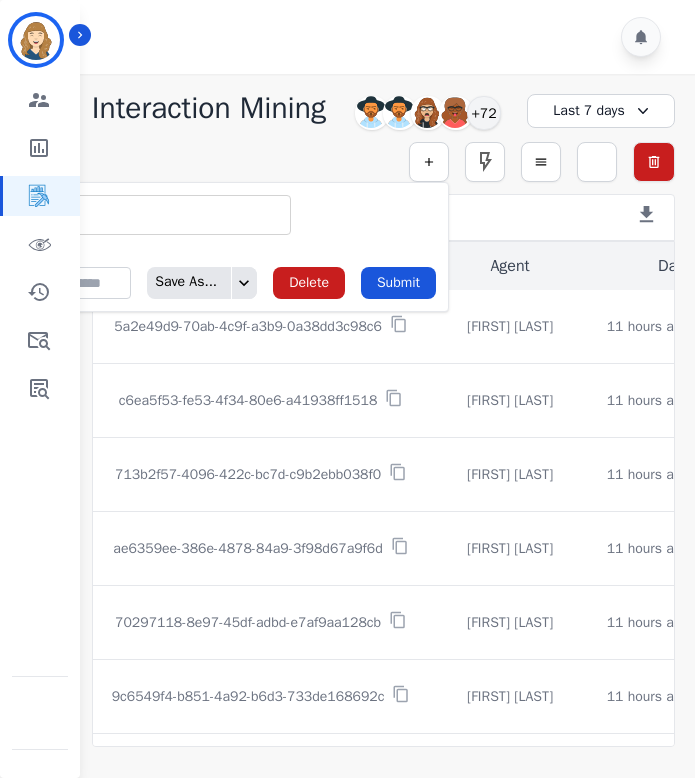 click on "**             ACW (Sec)   AGH_Lvl1   AGH_Lvl2   Emote: Apprehensive %   Silence Front (CX)   CX Phone (ANI)   Silence Rear (CX)   Cross talk %   Csat Score   Sentiment Overall (CX)   WPM (CX)   Direction   Disposition (ACD)   Silence Front (EMP)   Silence Rear (EMP)   Sentiment Overall (EMP)   WPM (EMP)   Emote: Escalated %   First to Talk   Emote: Happy %" at bounding box center (161, 215) 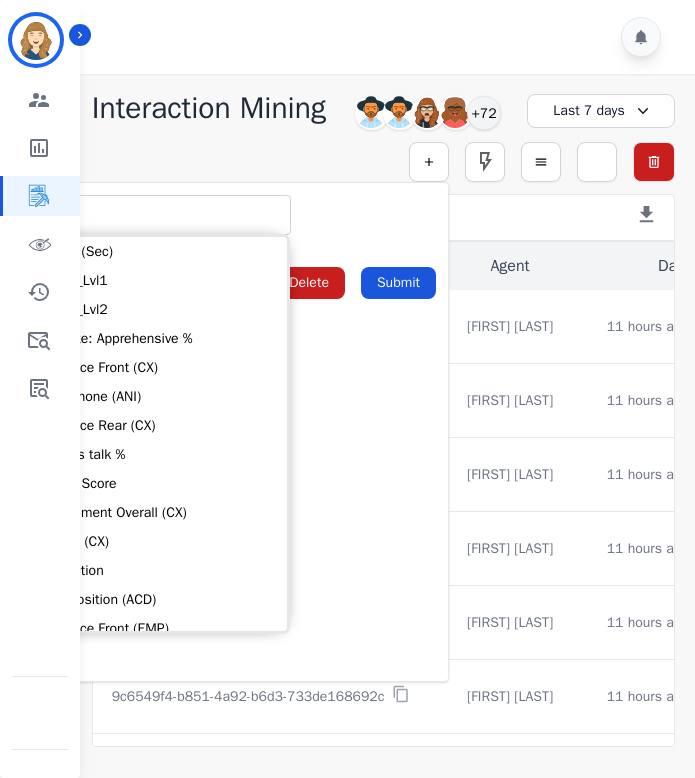click on "**             ACW (Sec)   AGH_Lvl1   AGH_Lvl2   Emote: Apprehensive %   Silence Front (CX)   CX Phone (ANI)   Silence Rear (CX)   Cross talk %   Csat Score   Sentiment Overall (CX)   WPM (CX)   Direction   Disposition (ACD)   Silence Front (EMP)   Silence Rear (EMP)   Sentiment Overall (EMP)   WPM (EMP)   Emote: Escalated %   First to Talk   Emote: Happy %" at bounding box center (233, 215) 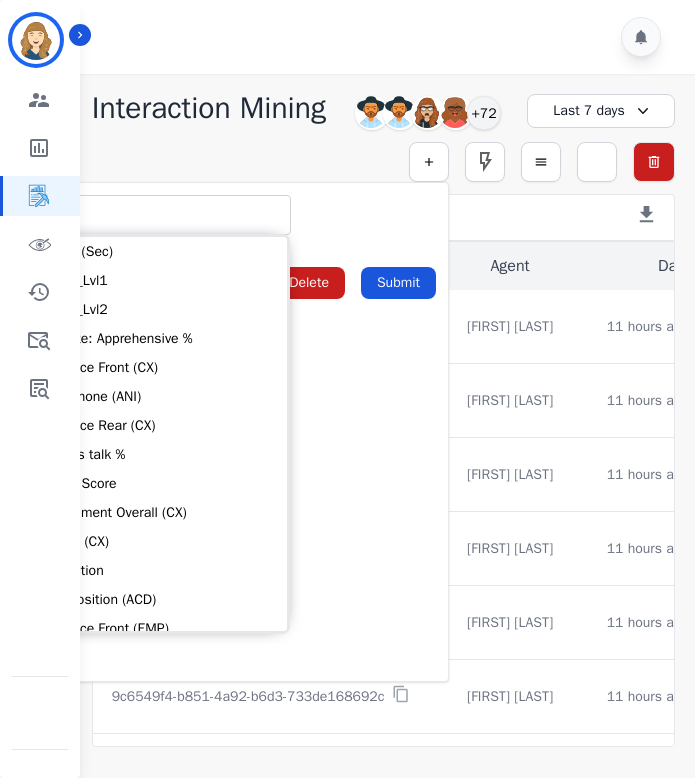 click at bounding box center [161, 215] 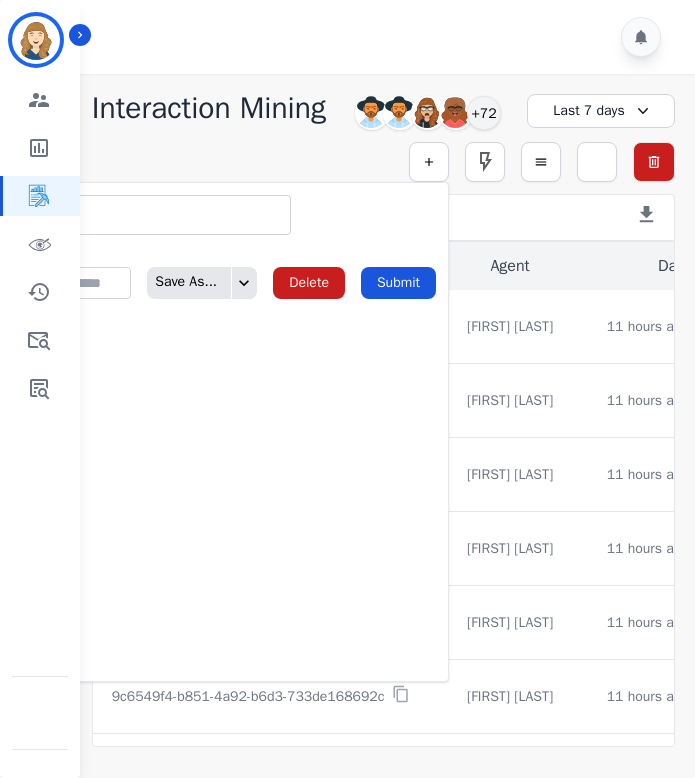 click at bounding box center (161, 215) 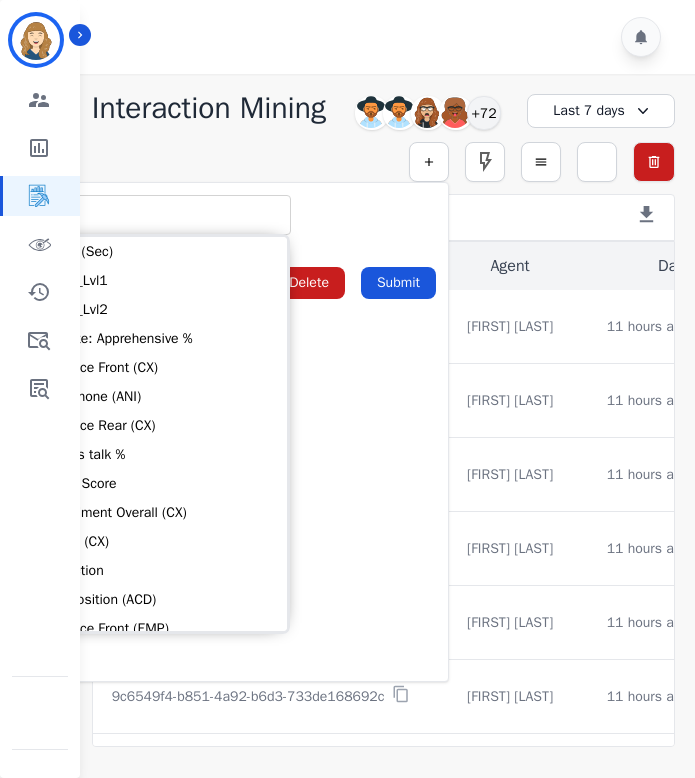 click on "**             ACW (Sec)   AGH_Lvl1   AGH_Lvl2   Emote: Apprehensive %   Silence Front (CX)   CX Phone (ANI)   Silence Rear (CX)   Cross talk %   Csat Score   Sentiment Overall (CX)   WPM (CX)   Direction   Disposition (ACD)   Silence Front (EMP)   Silence Rear (EMP)   Sentiment Overall (EMP)   WPM (EMP)   Emote: Escalated %   First to Talk   Emote: Happy %" at bounding box center [233, 215] 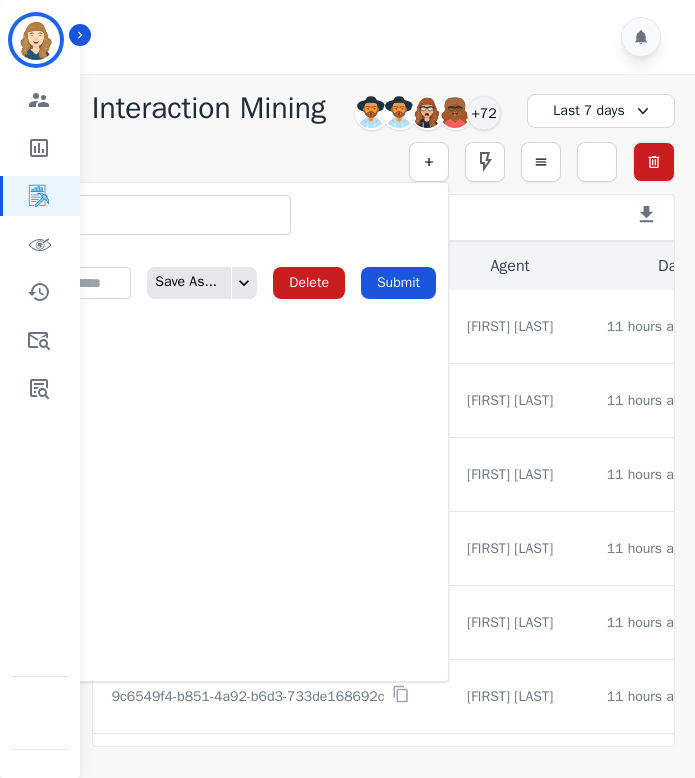 click on "**             ACW (Sec)   AGH_Lvl1   AGH_Lvl2   Emote: Apprehensive %   Silence Front (CX)   CX Phone (ANI)   Silence Rear (CX)   Cross talk %   Csat Score   Sentiment Overall (CX)   WPM (CX)   Direction   Disposition (ACD)   Silence Front (EMP)   Silence Rear (EMP)   Sentiment Overall (EMP)   WPM (EMP)   Emote: Escalated %   First to Talk   Emote: Happy %" at bounding box center [161, 215] 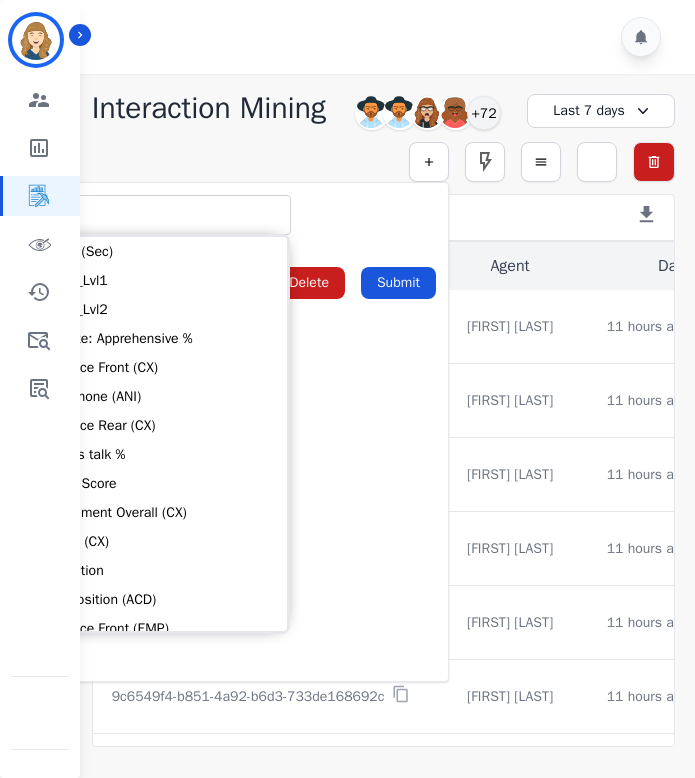 click on "**             ACW (Sec)   AGH_Lvl1   AGH_Lvl2   Emote: Apprehensive %   Silence Front (CX)   CX Phone (ANI)   Silence Rear (CX)   Cross talk %   Csat Score   Sentiment Overall (CX)   WPM (CX)   Direction   Disposition (ACD)   Silence Front (EMP)   Silence Rear (EMP)   Sentiment Overall (EMP)   WPM (EMP)   Emote: Escalated %   First to Talk   Emote: Happy %" at bounding box center (233, 215) 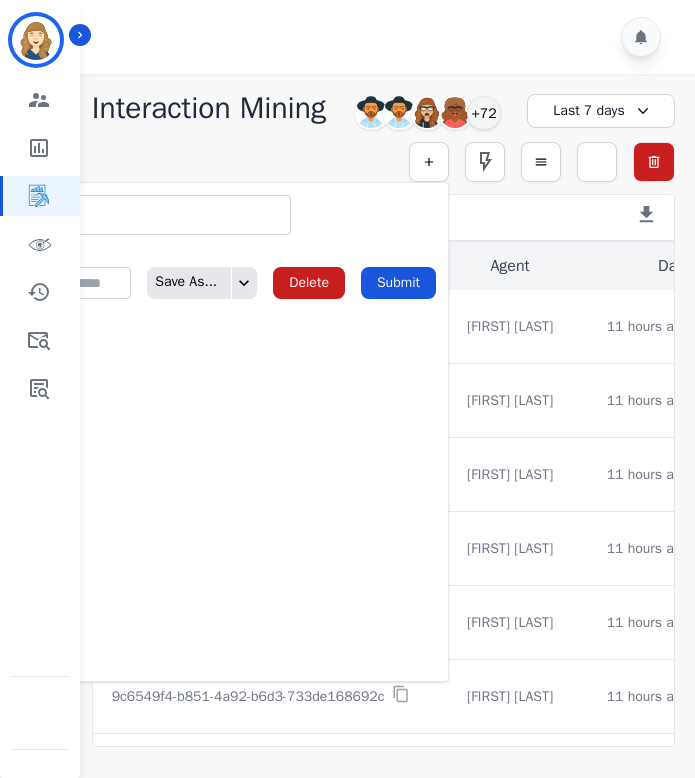 click on "**             ACW (Sec)   AGH_Lvl1   AGH_Lvl2   Emote: Apprehensive %   Silence Front (CX)   CX Phone (ANI)   Silence Rear (CX)   Cross talk %   Csat Score   Sentiment Overall (CX)   WPM (CX)   Direction   Disposition (ACD)   Silence Front (EMP)   Silence Rear (EMP)   Sentiment Overall (EMP)   WPM (EMP)   Emote: Escalated %   First to Talk   Emote: Happy %" at bounding box center [161, 215] 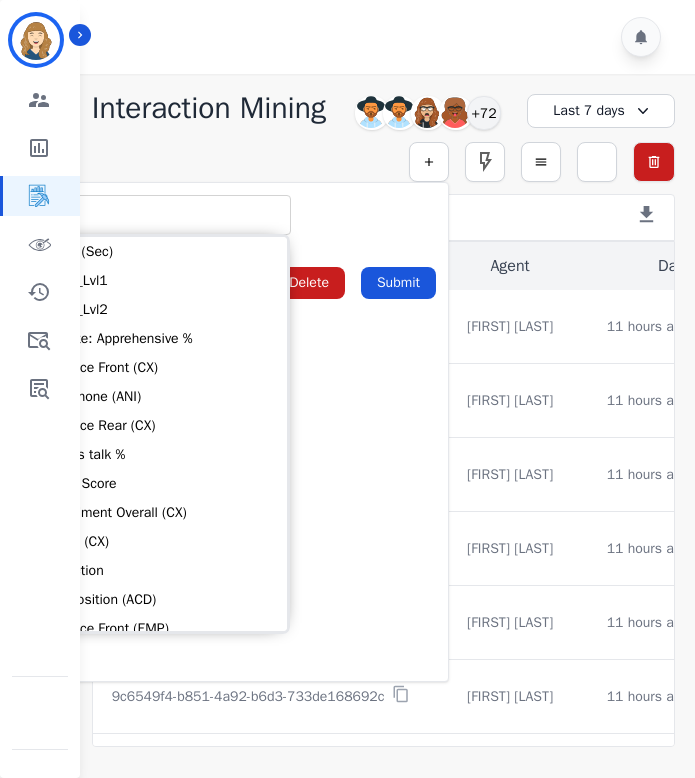 click on "**             ACW (Sec)   AGH_Lvl1   AGH_Lvl2   Emote: Apprehensive %   Silence Front (CX)   CX Phone (ANI)   Silence Rear (CX)   Cross talk %   Csat Score   Sentiment Overall (CX)   WPM (CX)   Direction   Disposition (ACD)   Silence Front (EMP)   Silence Rear (EMP)   Sentiment Overall (EMP)   WPM (EMP)   Emote: Escalated %   First to Talk   Emote: Happy %" at bounding box center [233, 215] 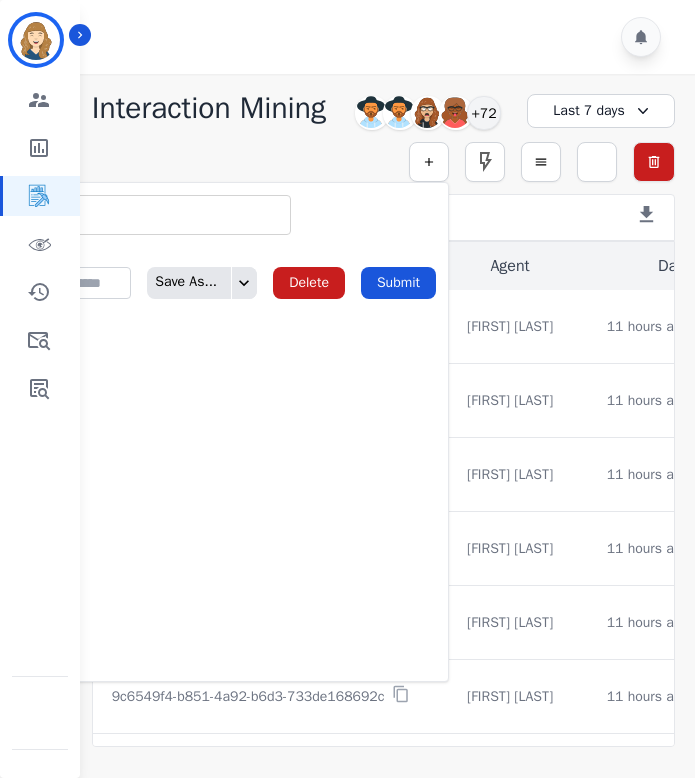 click at bounding box center [161, 215] 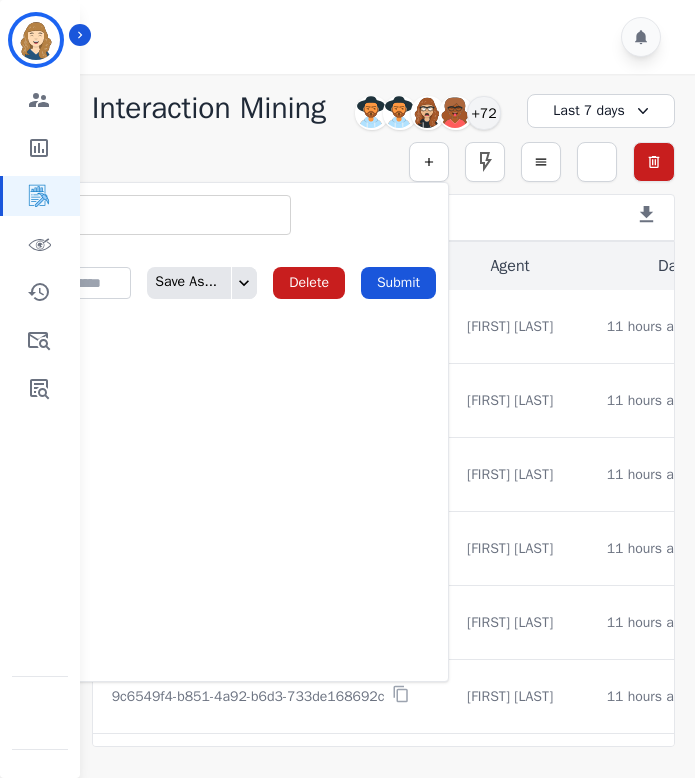 click on "**             ACW (Sec)   AGH_Lvl1   AGH_Lvl2   Emote: Apprehensive %   Silence Front (CX)   CX Phone (ANI)   Silence Rear (CX)   Cross talk %   Csat Score   Sentiment Overall (CX)   WPM (CX)   Direction   Disposition (ACD)   Silence Front (EMP)   Silence Rear (EMP)   Sentiment Overall (EMP)   WPM (EMP)   Emote: Escalated %   First to Talk   Emote: Happy %" at bounding box center [233, 215] 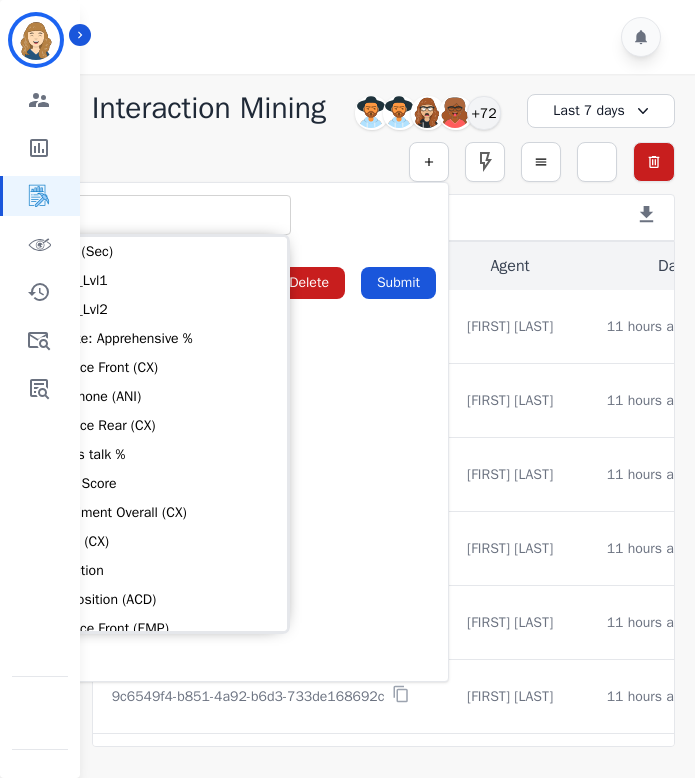 click on "**             ACW (Sec)   AGH_Lvl1   AGH_Lvl2   Emote: Apprehensive %   Silence Front (CX)   CX Phone (ANI)   Silence Rear (CX)   Cross talk %   Csat Score   Sentiment Overall (CX)   WPM (CX)   Direction   Disposition (ACD)   Silence Front (EMP)   Silence Rear (EMP)   Sentiment Overall (EMP)   WPM (EMP)   Emote: Escalated %   First to Talk   Emote: Happy %" at bounding box center (233, 215) 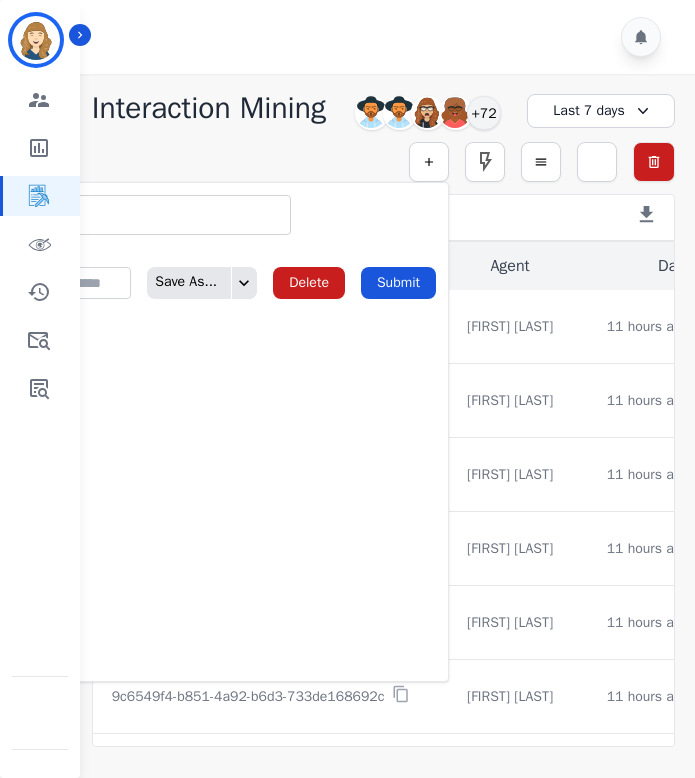 click on "**             ACW (Sec)   AGH_Lvl1   AGH_Lvl2   Emote: Apprehensive %   Silence Front (CX)   CX Phone (ANI)   Silence Rear (CX)   Cross talk %   Csat Score   Sentiment Overall (CX)   WPM (CX)   Direction   Disposition (ACD)   Silence Front (EMP)   Silence Rear (EMP)   Sentiment Overall (EMP)   WPM (EMP)   Emote: Escalated %   First to Talk   Emote: Happy %" at bounding box center (161, 215) 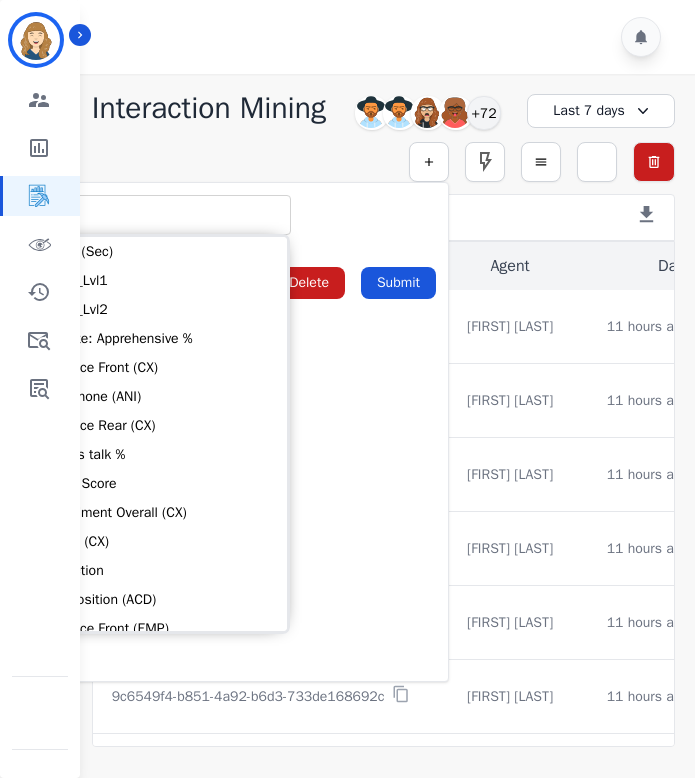 click on "**             ACW (Sec)   AGH_Lvl1   AGH_Lvl2   Emote: Apprehensive %   Silence Front (CX)   CX Phone (ANI)   Silence Rear (CX)   Cross talk %   Csat Score   Sentiment Overall (CX)   WPM (CX)   Direction   Disposition (ACD)   Silence Front (EMP)   Silence Rear (EMP)   Sentiment Overall (EMP)   WPM (EMP)   Emote: Escalated %   First to Talk   Emote: Happy %" at bounding box center [233, 215] 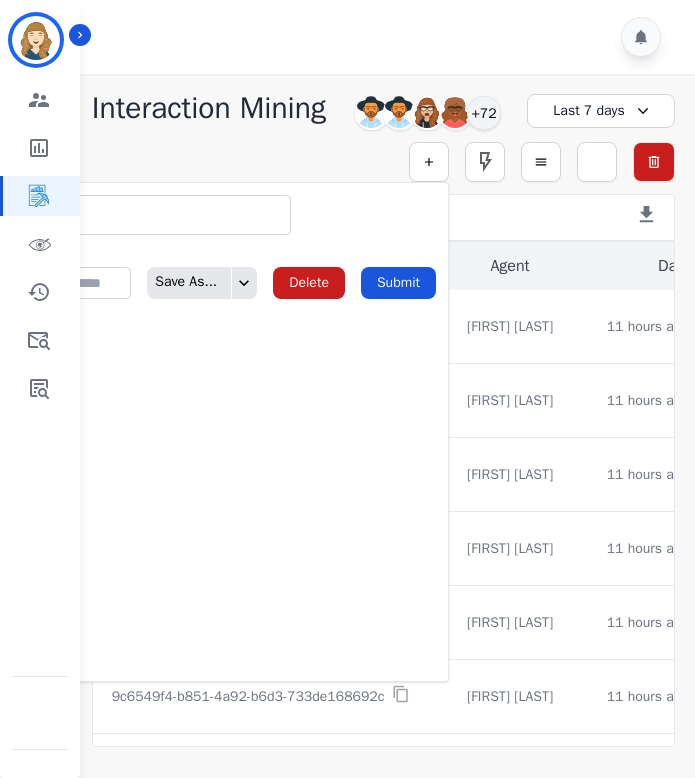 click on "Matches ( 4250 )     Export Call List" at bounding box center (383, 217) 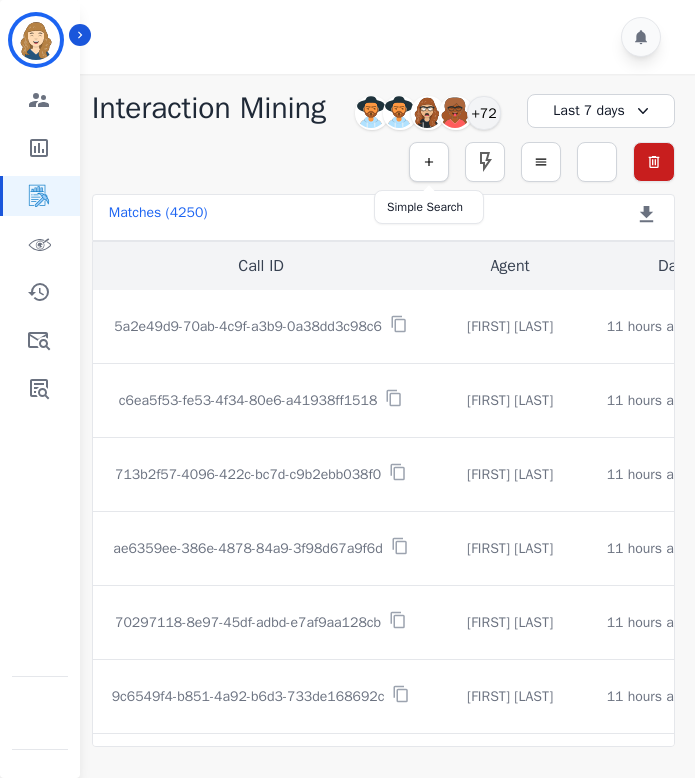 click at bounding box center (429, 162) 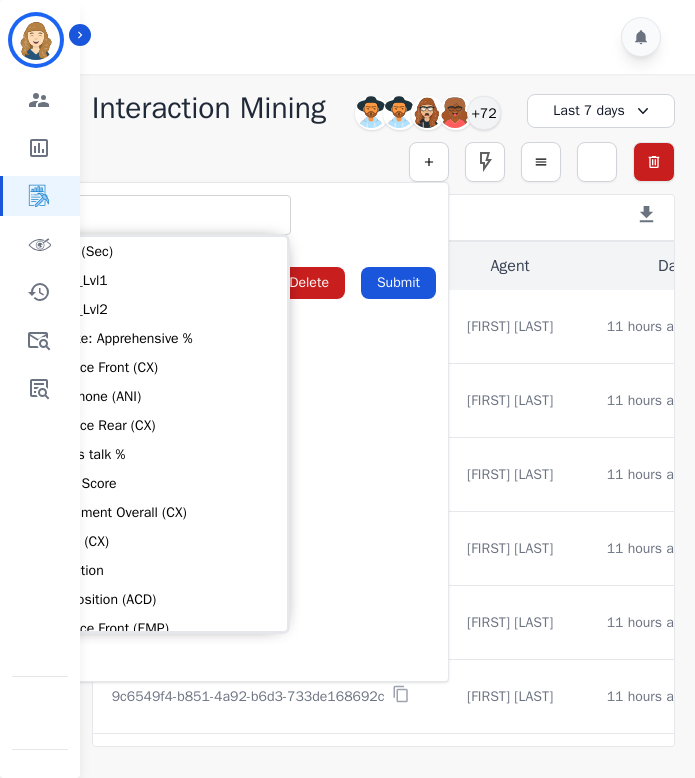 click at bounding box center (161, 215) 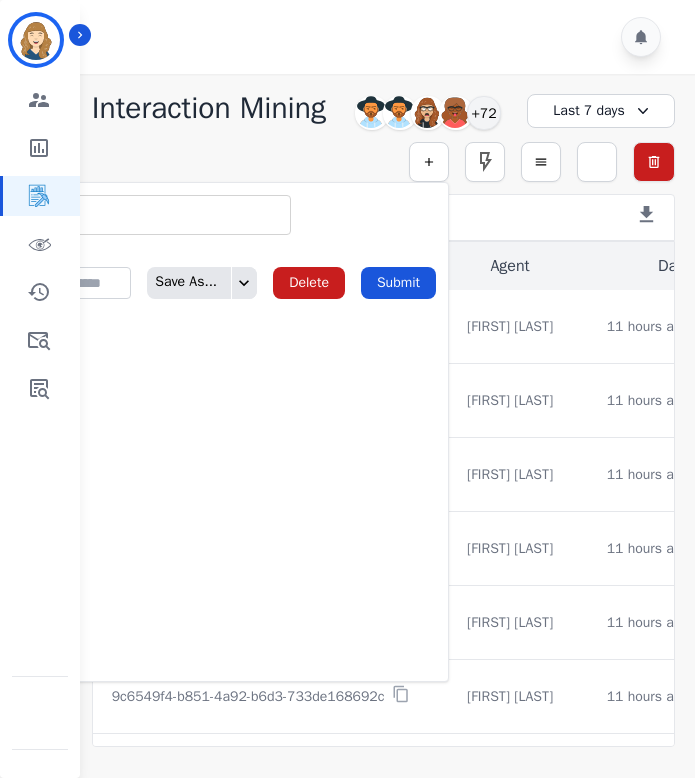 click at bounding box center (161, 215) 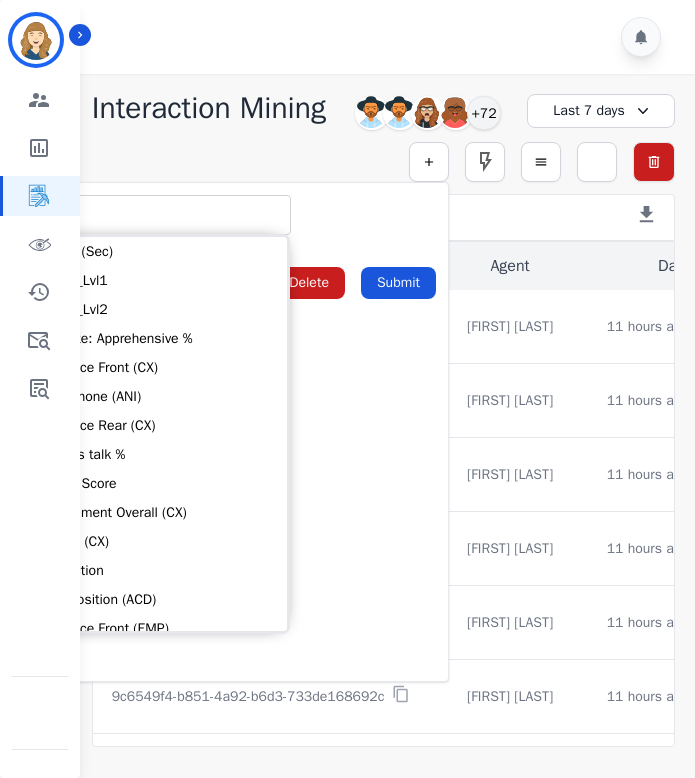 click on "**             ACW (Sec)   AGH_Lvl1   AGH_Lvl2   Emote: Apprehensive %   Silence Front (CX)   CX Phone (ANI)   Silence Rear (CX)   Cross talk %   Csat Score   Sentiment Overall (CX)   WPM (CX)   Direction   Disposition (ACD)   Silence Front (EMP)   Silence Rear (EMP)   Sentiment Overall (EMP)   WPM (EMP)   Emote: Escalated %   First to Talk   Emote: Happy %" at bounding box center [233, 215] 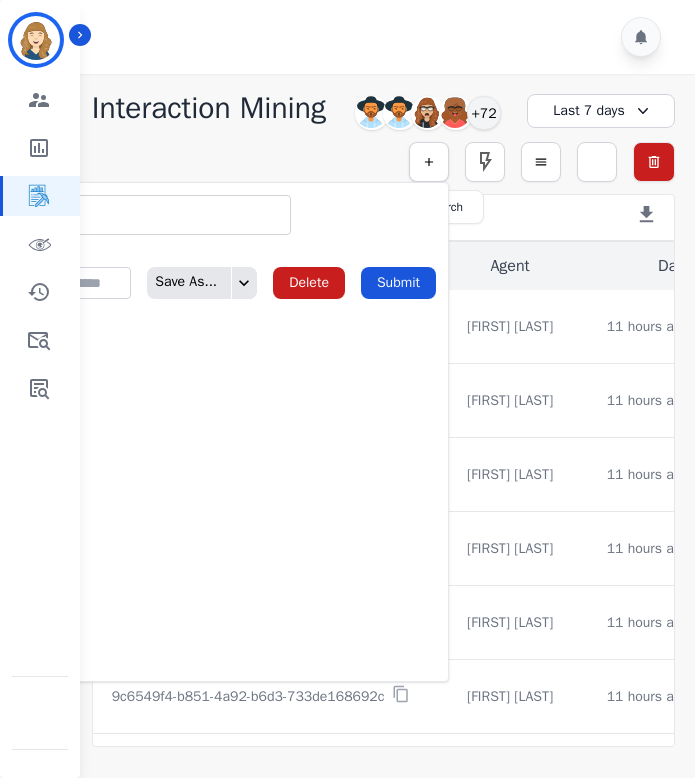 click at bounding box center (429, 162) 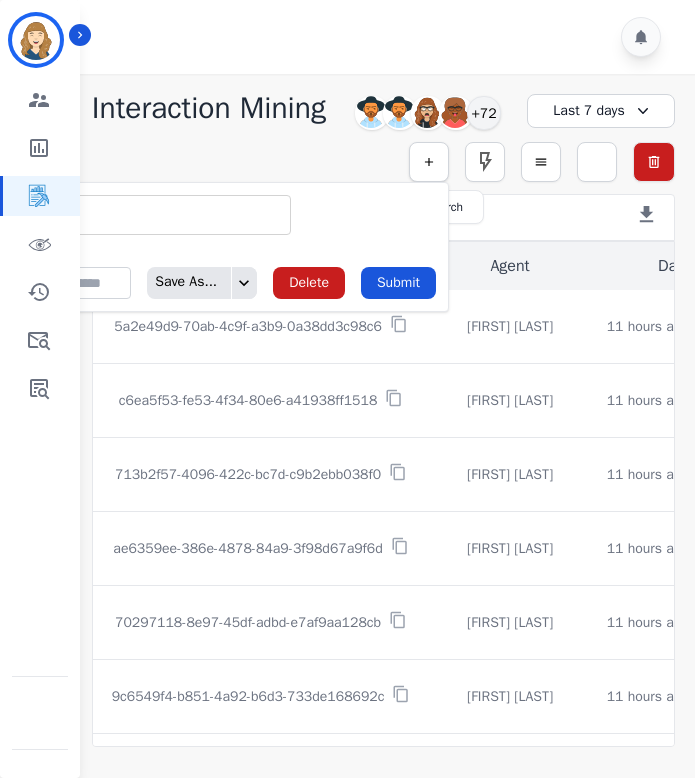 click 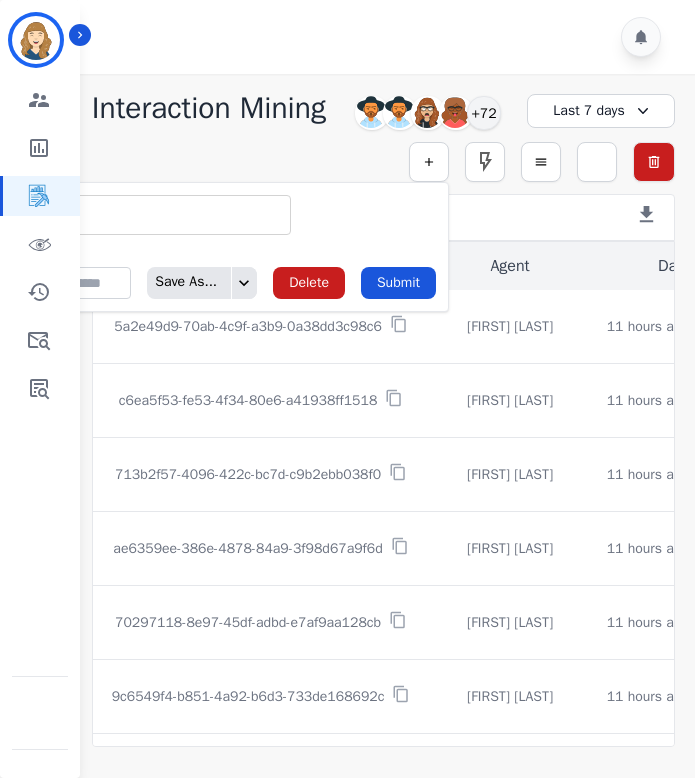 click on "**********" 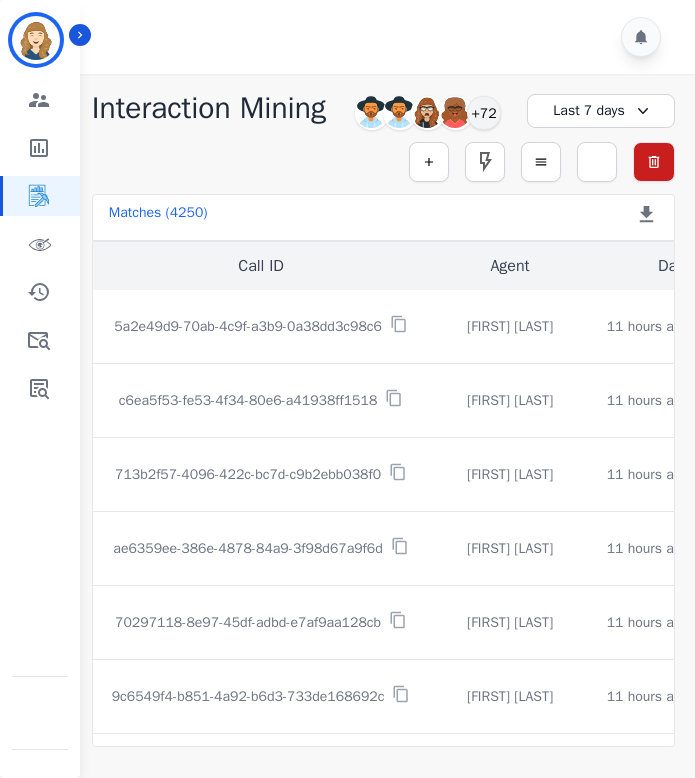 click on "Simple Search           Metric Search           Advanced Search           Saved Rules         Clear Filters" at bounding box center (383, 162) 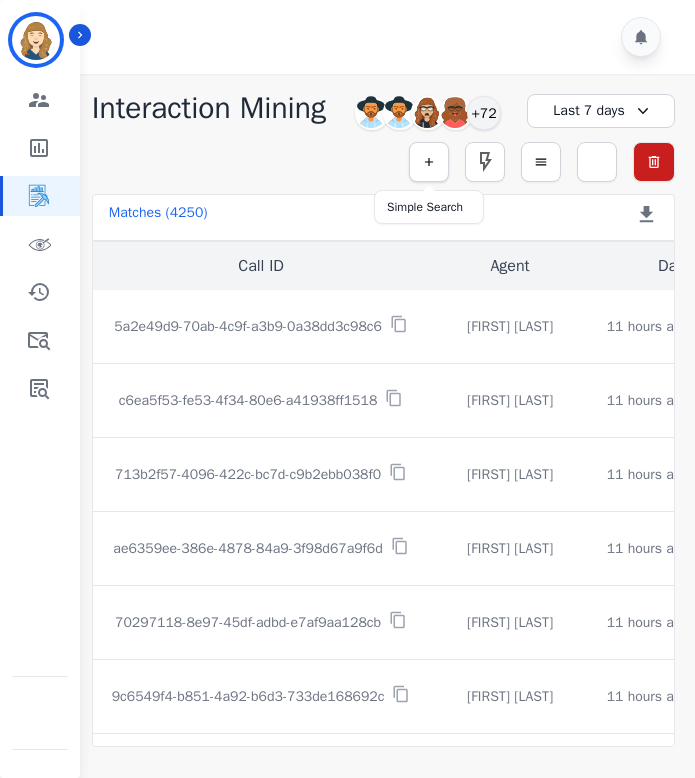 click at bounding box center (429, 162) 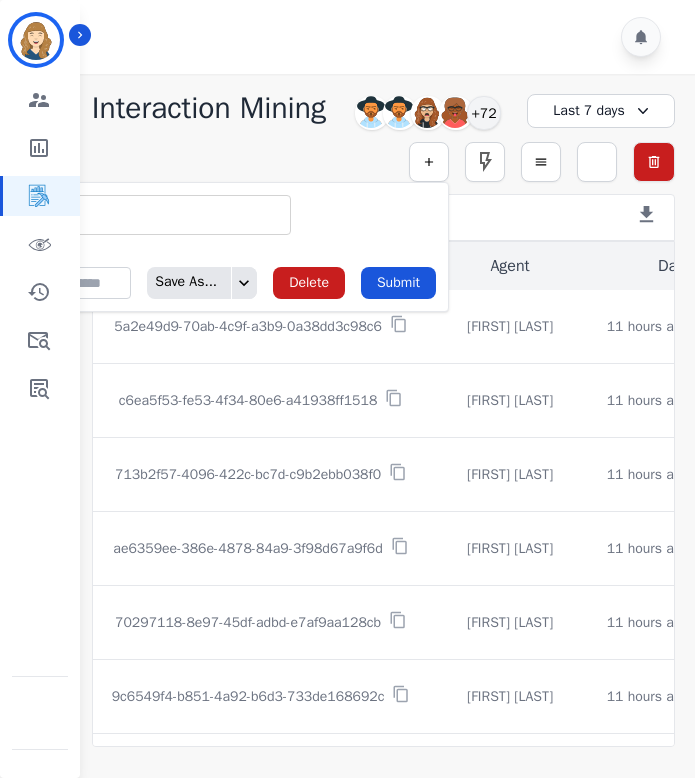 click at bounding box center (161, 215) 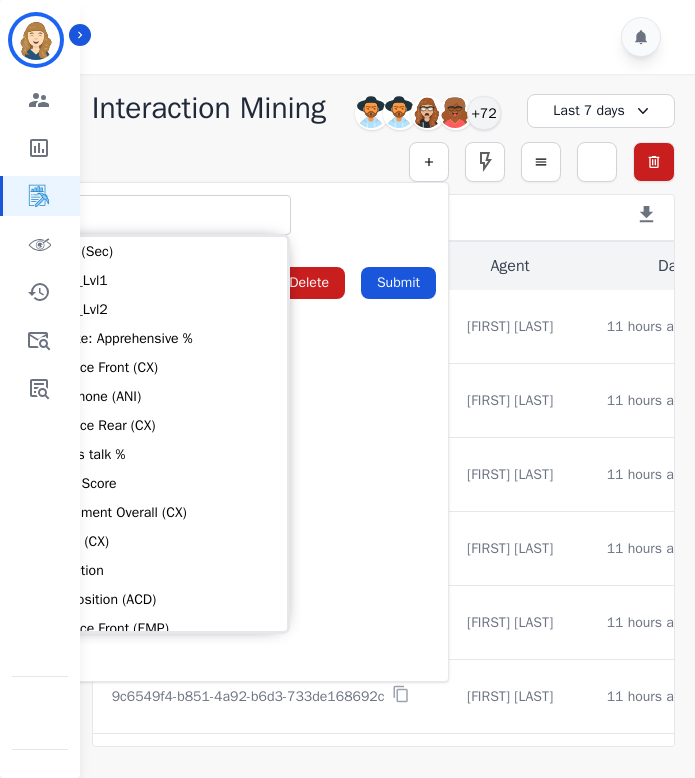 click on "**             ACW (Sec)   AGH_Lvl1   AGH_Lvl2   Emote: Apprehensive %   Silence Front (CX)   CX Phone (ANI)   Silence Rear (CX)   Cross talk %   Csat Score   Sentiment Overall (CX)   WPM (CX)   Direction   Disposition (ACD)   Silence Front (EMP)   Silence Rear (EMP)   Sentiment Overall (EMP)   WPM (EMP)   Emote: Escalated %   First to Talk   Emote: Happy %" at bounding box center [233, 215] 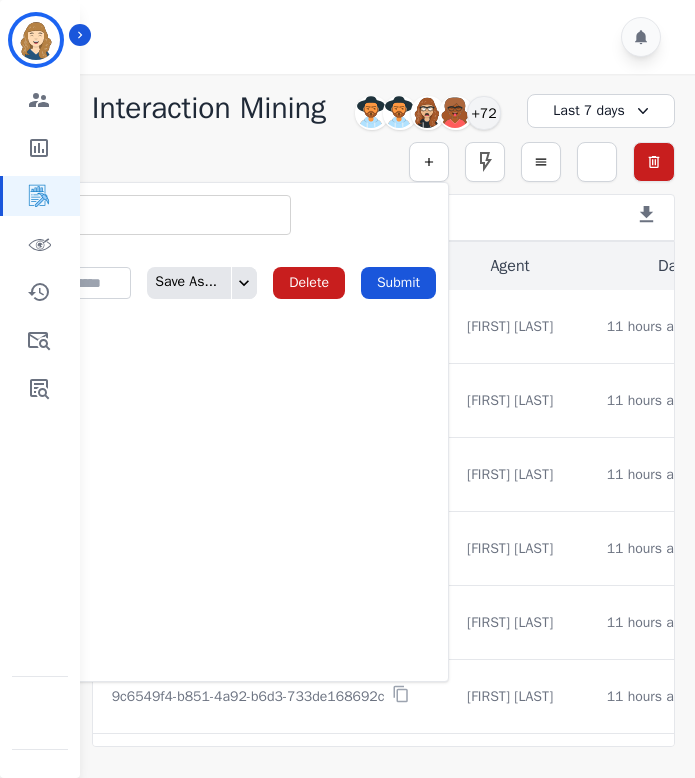 click at bounding box center (161, 215) 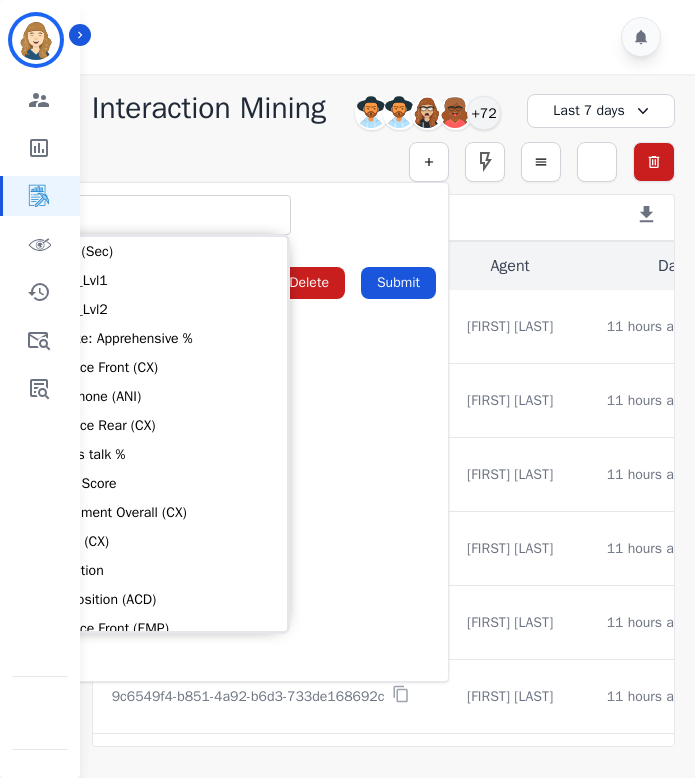 click on "**             ACW (Sec)   AGH_Lvl1   AGH_Lvl2   Emote: Apprehensive %   Silence Front (CX)   CX Phone (ANI)   Silence Rear (CX)   Cross talk %   Csat Score   Sentiment Overall (CX)   WPM (CX)   Direction   Disposition (ACD)   Silence Front (EMP)   Silence Rear (EMP)   Sentiment Overall (EMP)   WPM (EMP)   Emote: Escalated %   First to Talk   Emote: Happy %" at bounding box center (233, 215) 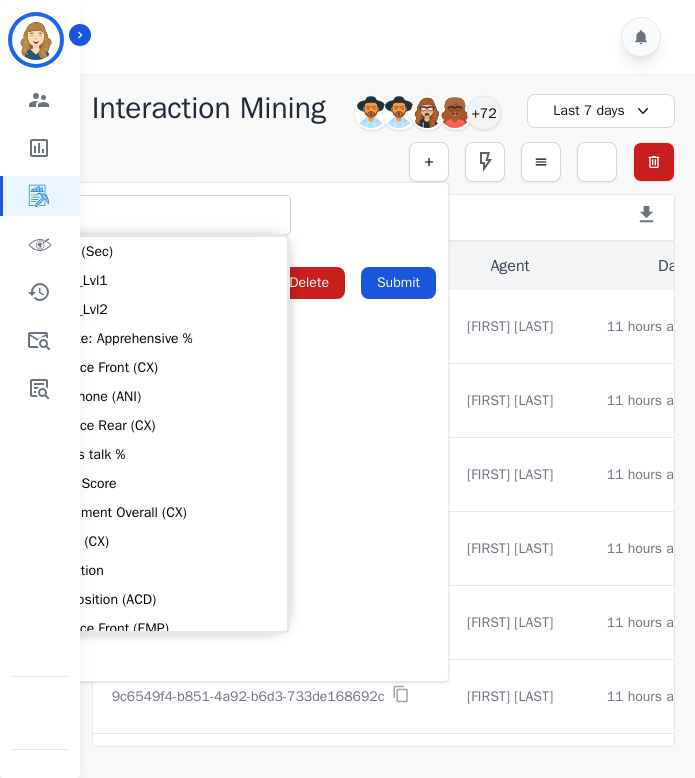 click at bounding box center [161, 215] 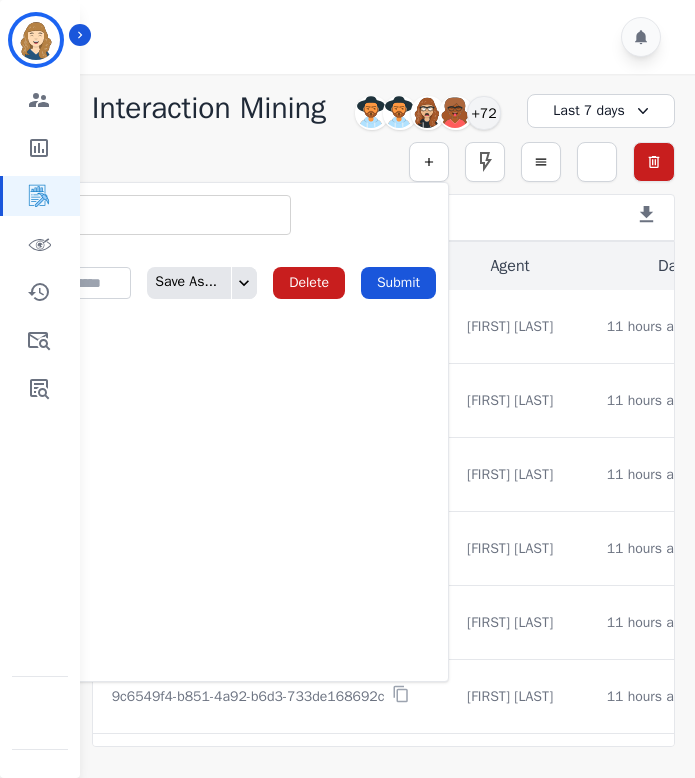 click at bounding box center [161, 215] 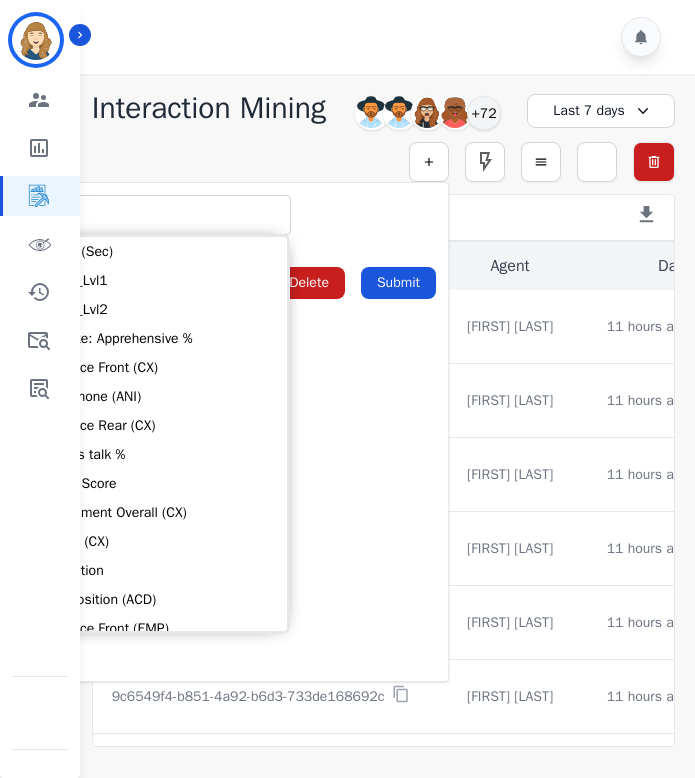 click on "**             ACW (Sec)   AGH_Lvl1   AGH_Lvl2   Emote: Apprehensive %   Silence Front (CX)   CX Phone (ANI)   Silence Rear (CX)   Cross talk %   Csat Score   Sentiment Overall (CX)   WPM (CX)   Direction   Disposition (ACD)   Silence Front (EMP)   Silence Rear (EMP)   Sentiment Overall (EMP)   WPM (EMP)   Emote: Escalated %   First to Talk   Emote: Happy %" at bounding box center [233, 215] 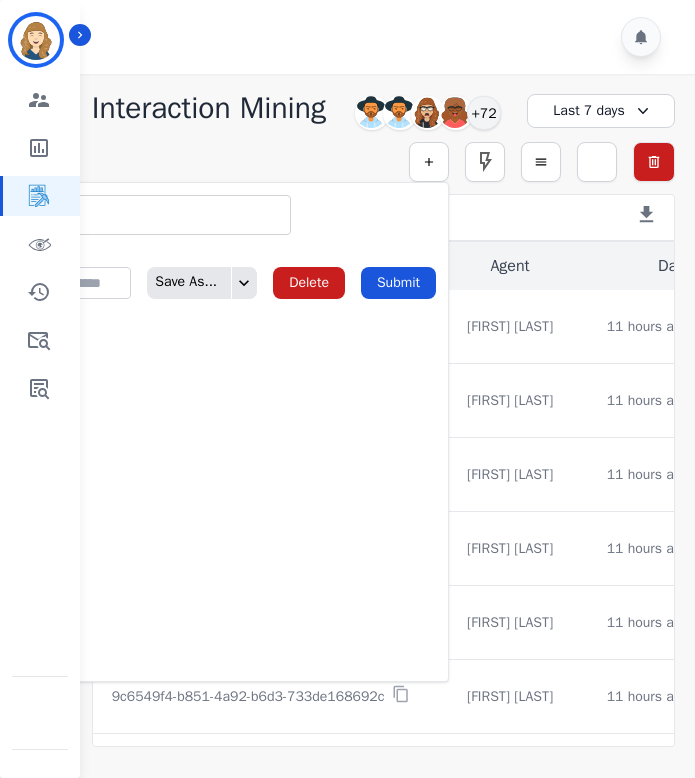 click at bounding box center [161, 215] 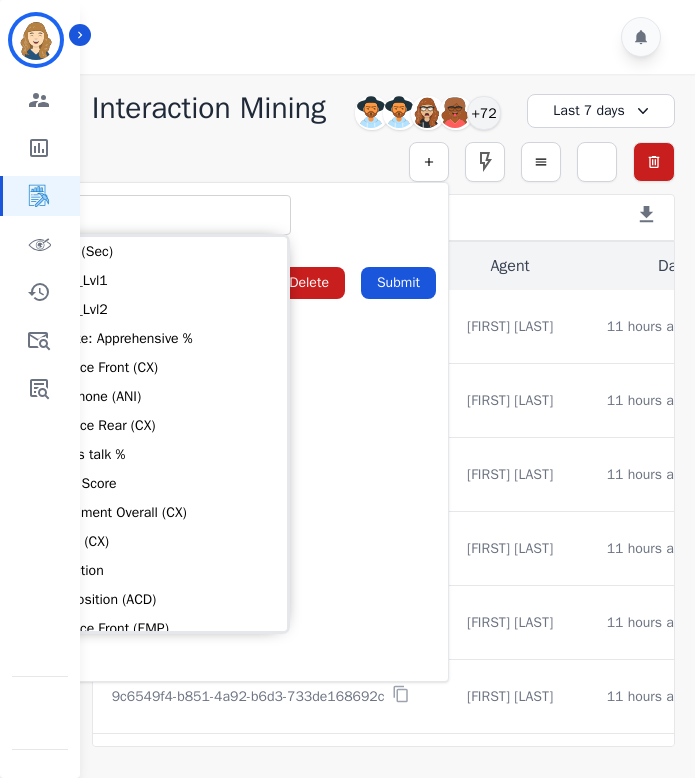 click on "**             ACW (Sec)   AGH_Lvl1   AGH_Lvl2   Emote: Apprehensive %   Silence Front (CX)   CX Phone (ANI)   Silence Rear (CX)   Cross talk %   Csat Score   Sentiment Overall (CX)   WPM (CX)   Direction   Disposition (ACD)   Silence Front (EMP)   Silence Rear (EMP)   Sentiment Overall (EMP)   WPM (EMP)   Emote: Escalated %   First to Talk   Emote: Happy %" at bounding box center (233, 215) 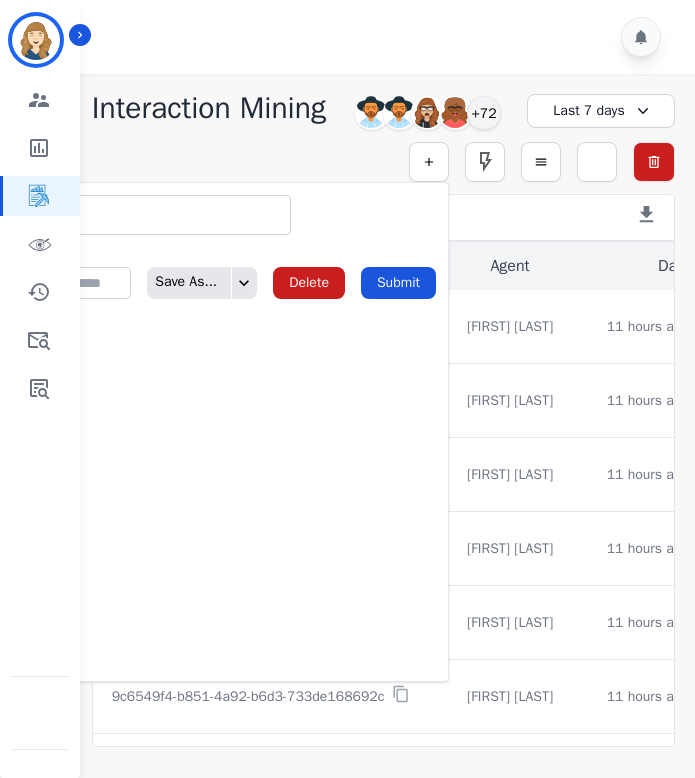 click on "**             ACW (Sec)   AGH_Lvl1   AGH_Lvl2   Emote: Apprehensive %   Silence Front (CX)   CX Phone (ANI)   Silence Rear (CX)   Cross talk %   Csat Score   Sentiment Overall (CX)   WPM (CX)   Direction   Disposition (ACD)   Silence Front (EMP)   Silence Rear (EMP)   Sentiment Overall (EMP)   WPM (EMP)   Emote: Escalated %   First to Talk   Emote: Happy %" at bounding box center (233, 215) 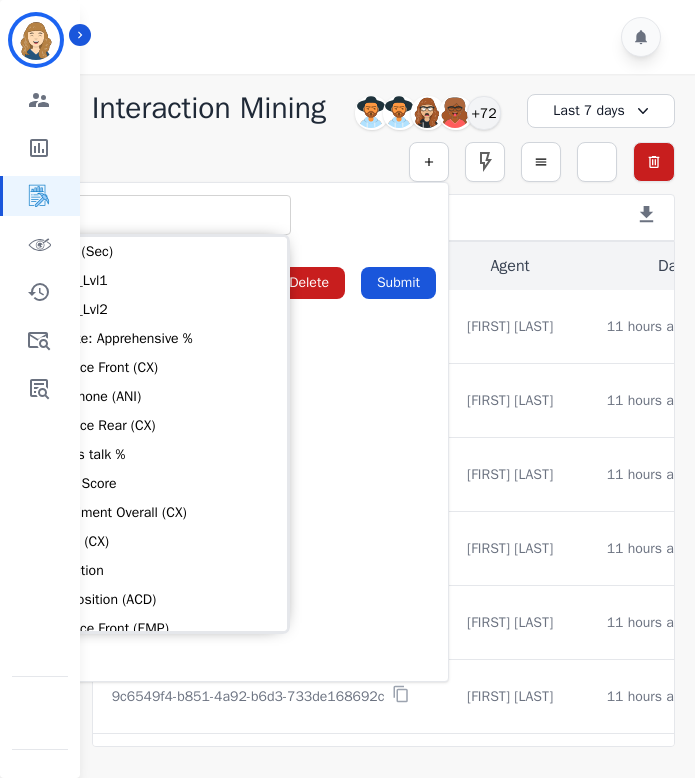 click on "**             ACW (Sec)   AGH_Lvl1   AGH_Lvl2   Emote: Apprehensive %   Silence Front (CX)   CX Phone (ANI)   Silence Rear (CX)   Cross talk %   Csat Score   Sentiment Overall (CX)   WPM (CX)   Direction   Disposition (ACD)   Silence Front (EMP)   Silence Rear (EMP)   Sentiment Overall (EMP)   WPM (EMP)   Emote: Escalated %   First to Talk   Emote: Happy %" at bounding box center (233, 215) 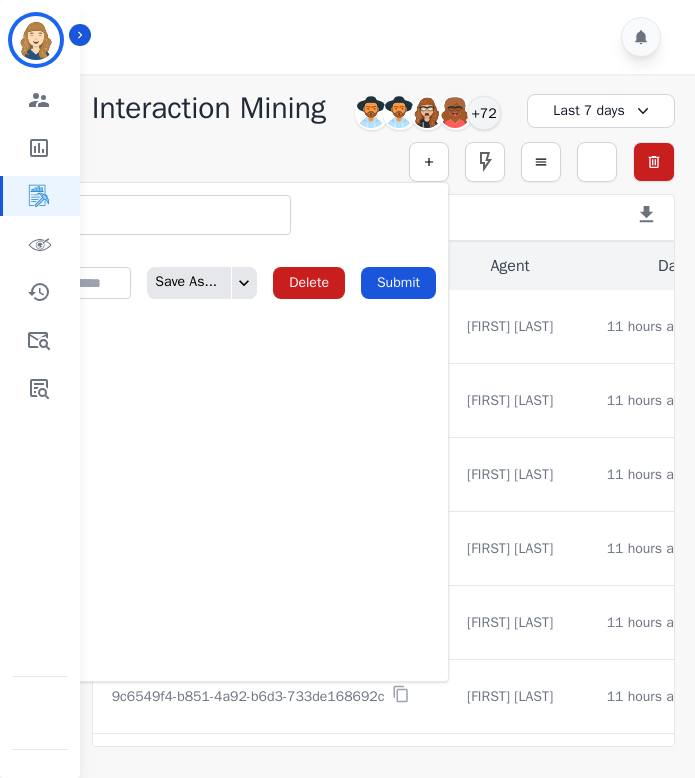click on "**             ACW (Sec)   AGH_Lvl1   AGH_Lvl2   Emote: Apprehensive %   Silence Front (CX)   CX Phone (ANI)   Silence Rear (CX)   Cross talk %   Csat Score   Sentiment Overall (CX)   WPM (CX)   Direction   Disposition (ACD)   Silence Front (EMP)   Silence Rear (EMP)   Sentiment Overall (EMP)   WPM (EMP)   Emote: Escalated %   First to Talk   Emote: Happy %" at bounding box center [161, 215] 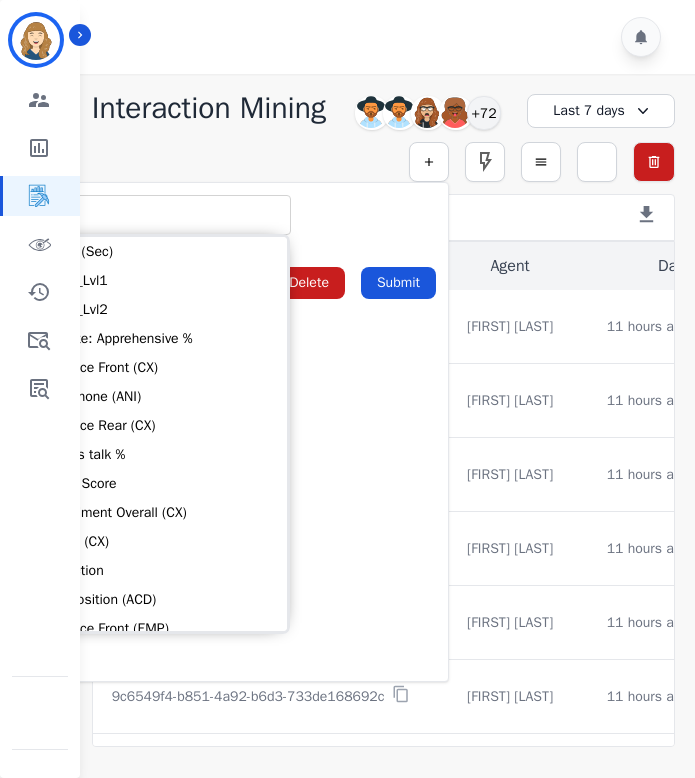 click on "**             ACW (Sec)   AGH_Lvl1   AGH_Lvl2   Emote: Apprehensive %   Silence Front (CX)   CX Phone (ANI)   Silence Rear (CX)   Cross talk %   Csat Score   Sentiment Overall (CX)   WPM (CX)   Direction   Disposition (ACD)   Silence Front (EMP)   Silence Rear (EMP)   Sentiment Overall (EMP)   WPM (EMP)   Emote: Escalated %   First to Talk   Emote: Happy %" at bounding box center [233, 215] 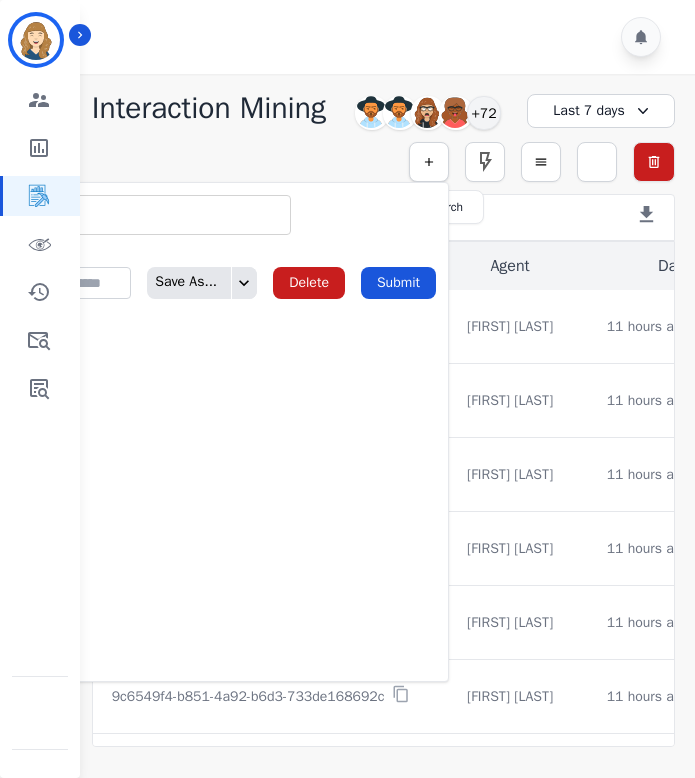 click at bounding box center [429, 162] 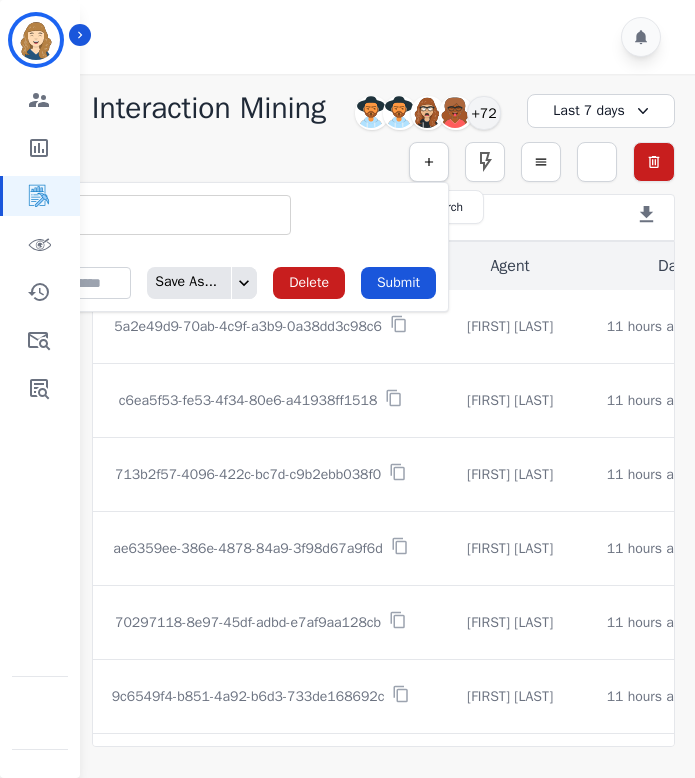 click 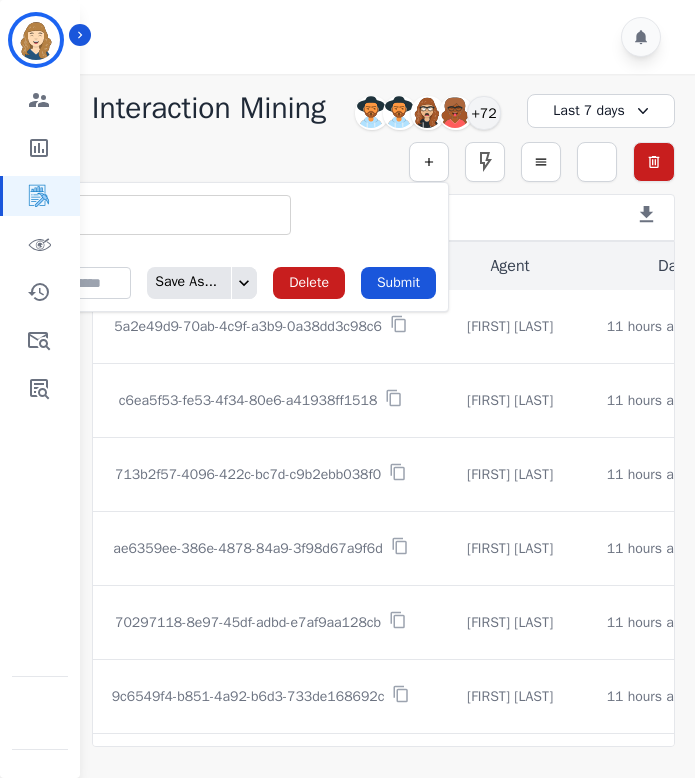 click at bounding box center [161, 215] 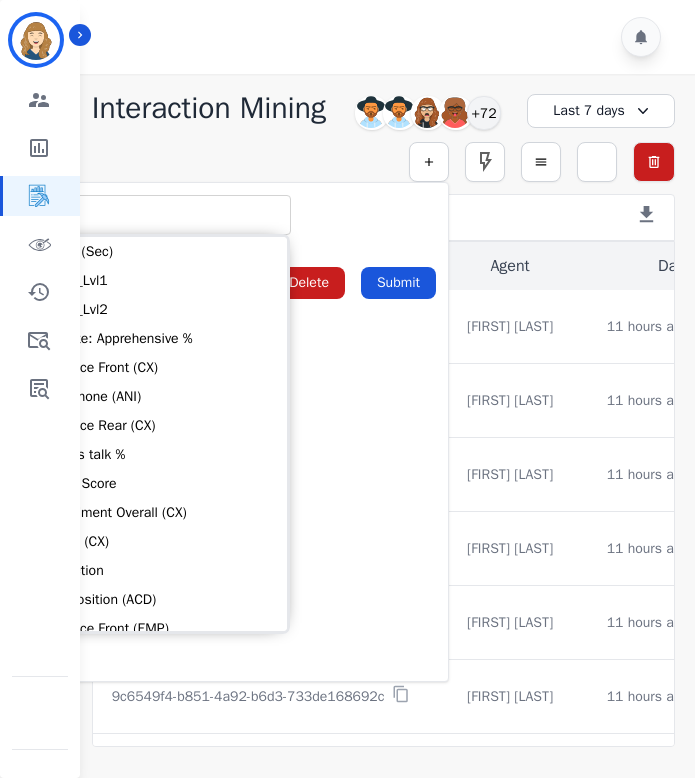 click on "**             ACW (Sec)   AGH_Lvl1   AGH_Lvl2   Emote: Apprehensive %   Silence Front (CX)   CX Phone (ANI)   Silence Rear (CX)   Cross talk %   Csat Score   Sentiment Overall (CX)   WPM (CX)   Direction   Disposition (ACD)   Silence Front (EMP)   Silence Rear (EMP)   Sentiment Overall (EMP)   WPM (EMP)   Emote: Escalated %   First to Talk   Emote: Happy %" at bounding box center [233, 215] 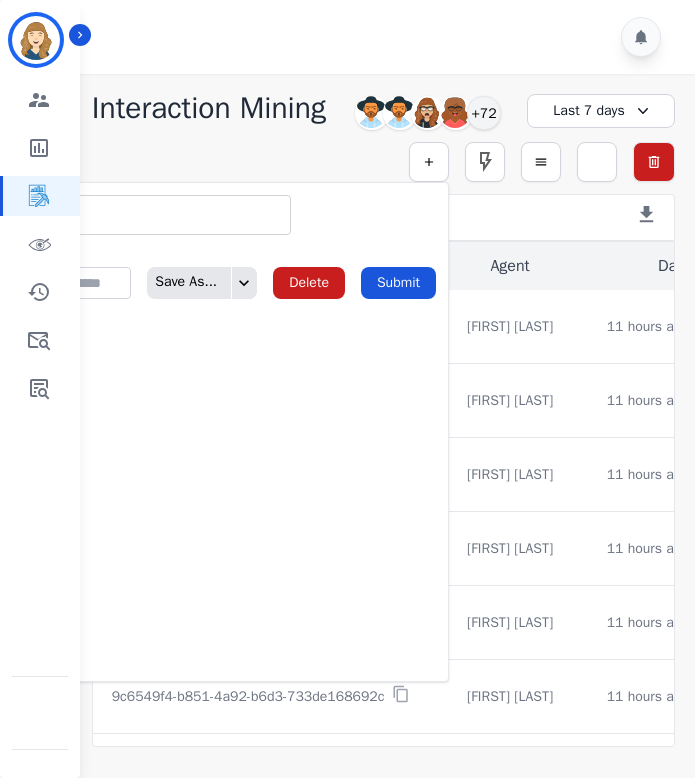 click at bounding box center [161, 215] 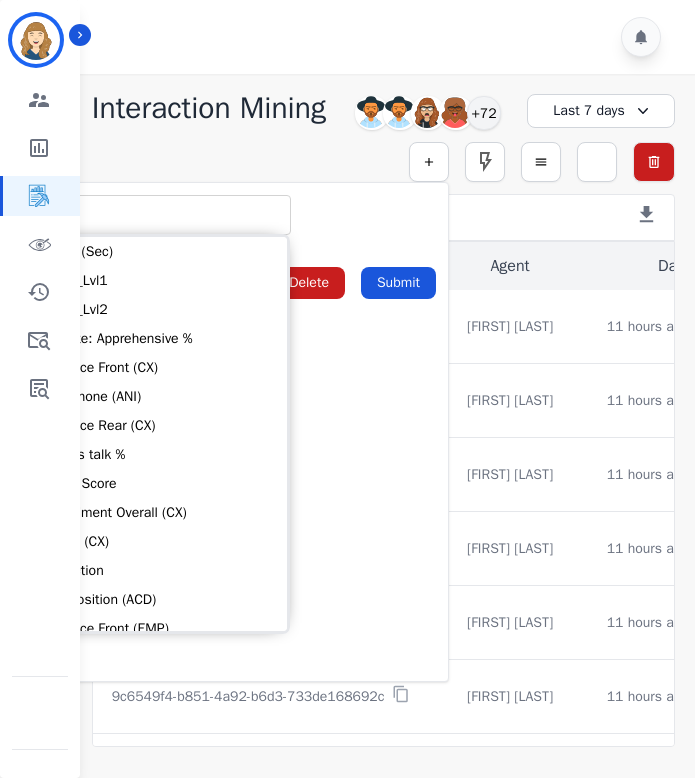 click on "**             ACW (Sec)   AGH_Lvl1   AGH_Lvl2   Emote: Apprehensive %   Silence Front (CX)   CX Phone (ANI)   Silence Rear (CX)   Cross talk %   Csat Score   Sentiment Overall (CX)   WPM (CX)   Direction   Disposition (ACD)   Silence Front (EMP)   Silence Rear (EMP)   Sentiment Overall (EMP)   WPM (EMP)   Emote: Escalated %   First to Talk   Emote: Happy %" at bounding box center (233, 215) 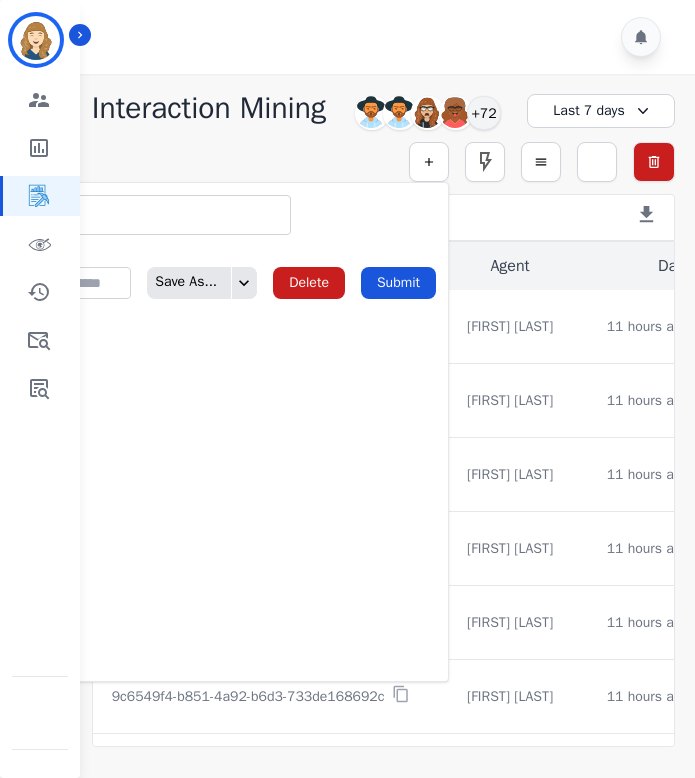 click on "Save As..." at bounding box center [182, 283] 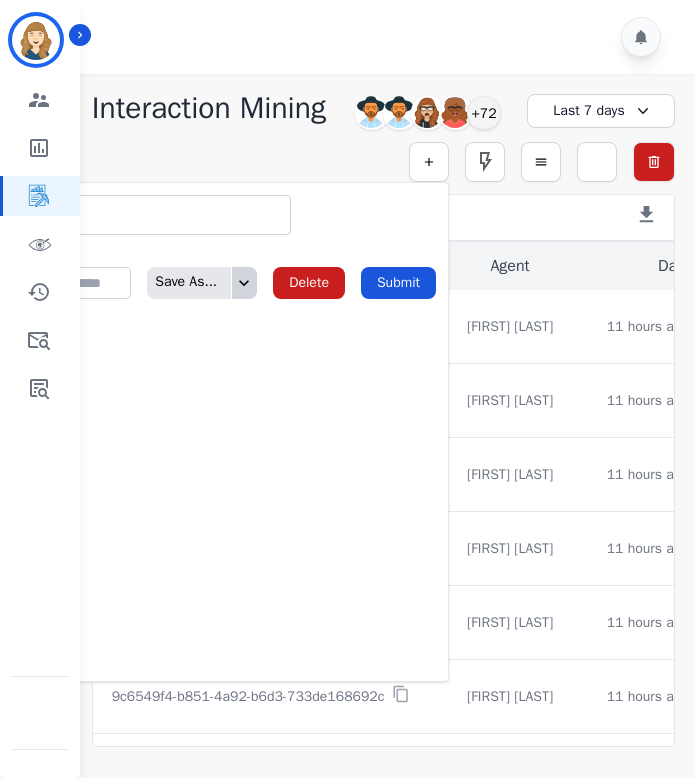 click 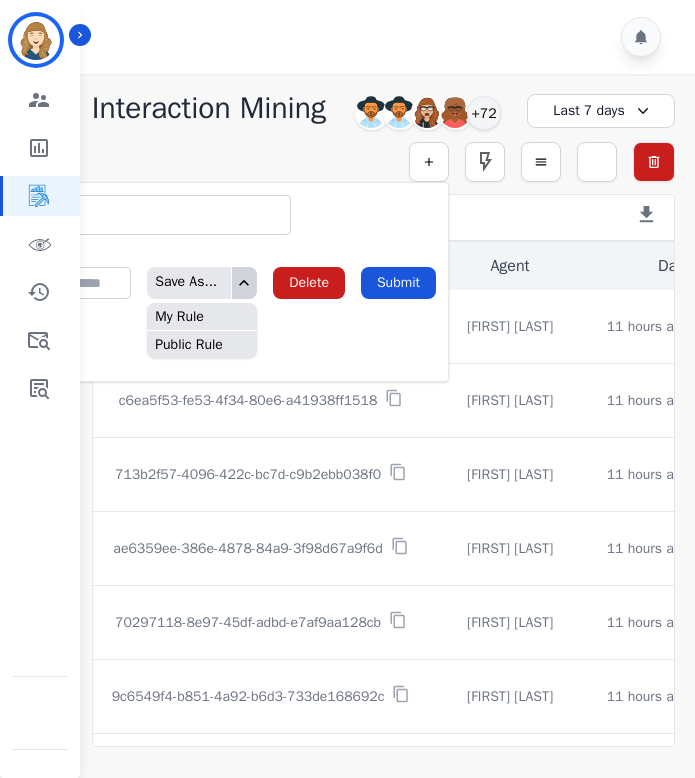 click 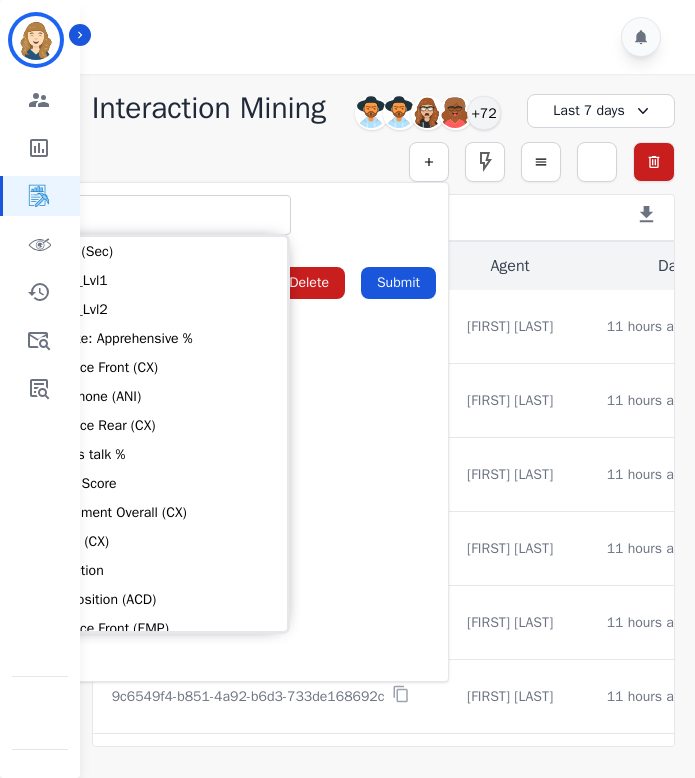 click at bounding box center [161, 215] 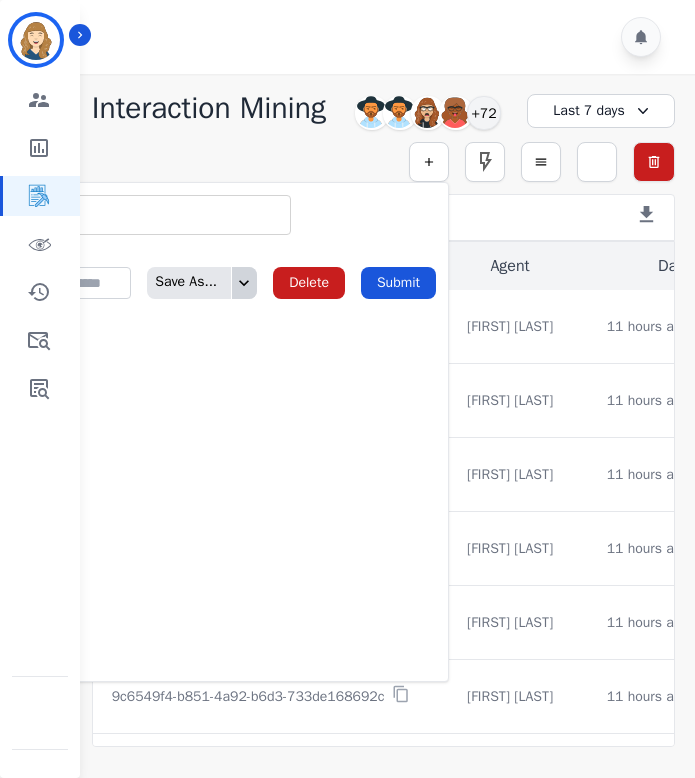 click on "**             ACW (Sec)   AGH_Lvl1   AGH_Lvl2   Emote: Apprehensive %   Silence Front (CX)   CX Phone (ANI)   Silence Rear (CX)   Cross talk %   Csat Score   Sentiment Overall (CX)   WPM (CX)   Direction   Disposition (ACD)   Silence Front (EMP)   Silence Rear (EMP)   Sentiment Overall (EMP)   WPM (EMP)   Emote: Escalated %   First to Talk   Emote: Happy %" at bounding box center [161, 215] 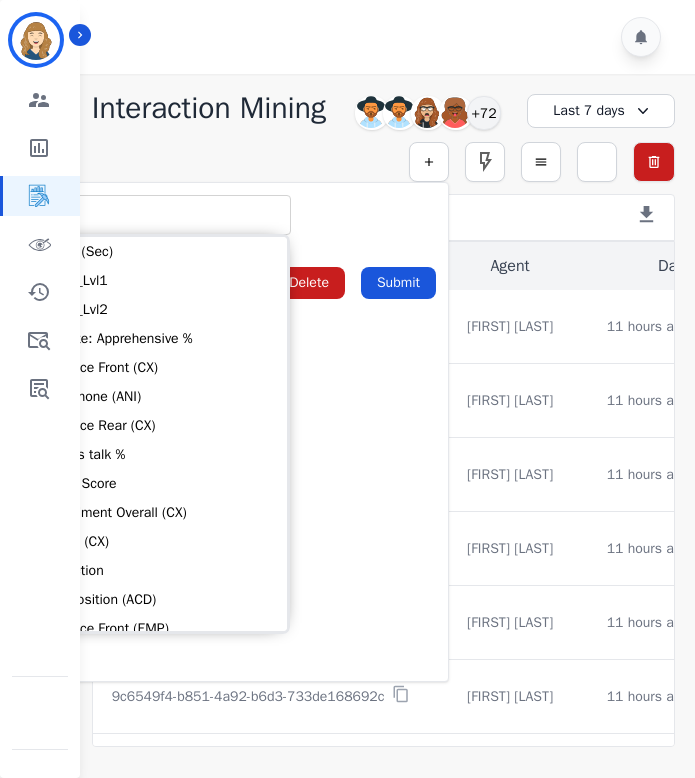 click on "**             ACW (Sec)   AGH_Lvl1   AGH_Lvl2   Emote: Apprehensive %   Silence Front (CX)   CX Phone (ANI)   Silence Rear (CX)   Cross talk %   Csat Score   Sentiment Overall (CX)   WPM (CX)   Direction   Disposition (ACD)   Silence Front (EMP)   Silence Rear (EMP)   Sentiment Overall (EMP)   WPM (EMP)   Emote: Escalated %   First to Talk   Emote: Happy %" at bounding box center [233, 215] 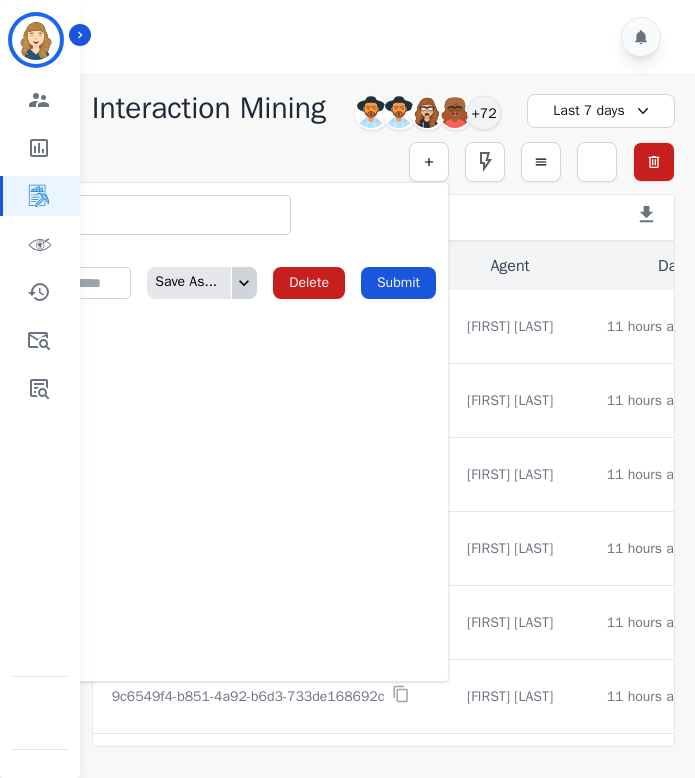 click at bounding box center (161, 215) 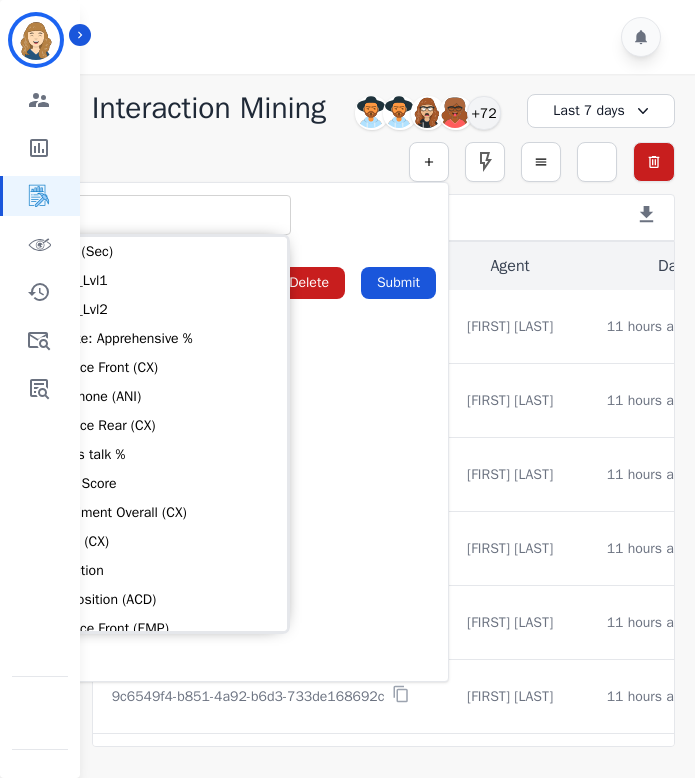 click on "**             ACW (Sec)   AGH_Lvl1   AGH_Lvl2   Emote: Apprehensive %   Silence Front (CX)   CX Phone (ANI)   Silence Rear (CX)   Cross talk %   Csat Score   Sentiment Overall (CX)   WPM (CX)   Direction   Disposition (ACD)   Silence Front (EMP)   Silence Rear (EMP)   Sentiment Overall (EMP)   WPM (EMP)   Emote: Escalated %   First to Talk   Emote: Happy %" at bounding box center (233, 215) 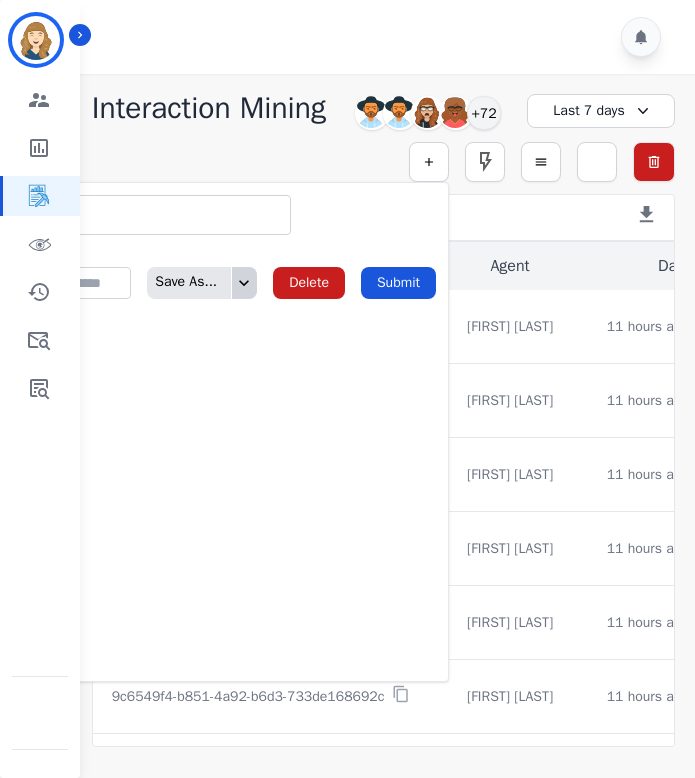 click at bounding box center [161, 215] 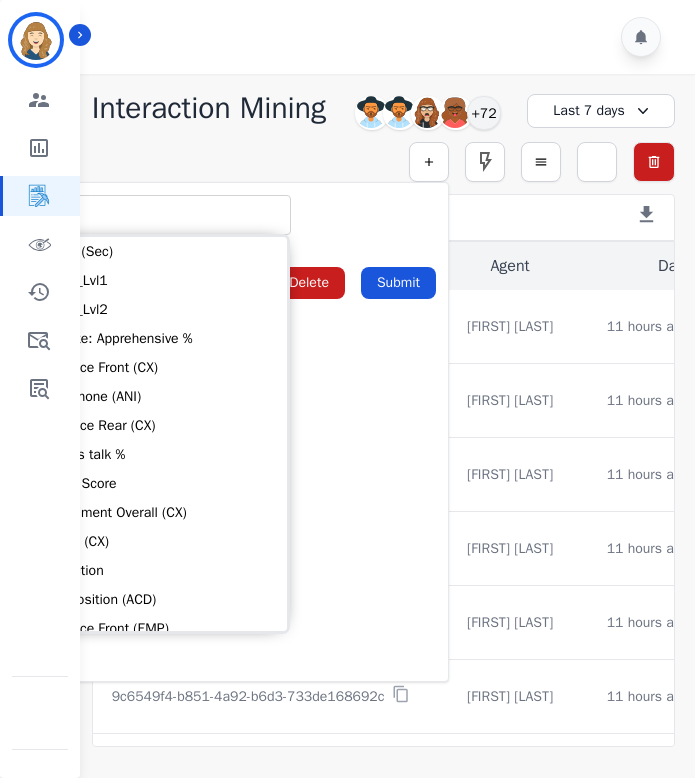 click on "**             ACW (Sec)   AGH_Lvl1   AGH_Lvl2   Emote: Apprehensive %   Silence Front (CX)   CX Phone (ANI)   Silence Rear (CX)   Cross talk %   Csat Score   Sentiment Overall (CX)   WPM (CX)   Direction   Disposition (ACD)   Silence Front (EMP)   Silence Rear (EMP)   Sentiment Overall (EMP)   WPM (EMP)   Emote: Escalated %   First to Talk   Emote: Happy %" at bounding box center (233, 215) 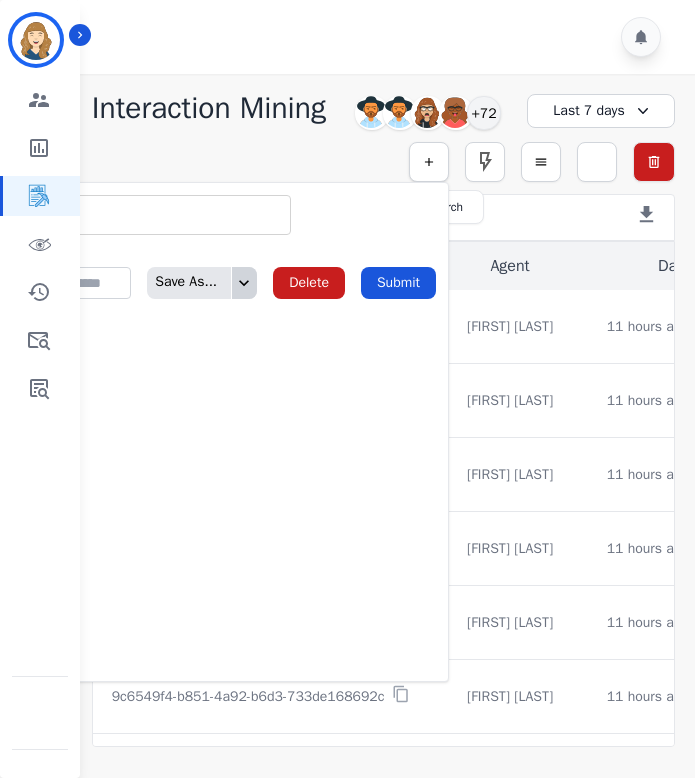 click 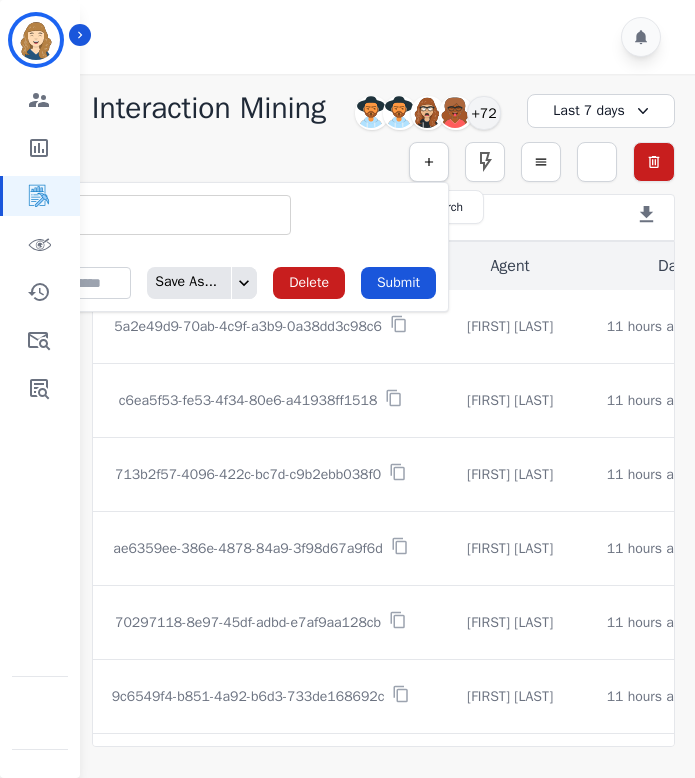 click 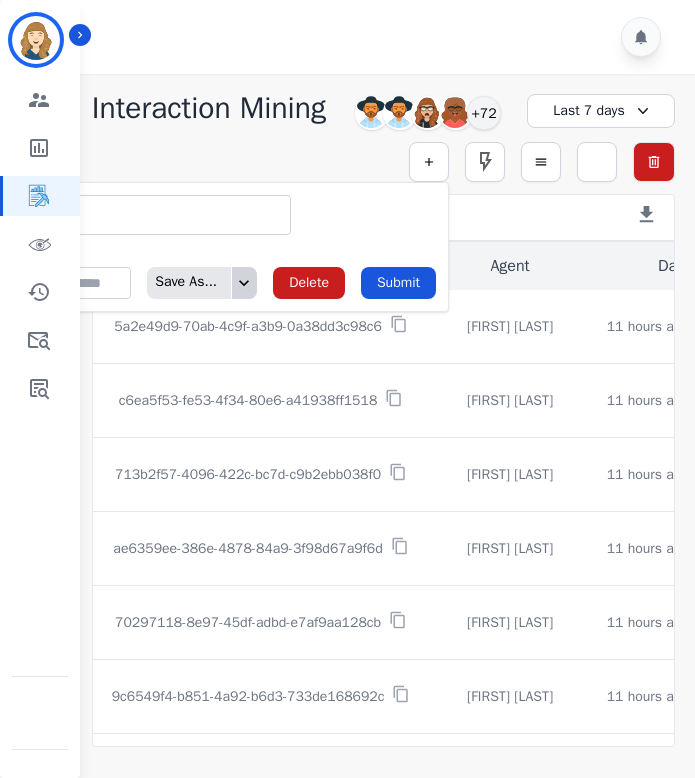 click 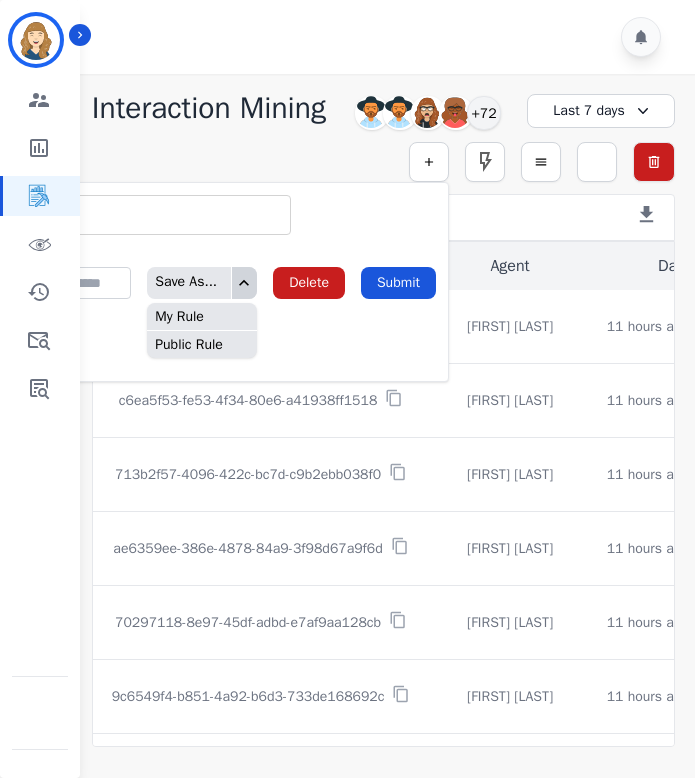 click 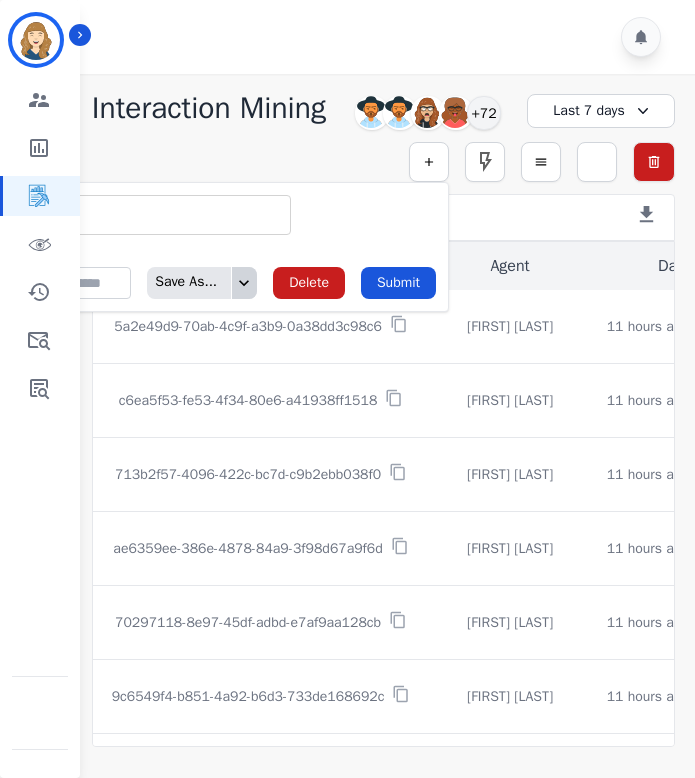 click at bounding box center [161, 215] 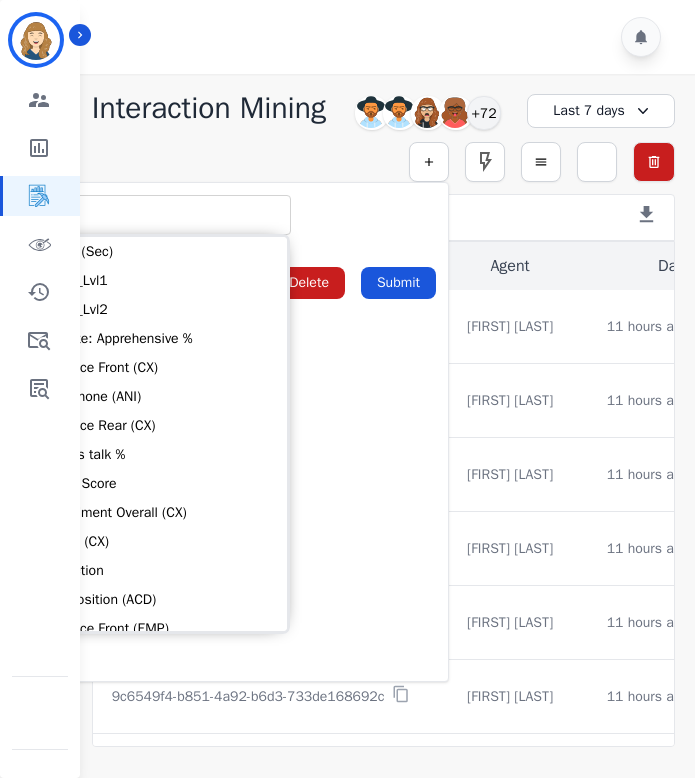 click on "**             ACW (Sec)   AGH_Lvl1   AGH_Lvl2   Emote: Apprehensive %   Silence Front (CX)   CX Phone (ANI)   Silence Rear (CX)   Cross talk %   Csat Score   Sentiment Overall (CX)   WPM (CX)   Direction   Disposition (ACD)   Silence Front (EMP)   Silence Rear (EMP)   Sentiment Overall (EMP)   WPM (EMP)   Emote: Escalated %   First to Talk   Emote: Happy %" at bounding box center (233, 215) 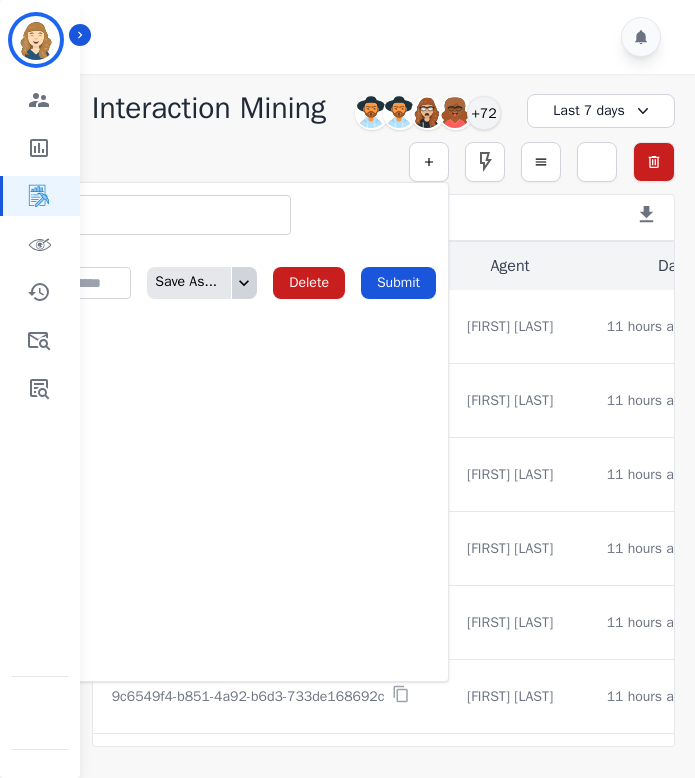 click on "**             ACW (Sec)   AGH_Lvl1   AGH_Lvl2   Emote: Apprehensive %   Silence Front (CX)   CX Phone (ANI)   Silence Rear (CX)   Cross talk %   Csat Score   Sentiment Overall (CX)   WPM (CX)   Direction   Disposition (ACD)   Silence Front (EMP)   Silence Rear (EMP)   Sentiment Overall (EMP)   WPM (EMP)   Emote: Escalated %   First to Talk   Emote: Happy %" at bounding box center [161, 215] 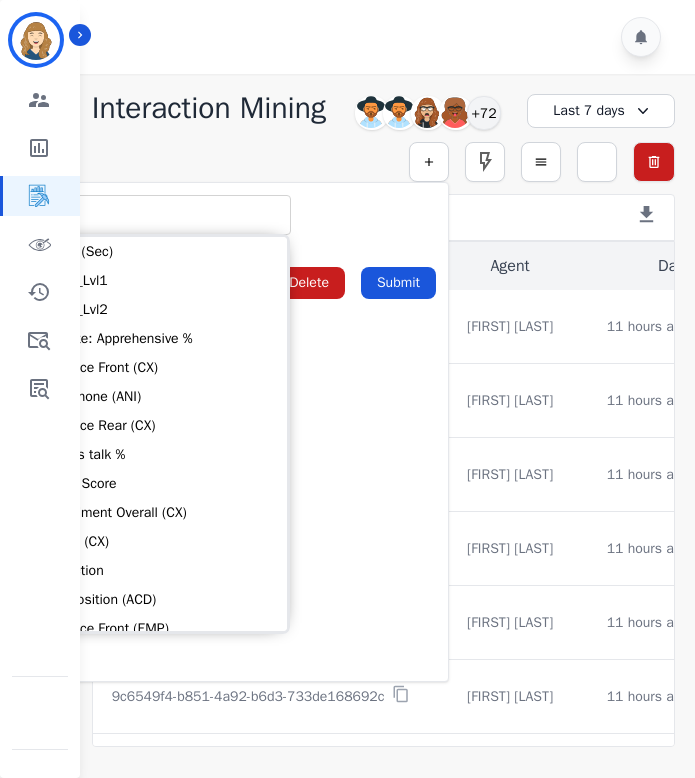click on "**             ACW (Sec)   AGH_Lvl1   AGH_Lvl2   Emote: Apprehensive %   Silence Front (CX)   CX Phone (ANI)   Silence Rear (CX)   Cross talk %   Csat Score   Sentiment Overall (CX)   WPM (CX)   Direction   Disposition (ACD)   Silence Front (EMP)   Silence Rear (EMP)   Sentiment Overall (EMP)   WPM (EMP)   Emote: Escalated %   First to Talk   Emote: Happy %" at bounding box center (233, 215) 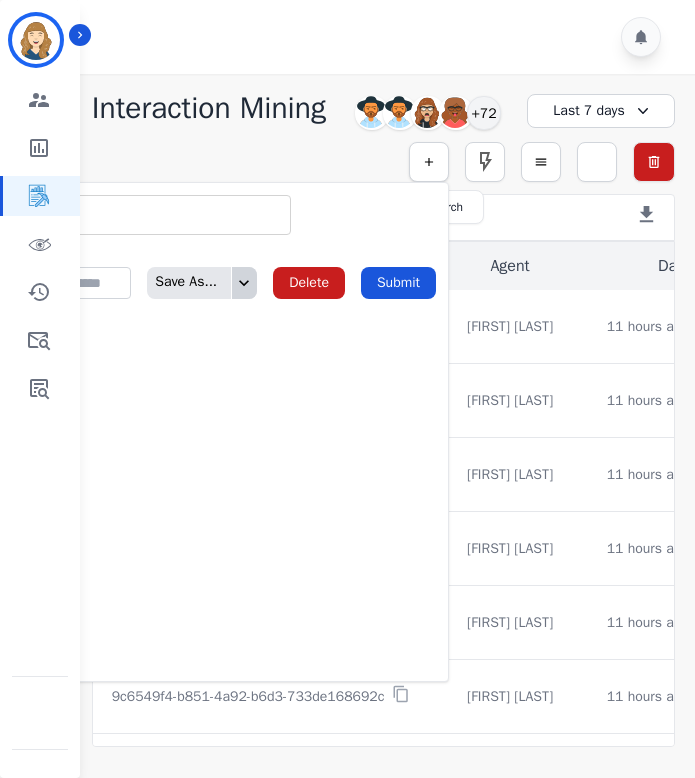 click at bounding box center (429, 162) 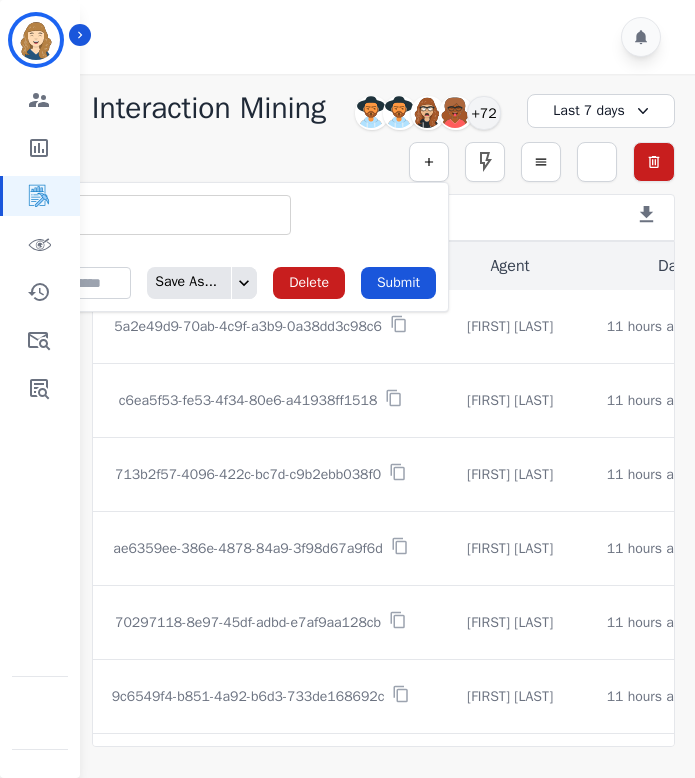 click at bounding box center [161, 215] 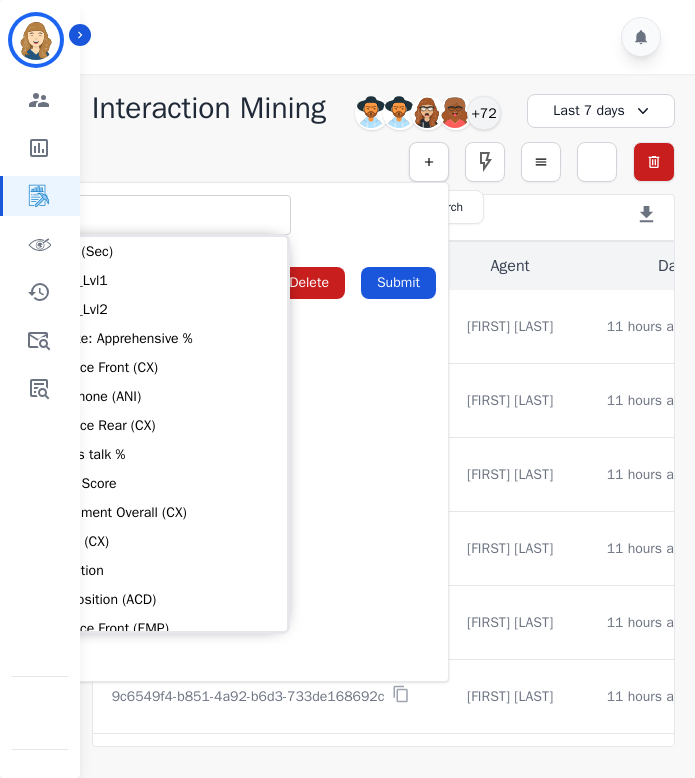 click at bounding box center [429, 162] 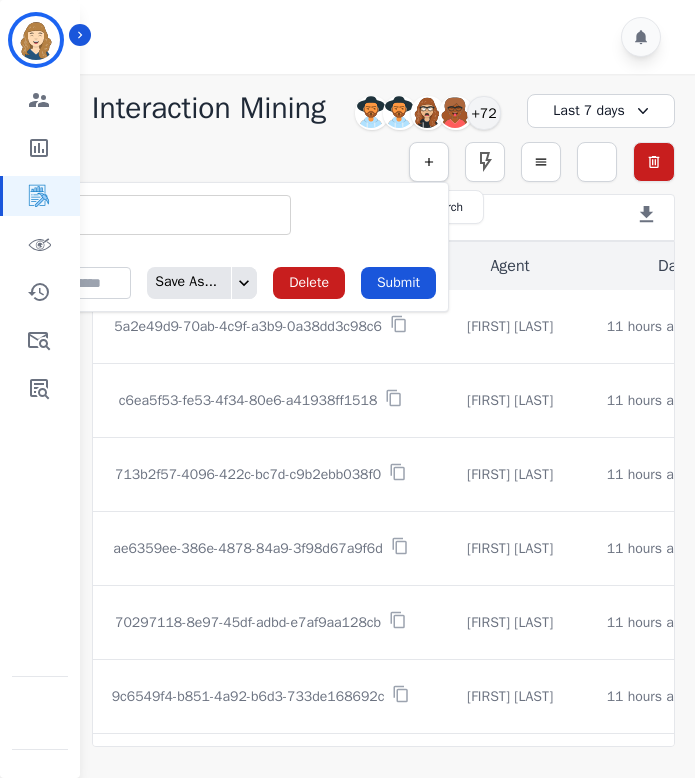 click at bounding box center (429, 162) 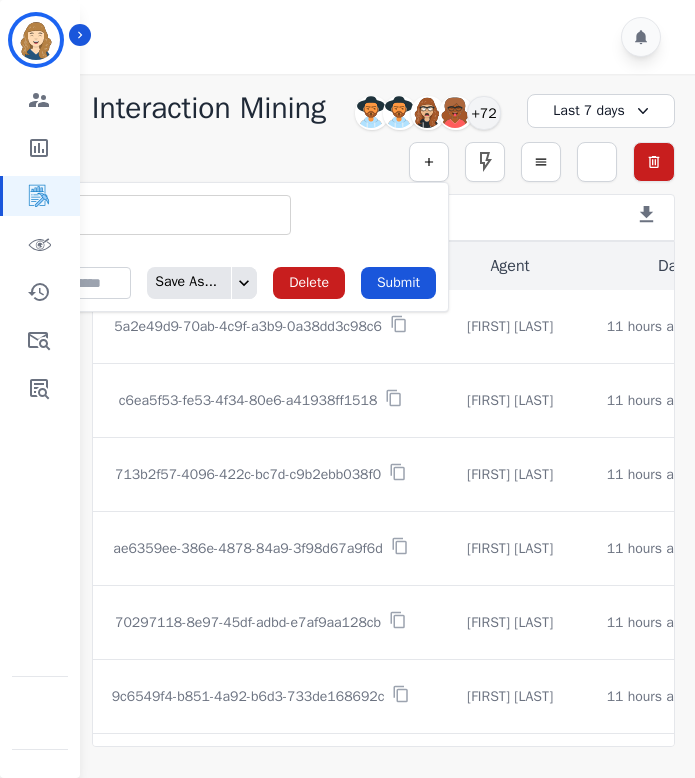 click on "**             ACW (Sec)   AGH_Lvl1   AGH_Lvl2   Emote: Apprehensive %   Silence Front (CX)   CX Phone (ANI)   Silence Rear (CX)   Cross talk %   Csat Score   Sentiment Overall (CX)   WPM (CX)   Direction   Disposition (ACD)   Silence Front (EMP)   Silence Rear (EMP)   Sentiment Overall (EMP)   WPM (EMP)   Emote: Escalated %   First to Talk   Emote: Happy %         Limit   **   Save As...       Delete   Submit" at bounding box center [233, 247] 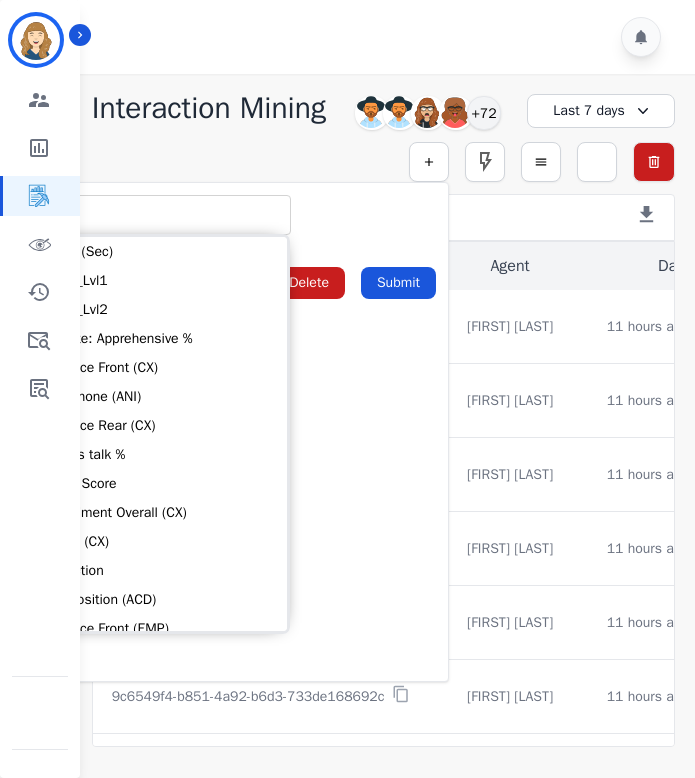 click on "**             ACW (Sec)   AGH_Lvl1   AGH_Lvl2   Emote: Apprehensive %   Silence Front (CX)   CX Phone (ANI)   Silence Rear (CX)   Cross talk %   Csat Score   Sentiment Overall (CX)   WPM (CX)   Direction   Disposition (ACD)   Silence Front (EMP)   Silence Rear (EMP)   Sentiment Overall (EMP)   WPM (EMP)   Emote: Escalated %   First to Talk   Emote: Happy %" at bounding box center [233, 215] 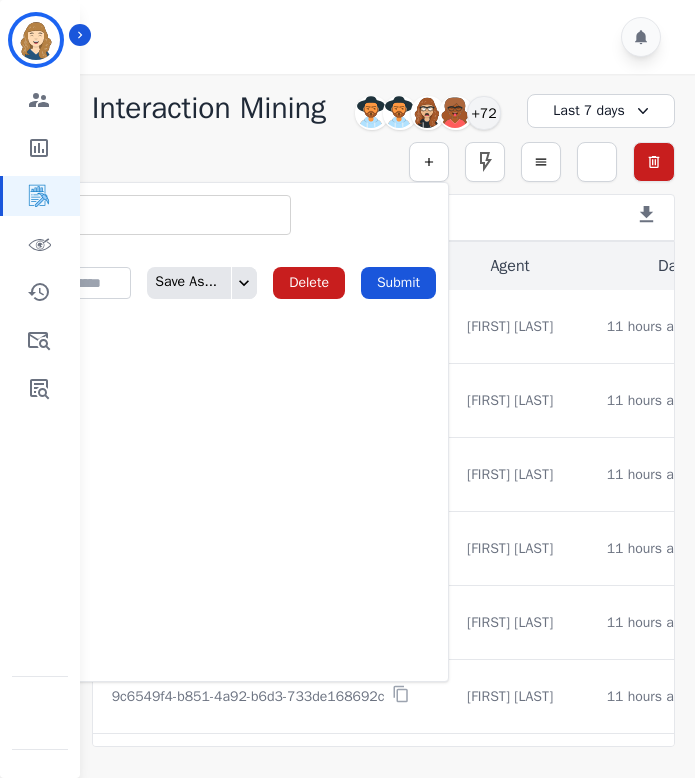 click at bounding box center [161, 215] 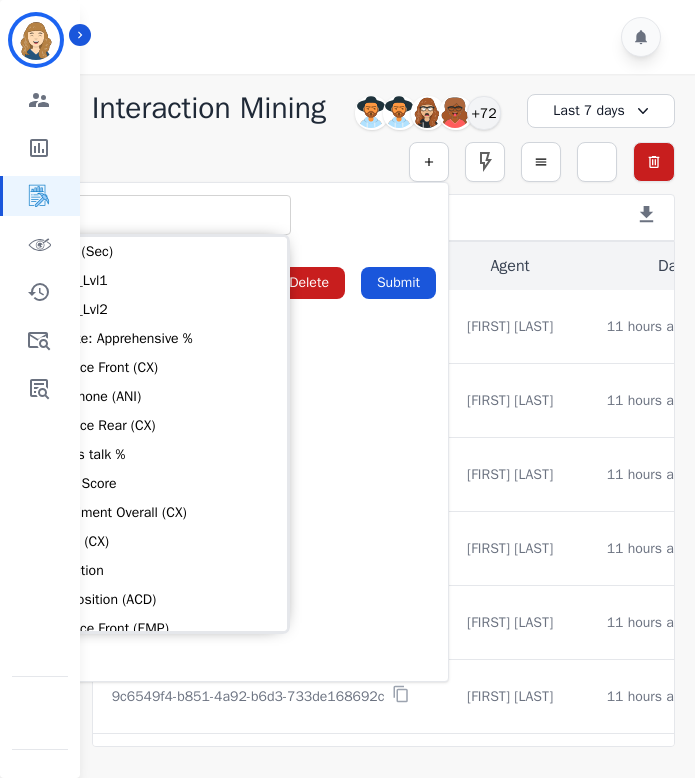 click on "**             ACW (Sec)   AGH_Lvl1   AGH_Lvl2   Emote: Apprehensive %   Silence Front (CX)   CX Phone (ANI)   Silence Rear (CX)   Cross talk %   Csat Score   Sentiment Overall (CX)   WPM (CX)   Direction   Disposition (ACD)   Silence Front (EMP)   Silence Rear (EMP)   Sentiment Overall (EMP)   WPM (EMP)   Emote: Escalated %   First to Talk   Emote: Happy %" at bounding box center [233, 215] 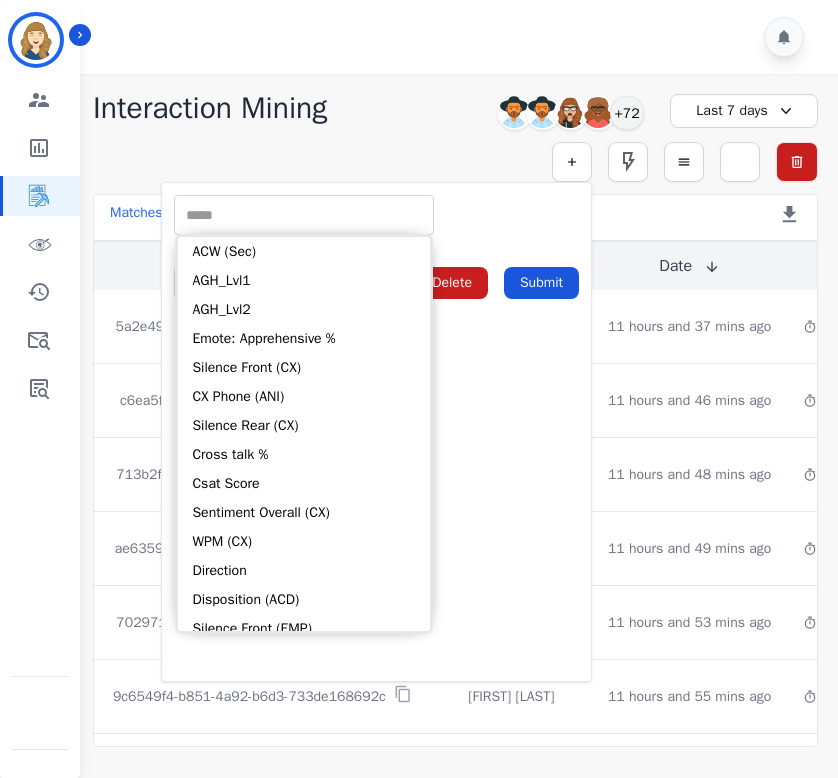 click at bounding box center (304, 215) 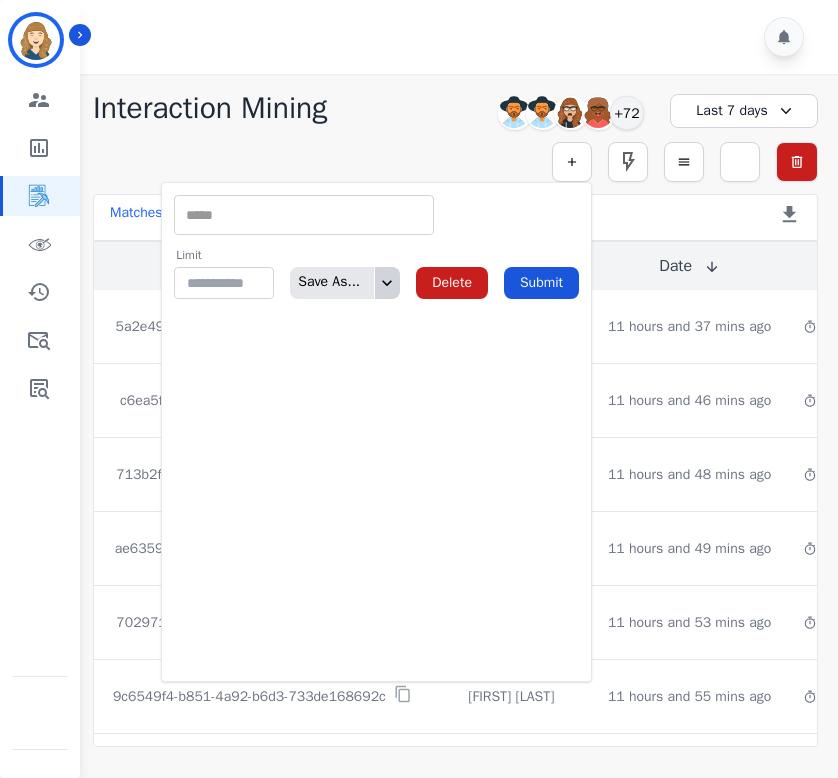 click 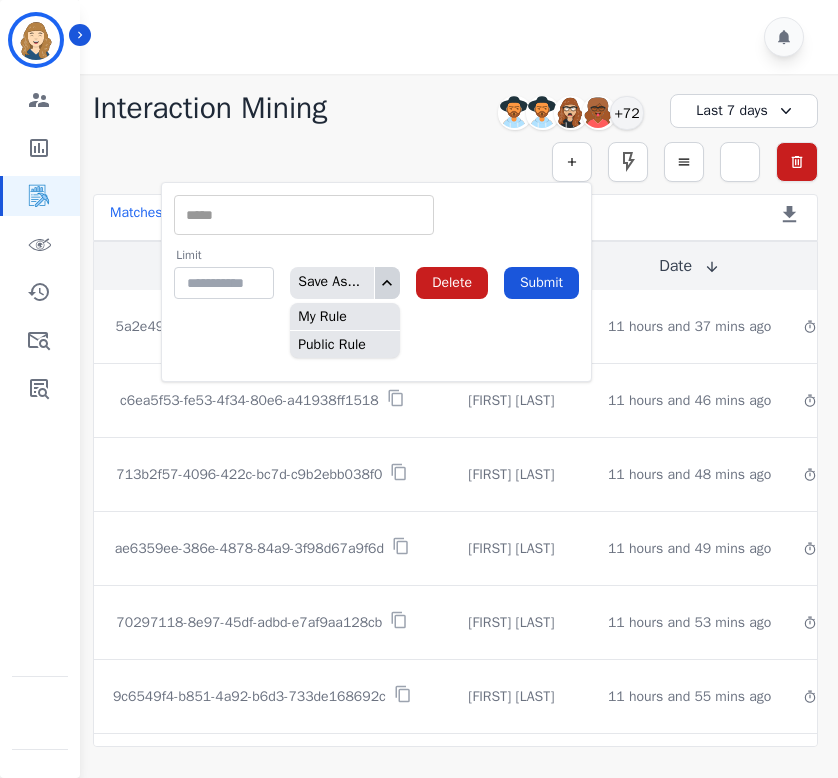 click 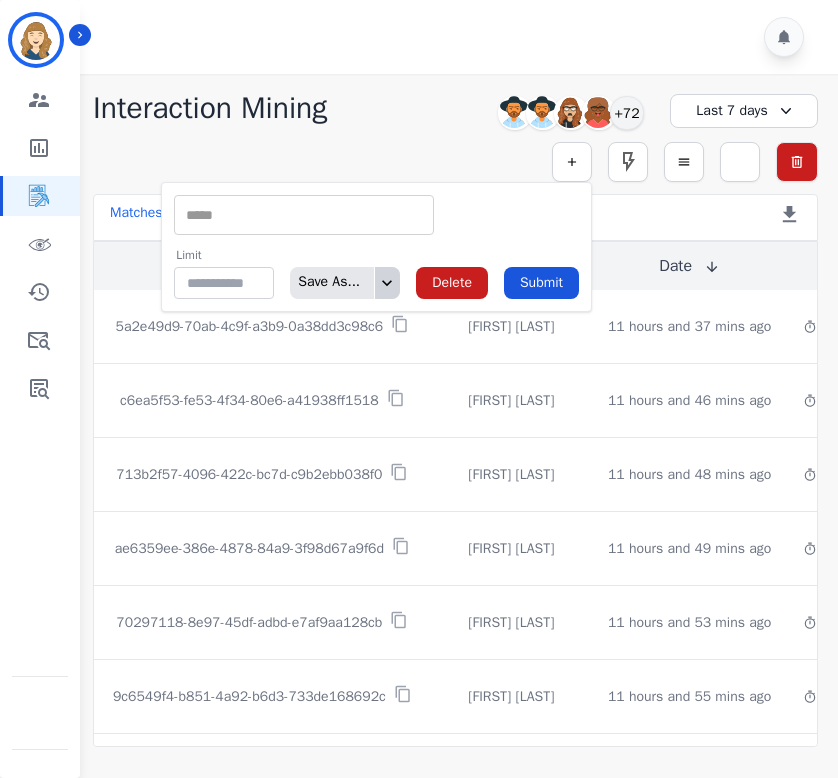 click 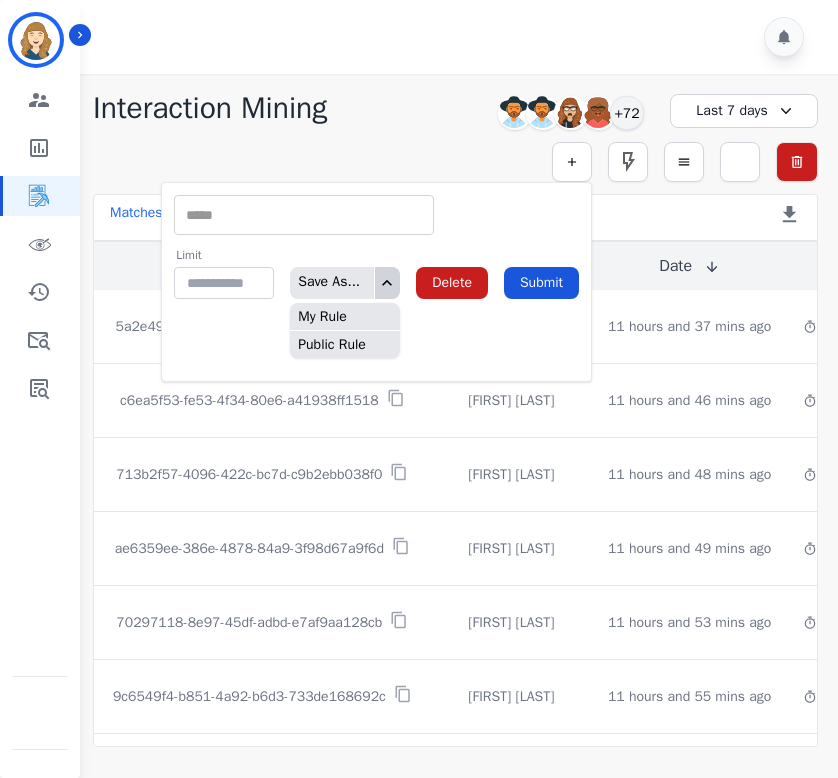 click 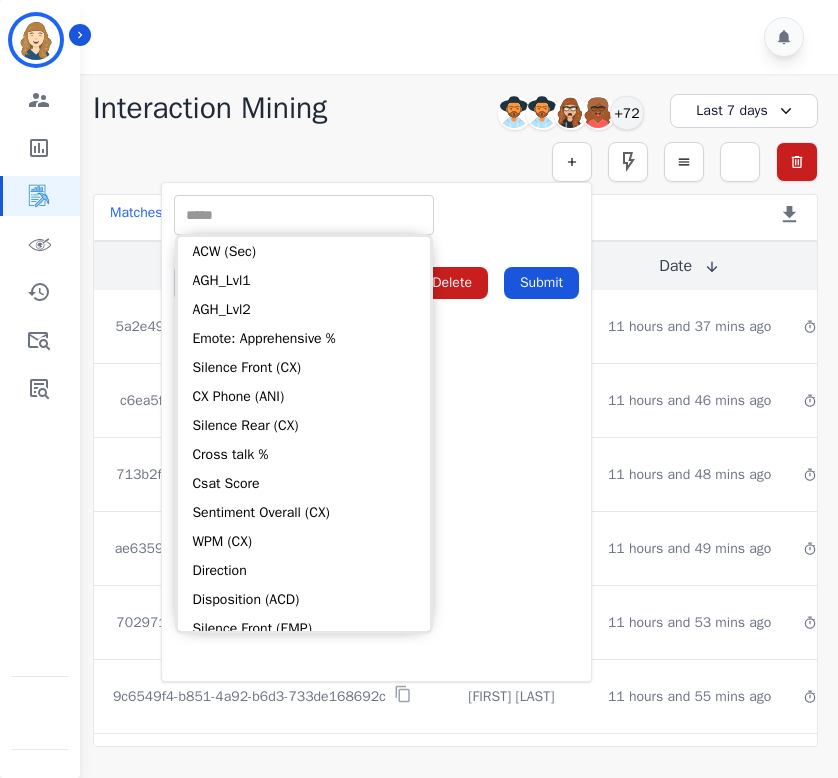 click at bounding box center [304, 215] 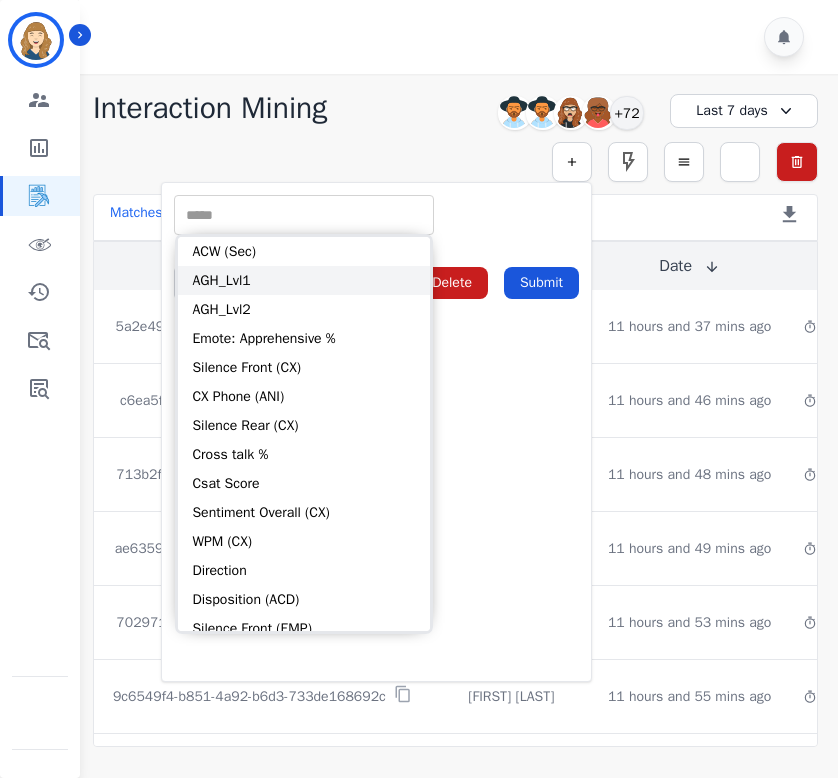 click on "AGH_Lvl1" at bounding box center [304, 280] 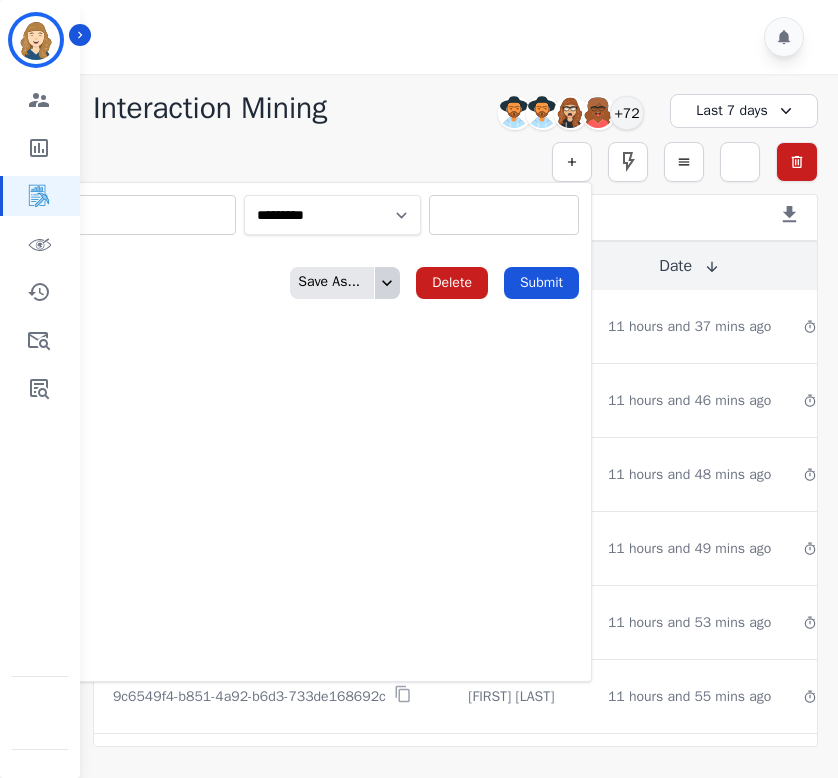 click on "**********" at bounding box center (332, 215) 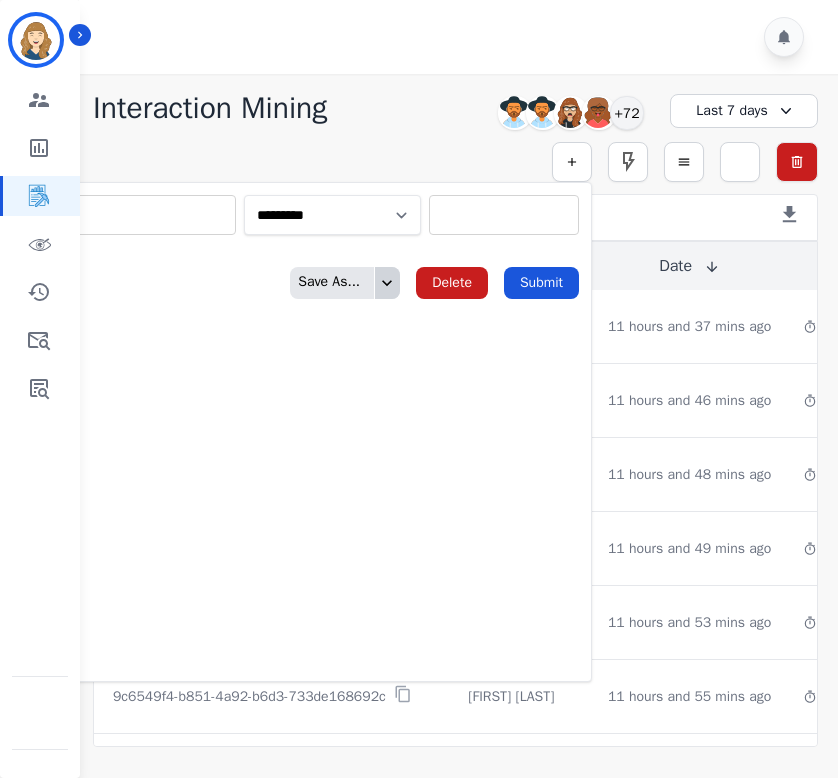 select on "******" 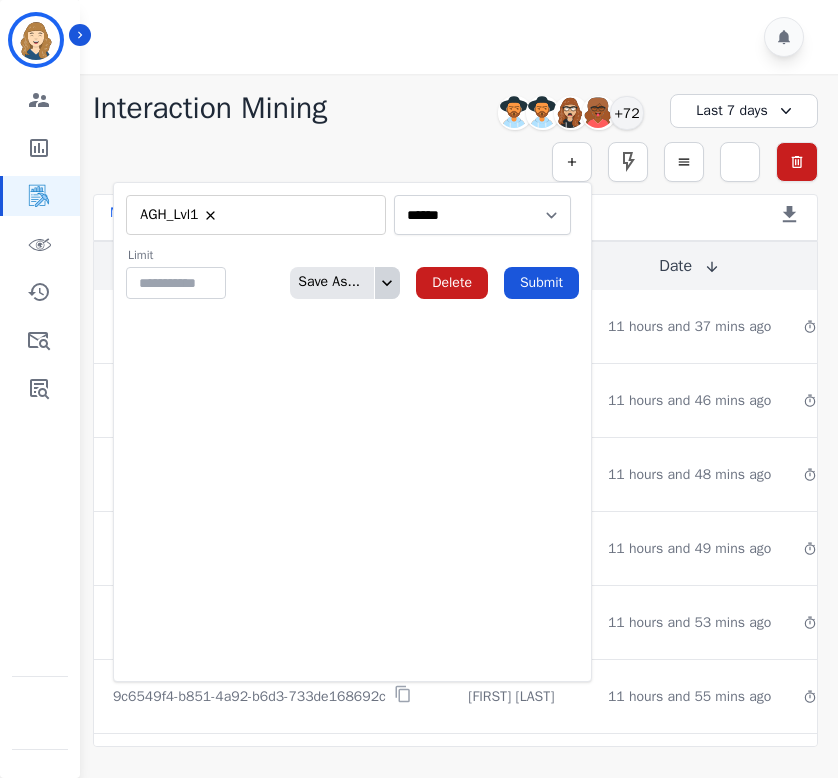 type on "**" 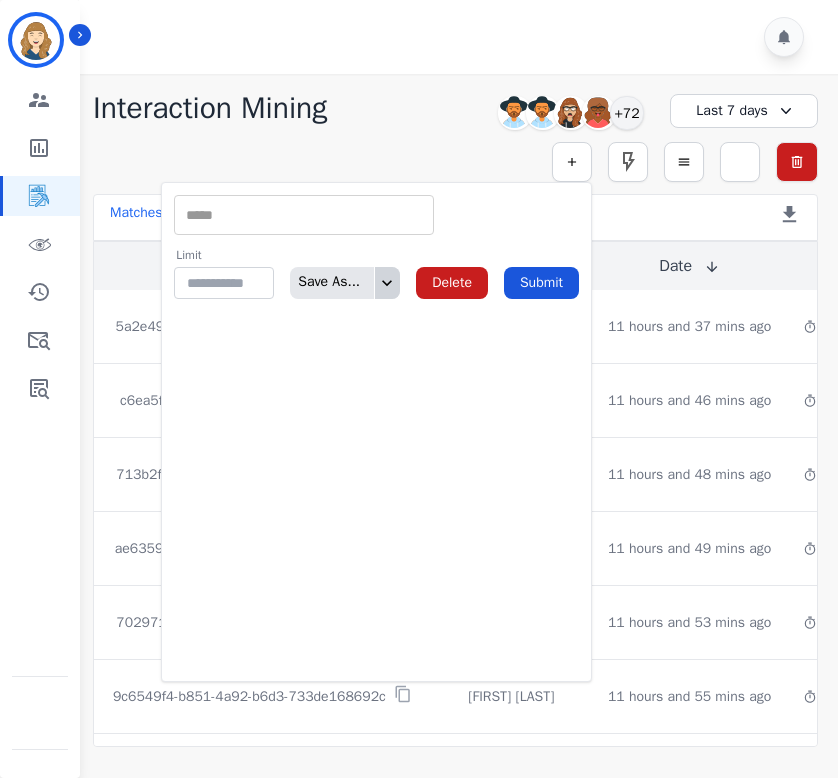 click 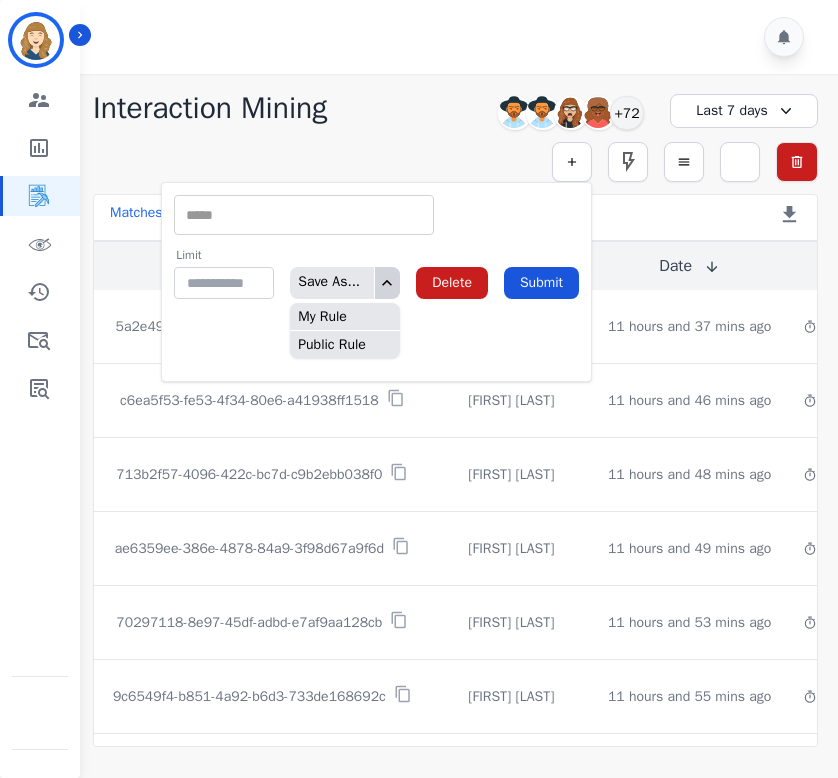 click 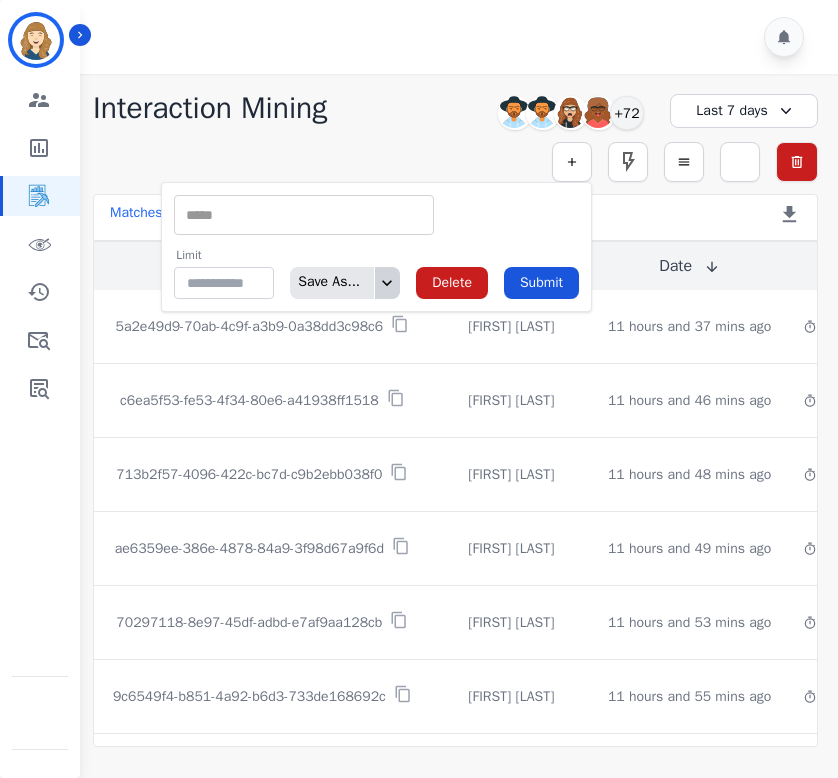 click 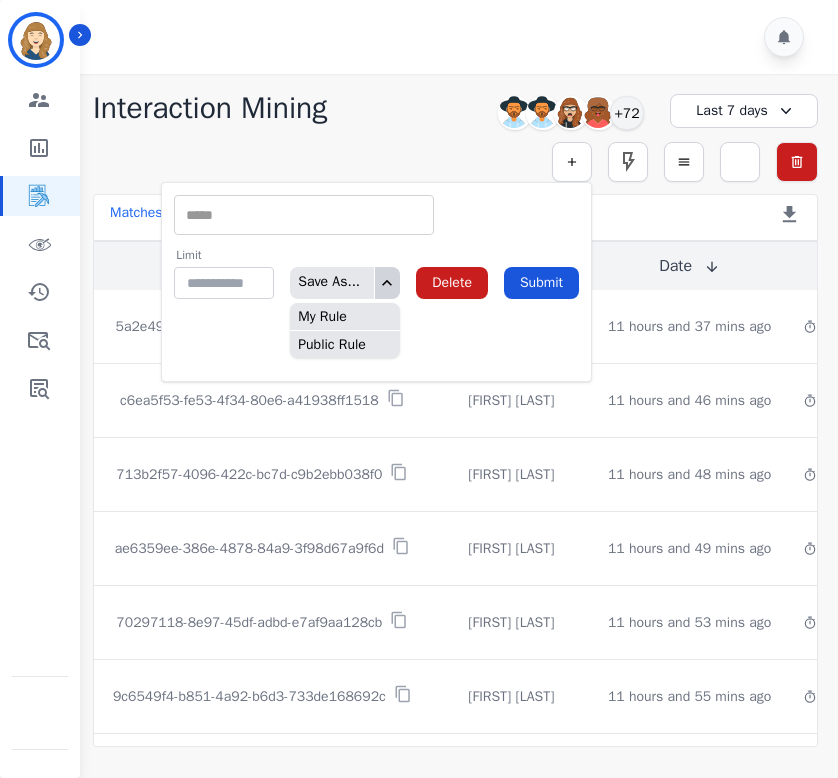click 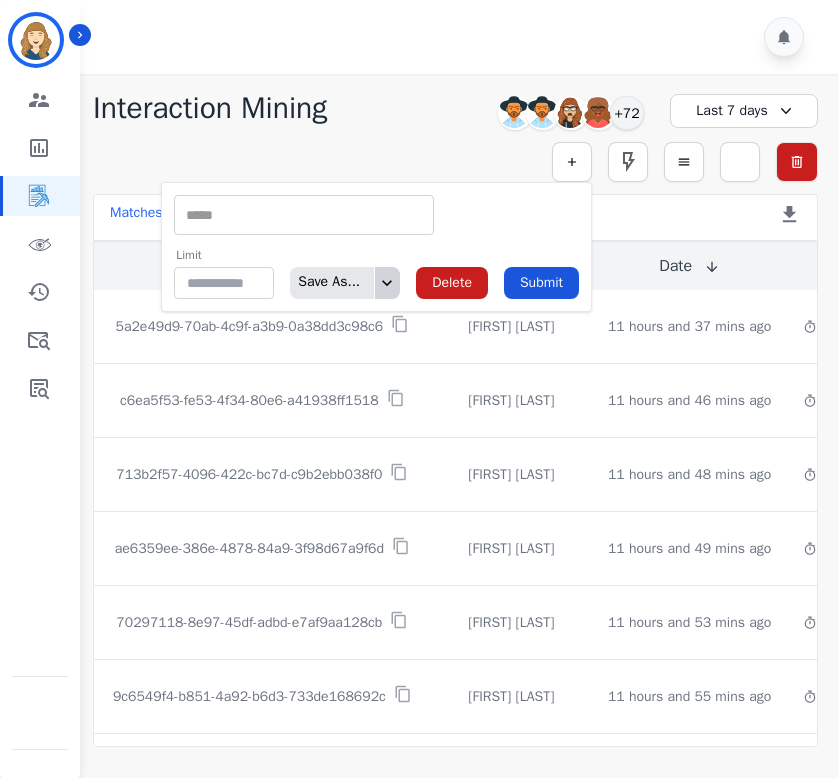 click at bounding box center [304, 215] 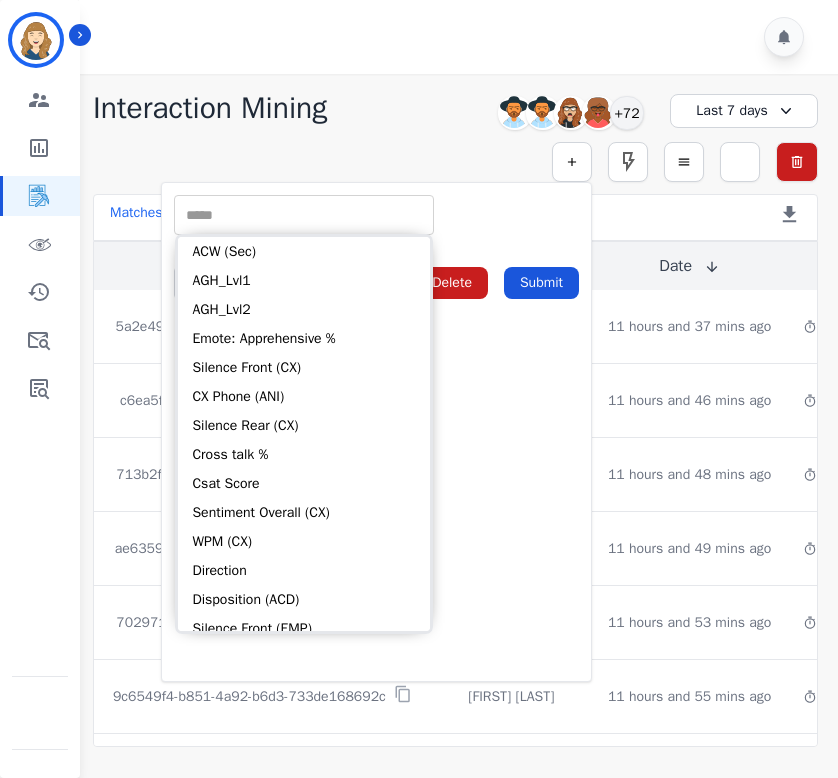 click on "**             ACW (Sec)   AGH_Lvl1   AGH_Lvl2   Emote: Apprehensive %   Silence Front (CX)   CX Phone (ANI)   Silence Rear (CX)   Cross talk %   Csat Score   Sentiment Overall (CX)   WPM (CX)   Direction   Disposition (ACD)   Silence Front (EMP)   Silence Rear (EMP)   Sentiment Overall (EMP)   WPM (EMP)   Emote: Escalated %   First to Talk   Emote: Happy %" at bounding box center [376, 215] 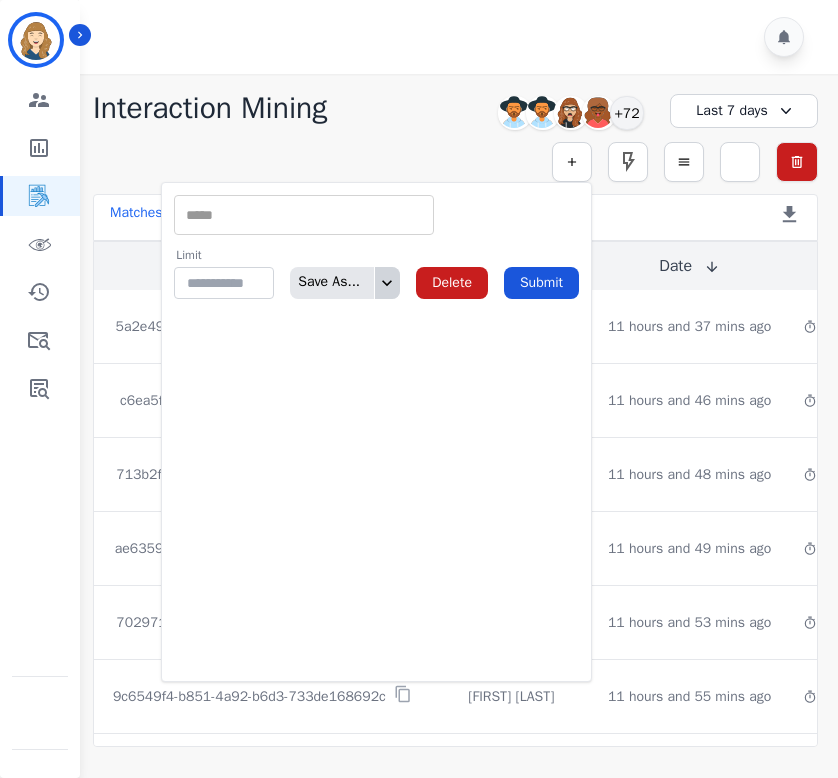 click on "**             ACW (Sec)   AGH_Lvl1   AGH_Lvl2   Emote: Apprehensive %   Silence Front (CX)   CX Phone (ANI)   Silence Rear (CX)   Cross talk %   Csat Score   Sentiment Overall (CX)   WPM (CX)   Direction   Disposition (ACD)   Silence Front (EMP)   Silence Rear (EMP)   Sentiment Overall (EMP)   WPM (EMP)   Emote: Escalated %   First to Talk   Emote: Happy %" at bounding box center [304, 215] 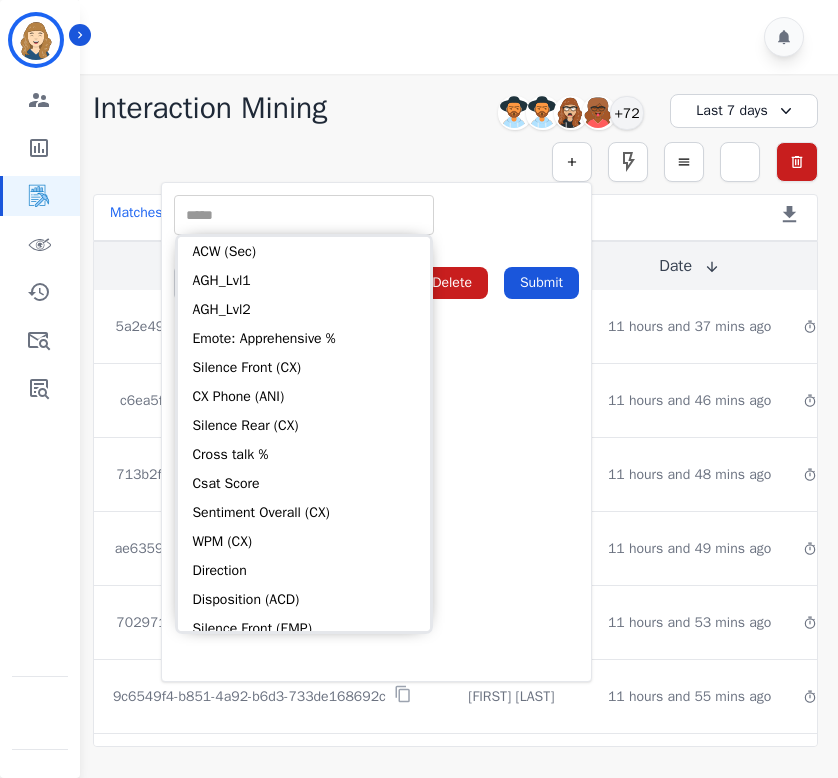 click on "**             ACW (Sec)   AGH_Lvl1   AGH_Lvl2   Emote: Apprehensive %   Silence Front (CX)   CX Phone (ANI)   Silence Rear (CX)   Cross talk %   Csat Score   Sentiment Overall (CX)   WPM (CX)   Direction   Disposition (ACD)   Silence Front (EMP)   Silence Rear (EMP)   Sentiment Overall (EMP)   WPM (EMP)   Emote: Escalated %   First to Talk   Emote: Happy %" at bounding box center [376, 215] 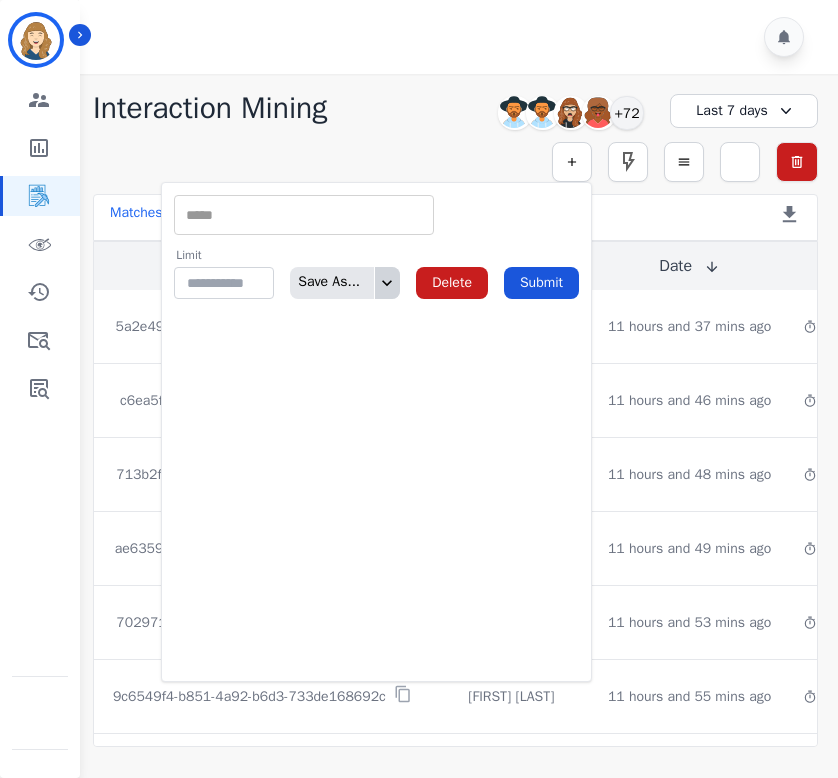 click on "**             ACW (Sec)   AGH_Lvl1   AGH_Lvl2   Emote: Apprehensive %   Silence Front (CX)   CX Phone (ANI)   Silence Rear (CX)   Cross talk %   Csat Score   Sentiment Overall (CX)   WPM (CX)   Direction   Disposition (ACD)   Silence Front (EMP)   Silence Rear (EMP)   Sentiment Overall (EMP)   WPM (EMP)   Emote: Escalated %   First to Talk   Emote: Happy %" at bounding box center (304, 215) 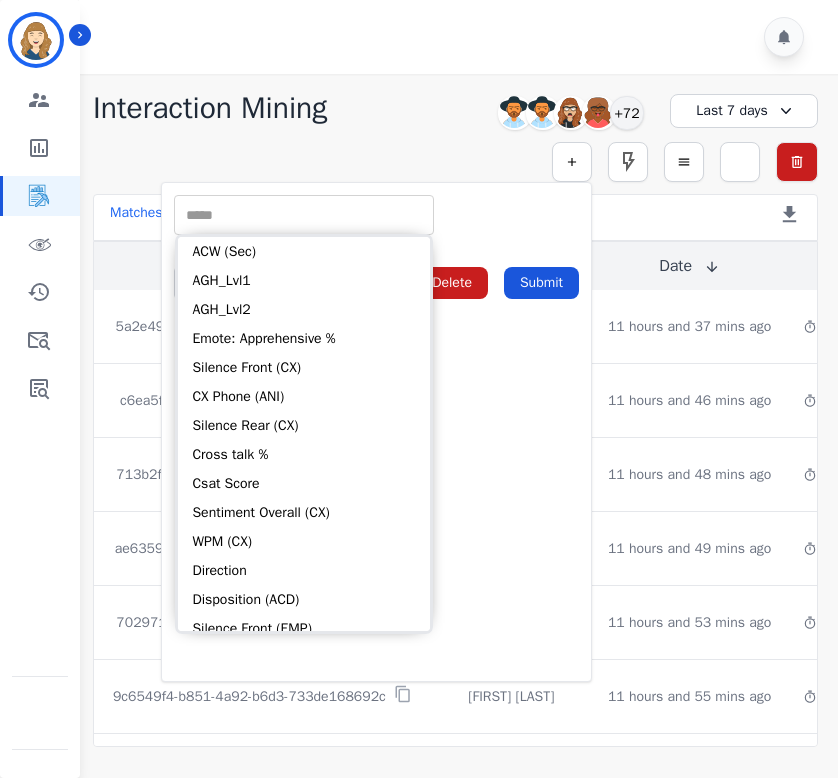 click on "**             ACW (Sec)   AGH_Lvl1   AGH_Lvl2   Emote: Apprehensive %   Silence Front (CX)   CX Phone (ANI)   Silence Rear (CX)   Cross talk %   Csat Score   Sentiment Overall (CX)   WPM (CX)   Direction   Disposition (ACD)   Silence Front (EMP)   Silence Rear (EMP)   Sentiment Overall (EMP)   WPM (EMP)   Emote: Escalated %   First to Talk   Emote: Happy %" at bounding box center (376, 215) 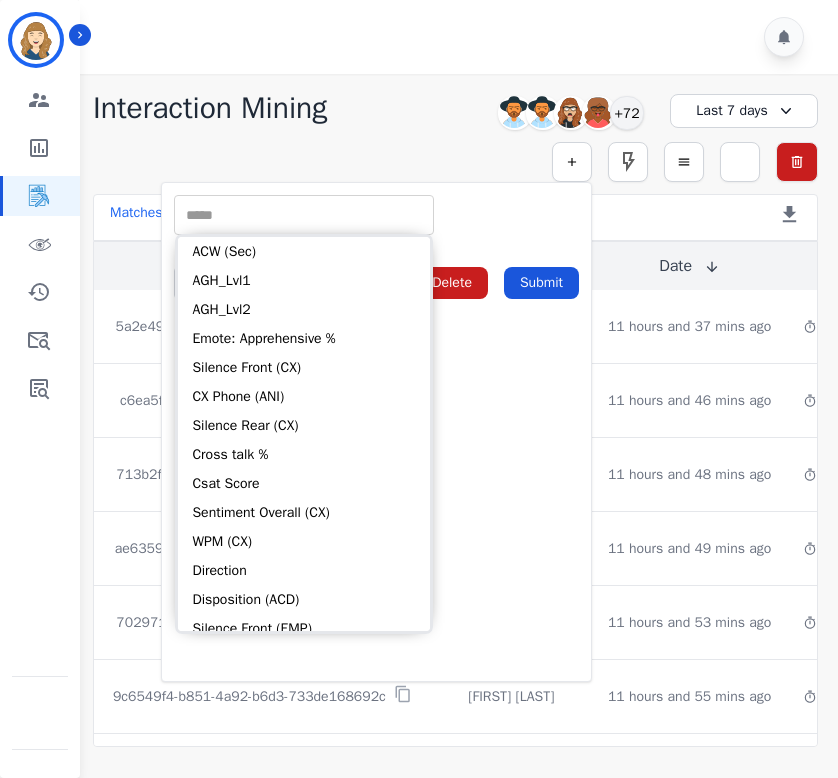 click at bounding box center (304, 215) 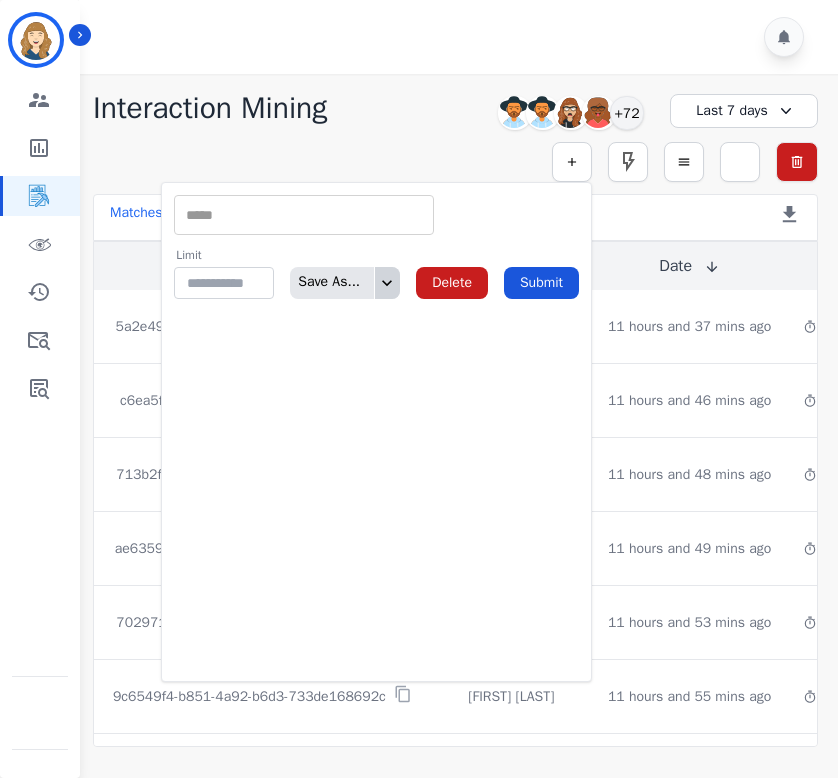 click on "**             ACW (Sec)   AGH_Lvl1   AGH_Lvl2   Emote: Apprehensive %   Silence Front (CX)   CX Phone (ANI)   Silence Rear (CX)   Cross talk %   Csat Score   Sentiment Overall (CX)   WPM (CX)   Direction   Disposition (ACD)   Silence Front (EMP)   Silence Rear (EMP)   Sentiment Overall (EMP)   WPM (EMP)   Emote: Escalated %   First to Talk   Emote: Happy %" at bounding box center (376, 215) 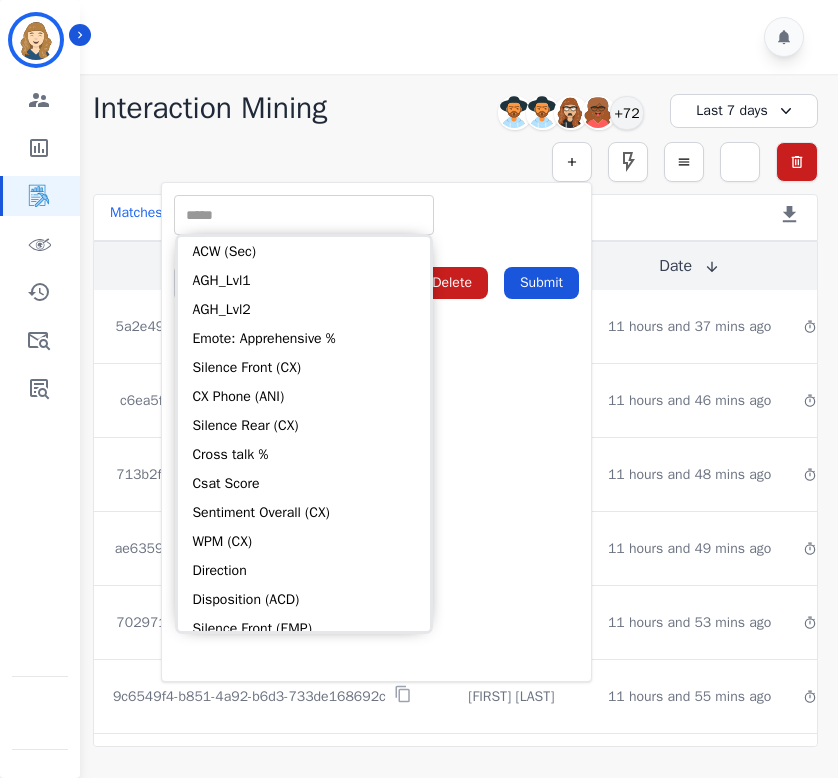 click at bounding box center [304, 215] 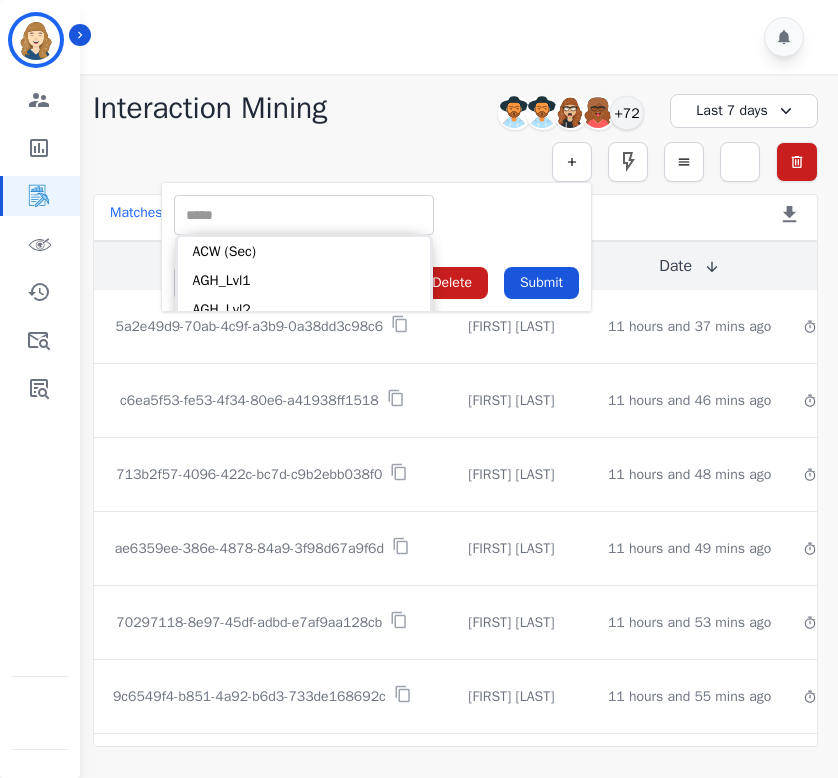 click on "**             ACW (Sec)   AGH_Lvl1   AGH_Lvl2   Emote: Apprehensive %   Silence Front (CX)   CX Phone (ANI)   Silence Rear (CX)   Cross talk %   Csat Score   Sentiment Overall (CX)   WPM (CX)   Direction   Disposition (ACD)   Silence Front (EMP)   Silence Rear (EMP)   Sentiment Overall (EMP)   WPM (EMP)   Emote: Escalated %   First to Talk   Emote: Happy %" at bounding box center [376, 215] 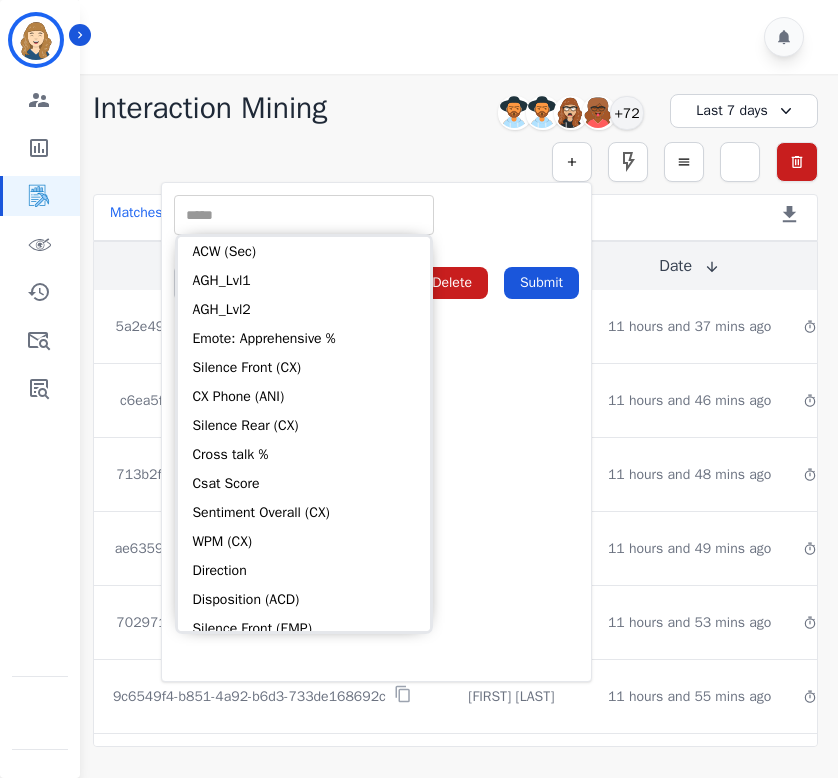 click at bounding box center [304, 215] 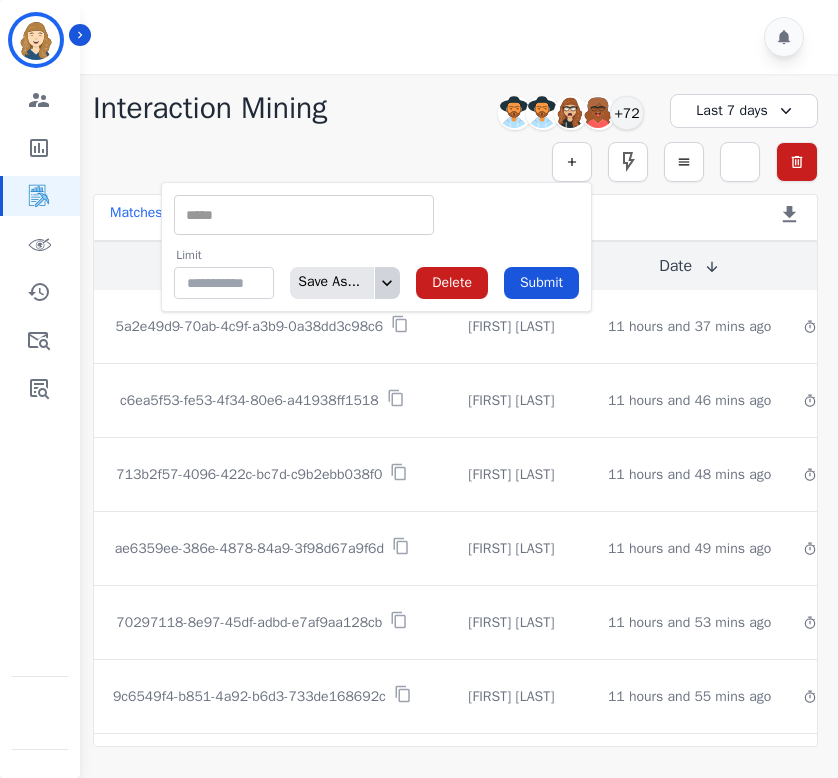 click at bounding box center (304, 215) 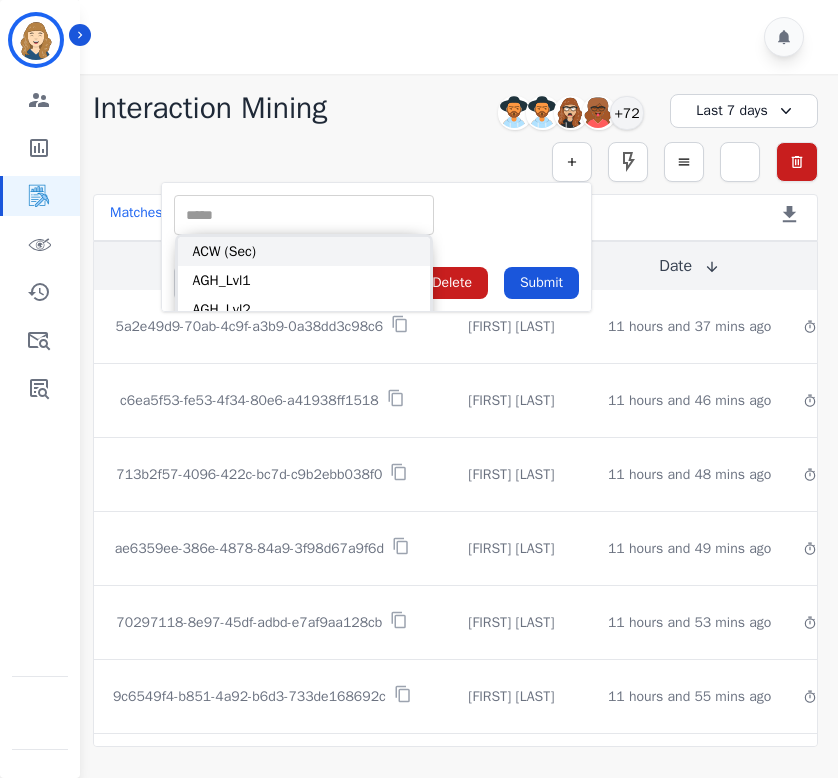 click on "ACW (Sec)" at bounding box center (304, 251) 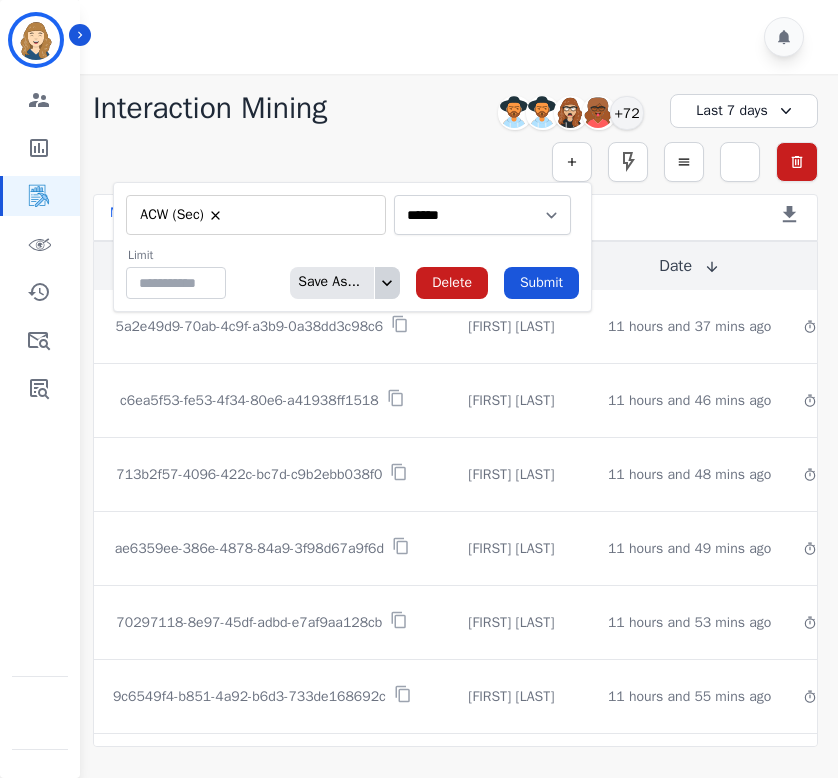 click on "**********" at bounding box center [256, 215] 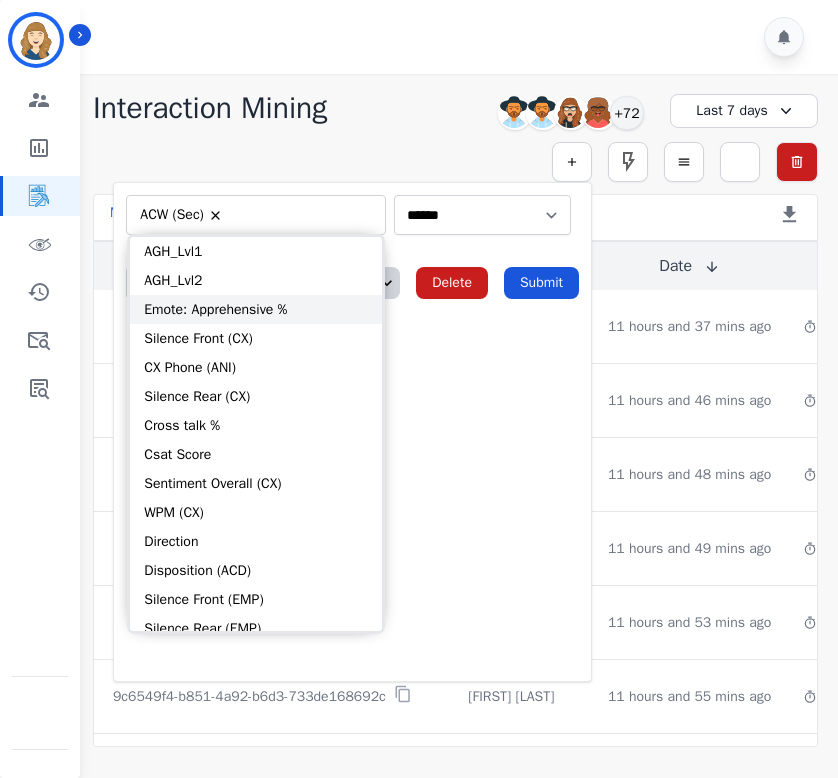 click on "Emote: Apprehensive %" at bounding box center [256, 309] 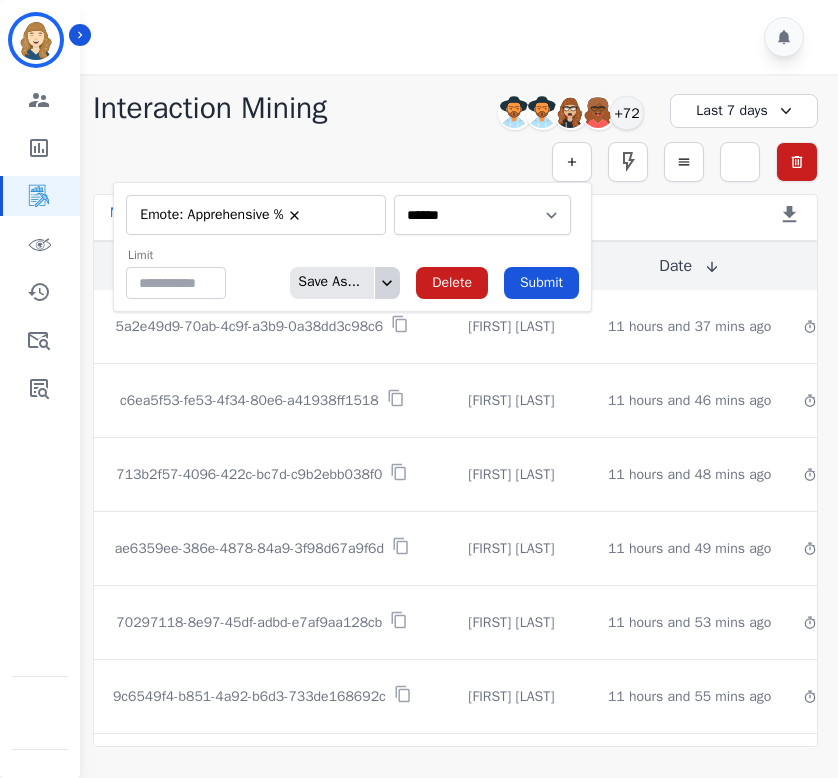 click at bounding box center (342, 215) 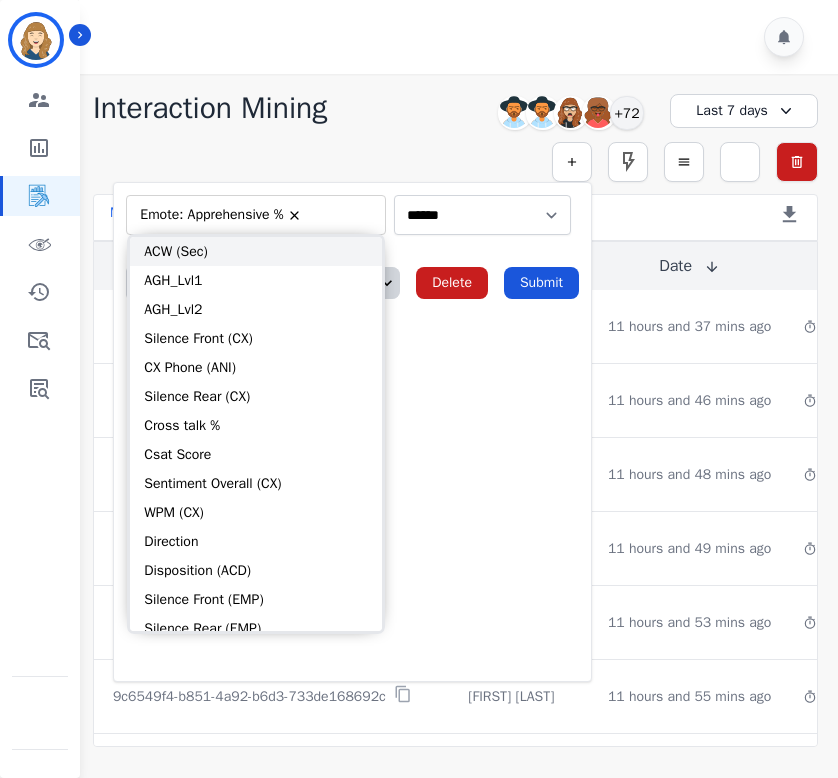 click on "ACW (Sec)" at bounding box center (256, 251) 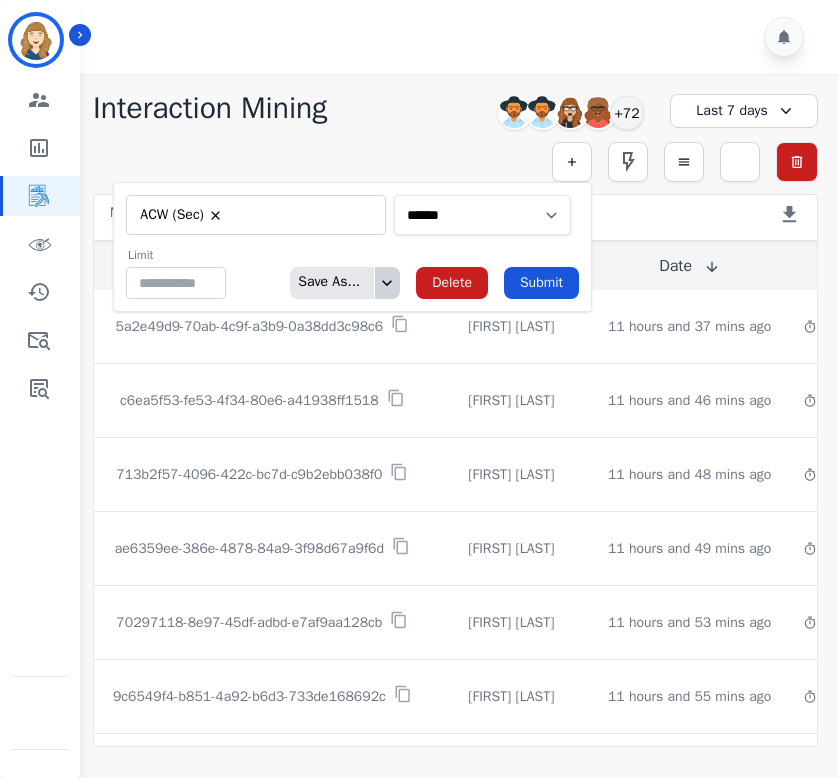 click on "**********" at bounding box center [482, 215] 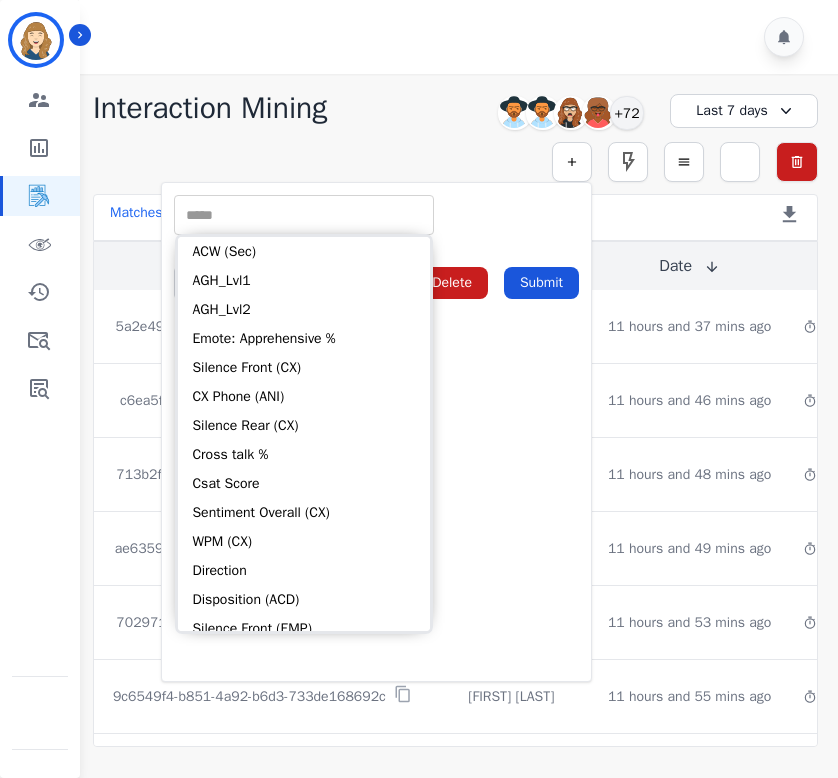 click at bounding box center (304, 215) 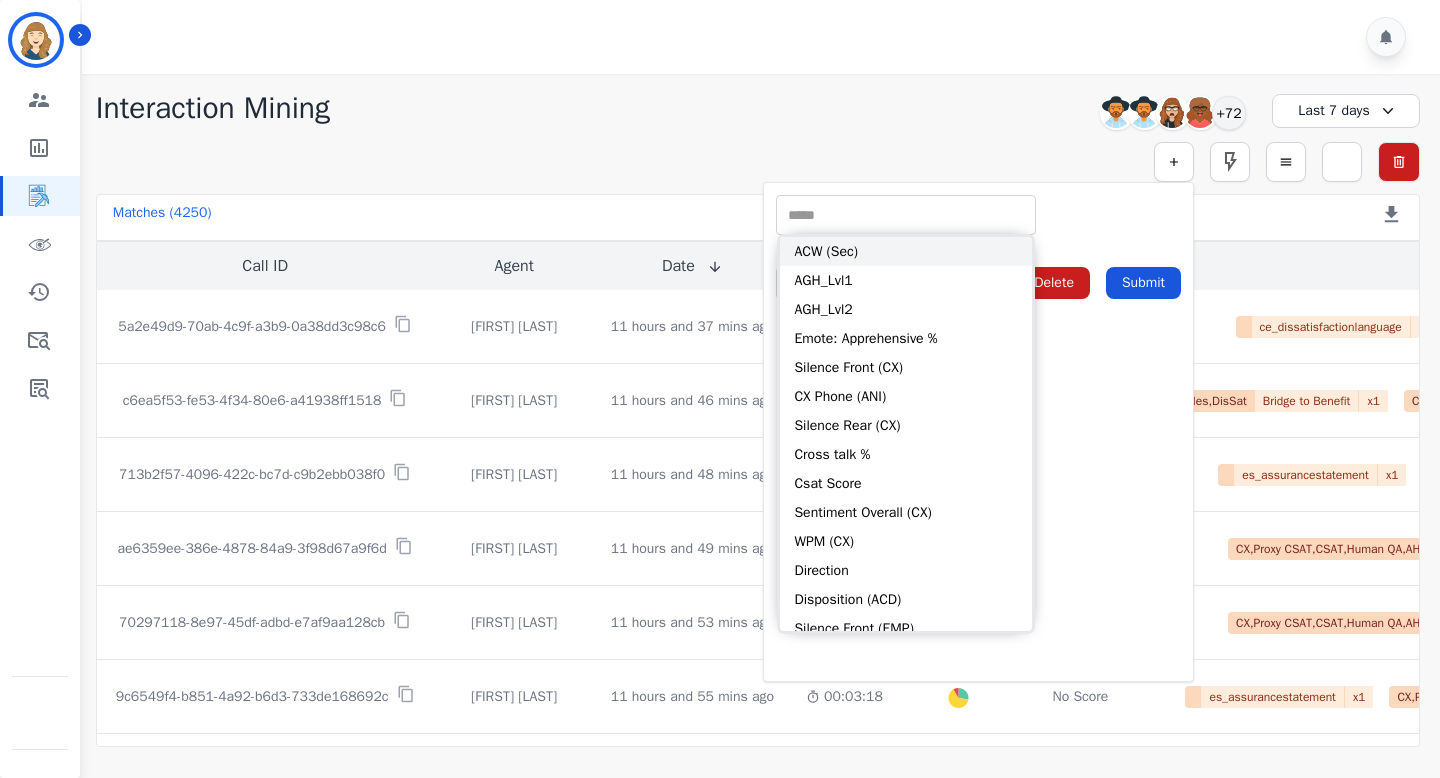 click on "AGH_Lvl1" at bounding box center (906, 280) 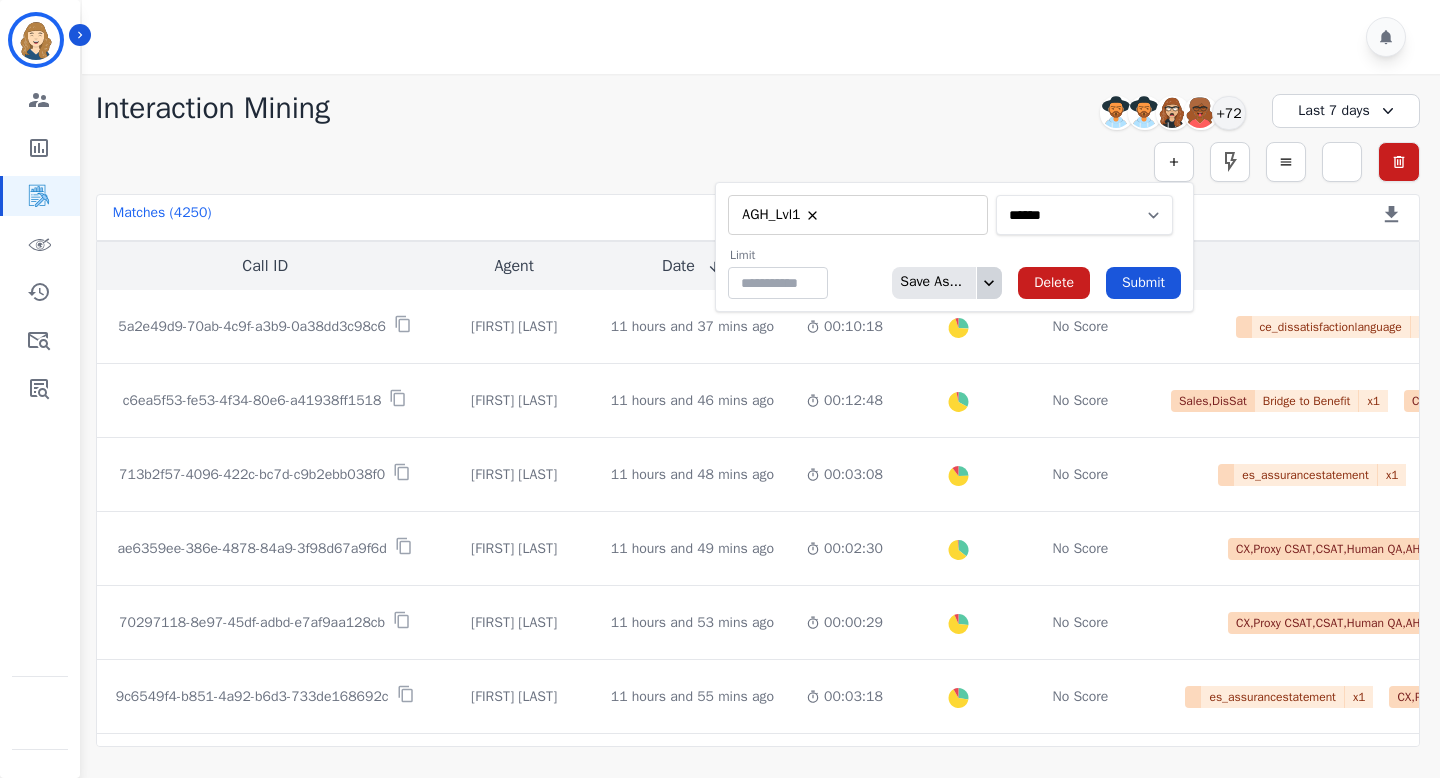click on "**********" at bounding box center (1084, 215) 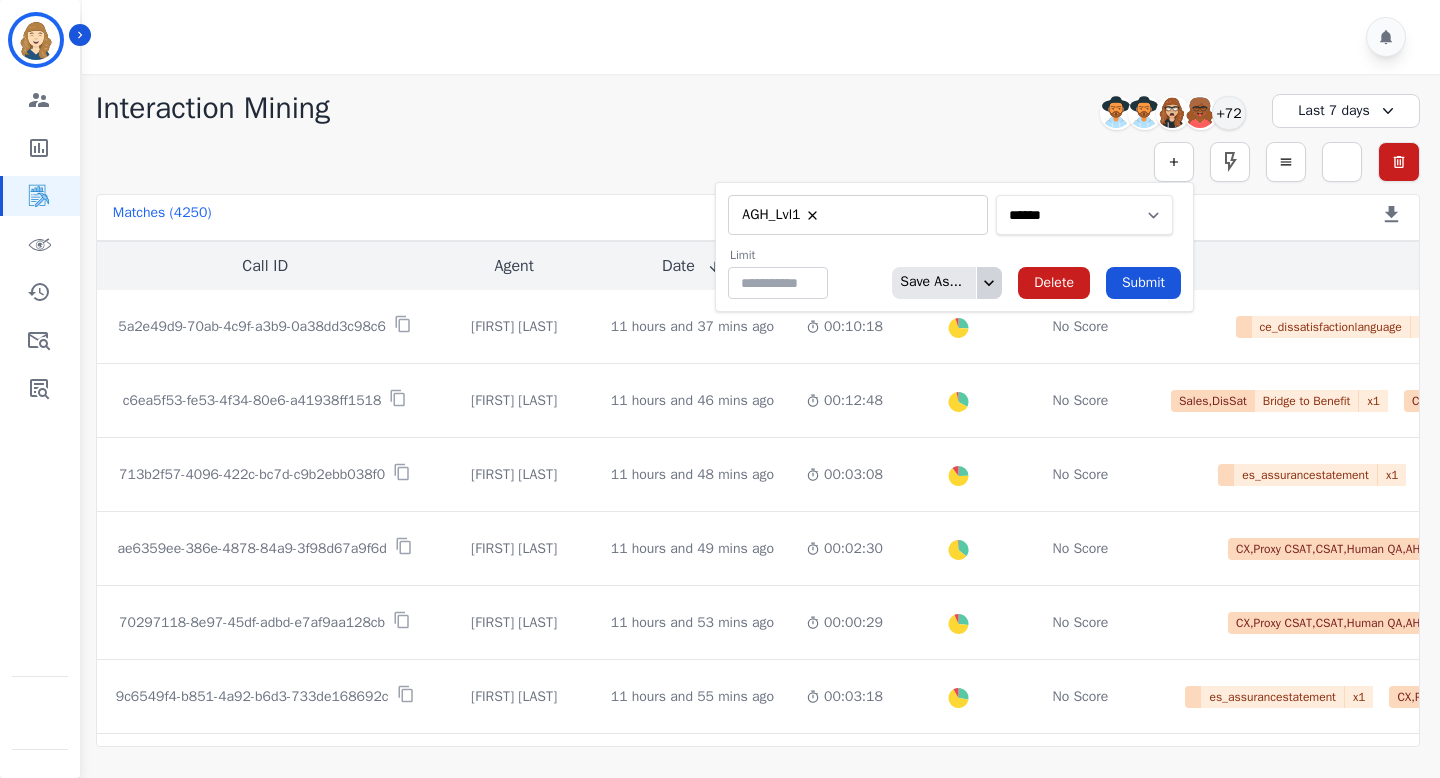 click on "**********" at bounding box center (1084, 215) 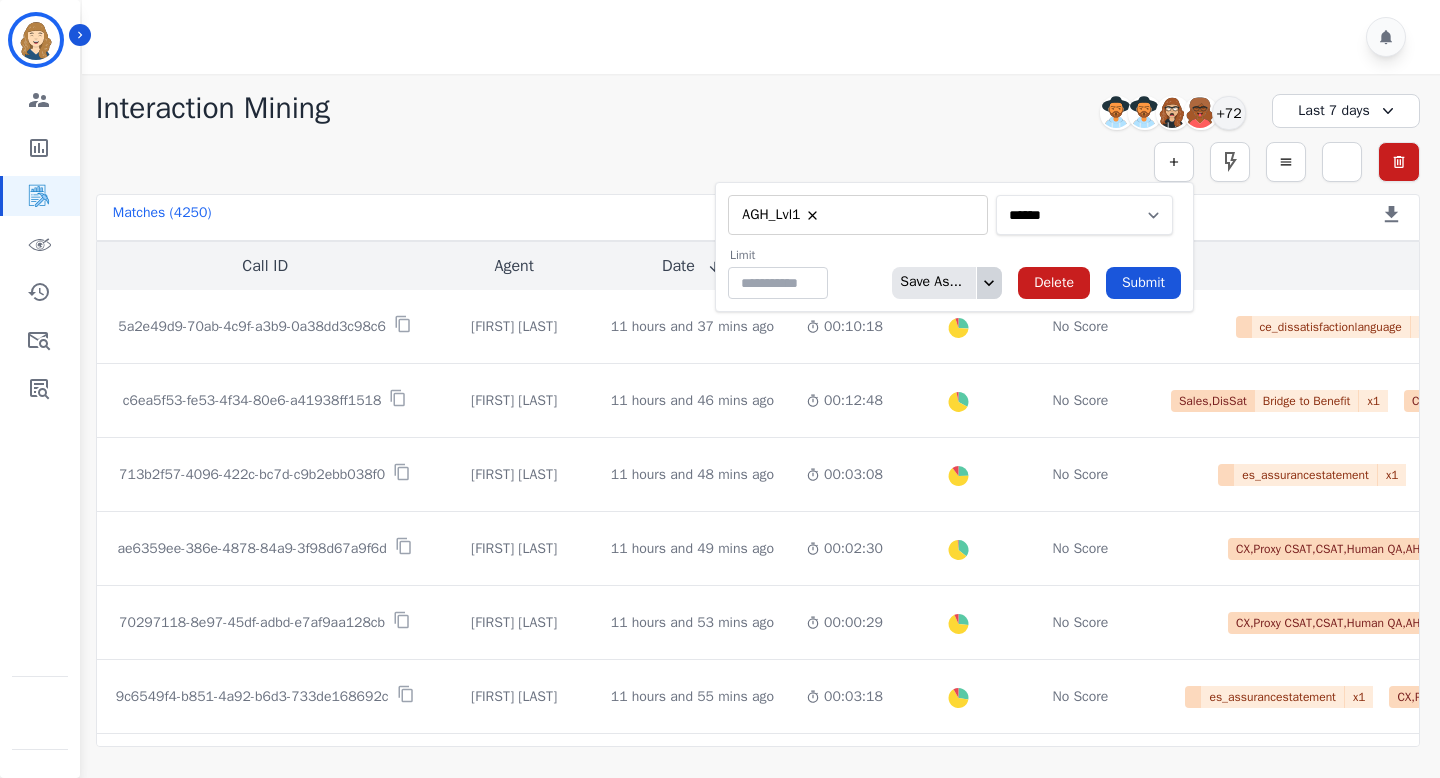 select on "*********" 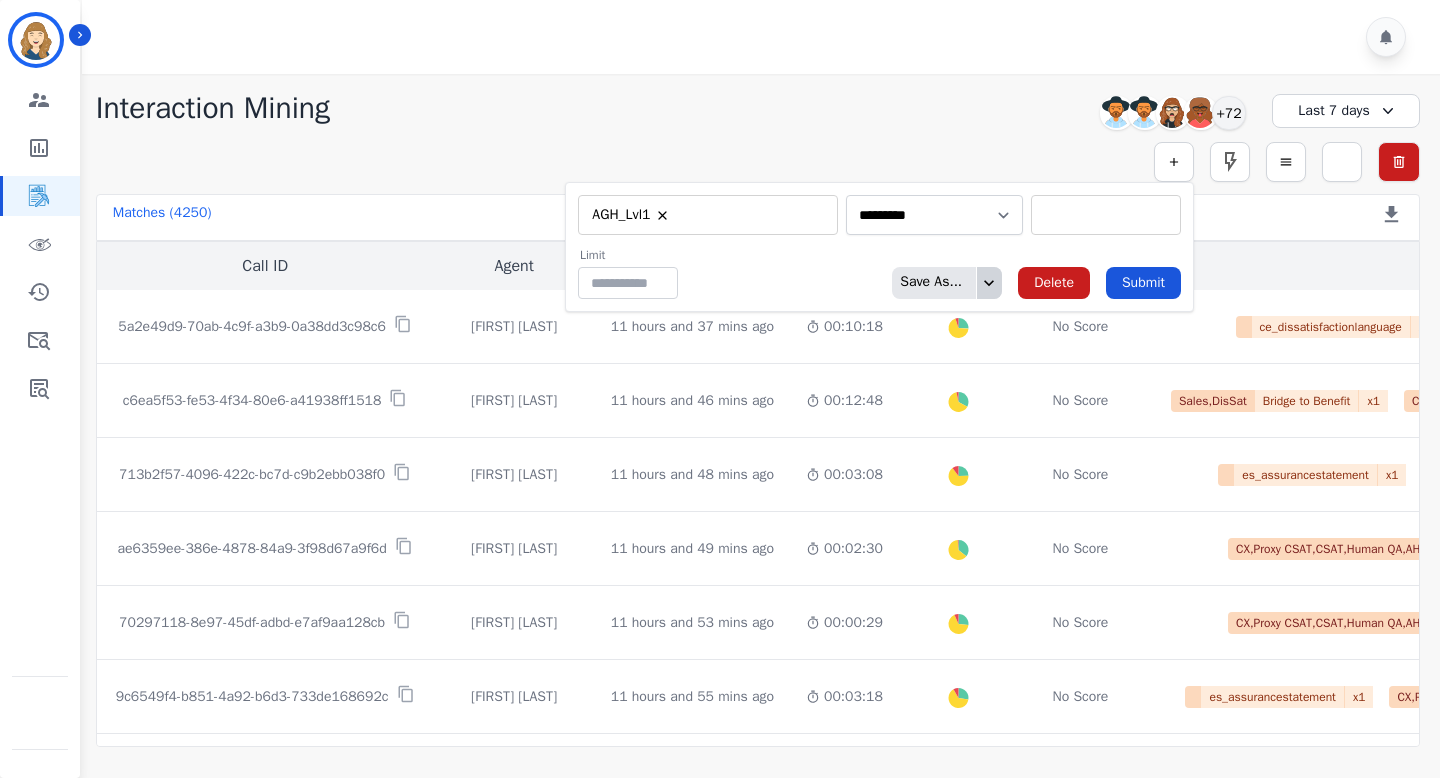 click at bounding box center (1106, 215) 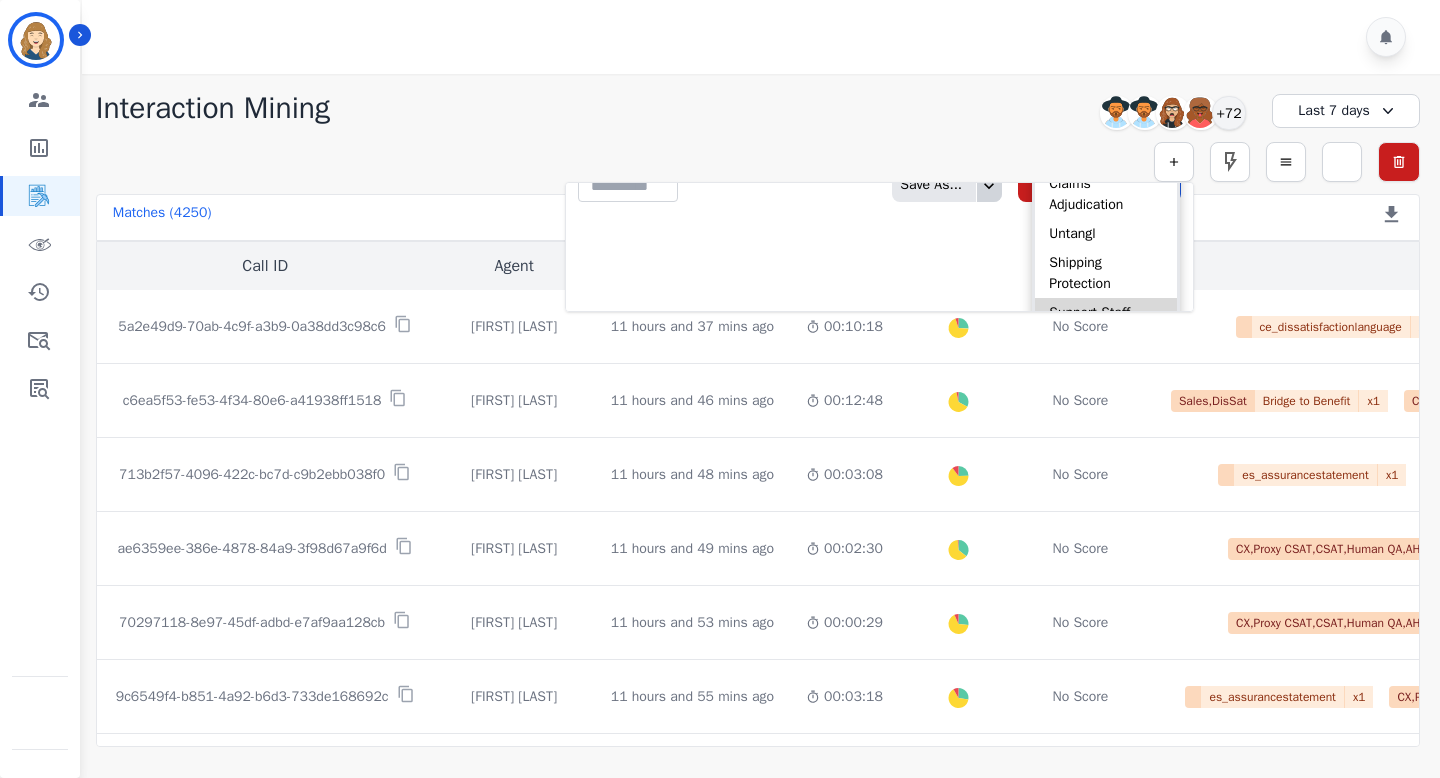 scroll, scrollTop: 0, scrollLeft: 0, axis: both 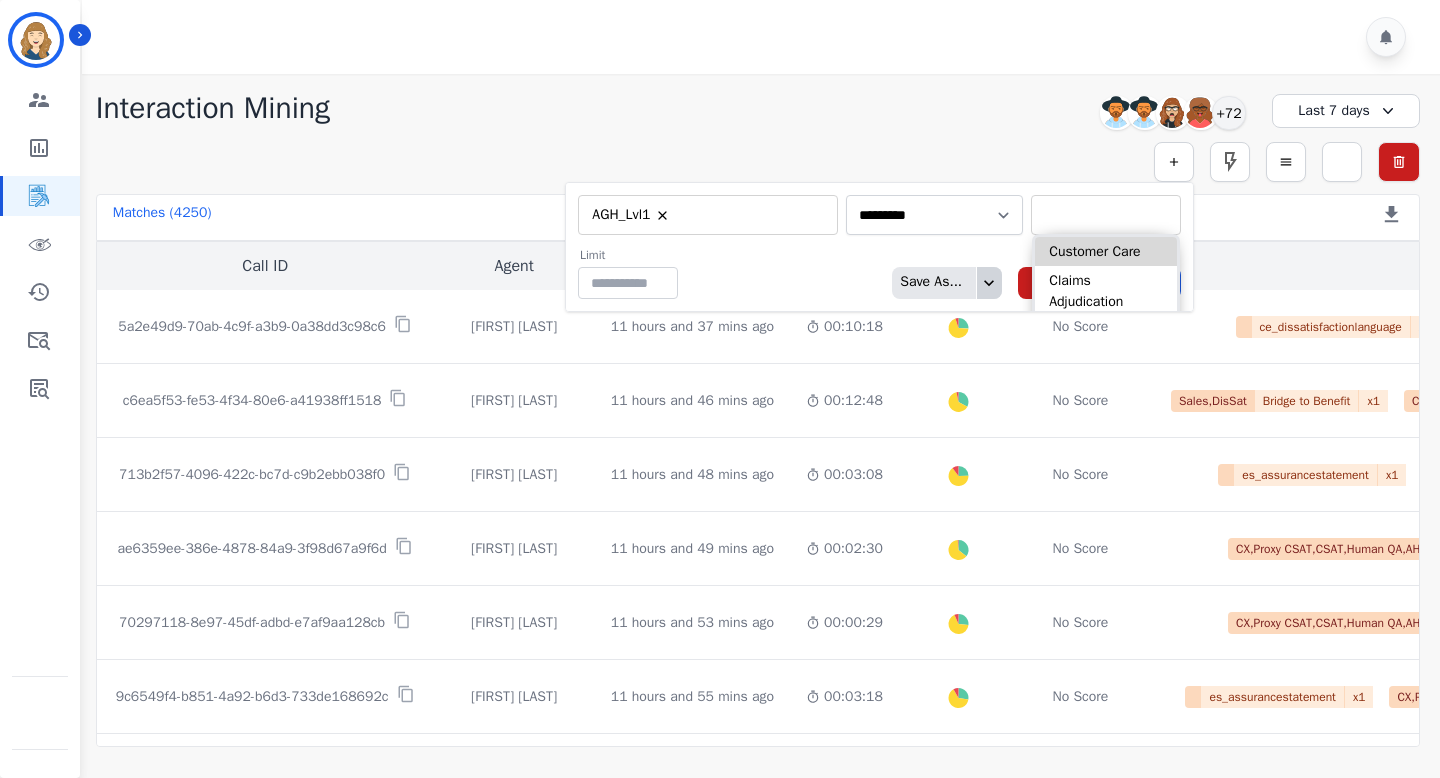 click on "Customer Care" at bounding box center (1106, 251) 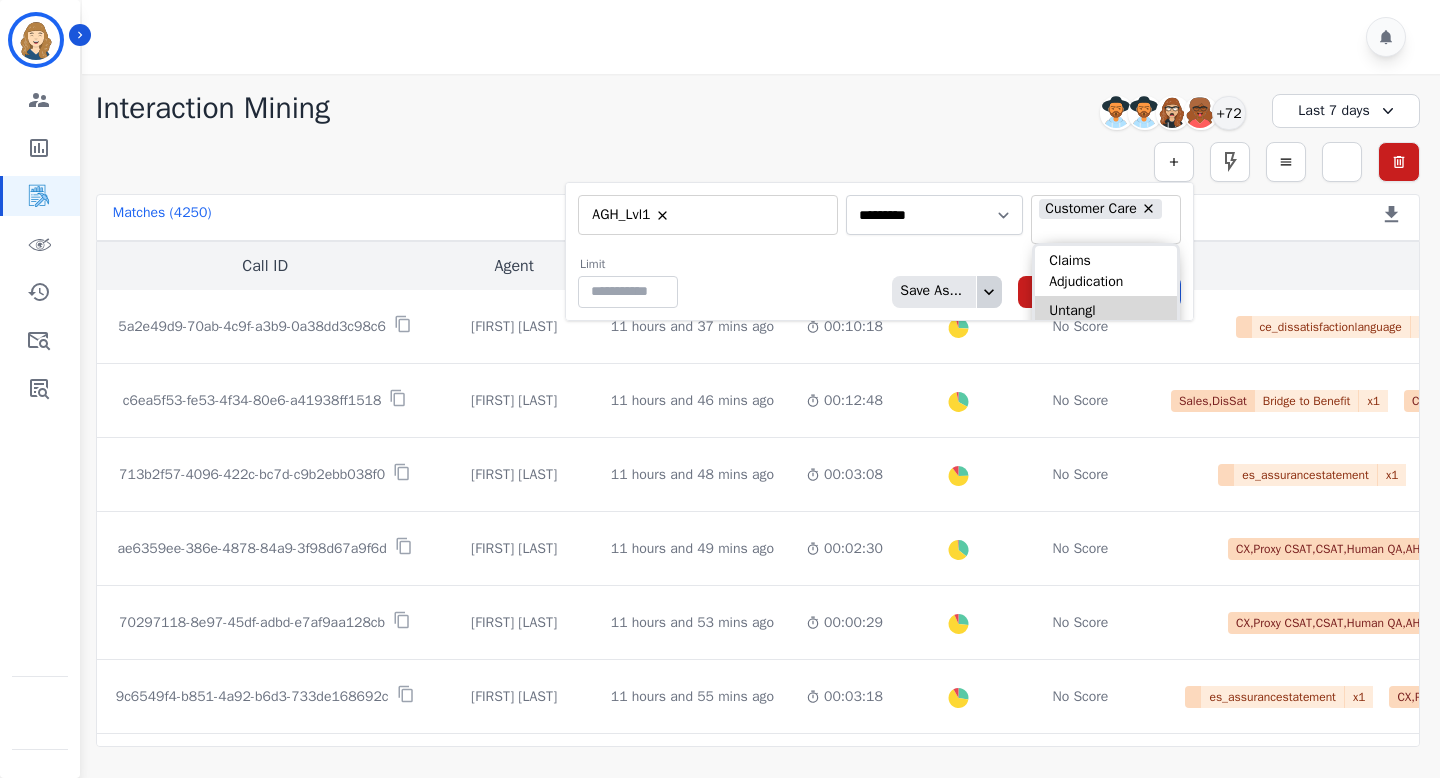 click on "Untangl" at bounding box center (1106, 310) 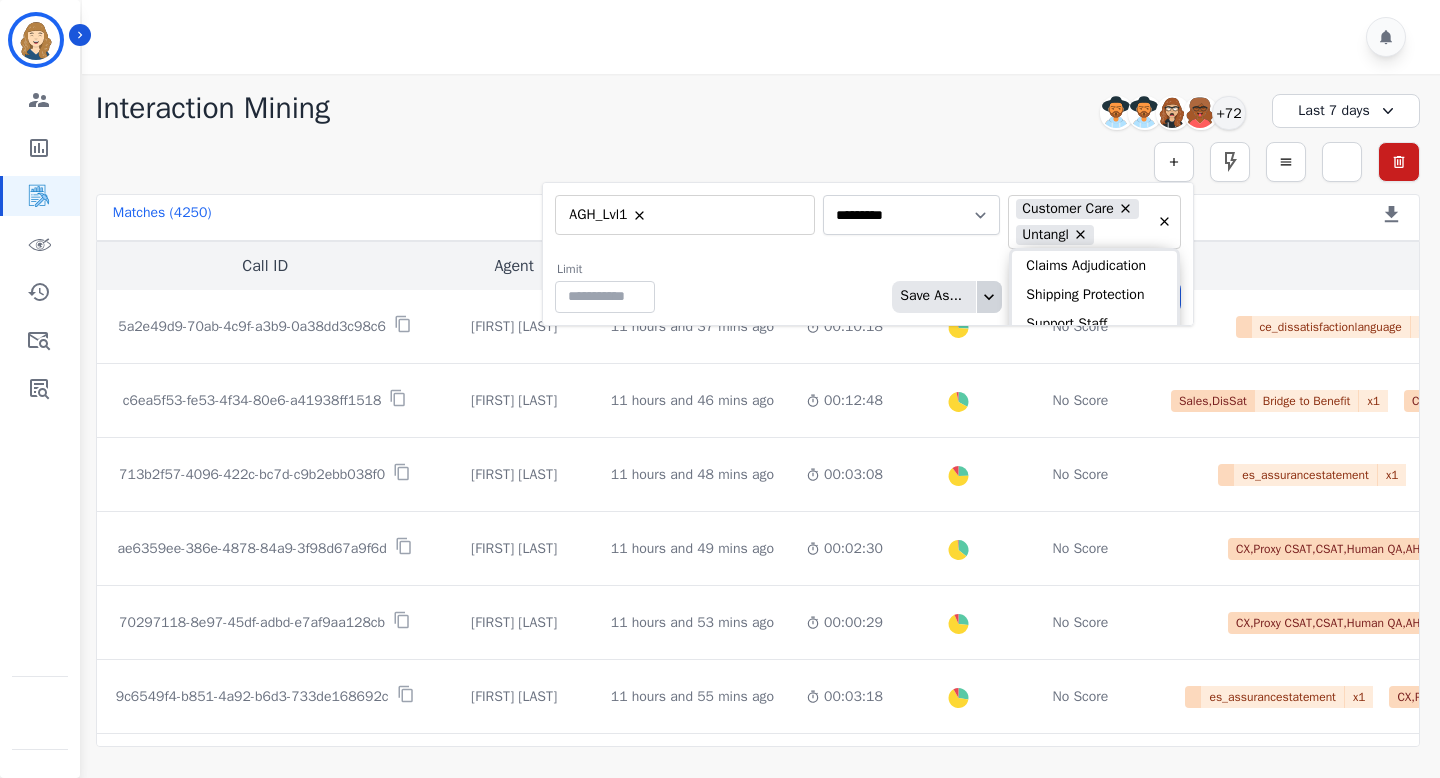 click on "**********" at bounding box center (868, 254) 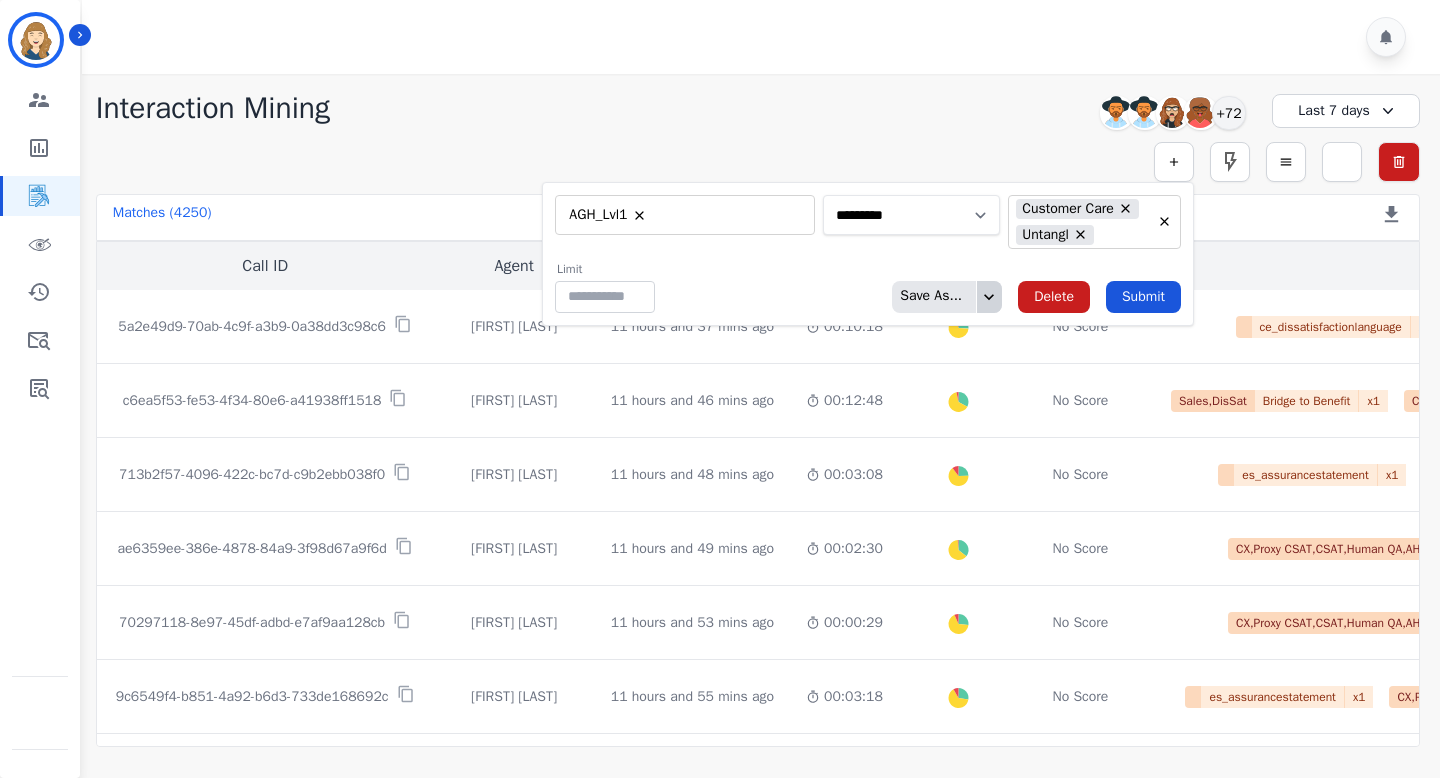 click on "**********" at bounding box center [911, 215] 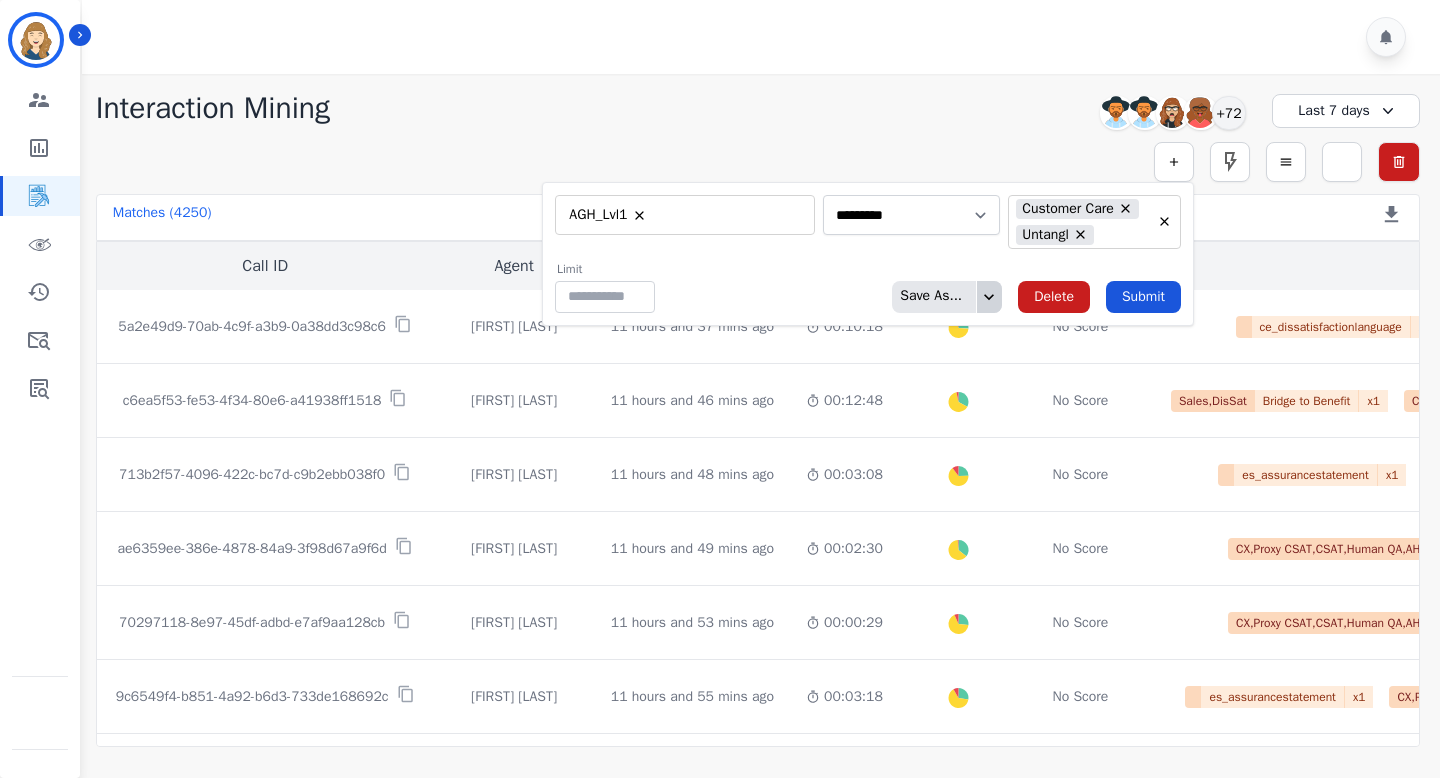 click 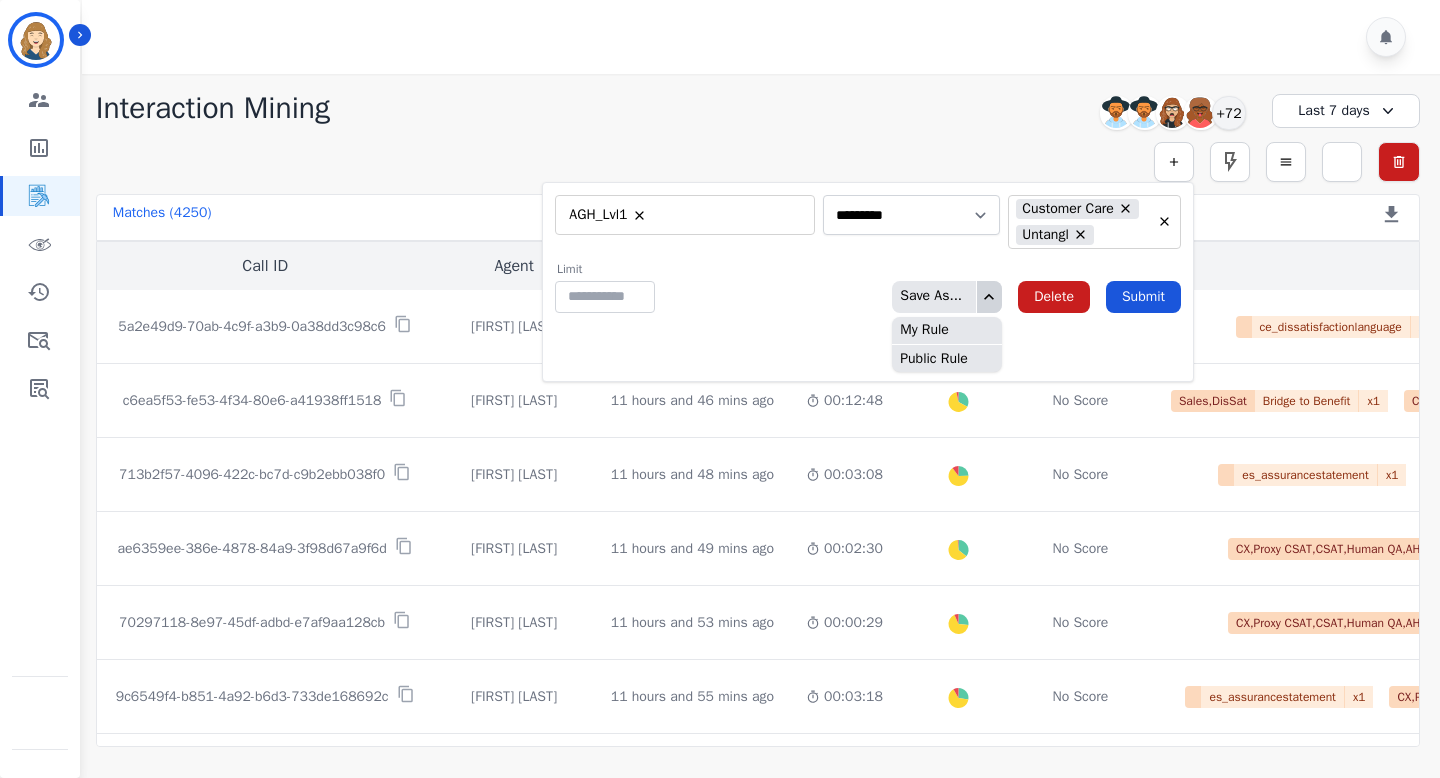 click 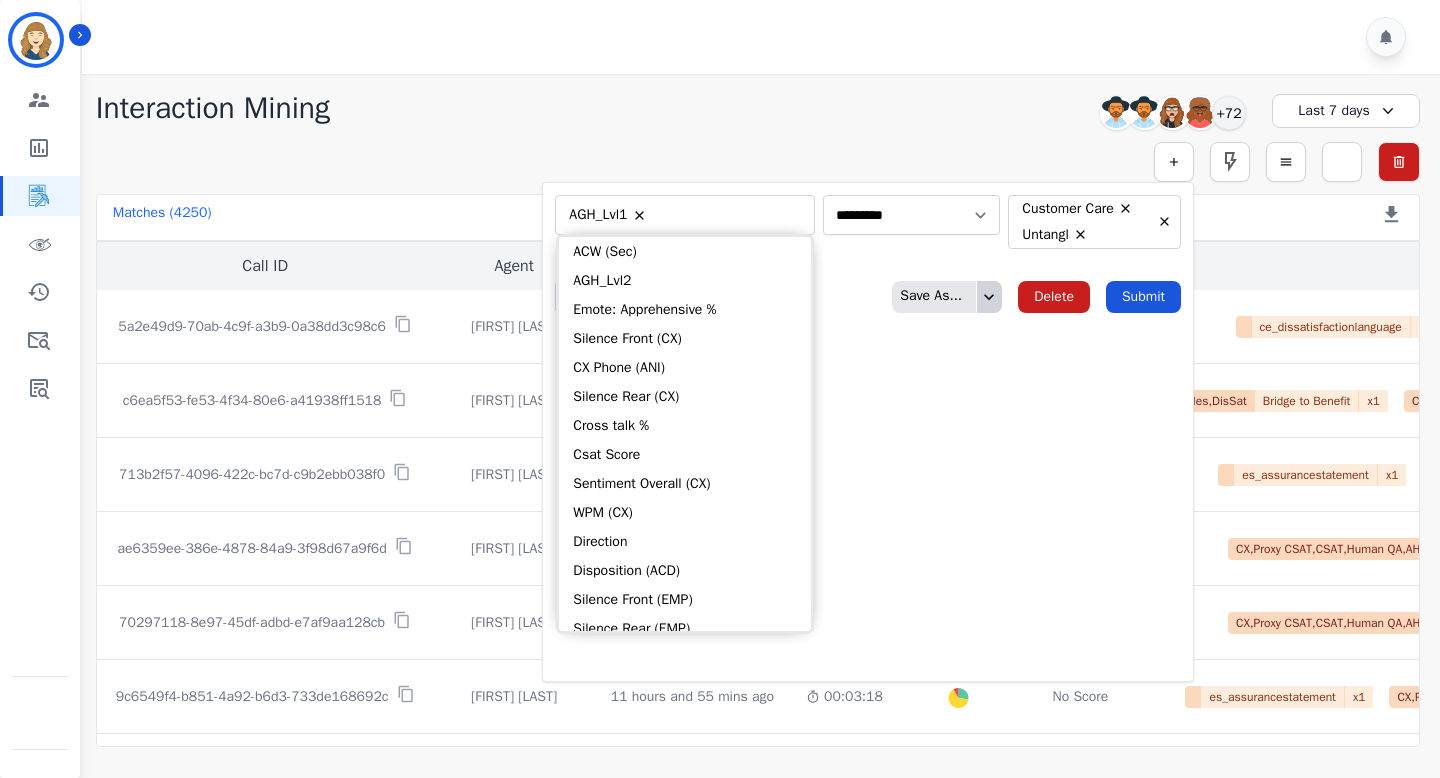 click at bounding box center [729, 215] 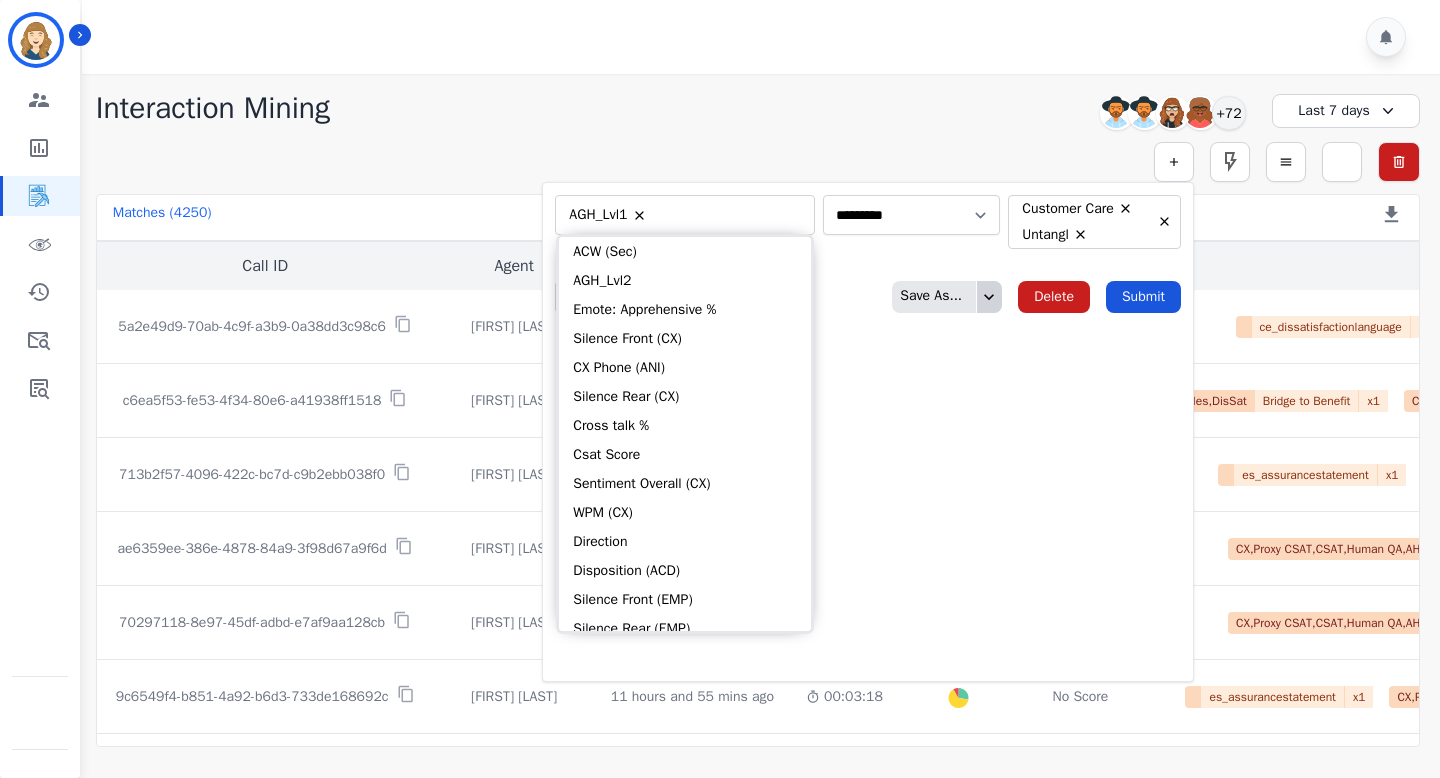 click on "**********" 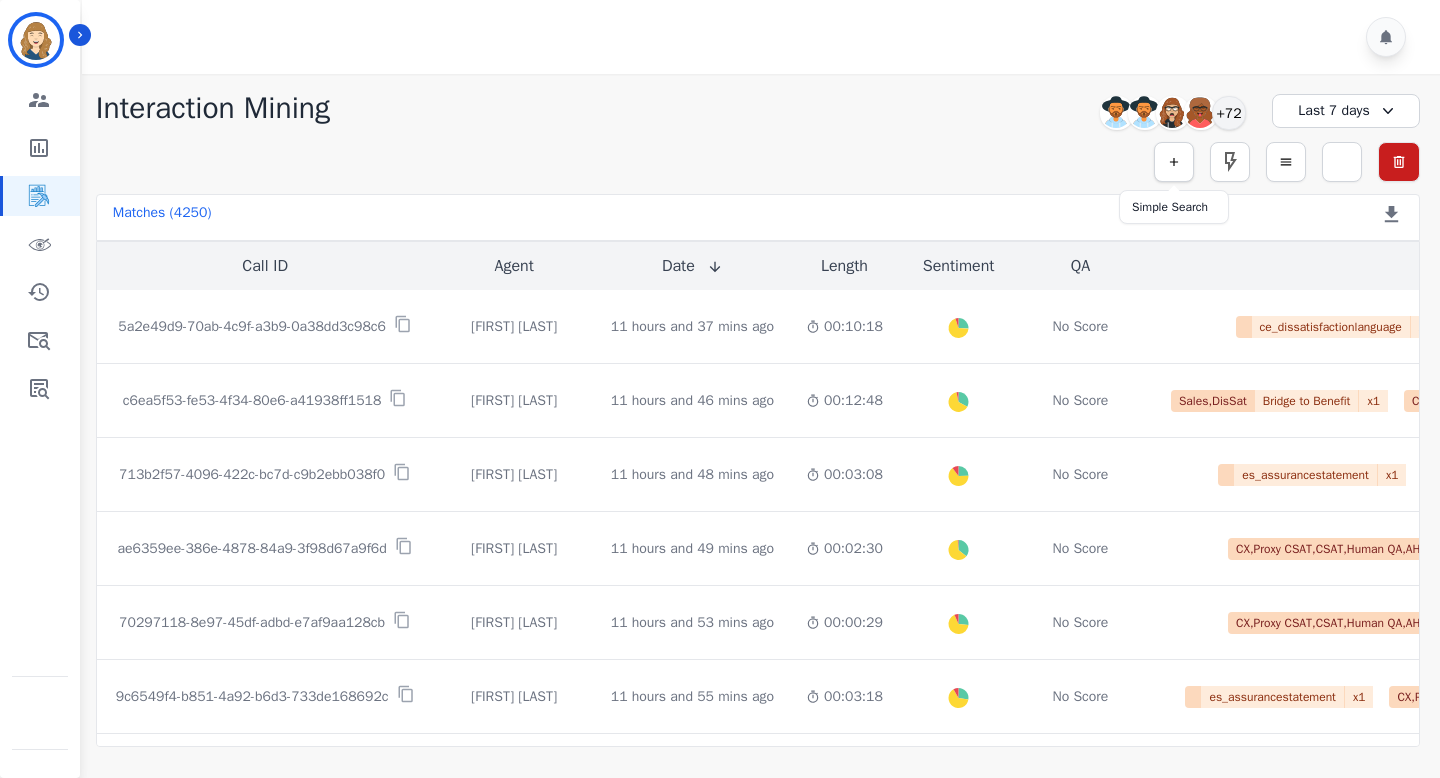 click 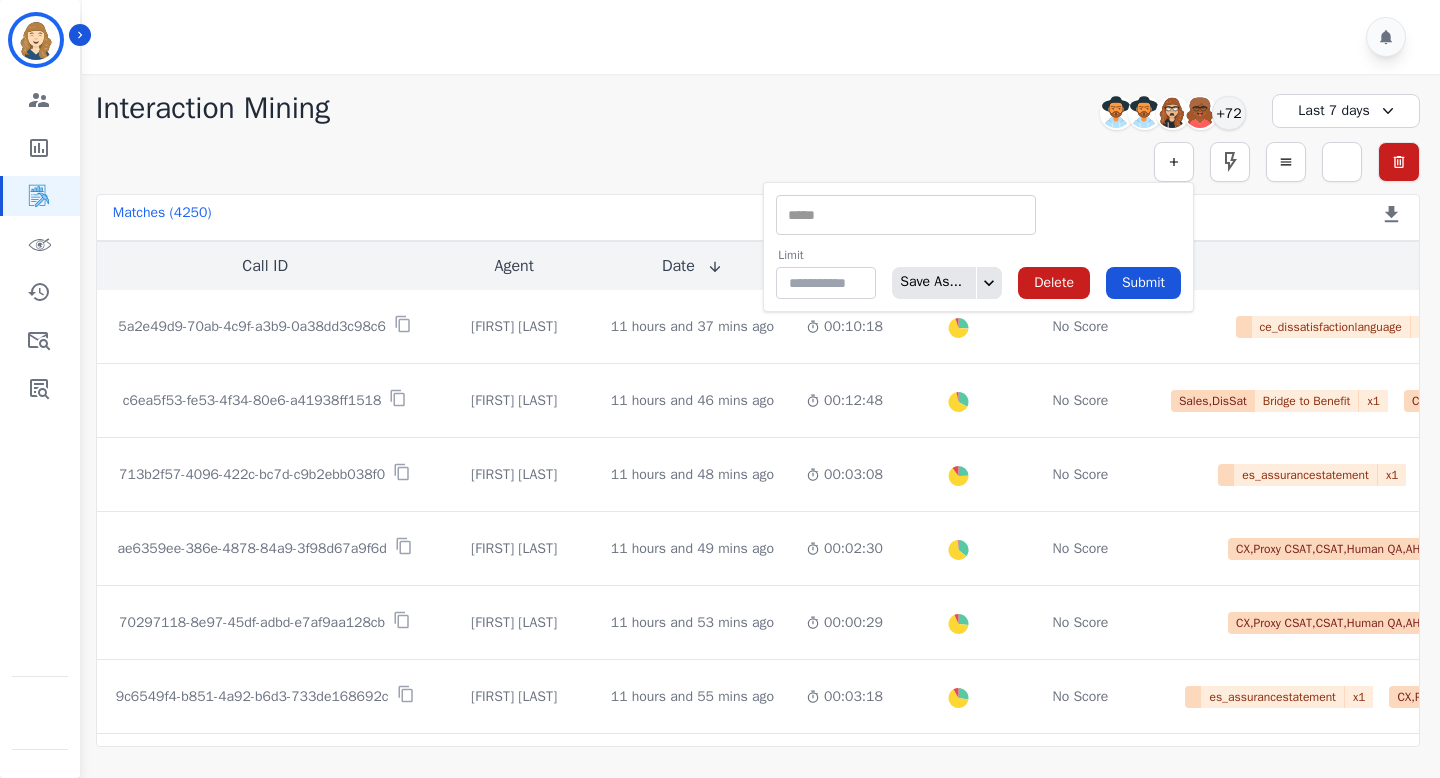 click at bounding box center [906, 215] 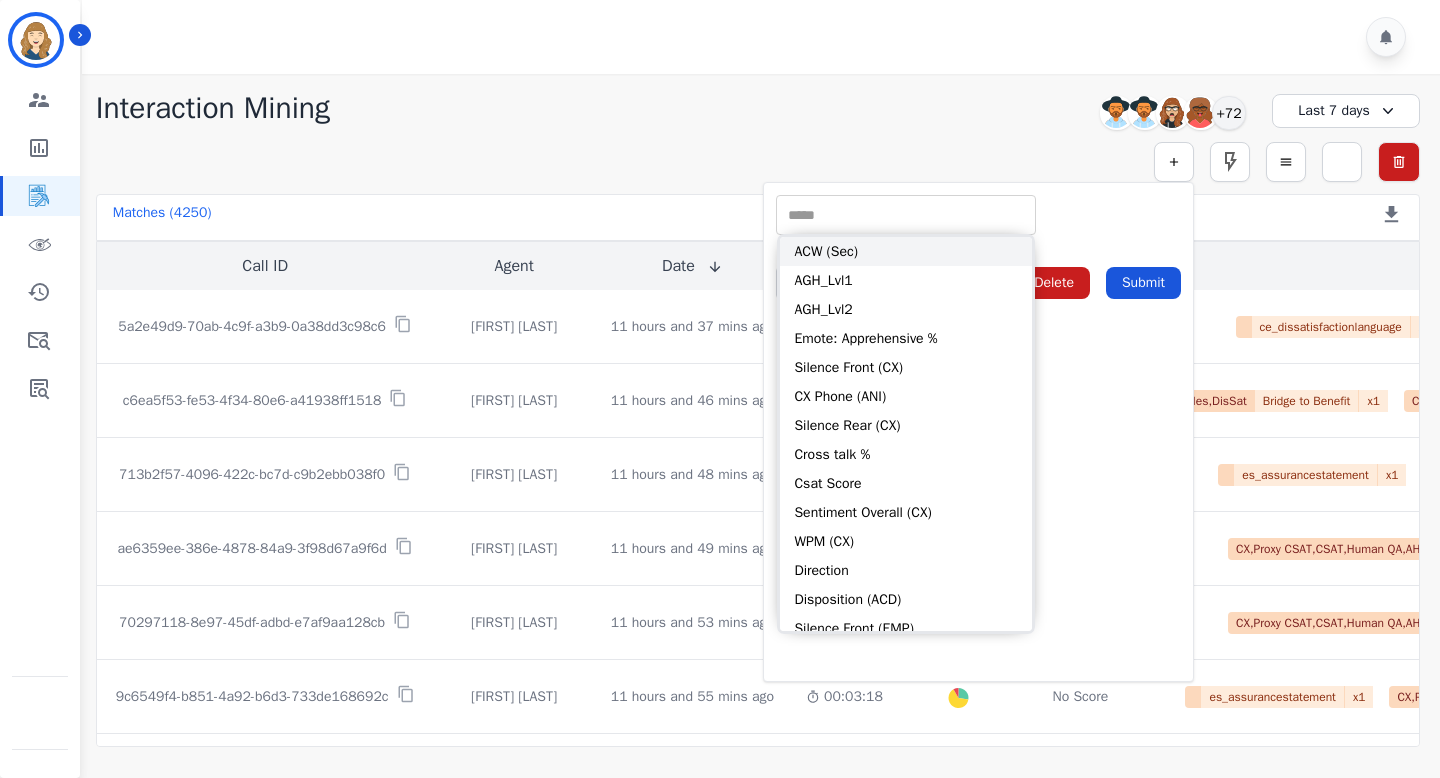 click on "ACW (Sec)" at bounding box center [906, 251] 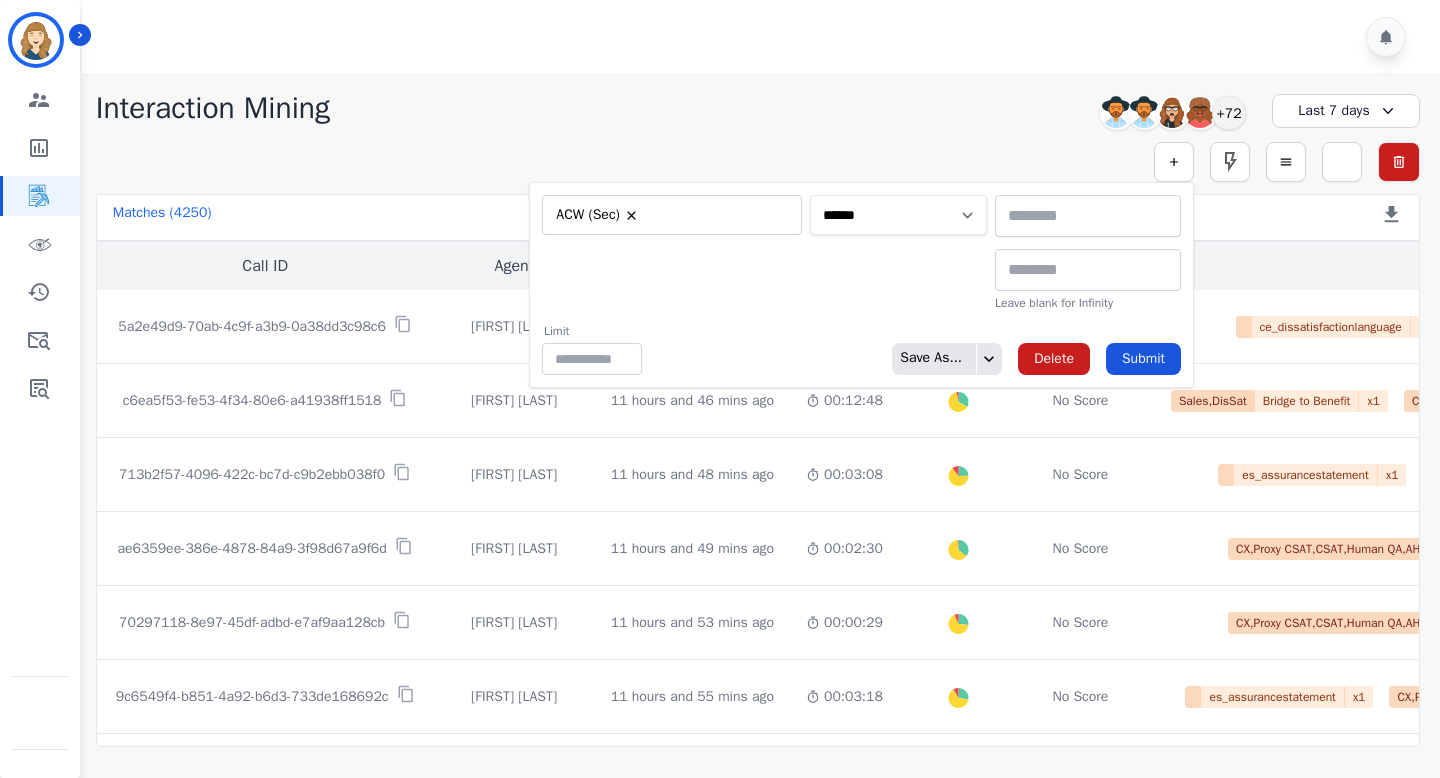 click on "**********" at bounding box center [898, 215] 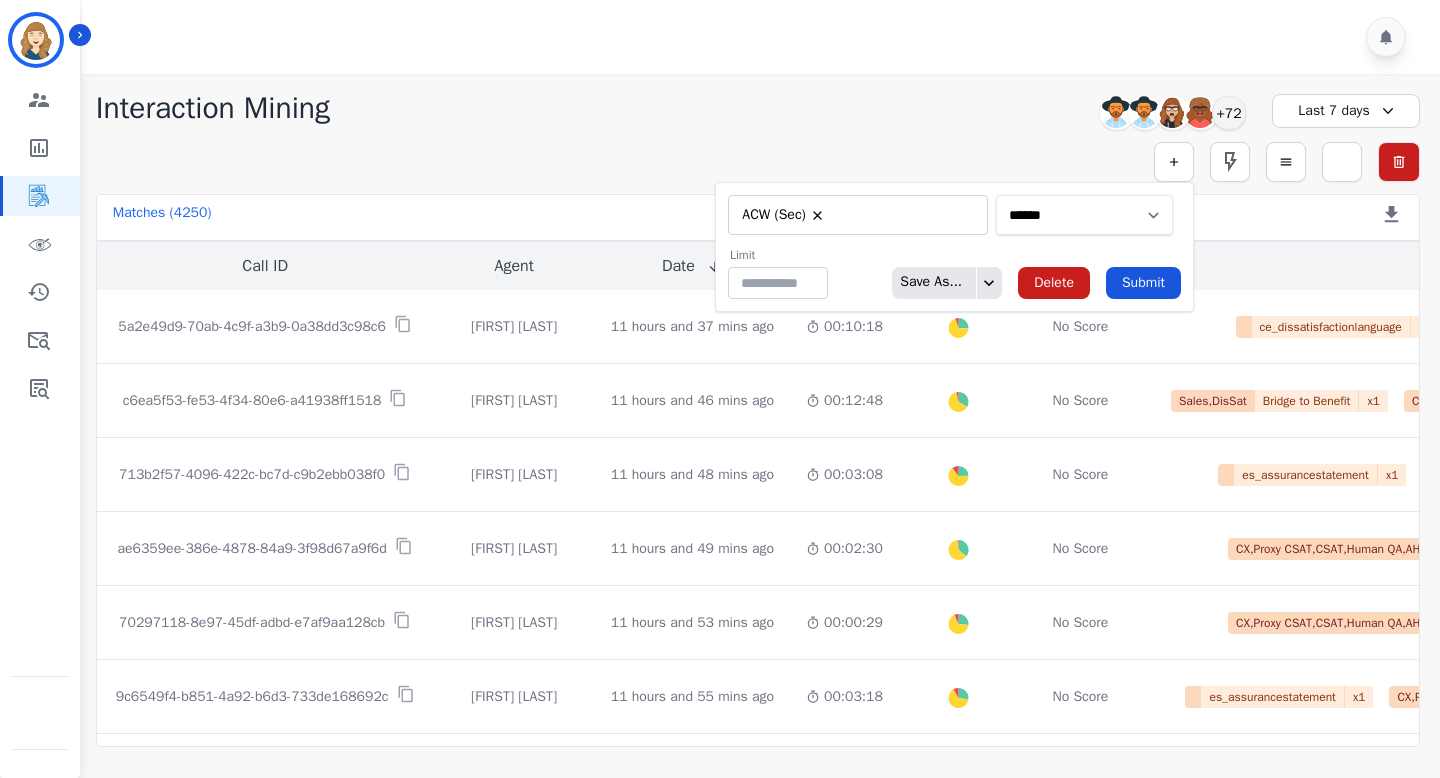 click on "**********" at bounding box center [1084, 215] 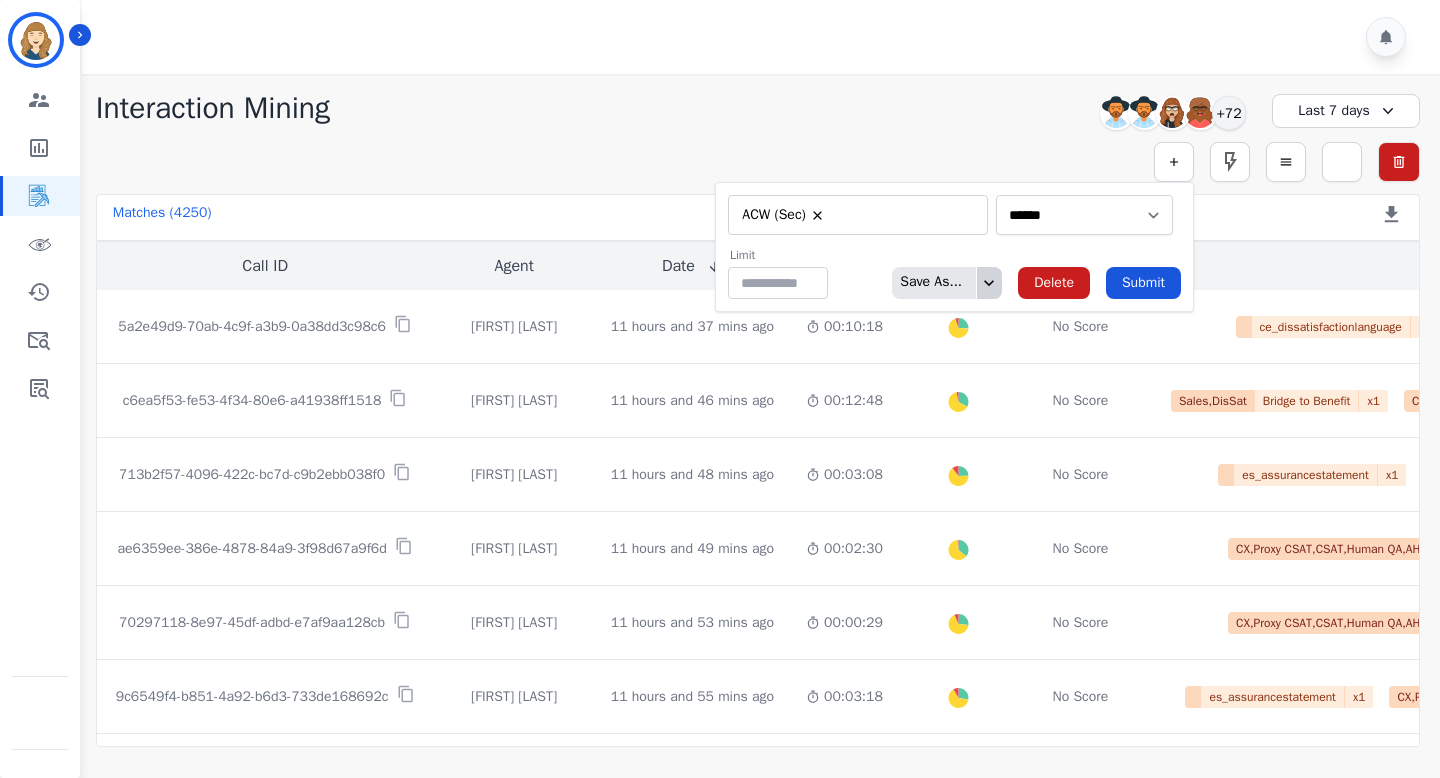 click 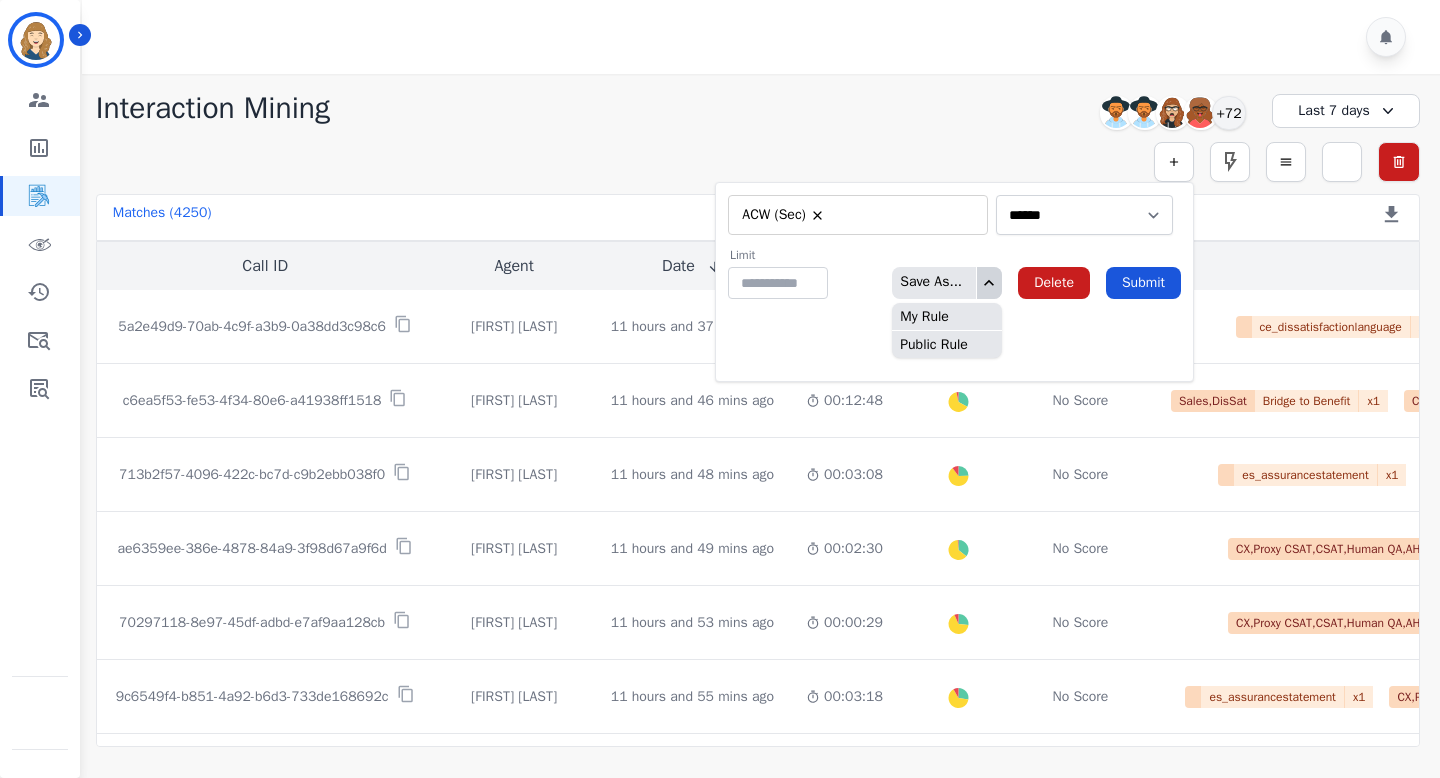 click 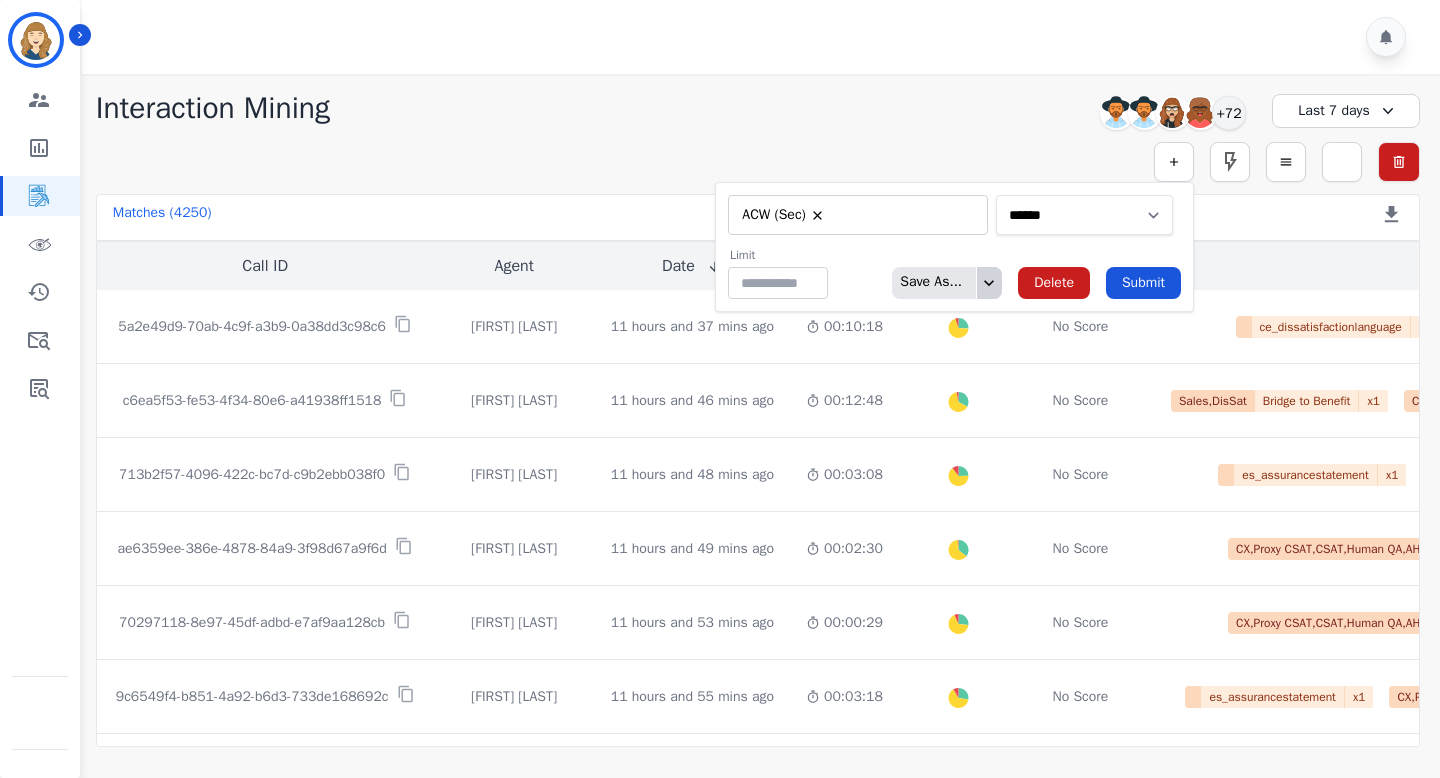 click on "**********" at bounding box center (1084, 215) 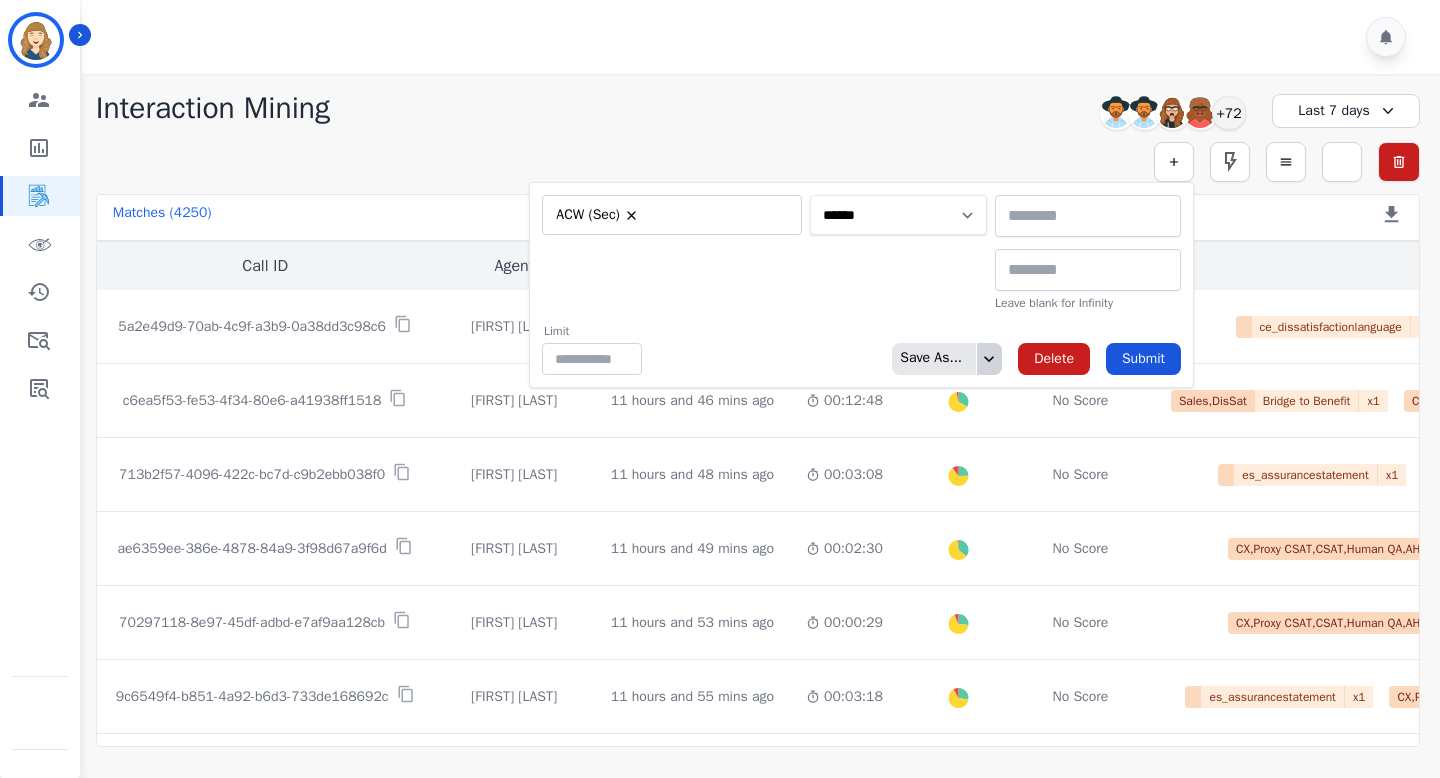 click on "**********" at bounding box center (898, 215) 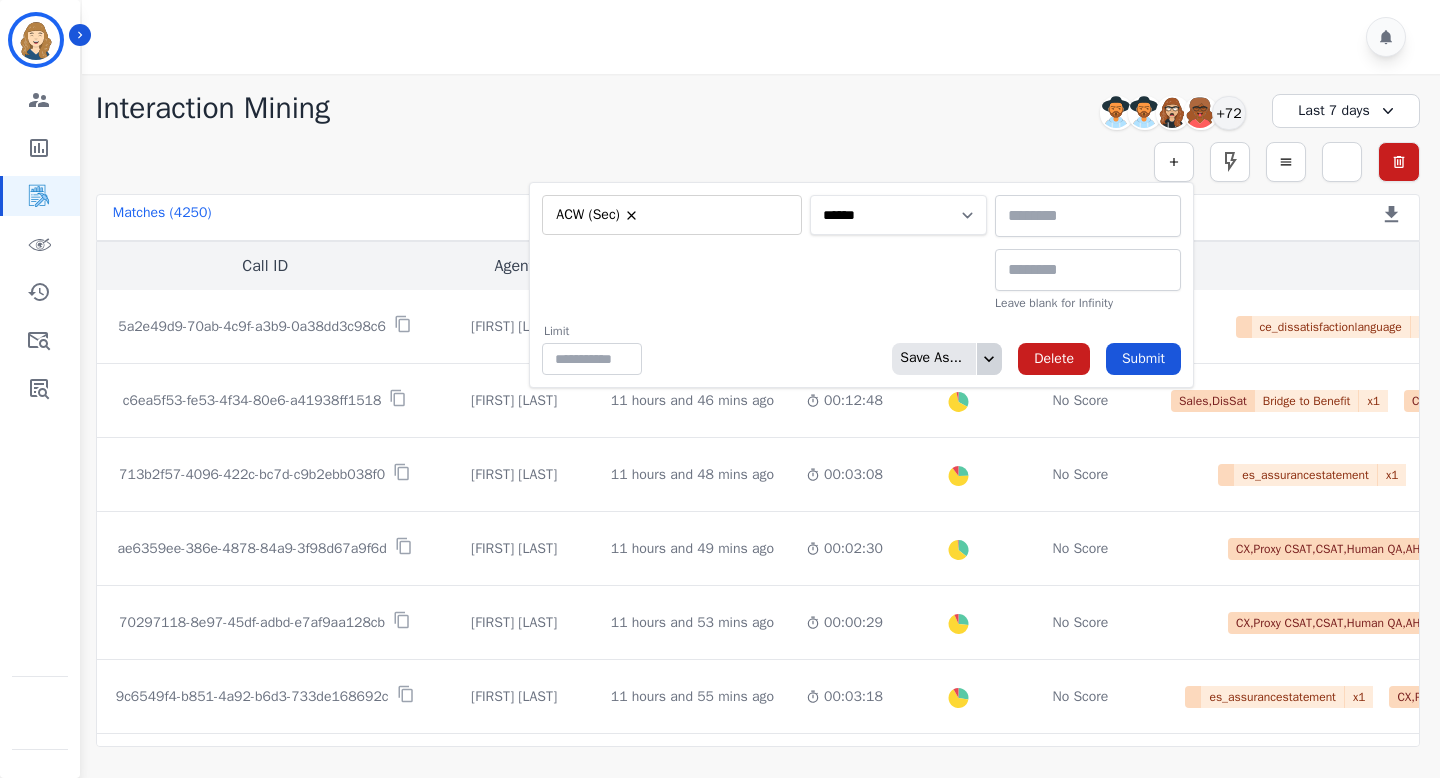select on "*********" 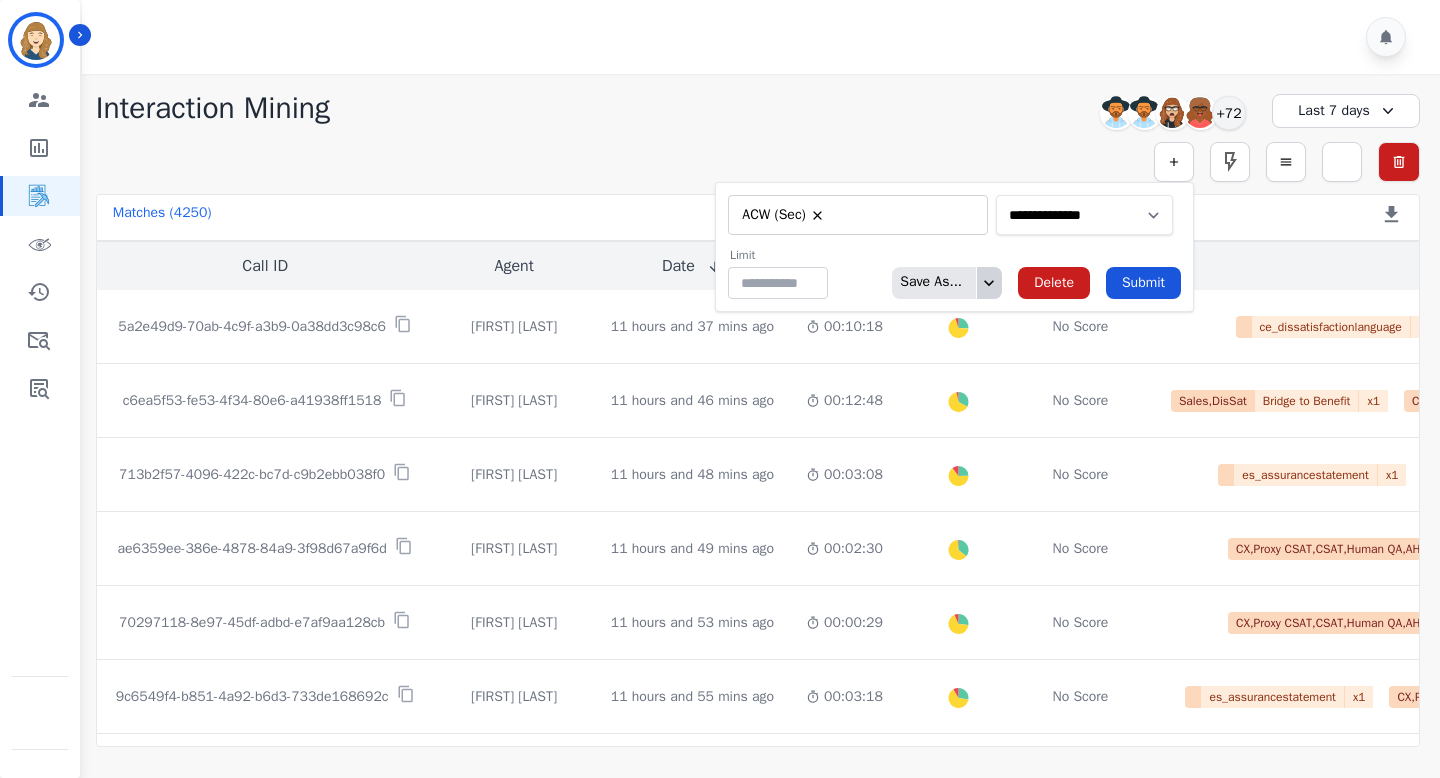 click on "**********" at bounding box center [1084, 215] 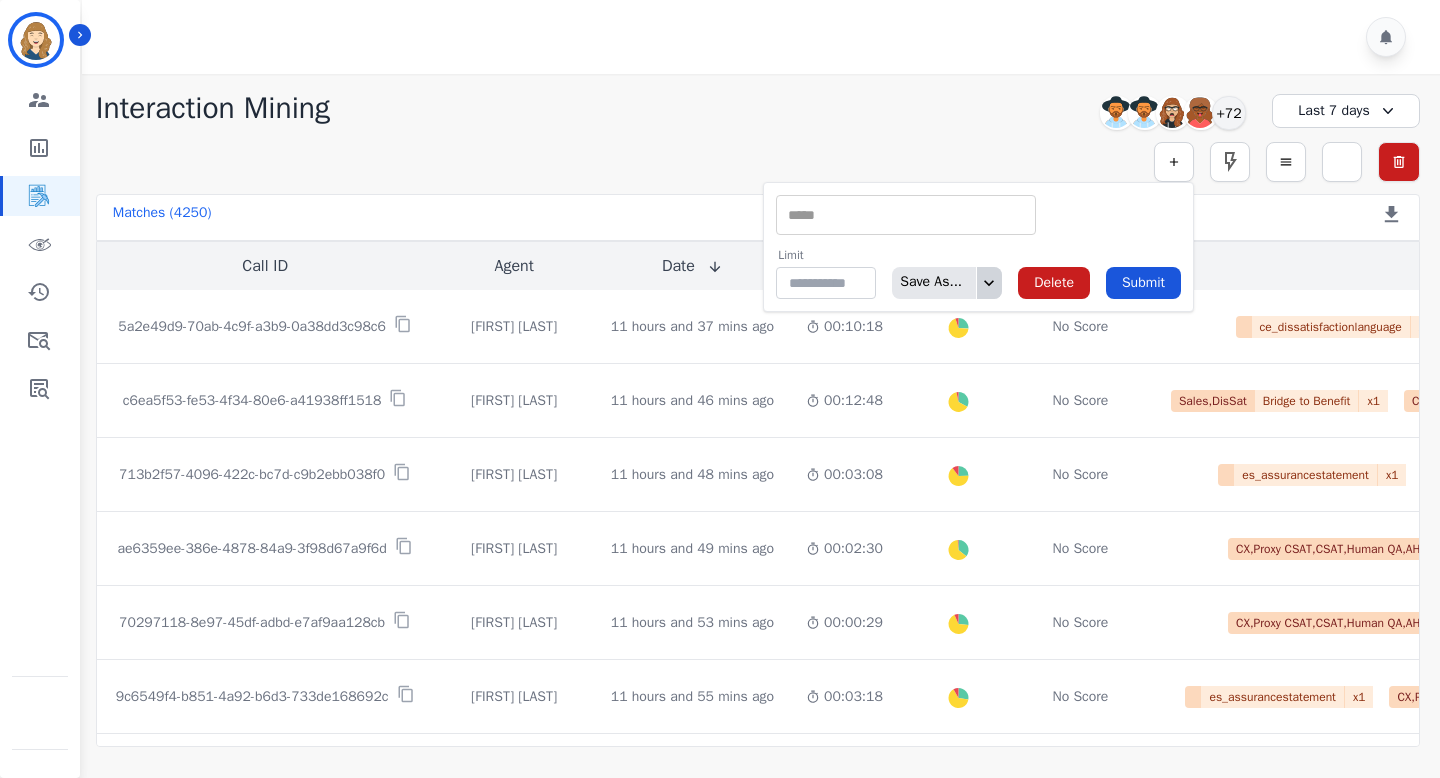 click at bounding box center [906, 215] 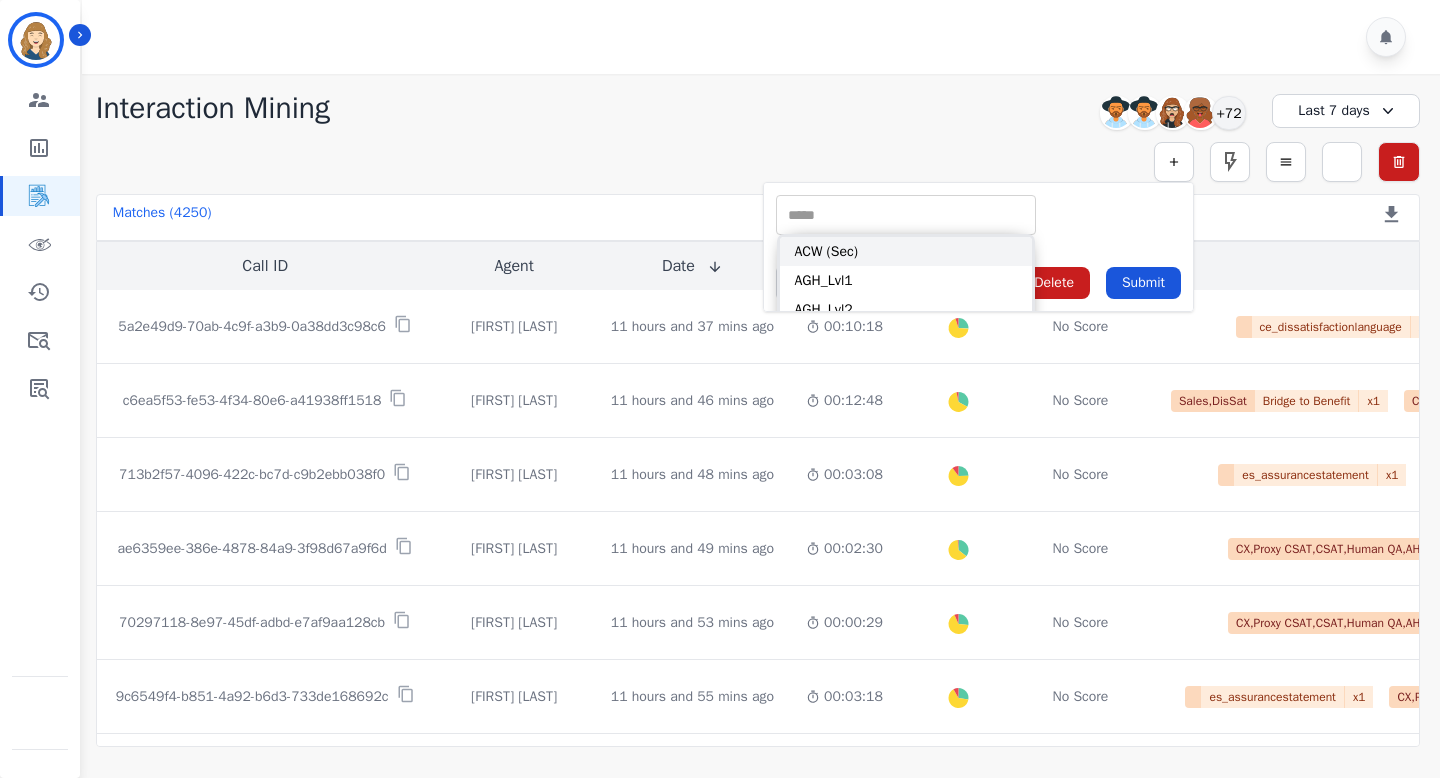 click on "ACW (Sec)" at bounding box center (906, 251) 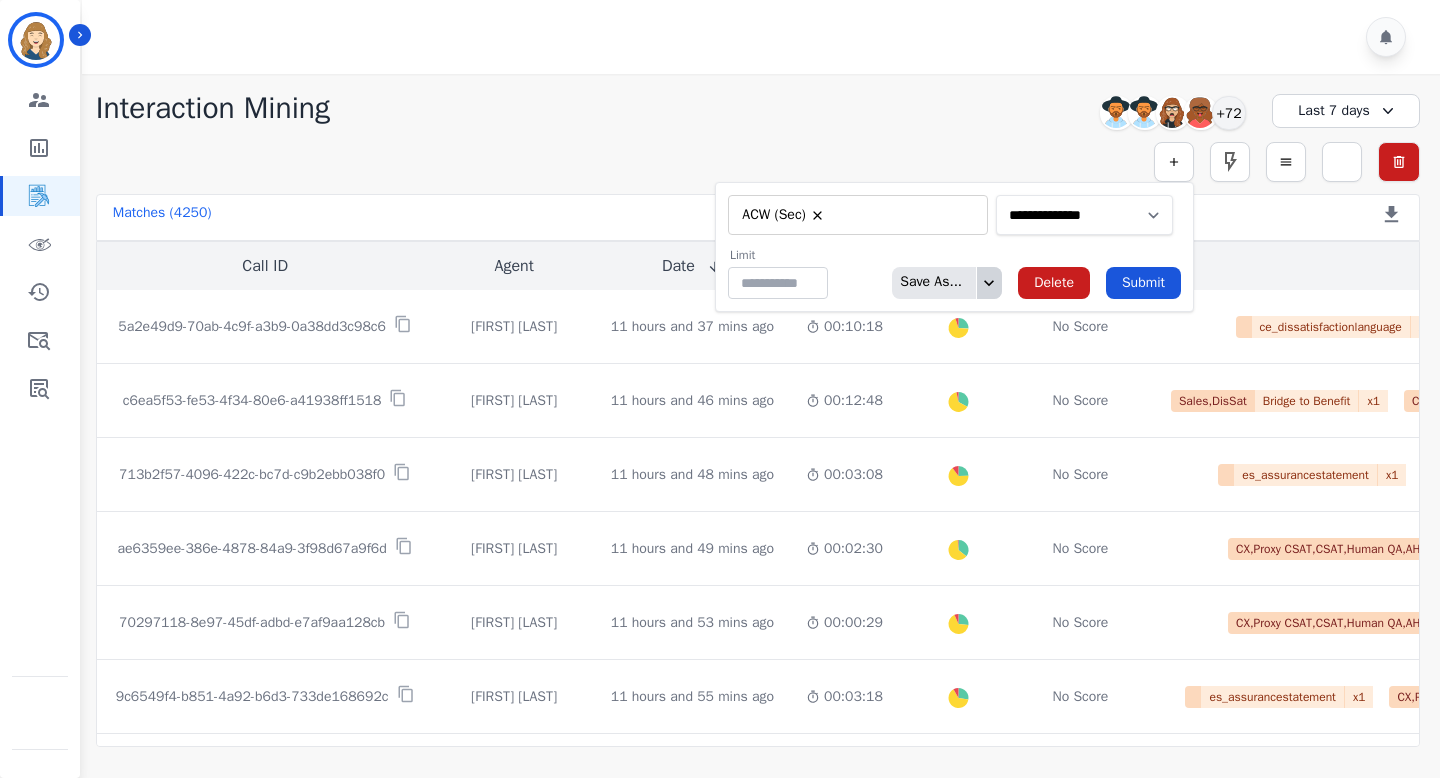 click on "**********" at bounding box center (1084, 215) 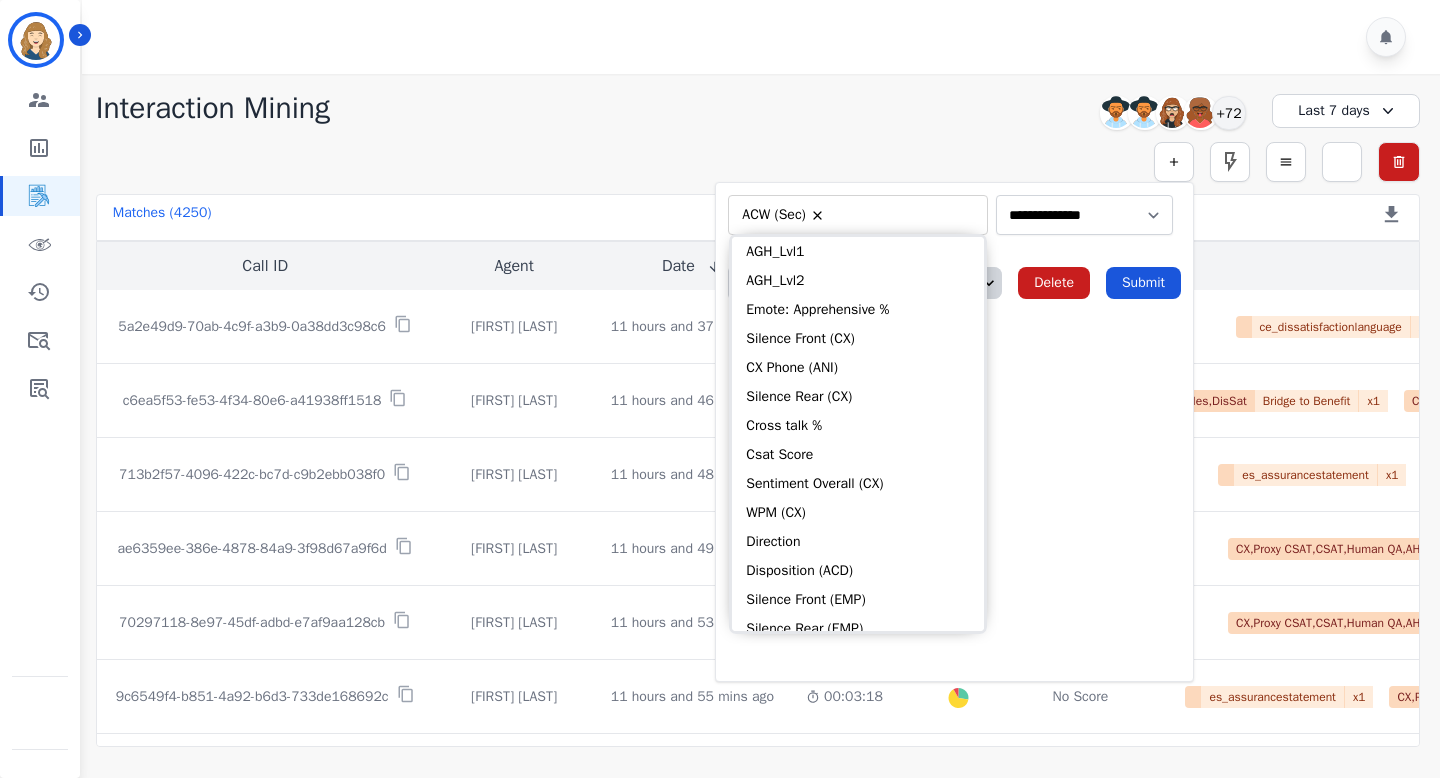 click at bounding box center (904, 215) 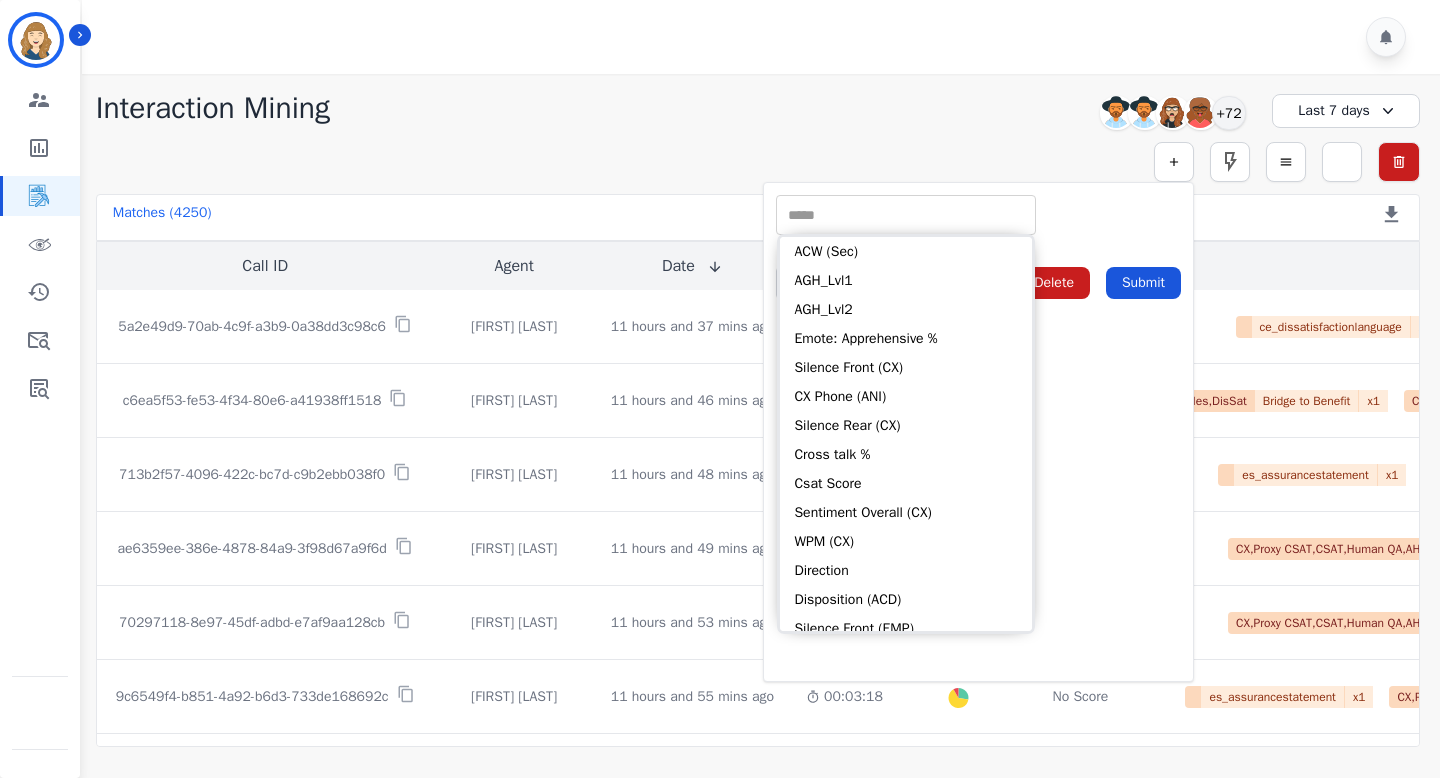 click at bounding box center [906, 215] 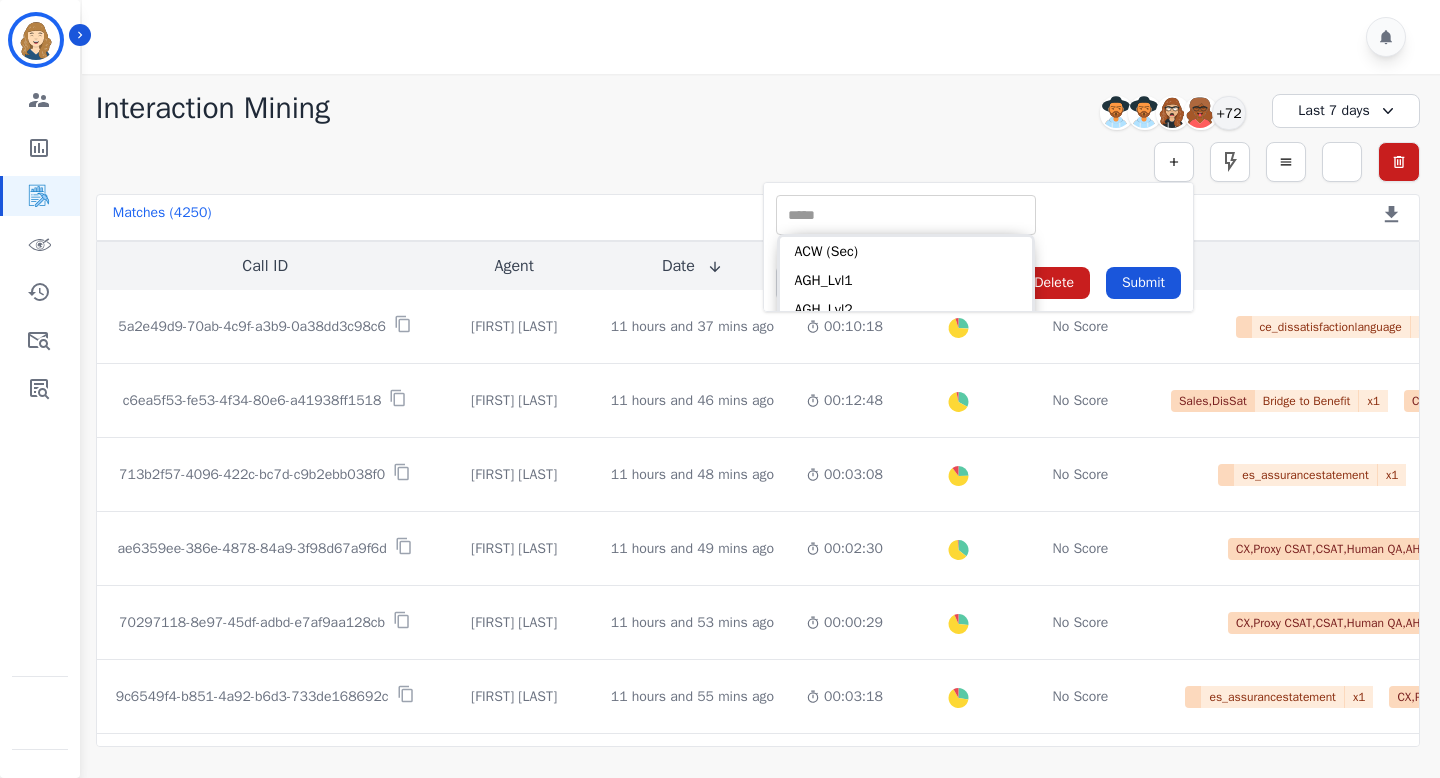 click on "**             ACW (Sec)   AGH_Lvl1   AGH_Lvl2   Emote: Apprehensive %   Silence Front (CX)   CX Phone (ANI)   Silence Rear (CX)   Cross talk %   Csat Score   Sentiment Overall (CX)   WPM (CX)   Direction   Disposition (ACD)   Silence Front (EMP)   Silence Rear (EMP)   Sentiment Overall (EMP)   WPM (EMP)   Emote: Escalated %   First to Talk   Emote: Happy %" at bounding box center [978, 215] 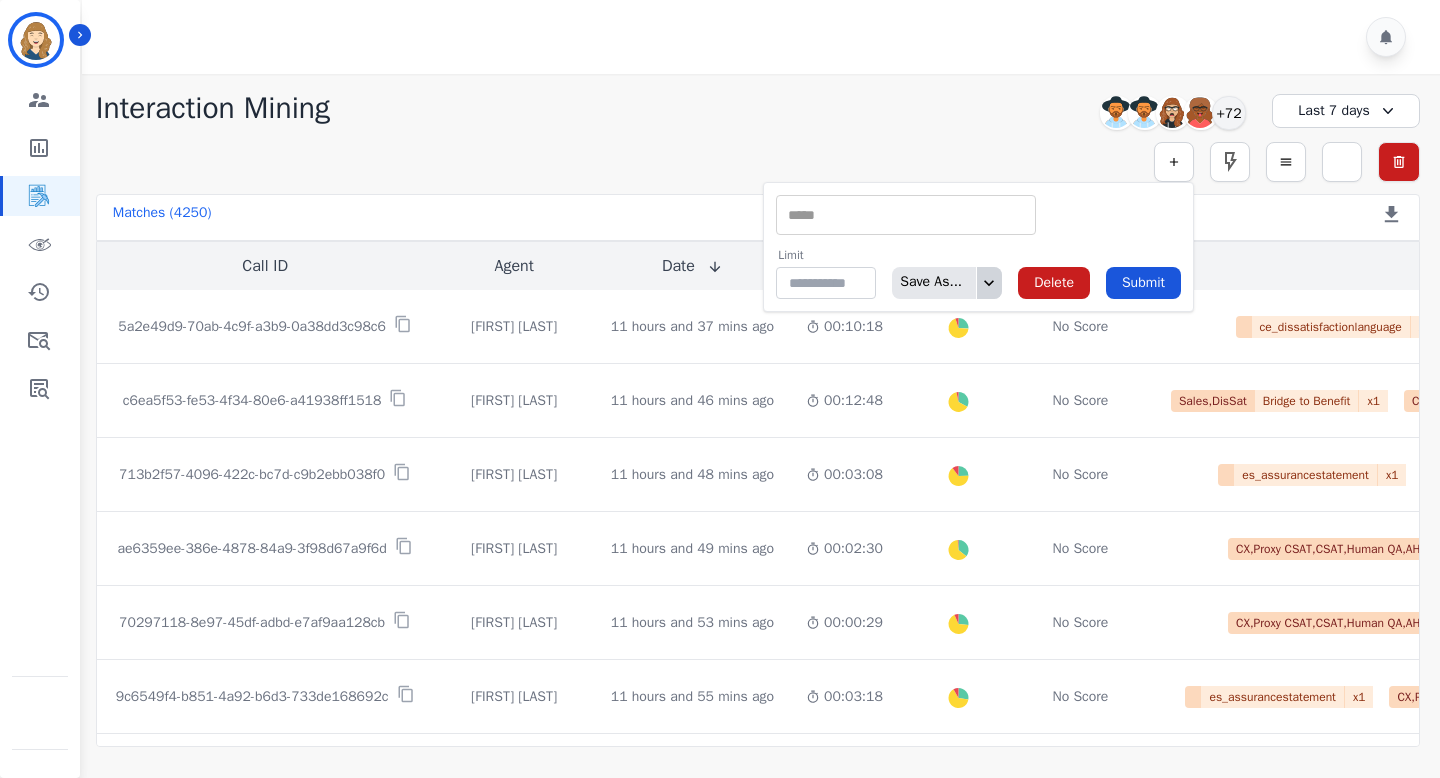 click at bounding box center (906, 215) 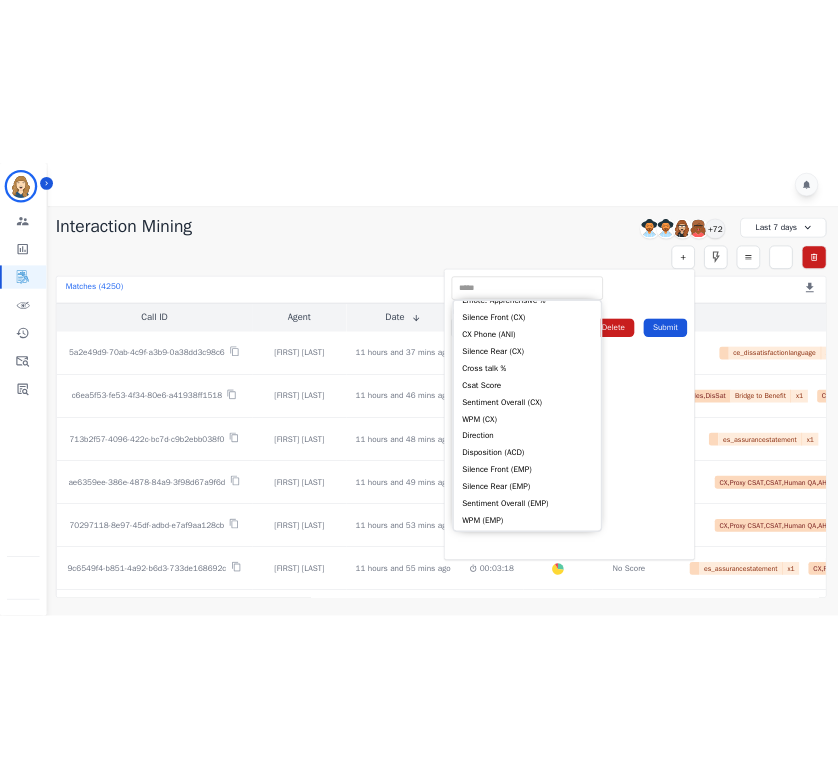 scroll, scrollTop: 107, scrollLeft: 0, axis: vertical 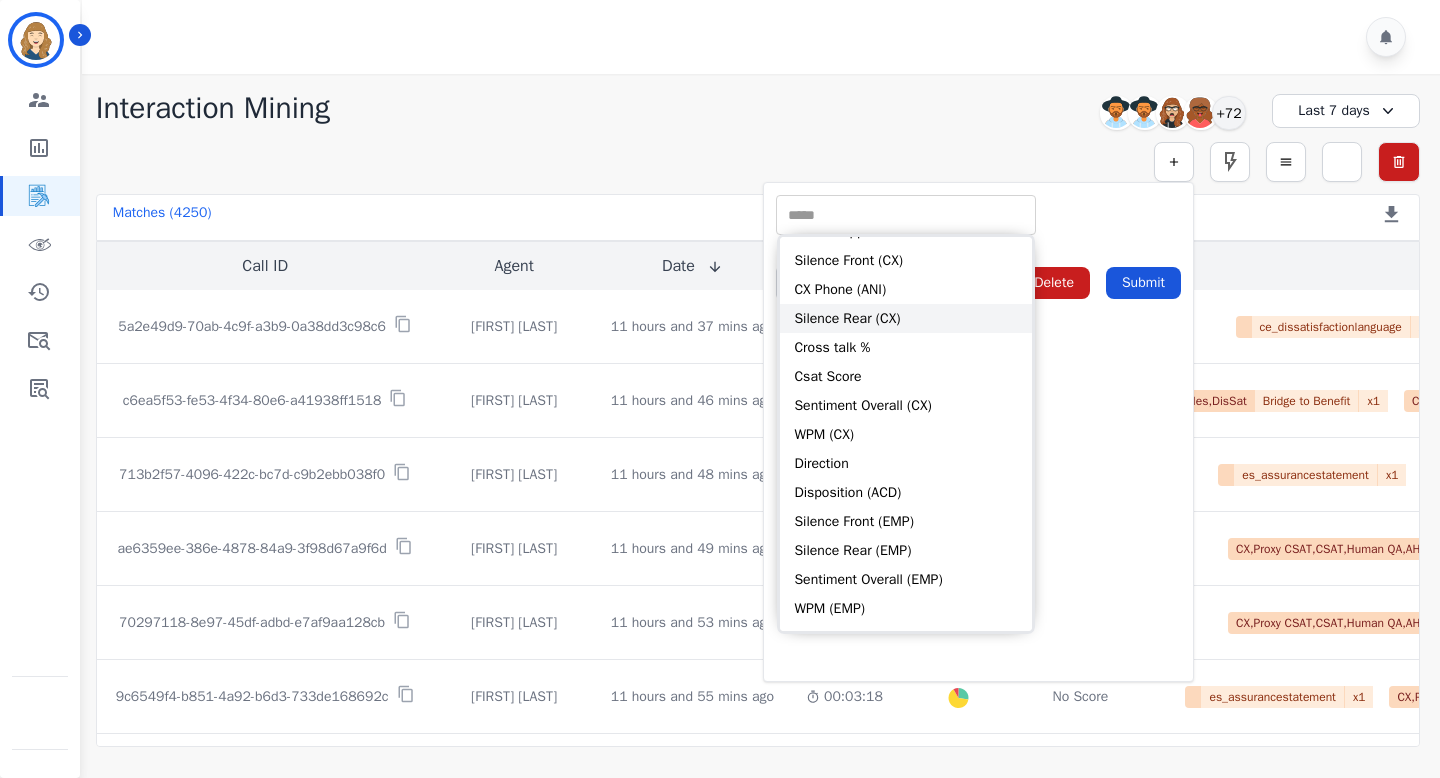 click on "Silence Rear (CX)" at bounding box center (906, 318) 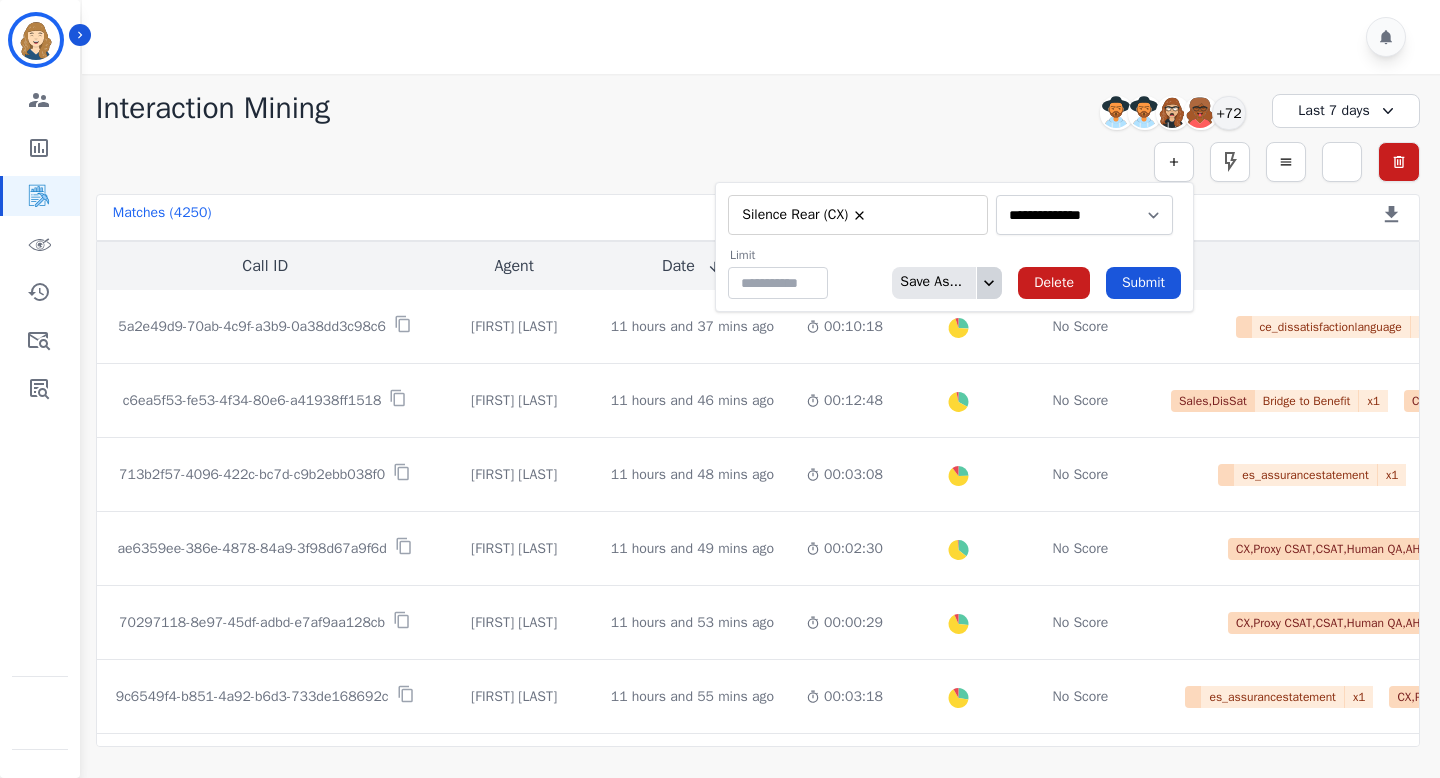 type on "**" 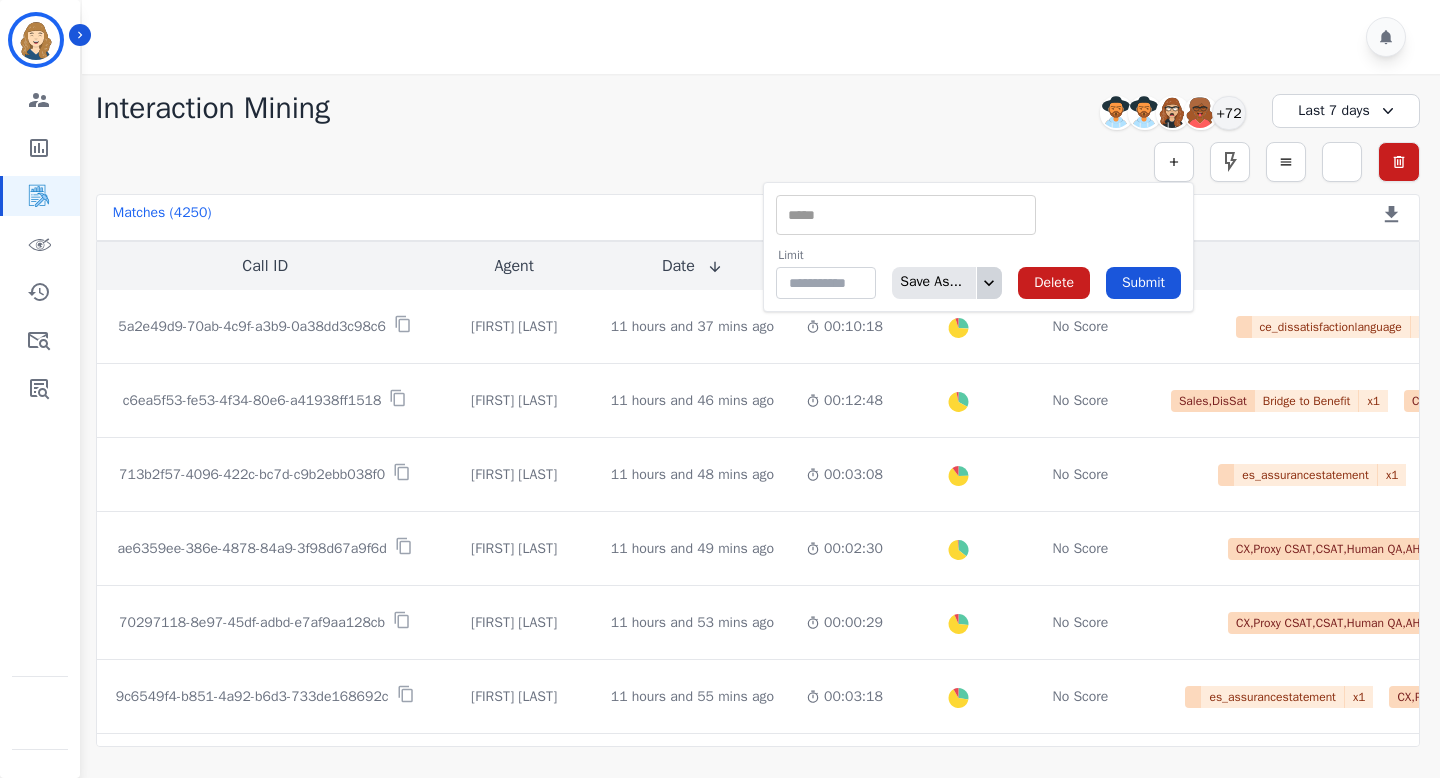 click on "**             ACW (Sec)   AGH_Lvl1   AGH_Lvl2   Emote: Apprehensive %   Silence Front (CX)   CX Phone (ANI)   Silence Rear (CX)   Cross talk %   Csat Score   Sentiment Overall (CX)   WPM (CX)   Direction   Disposition (ACD)   Silence Front (EMP)   Silence Rear (EMP)   Sentiment Overall (EMP)   WPM (EMP)   Emote: Escalated %   First to Talk   Emote: Happy %" at bounding box center [906, 215] 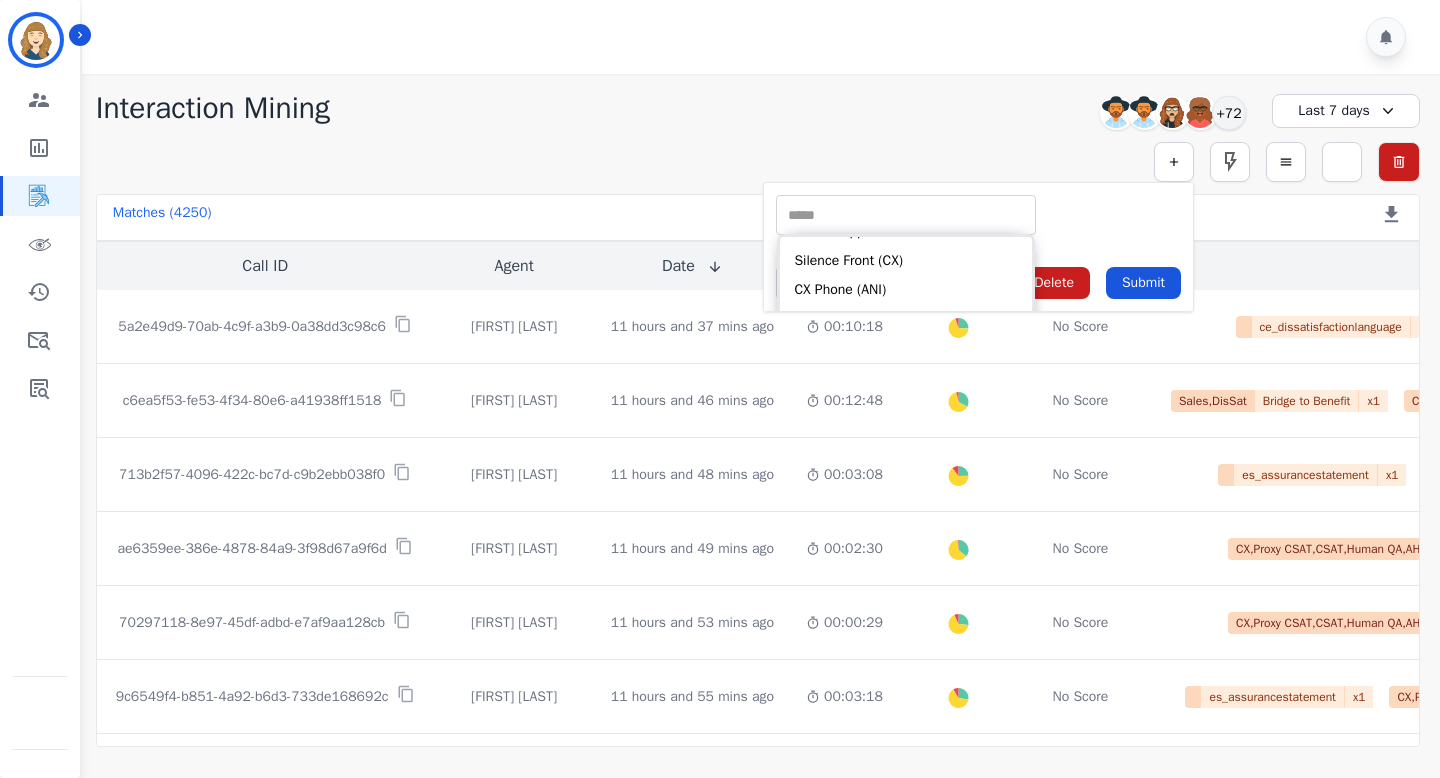 click on "**             ACW (Sec)   AGH_Lvl1   AGH_Lvl2   Emote: Apprehensive %   Silence Front (CX)   CX Phone (ANI)   Silence Rear (CX)   Cross talk %   Csat Score   Sentiment Overall (CX)   WPM (CX)   Direction   Disposition (ACD)   Silence Front (EMP)   Silence Rear (EMP)   Sentiment Overall (EMP)   WPM (EMP)   Emote: Escalated %   First to Talk   Emote: Happy %" at bounding box center (978, 215) 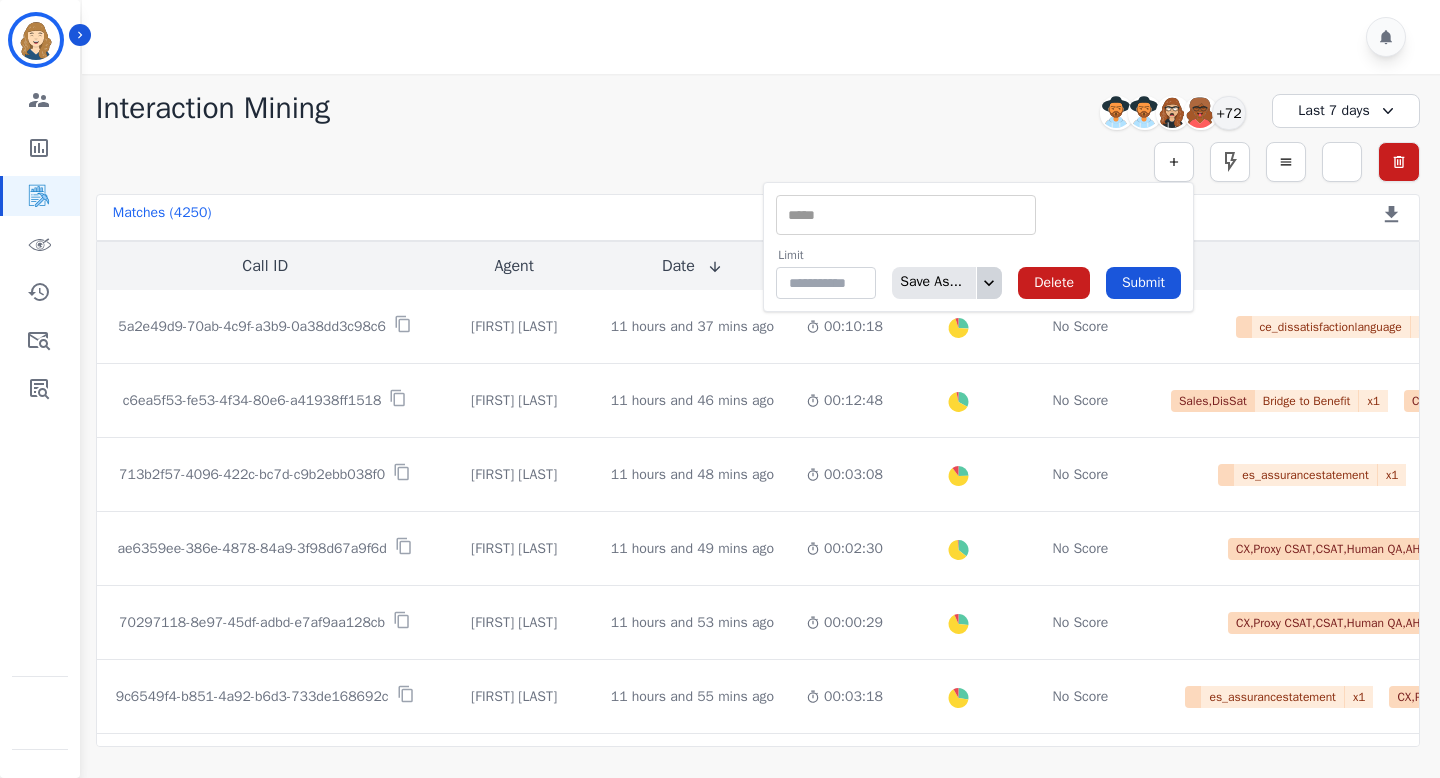 click 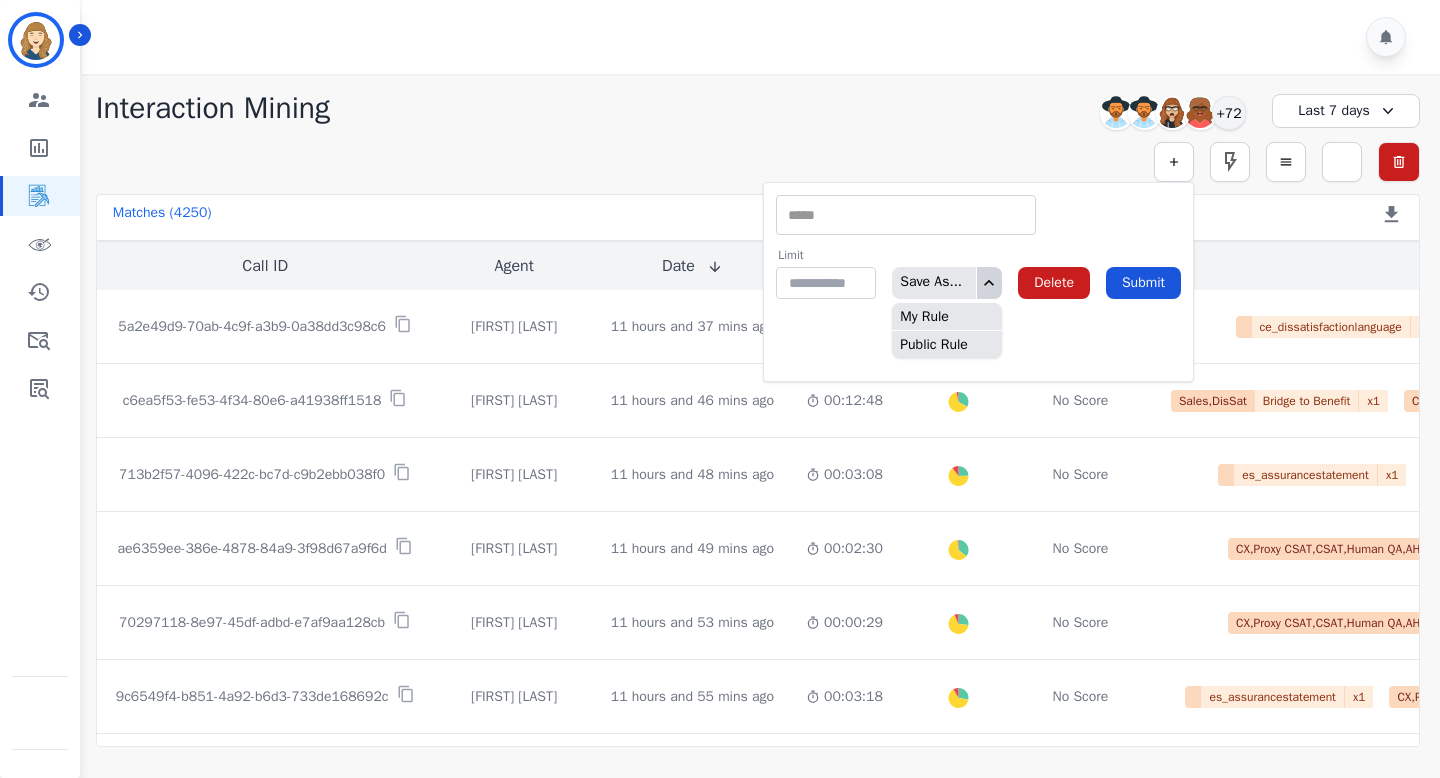 click 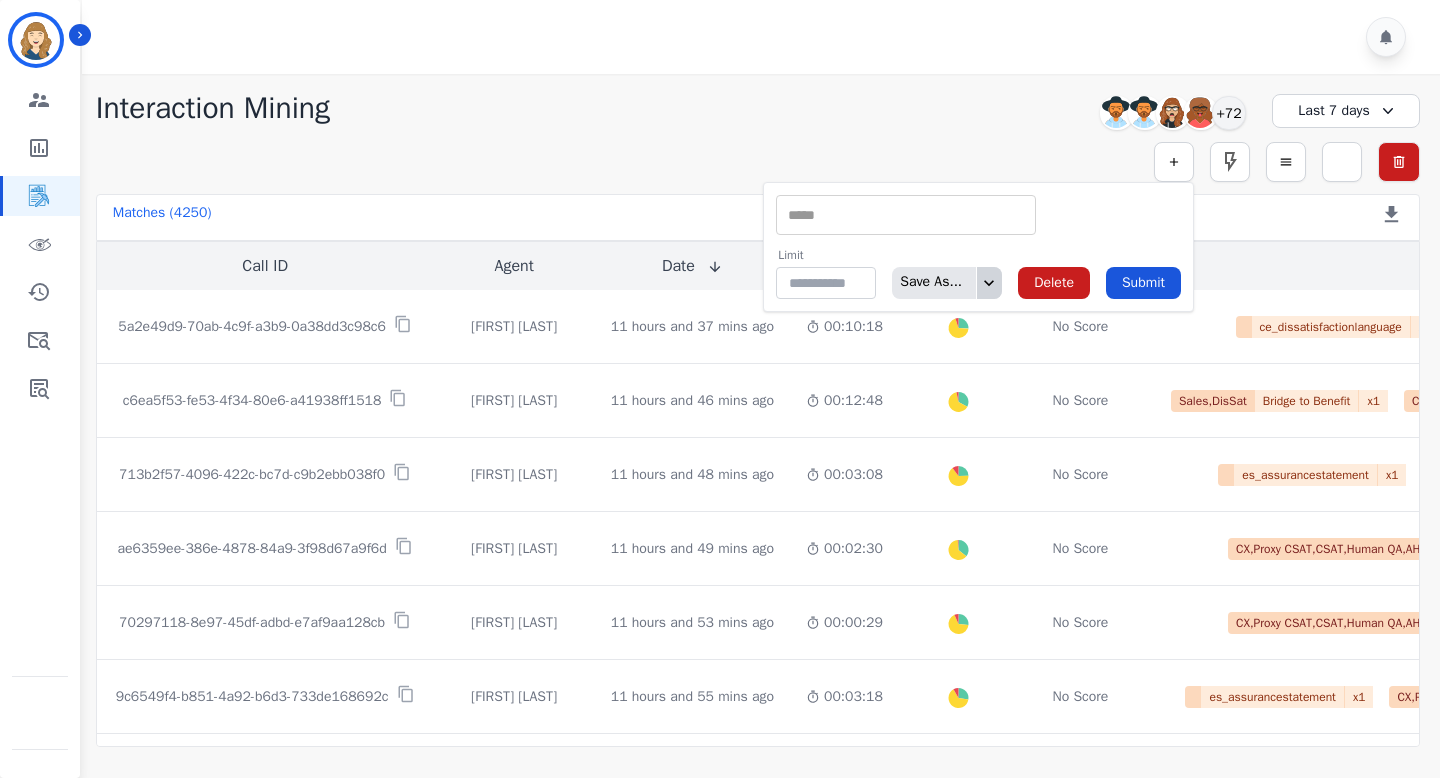click at bounding box center [906, 215] 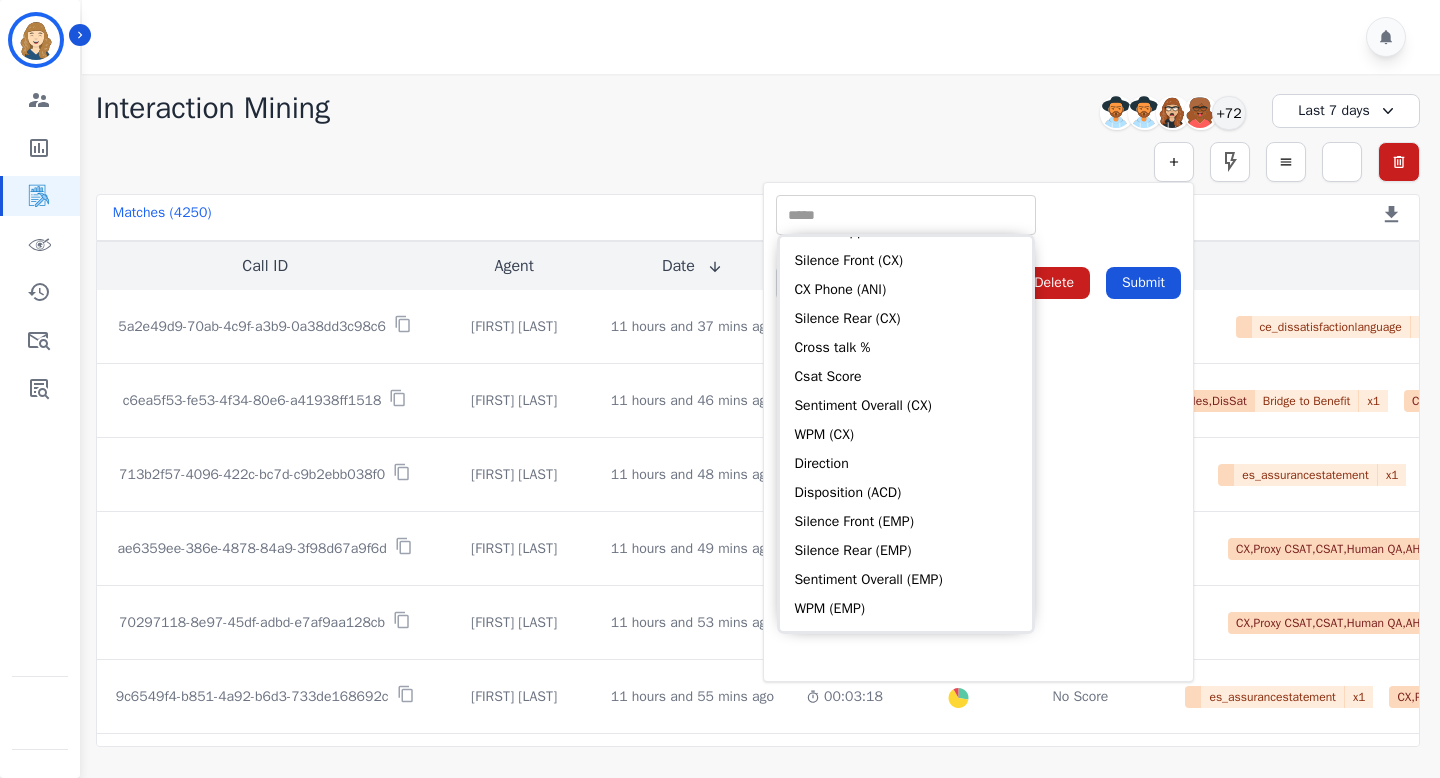 click on "**             ACW (Sec)   AGH_Lvl1   AGH_Lvl2   Emote: Apprehensive %   Silence Front (CX)   CX Phone (ANI)   Silence Rear (CX)   Cross talk %   Csat Score   Sentiment Overall (CX)   WPM (CX)   Direction   Disposition (ACD)   Silence Front (EMP)   Silence Rear (EMP)   Sentiment Overall (EMP)   WPM (EMP)   Emote: Escalated %   First to Talk   Emote: Happy %" at bounding box center (978, 215) 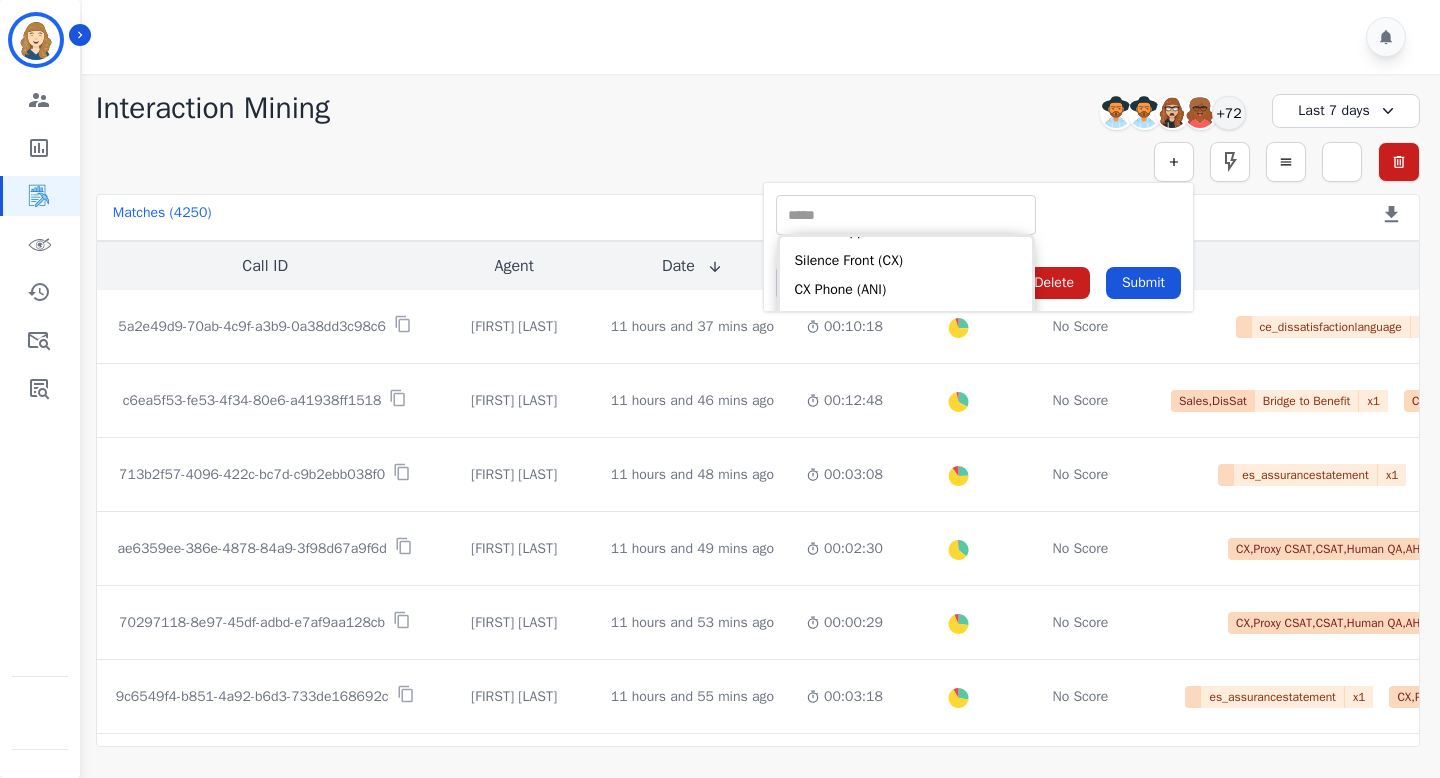 click on "**             ACW (Sec)   AGH_Lvl1   AGH_Lvl2   Emote: Apprehensive %   Silence Front (CX)   CX Phone (ANI)   Silence Rear (CX)   Cross talk %   Csat Score   Sentiment Overall (CX)   WPM (CX)   Direction   Disposition (ACD)   Silence Front (EMP)   Silence Rear (EMP)   Sentiment Overall (EMP)   WPM (EMP)   Emote: Escalated %   First to Talk   Emote: Happy %" at bounding box center (978, 215) 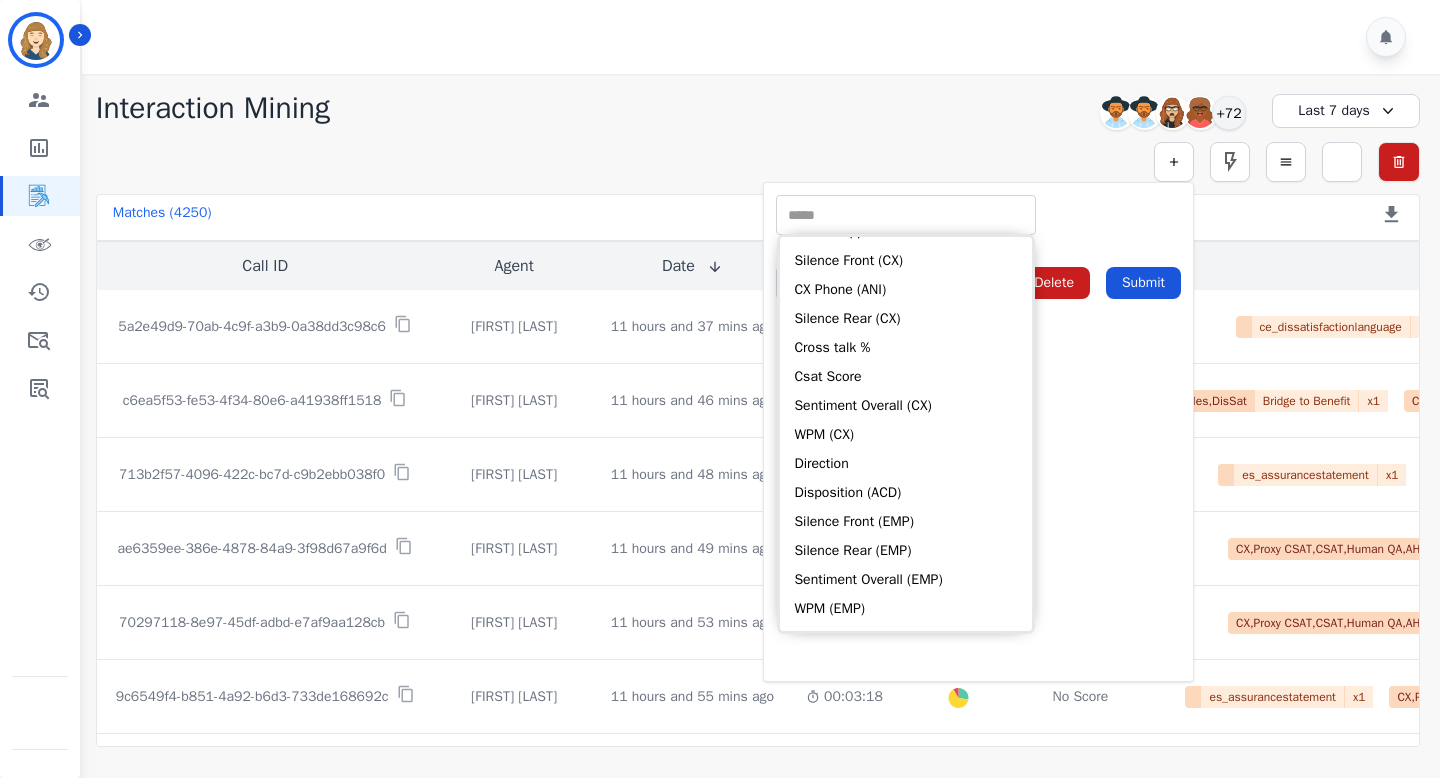 click at bounding box center (906, 215) 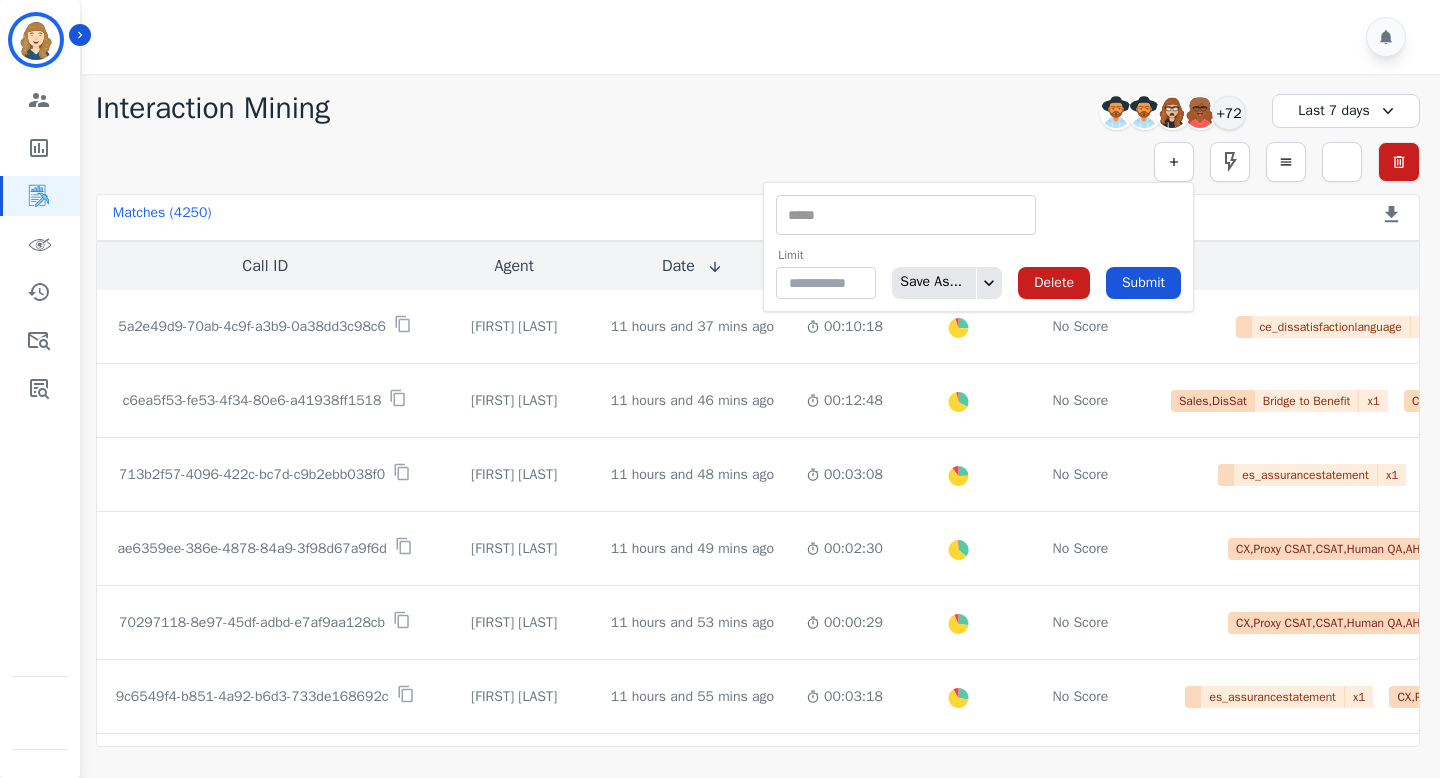 click at bounding box center [906, 215] 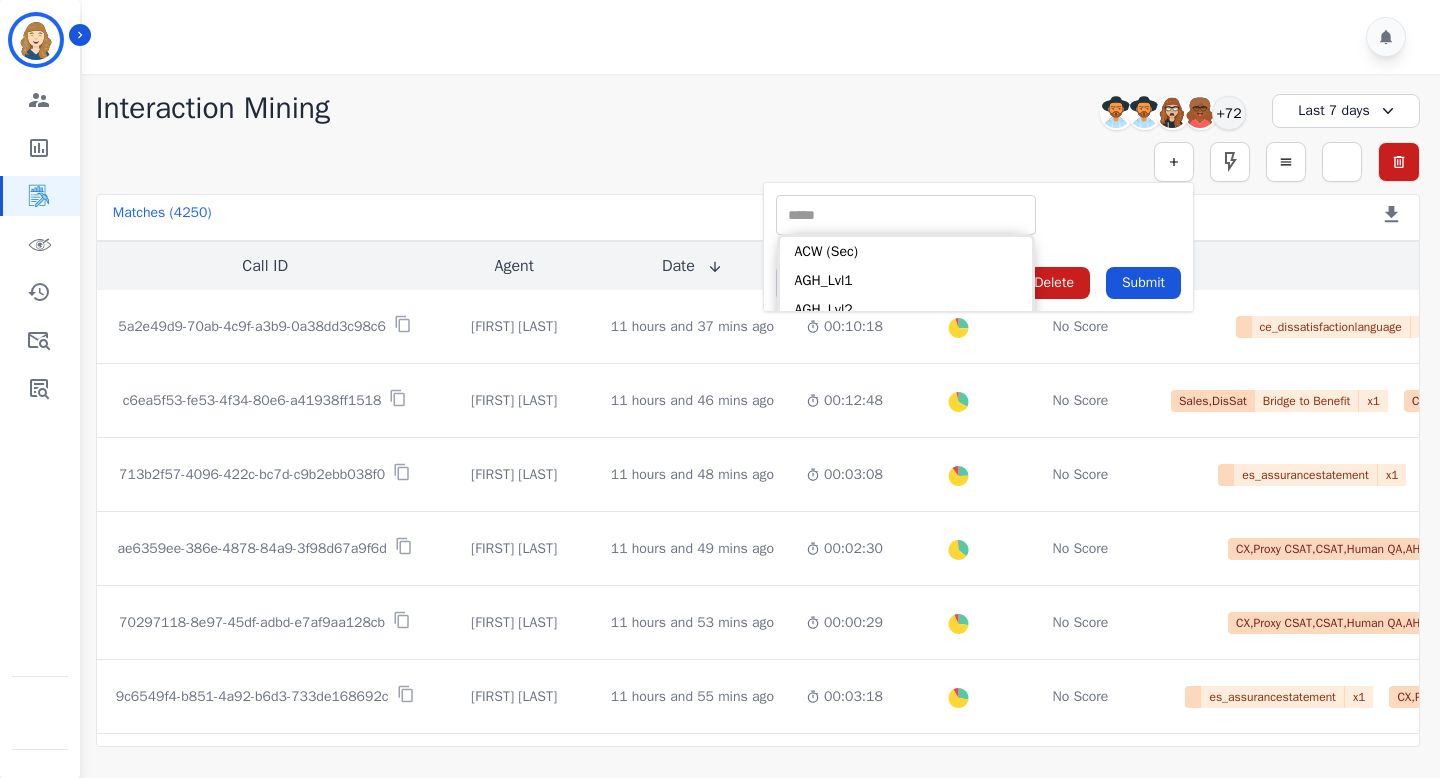 click on "**             ACW (Sec)   AGH_Lvl1   AGH_Lvl2   Emote: Apprehensive %   Silence Front (CX)   CX Phone (ANI)   Silence Rear (CX)   Cross talk %   Csat Score   Sentiment Overall (CX)   WPM (CX)   Direction   Disposition (ACD)   Silence Front (EMP)   Silence Rear (EMP)   Sentiment Overall (EMP)   WPM (EMP)   Emote: Escalated %   First to Talk   Emote: Happy %" at bounding box center [978, 215] 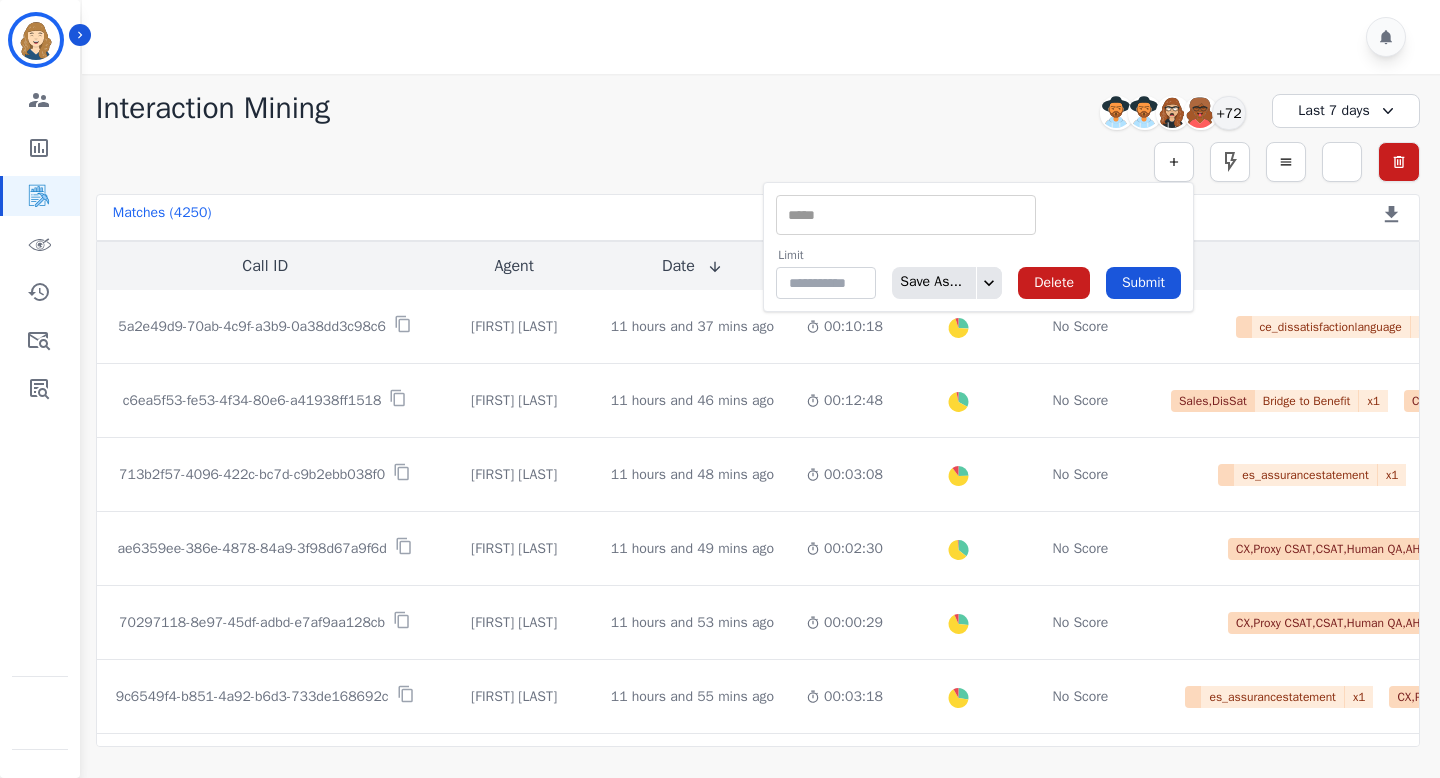click at bounding box center (906, 215) 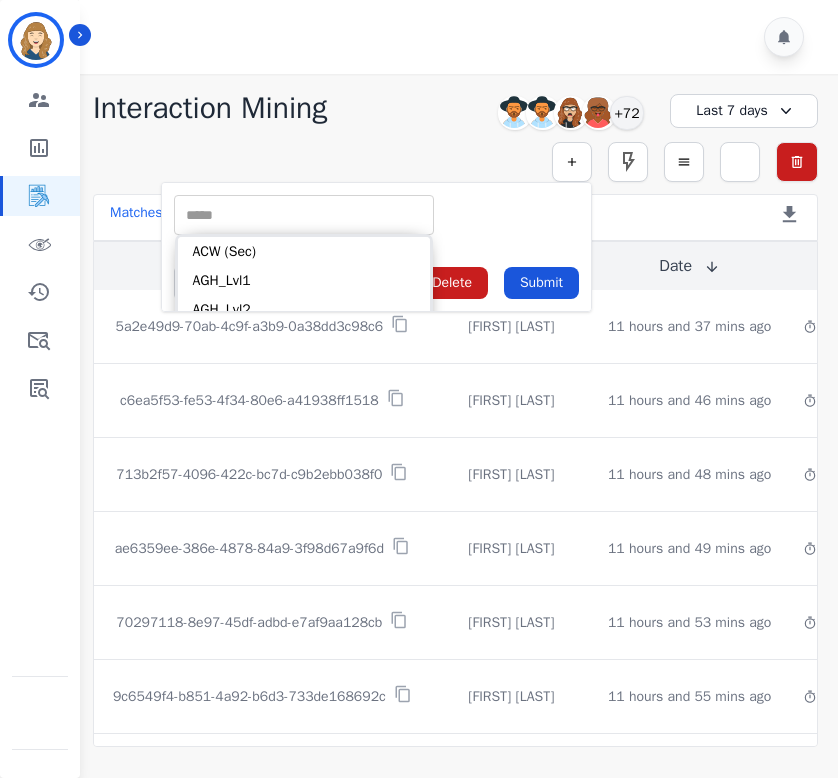 click at bounding box center (304, 215) 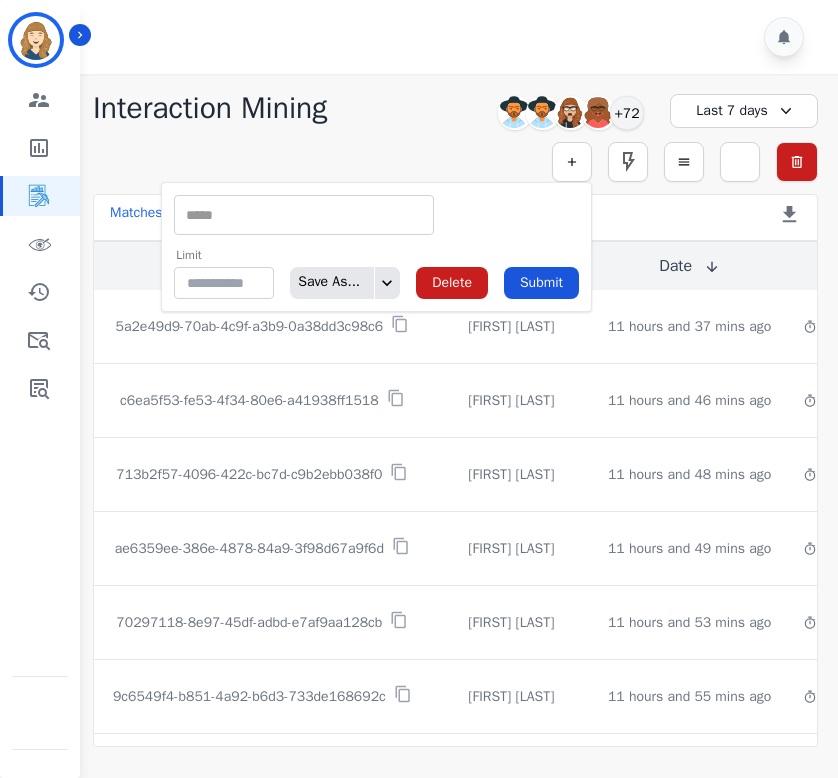 click at bounding box center (304, 215) 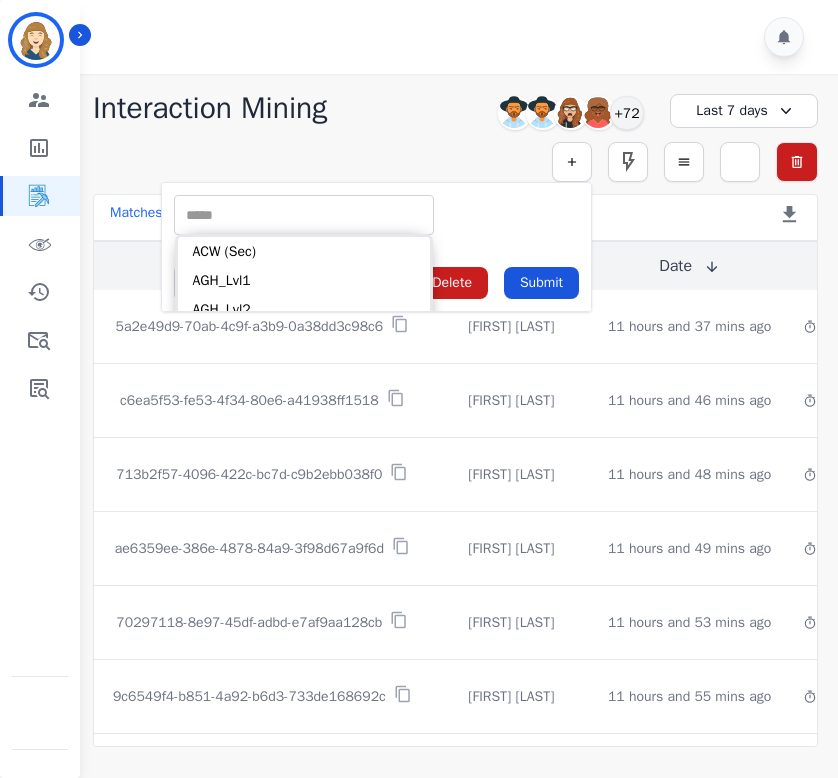 click on "**             ACW (Sec)   AGH_Lvl1   AGH_Lvl2   Emote: Apprehensive %   Silence Front (CX)   CX Phone (ANI)   Silence Rear (CX)   Cross talk %   Csat Score   Sentiment Overall (CX)   WPM (CX)   Direction   Disposition (ACD)   Silence Front (EMP)   Silence Rear (EMP)   Sentiment Overall (EMP)   WPM (EMP)   Emote: Escalated %   First to Talk   Emote: Happy %" at bounding box center [376, 215] 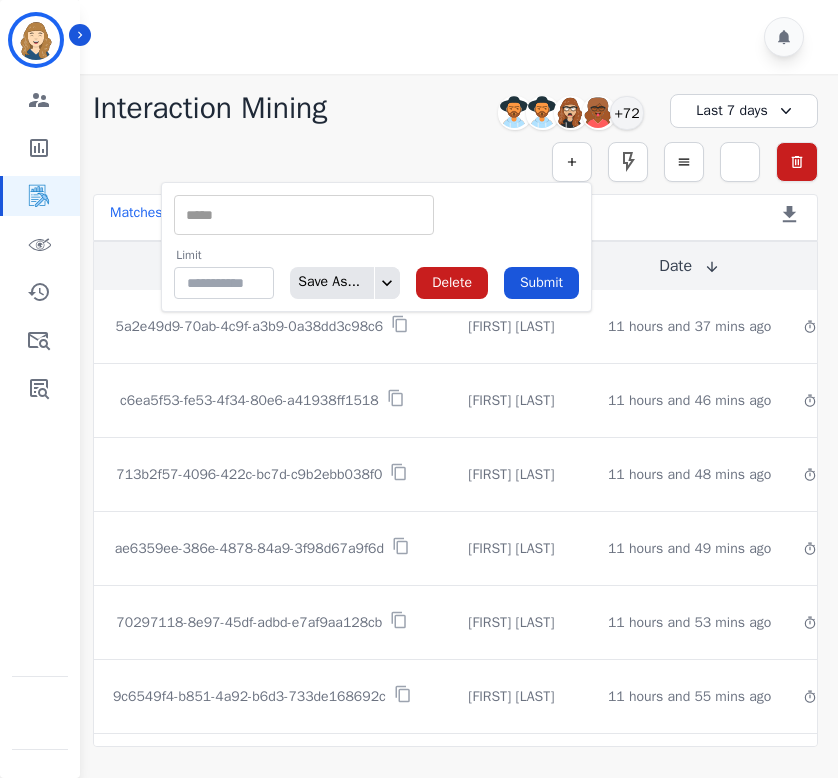 click at bounding box center [304, 215] 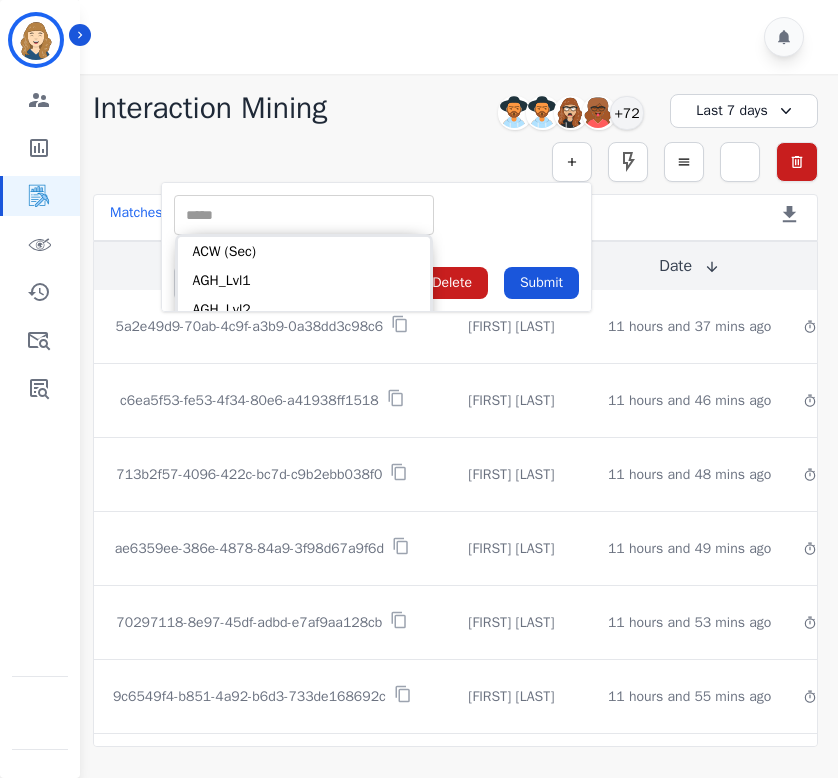click on "**             ACW (Sec)   AGH_Lvl1   AGH_Lvl2   Emote: Apprehensive %   Silence Front (CX)   CX Phone (ANI)   Silence Rear (CX)   Cross talk %   Csat Score   Sentiment Overall (CX)   WPM (CX)   Direction   Disposition (ACD)   Silence Front (EMP)   Silence Rear (EMP)   Sentiment Overall (EMP)   WPM (EMP)   Emote: Escalated %   First to Talk   Emote: Happy %" at bounding box center [376, 215] 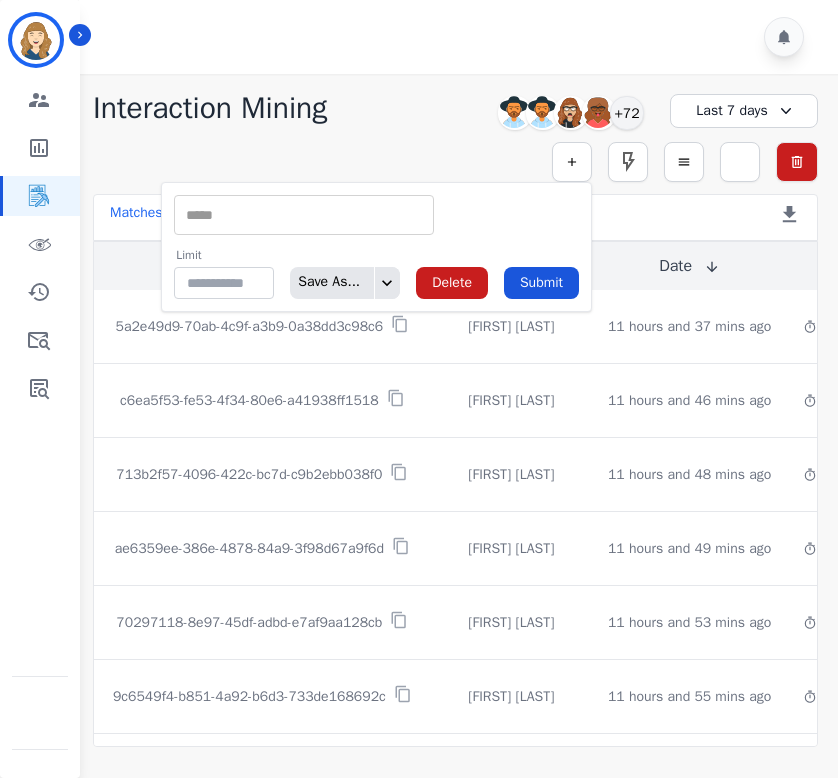 click at bounding box center (304, 215) 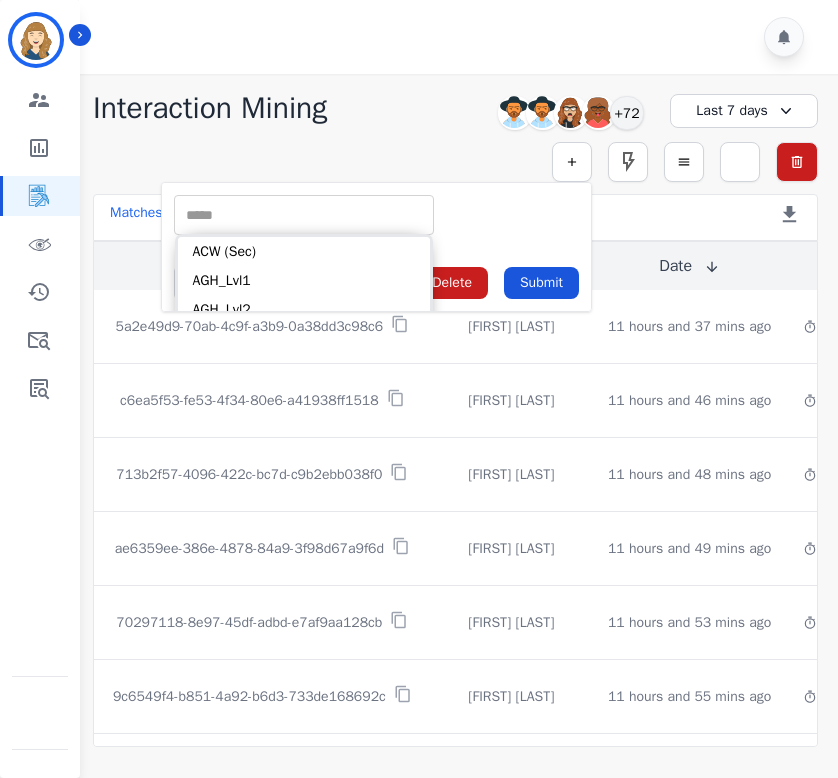 click on "**             ACW (Sec)   AGH_Lvl1   AGH_Lvl2   Emote: Apprehensive %   Silence Front (CX)   CX Phone (ANI)   Silence Rear (CX)   Cross talk %   Csat Score   Sentiment Overall (CX)   WPM (CX)   Direction   Disposition (ACD)   Silence Front (EMP)   Silence Rear (EMP)   Sentiment Overall (EMP)   WPM (EMP)   Emote: Escalated %   First to Talk   Emote: Happy %" at bounding box center [376, 215] 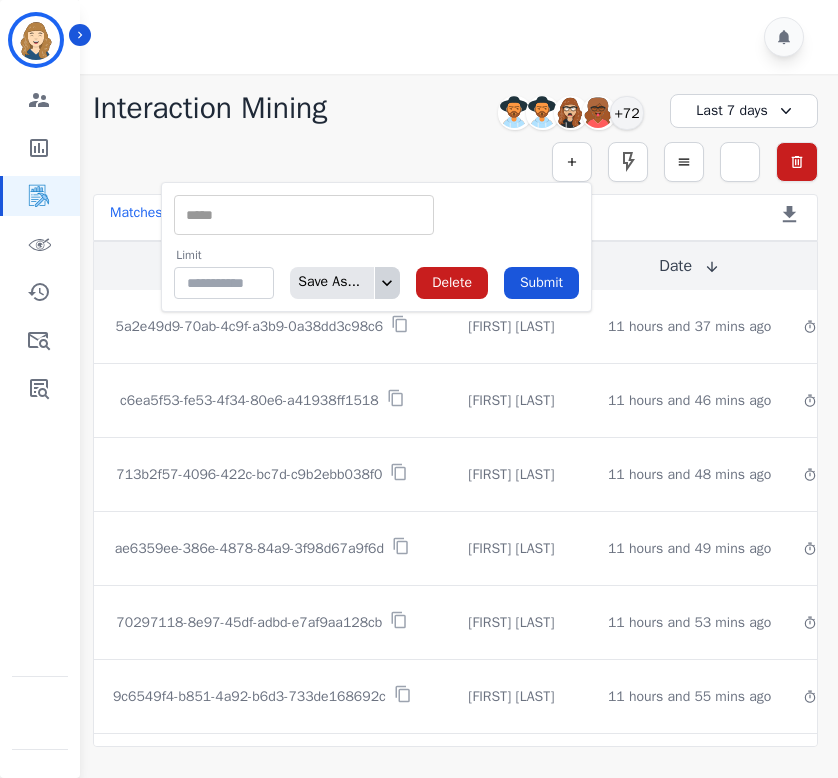 click 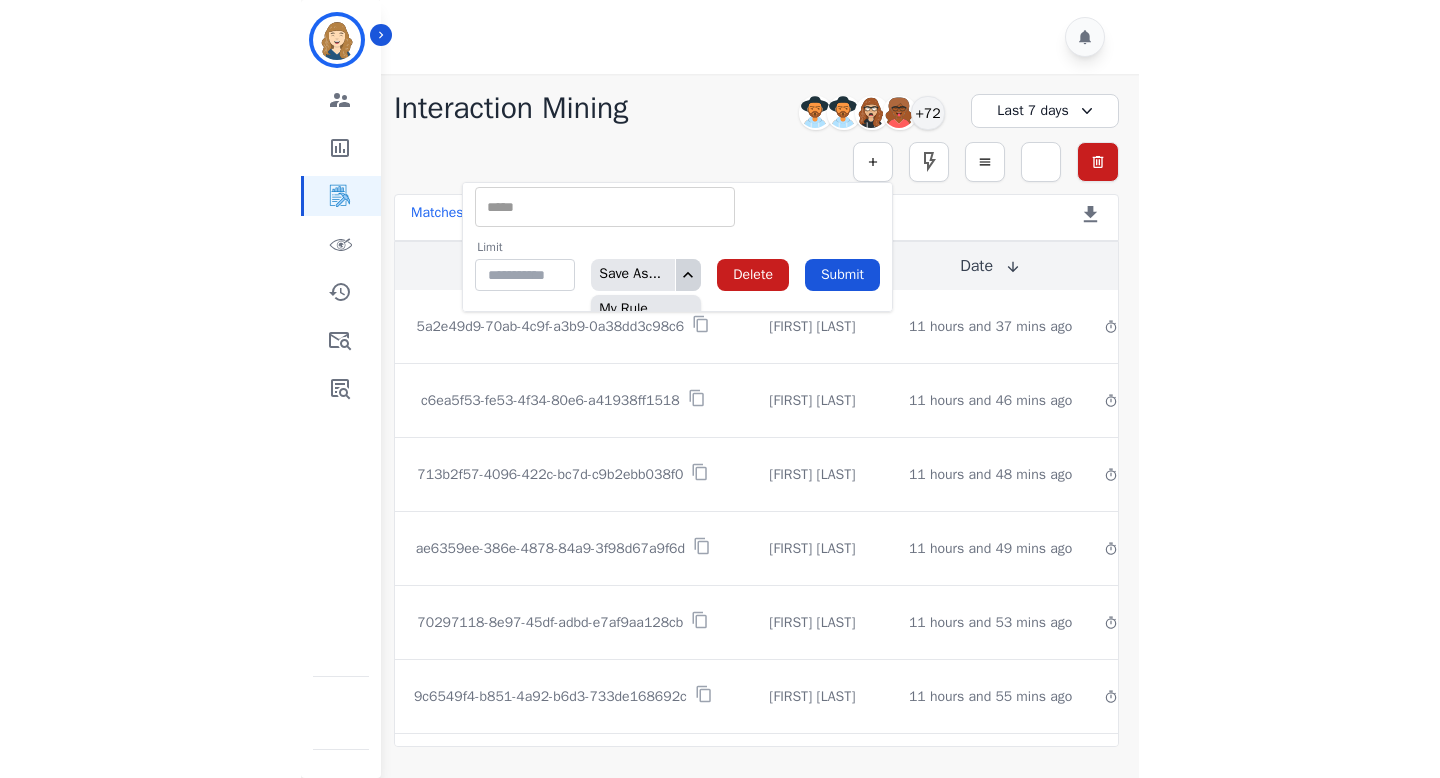 scroll, scrollTop: 0, scrollLeft: 0, axis: both 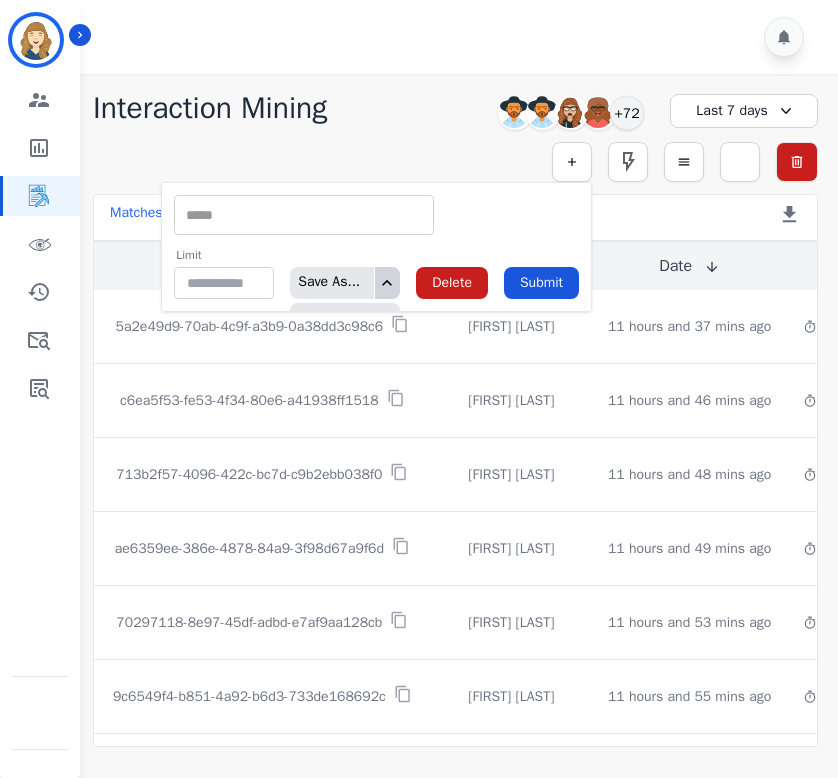 click on "**             ACW (Sec)   AGH_Lvl1   AGH_Lvl2   Emote: Apprehensive %   Silence Front (CX)   CX Phone (ANI)   Silence Rear (CX)   Cross talk %   Csat Score   Sentiment Overall (CX)   WPM (CX)   Direction   Disposition (ACD)   Silence Front (EMP)   Silence Rear (EMP)   Sentiment Overall (EMP)   WPM (EMP)   Emote: Escalated %   First to Talk   Emote: Happy %" at bounding box center (376, 215) 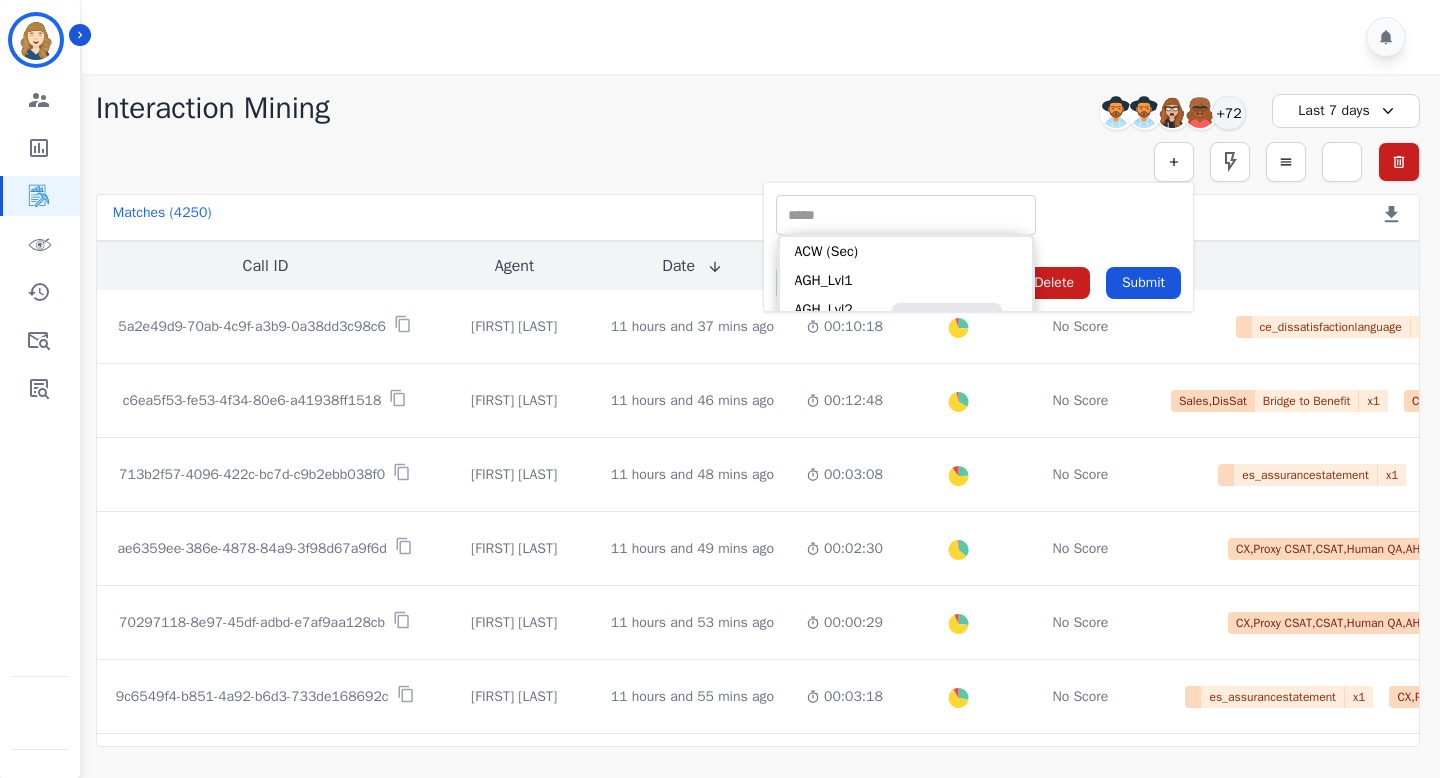 click at bounding box center (906, 215) 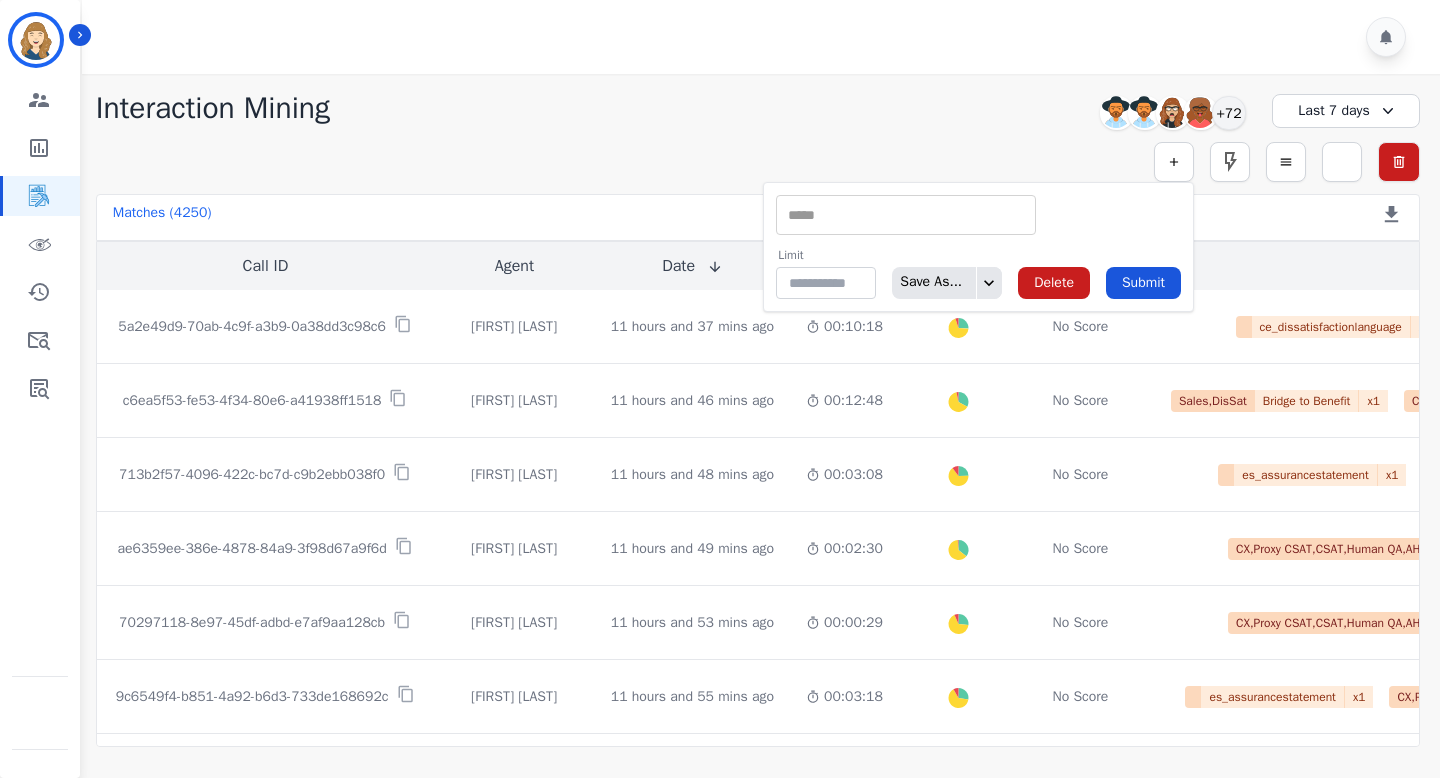 click on "**             ACW (Sec)   AGH_Lvl1   AGH_Lvl2   Emote: Apprehensive %   Silence Front (CX)   CX Phone (ANI)   Silence Rear (CX)   Cross talk %   Csat Score   Sentiment Overall (CX)   WPM (CX)   Direction   Disposition (ACD)   Silence Front (EMP)   Silence Rear (EMP)   Sentiment Overall (EMP)   WPM (EMP)   Emote: Escalated %   First to Talk   Emote: Happy %" at bounding box center [978, 215] 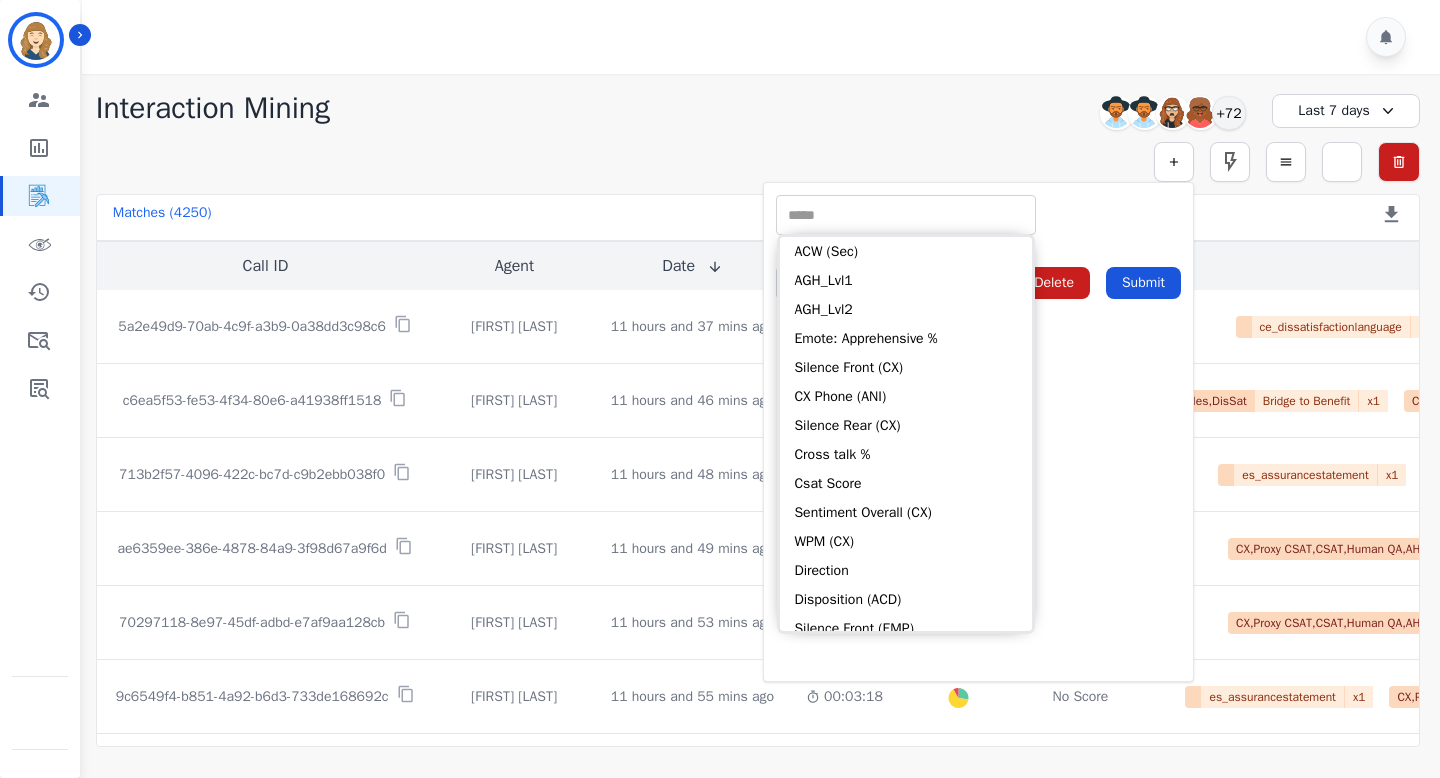 click at bounding box center [906, 215] 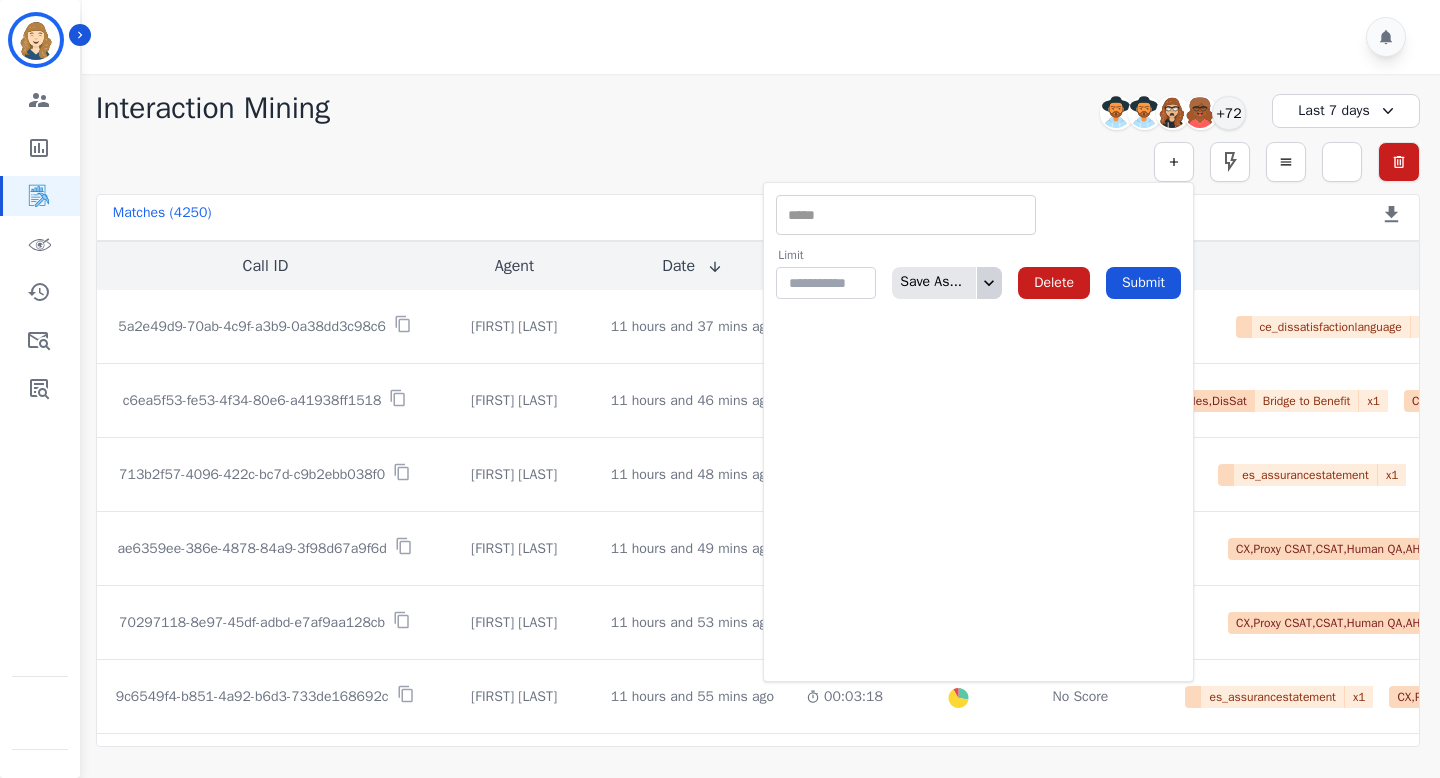 click 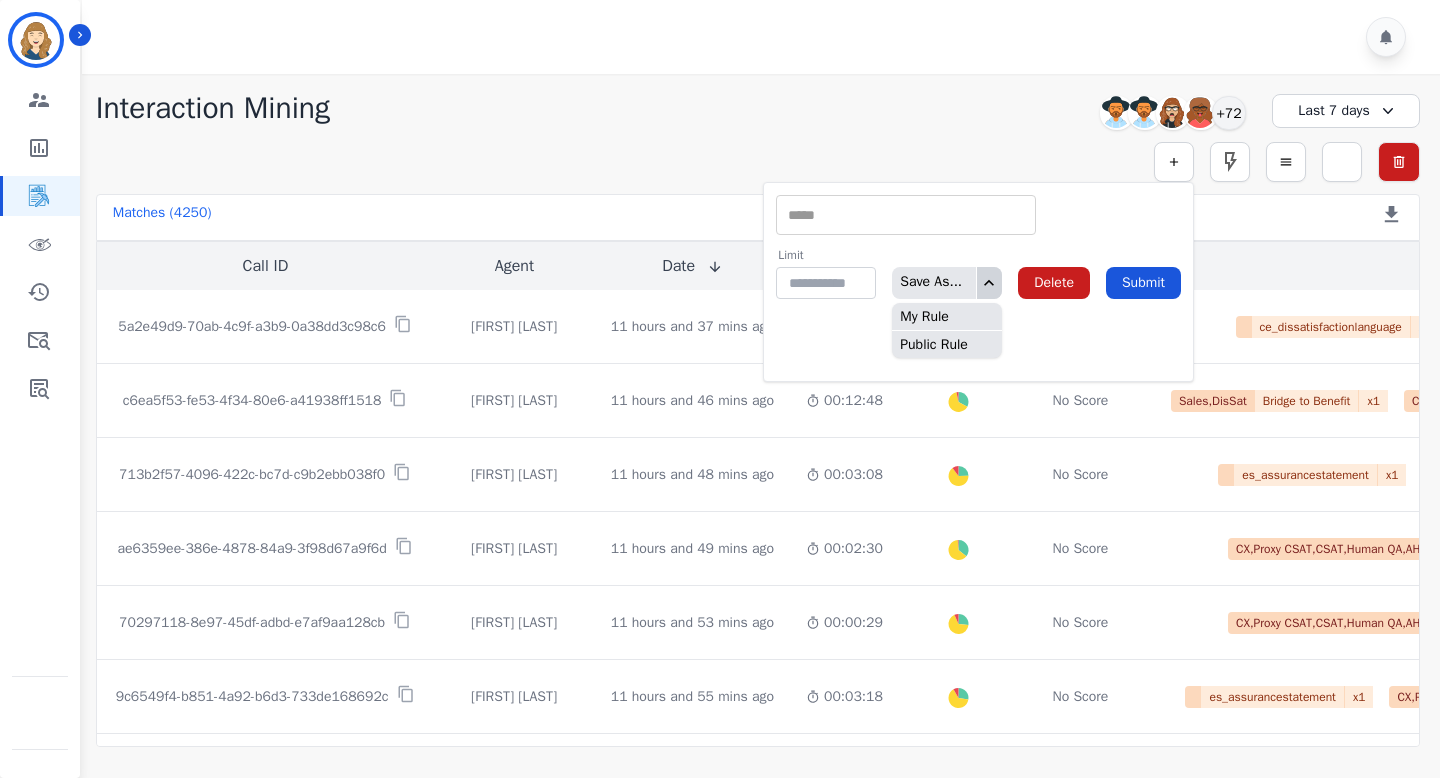 click 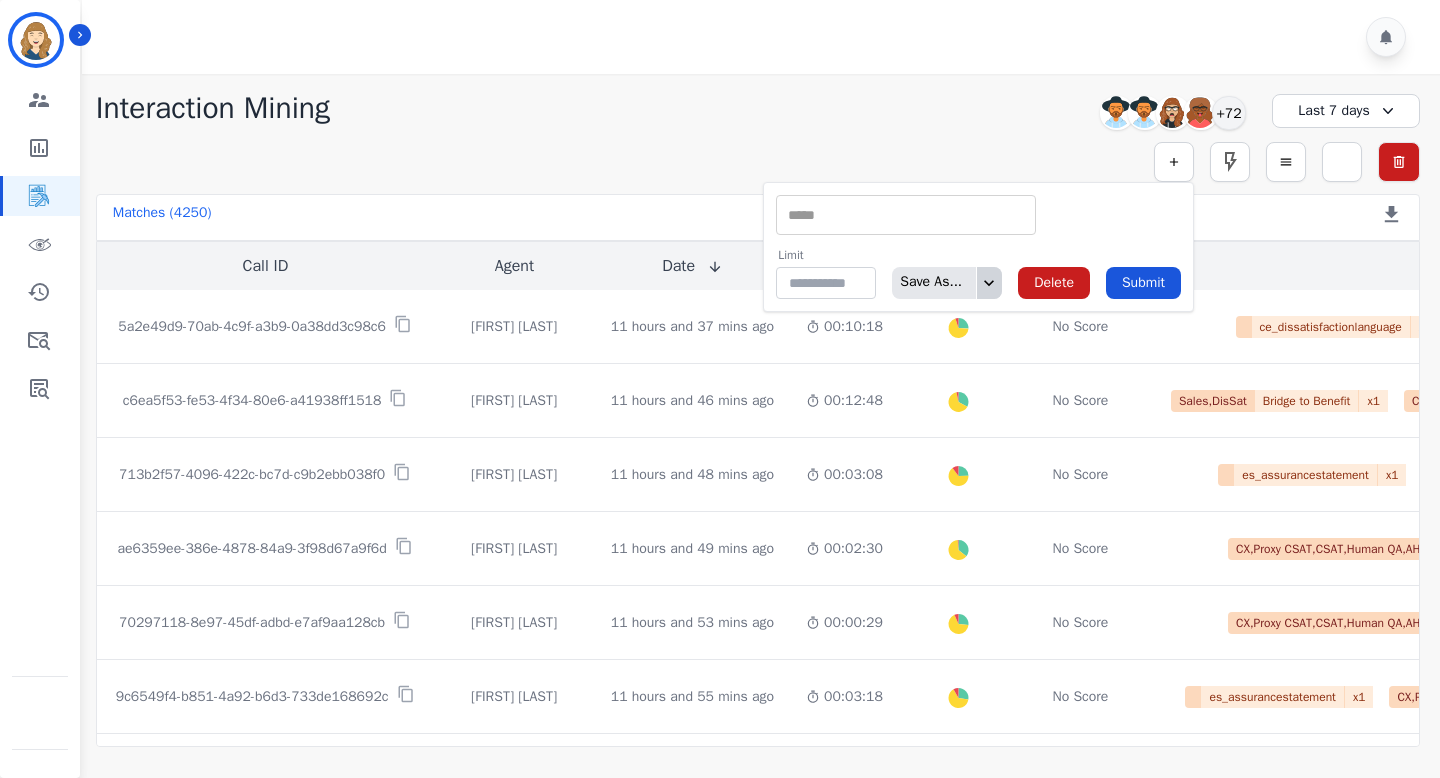 click 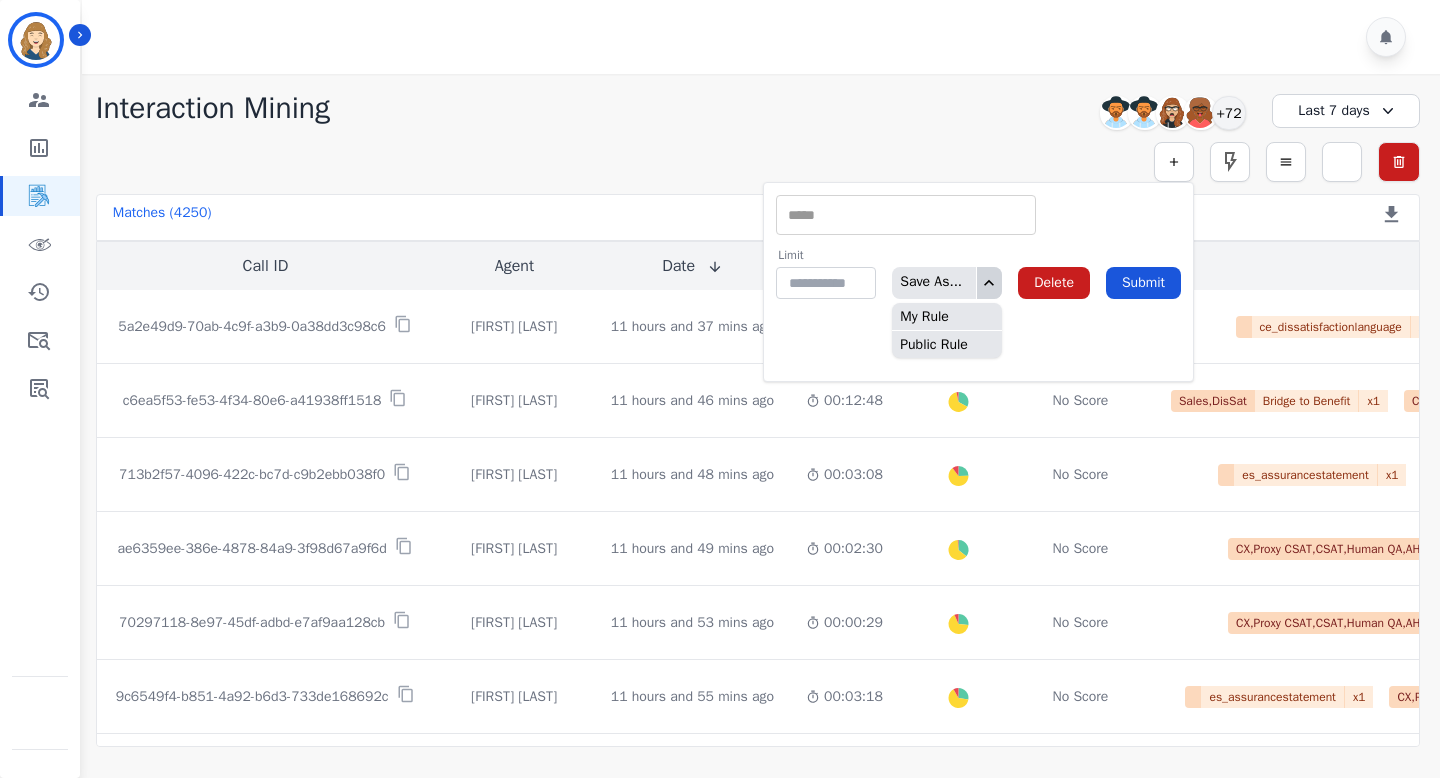 click 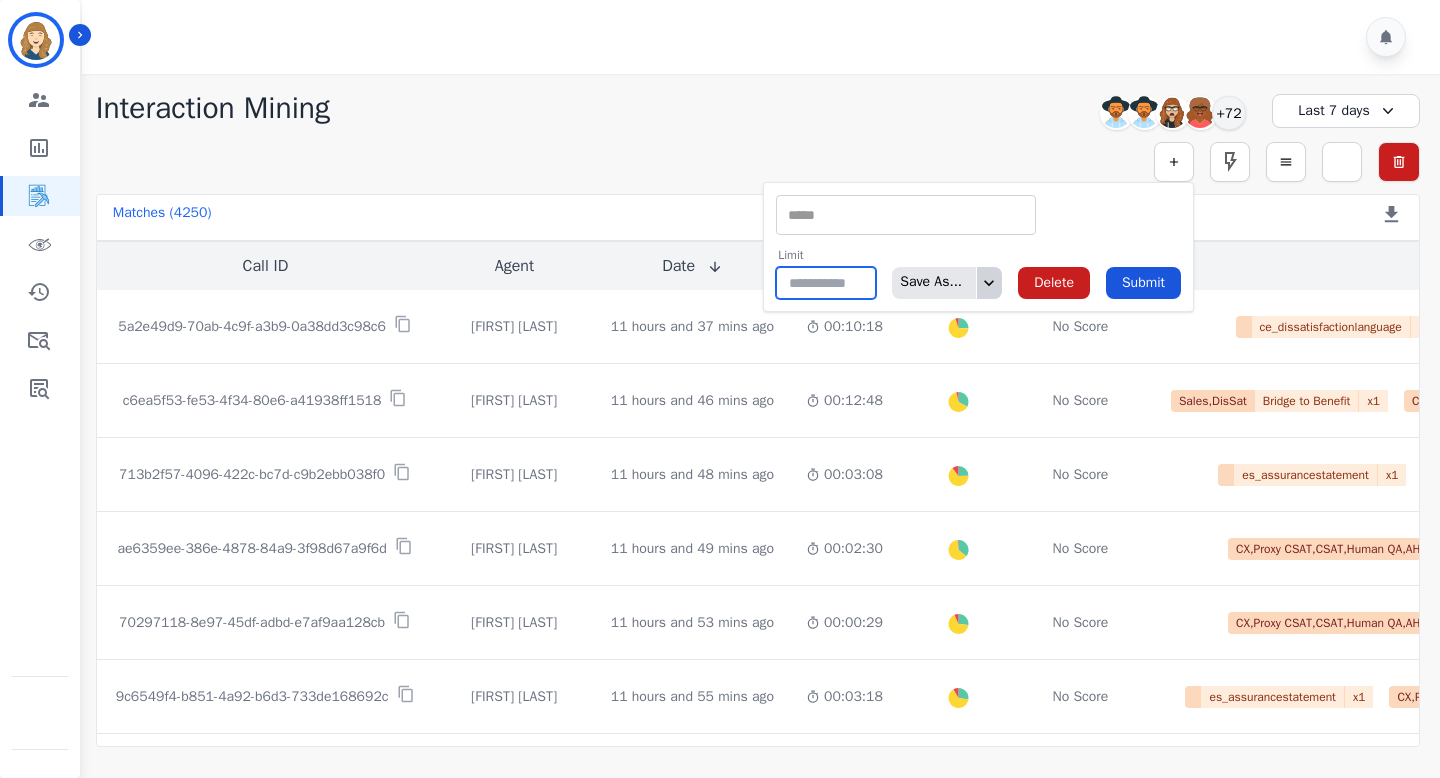 click on "**" at bounding box center (826, 283) 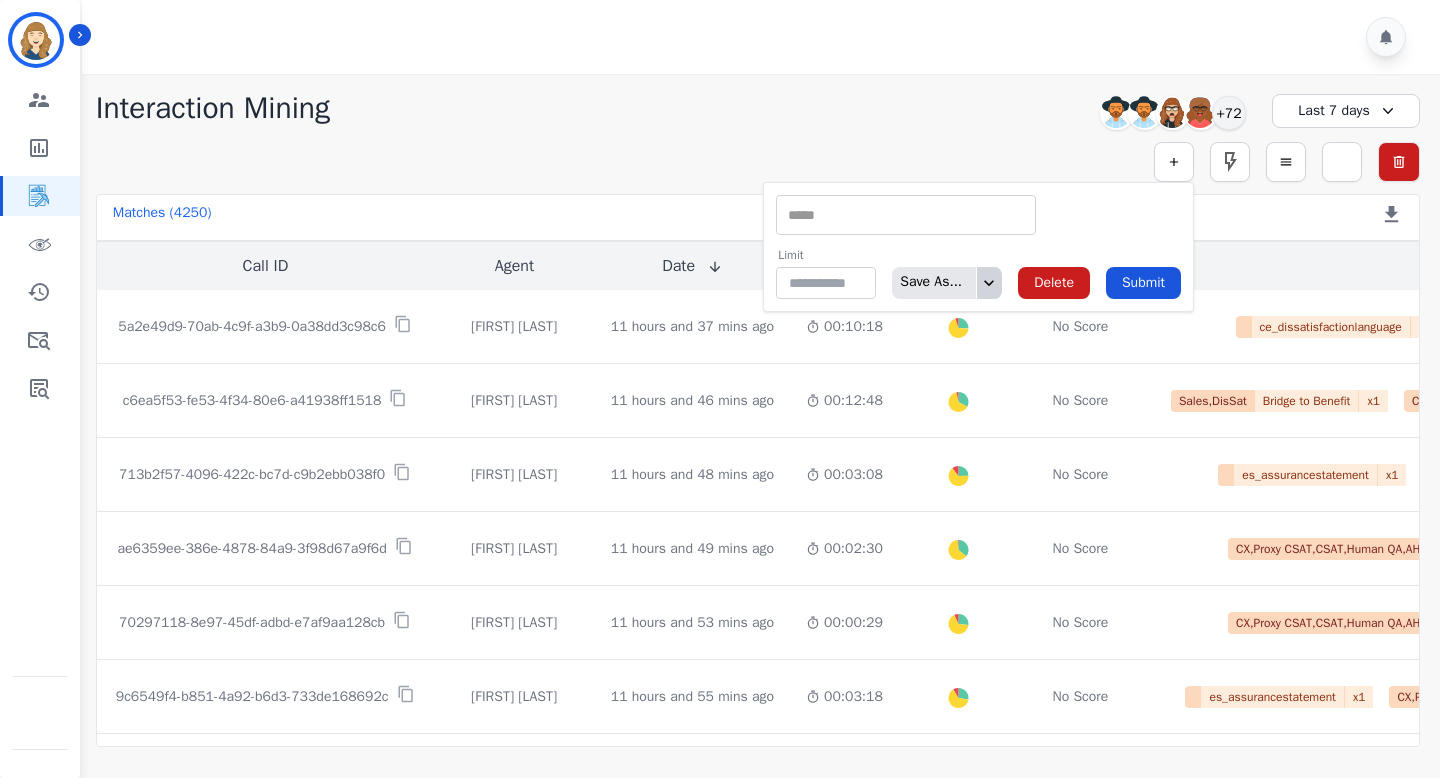 click at bounding box center (906, 215) 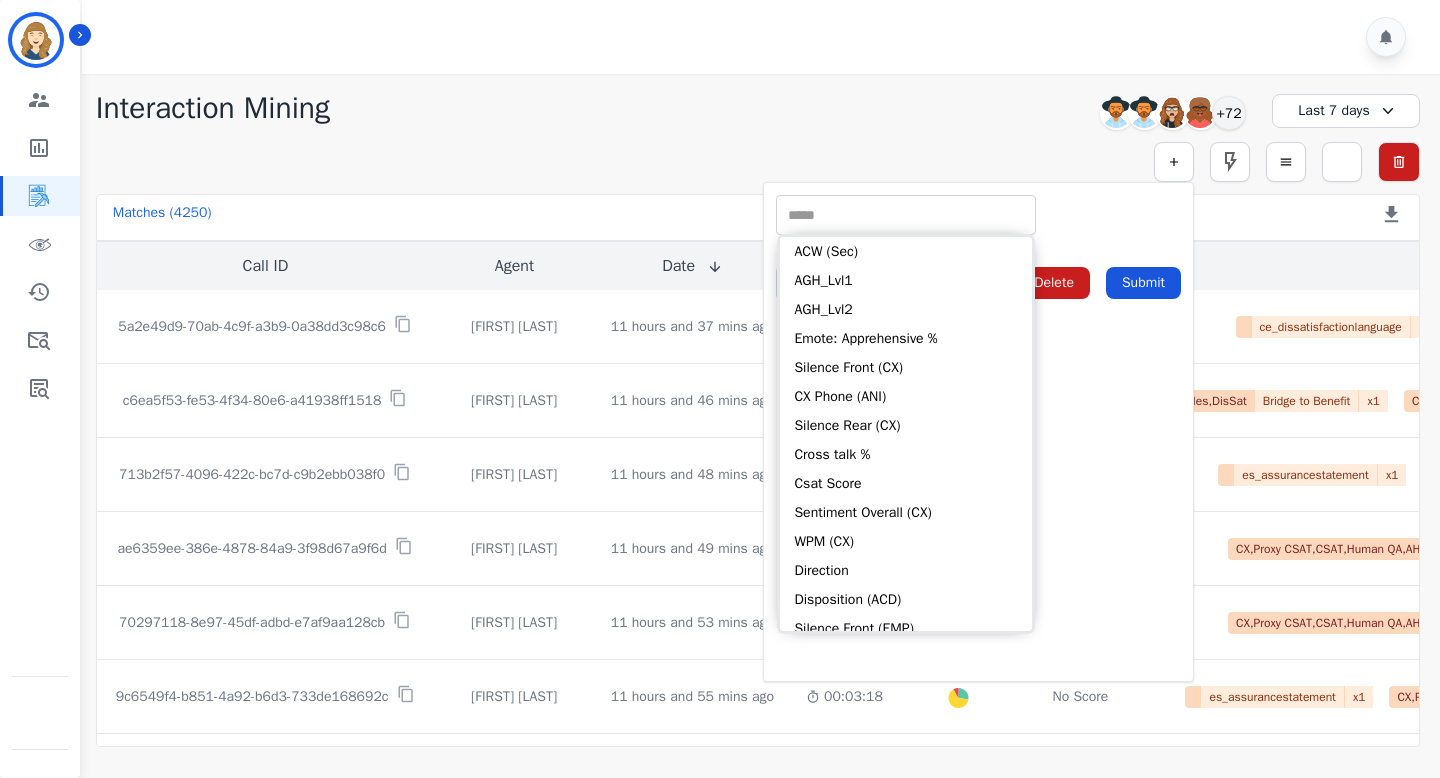 click on "**             ACW (Sec)   AGH_Lvl1   AGH_Lvl2   Emote: Apprehensive %   Silence Front (CX)   CX Phone (ANI)   Silence Rear (CX)   Cross talk %   Csat Score   Sentiment Overall (CX)   WPM (CX)   Direction   Disposition (ACD)   Silence Front (EMP)   Silence Rear (EMP)   Sentiment Overall (EMP)   WPM (EMP)   Emote: Escalated %   First to Talk   Emote: Happy %" at bounding box center (978, 215) 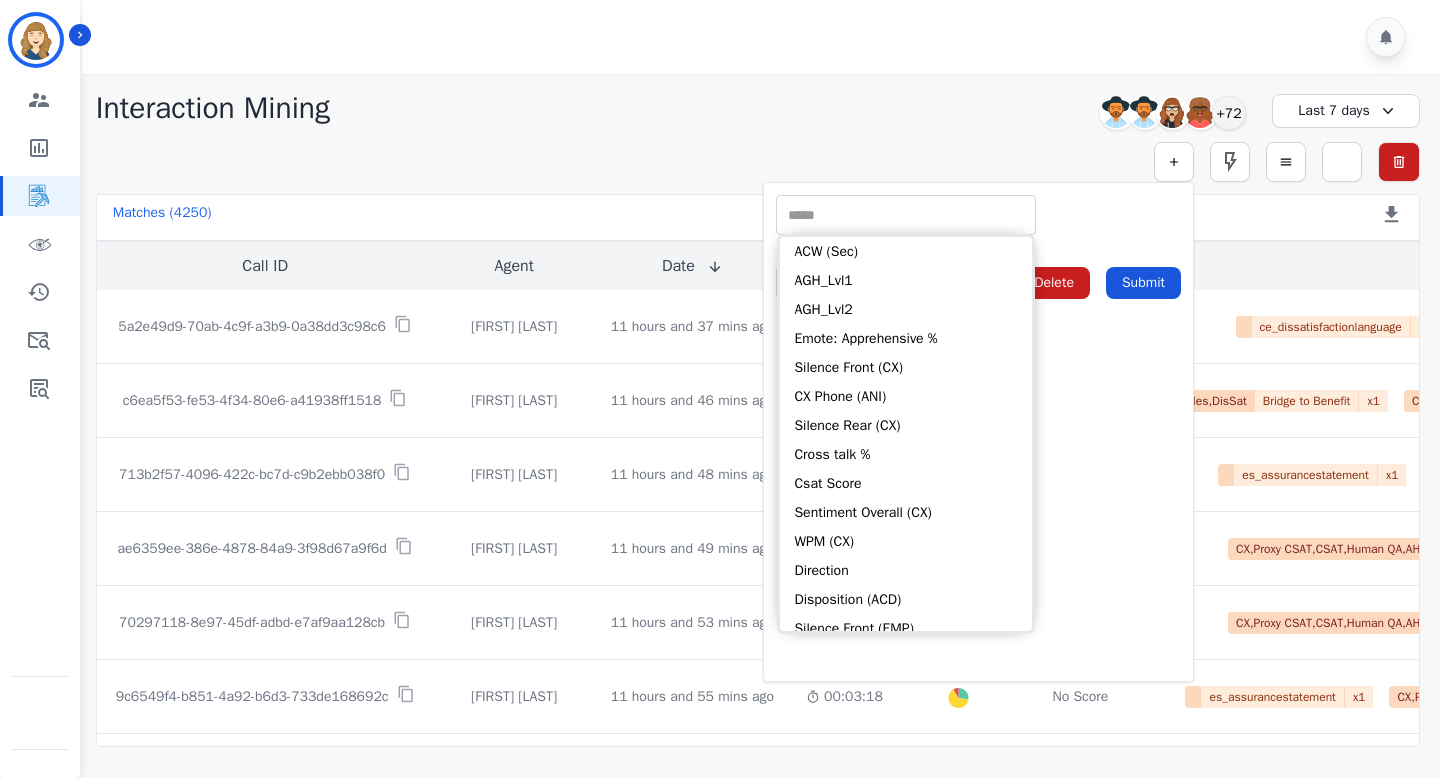 click at bounding box center (906, 215) 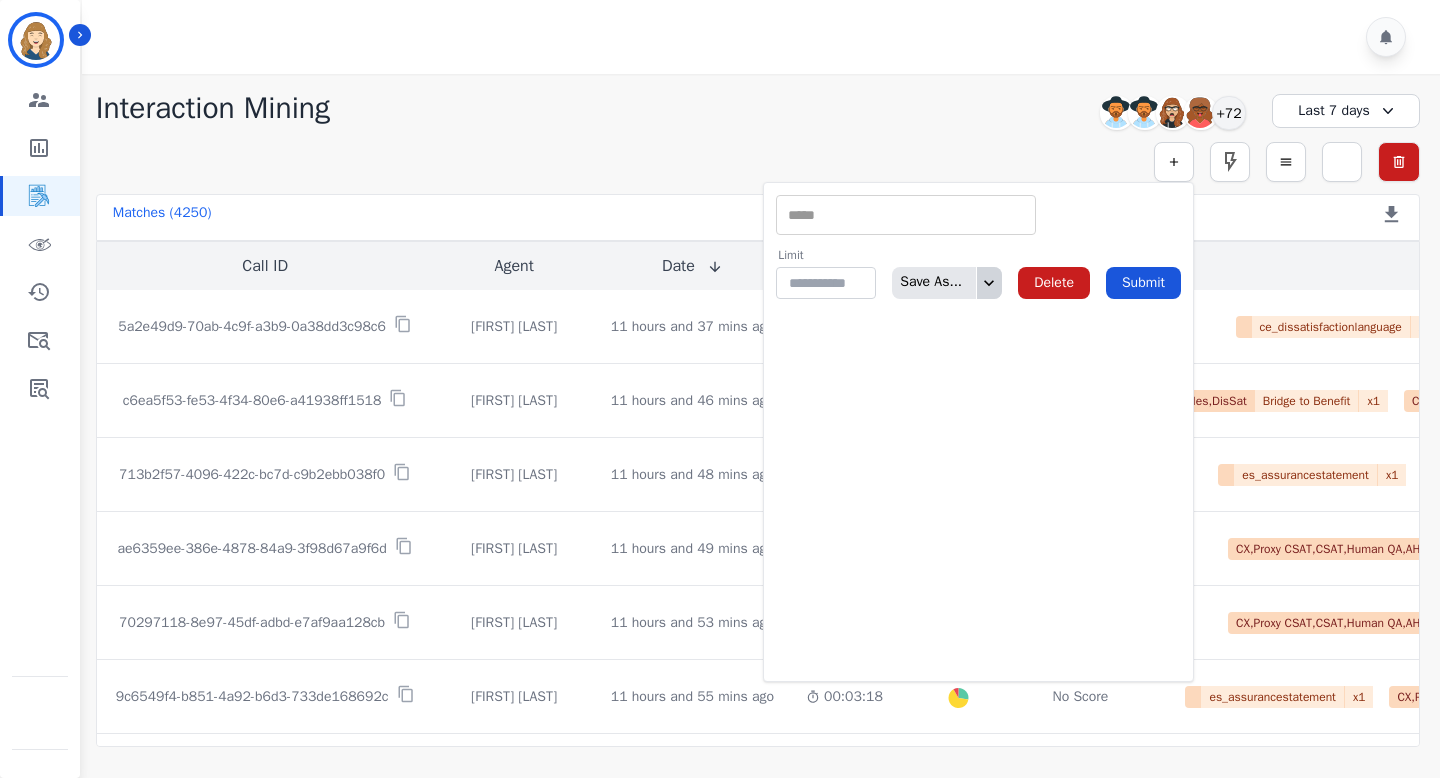 click on "**             ACW (Sec)   AGH_Lvl1   AGH_Lvl2   Emote: Apprehensive %   Silence Front (CX)   CX Phone (ANI)   Silence Rear (CX)   Cross talk %   Csat Score   Sentiment Overall (CX)   WPM (CX)   Direction   Disposition (ACD)   Silence Front (EMP)   Silence Rear (EMP)   Sentiment Overall (EMP)   WPM (EMP)   Emote: Escalated %   First to Talk   Emote: Happy %" at bounding box center (906, 215) 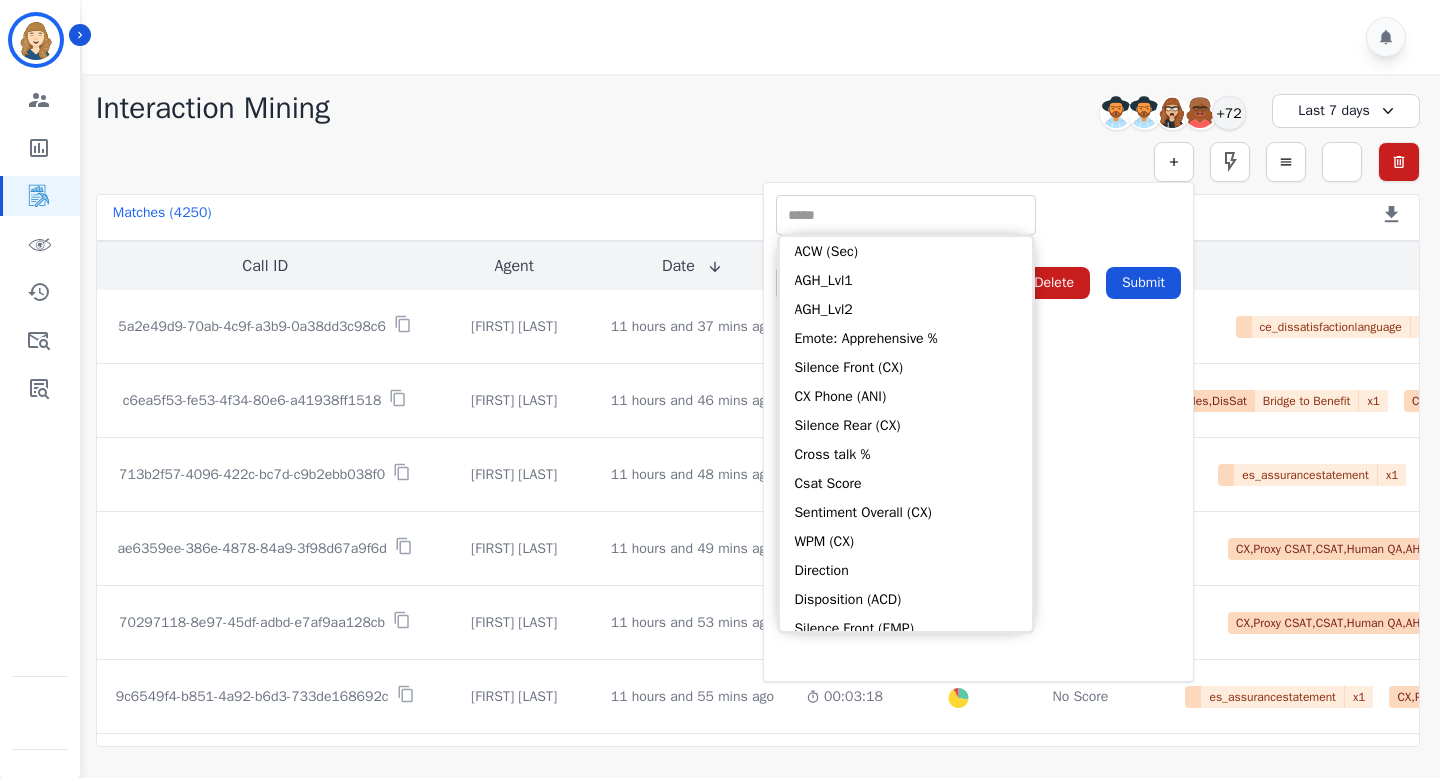click on "**             ACW (Sec)   AGH_Lvl1   AGH_Lvl2   Emote: Apprehensive %   Silence Front (CX)   CX Phone (ANI)   Silence Rear (CX)   Cross talk %   Csat Score   Sentiment Overall (CX)   WPM (CX)   Direction   Disposition (ACD)   Silence Front (EMP)   Silence Rear (EMP)   Sentiment Overall (EMP)   WPM (EMP)   Emote: Escalated %   First to Talk   Emote: Happy %" at bounding box center [978, 215] 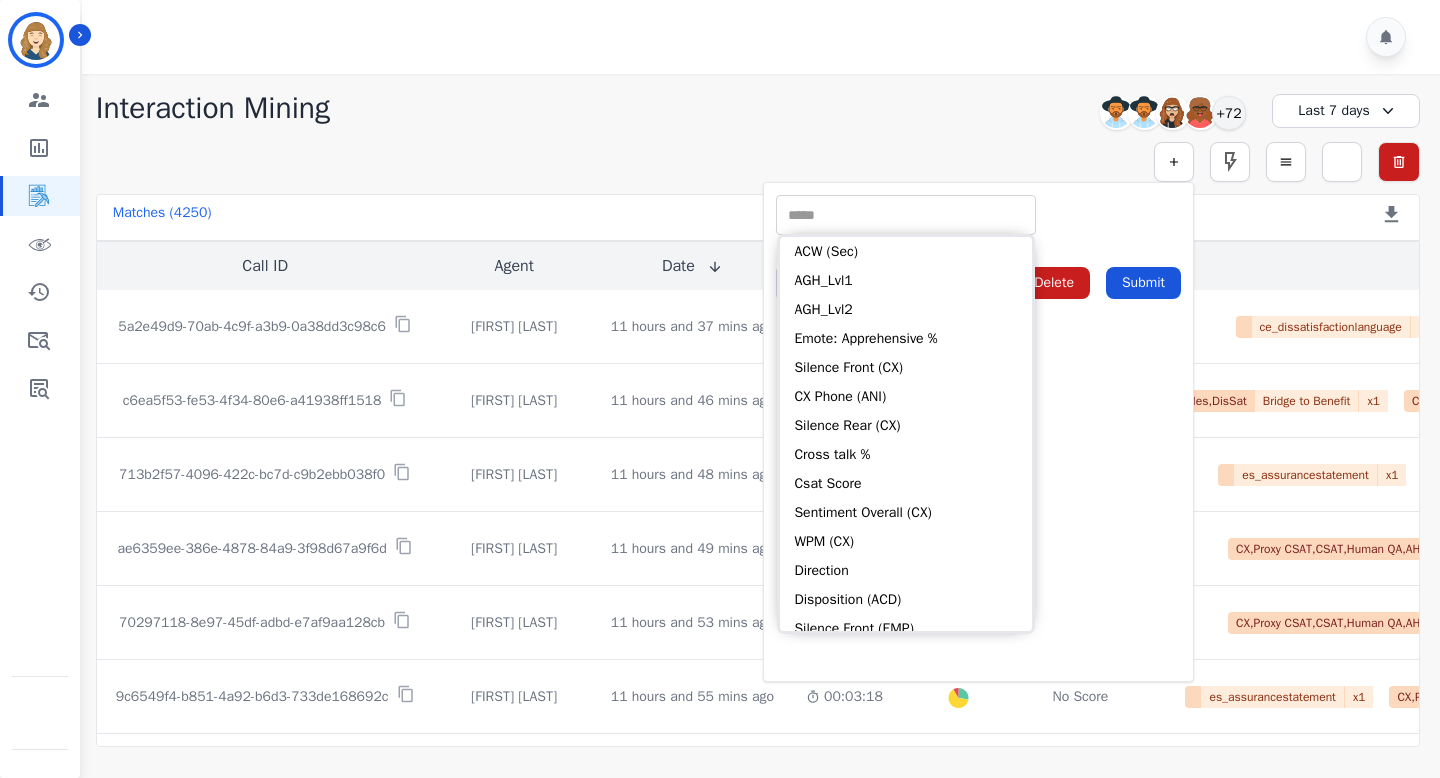 click at bounding box center [906, 215] 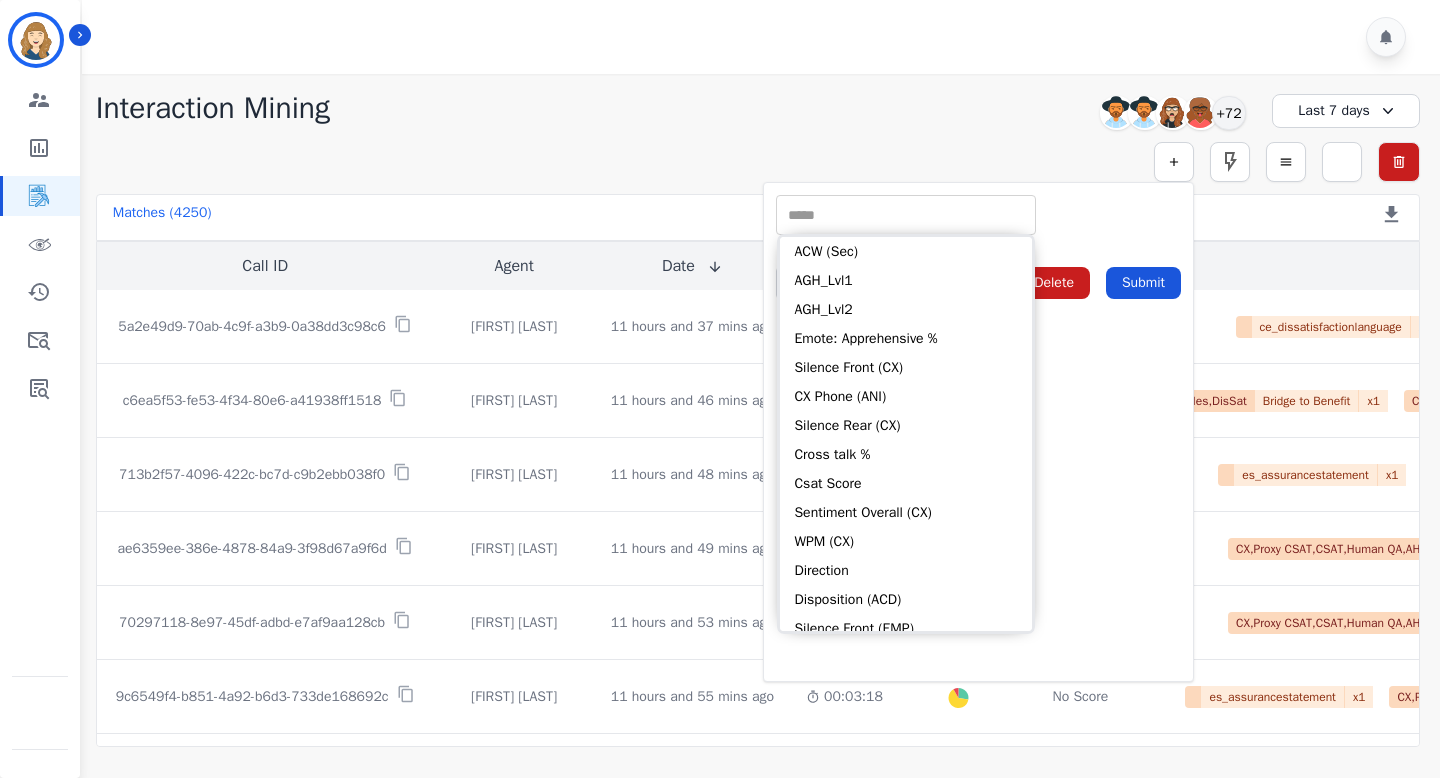 click at bounding box center (906, 215) 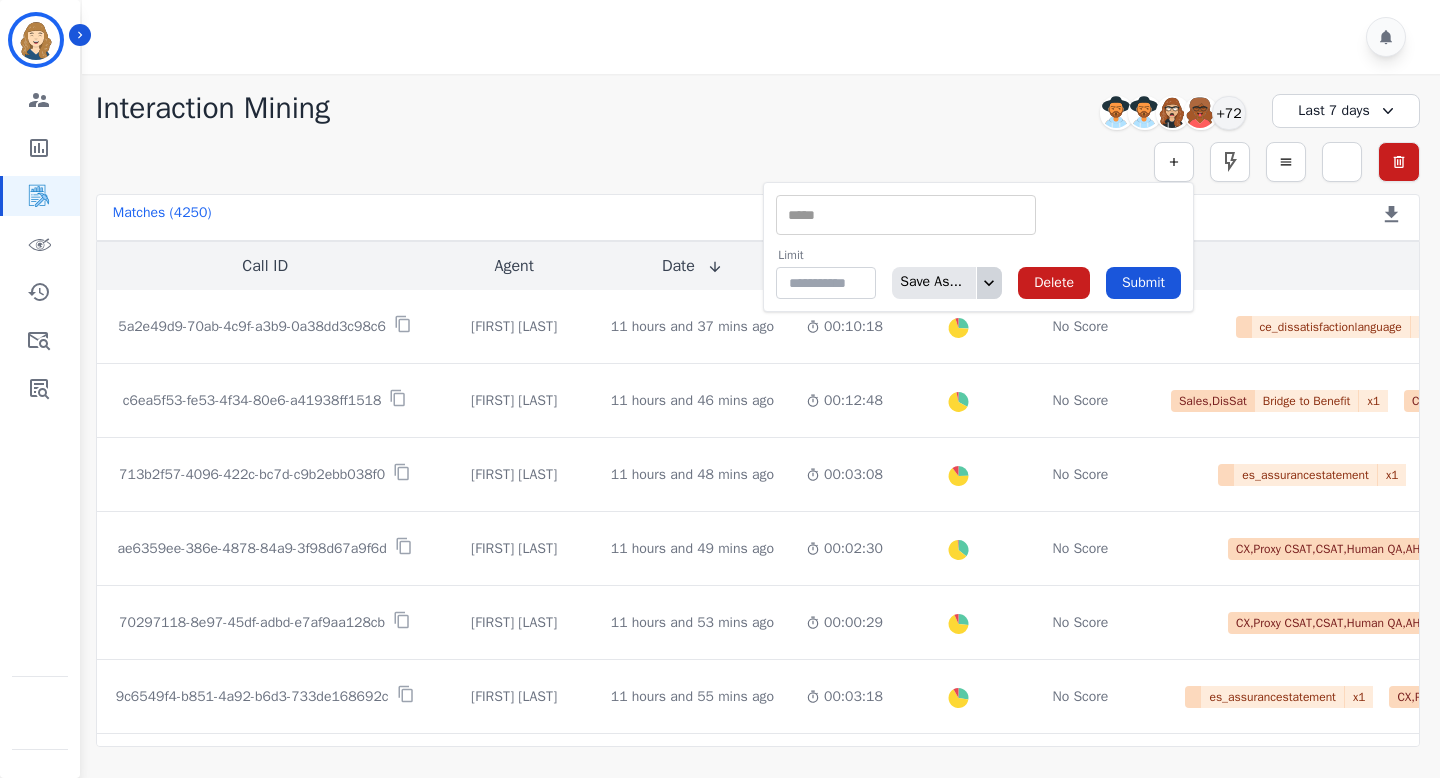 click on "Save As...       Delete   Submit" at bounding box center [1036, 283] 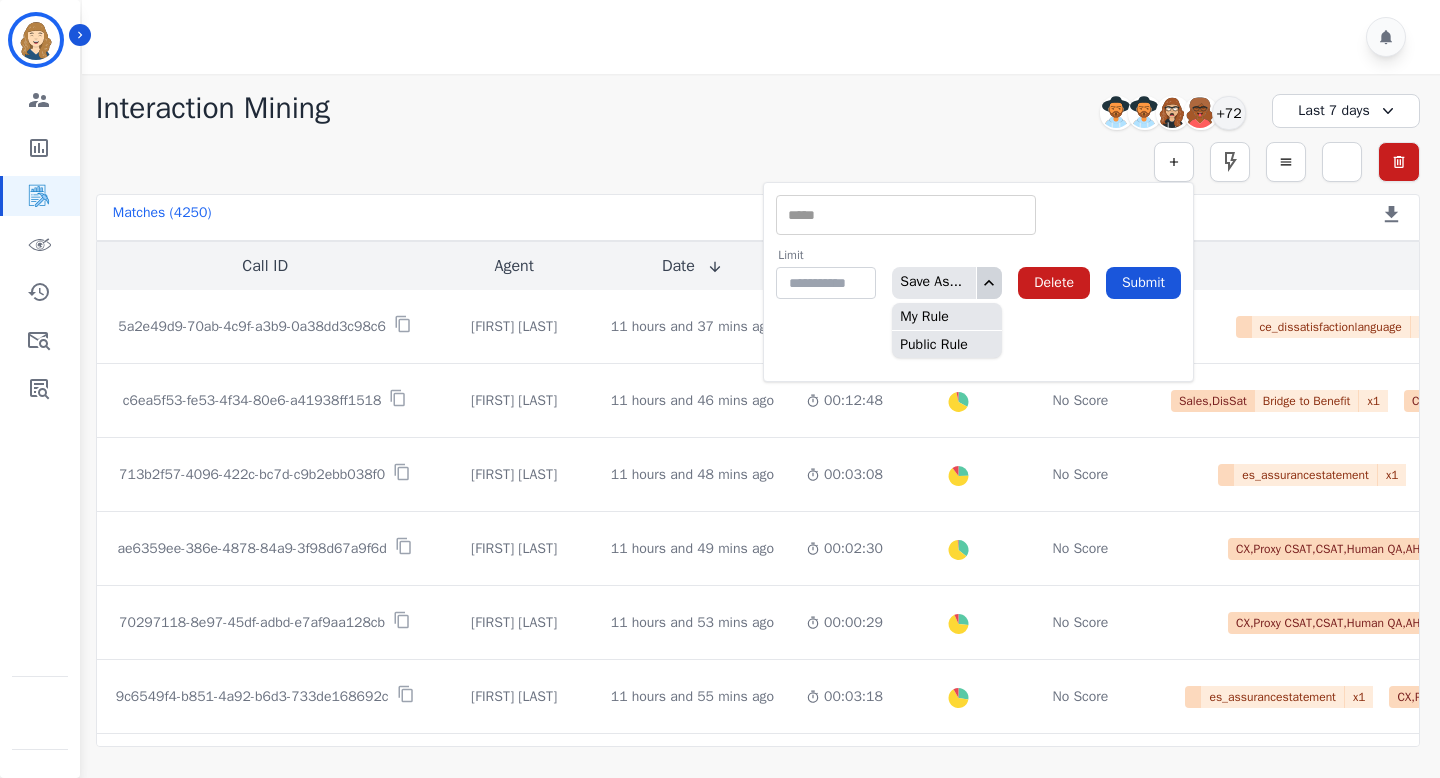 click 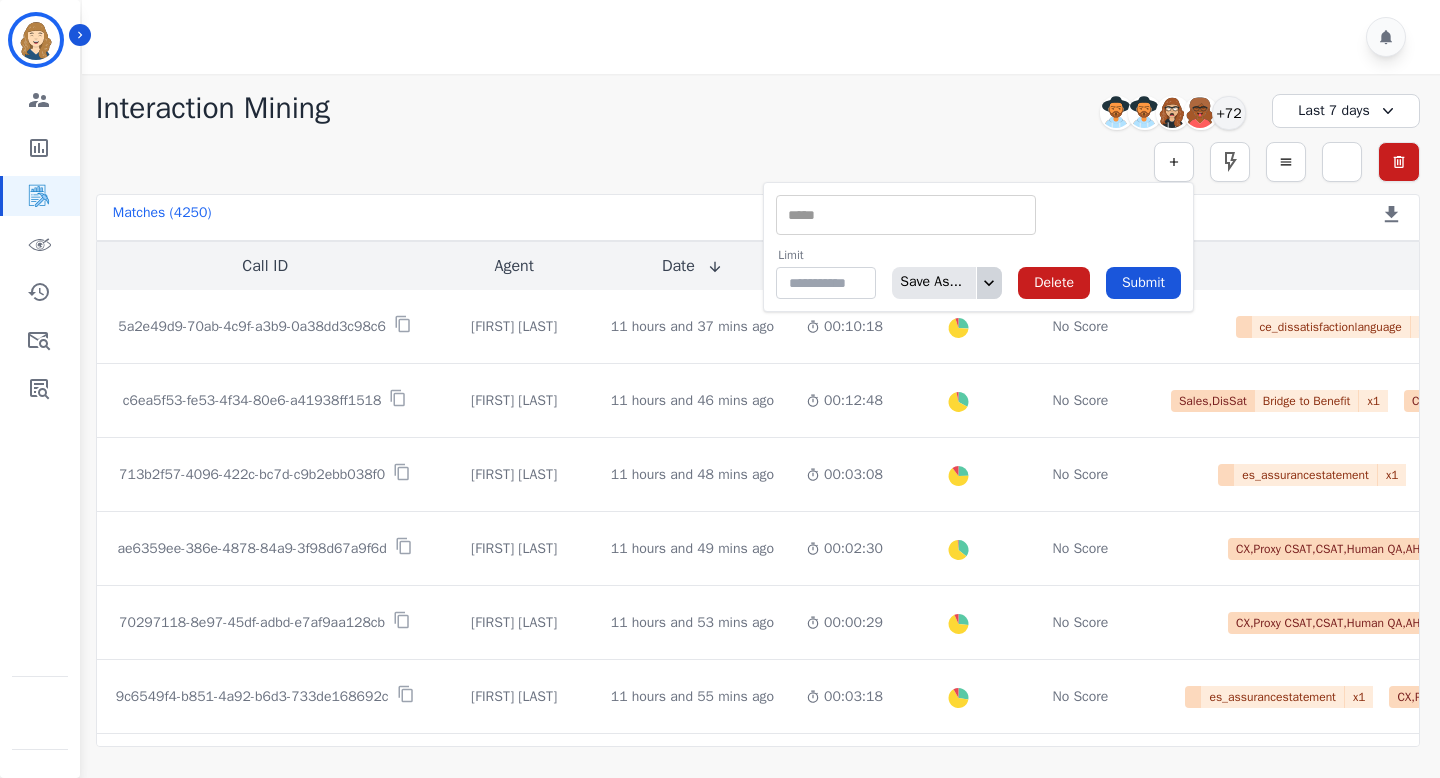 click at bounding box center [906, 215] 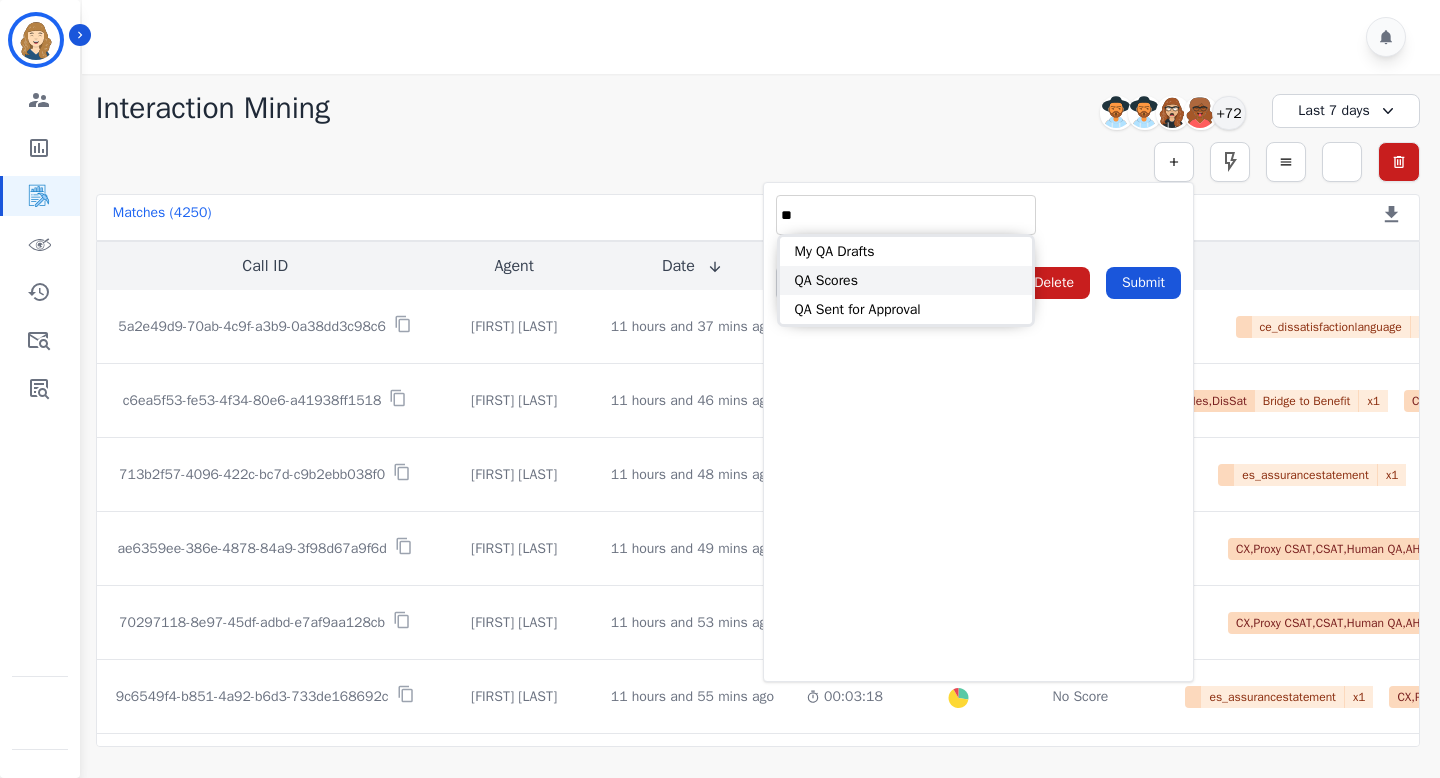 type on "**" 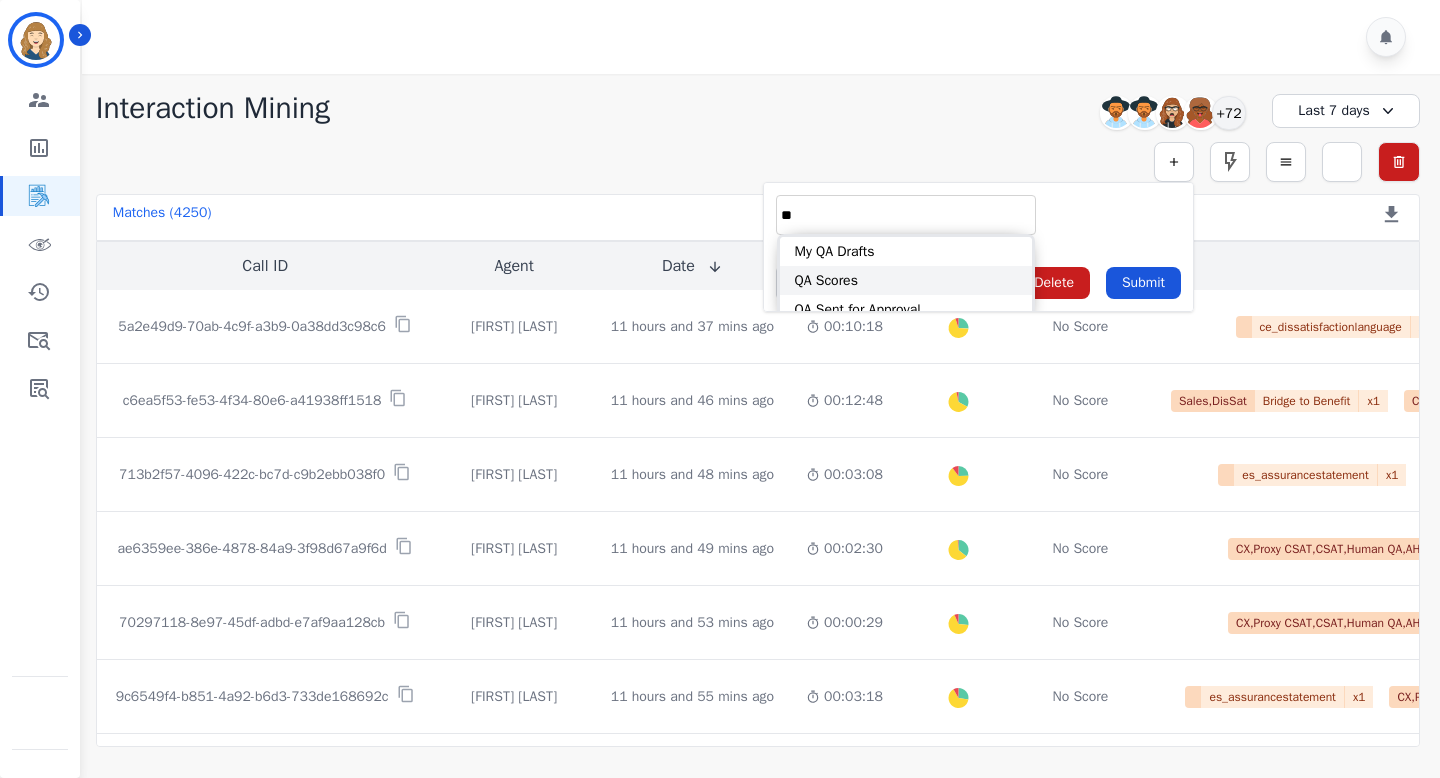 click on "QA Scores" at bounding box center (906, 280) 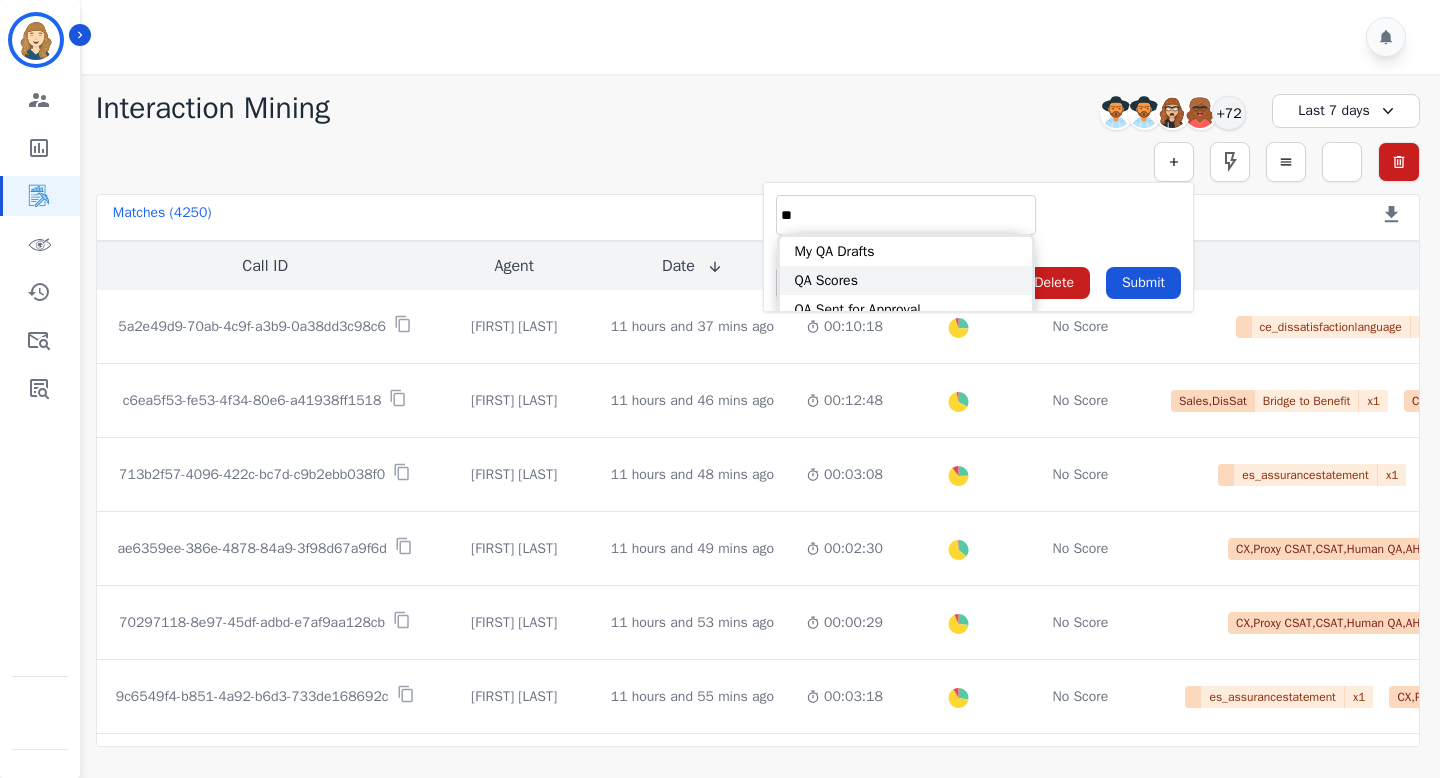 type on "**********" 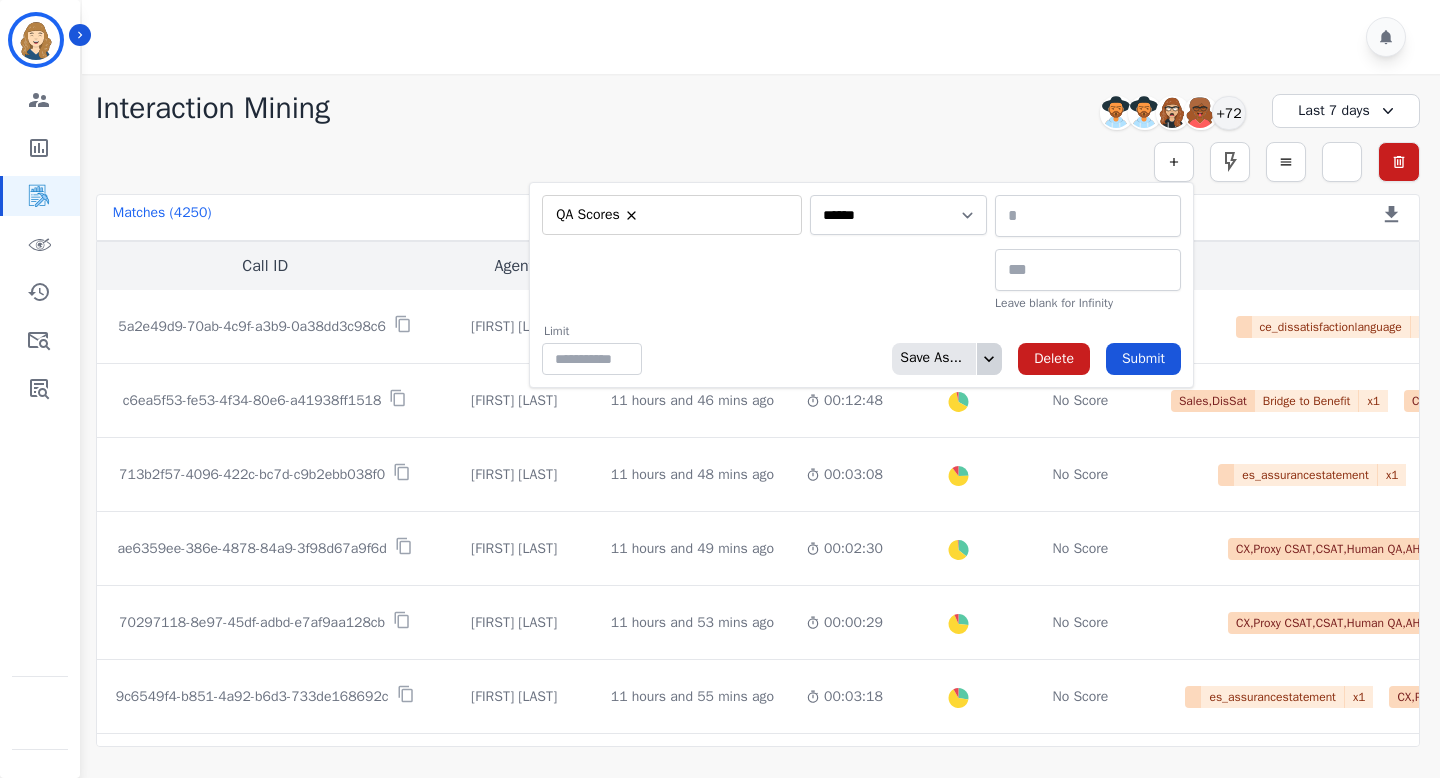 click at bounding box center [718, 215] 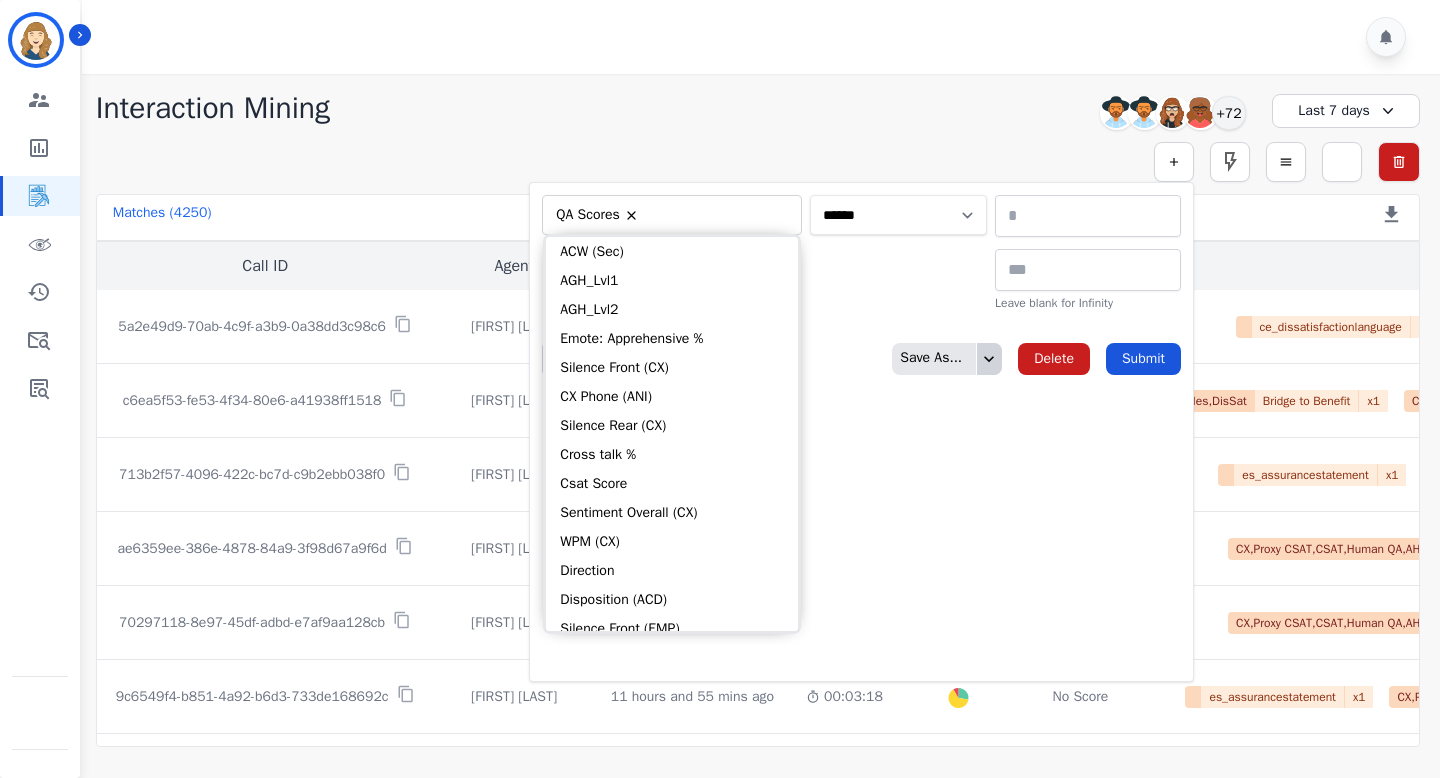 click on "**********" at bounding box center [898, 215] 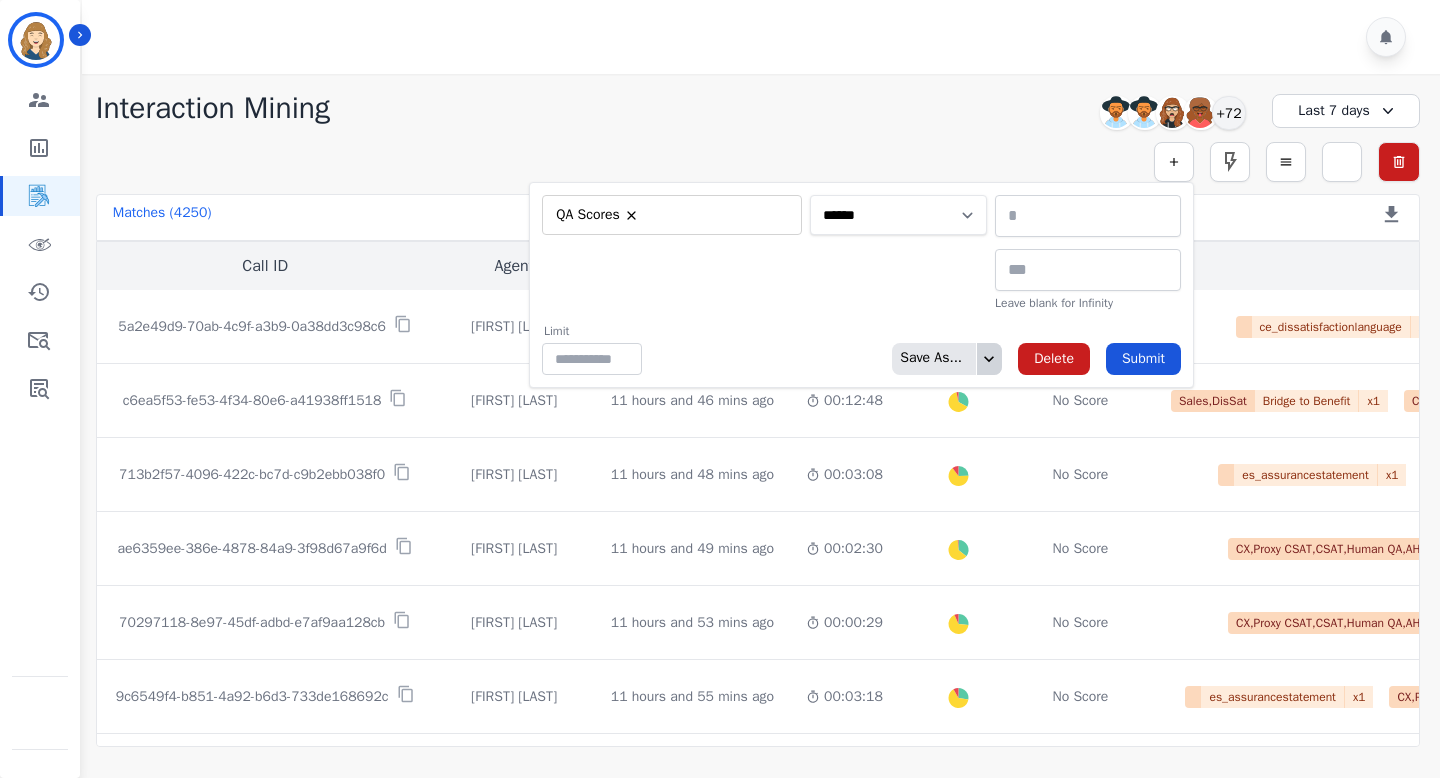 select on "******" 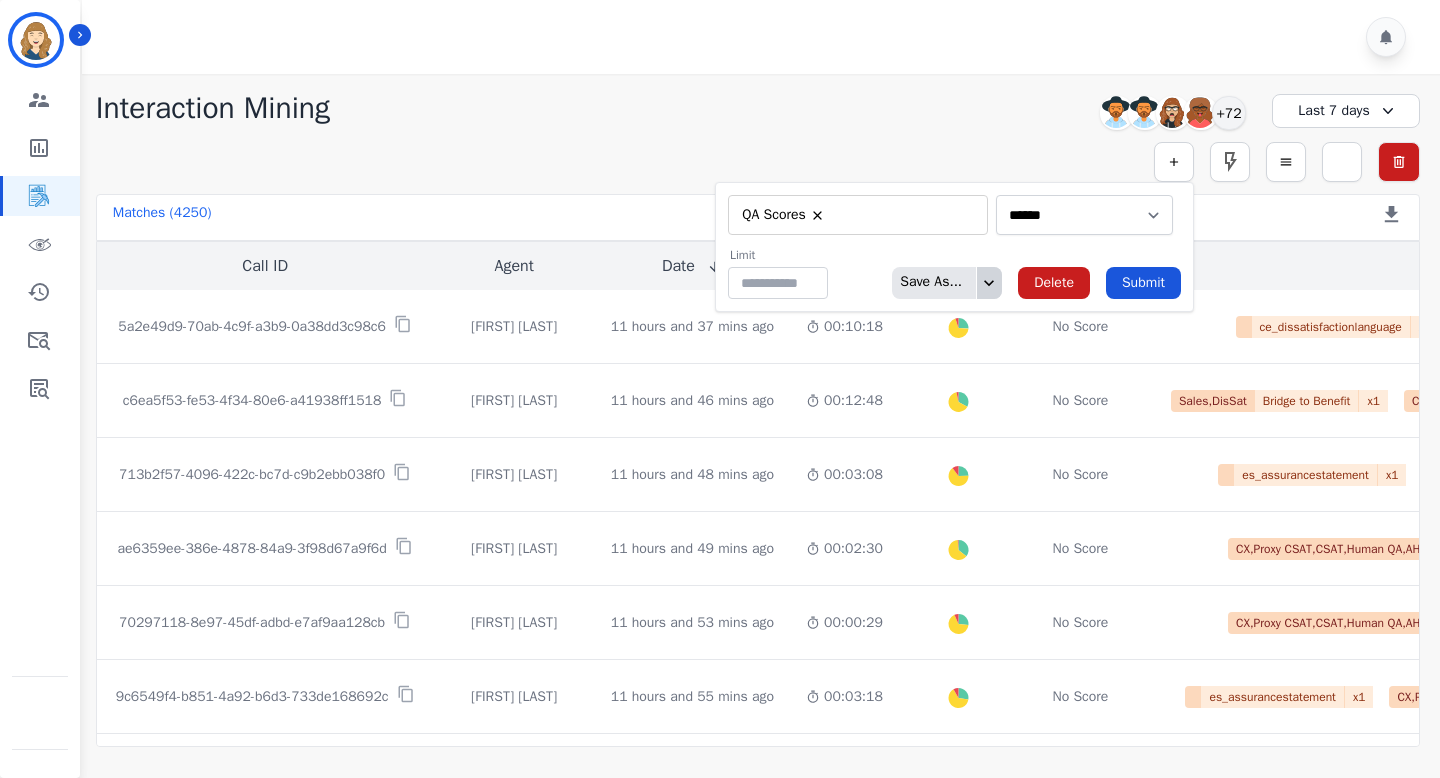 click at bounding box center [904, 215] 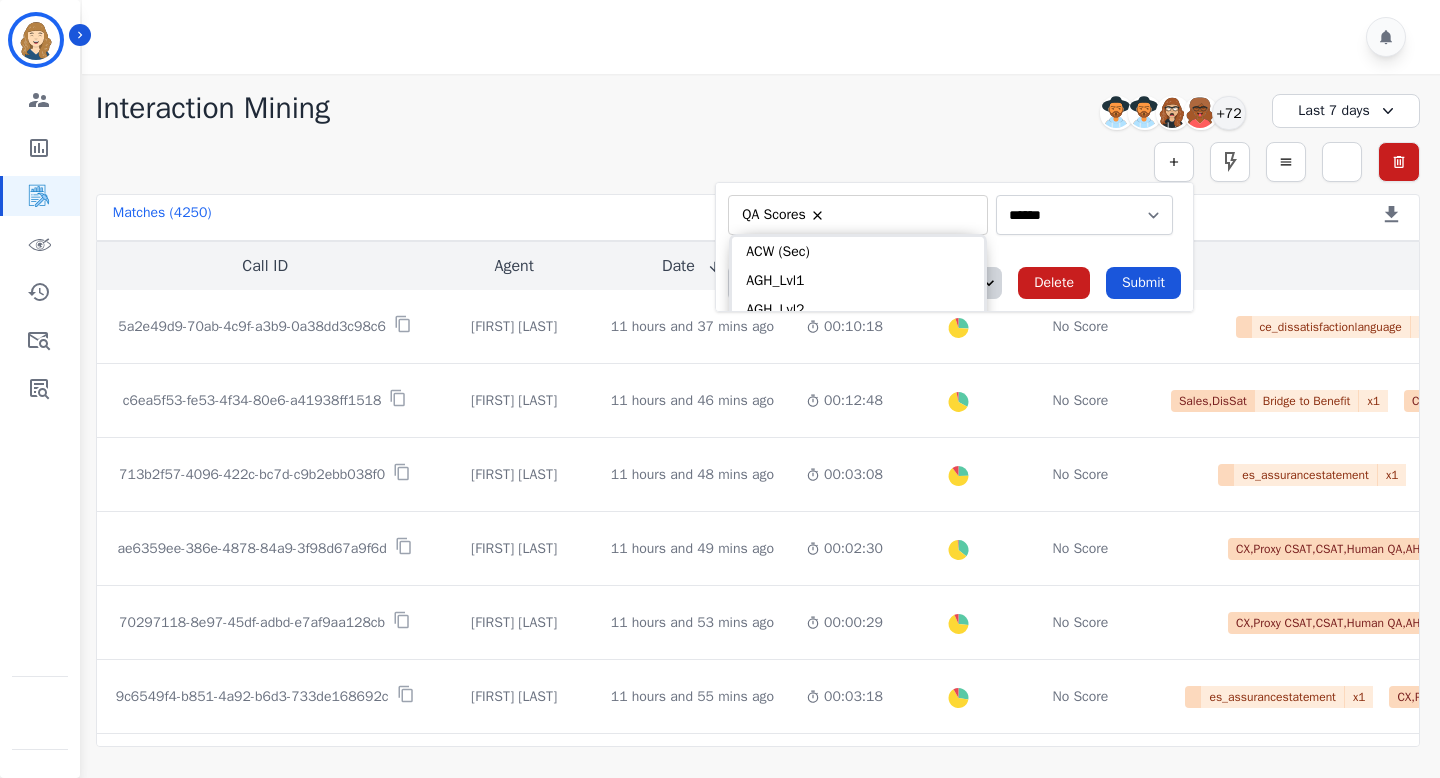 type on "**" 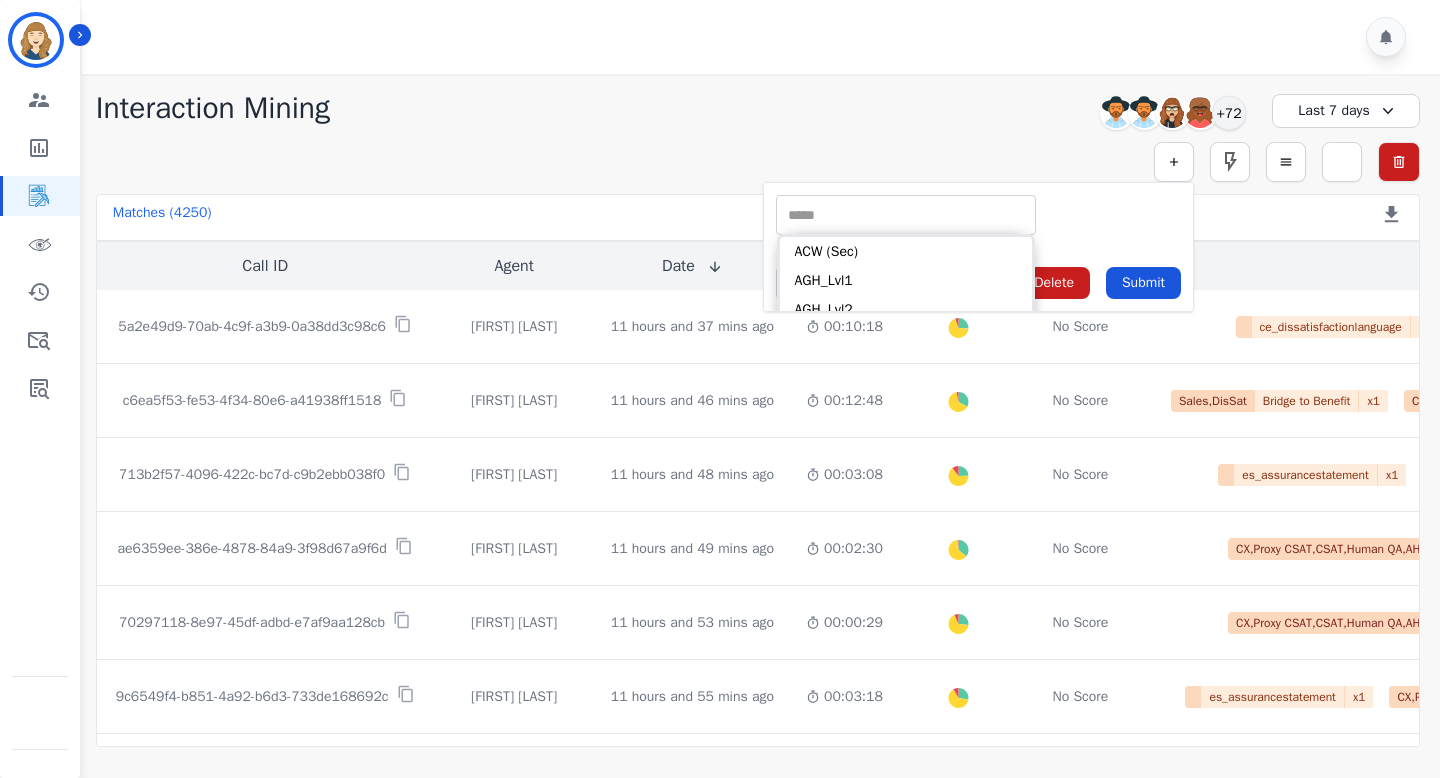 click on "**             ACW (Sec)   AGH_Lvl1   AGH_Lvl2   Emote: Apprehensive %   Silence Front (CX)   CX Phone (ANI)   Silence Rear (CX)   Cross talk %   Csat Score   Sentiment Overall (CX)   WPM (CX)   Direction   Disposition (ACD)   Silence Front (EMP)   Silence Rear (EMP)   Sentiment Overall (EMP)   WPM (EMP)   Emote: Escalated %   First to Talk   Emote: Happy %" at bounding box center [978, 215] 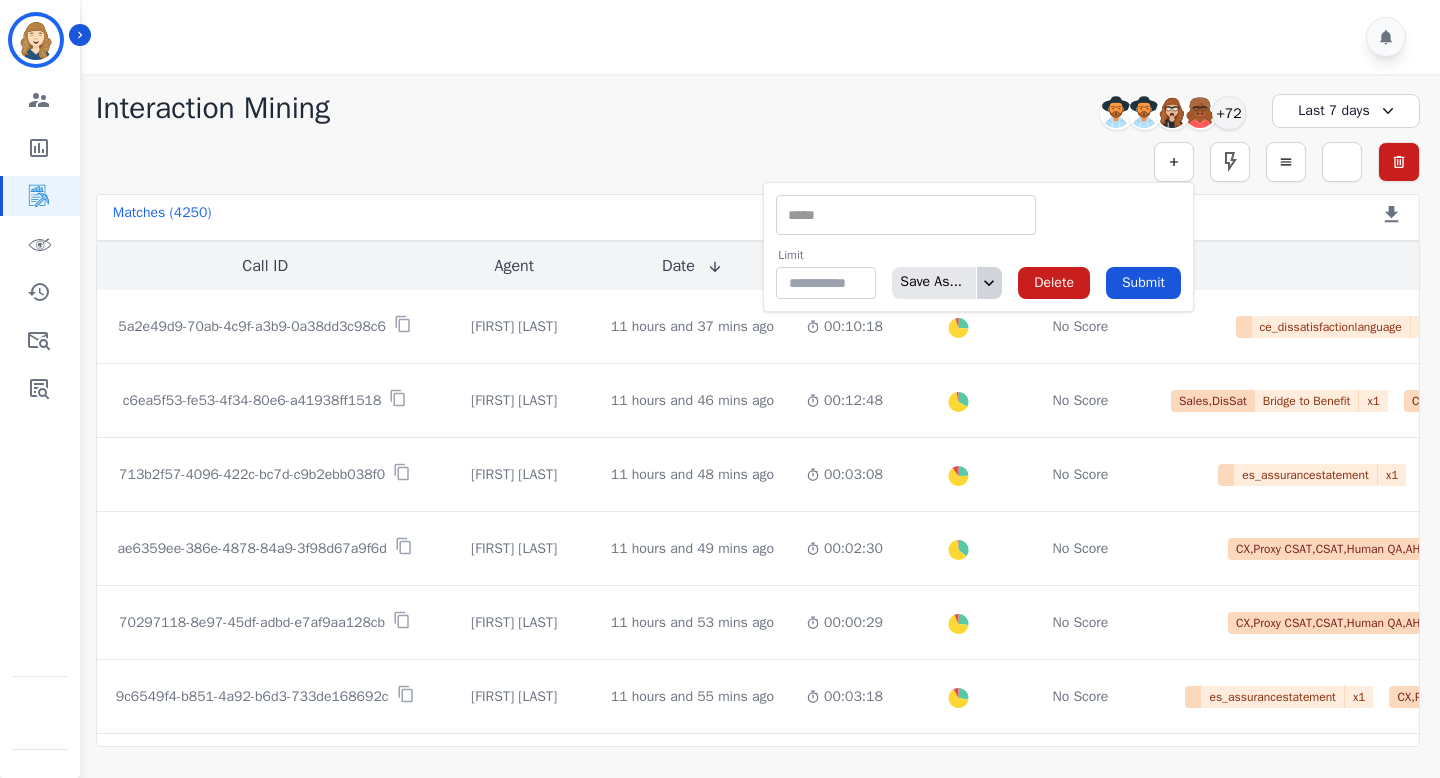 click at bounding box center (906, 215) 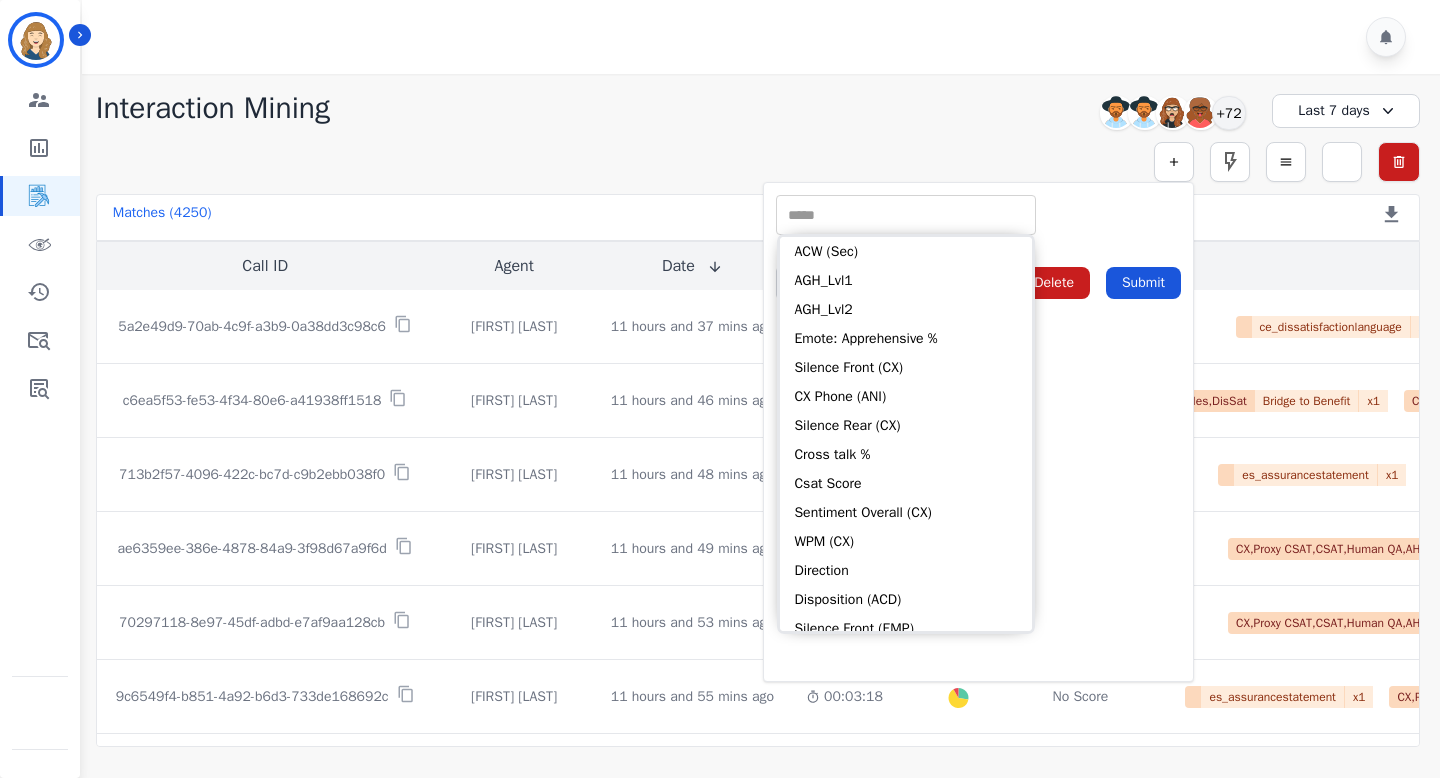 click on "**             ACW (Sec)   AGH_Lvl1   AGH_Lvl2   Emote: Apprehensive %   Silence Front (CX)   CX Phone (ANI)   Silence Rear (CX)   Cross talk %   Csat Score   Sentiment Overall (CX)   WPM (CX)   Direction   Disposition (ACD)   Silence Front (EMP)   Silence Rear (EMP)   Sentiment Overall (EMP)   WPM (EMP)   Emote: Escalated %   First to Talk   Emote: Happy %" at bounding box center [978, 215] 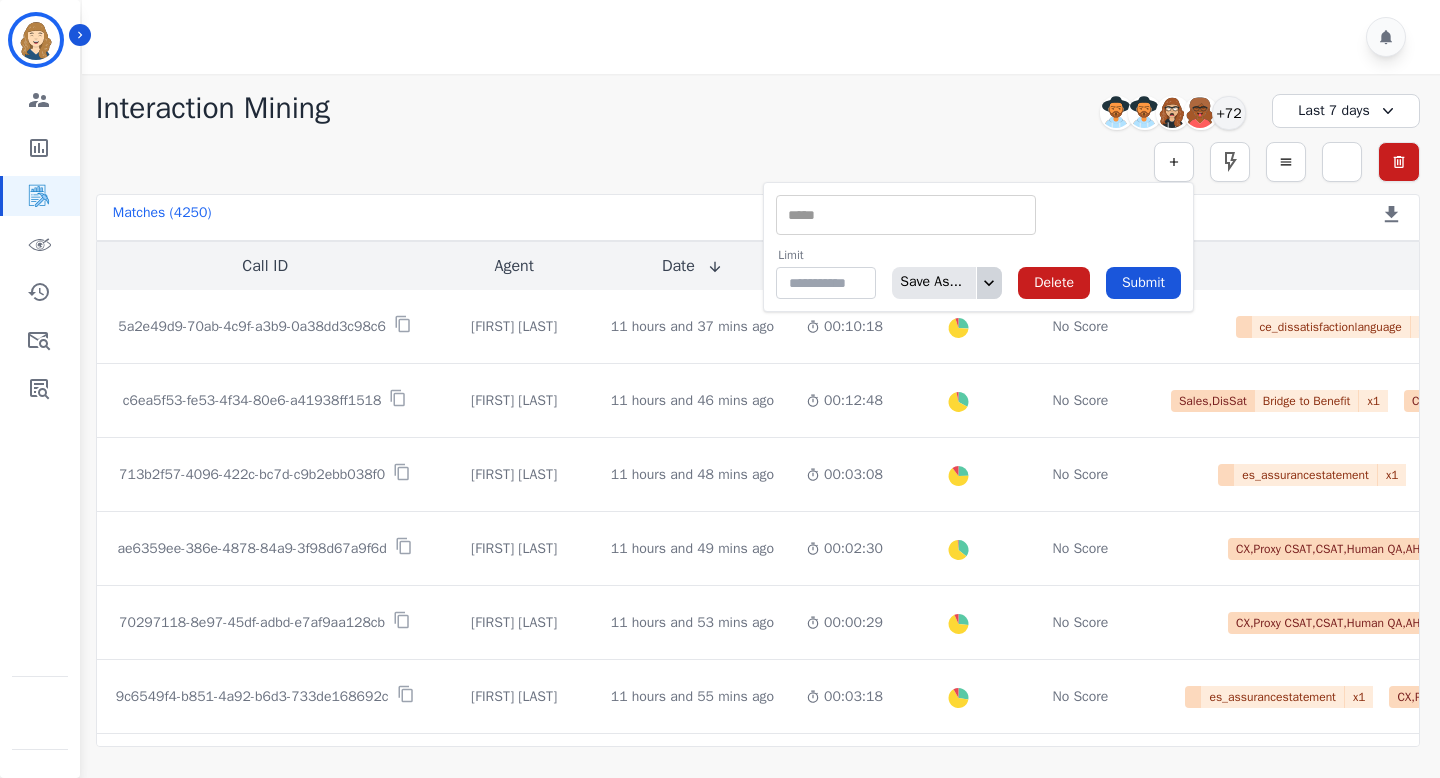 click at bounding box center (906, 215) 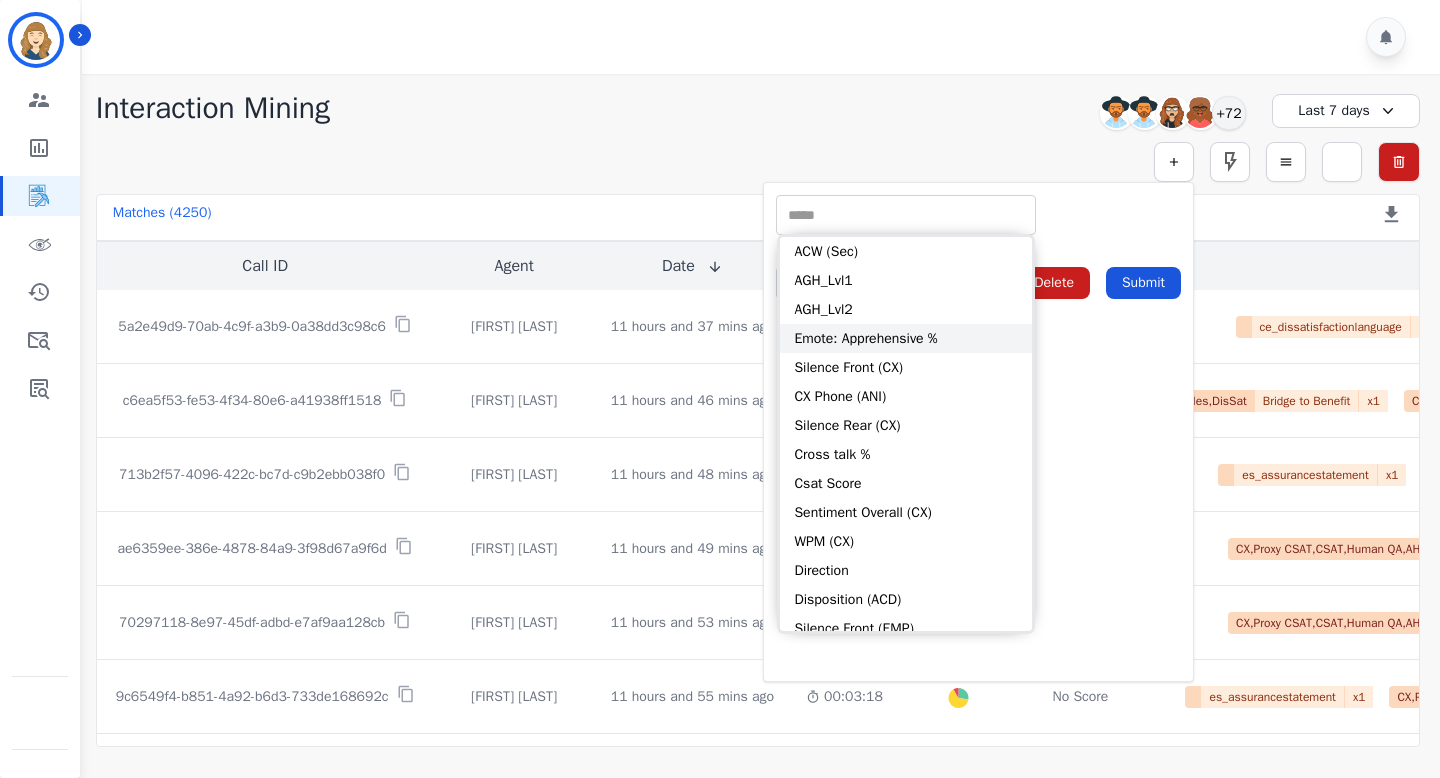 click on "**********" 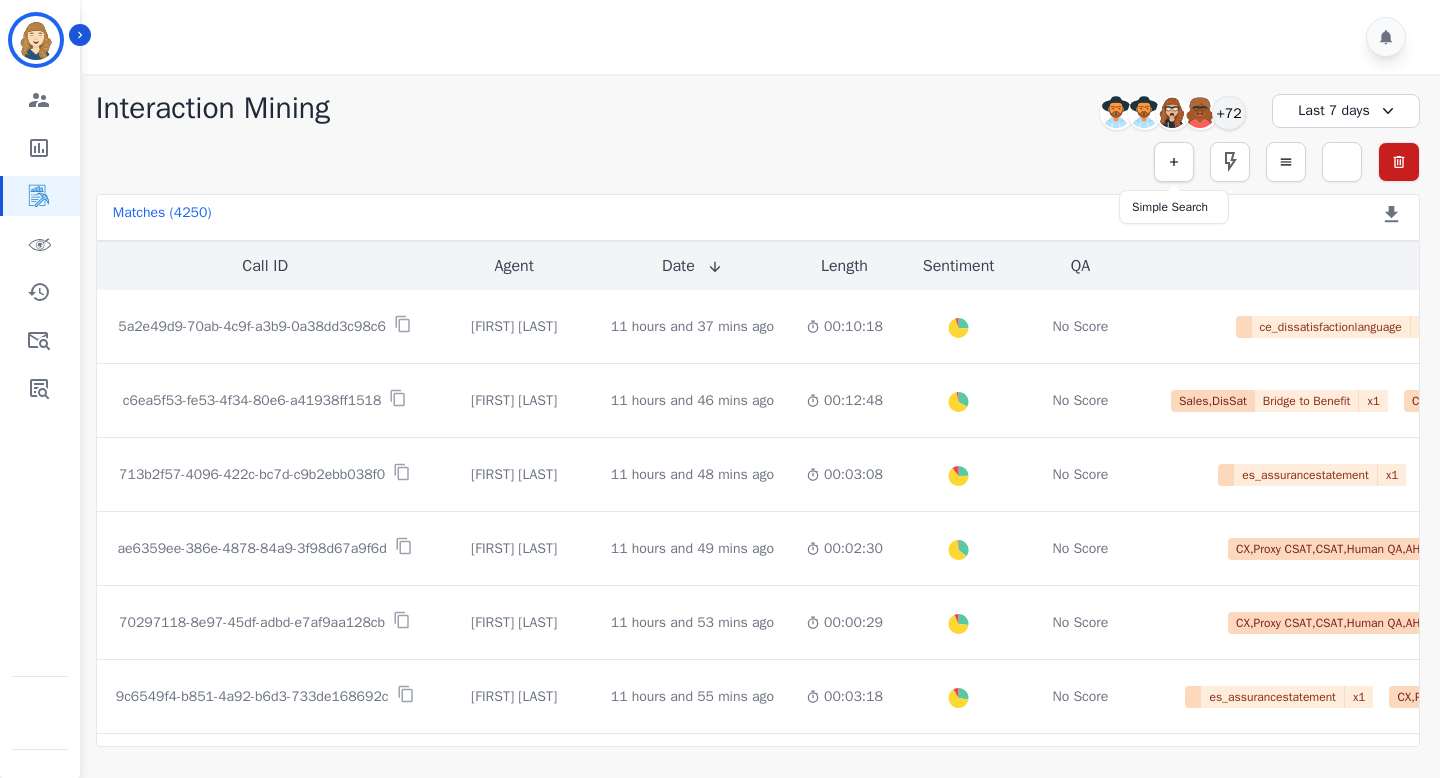 click 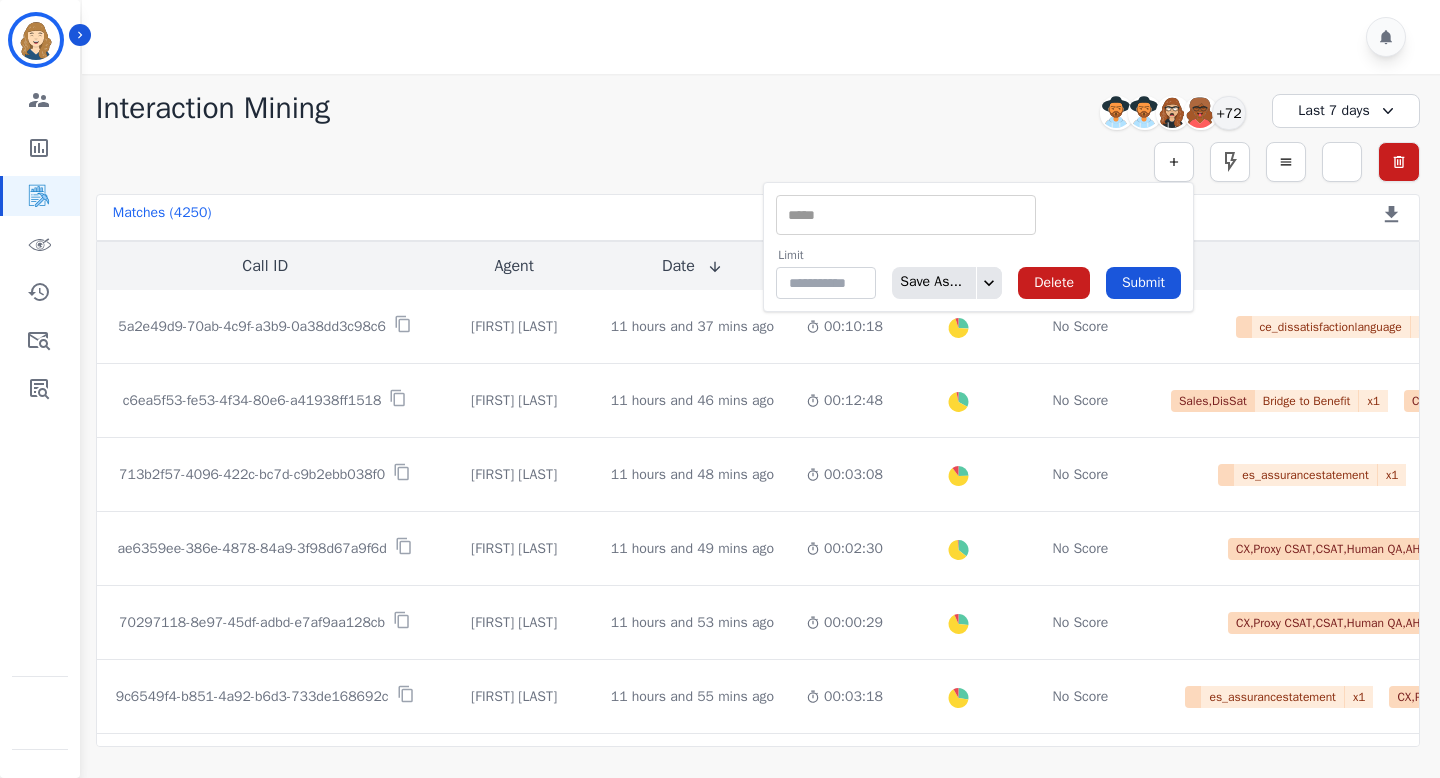 click on "**             ACW (Sec)   AGH_Lvl1   AGH_Lvl2   Emote: Apprehensive %   Silence Front (CX)   CX Phone (ANI)   Silence Rear (CX)   Cross talk %   Csat Score   Sentiment Overall (CX)   WPM (CX)   Direction   Disposition (ACD)   Silence Front (EMP)   Silence Rear (EMP)   Sentiment Overall (EMP)   WPM (EMP)   Emote: Escalated %   First to Talk   Emote: Happy %" at bounding box center (906, 215) 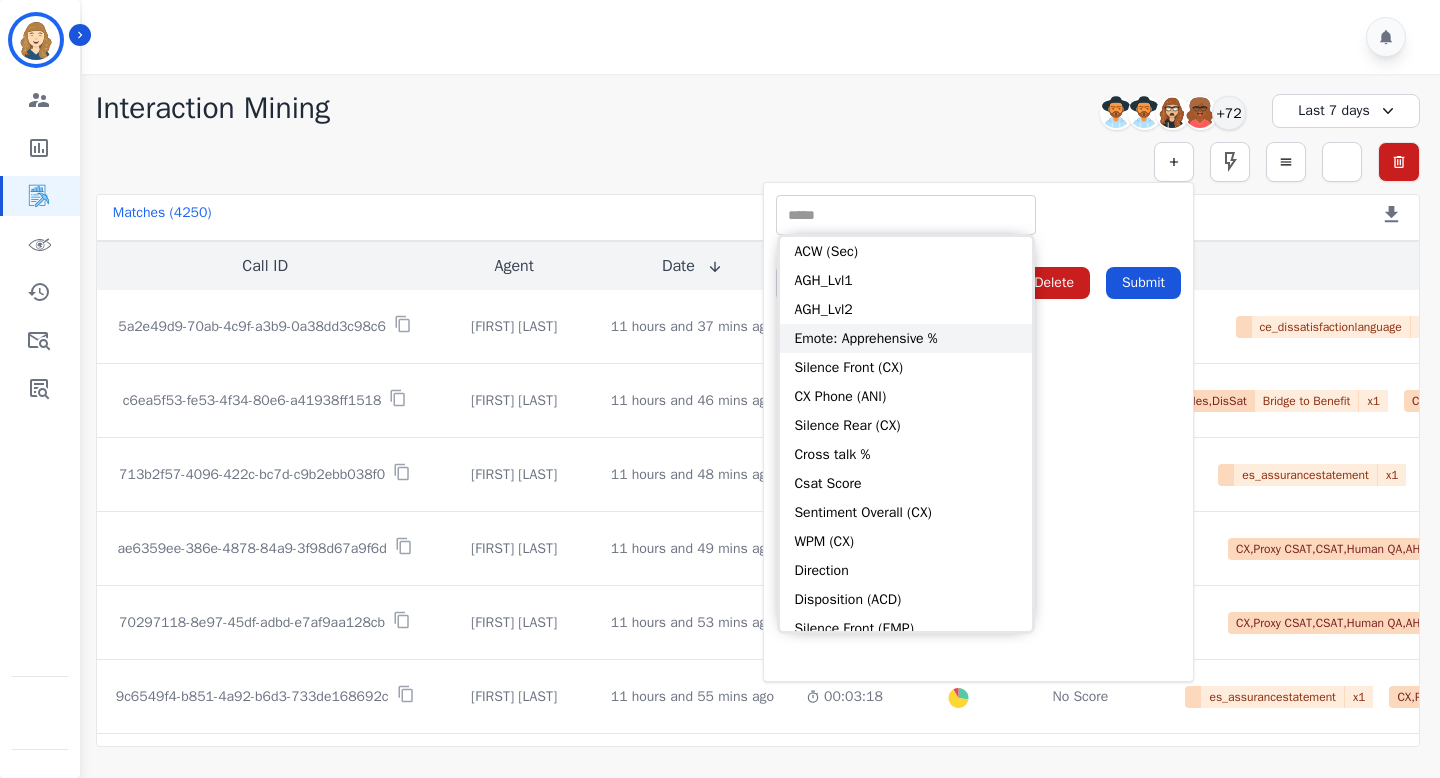 click on "**********" 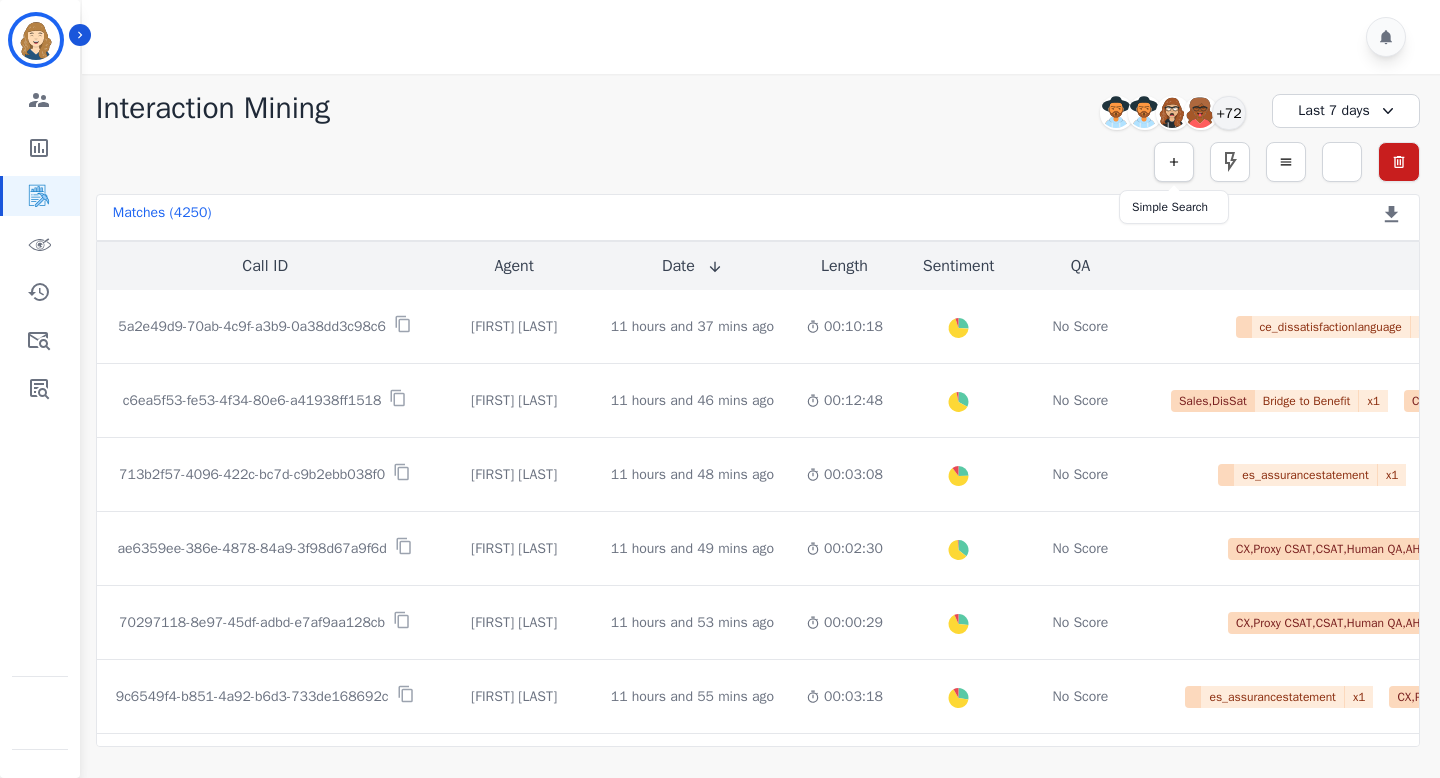 click 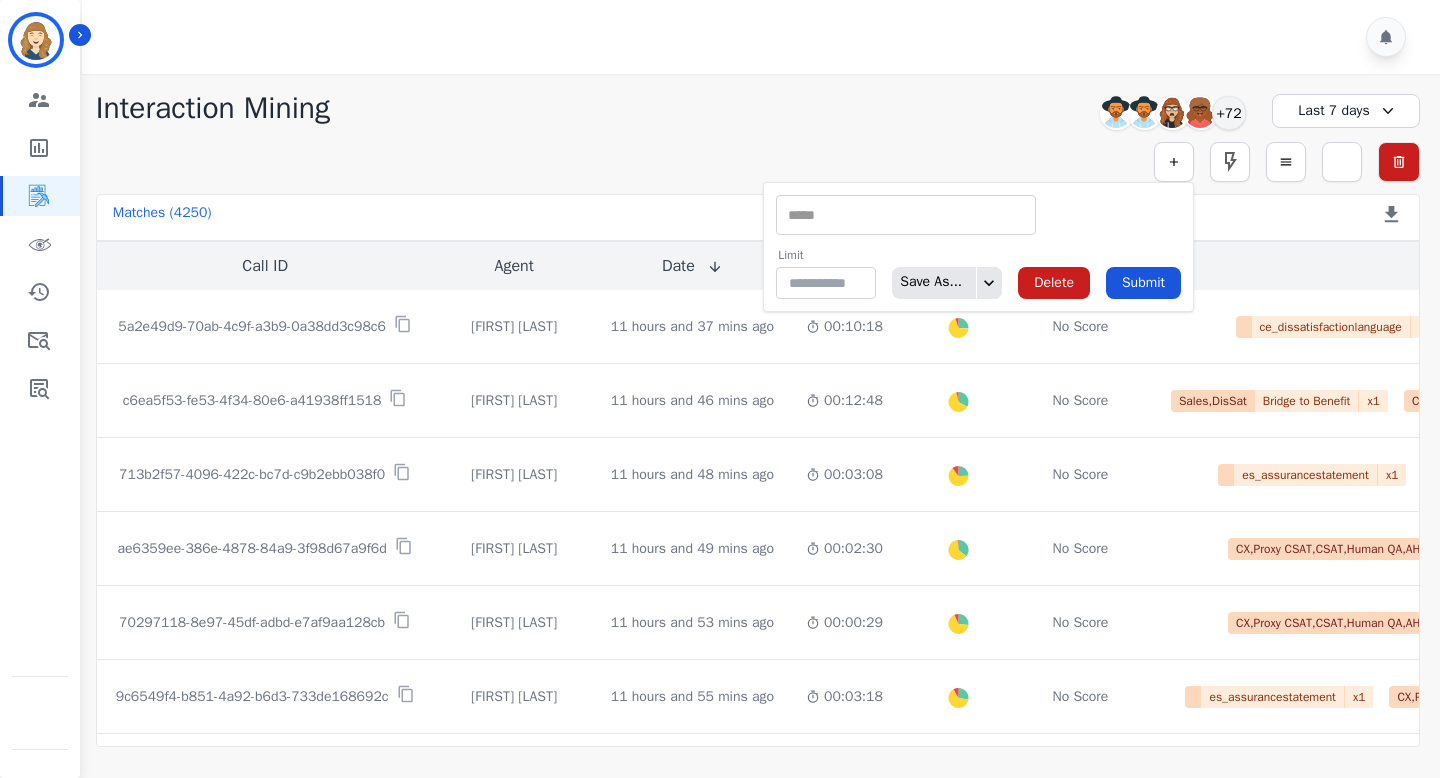 click at bounding box center (906, 215) 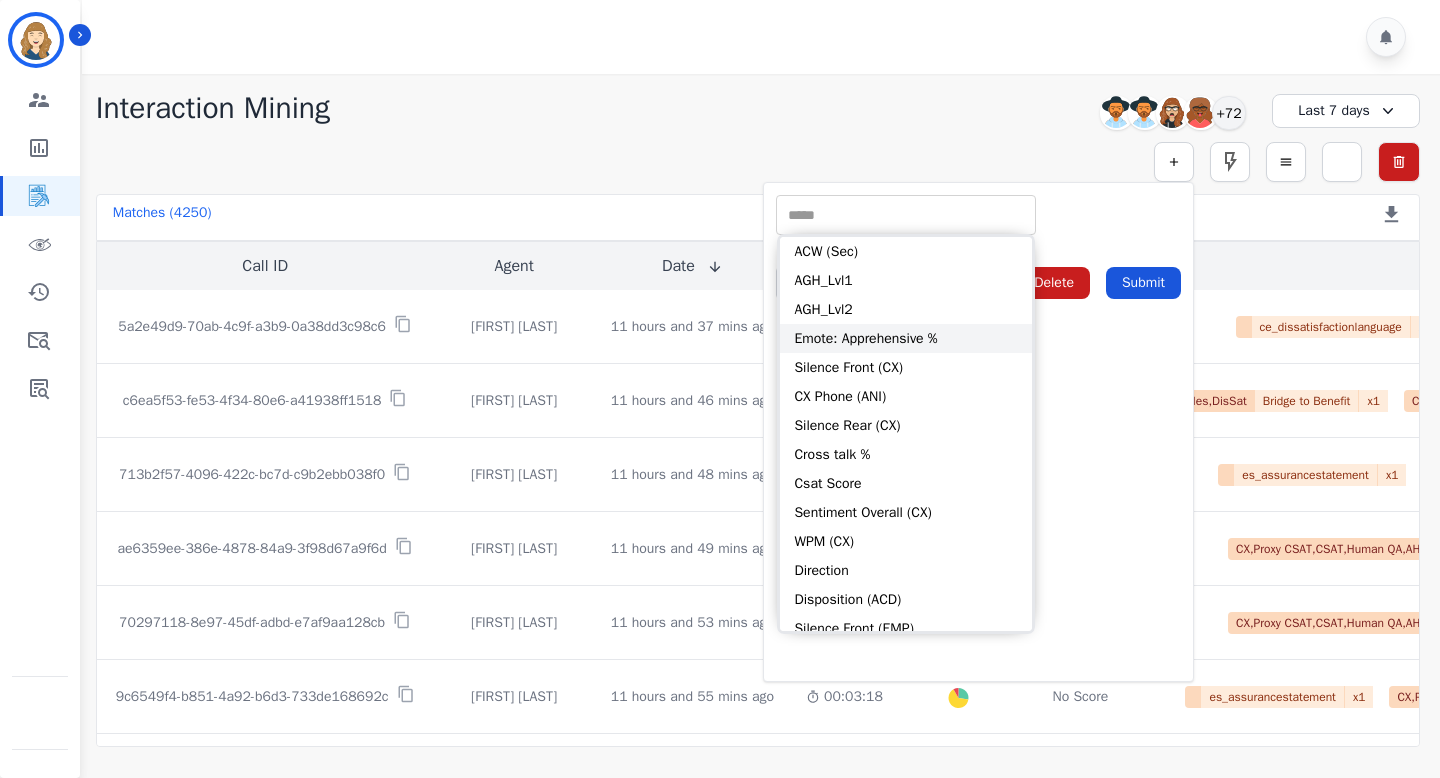click on "**********" 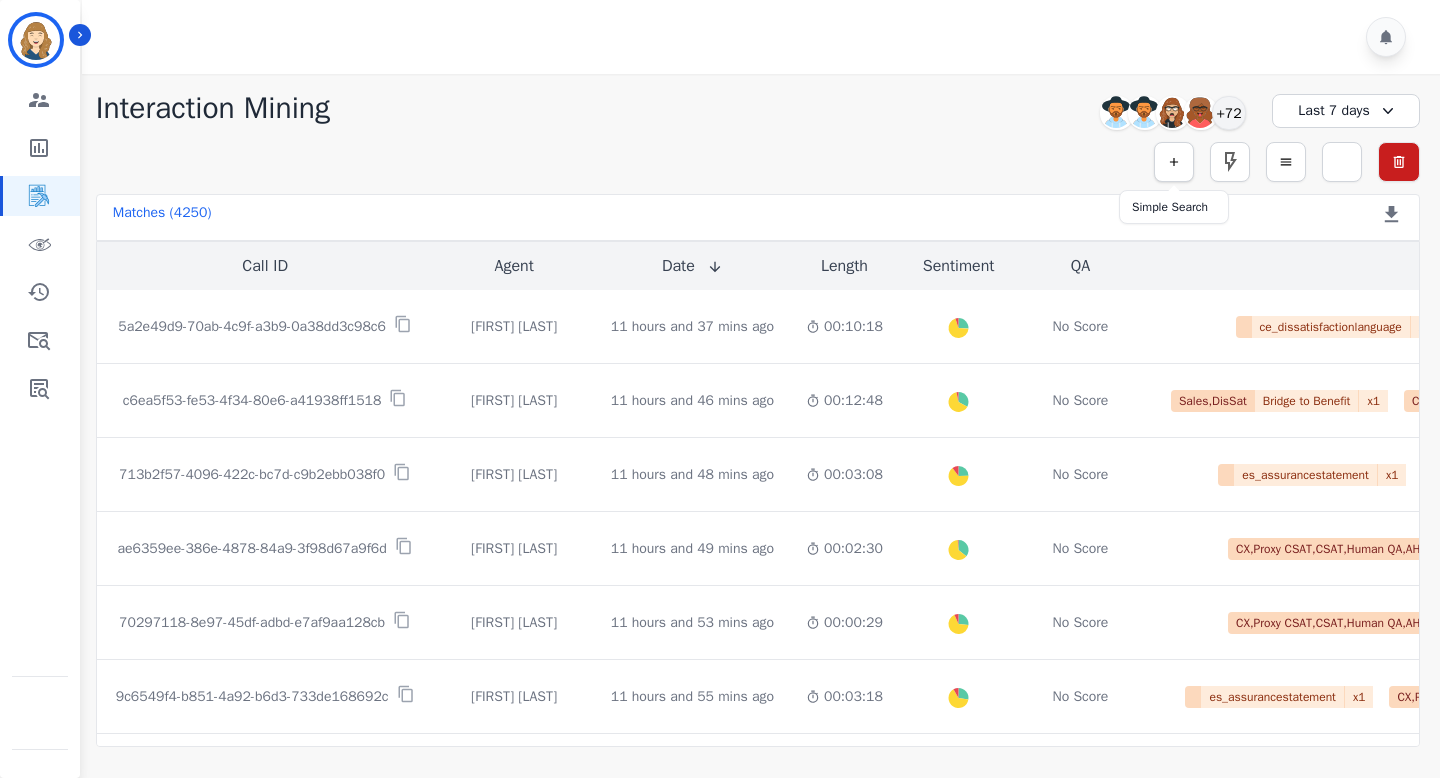 click at bounding box center [1174, 162] 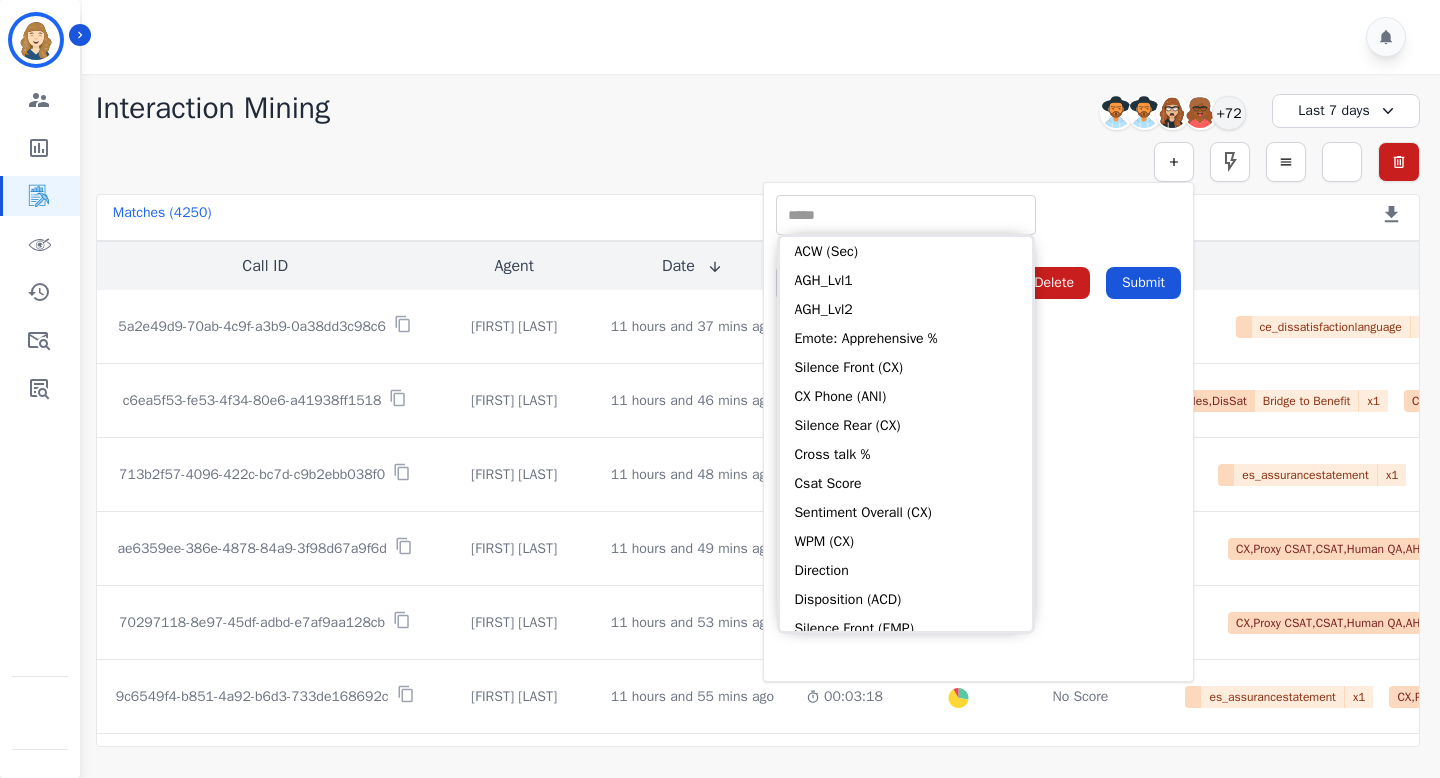 click at bounding box center [906, 215] 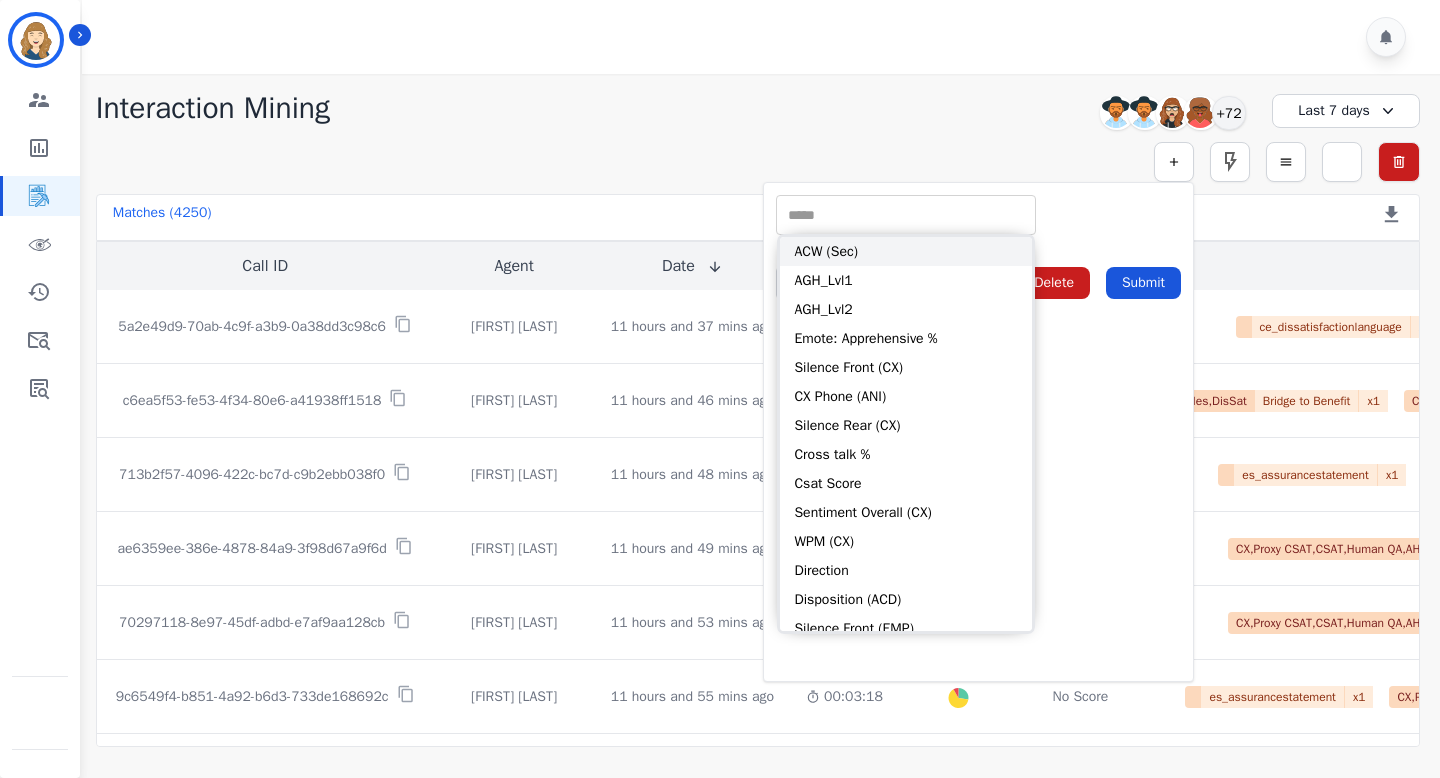 click on "ACW (Sec)" at bounding box center [906, 251] 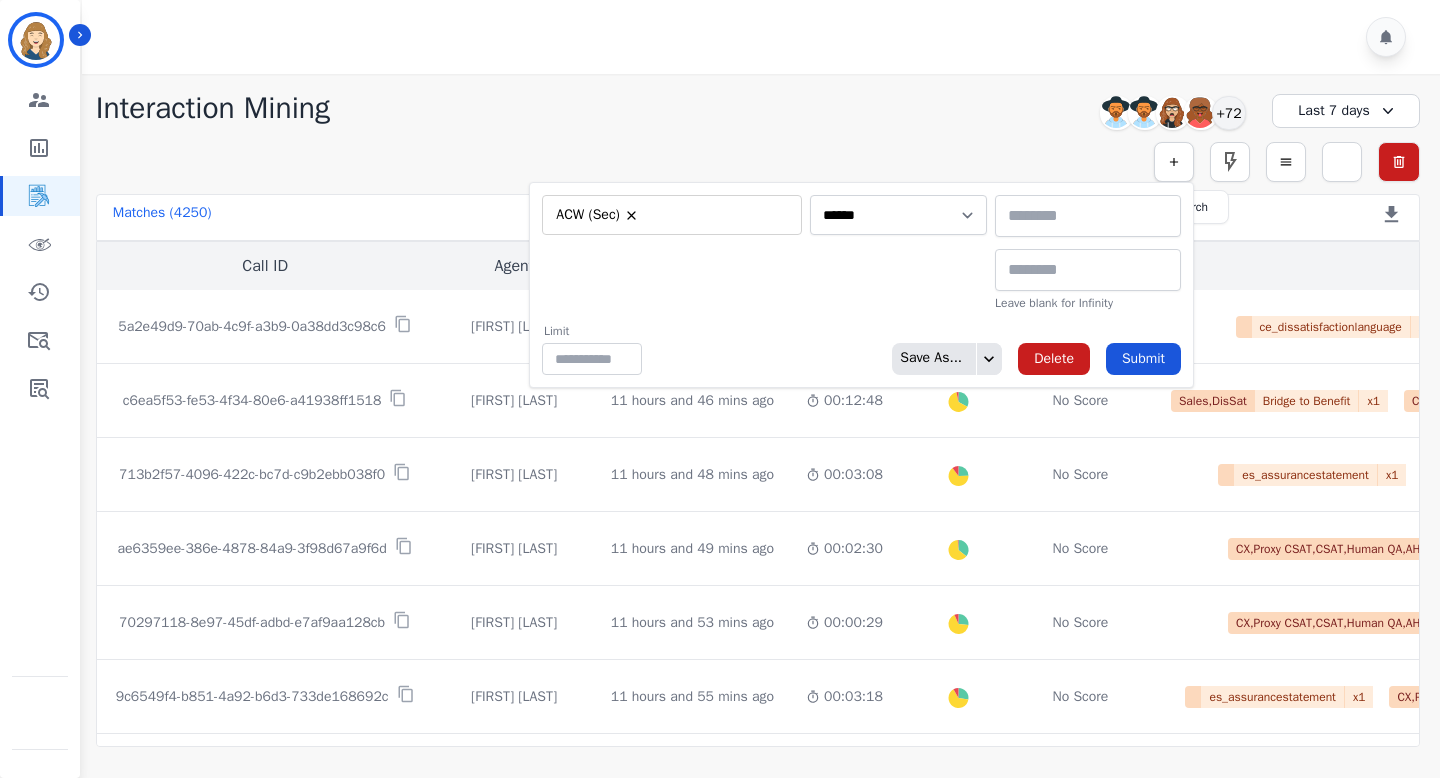 click 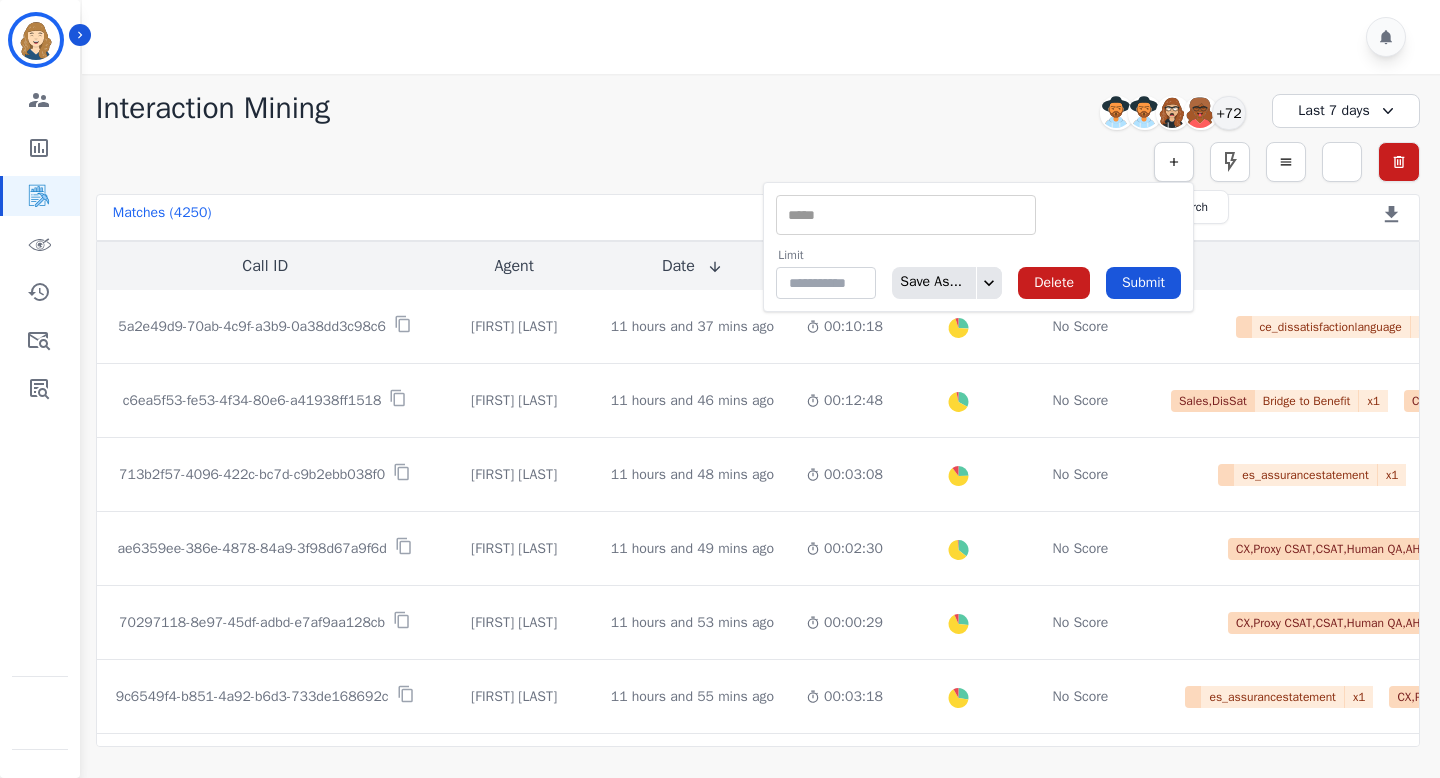 click 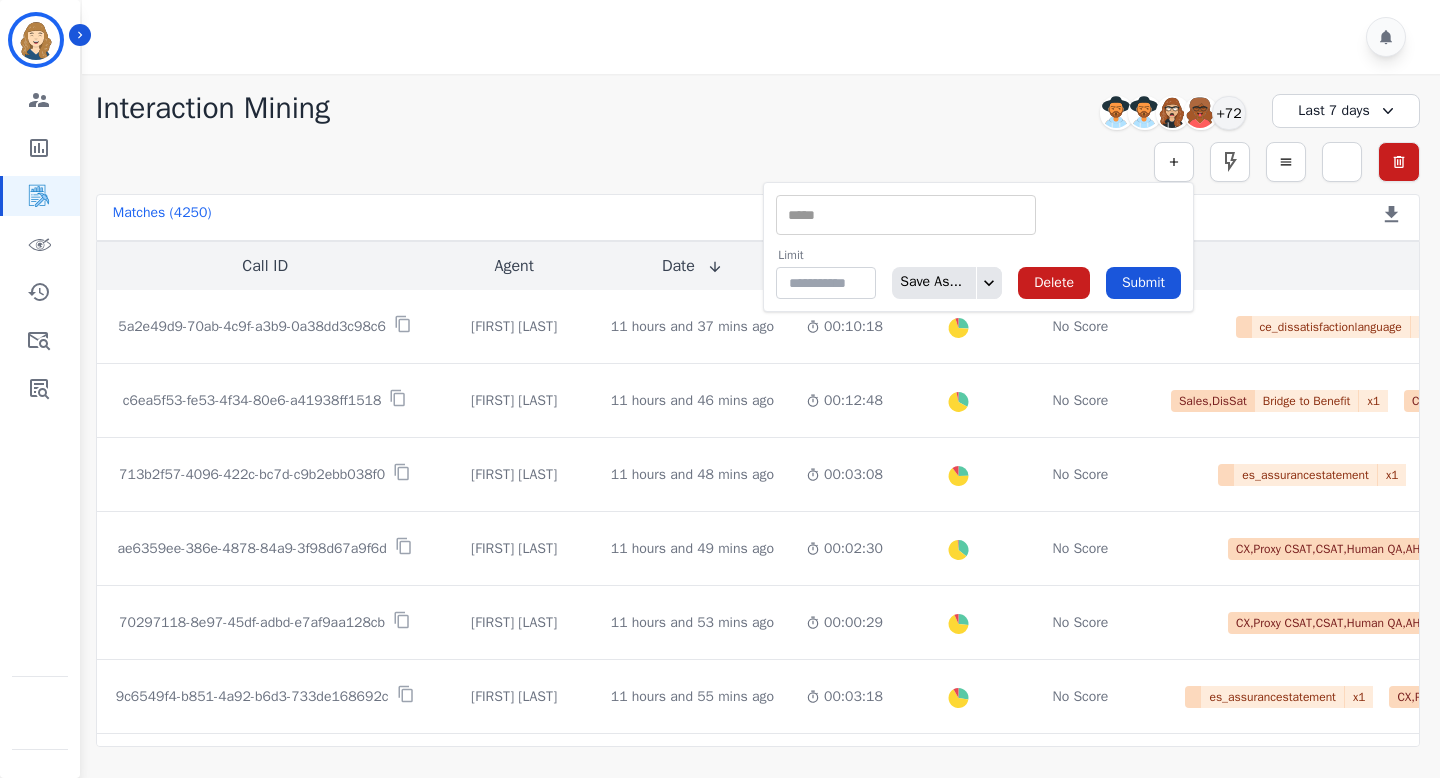 click at bounding box center [906, 215] 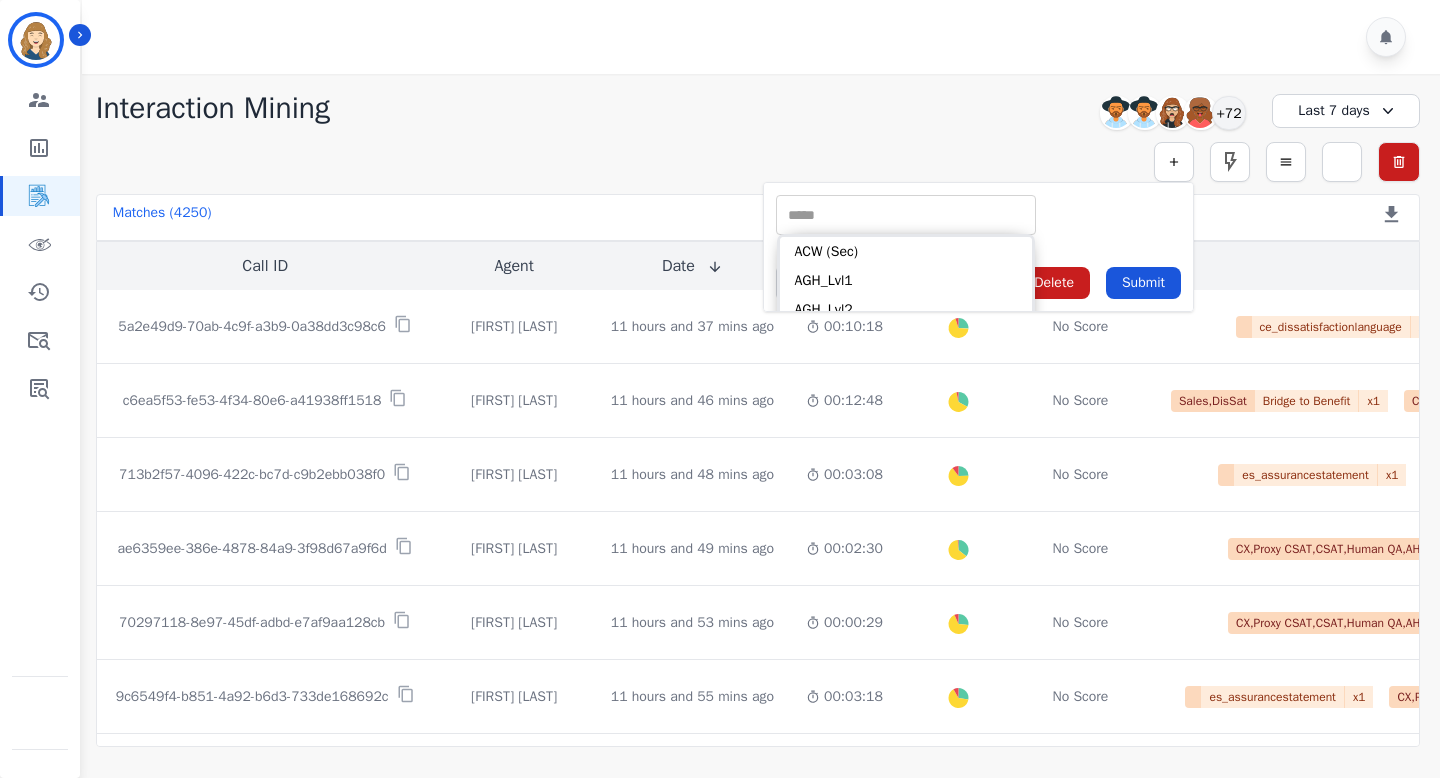 click on "**********" 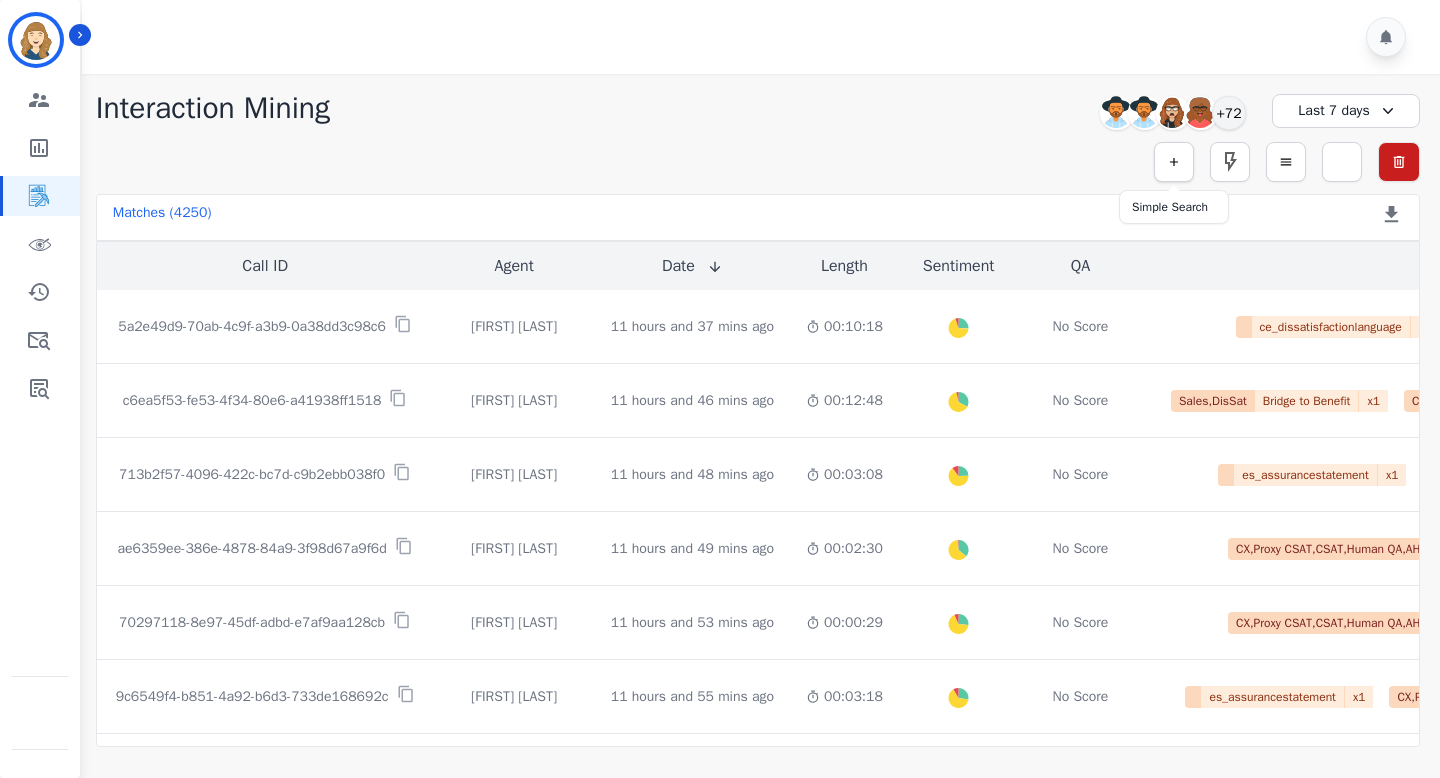 click at bounding box center [1174, 162] 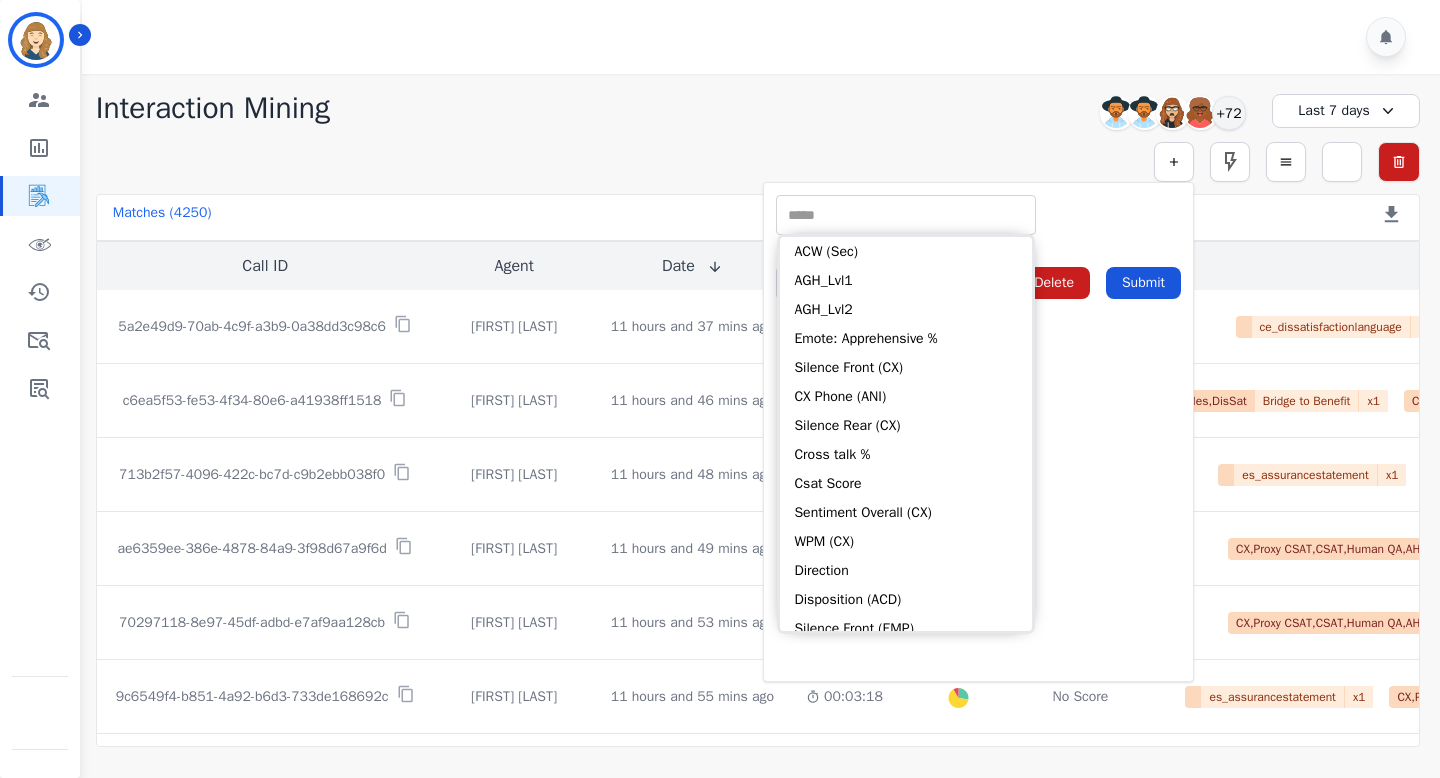 click at bounding box center [906, 215] 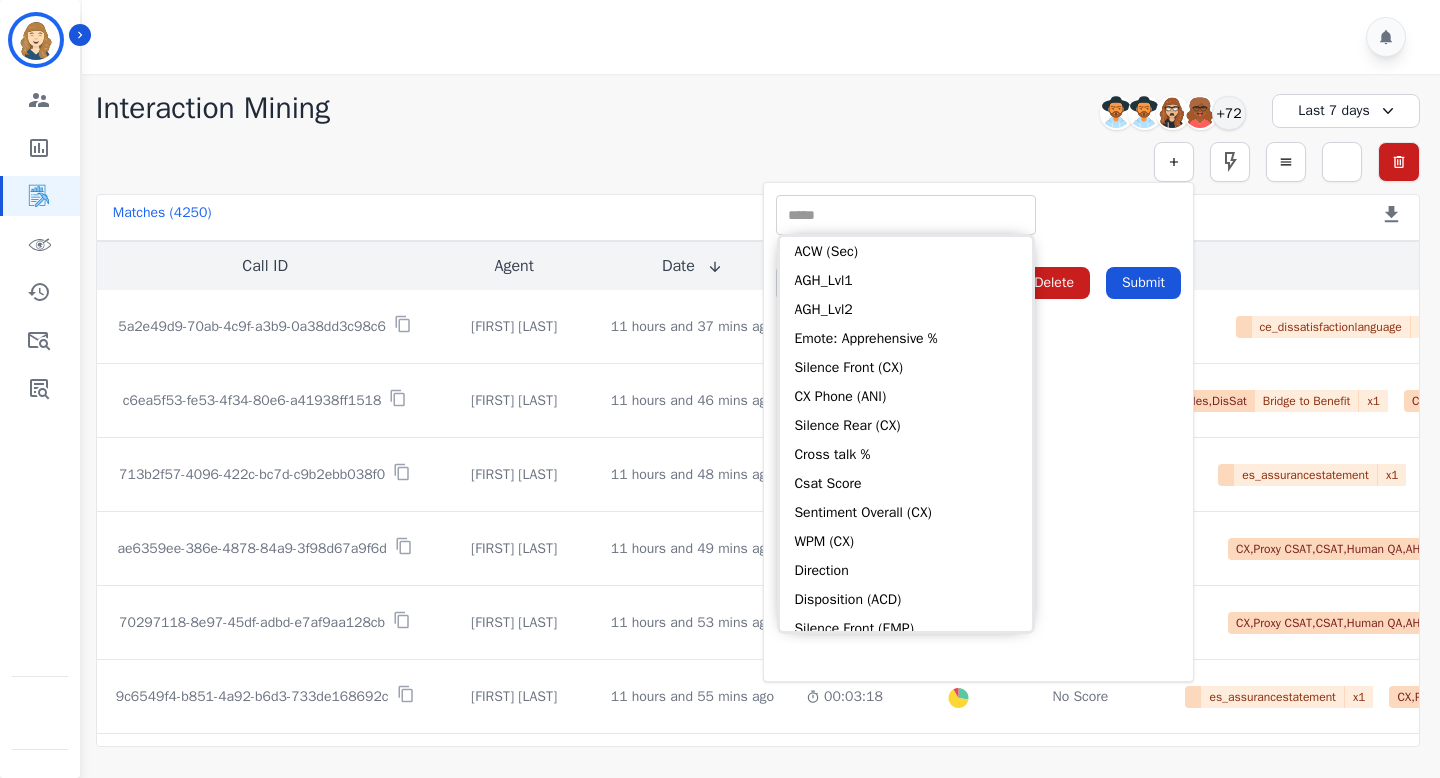 click at bounding box center [906, 215] 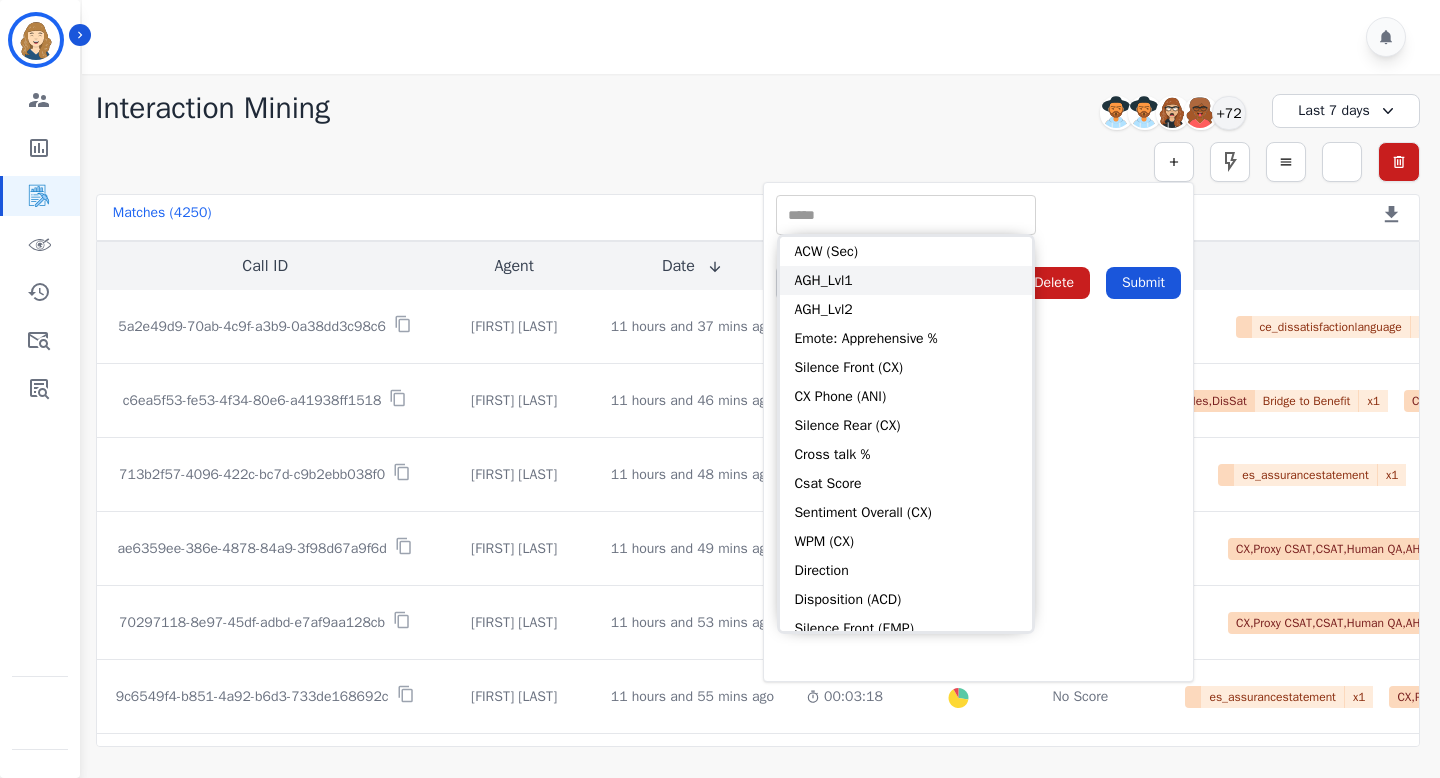 click on "AGH_Lvl1" at bounding box center (906, 280) 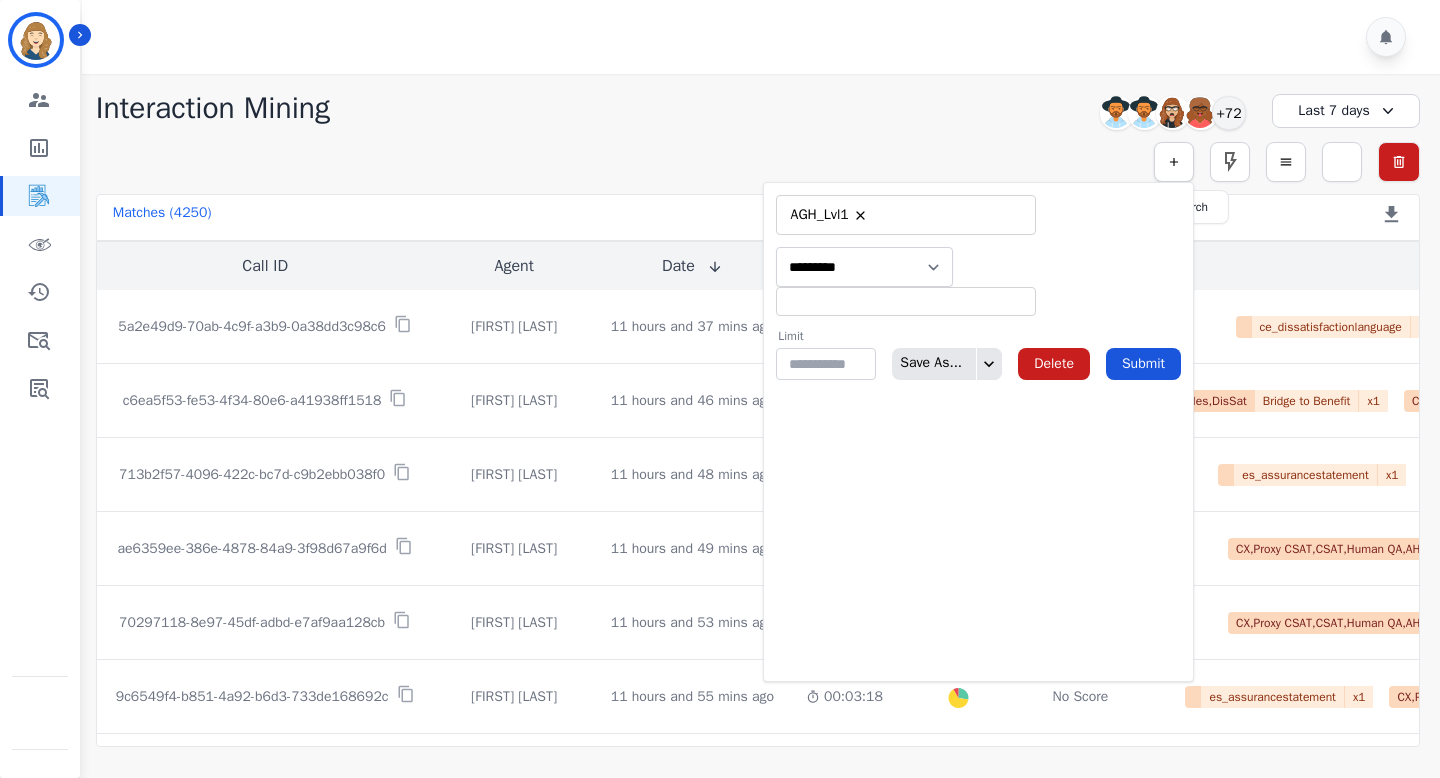 click 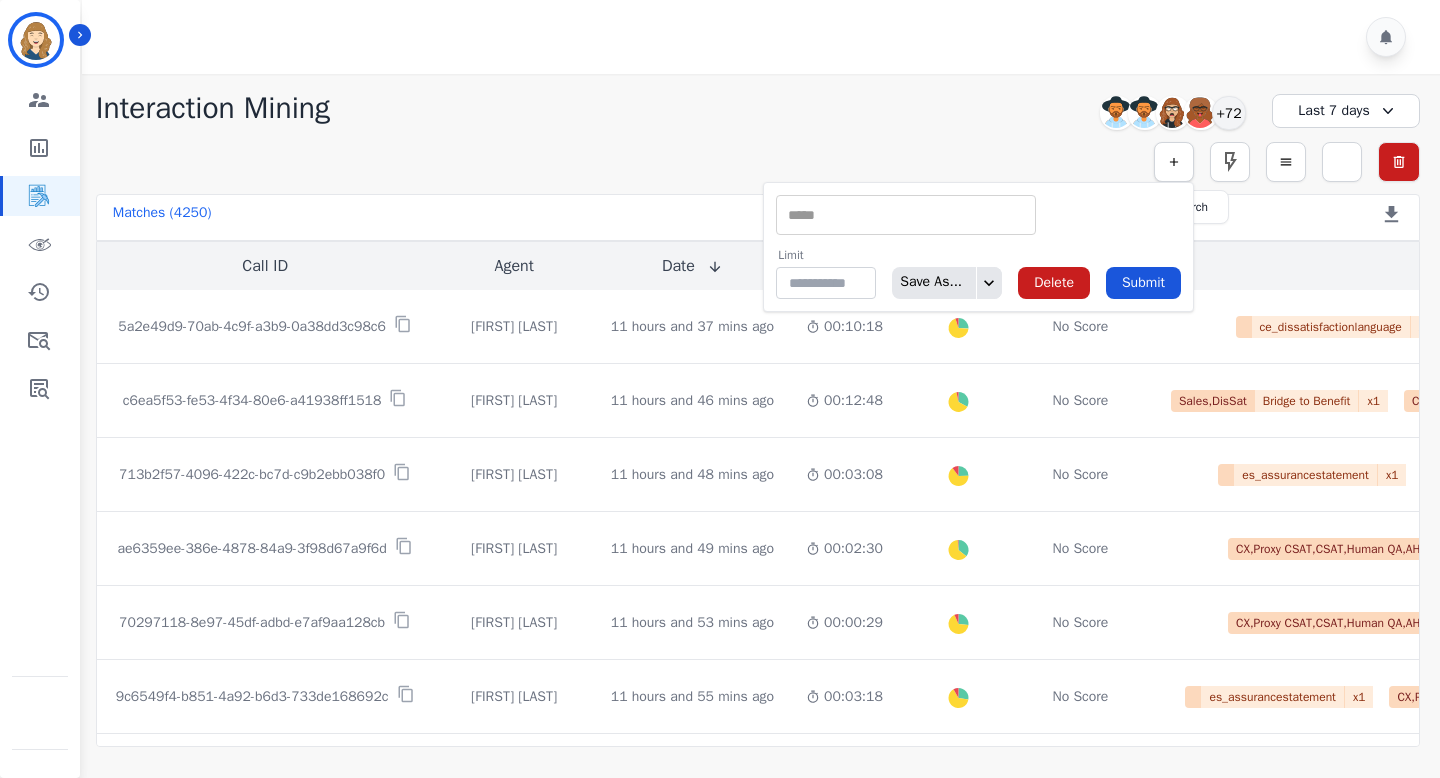 click 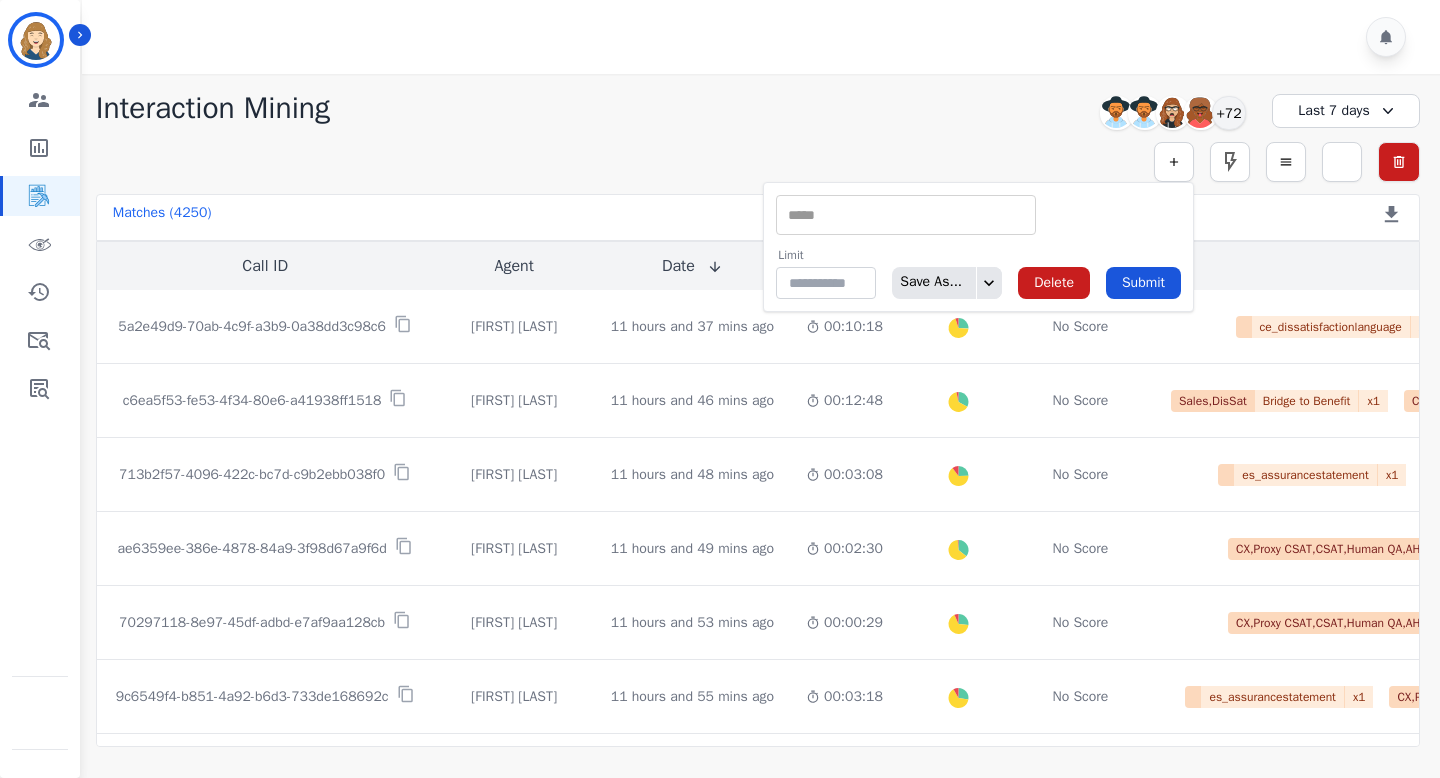 click at bounding box center [906, 215] 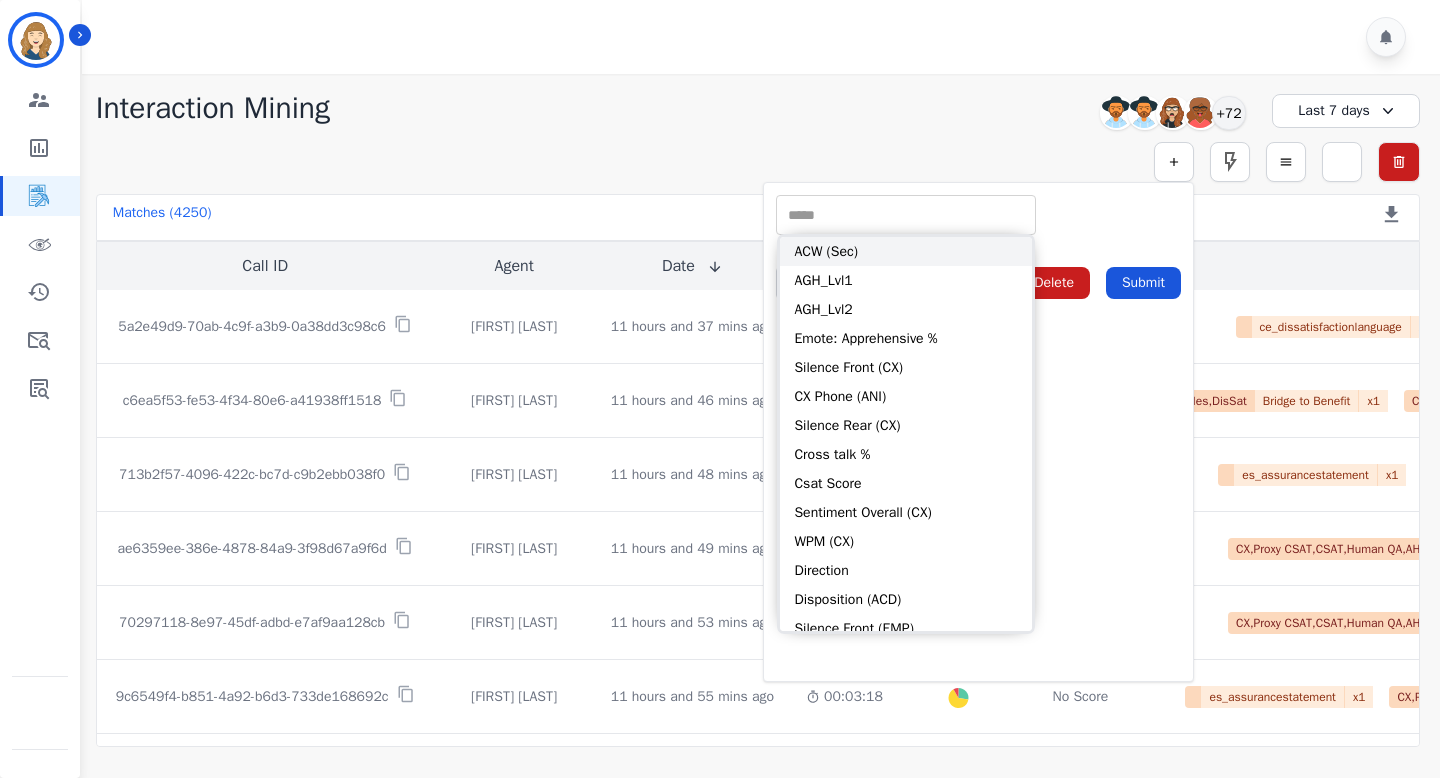 click on "ACW (Sec)" at bounding box center (906, 251) 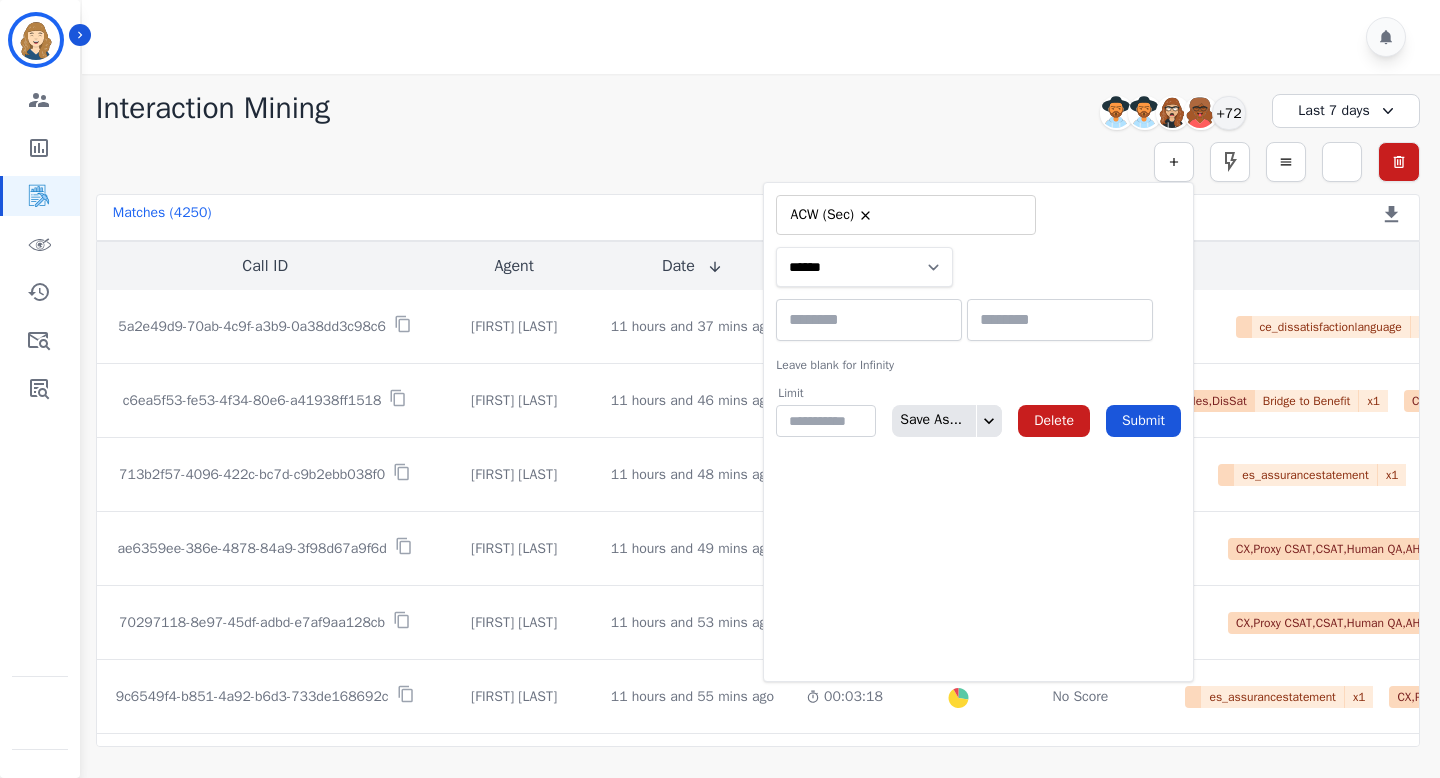 click on "**********" at bounding box center [864, 267] 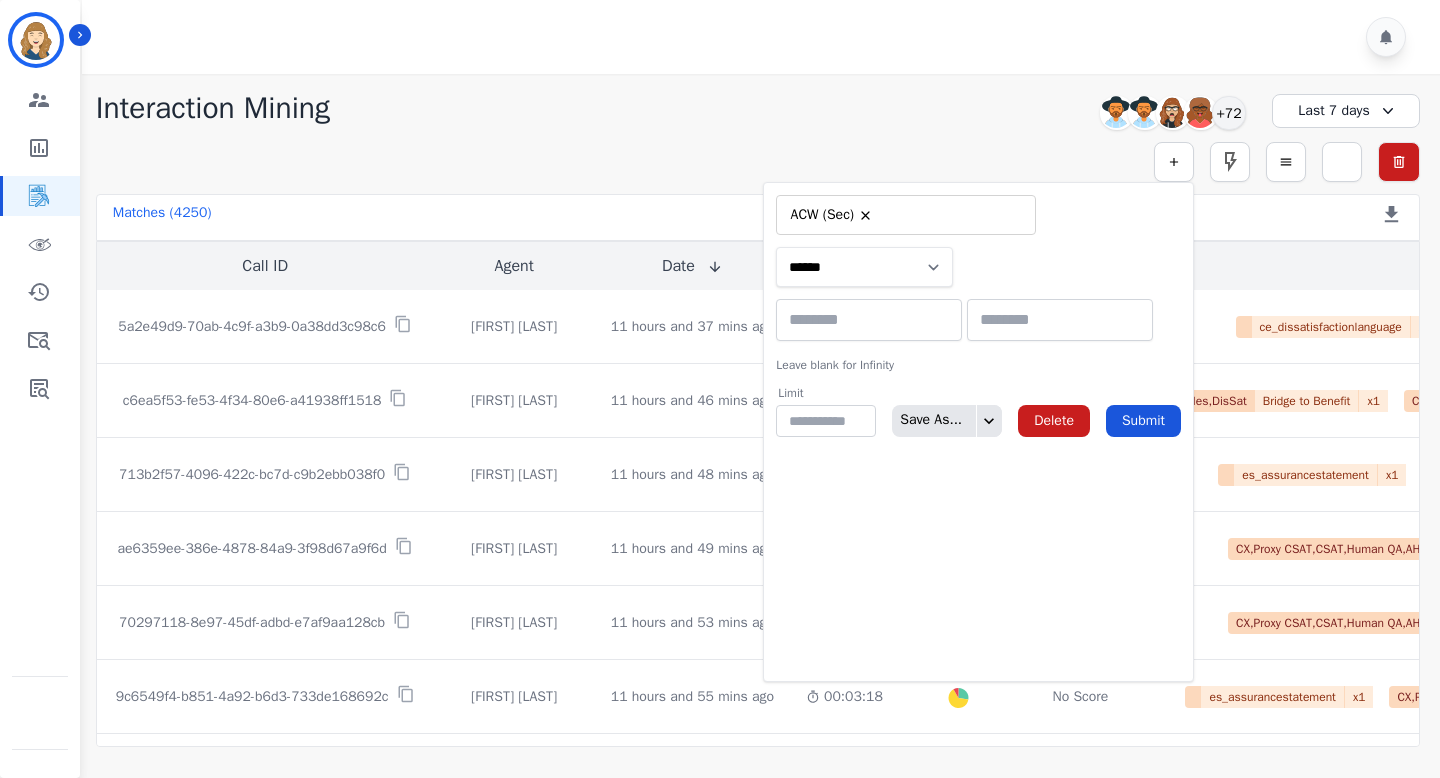 select on "******" 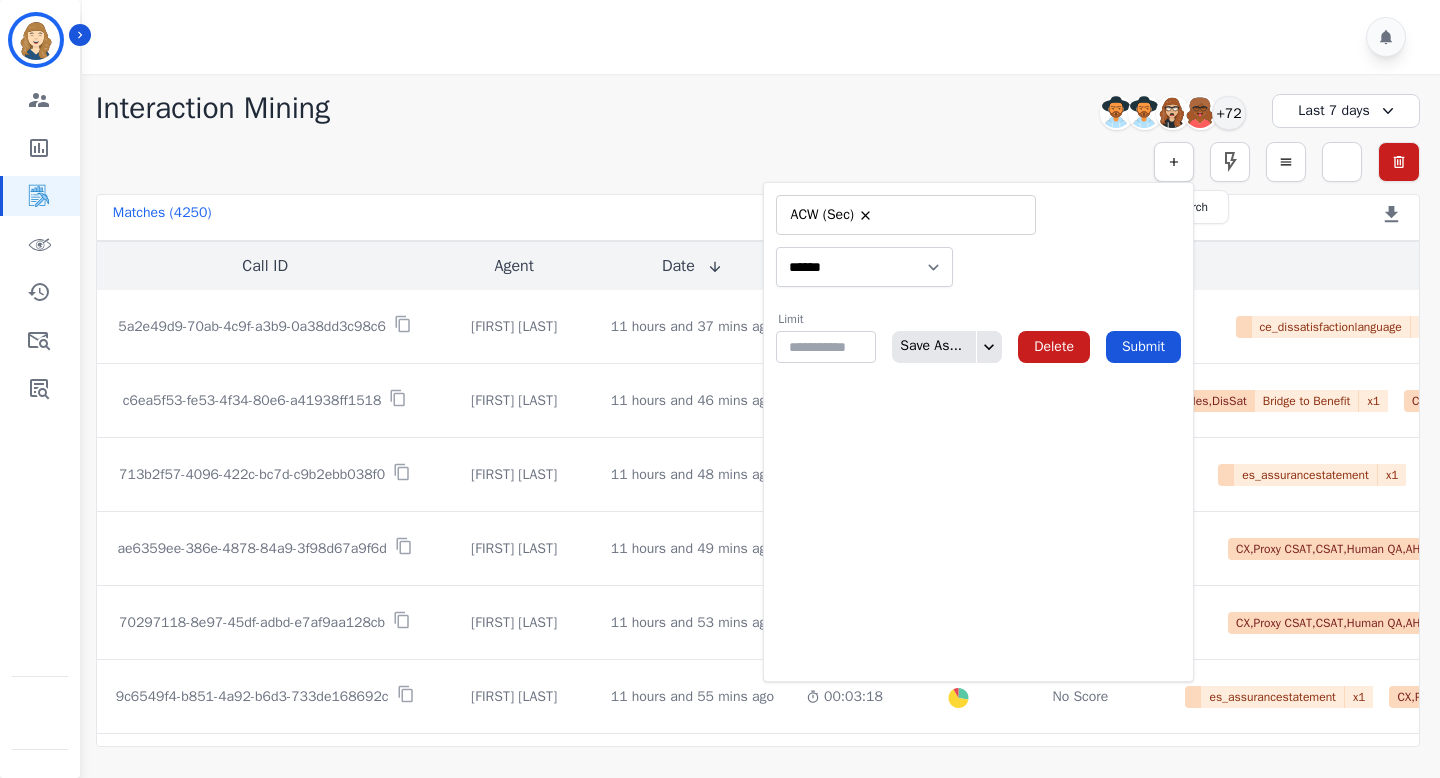 click at bounding box center [1174, 162] 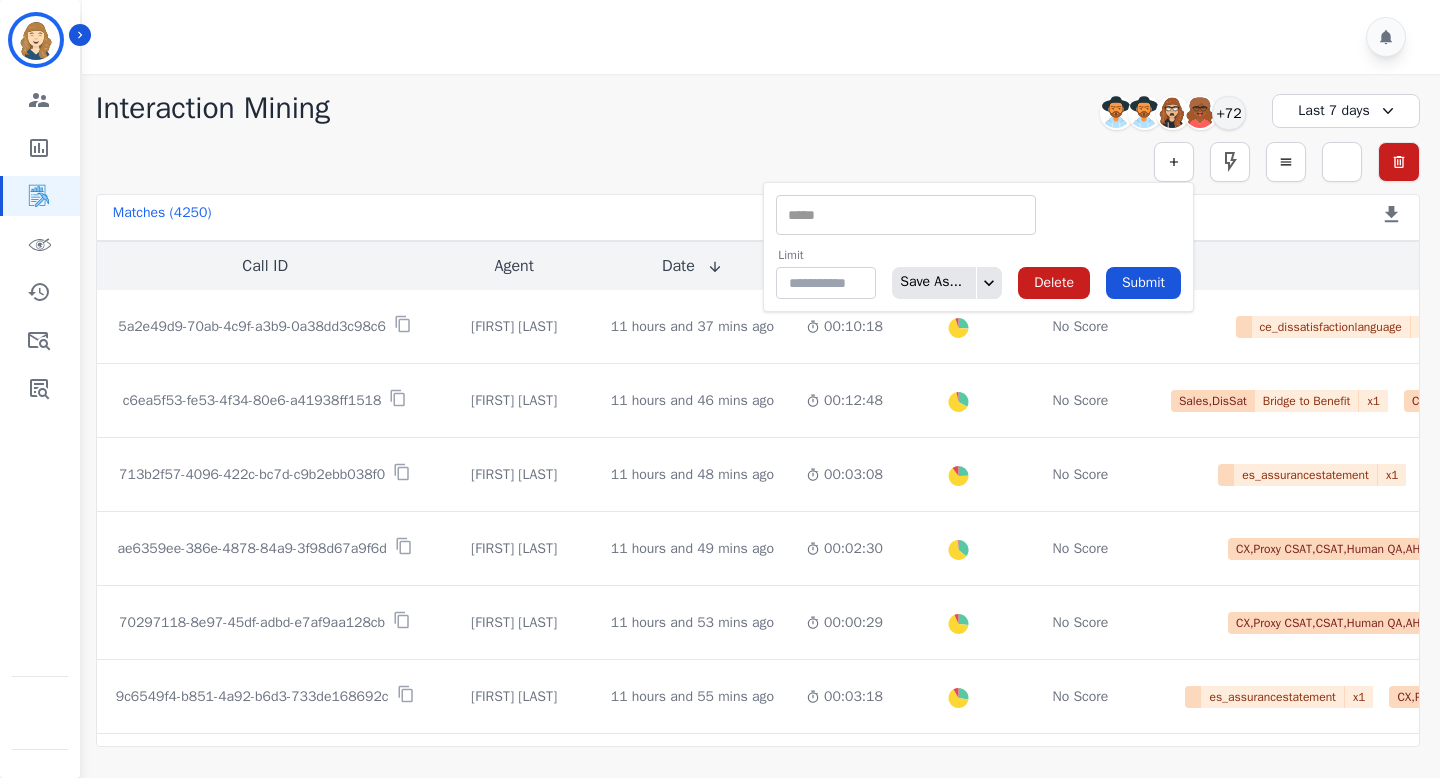click at bounding box center (906, 215) 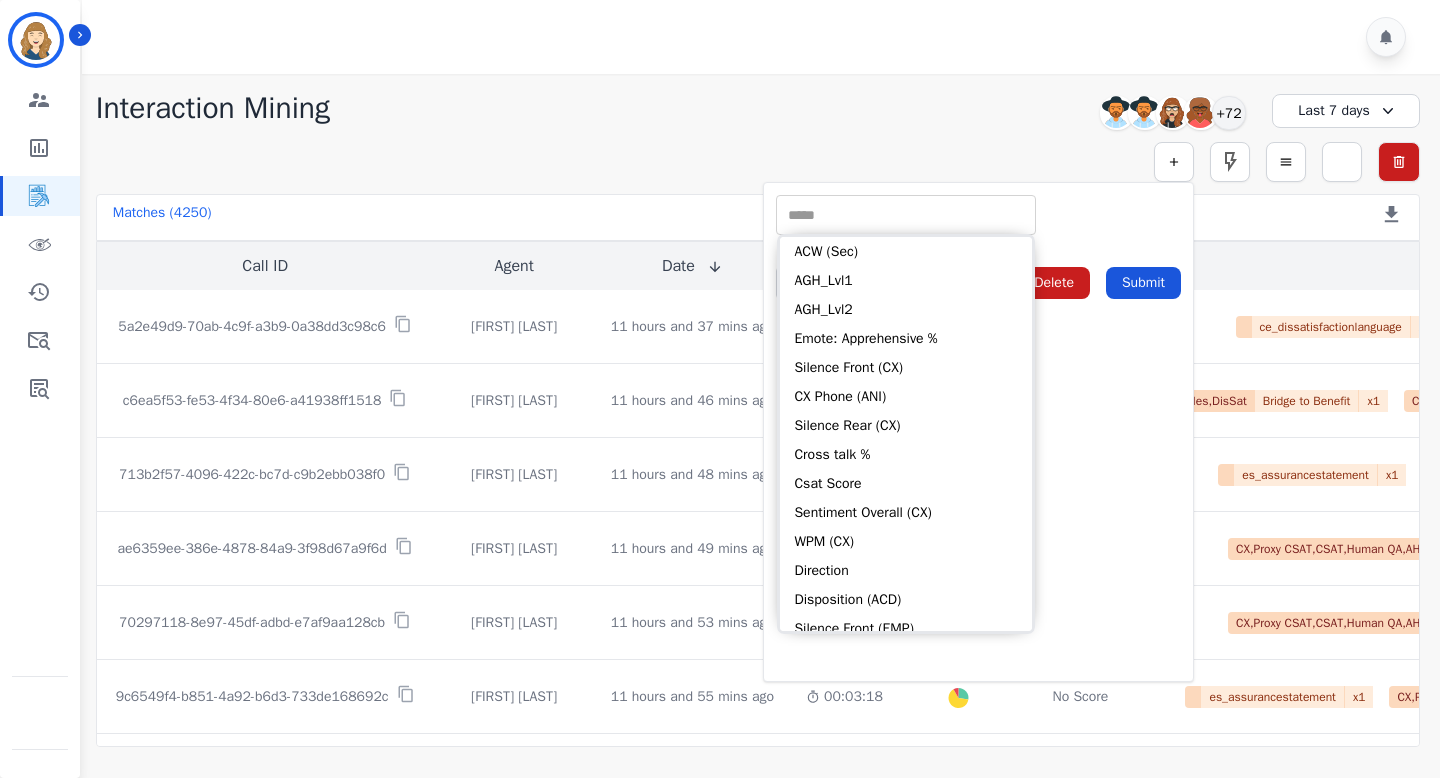 click on "Simple Search       **             ACW (Sec)   AGH_Lvl1   AGH_Lvl2   Emote: Apprehensive %   Silence Front (CX)   CX Phone (ANI)   Silence Rear (CX)   Cross talk %   Csat Score   Sentiment Overall (CX)   WPM (CX)   Direction   Disposition (ACD)   Silence Front (EMP)   Silence Rear (EMP)   Sentiment Overall (EMP)   WPM (EMP)   Emote: Escalated %   First to Talk   Emote: Happy %         Limit   **   Save As...       Delete   Submit     Metric Search           Advanced Search           Saved Rules         Clear Filters" at bounding box center (758, 162) 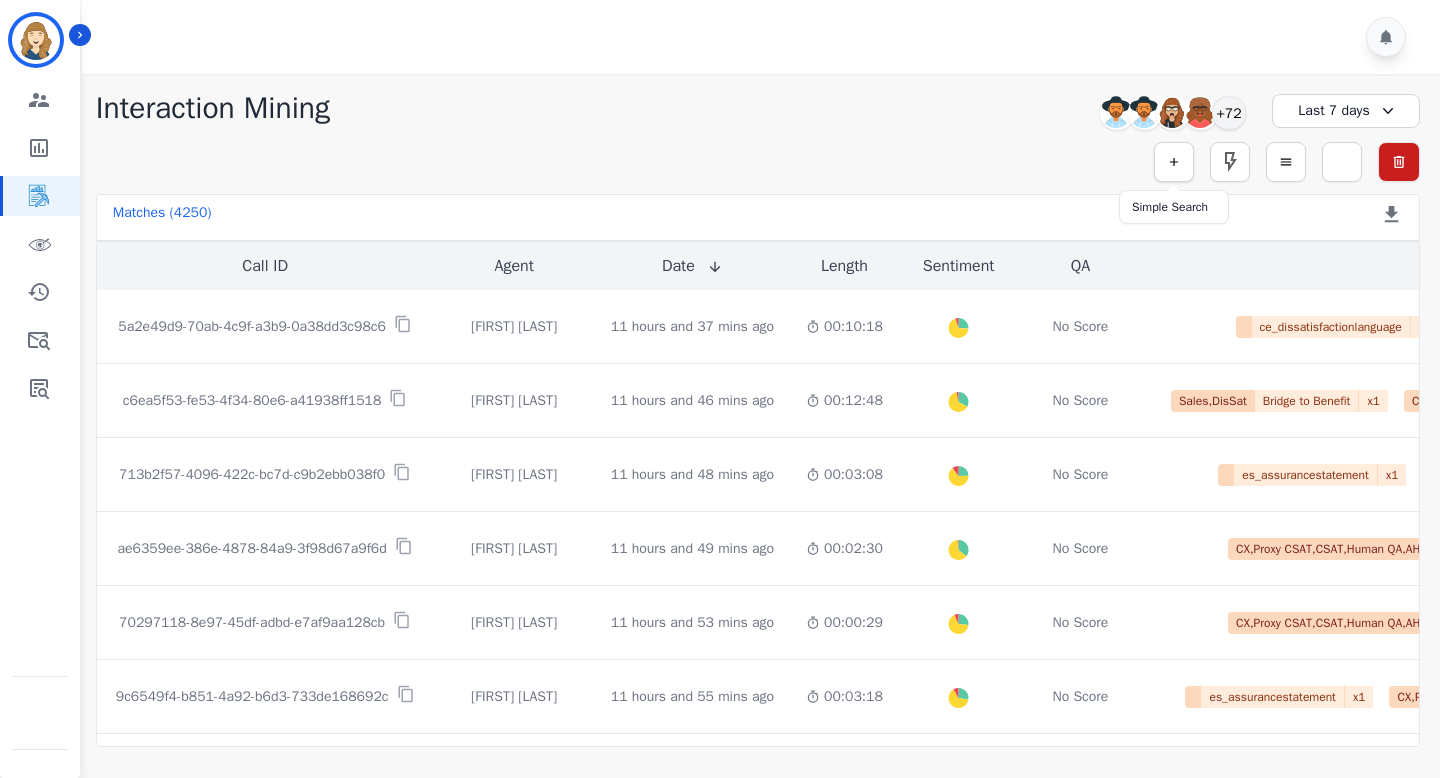 click at bounding box center (1174, 162) 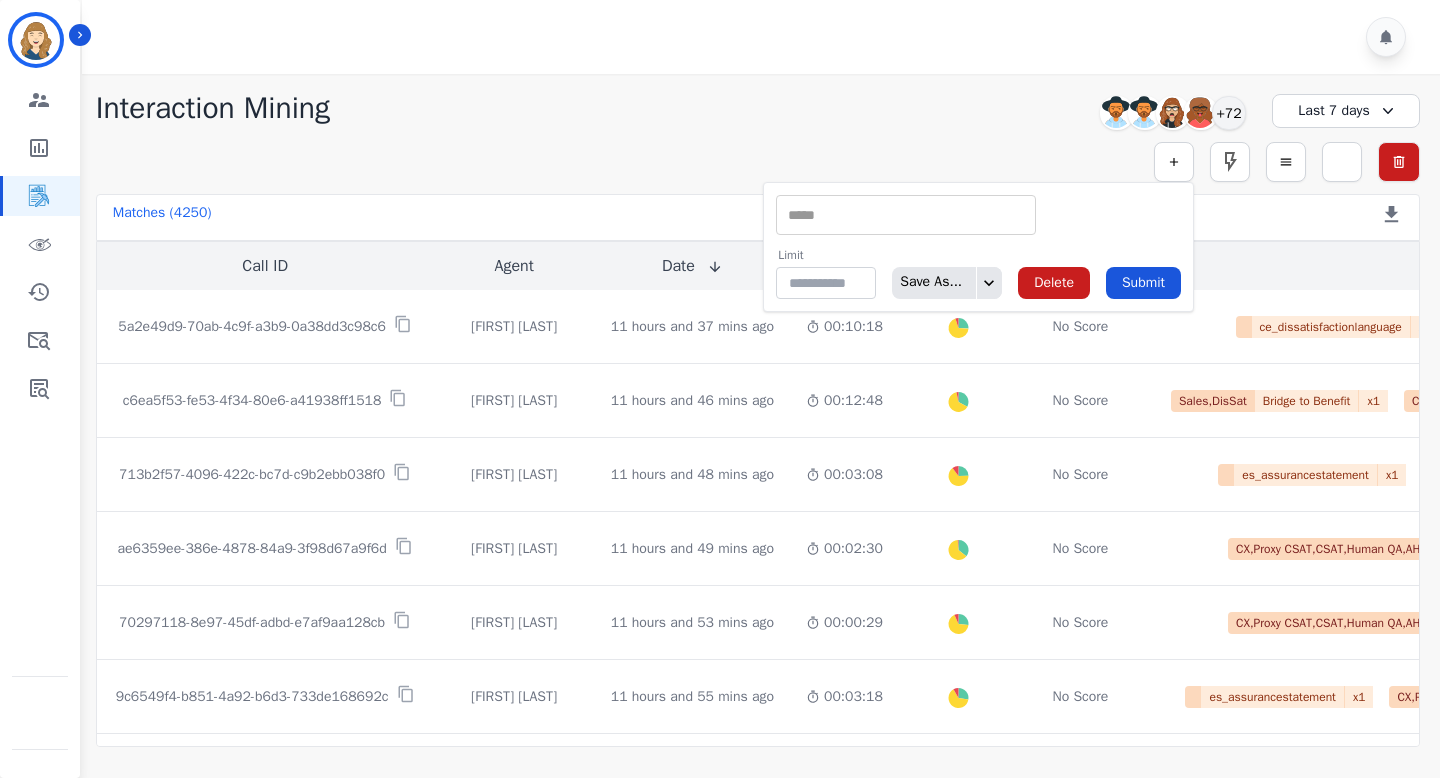 click at bounding box center [906, 215] 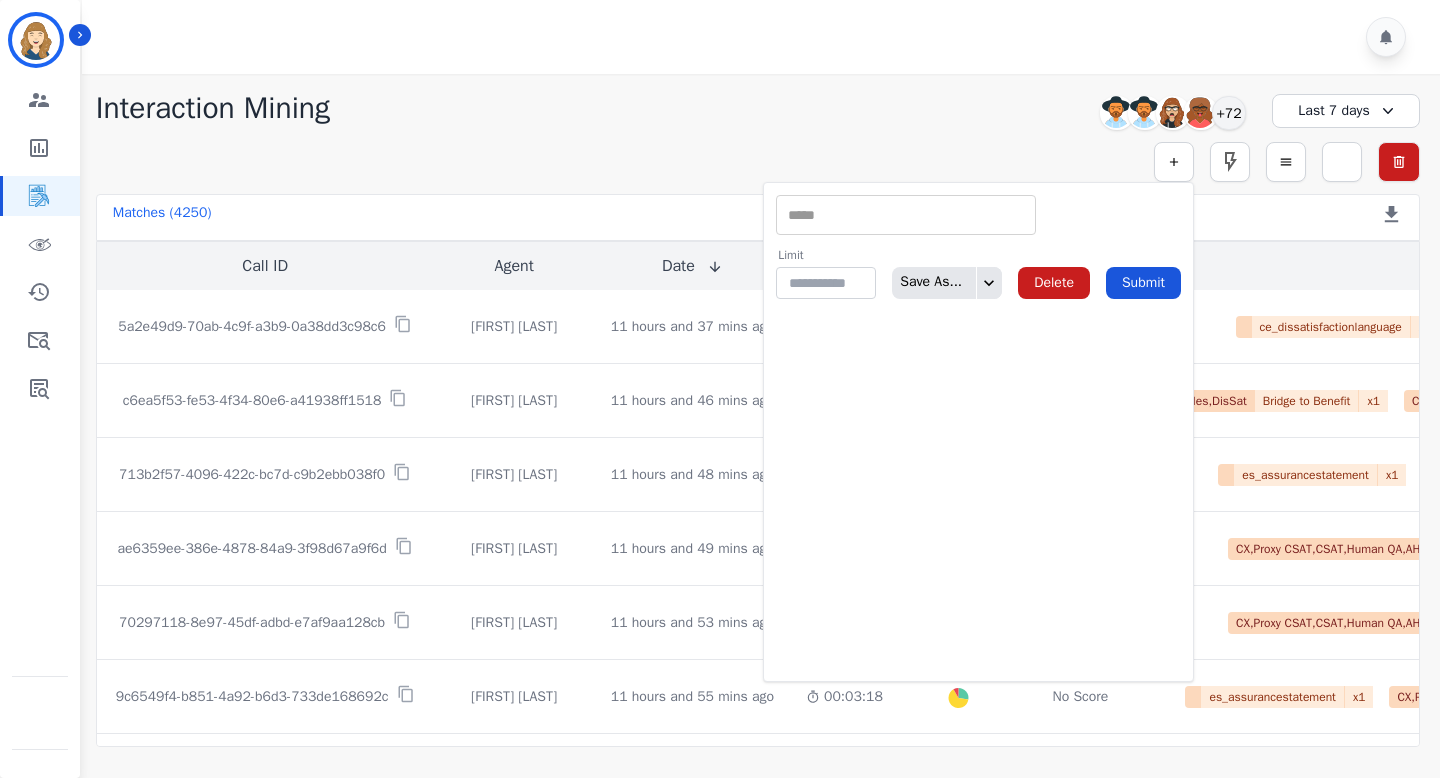 click on "**             ACW (Sec)   AGH_Lvl1   AGH_Lvl2   Emote: Apprehensive %   Silence Front (CX)   CX Phone (ANI)   Silence Rear (CX)   Cross talk %   Csat Score   Sentiment Overall (CX)   WPM (CX)   Direction   Disposition (ACD)   Silence Front (EMP)   Silence Rear (EMP)   Sentiment Overall (EMP)   WPM (EMP)   Emote: Escalated %   First to Talk   Emote: Happy %" at bounding box center (978, 215) 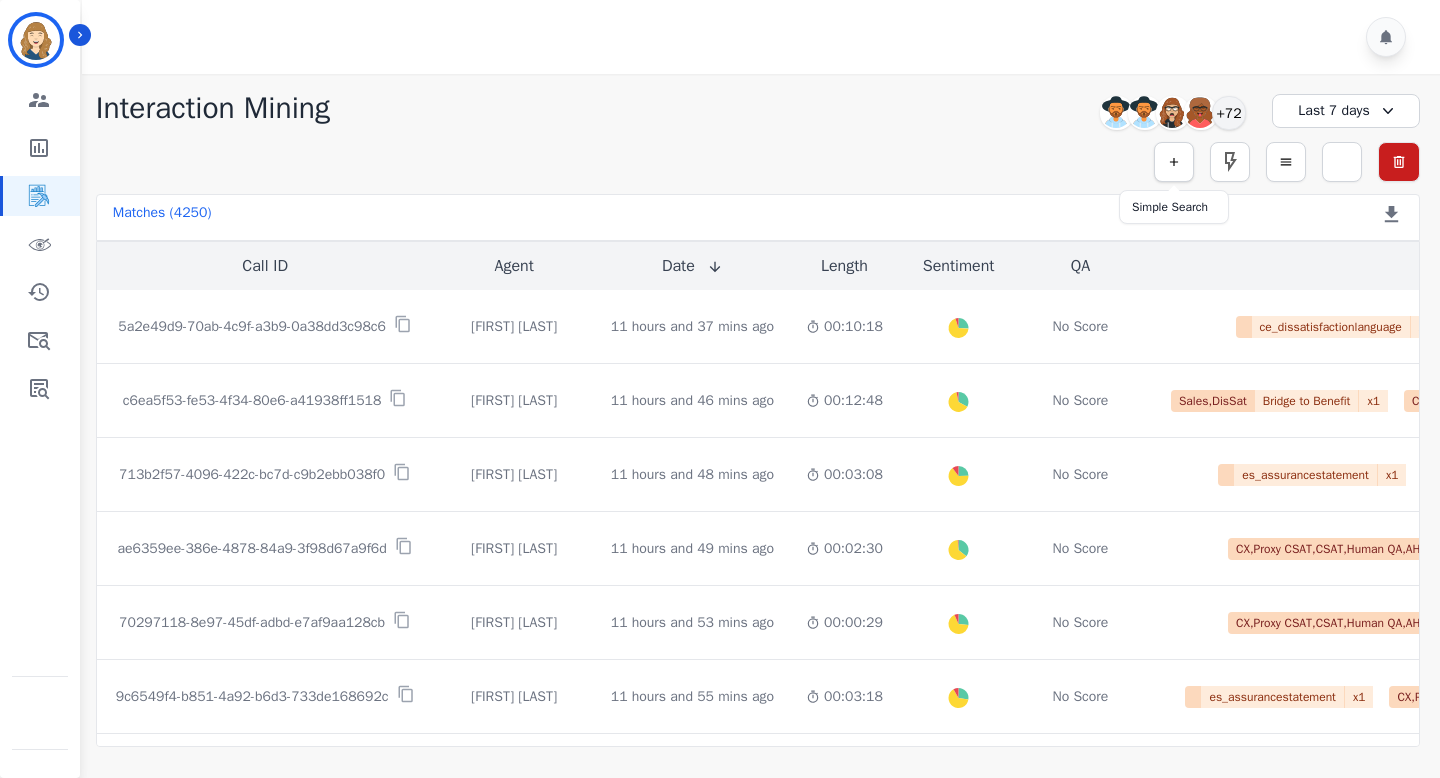 click 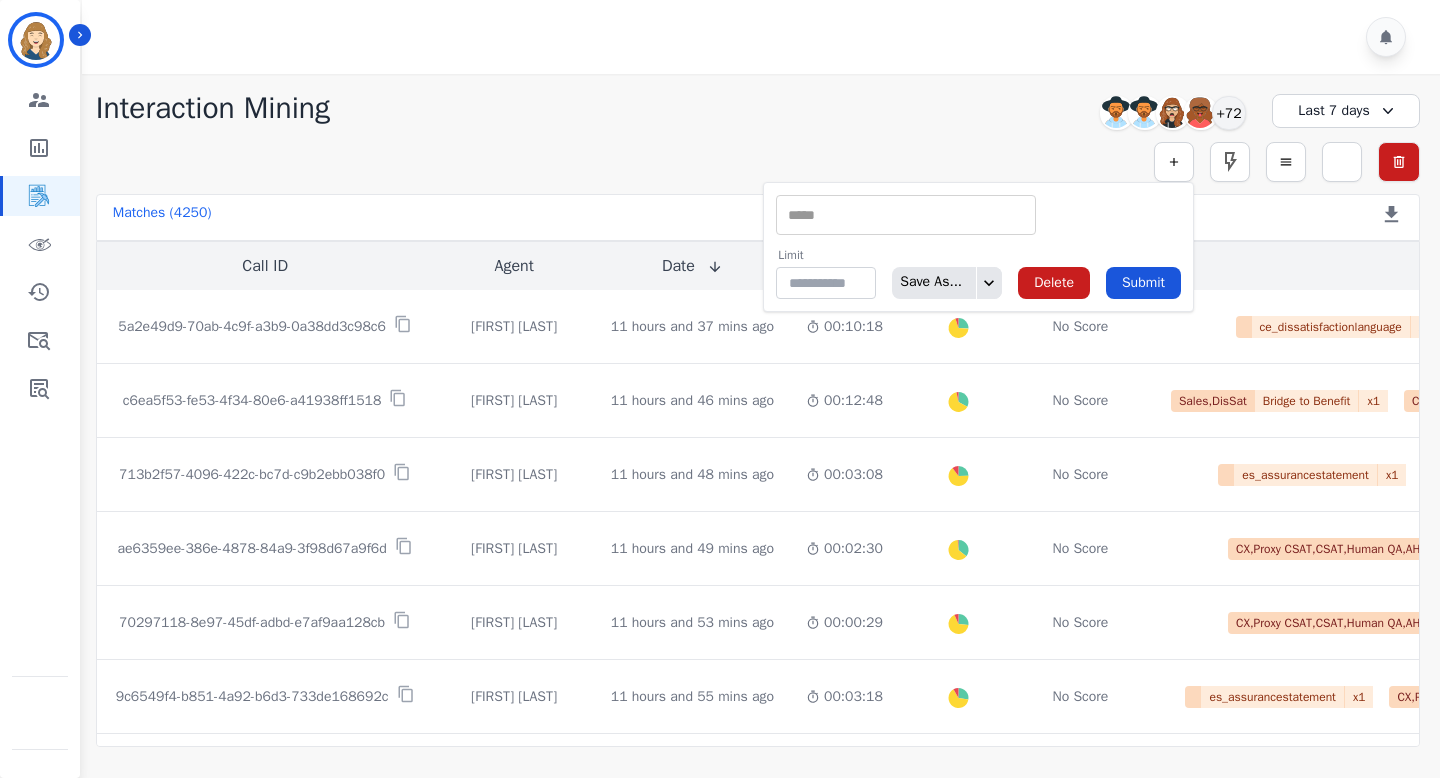 click at bounding box center (906, 215) 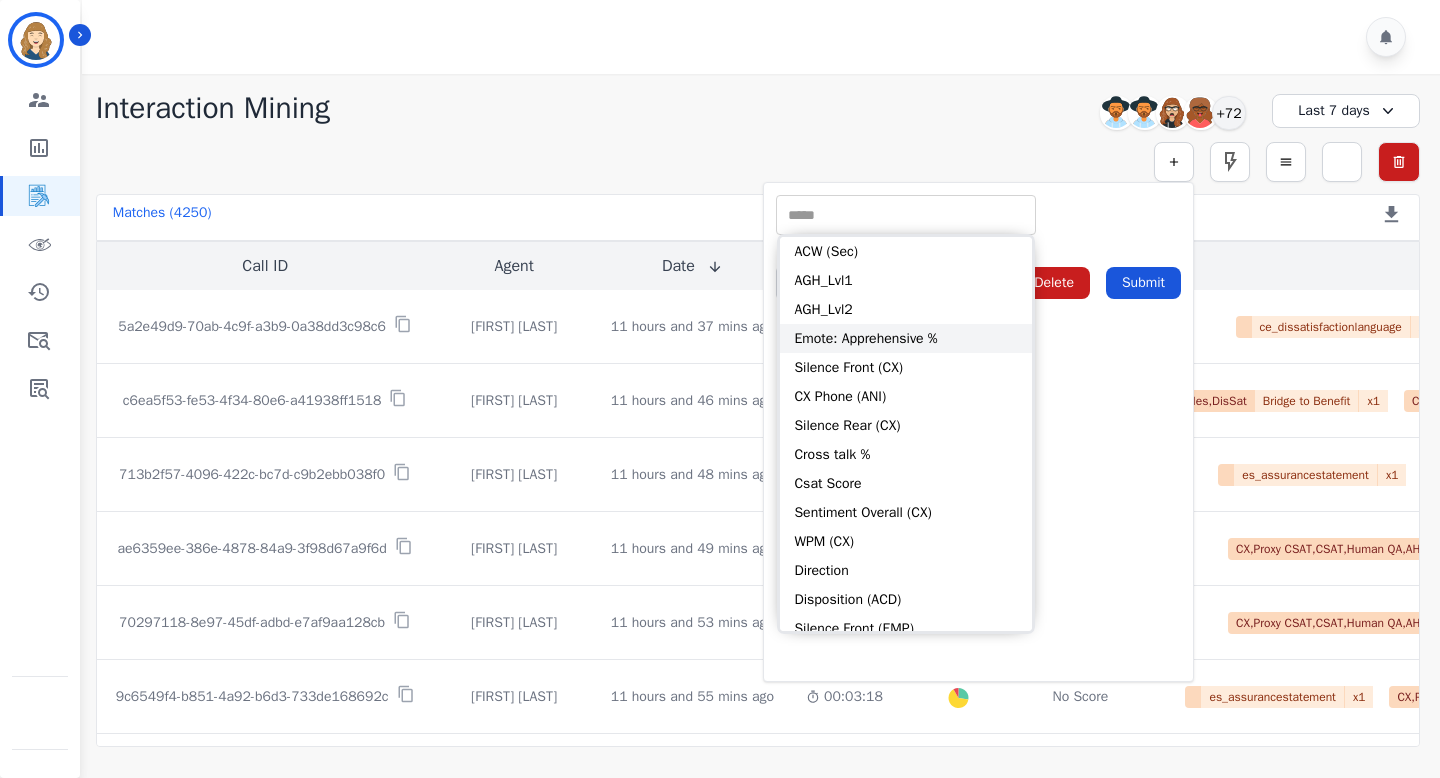 click on "Emote: Apprehensive %" at bounding box center [906, 338] 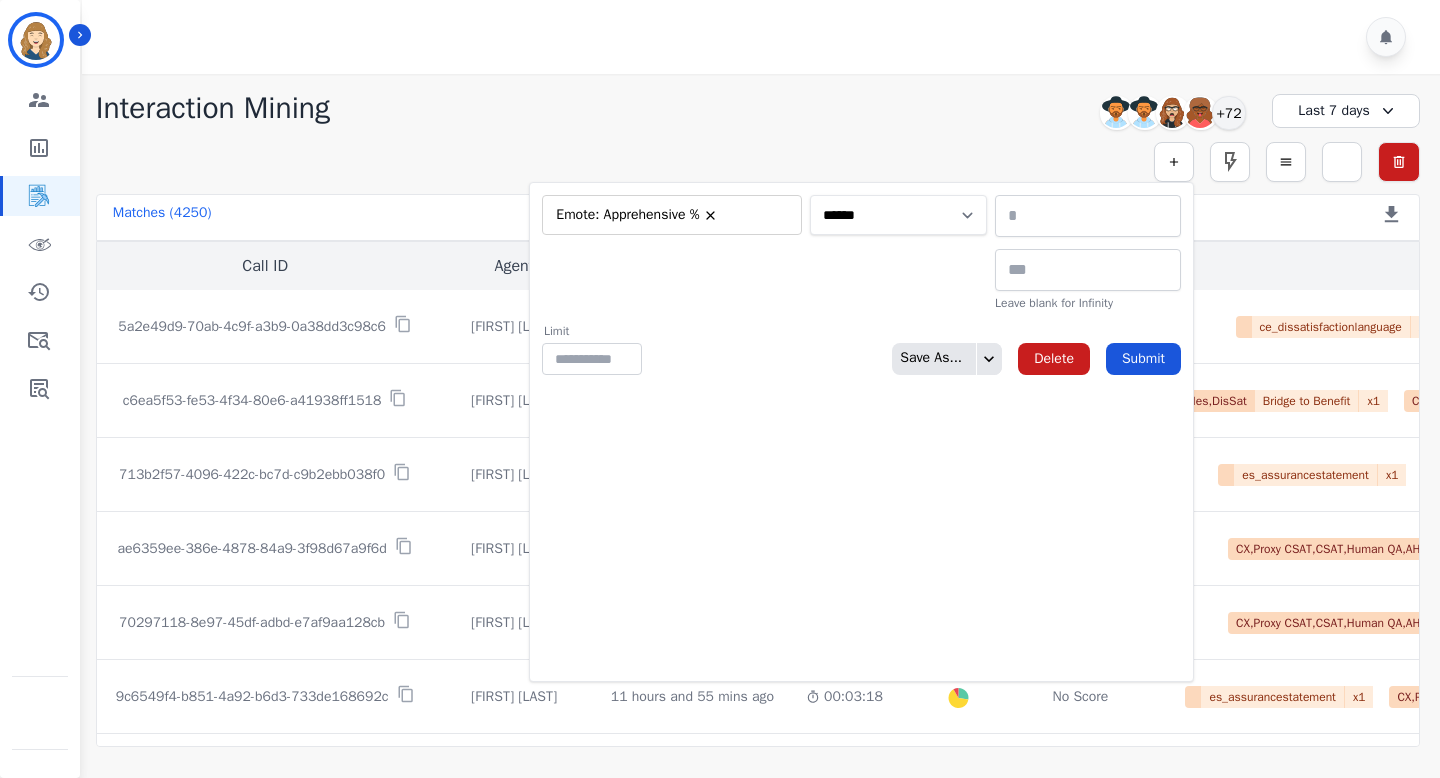 click on "**********" at bounding box center (898, 215) 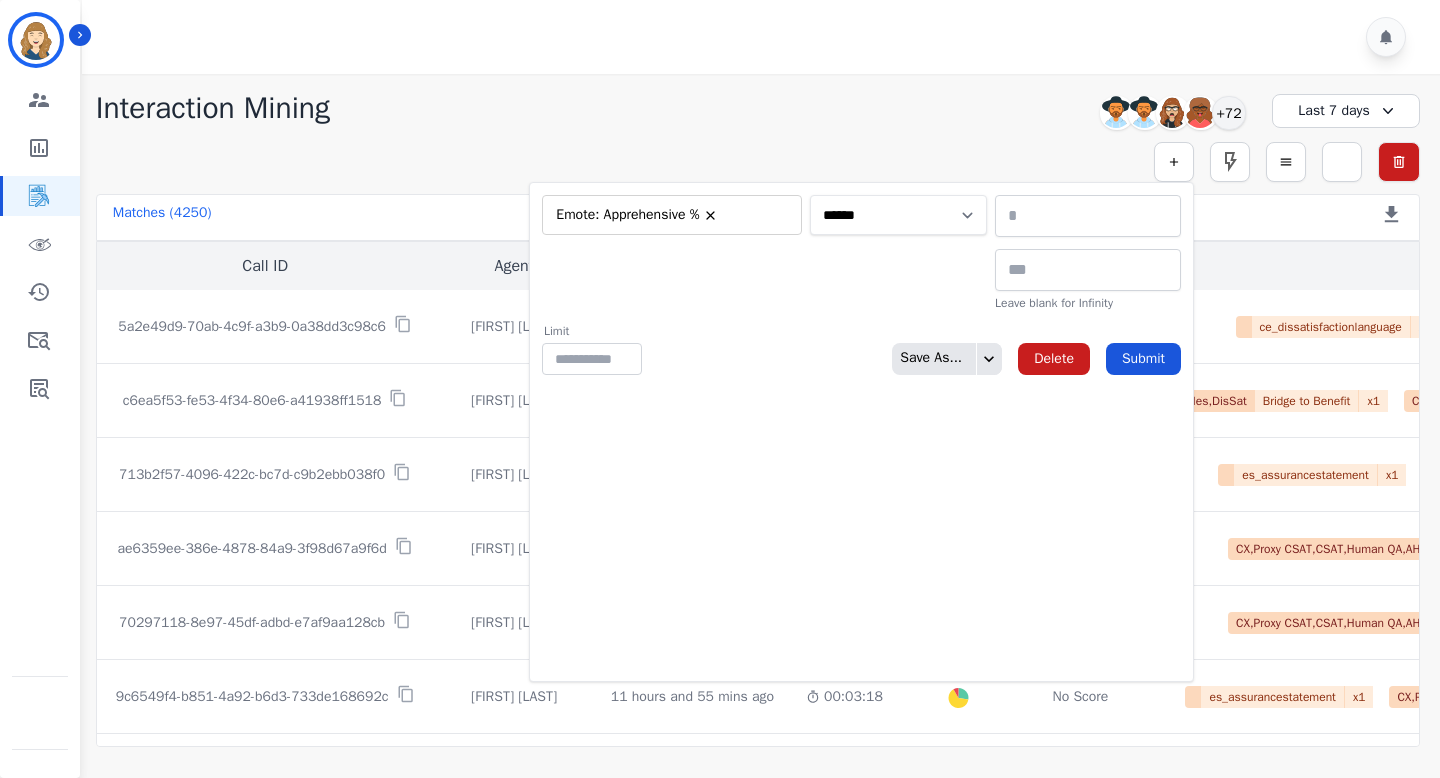 select on "******" 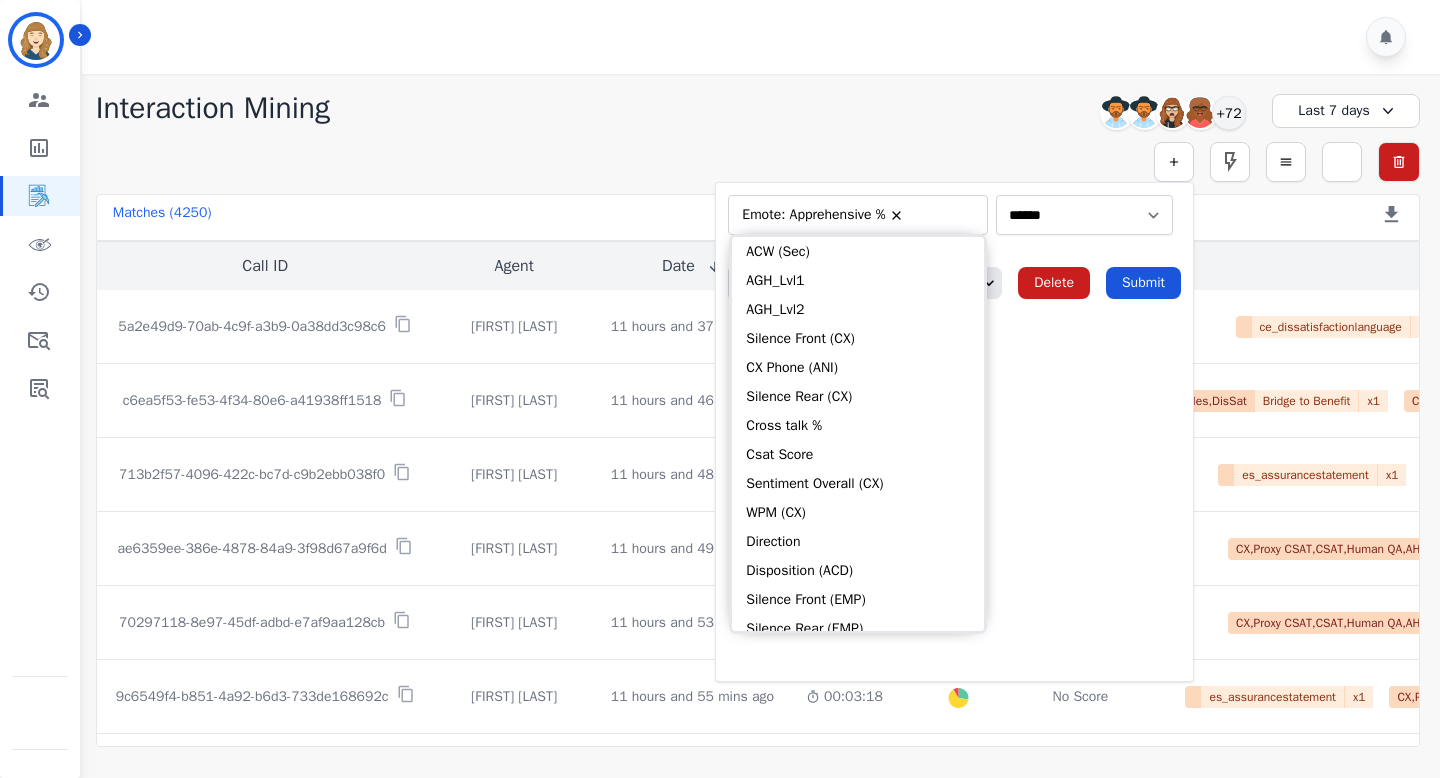 click at bounding box center [944, 215] 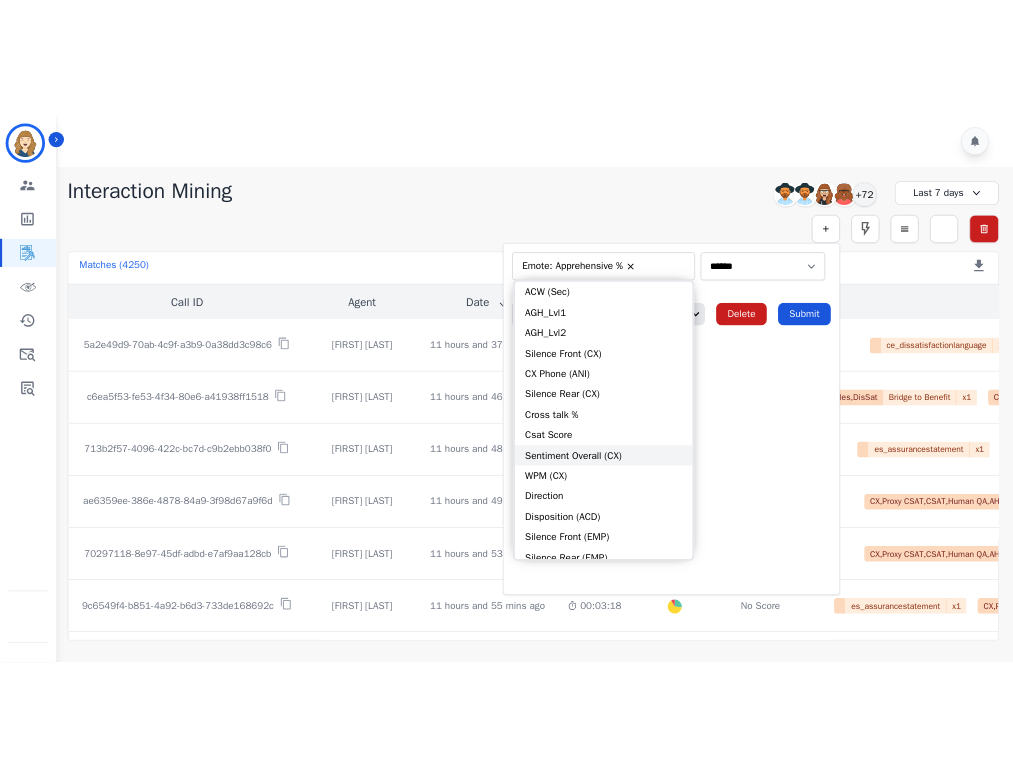 scroll, scrollTop: 31, scrollLeft: 0, axis: vertical 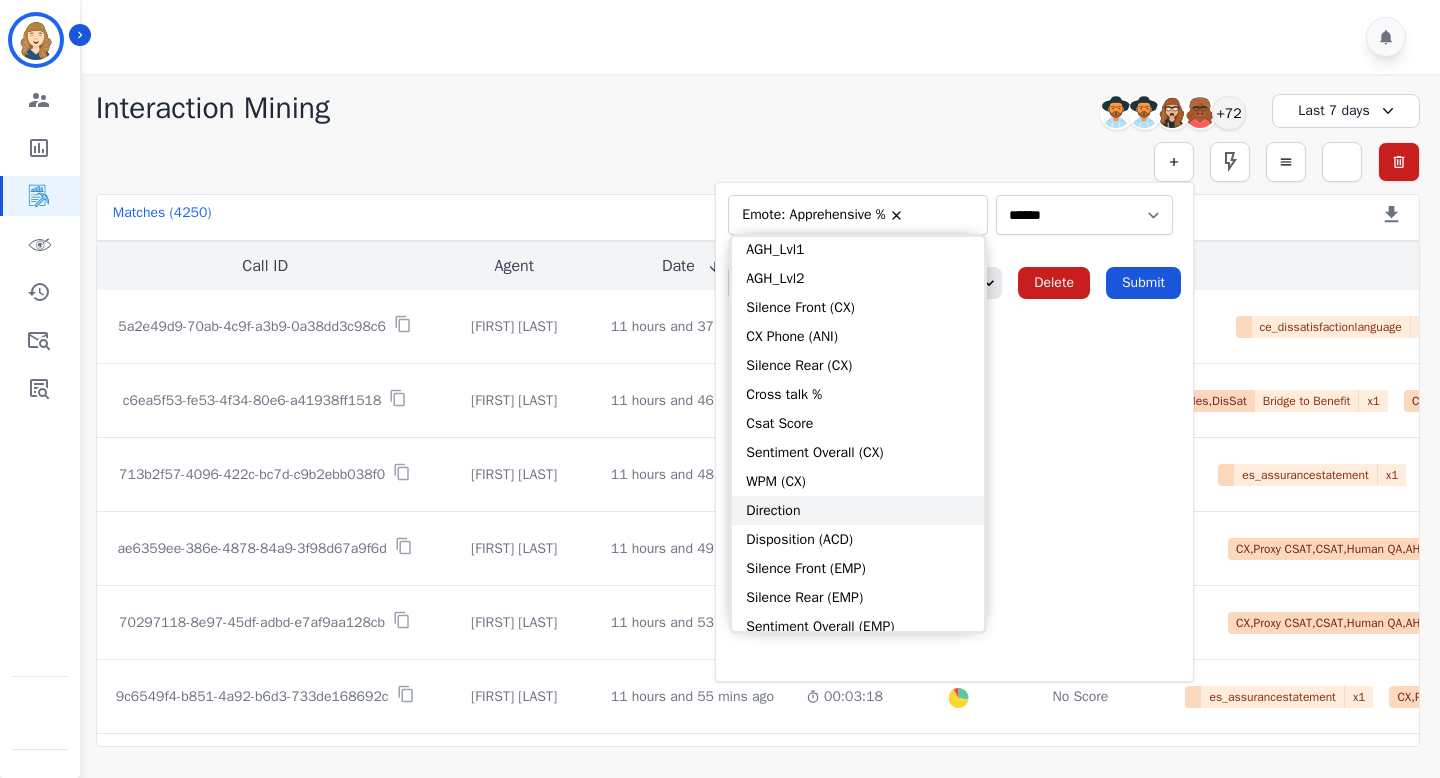 click on "Direction" at bounding box center [858, 510] 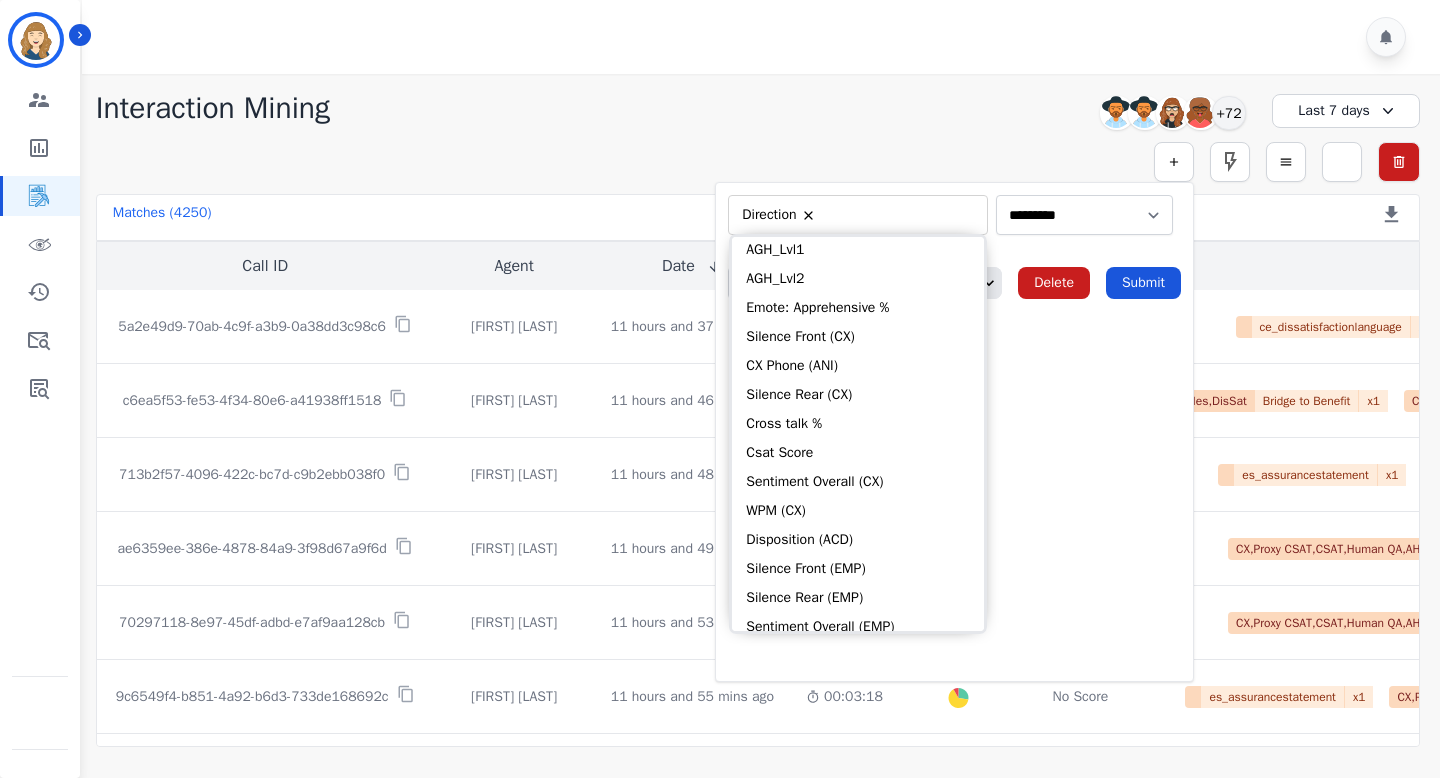 click at bounding box center [900, 215] 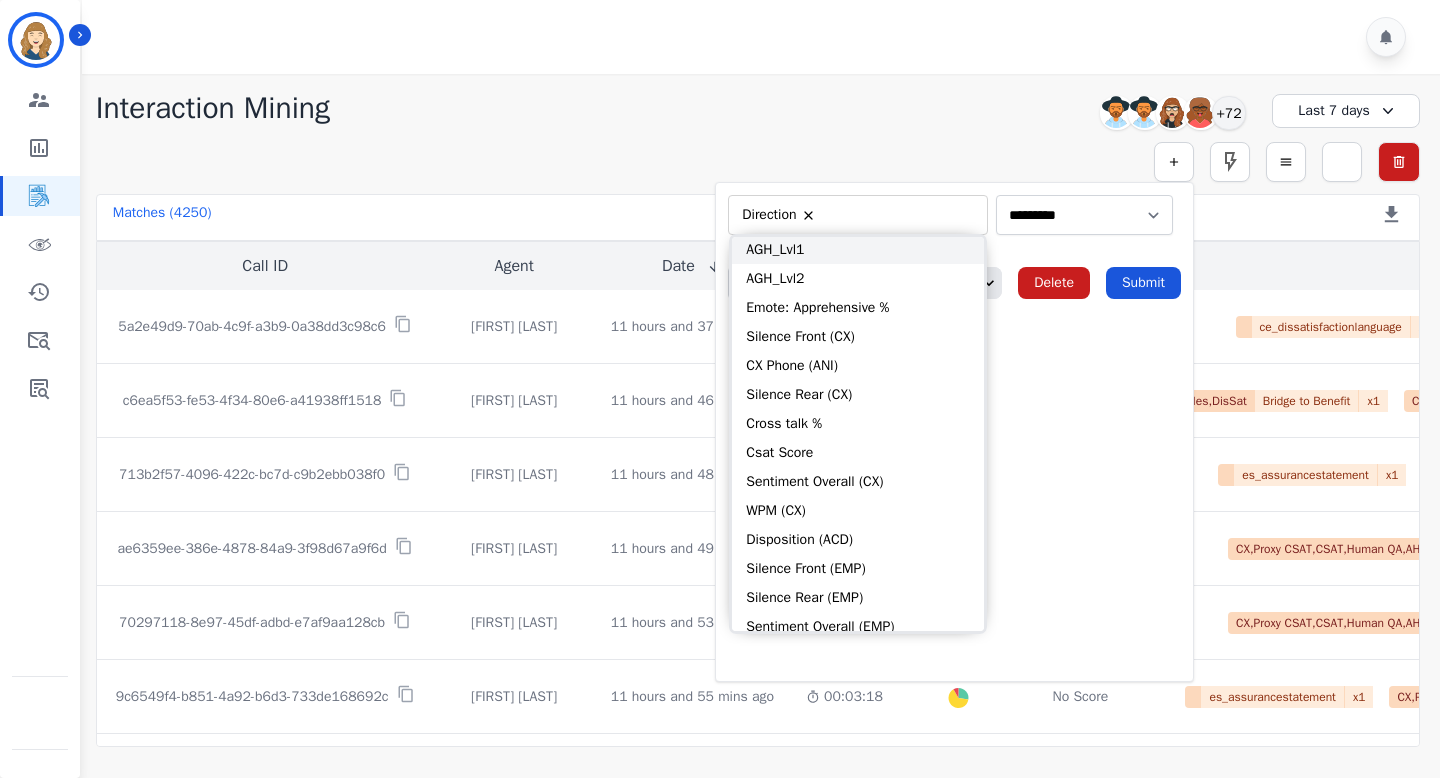 click on "AGH_Lvl1" at bounding box center (858, 249) 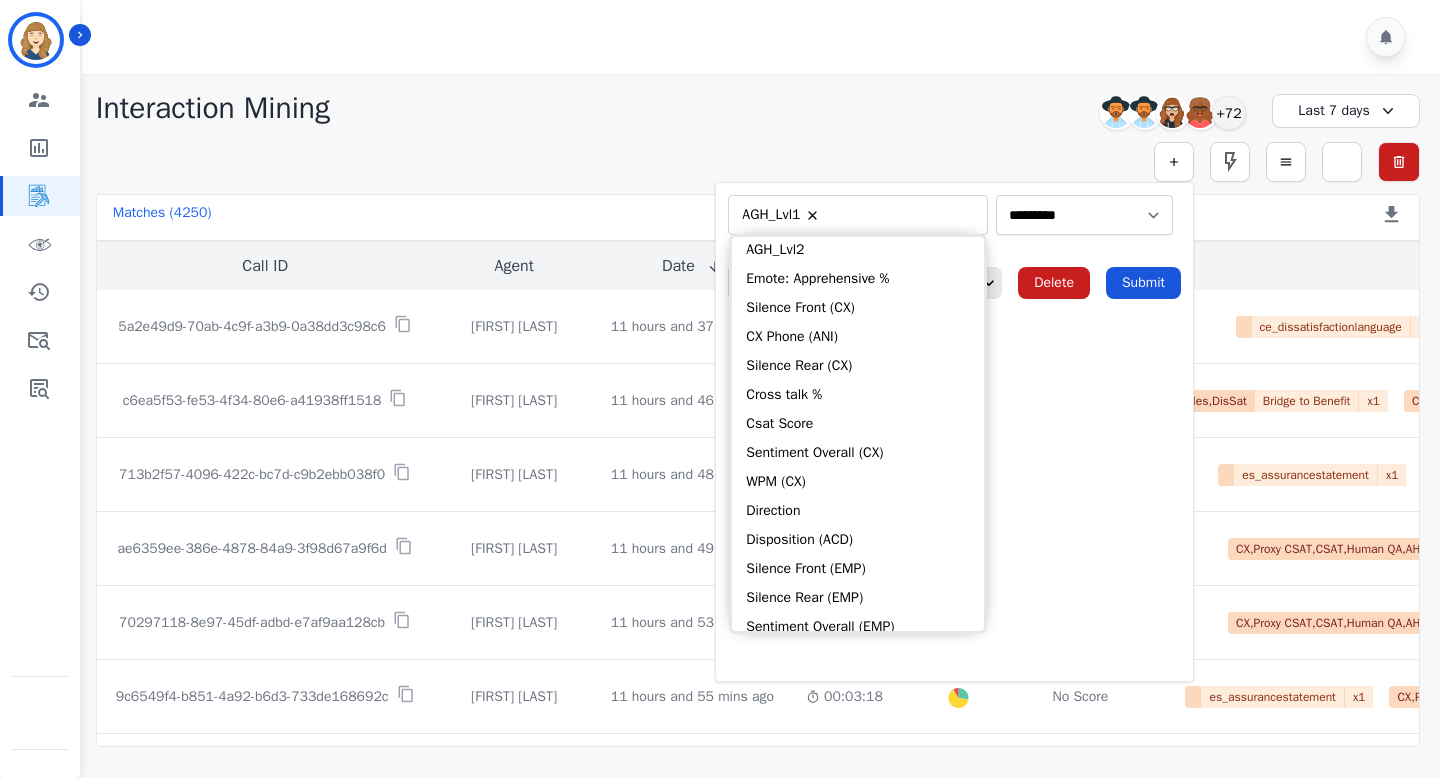 click at bounding box center [902, 215] 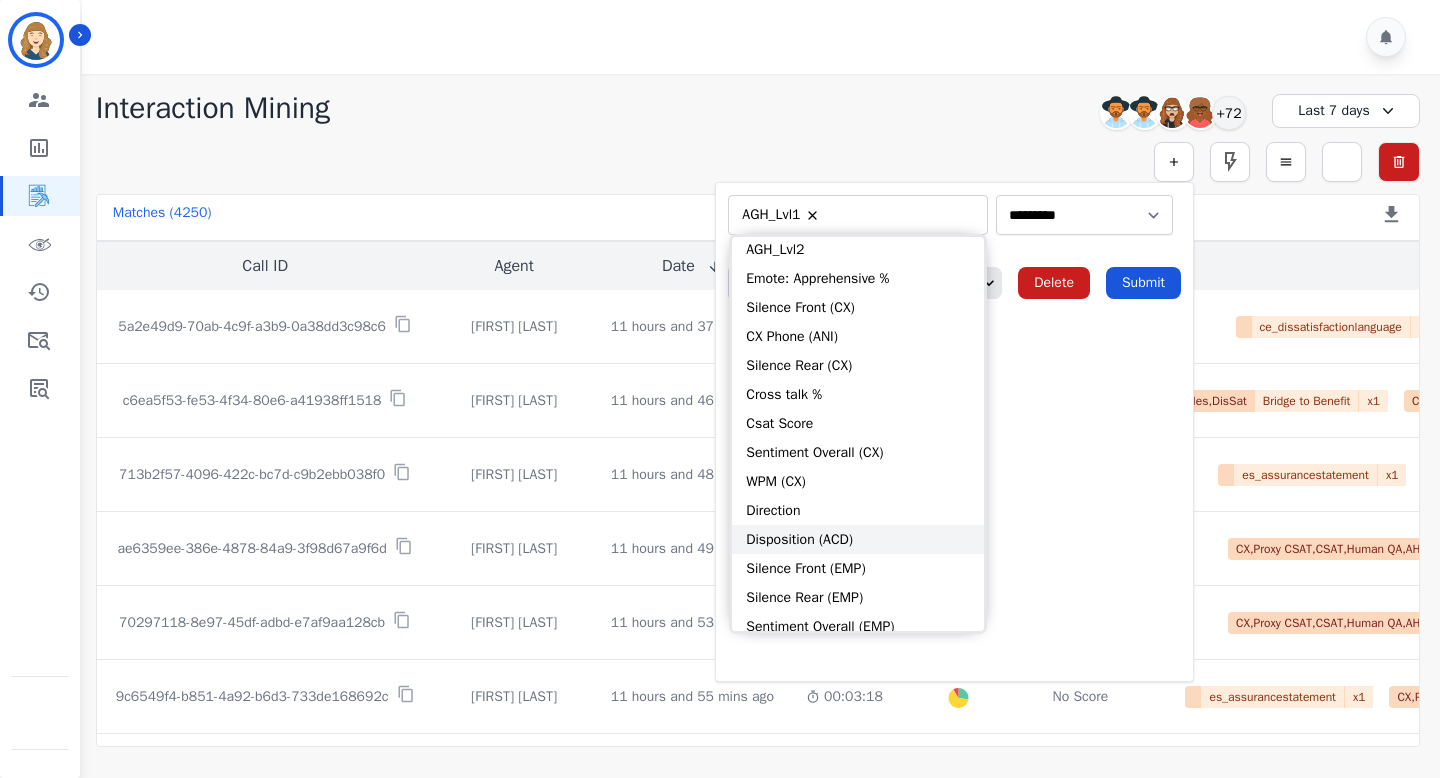 click on "Disposition (ACD)" at bounding box center [858, 539] 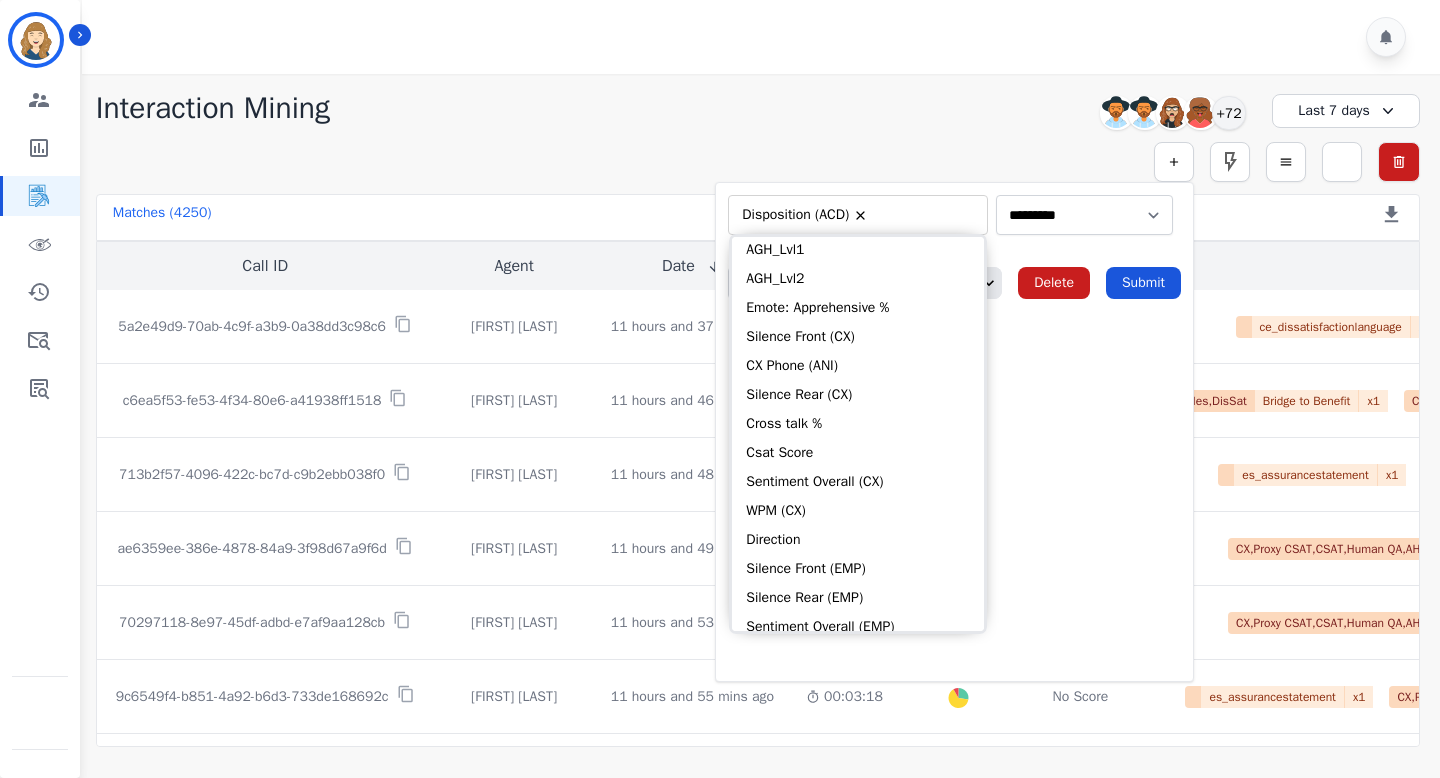 click at bounding box center [926, 215] 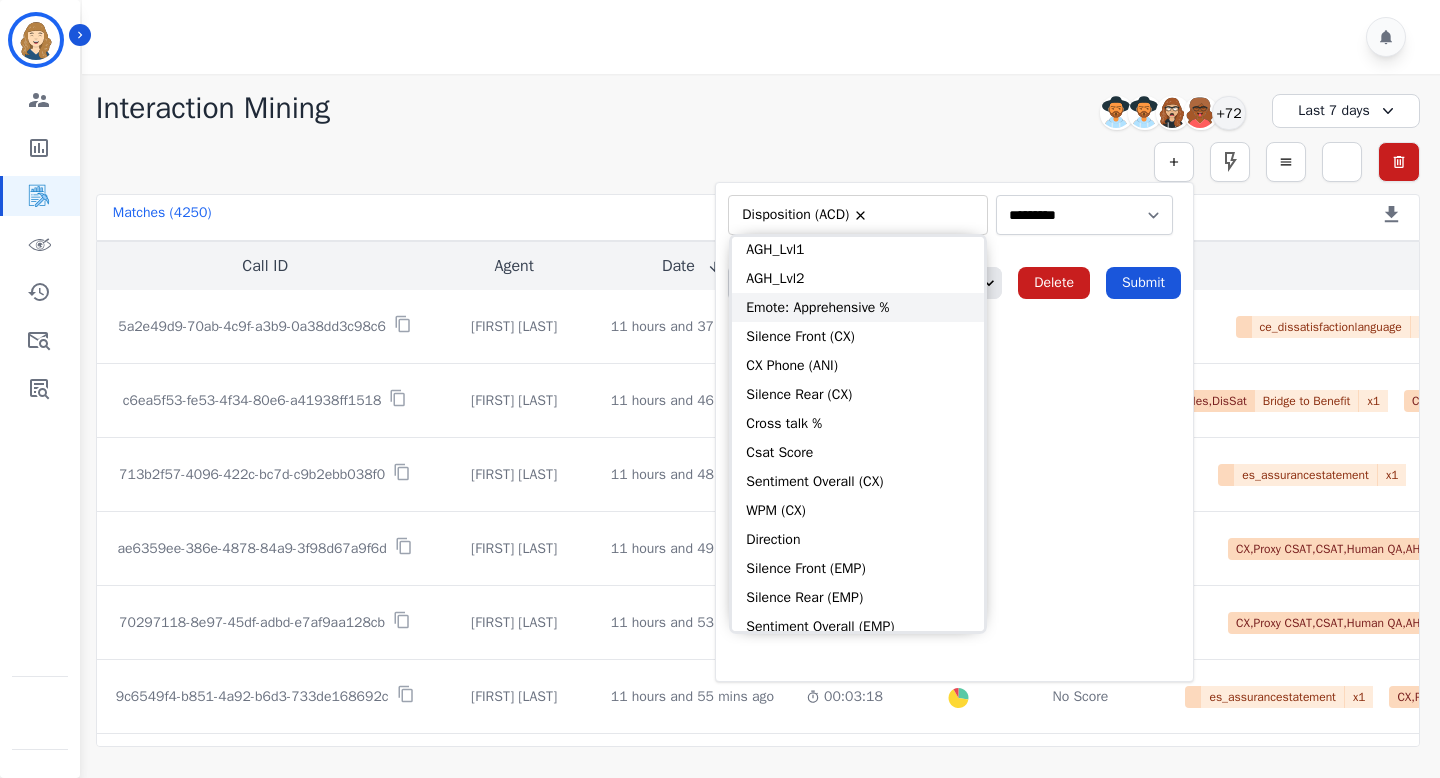click on "Emote: Apprehensive %" at bounding box center (858, 307) 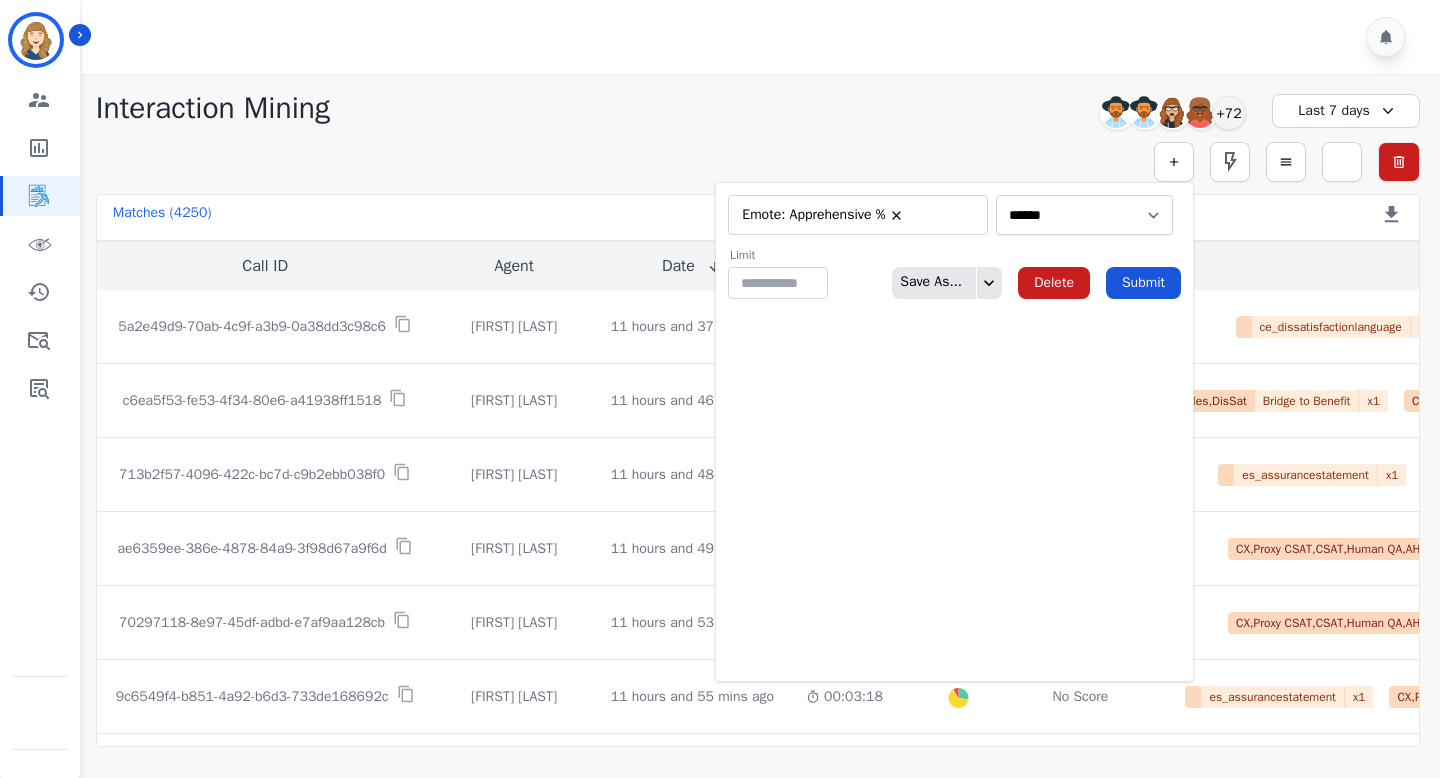 click on "**********" at bounding box center [758, 162] 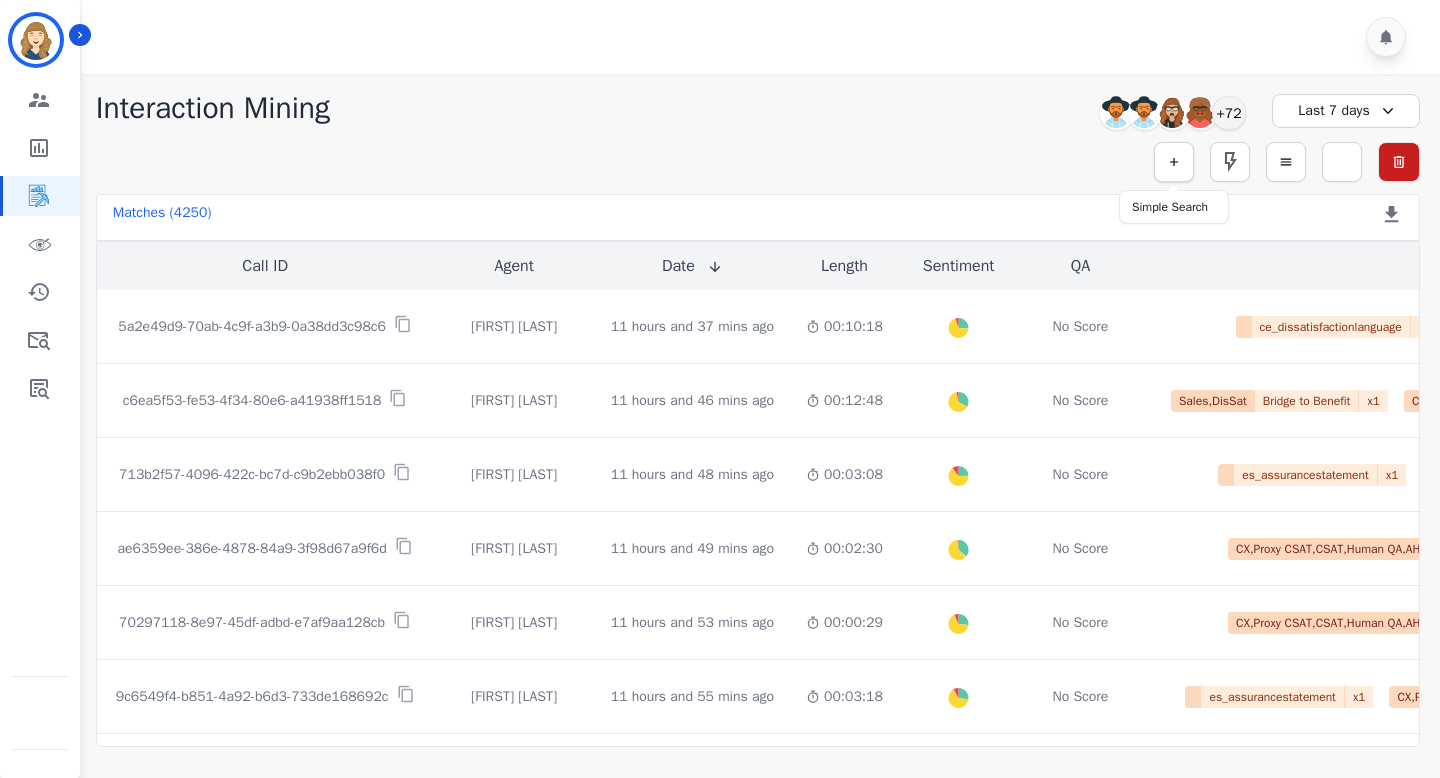 click 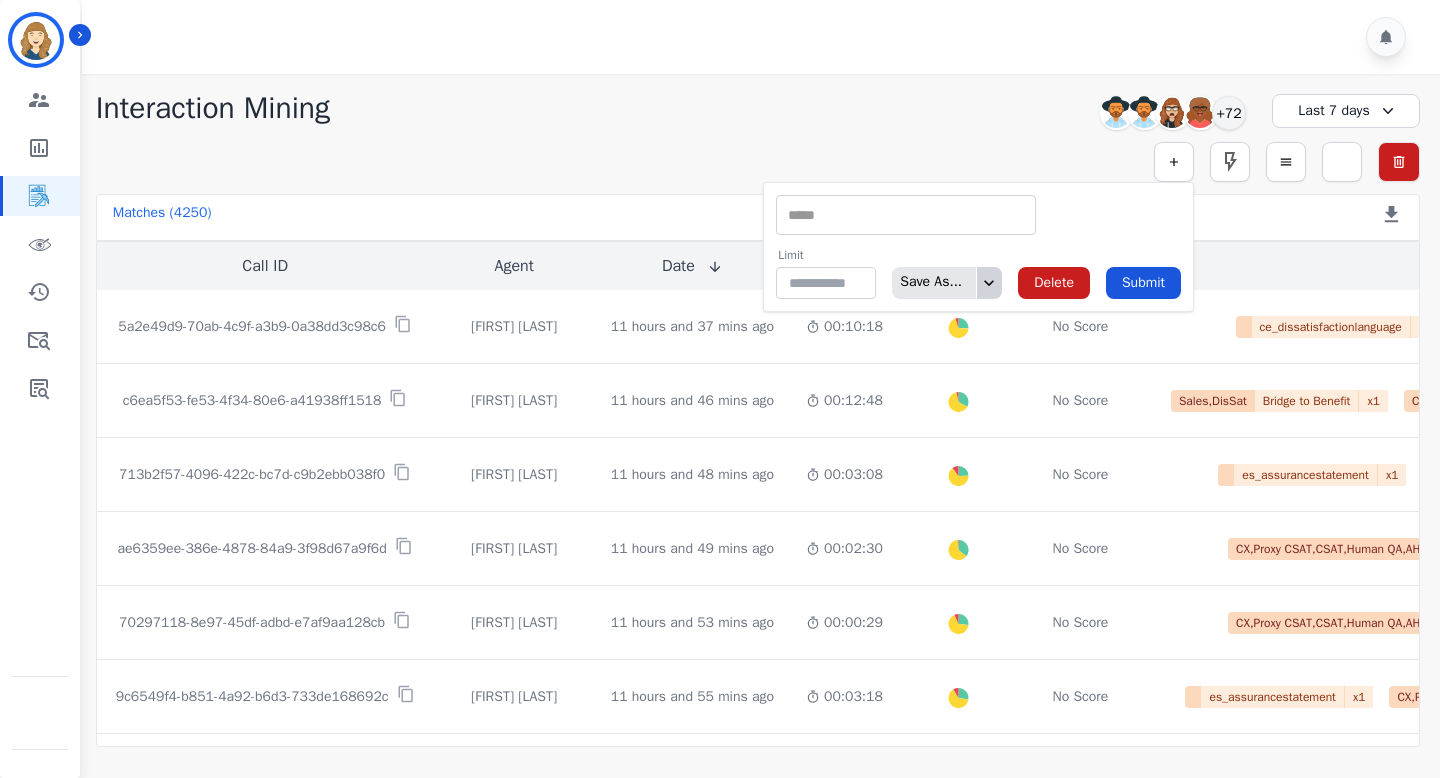 click 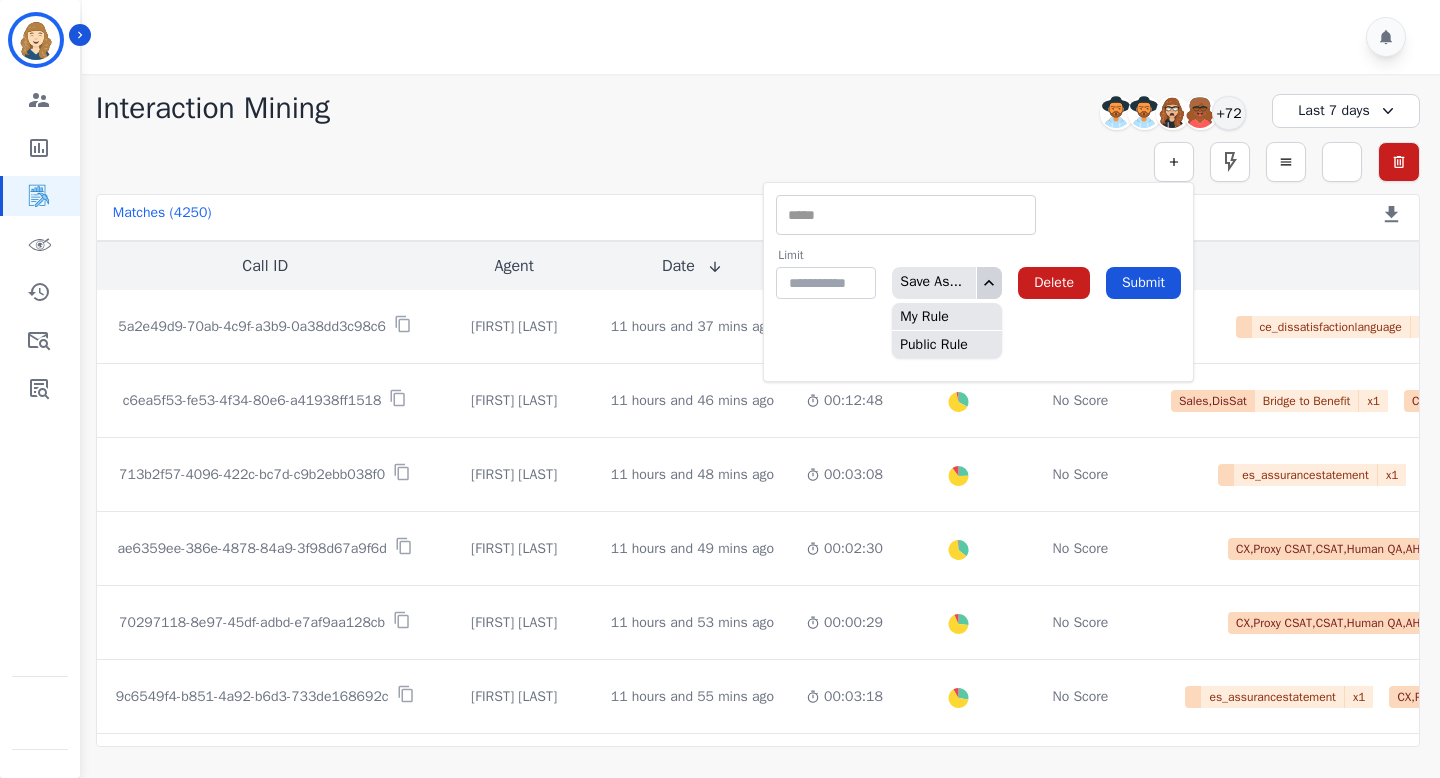 click 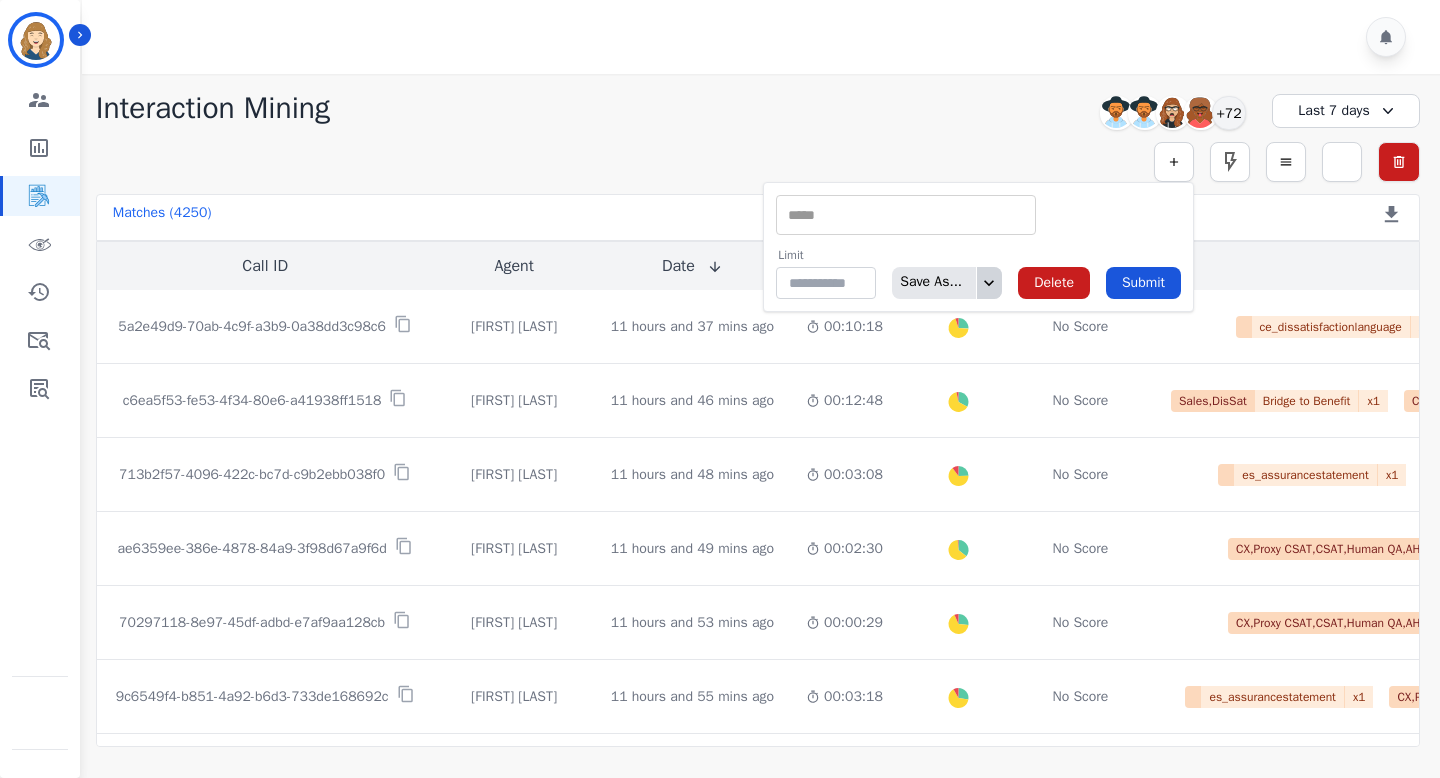 click at bounding box center (906, 215) 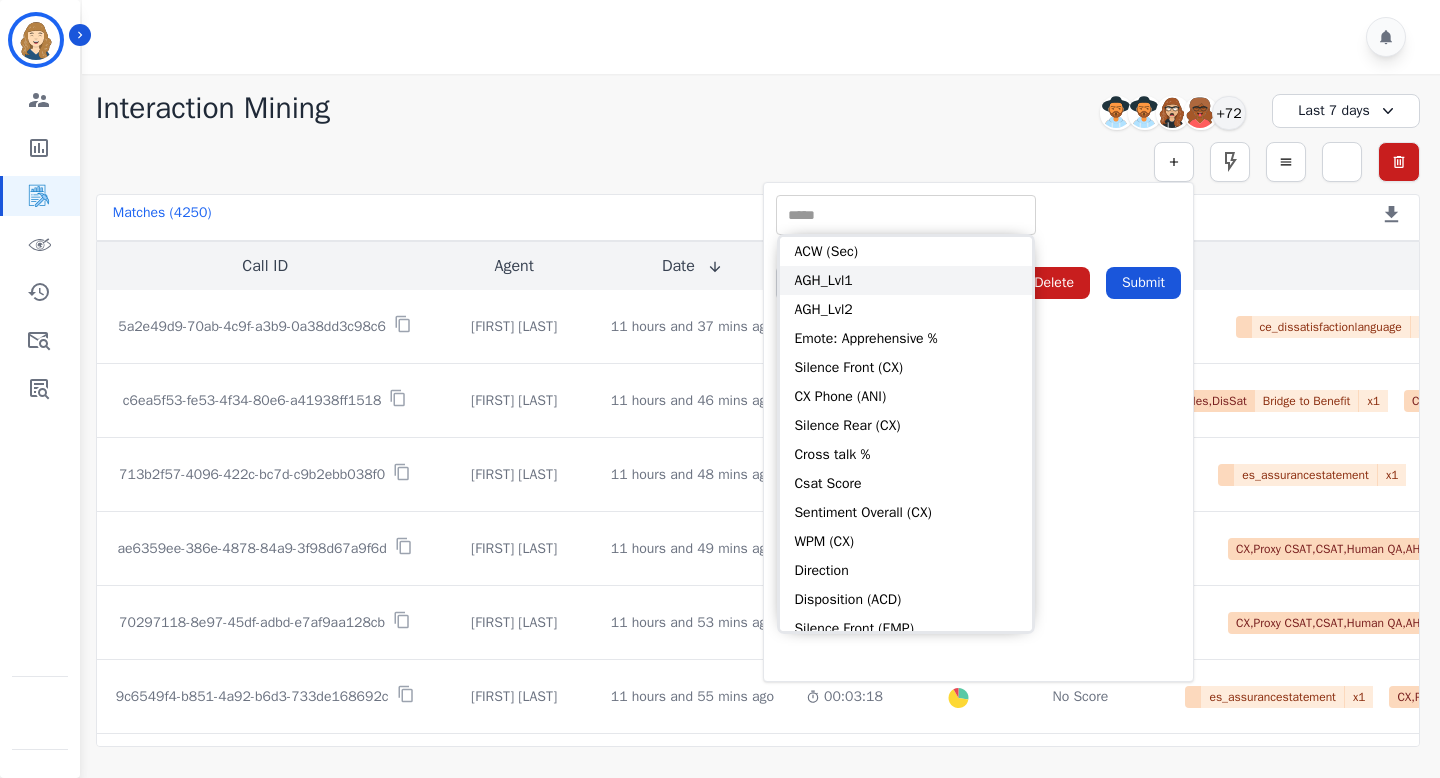 click on "AGH_Lvl1" at bounding box center (906, 280) 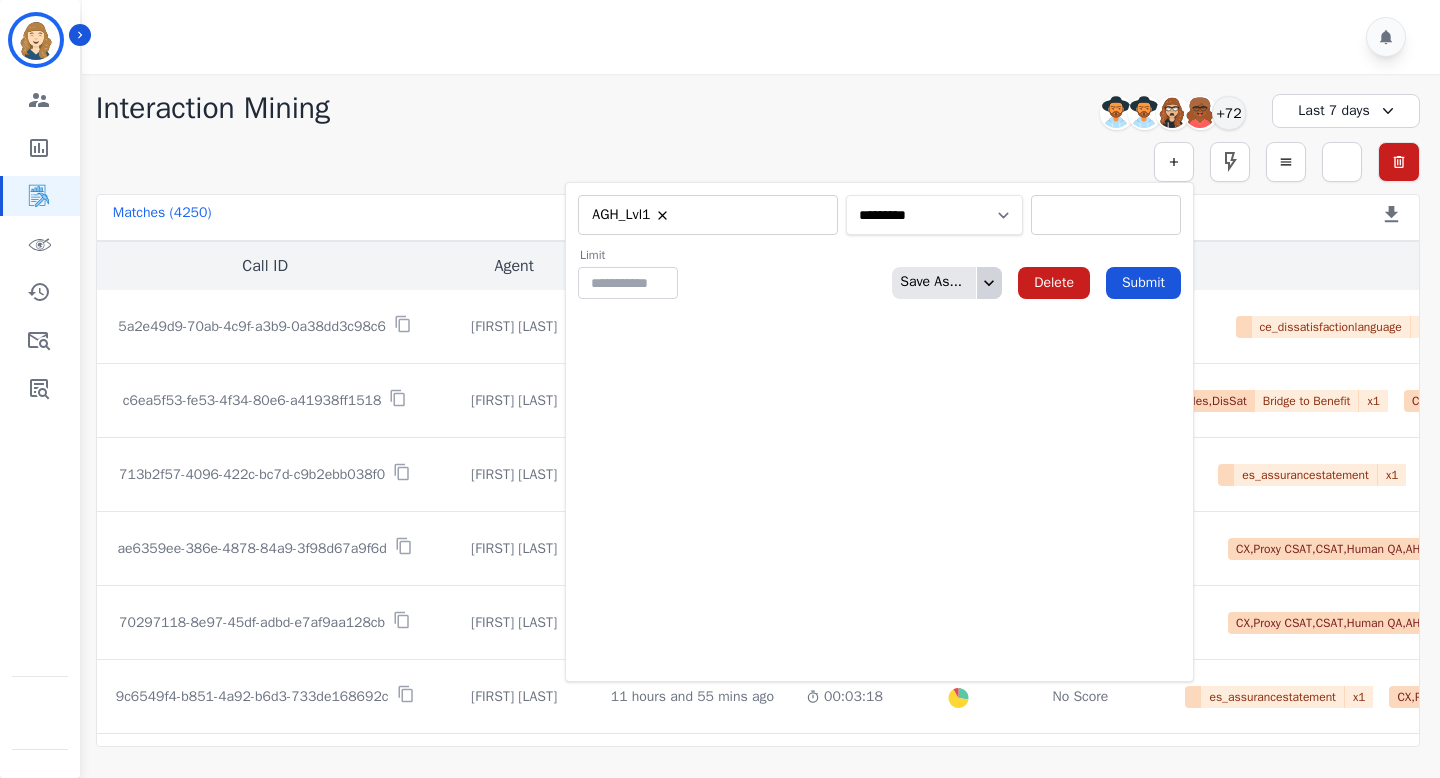 click on "**********" at bounding box center (934, 215) 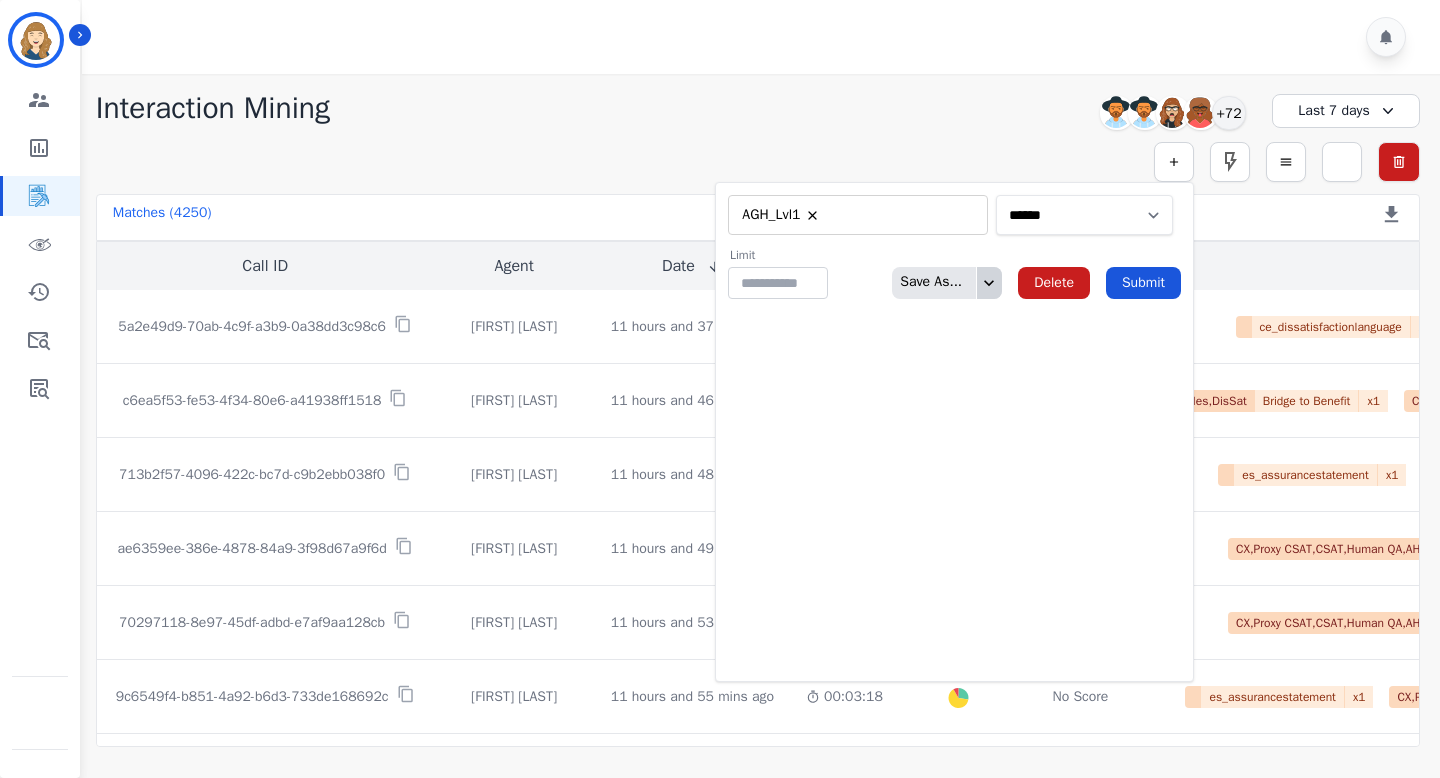 click on "**********" at bounding box center [1084, 215] 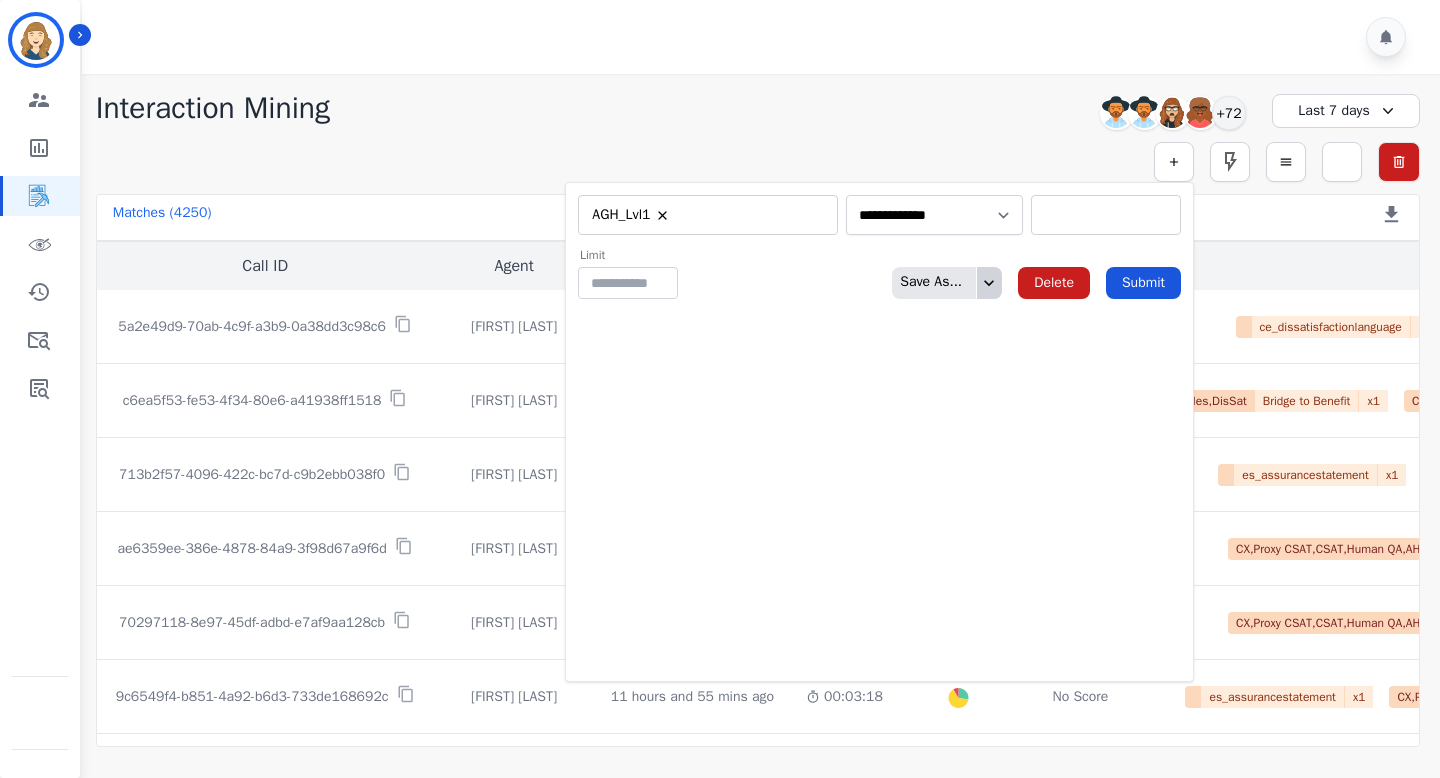 click at bounding box center (1106, 215) 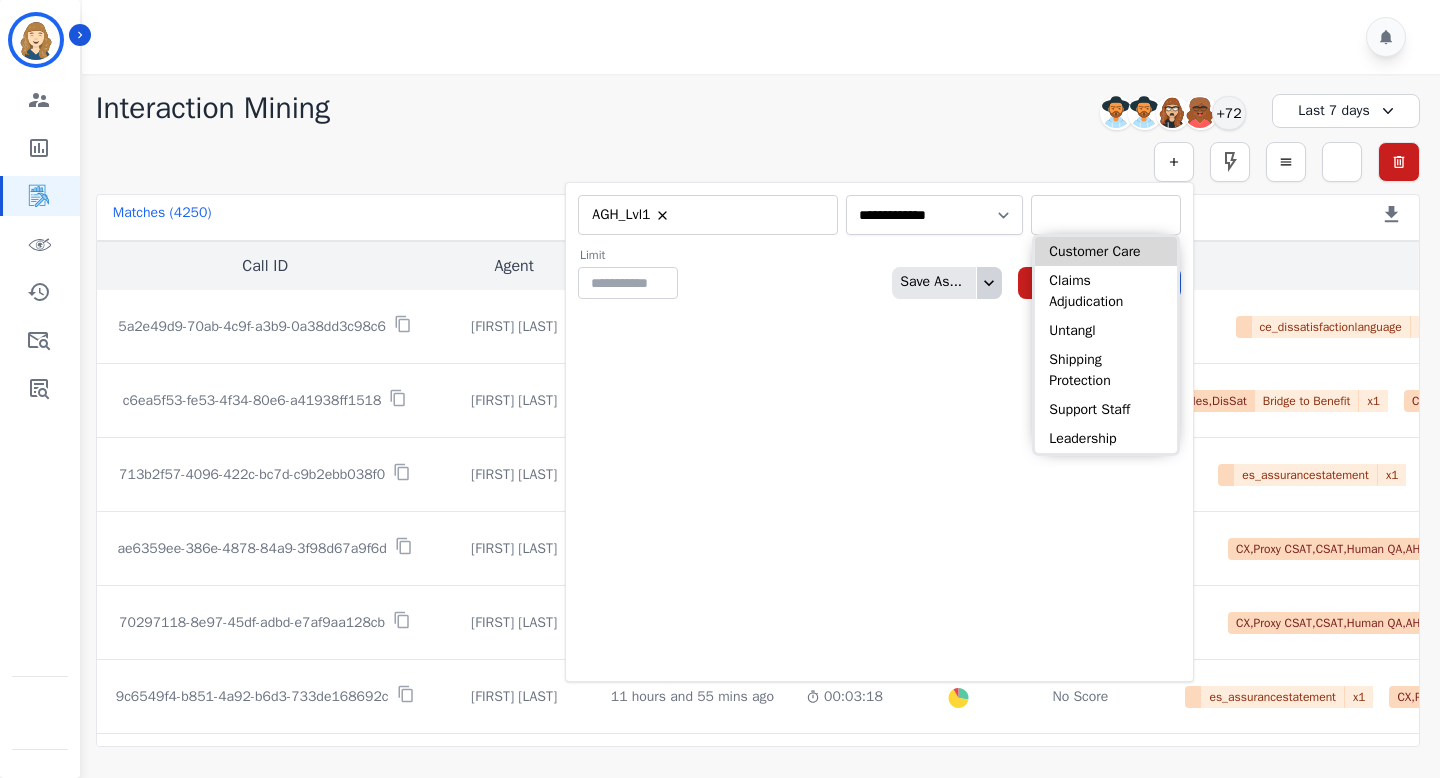 click on "Customer Care" at bounding box center (1106, 251) 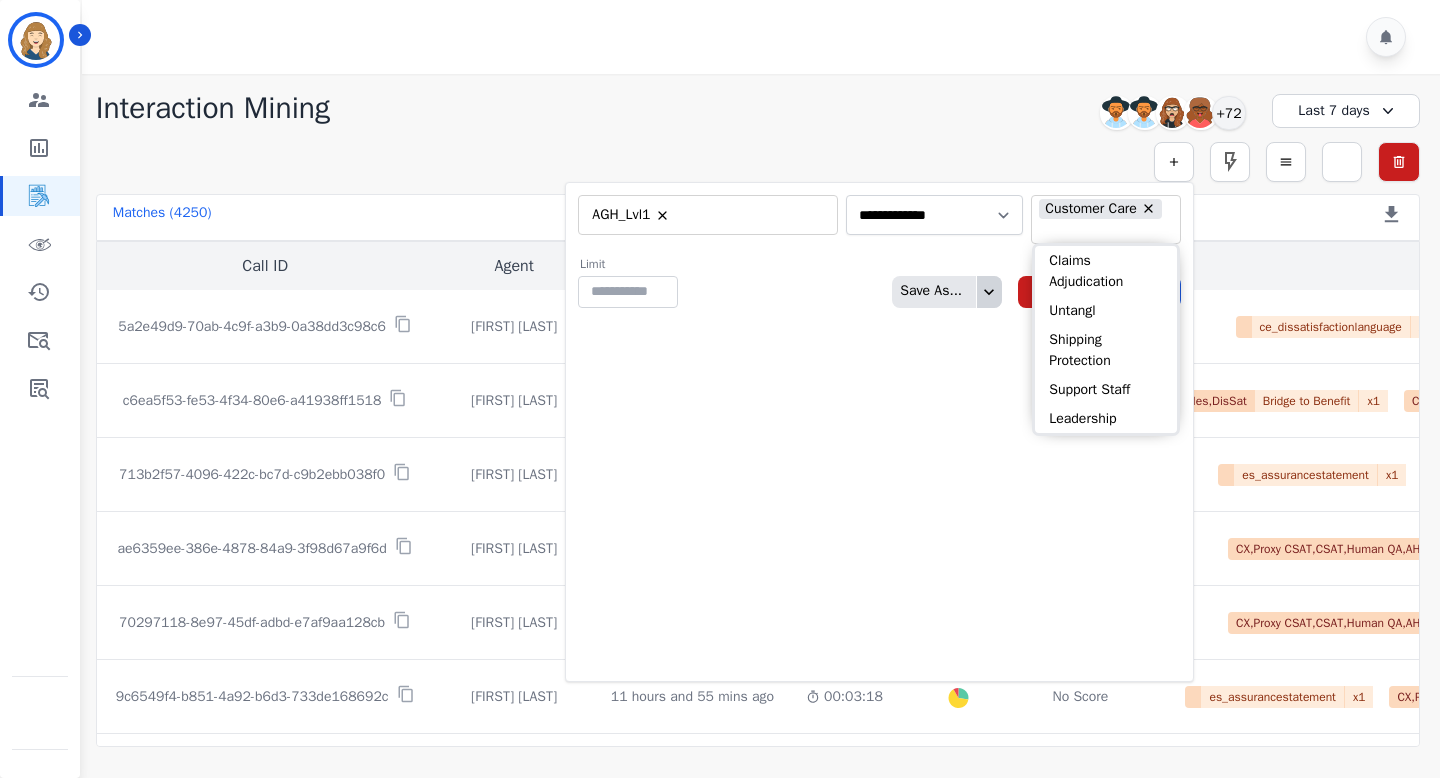 click on "**********" at bounding box center [879, 432] 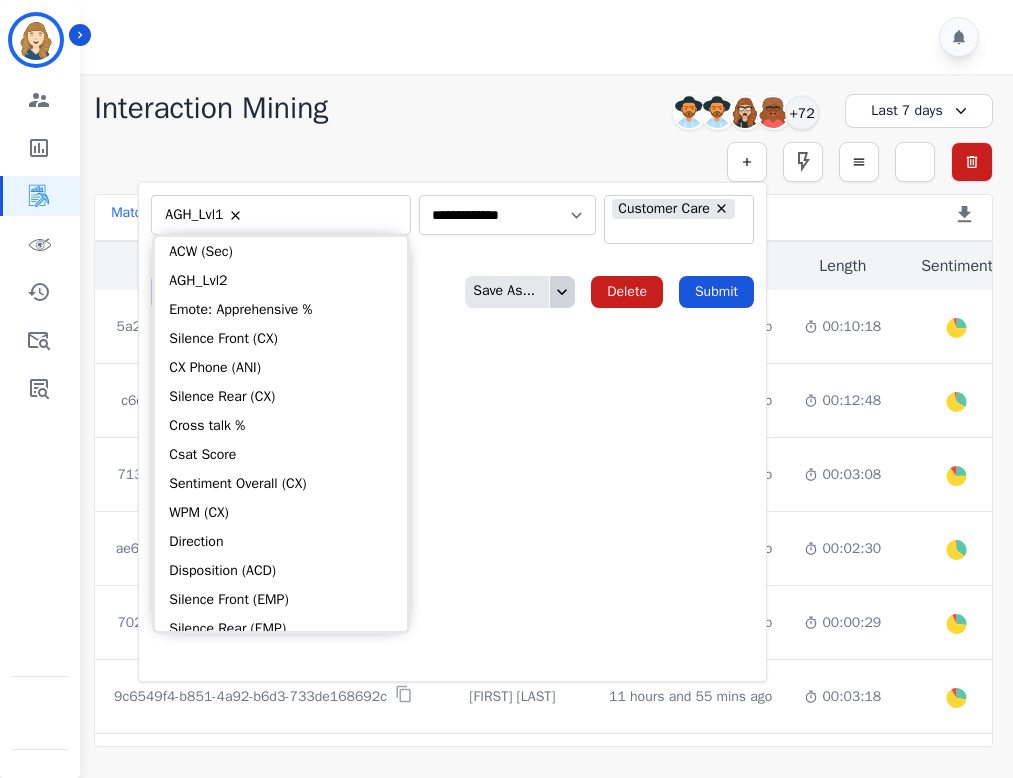 click at bounding box center (325, 215) 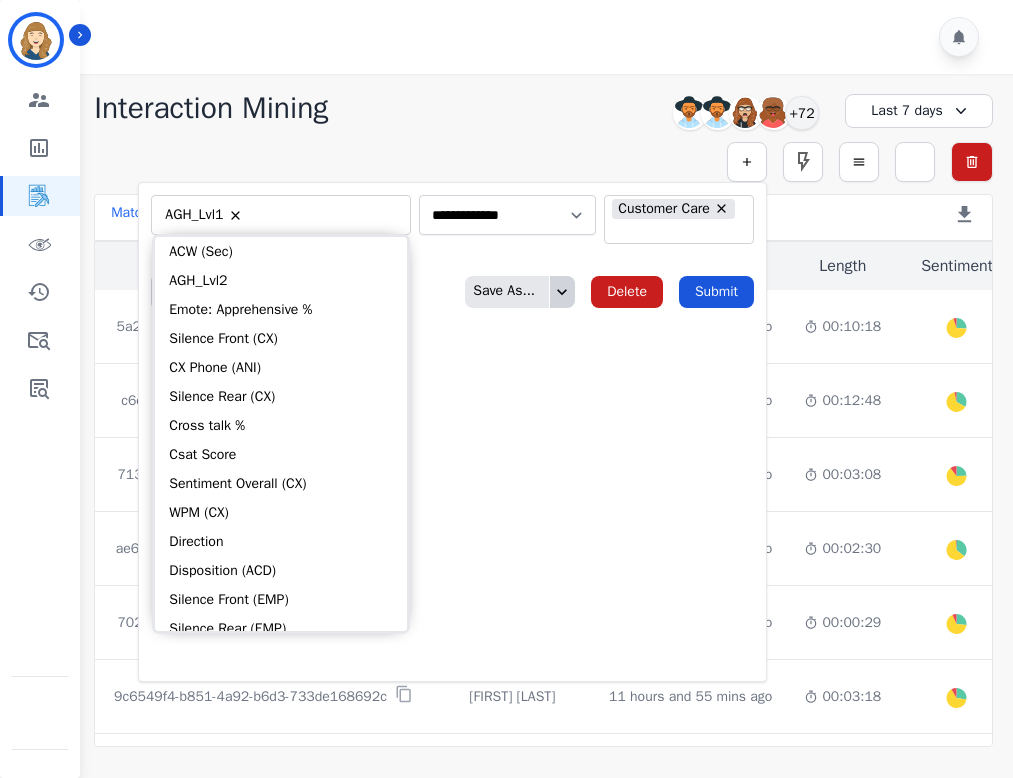 select on "**********" 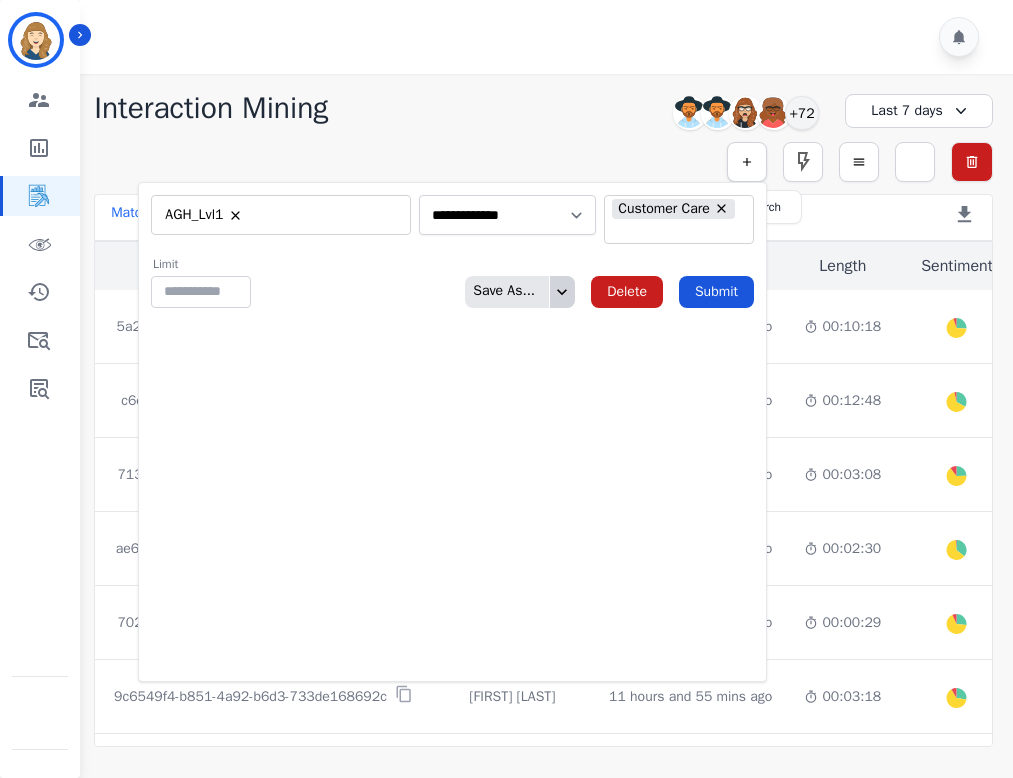 click at bounding box center (747, 162) 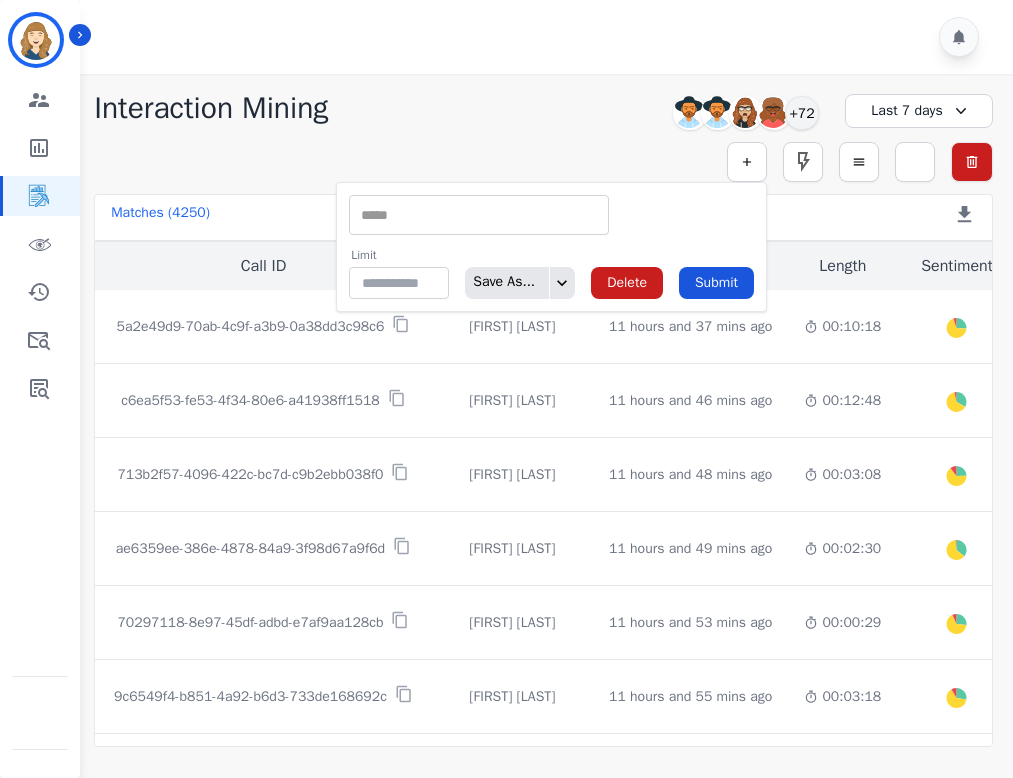 click at bounding box center [479, 215] 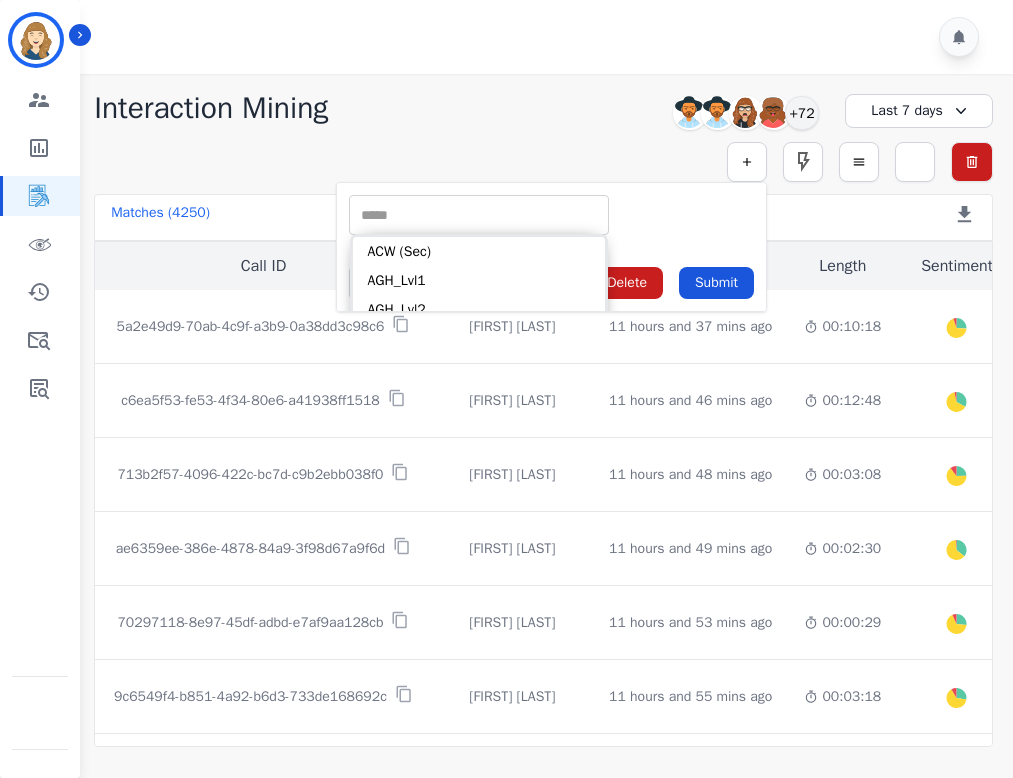 click at bounding box center [479, 215] 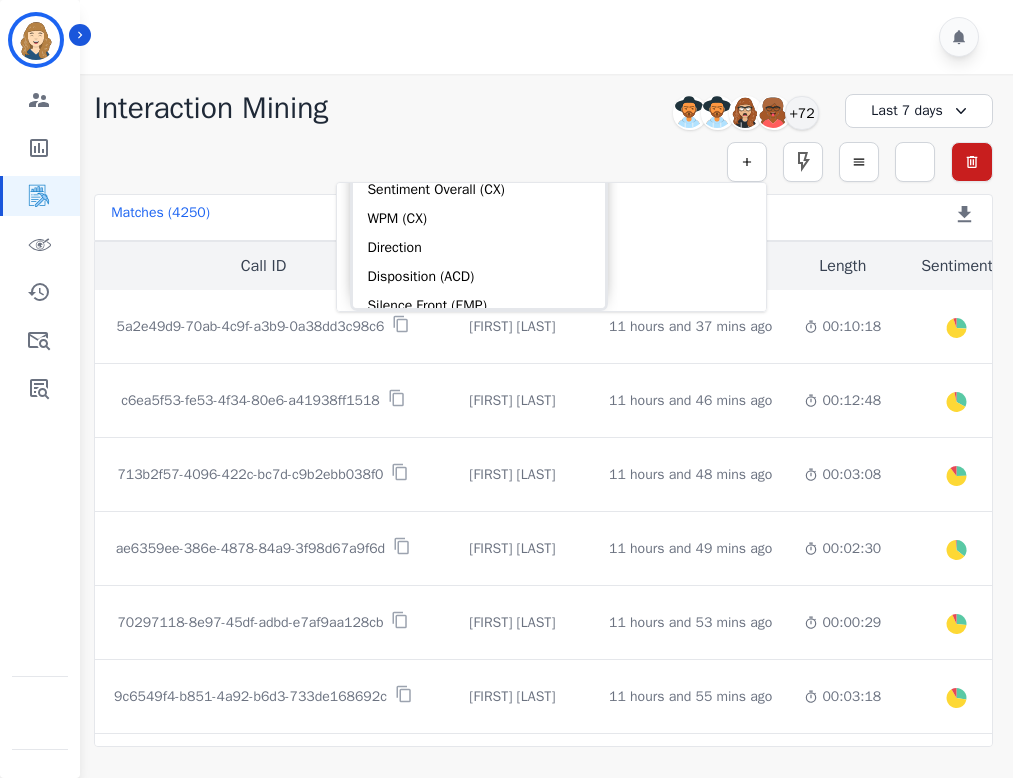 scroll, scrollTop: 400, scrollLeft: 0, axis: vertical 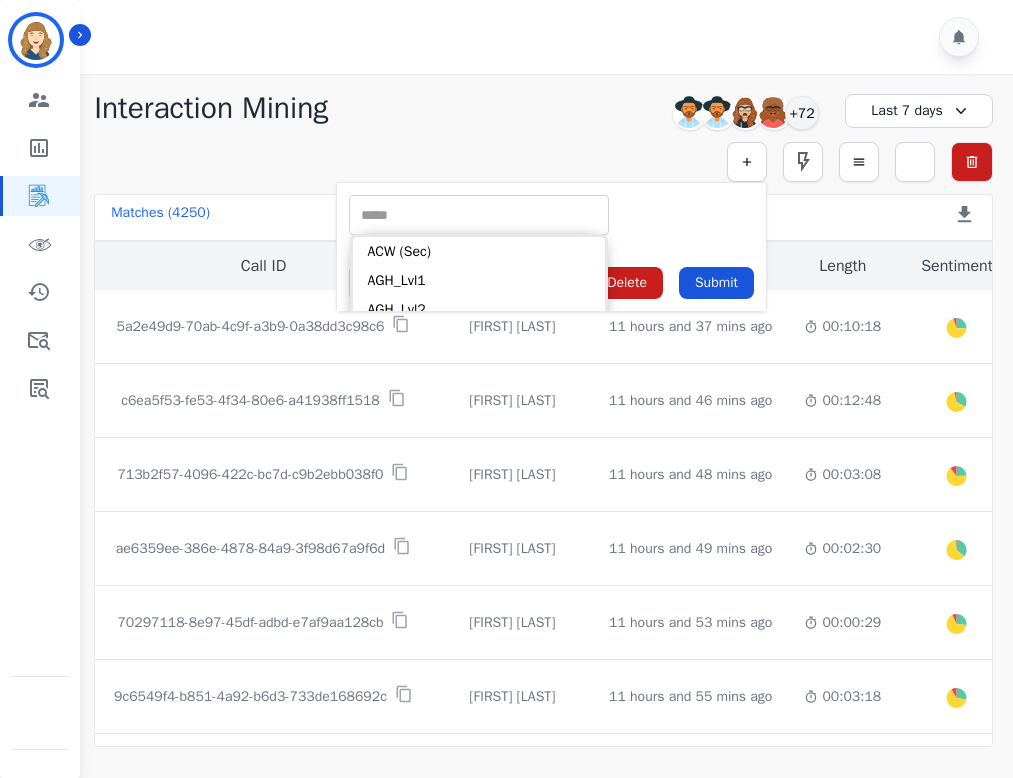 click at bounding box center [479, 215] 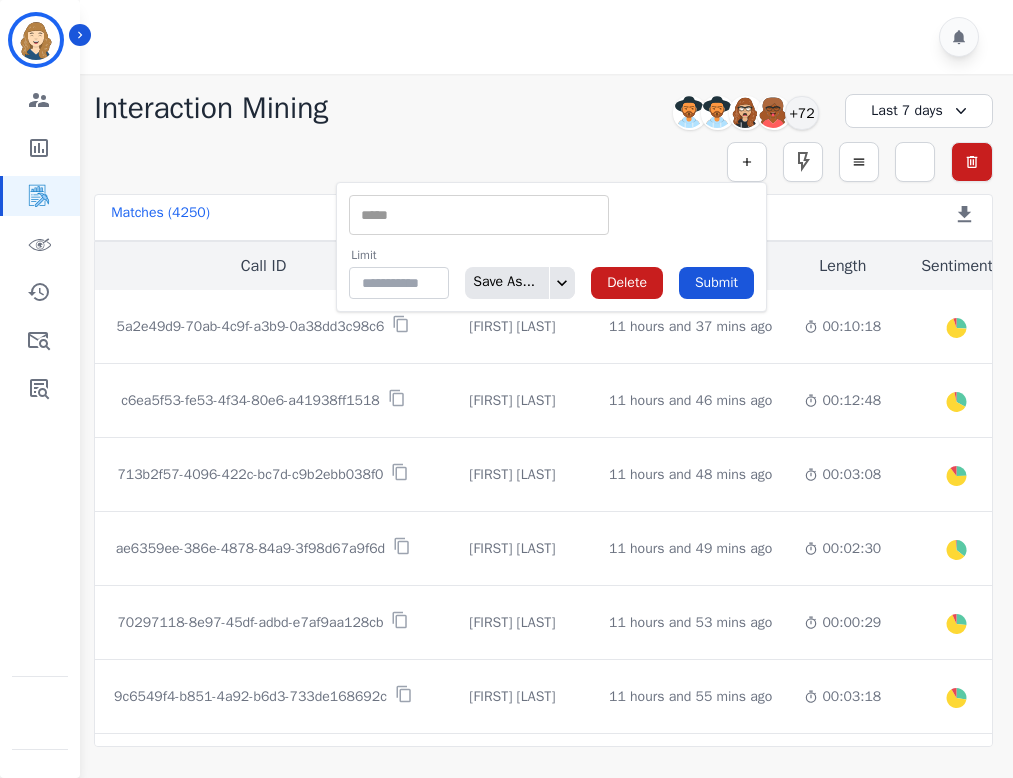 click at bounding box center [479, 215] 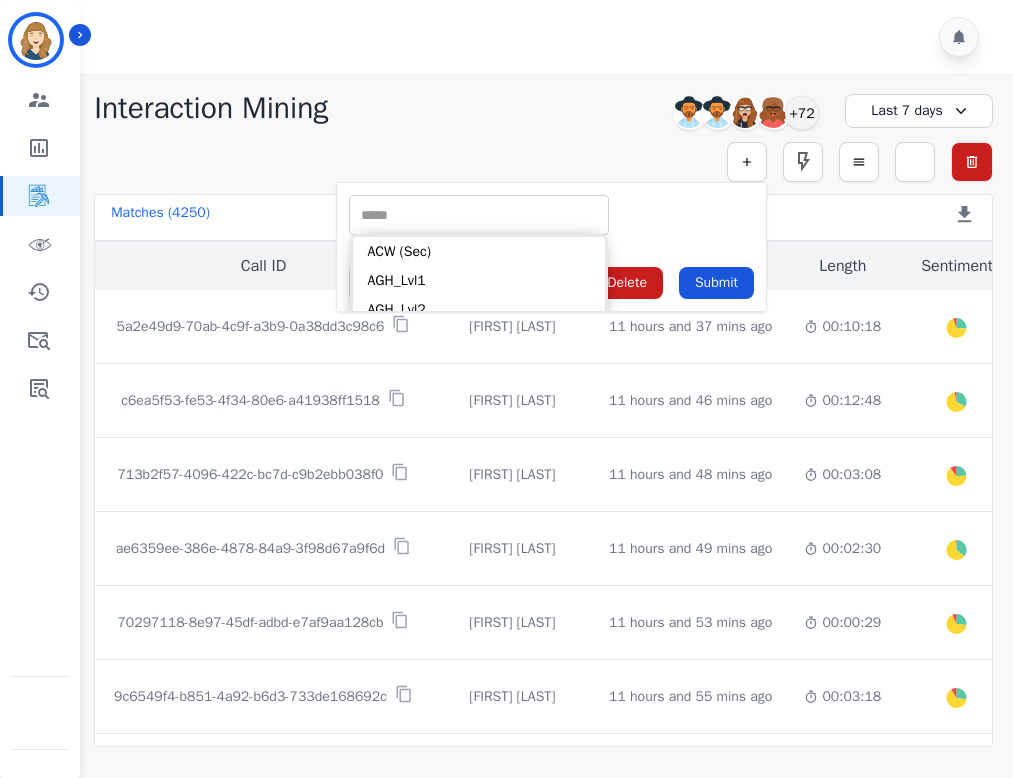 click at bounding box center (479, 215) 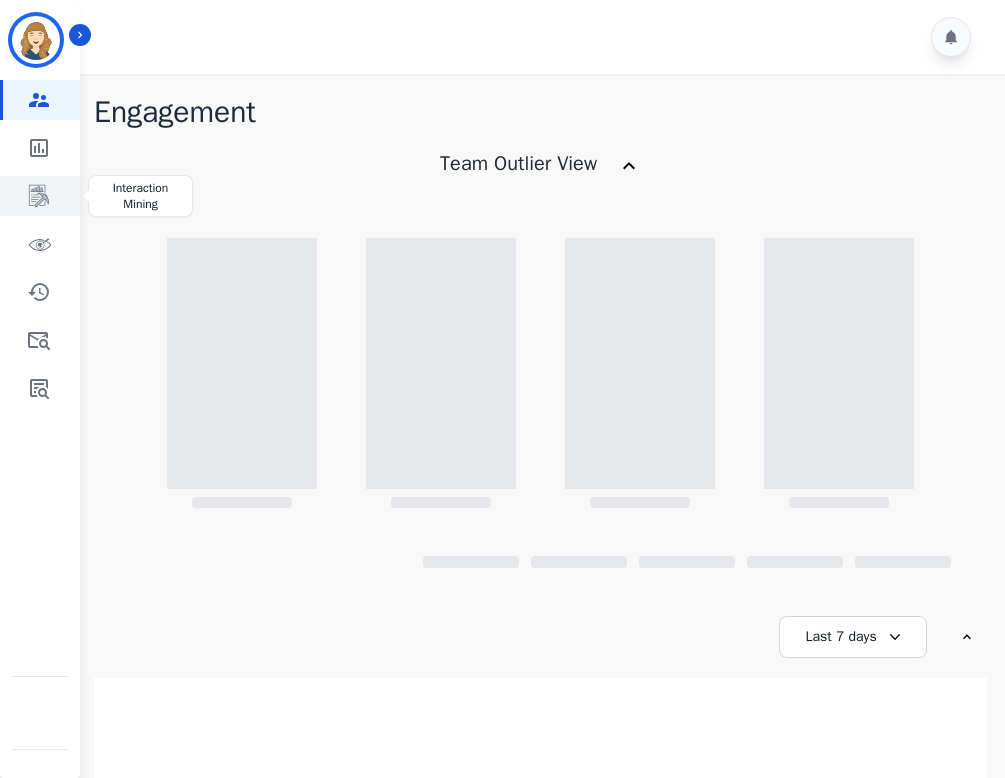 click at bounding box center [41, 196] 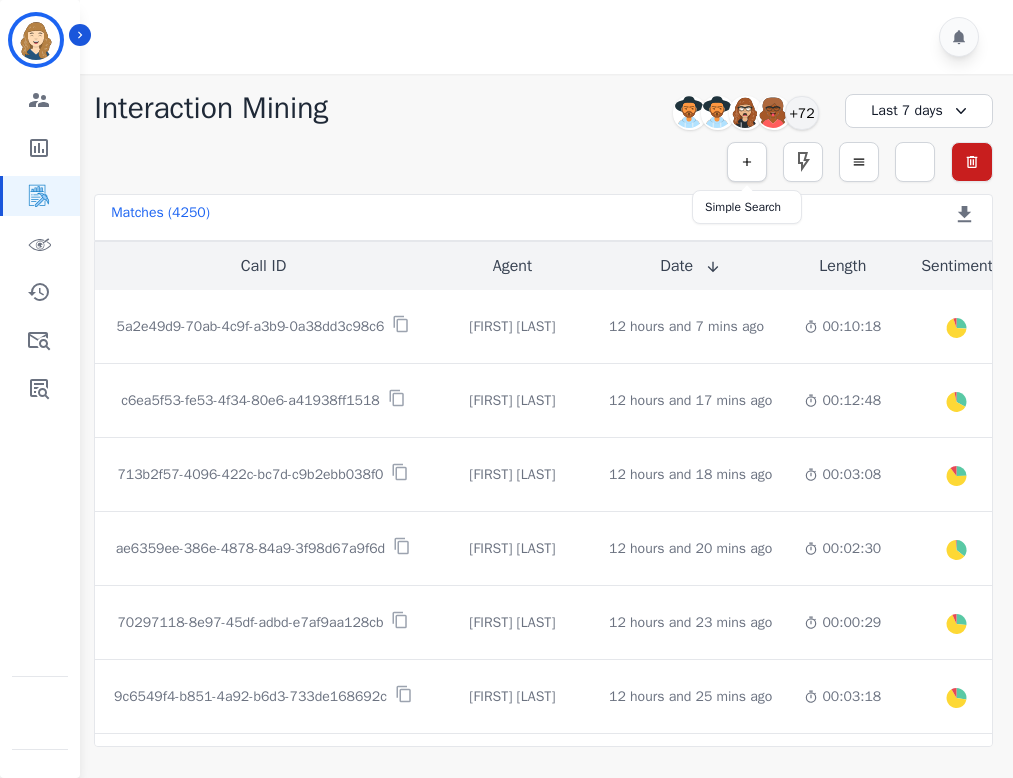 click 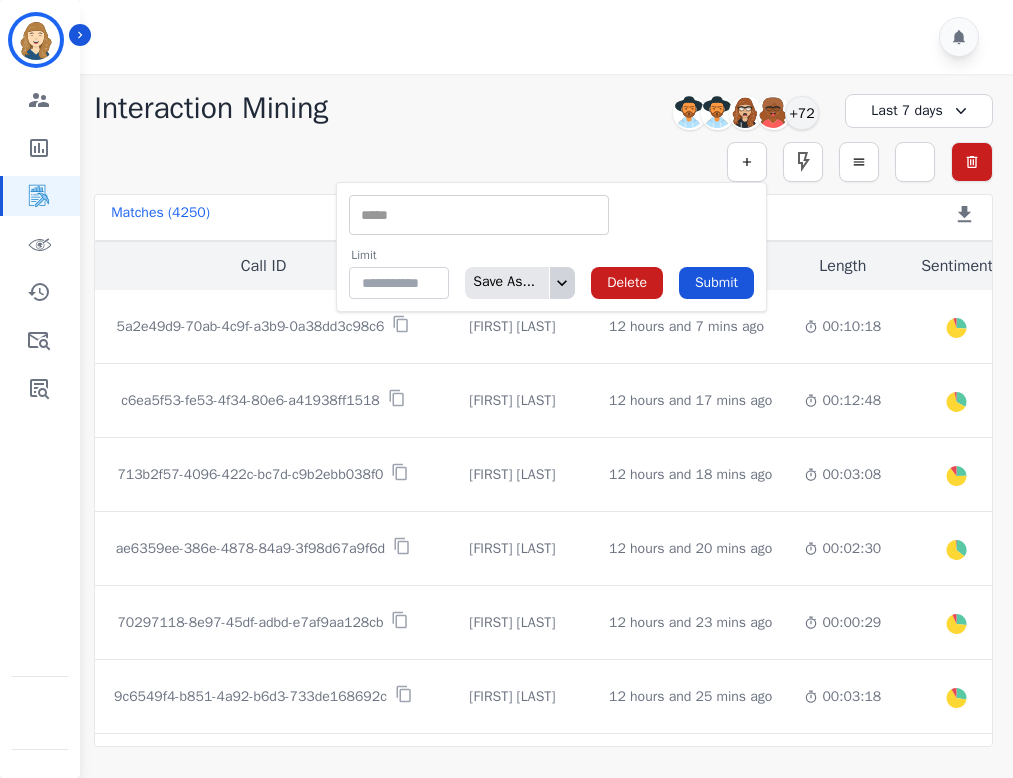 click 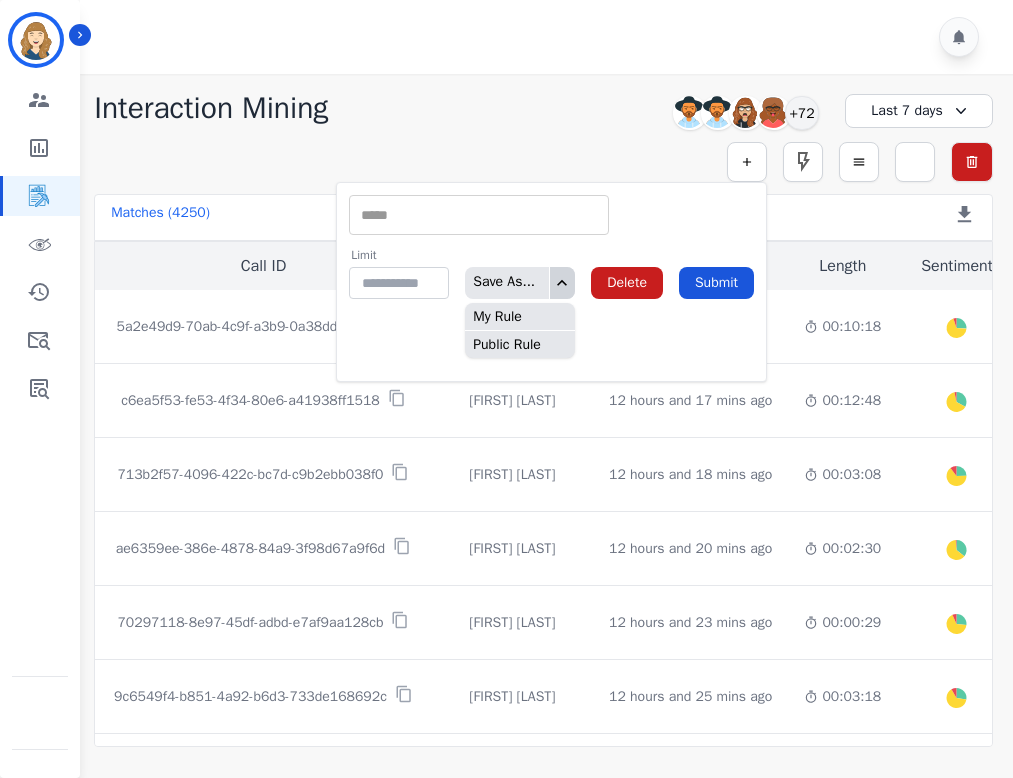 click 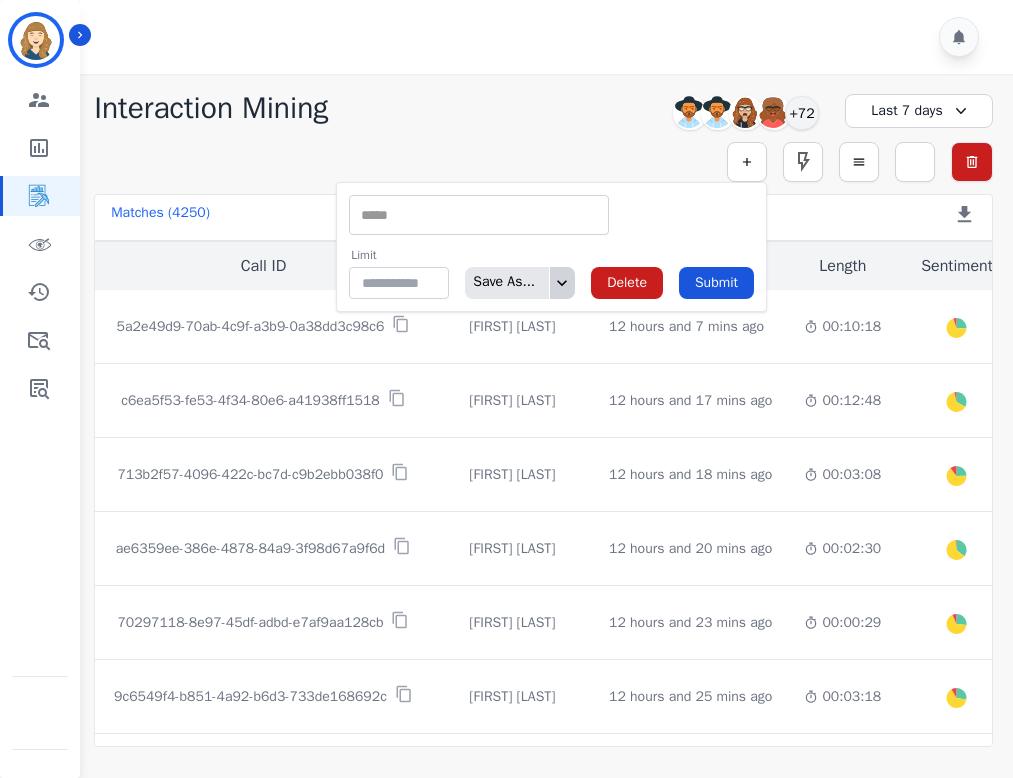 click 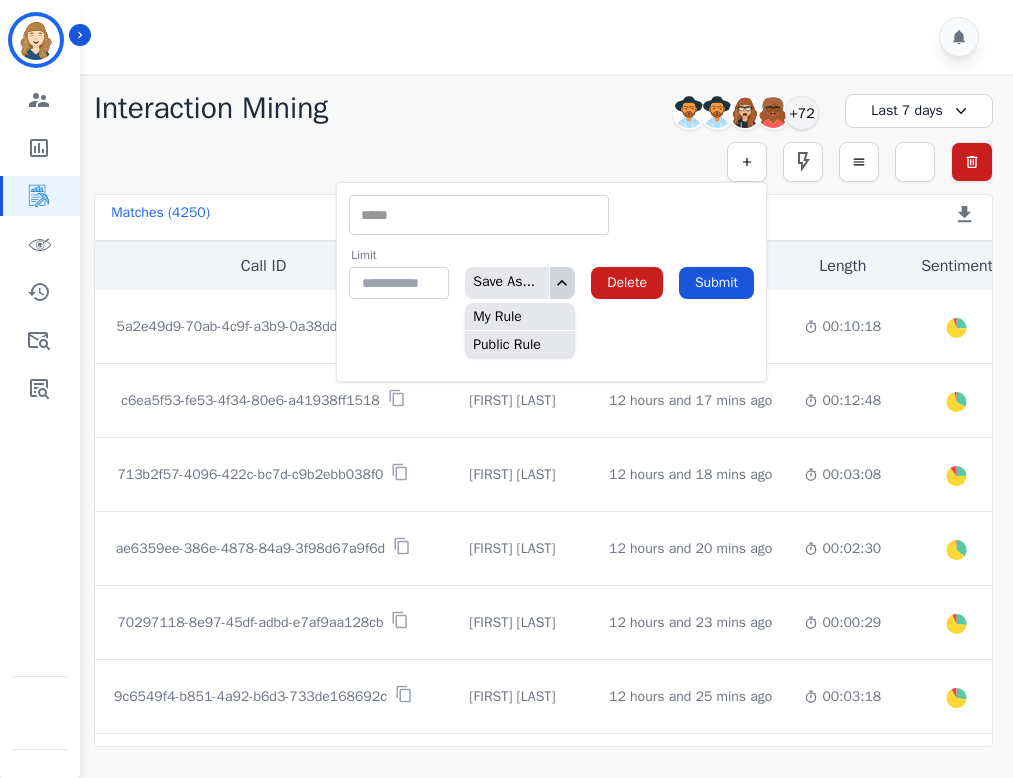click 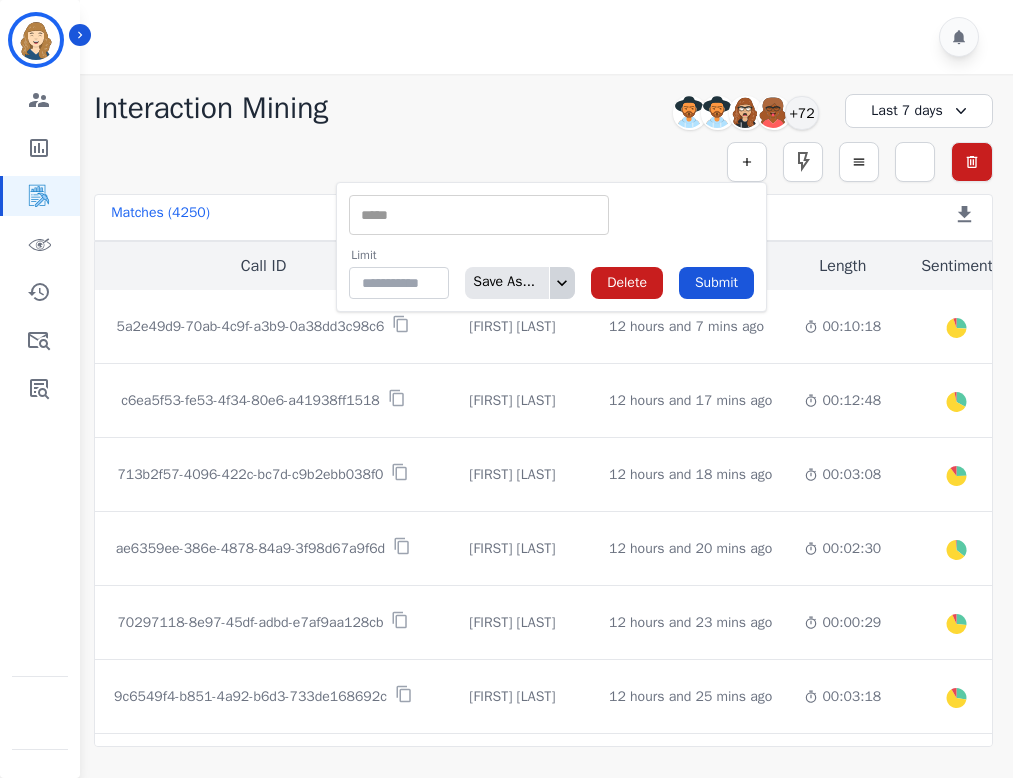click 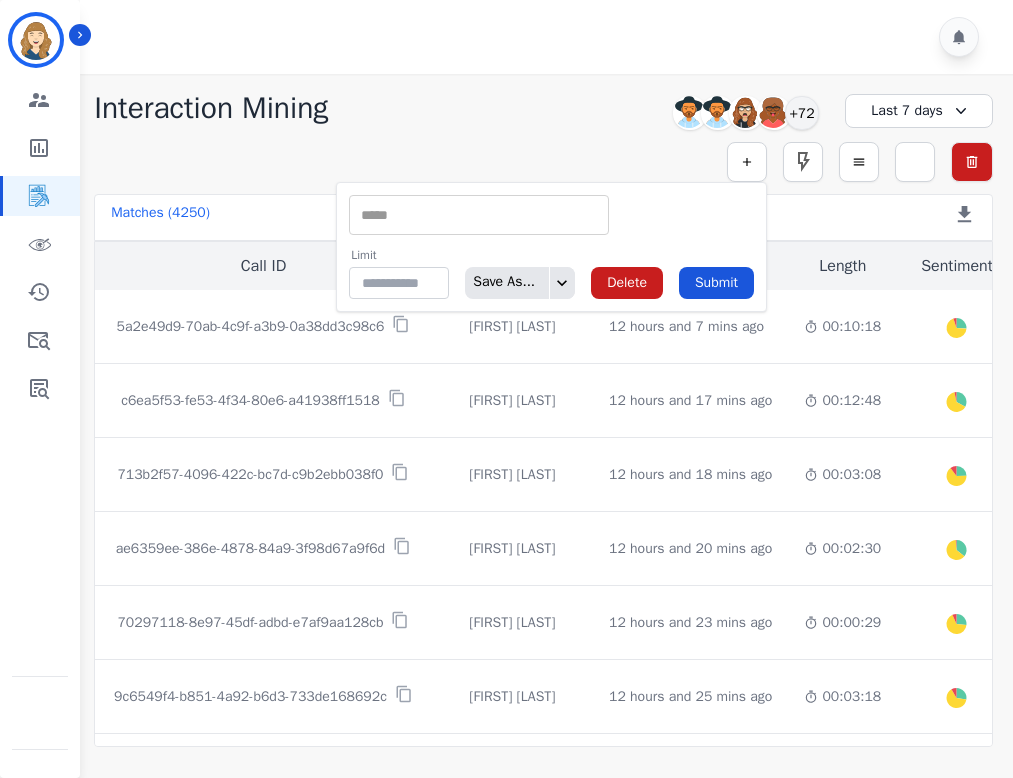 click 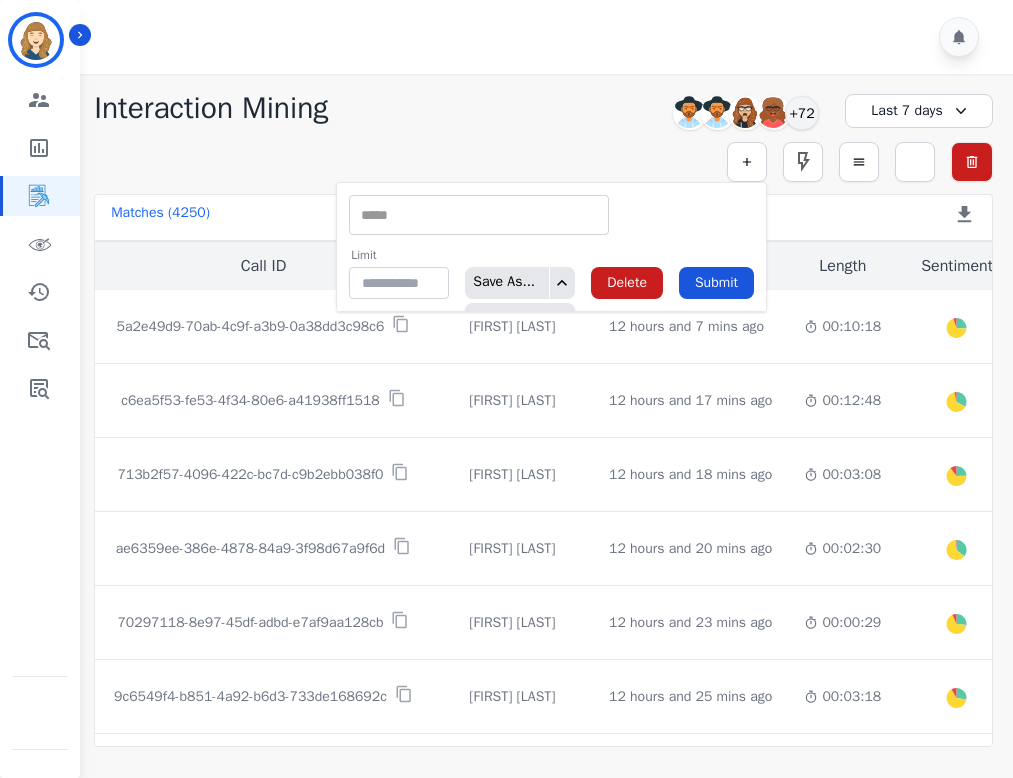 click 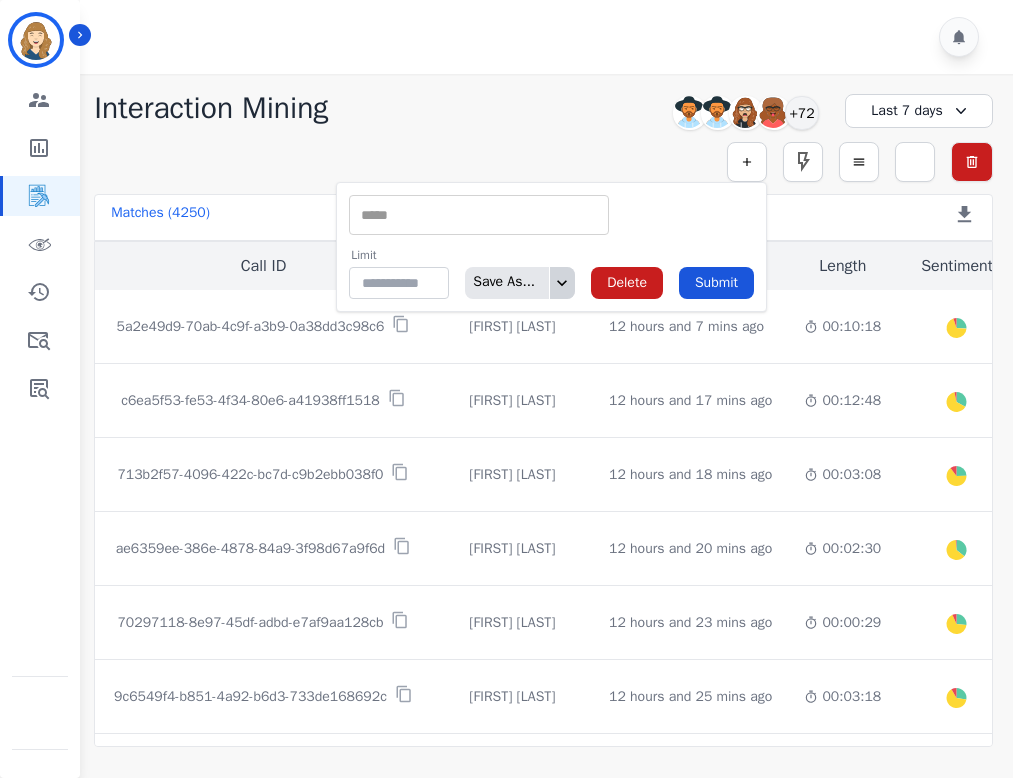 click 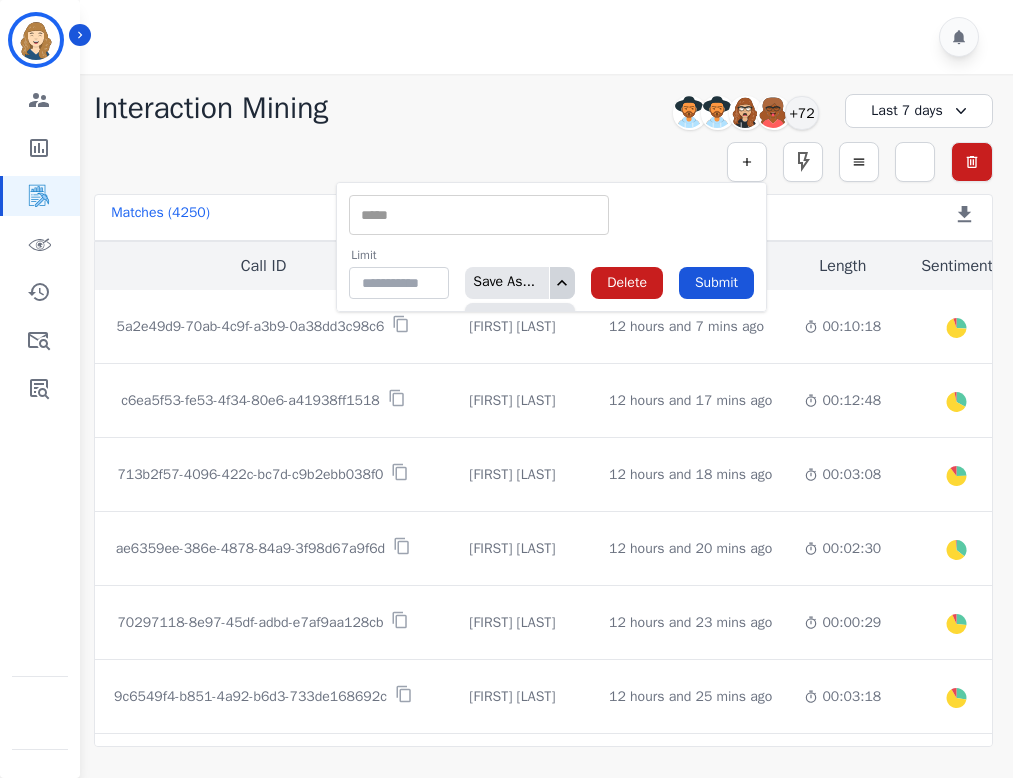 click 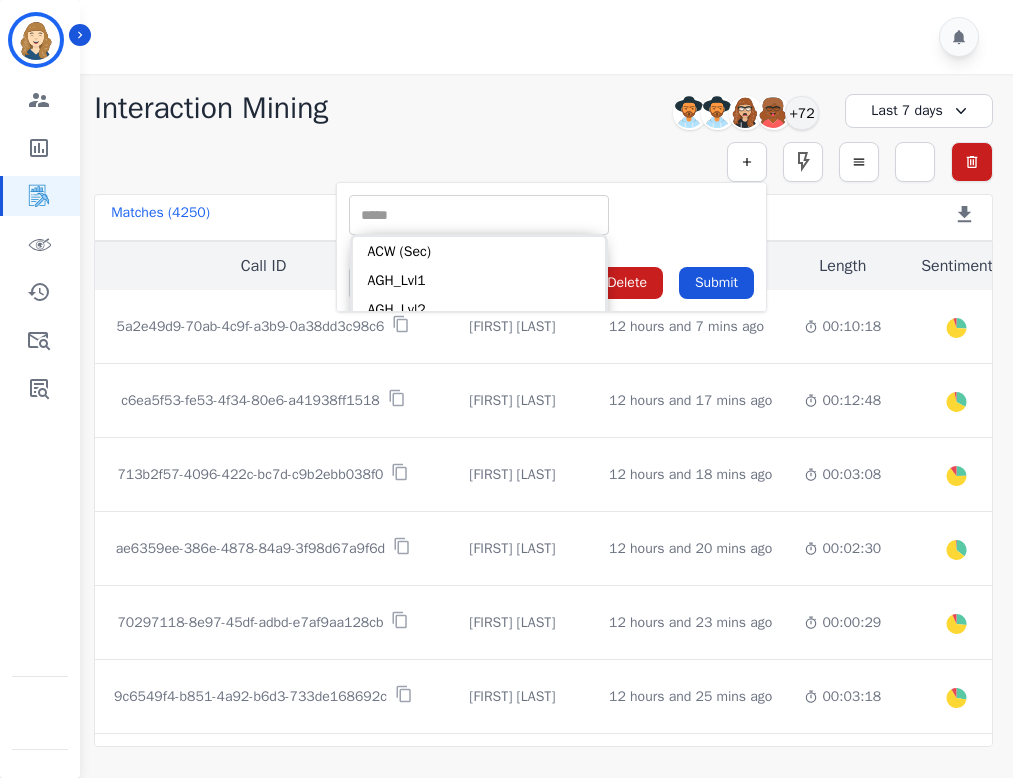 click at bounding box center (479, 215) 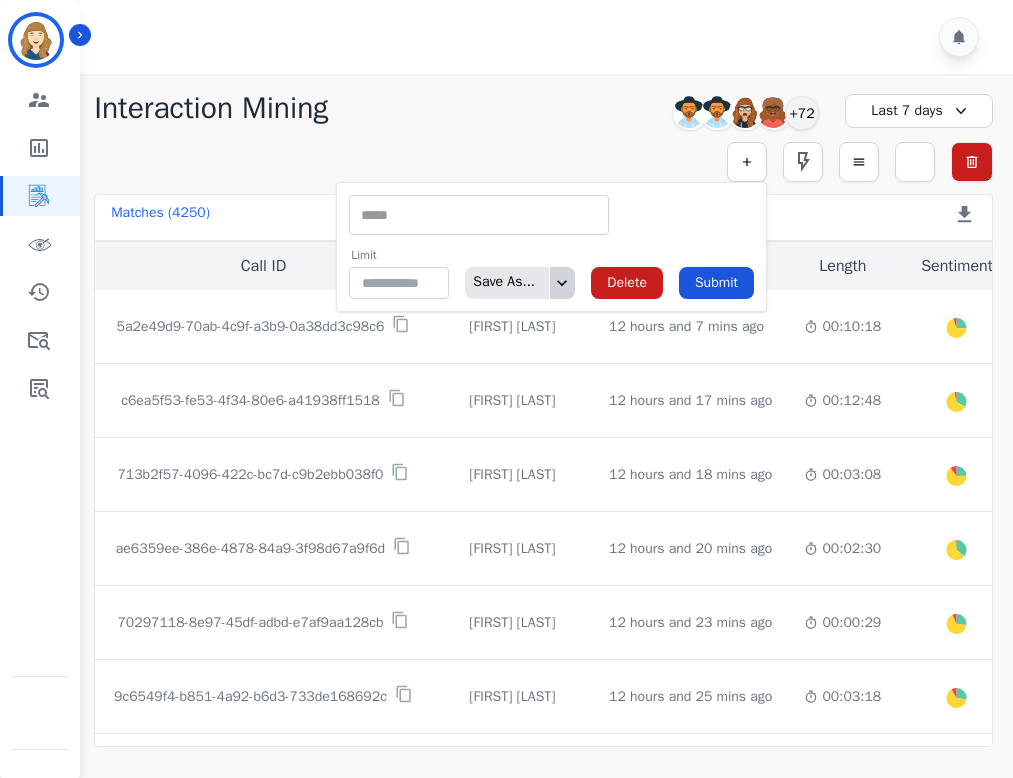 click at bounding box center [562, 283] 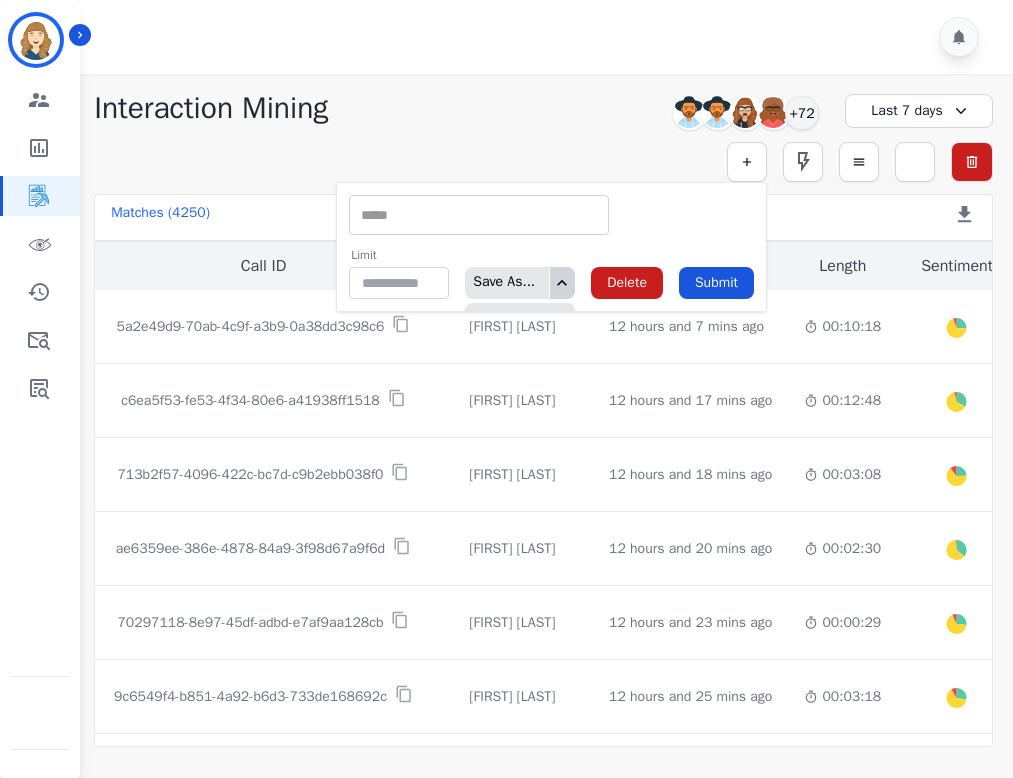 click 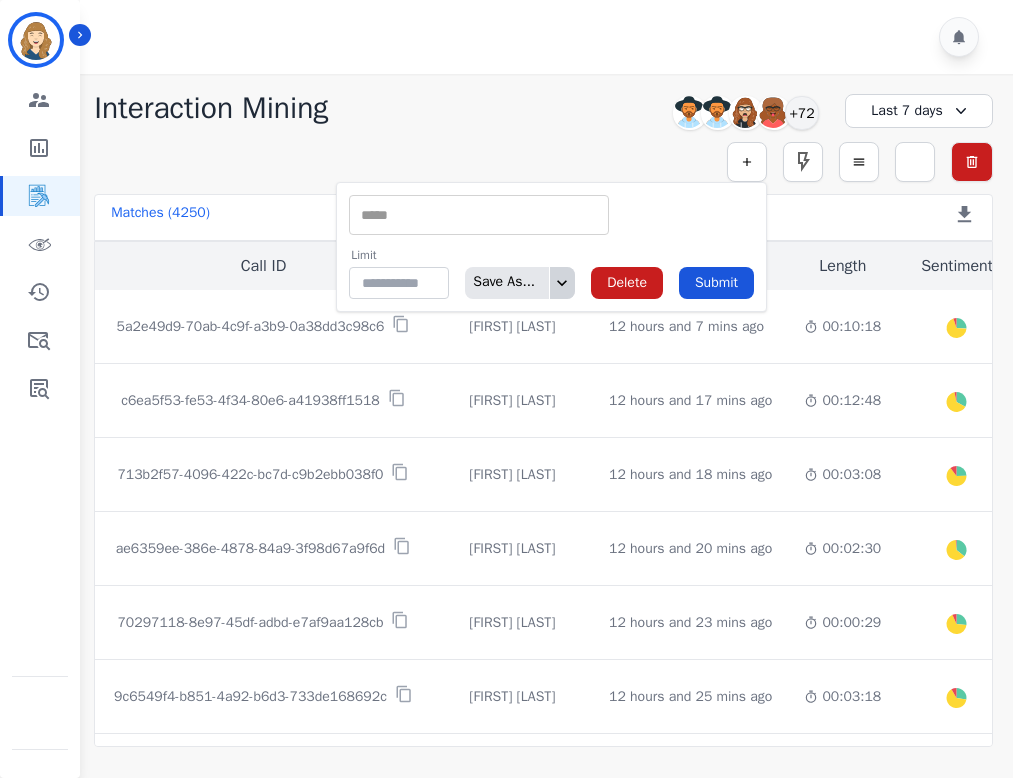 click at bounding box center (479, 215) 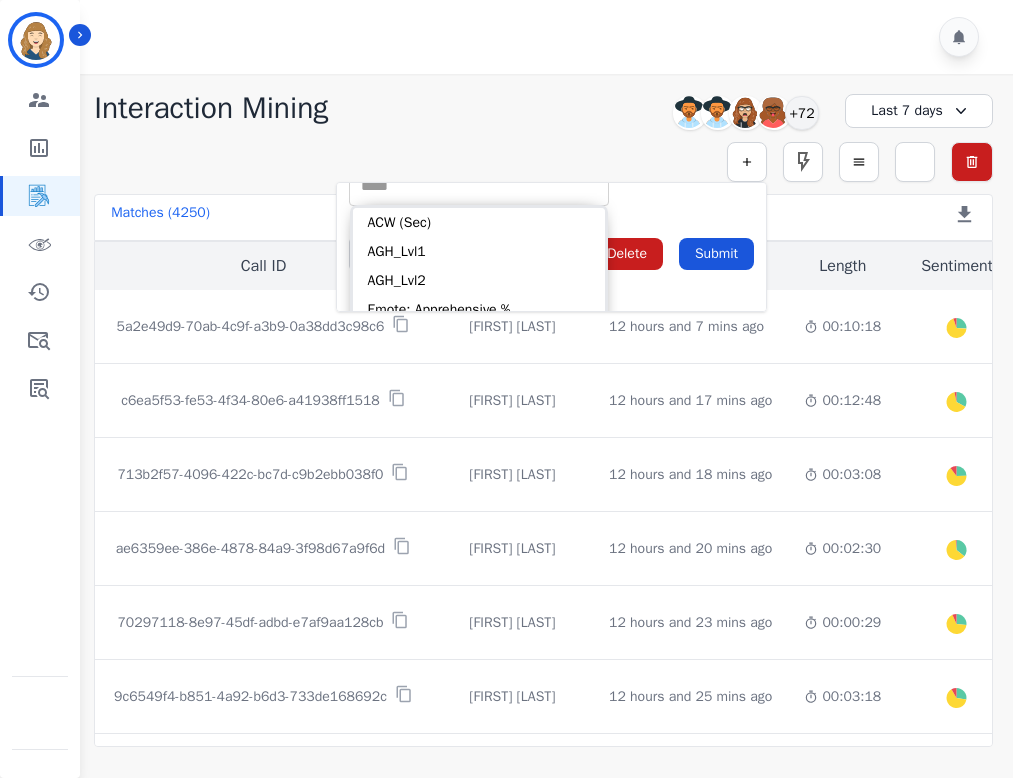 scroll, scrollTop: 0, scrollLeft: 0, axis: both 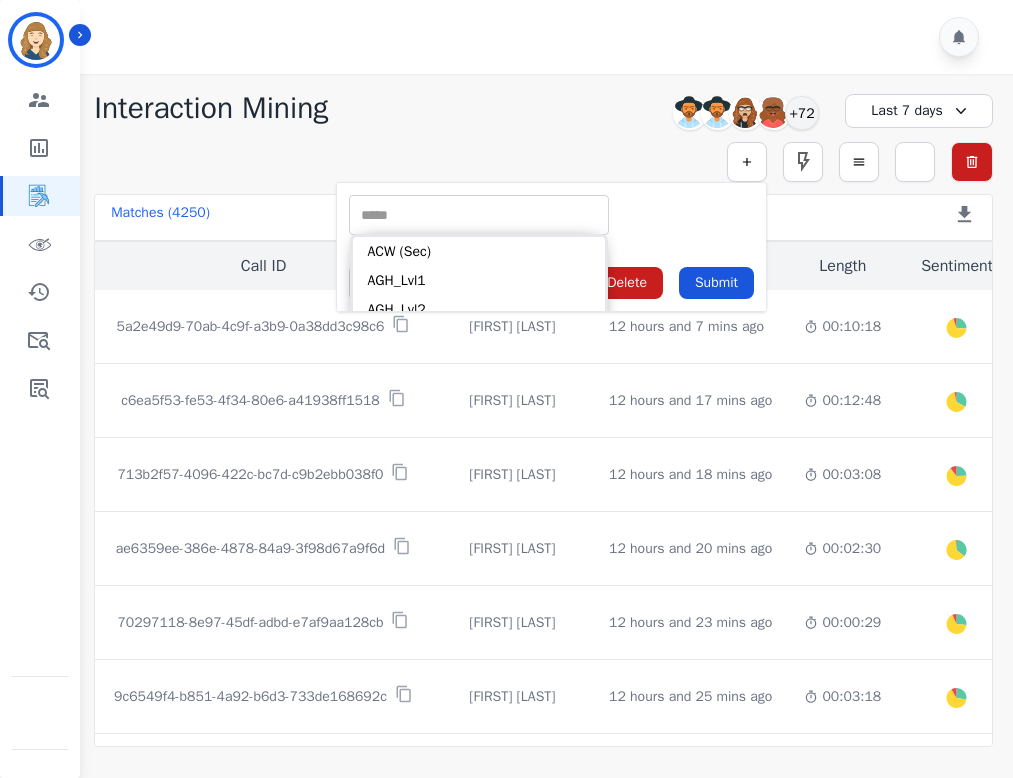 click at bounding box center [479, 215] 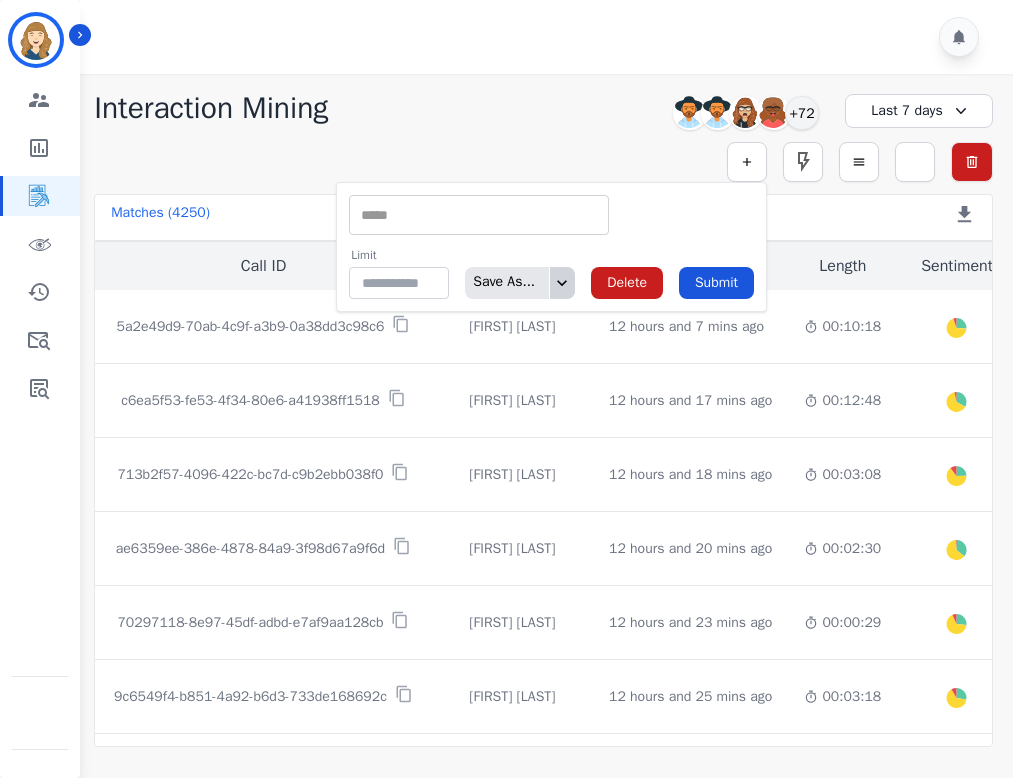 click 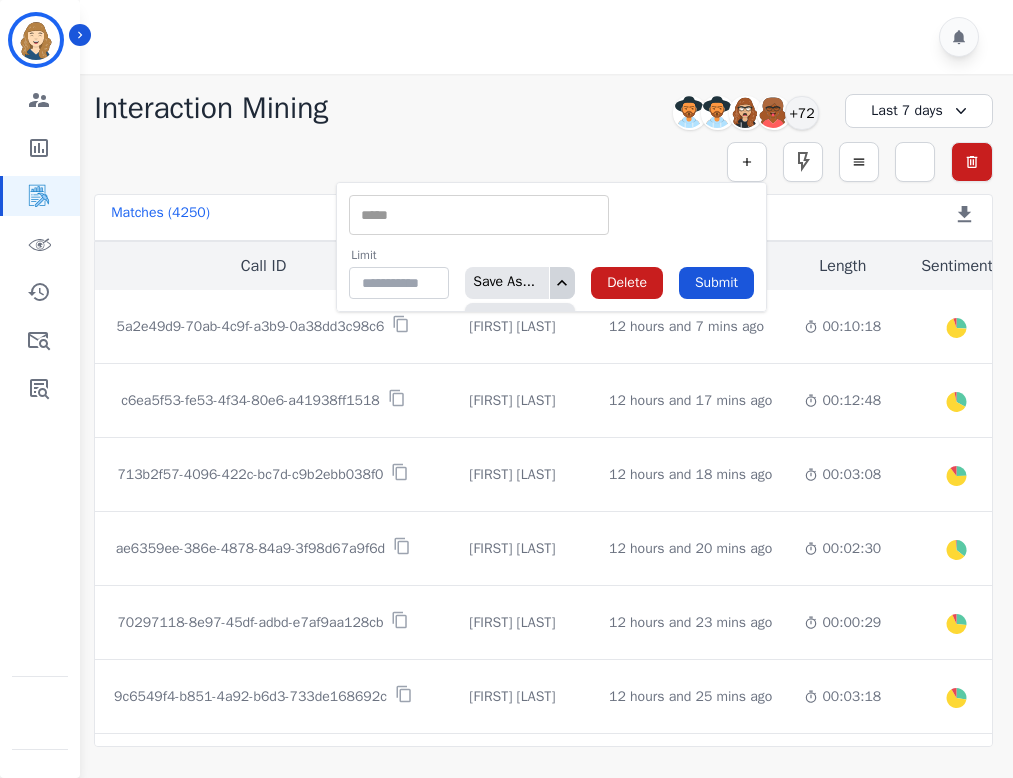 click 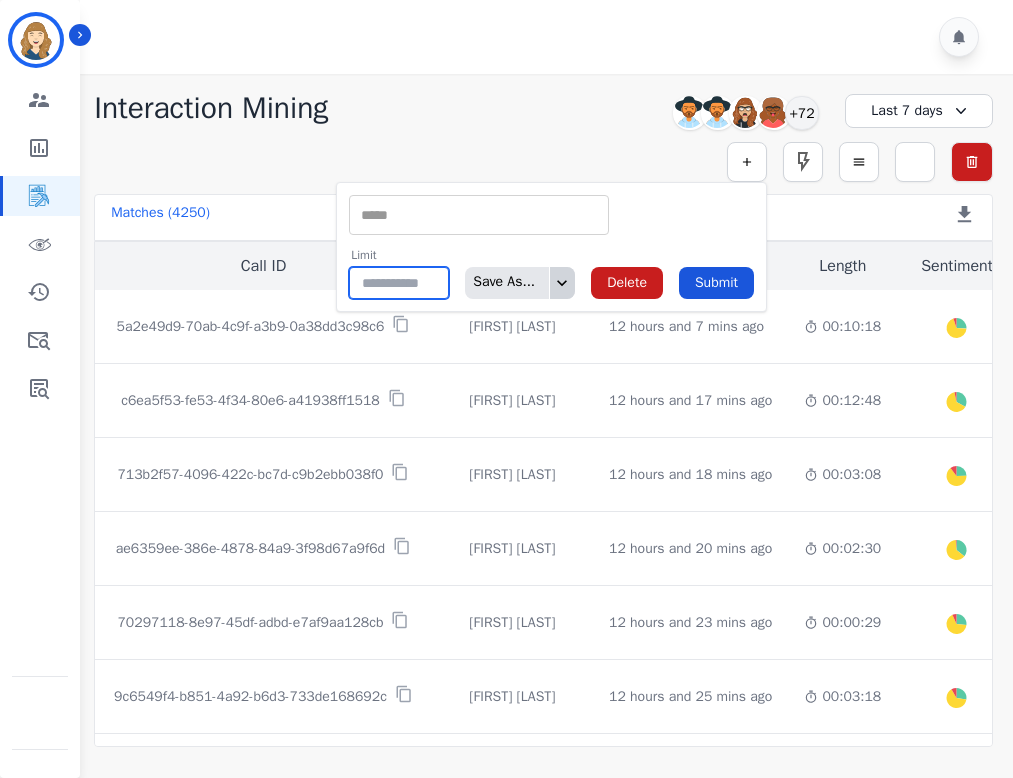 type on "**" 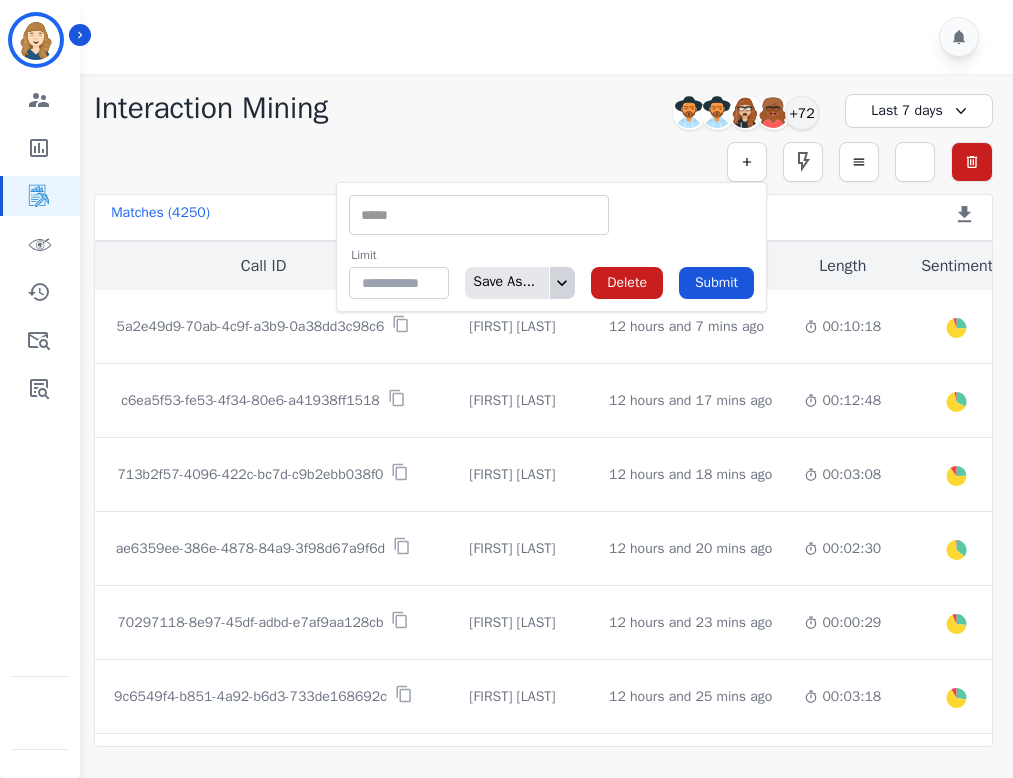 click 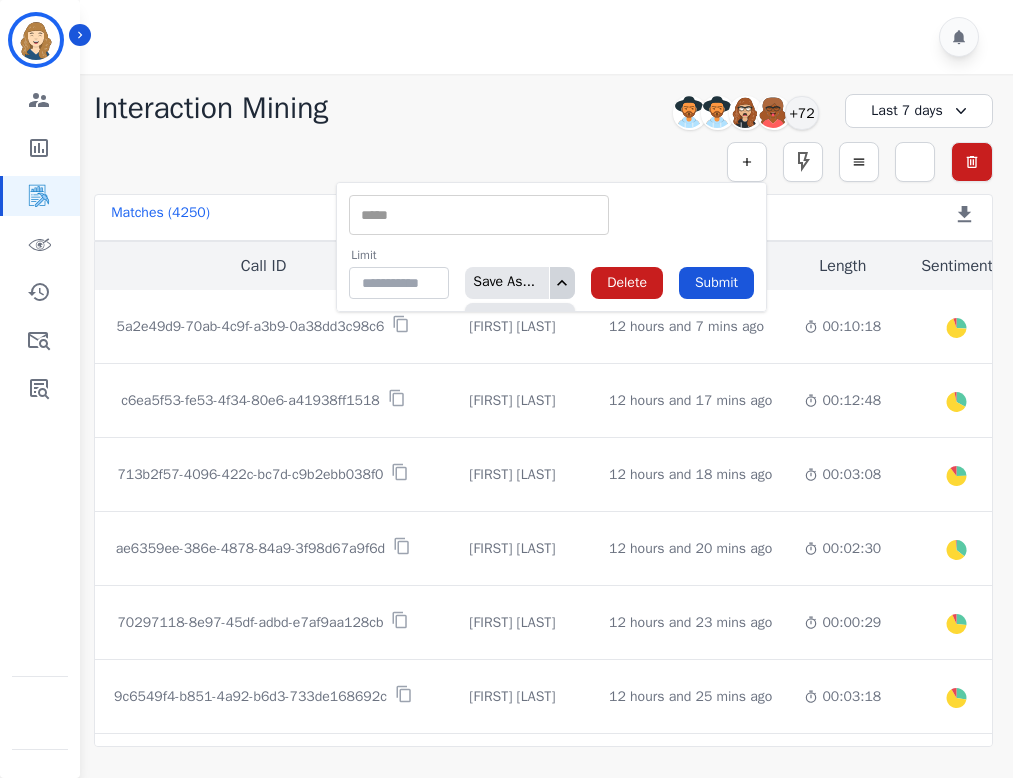 click 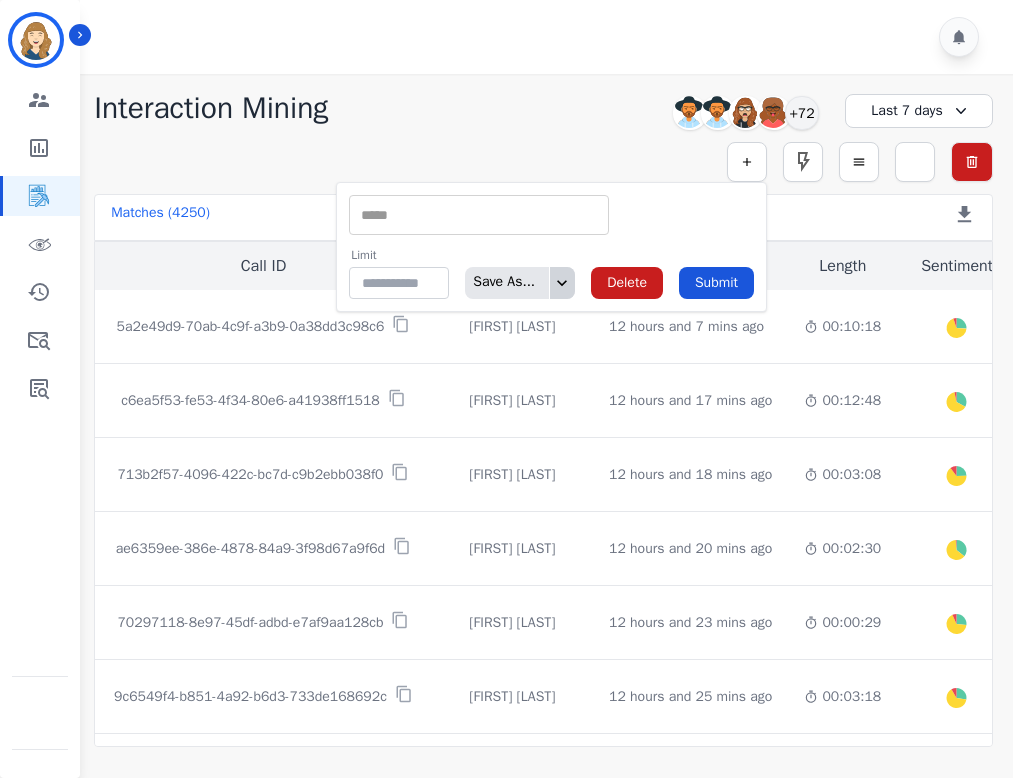 click 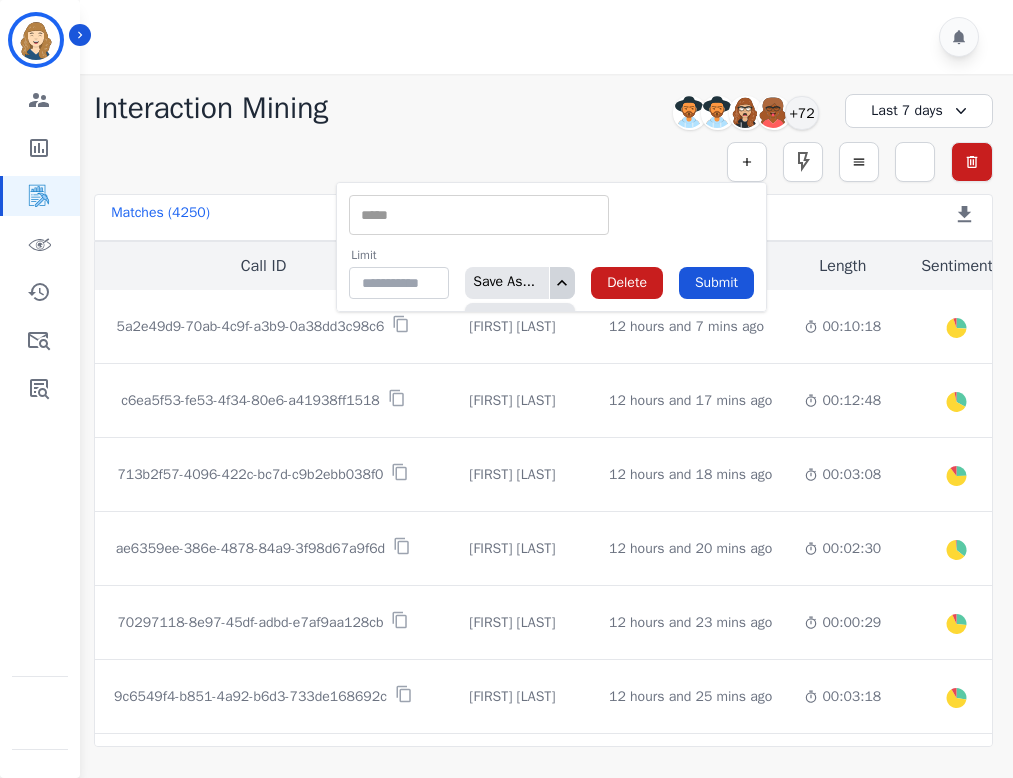 click 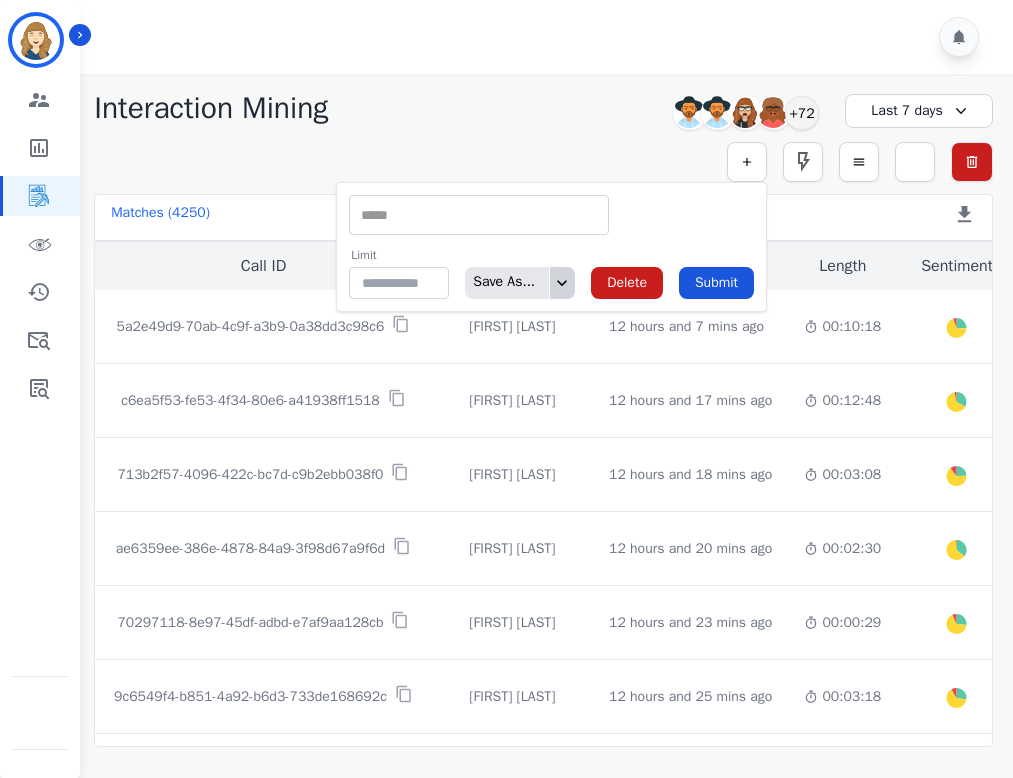 click at bounding box center (479, 215) 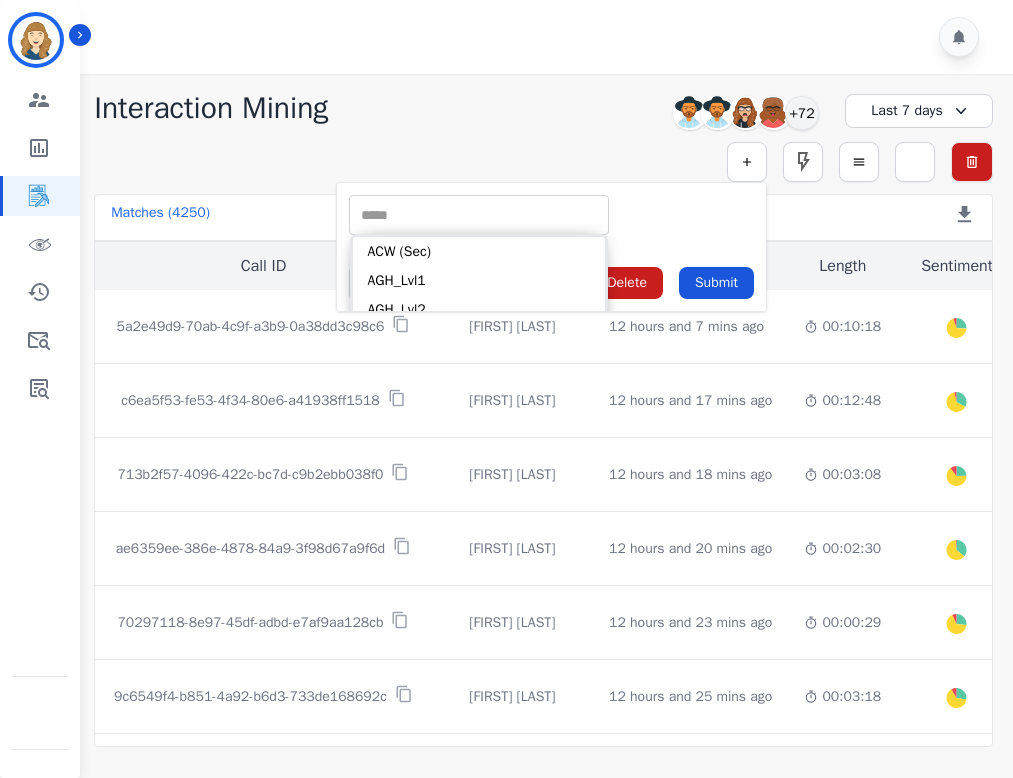 click on "**             ACW (Sec)   AGH_Lvl1   AGH_Lvl2   Emote: Apprehensive %   Silence Front (CX)   CX Phone (ANI)   Silence Rear (CX)   Cross talk %   Csat Score   Sentiment Overall (CX)   WPM (CX)   Direction   Disposition (ACD)   Silence Front (EMP)   Silence Rear (EMP)   Sentiment Overall (EMP)   WPM (EMP)   Emote: Escalated %   First to Talk   Emote: Happy %" at bounding box center [551, 215] 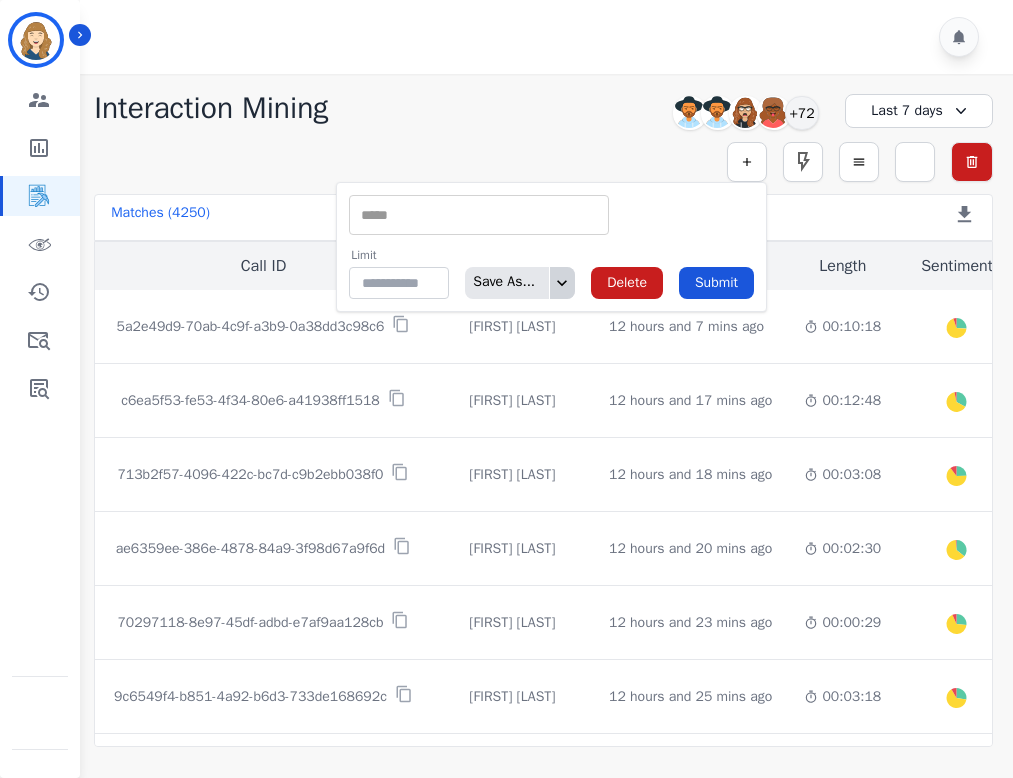 click 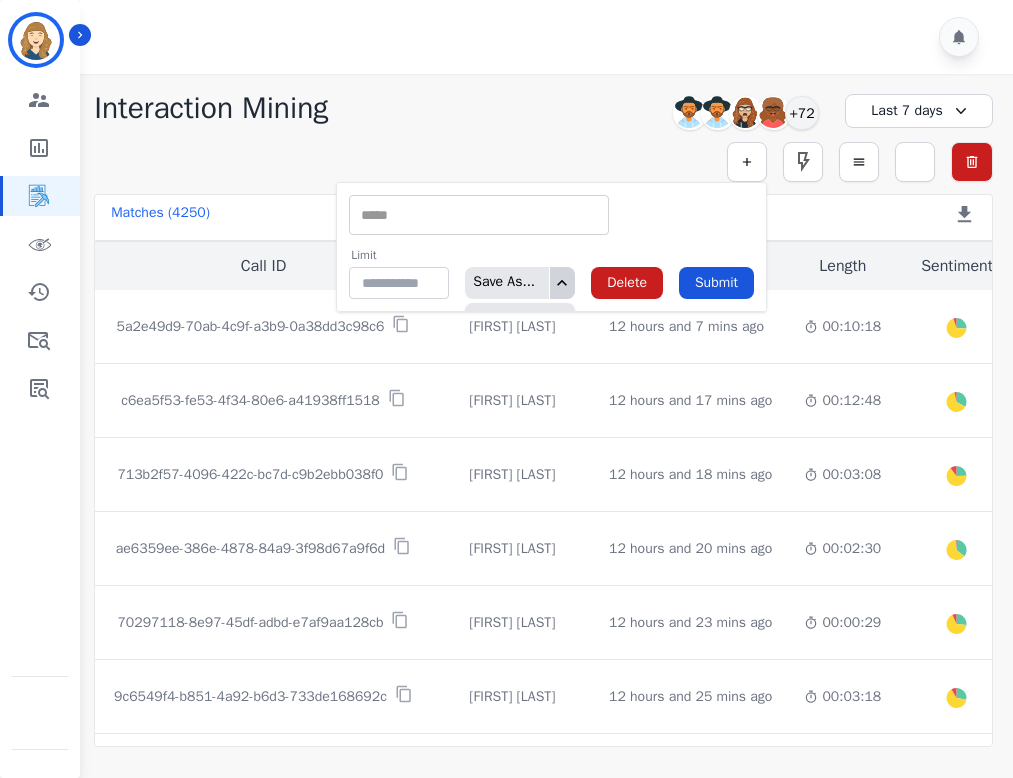 click on "**             ACW (Sec)   AGH_Lvl1   AGH_Lvl2   Emote: Apprehensive %   Silence Front (CX)   CX Phone (ANI)   Silence Rear (CX)   Cross talk %   Csat Score   Sentiment Overall (CX)   WPM (CX)   Direction   Disposition (ACD)   Silence Front (EMP)   Silence Rear (EMP)   Sentiment Overall (EMP)   WPM (EMP)   Emote: Escalated %   First to Talk   Emote: Happy %" at bounding box center [551, 215] 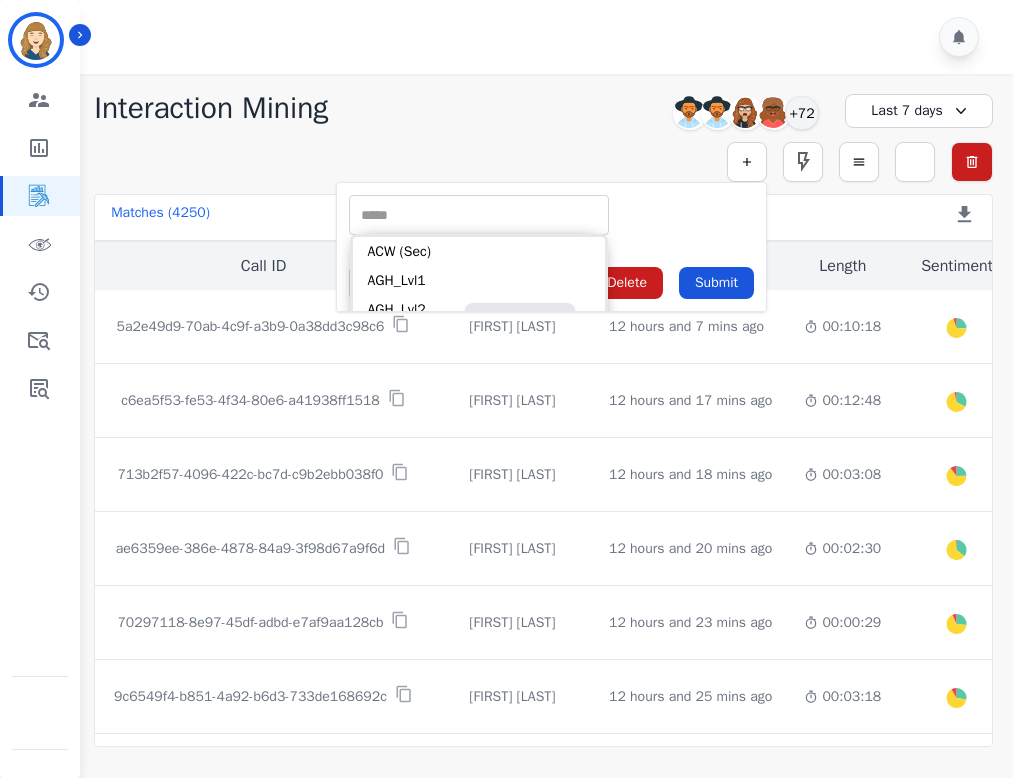 click on "**             ACW (Sec)   AGH_Lvl1   AGH_Lvl2   Emote: Apprehensive %   Silence Front (CX)   CX Phone (ANI)   Silence Rear (CX)   Cross talk %   Csat Score   Sentiment Overall (CX)   WPM (CX)   Direction   Disposition (ACD)   Silence Front (EMP)   Silence Rear (EMP)   Sentiment Overall (EMP)   WPM (EMP)   Emote: Escalated %   First to Talk   Emote: Happy %" at bounding box center [551, 215] 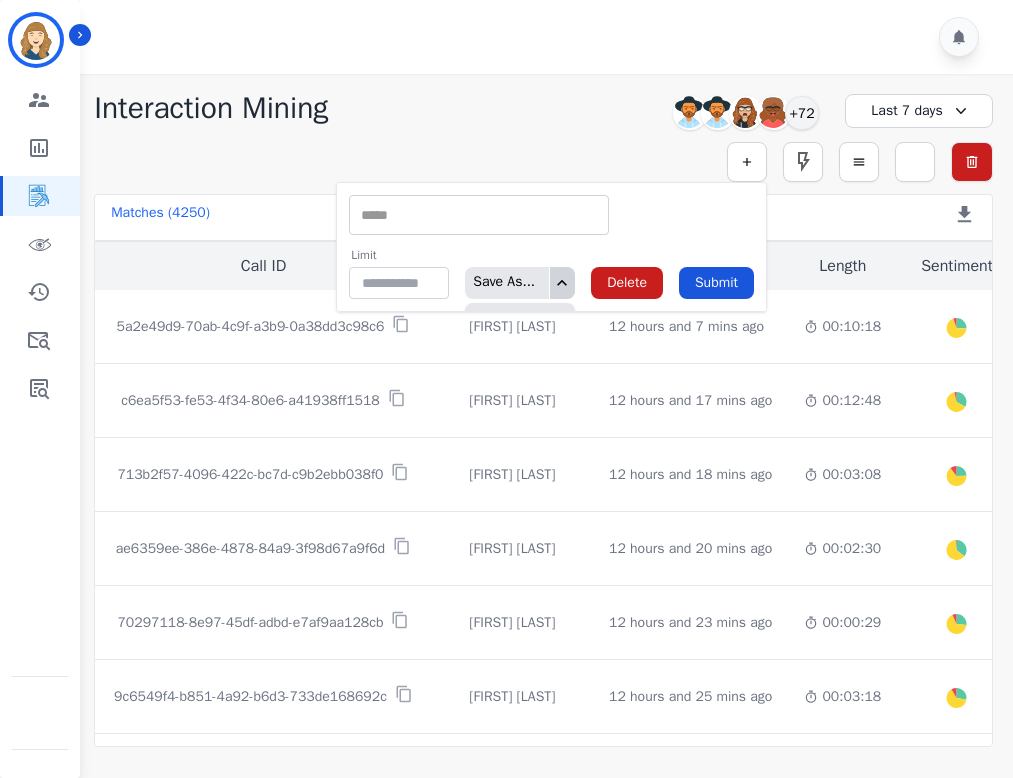 click 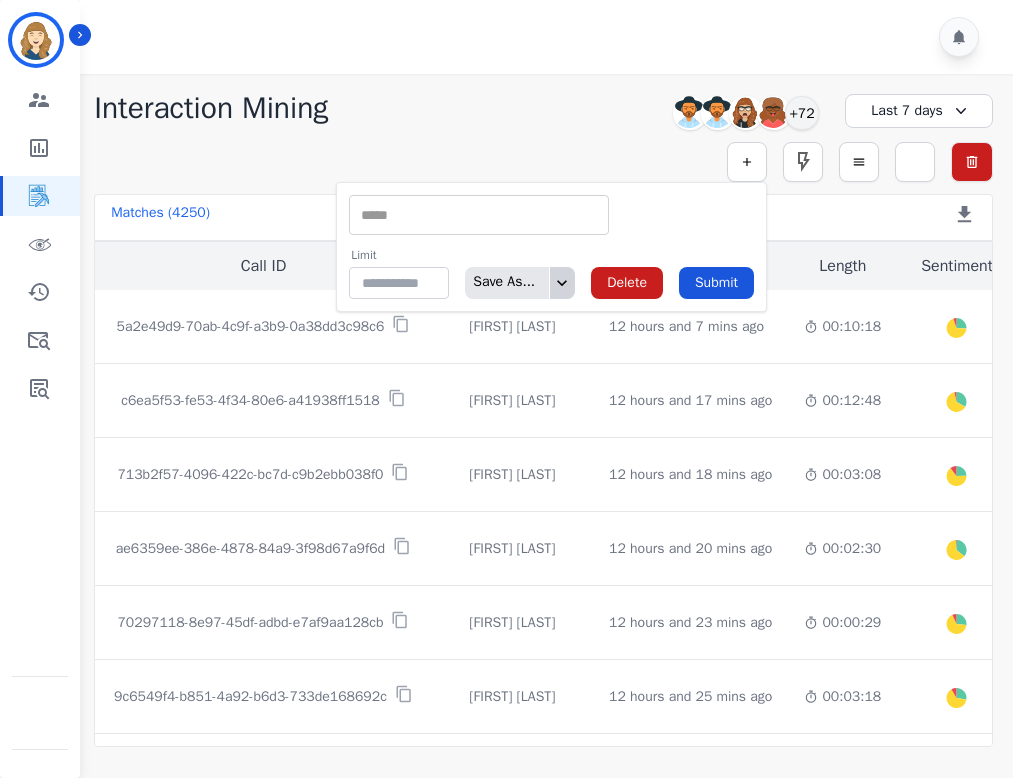 click on "**             ACW (Sec)   AGH_Lvl1   AGH_Lvl2   Emote: Apprehensive %   Silence Front (CX)   CX Phone (ANI)   Silence Rear (CX)   Cross talk %   Csat Score   Sentiment Overall (CX)   WPM (CX)   Direction   Disposition (ACD)   Silence Front (EMP)   Silence Rear (EMP)   Sentiment Overall (EMP)   WPM (EMP)   Emote: Escalated %   First to Talk   Emote: Happy %" at bounding box center (479, 215) 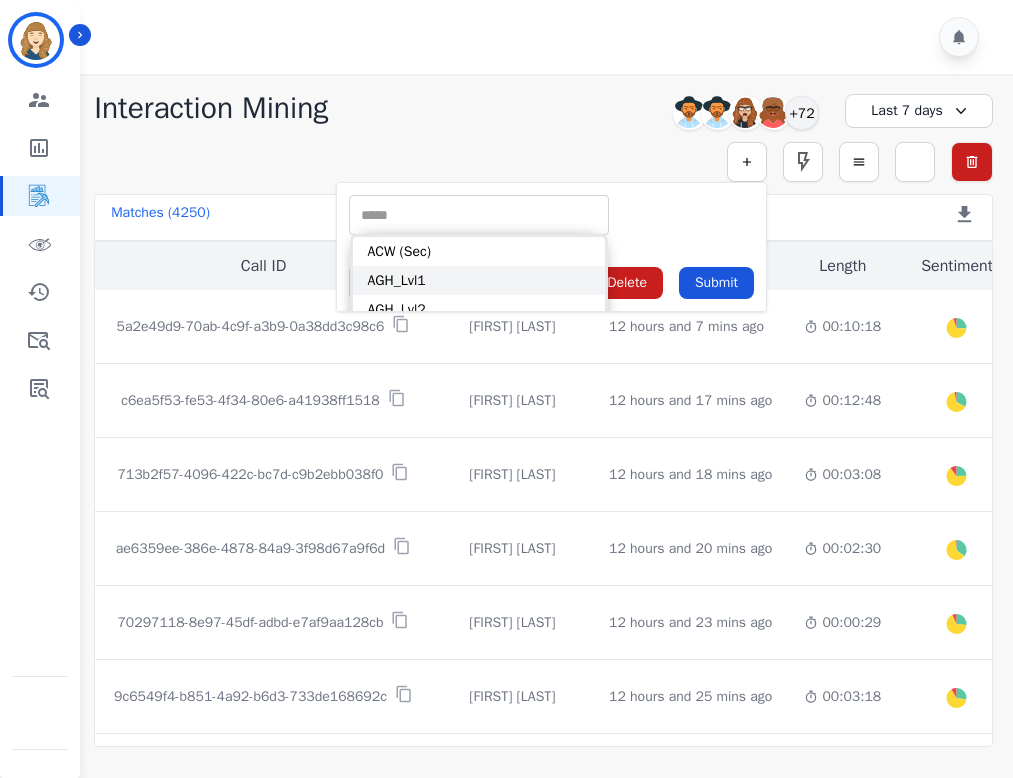 click on "AGH_Lvl1" at bounding box center [479, 280] 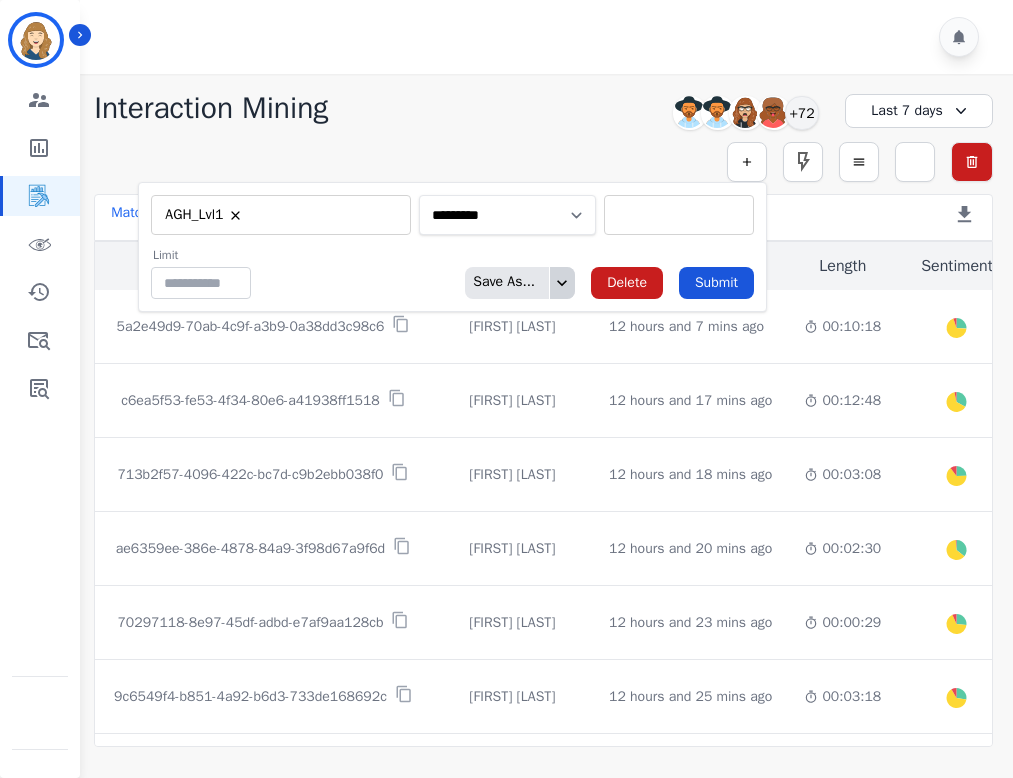 click on "**********" at bounding box center [507, 215] 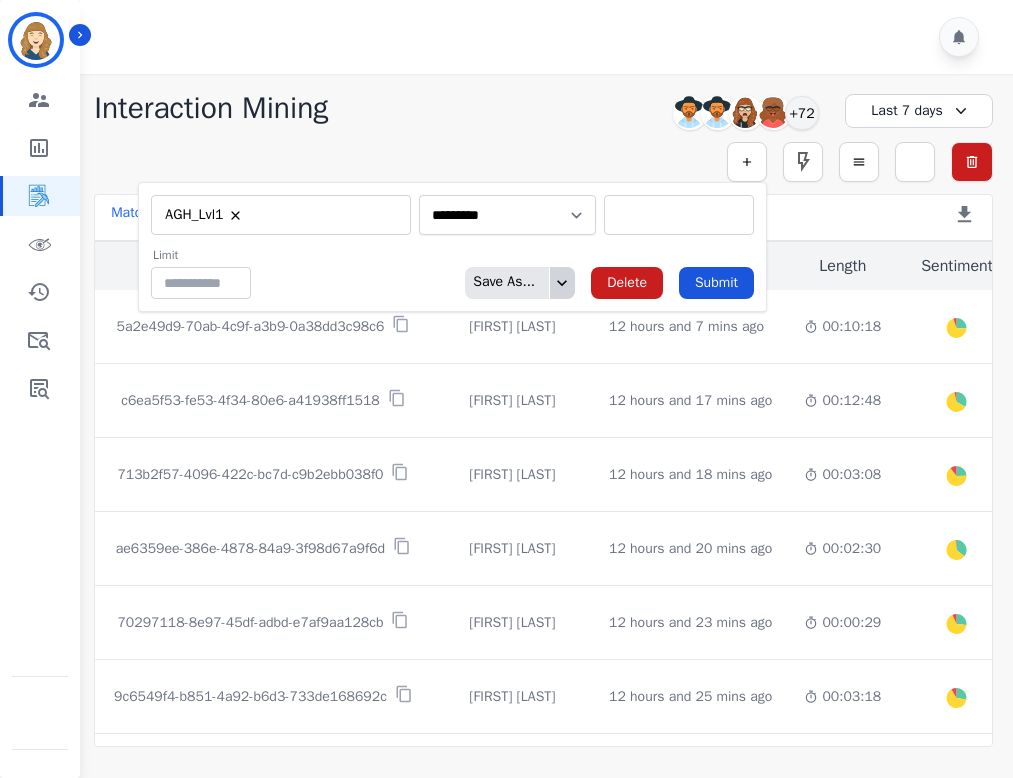 click at bounding box center (679, 215) 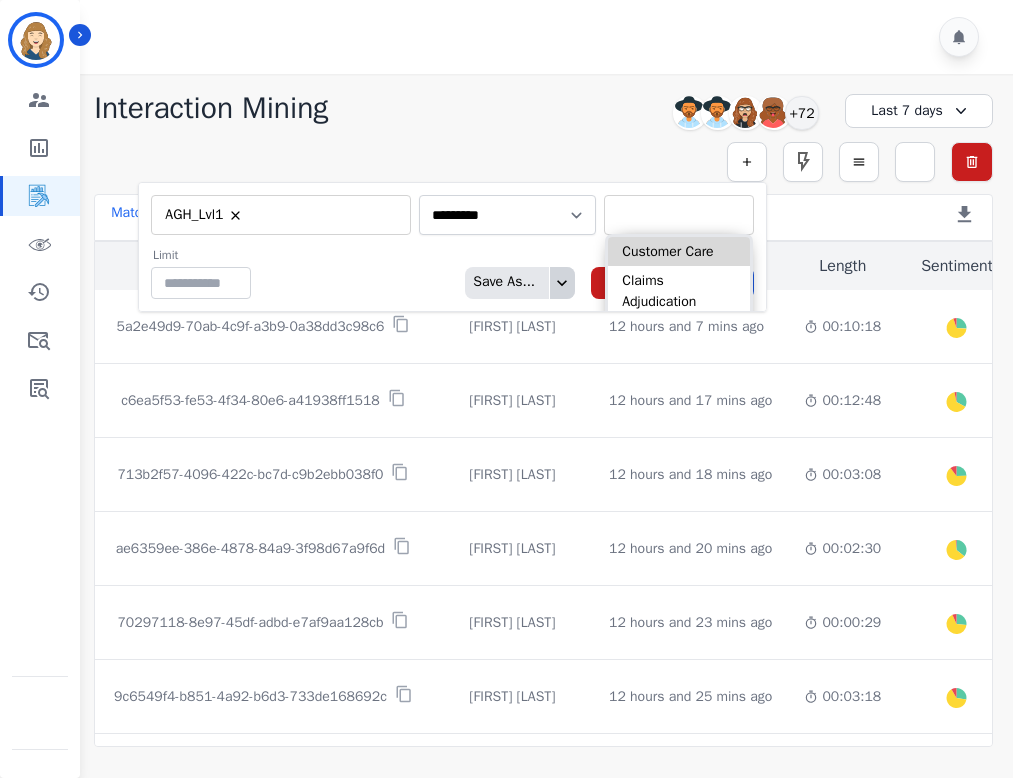 click on "Customer Care" at bounding box center [679, 251] 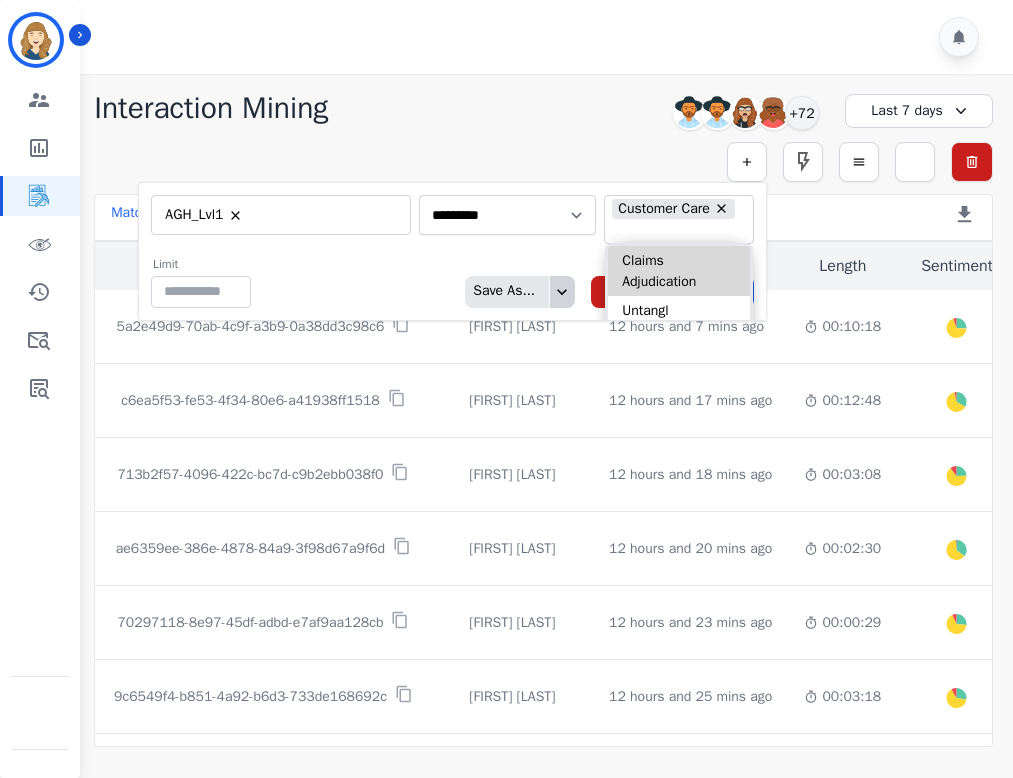 click on "Claims Adjudication" at bounding box center [679, 271] 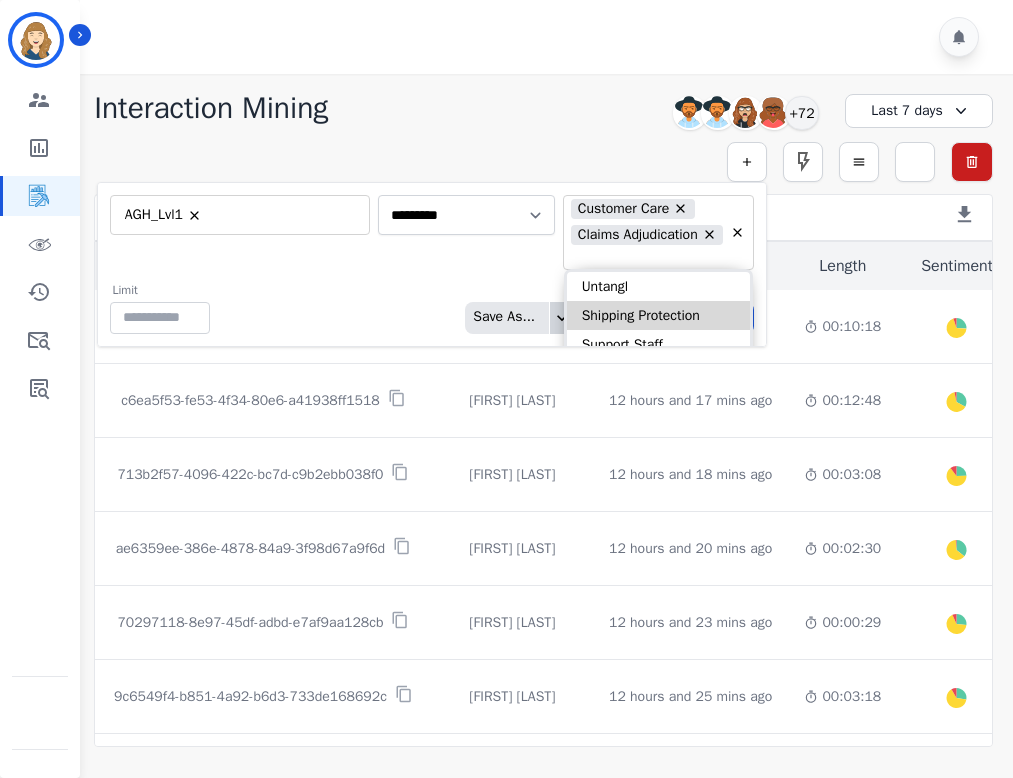 click on "Shipping Protection" at bounding box center [658, 315] 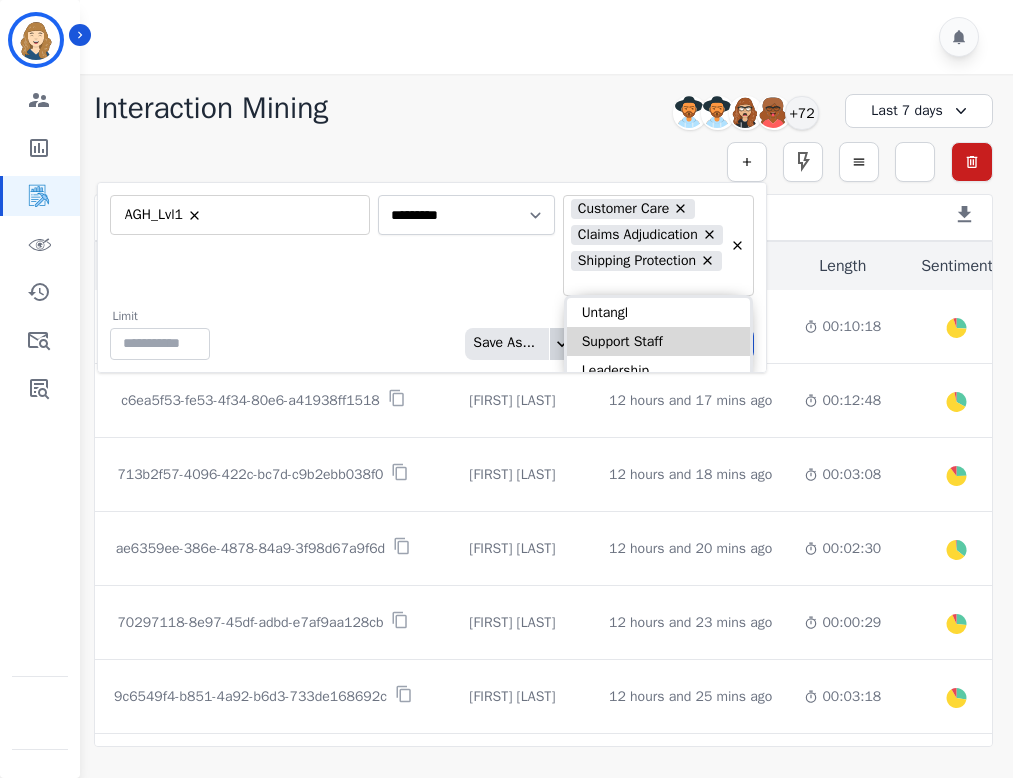 click on "Support Staff" at bounding box center [658, 341] 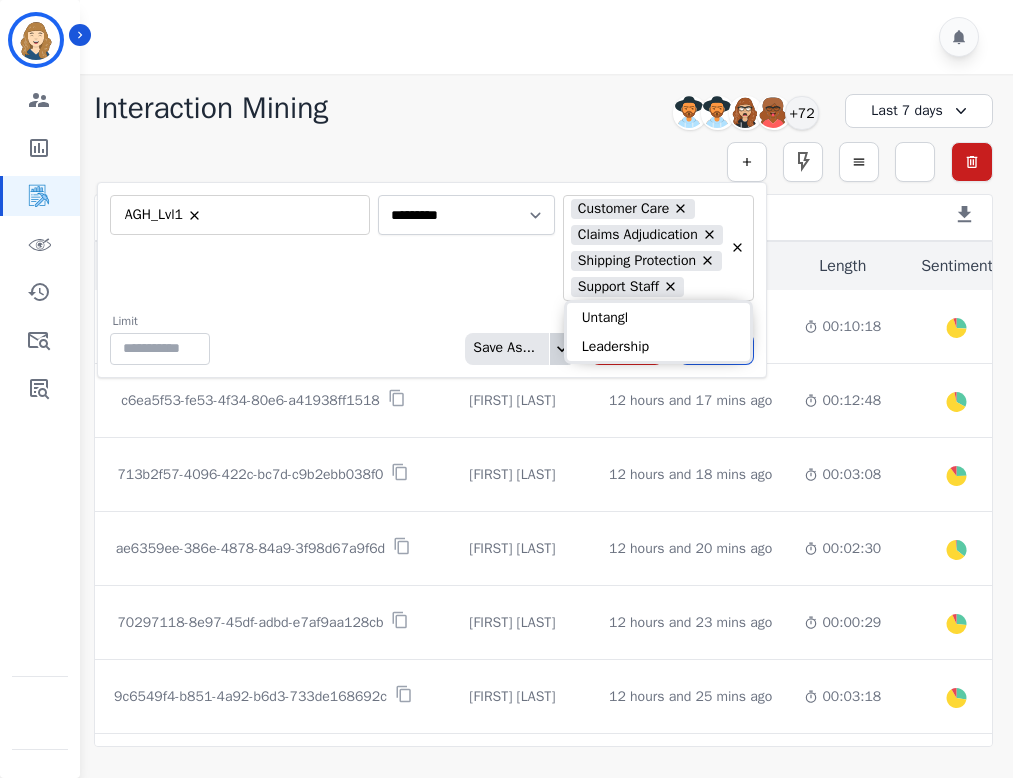 click on "**********" at bounding box center [432, 248] 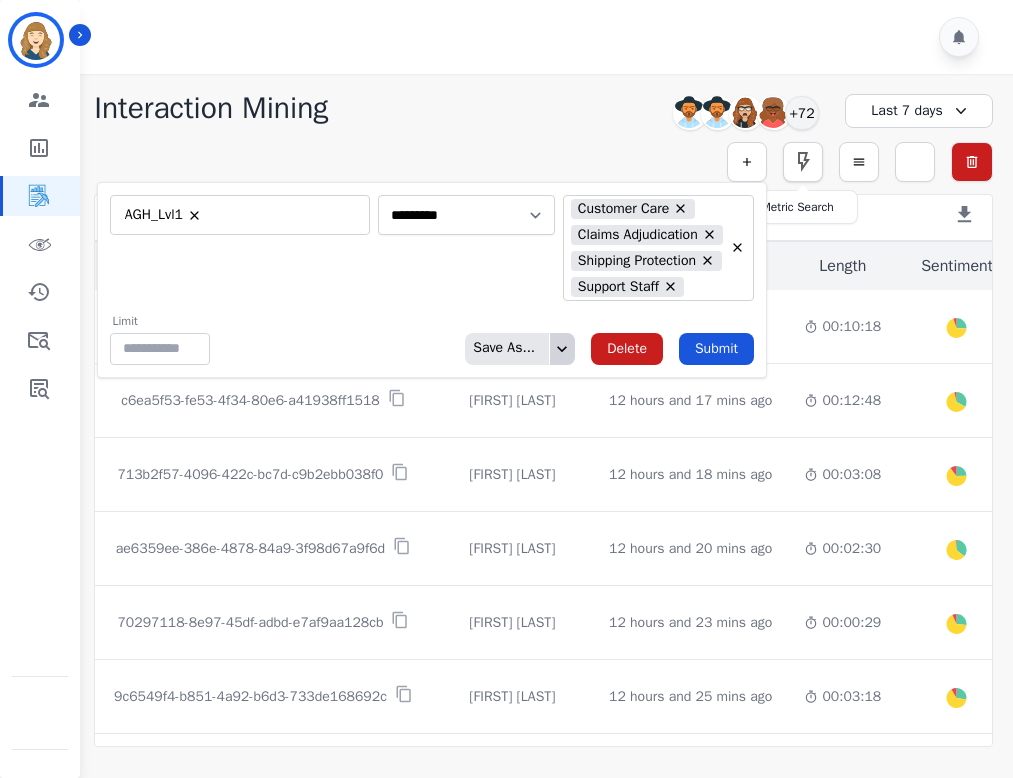 click 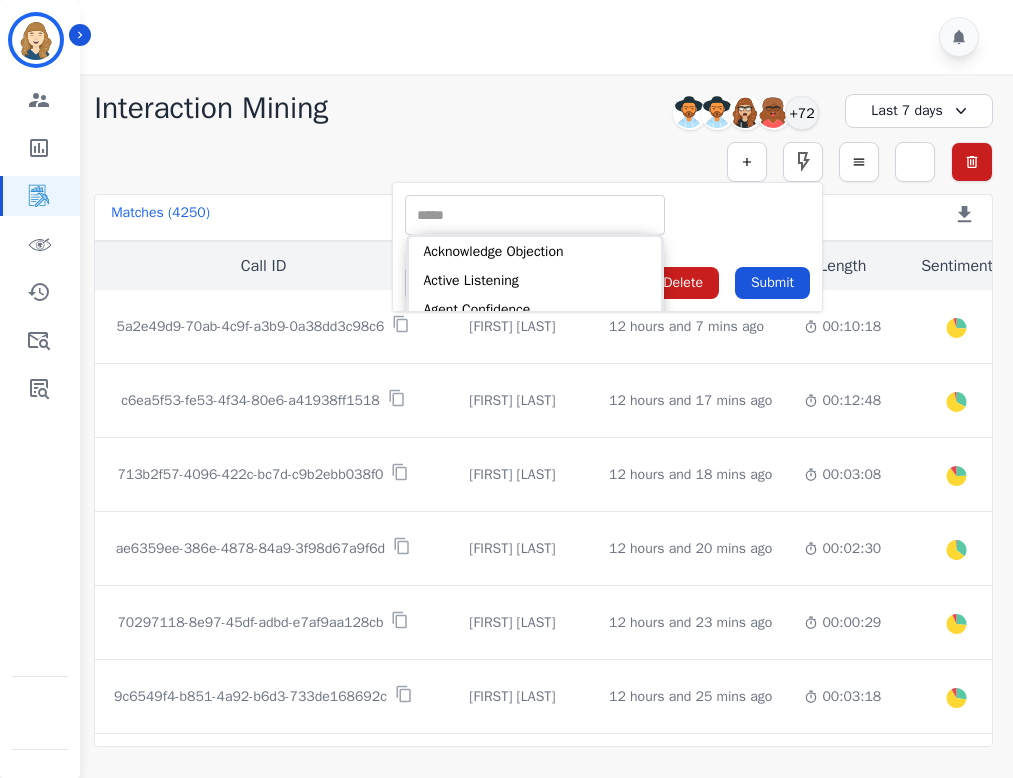 click at bounding box center [535, 215] 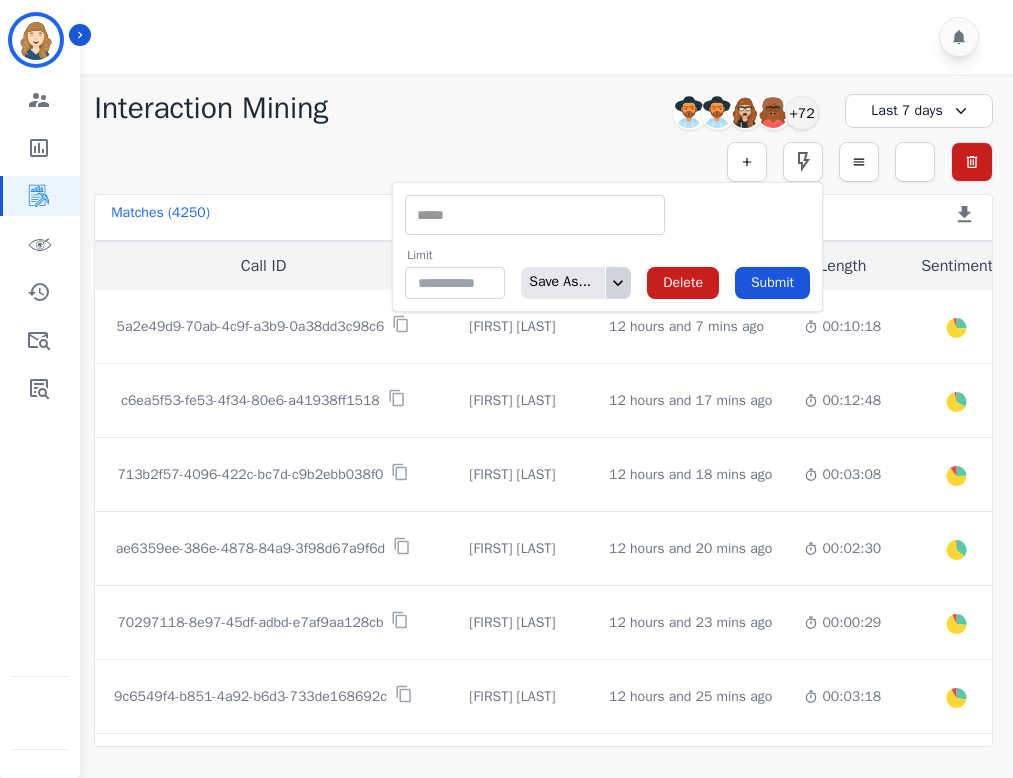 click 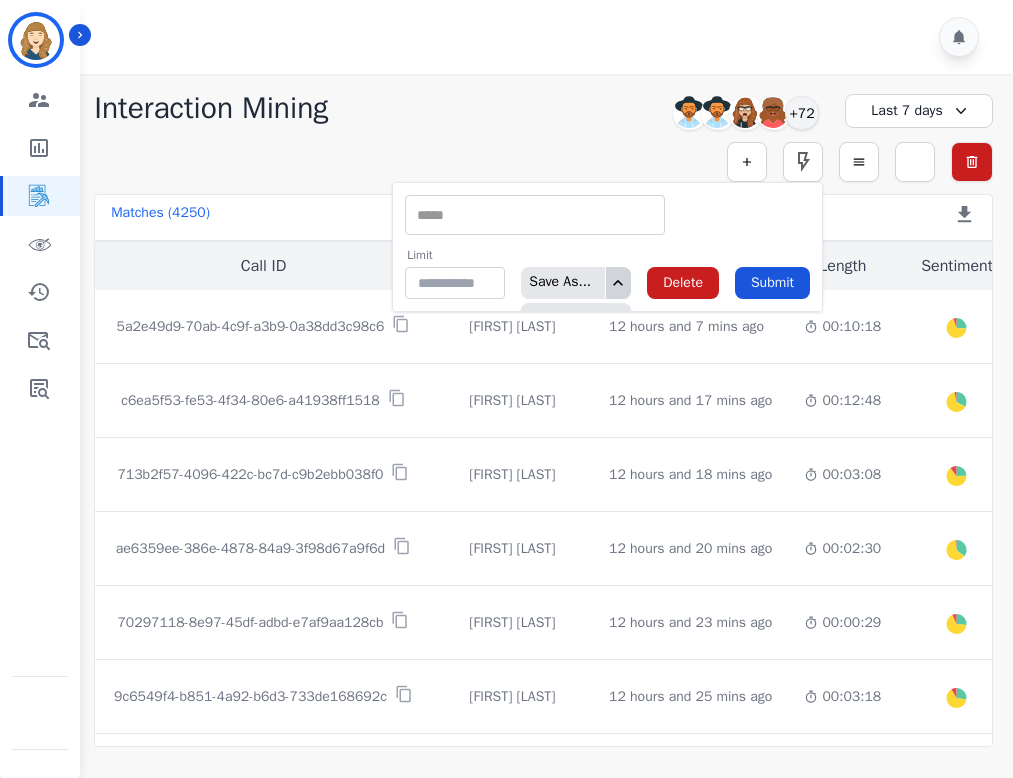 click 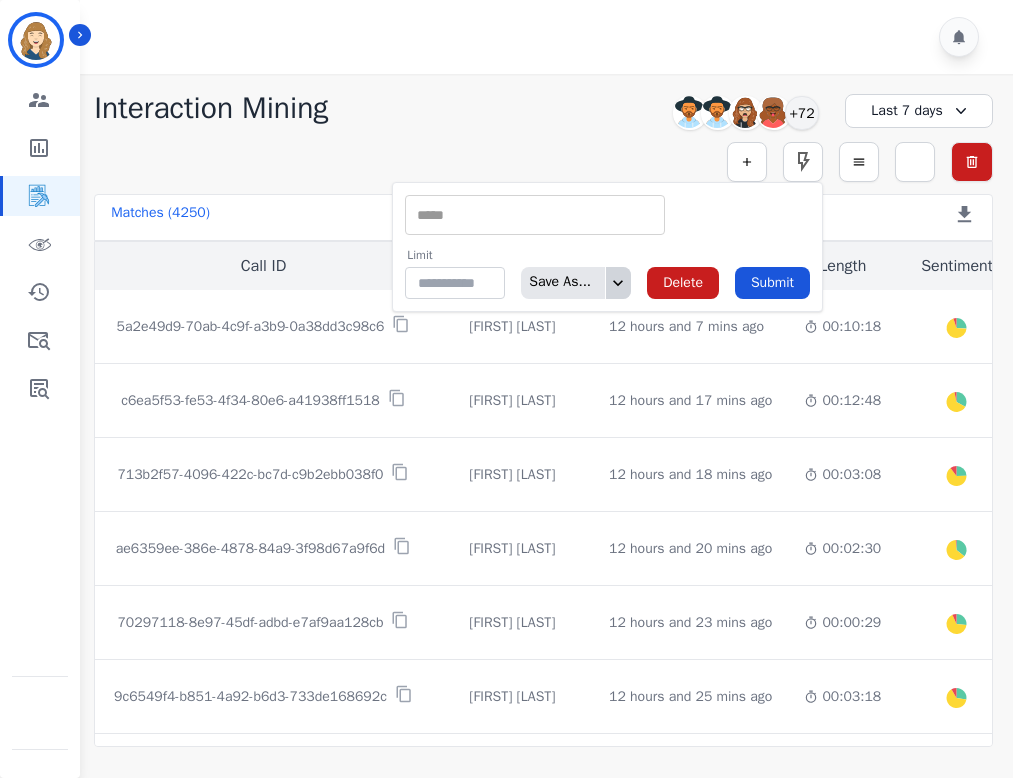 click on "**********" at bounding box center [543, 108] 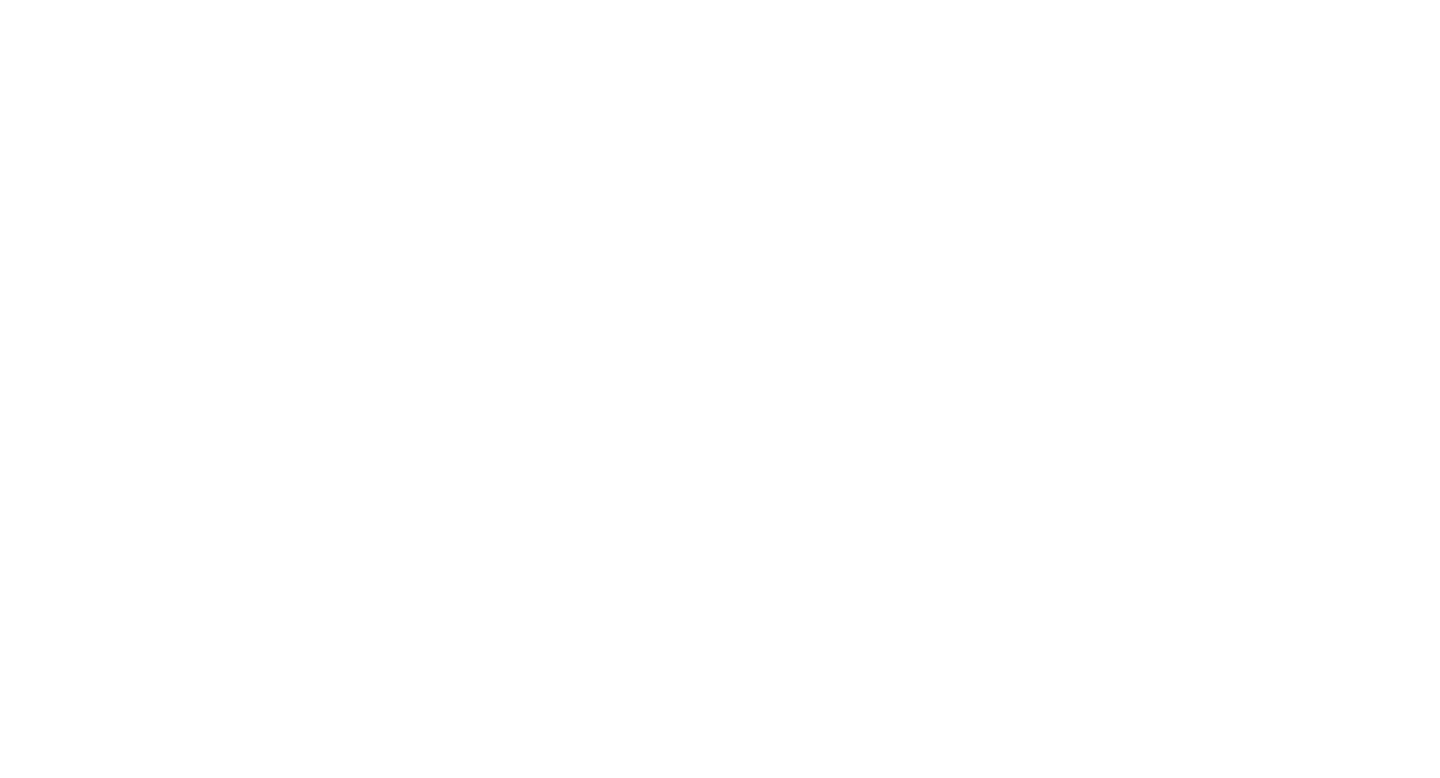 scroll, scrollTop: 0, scrollLeft: 0, axis: both 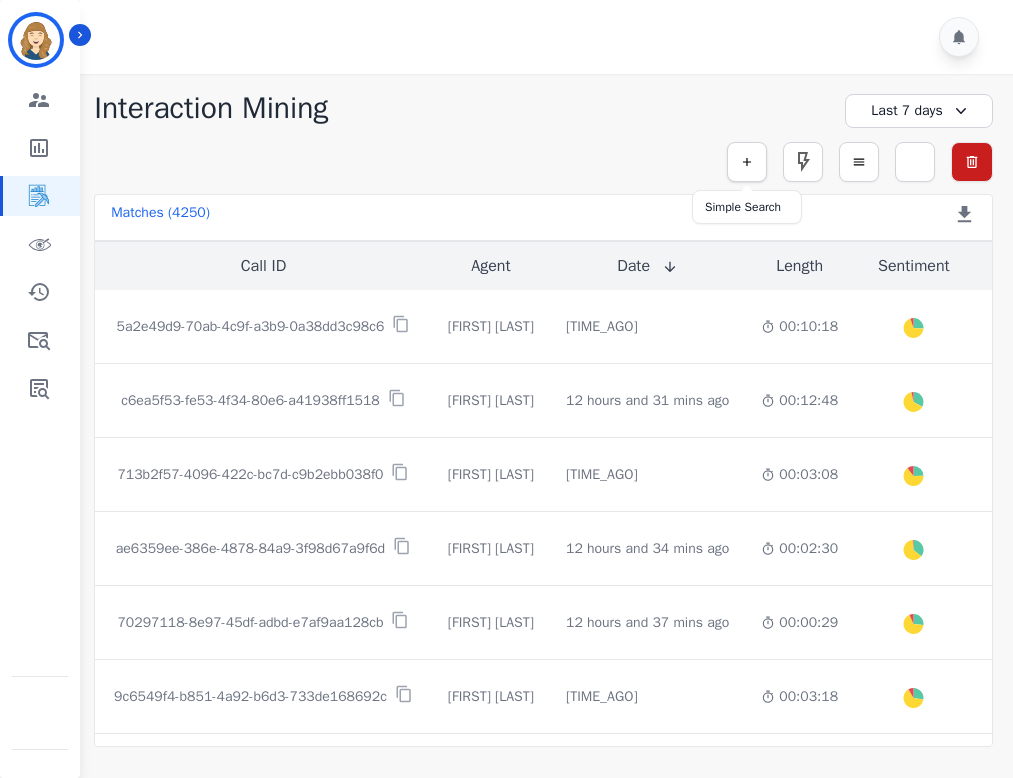 click at bounding box center [747, 162] 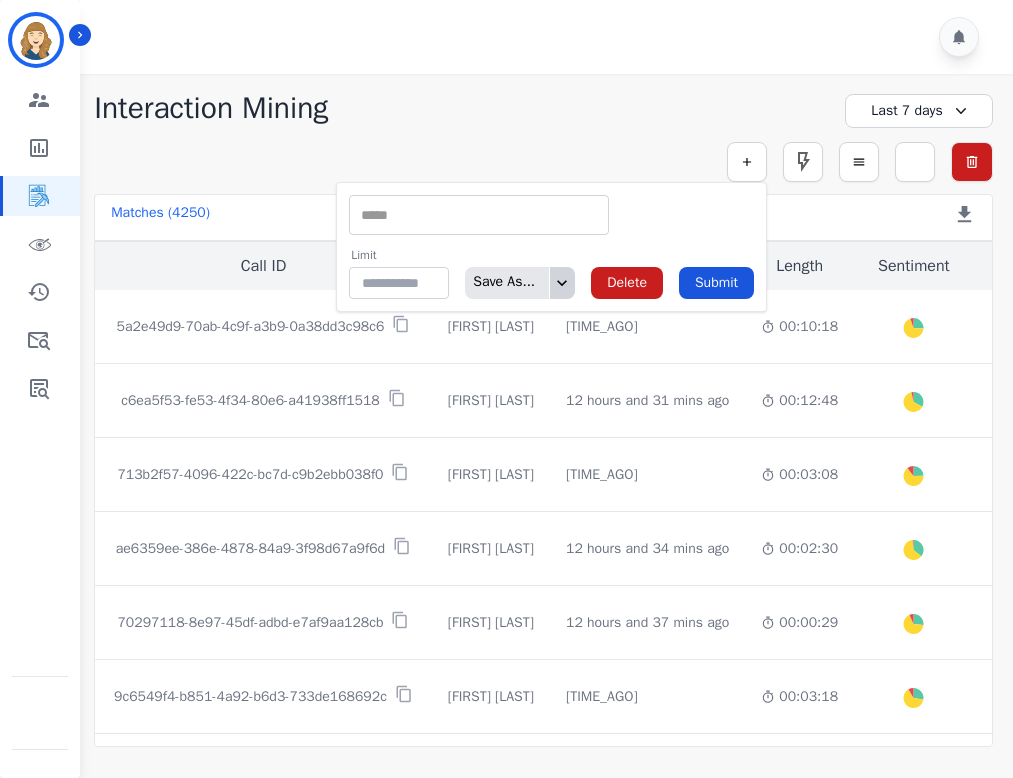 click 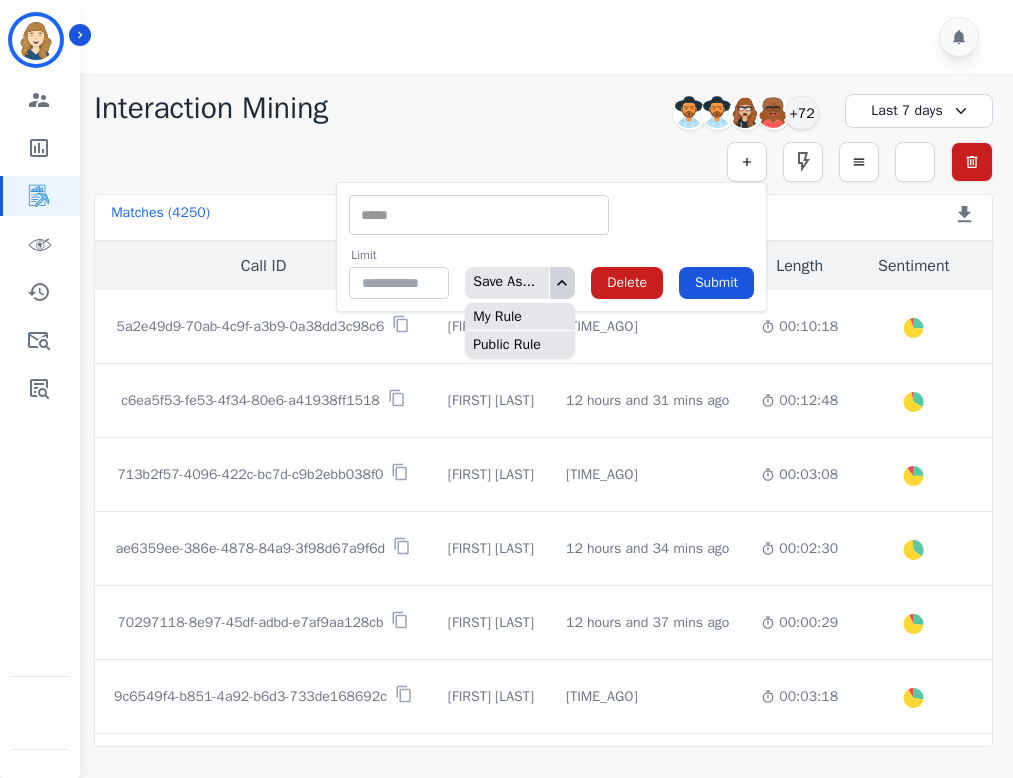 click 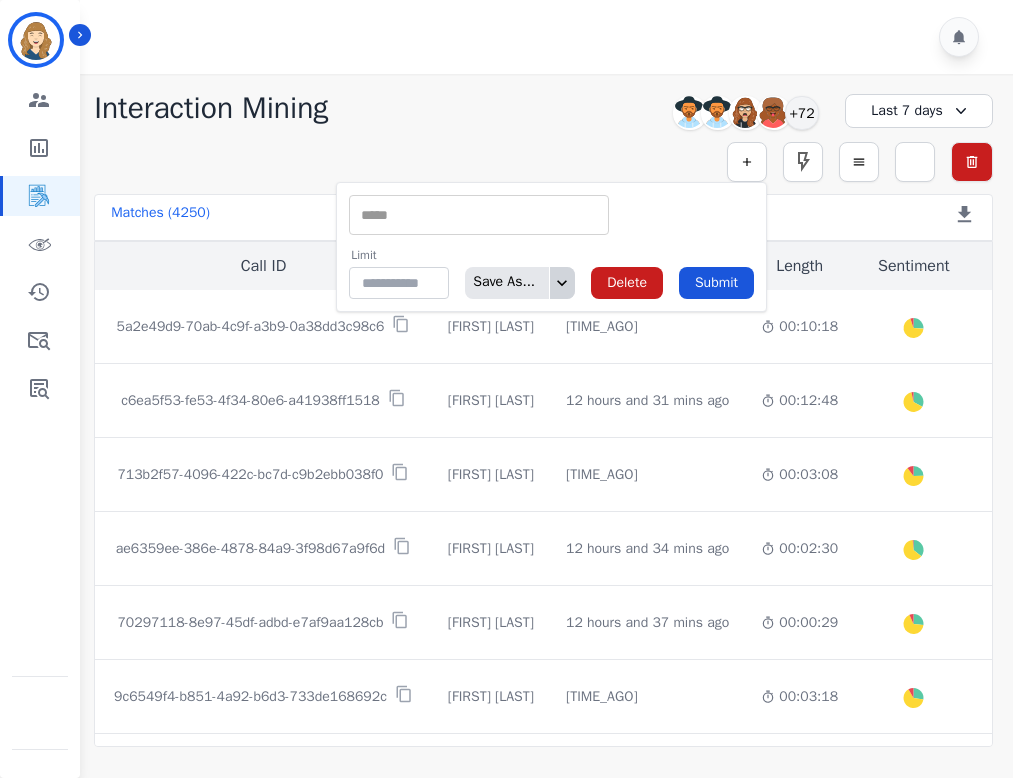 click at bounding box center (479, 215) 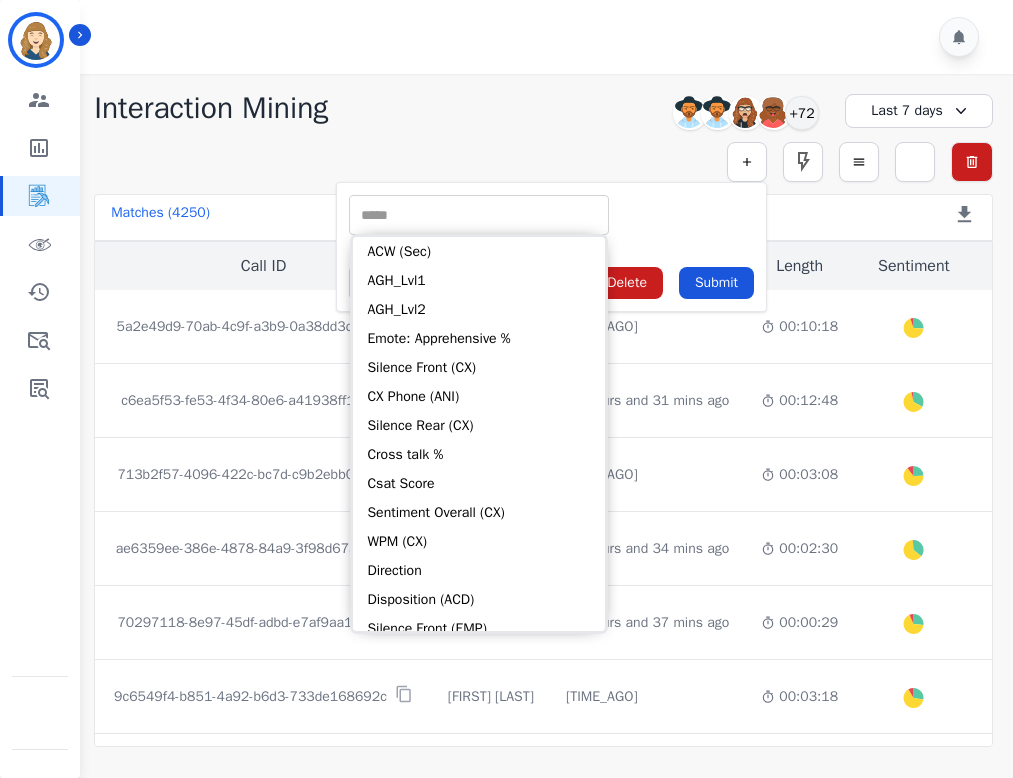 click at bounding box center [479, 215] 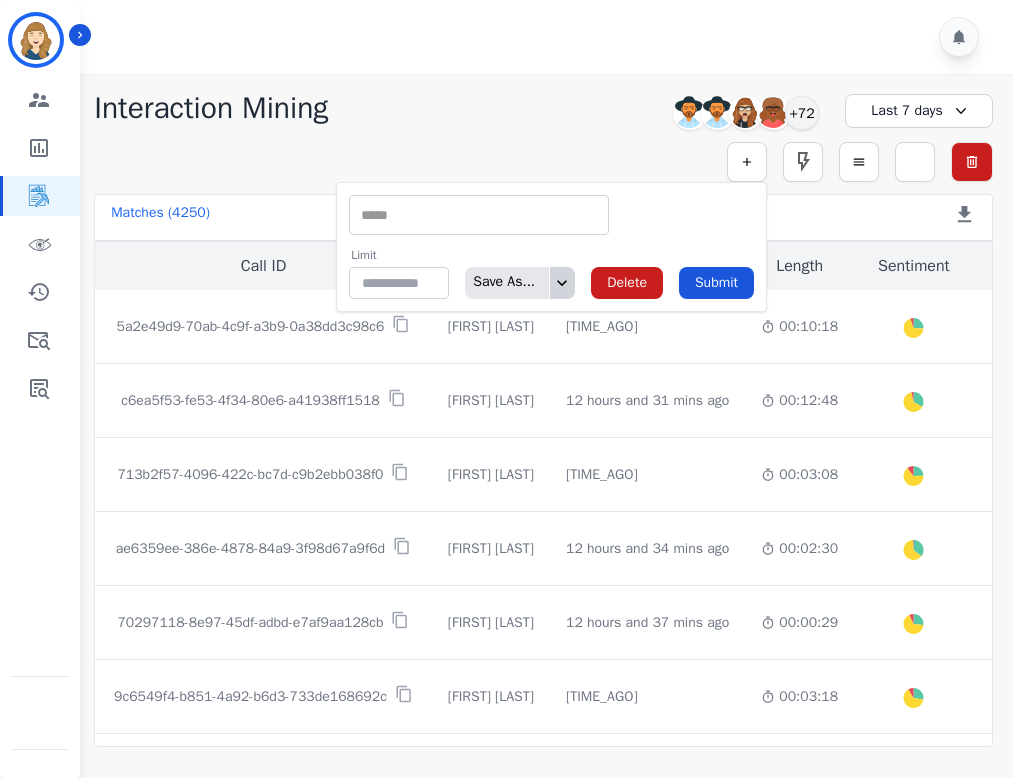 click at bounding box center [479, 215] 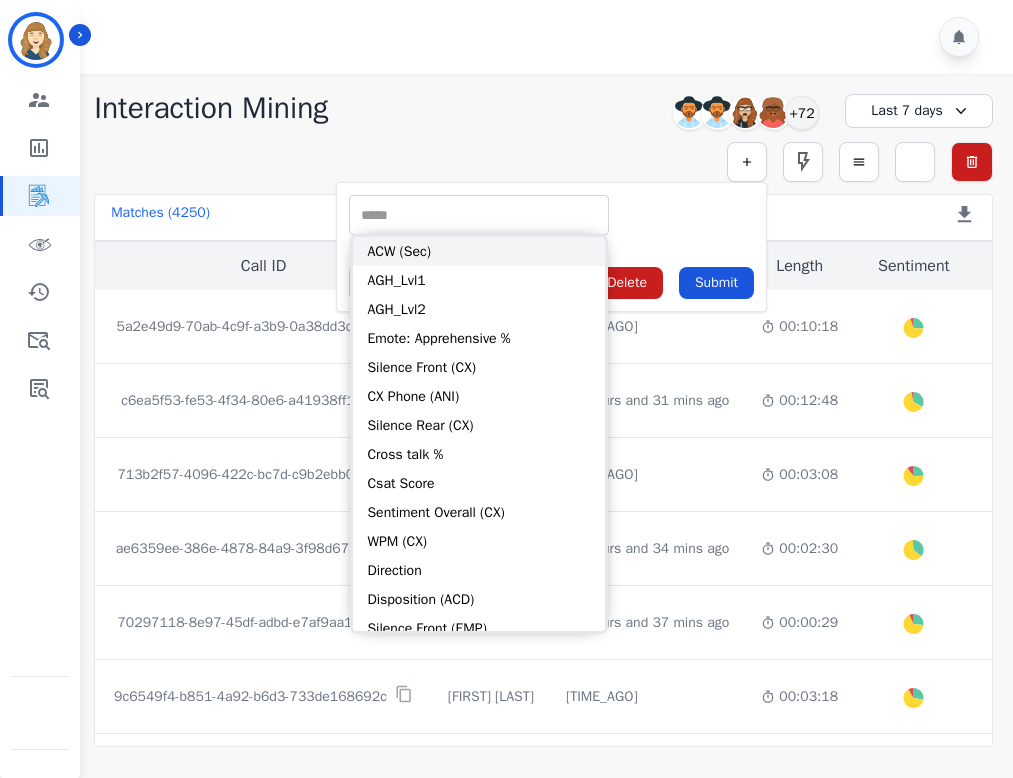 click on "ACW (Sec)" at bounding box center [479, 251] 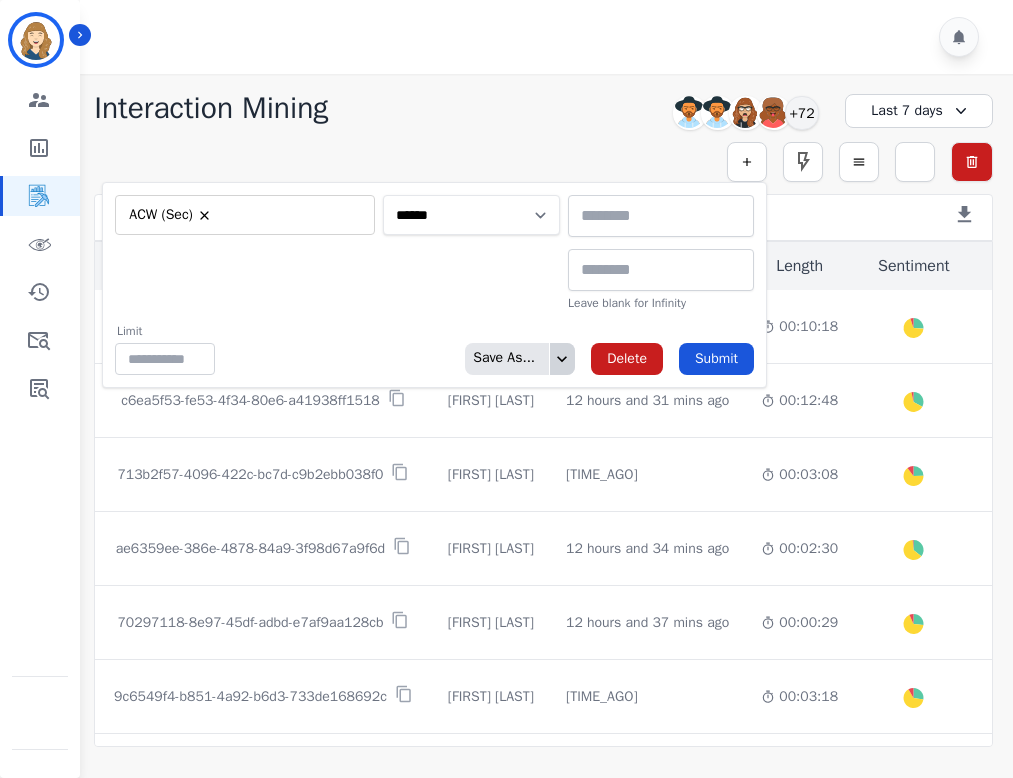 click on "**********" at bounding box center [471, 215] 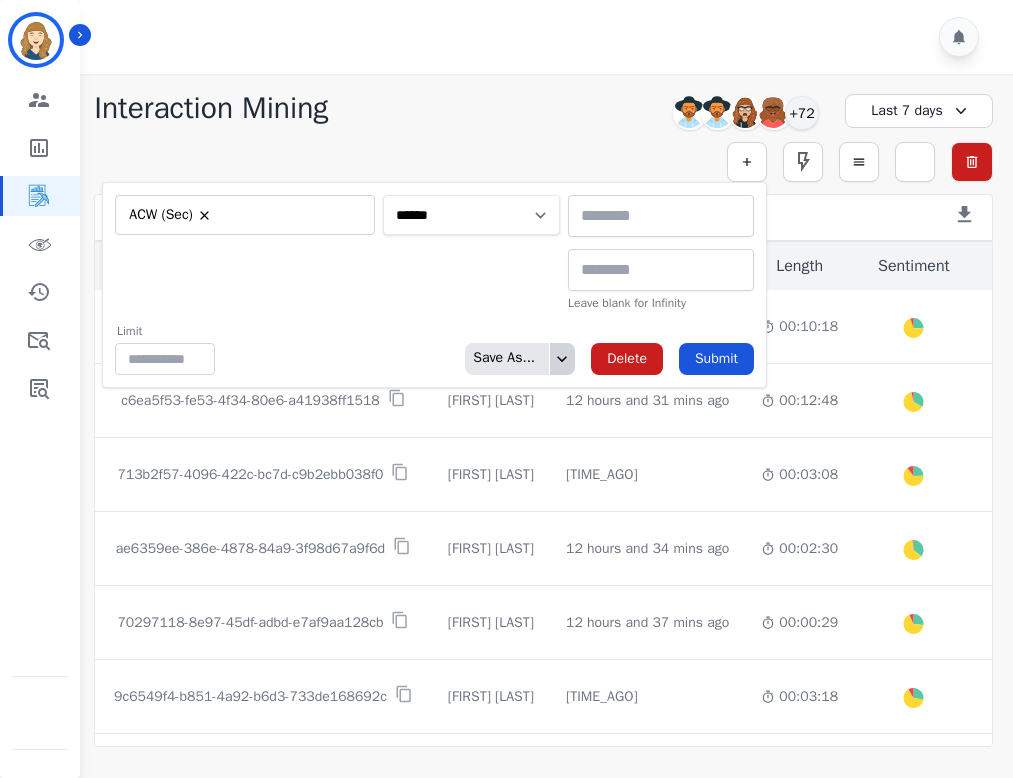 select on "******" 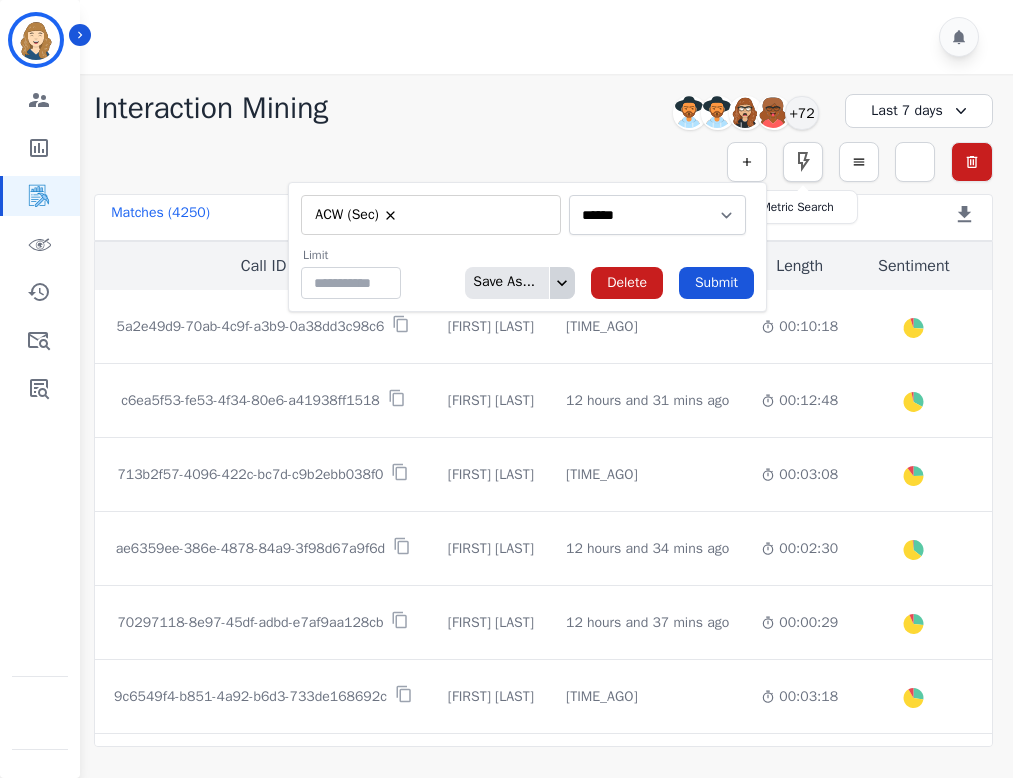 click 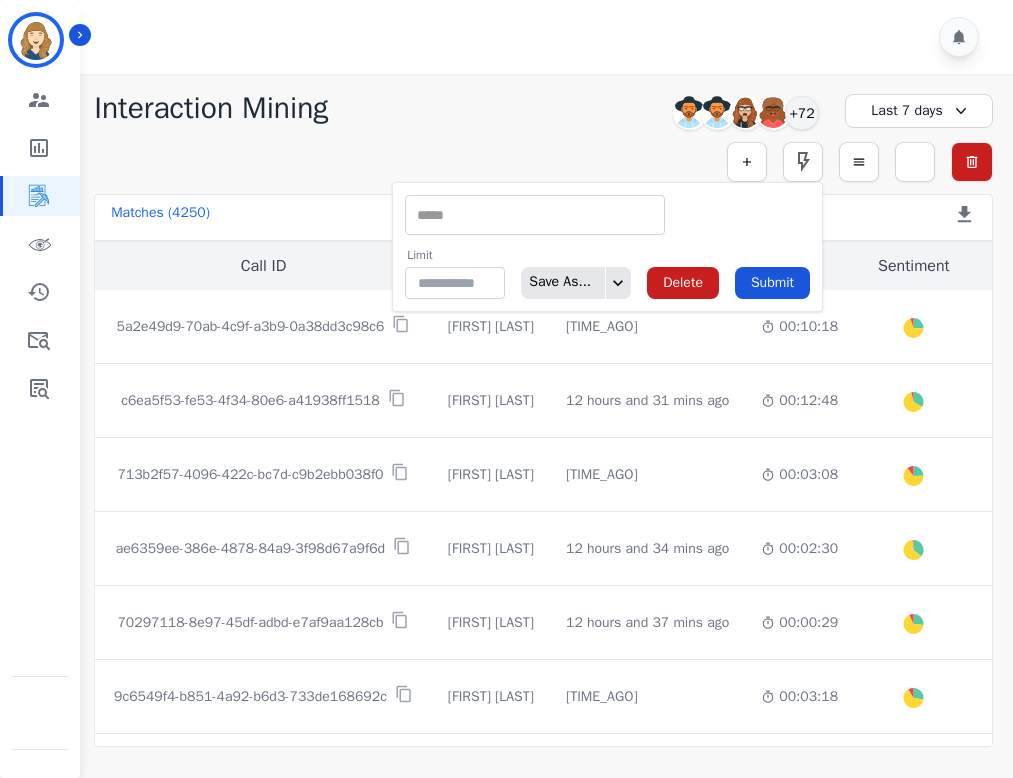 click at bounding box center [535, 215] 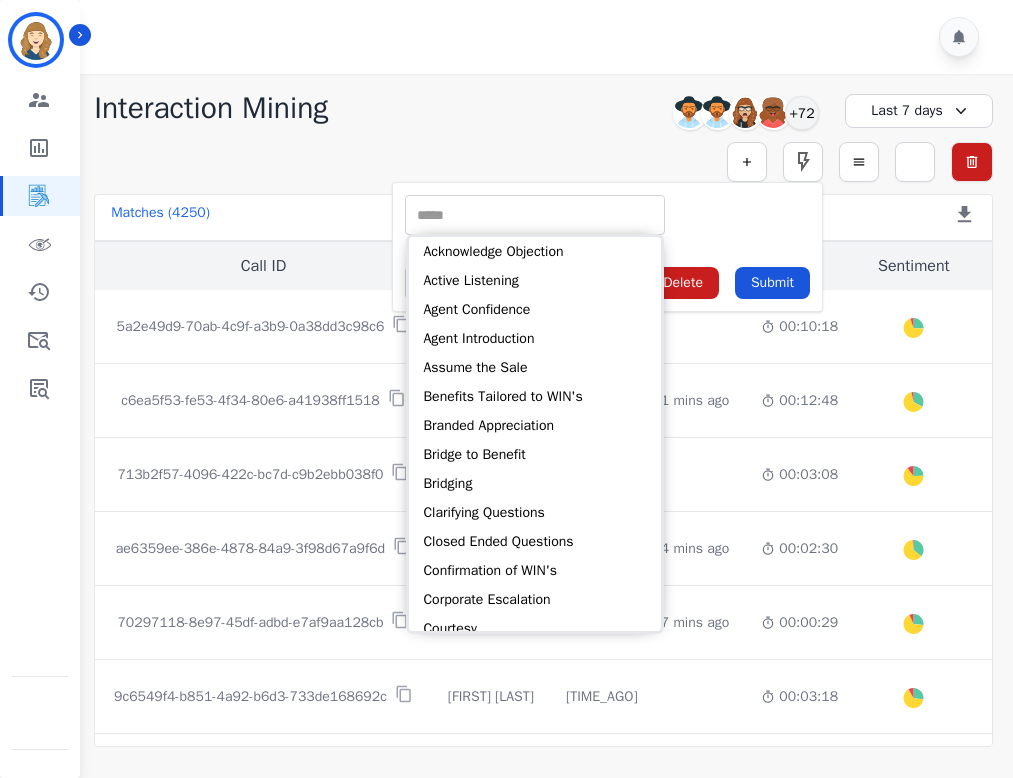 click on "**             Acknowledge Objection   Active Listening   Agent Confidence   Agent Introduction   Assume the Sale   Benefits Tailored to WIN's   Branded Appreciation   Bridge to Benefit   Bridging   Clarifying Questions   Closed Ended Questions   Confirmation of WIN's   Corporate Escalation   Courtesy   Cushioning Statement   Customer Dissatisfaction   Customer Education   DNC Compliance   Empathy   Excessive Silence" at bounding box center (607, 215) 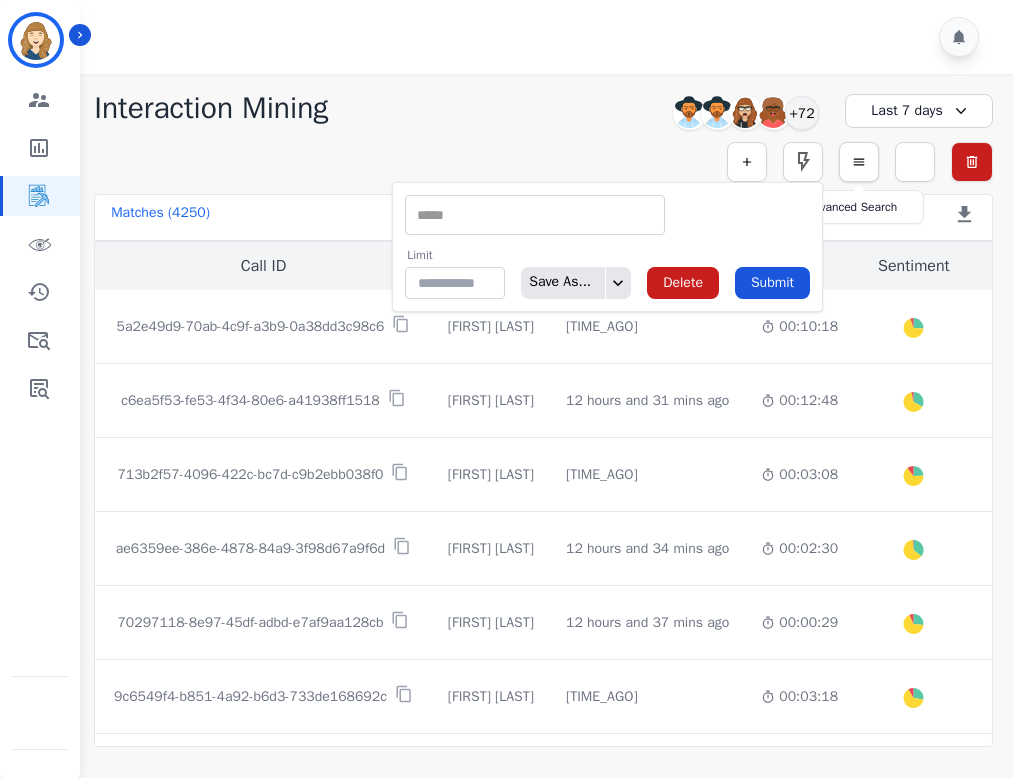 click 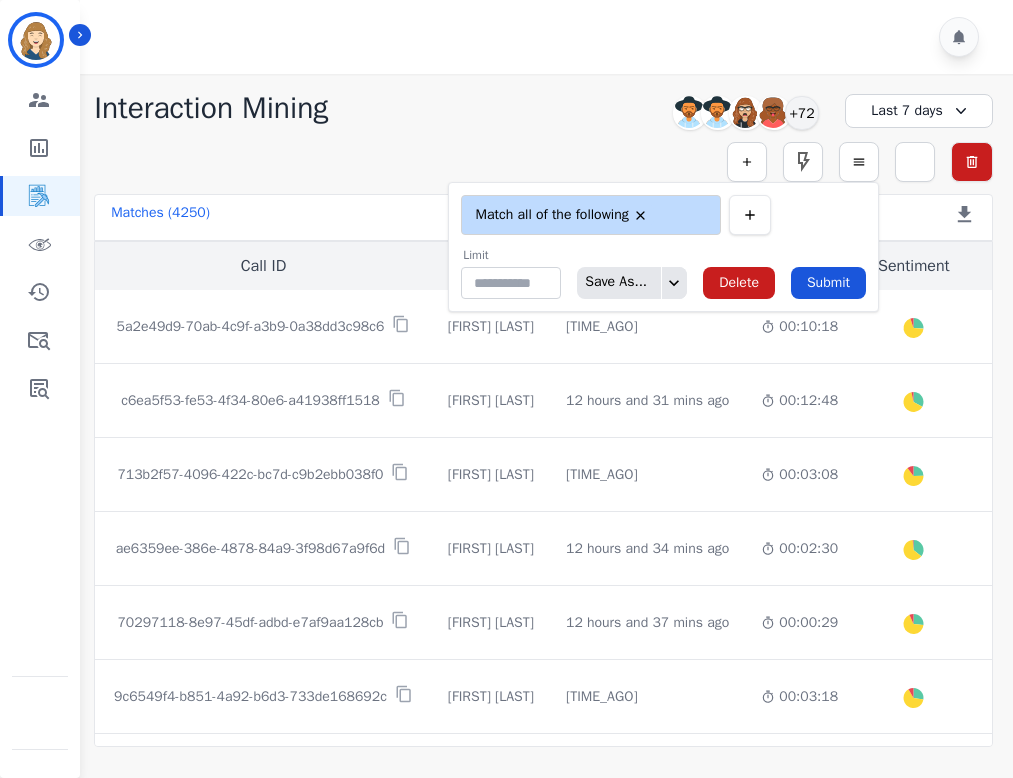 click 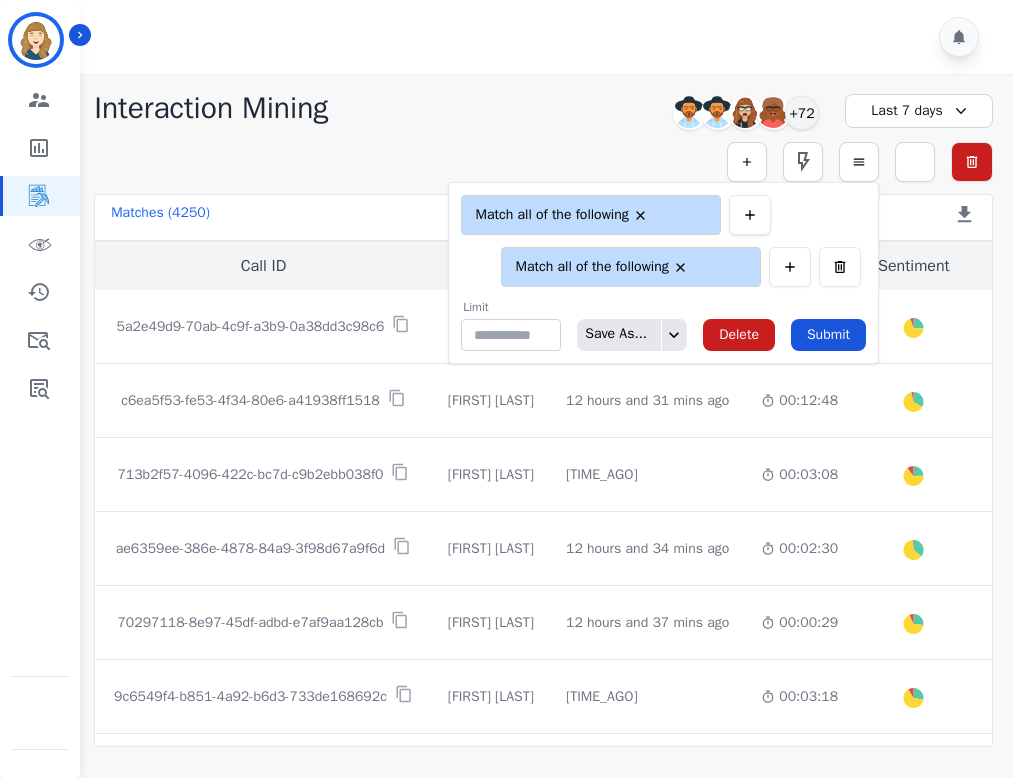 click 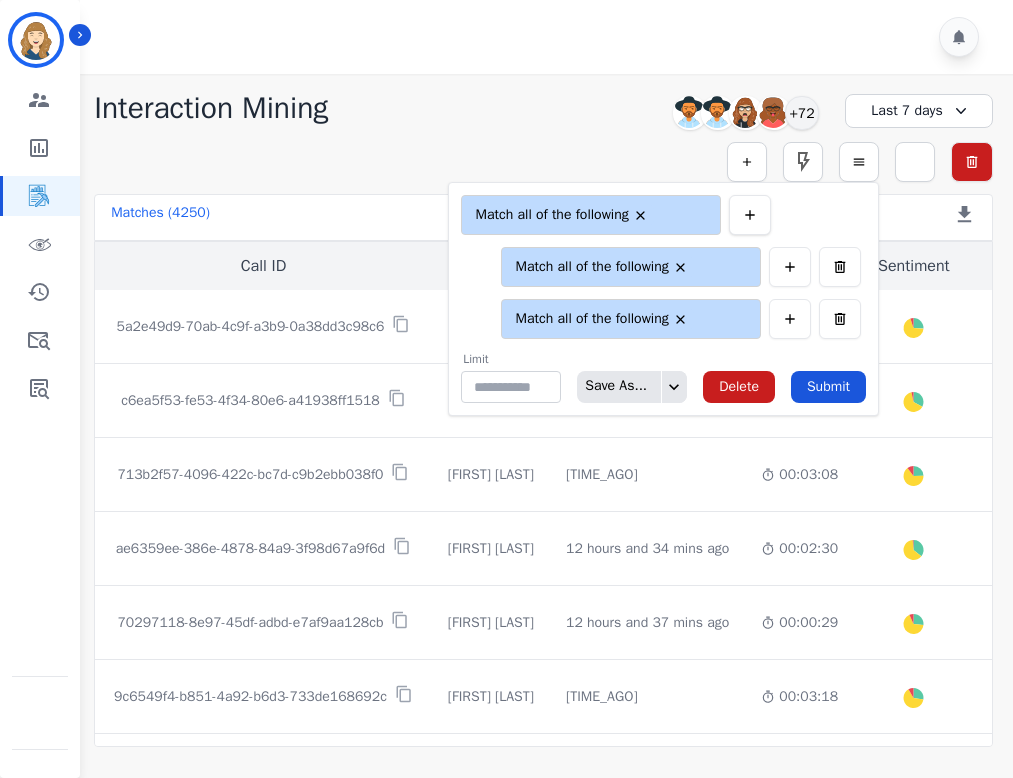 click 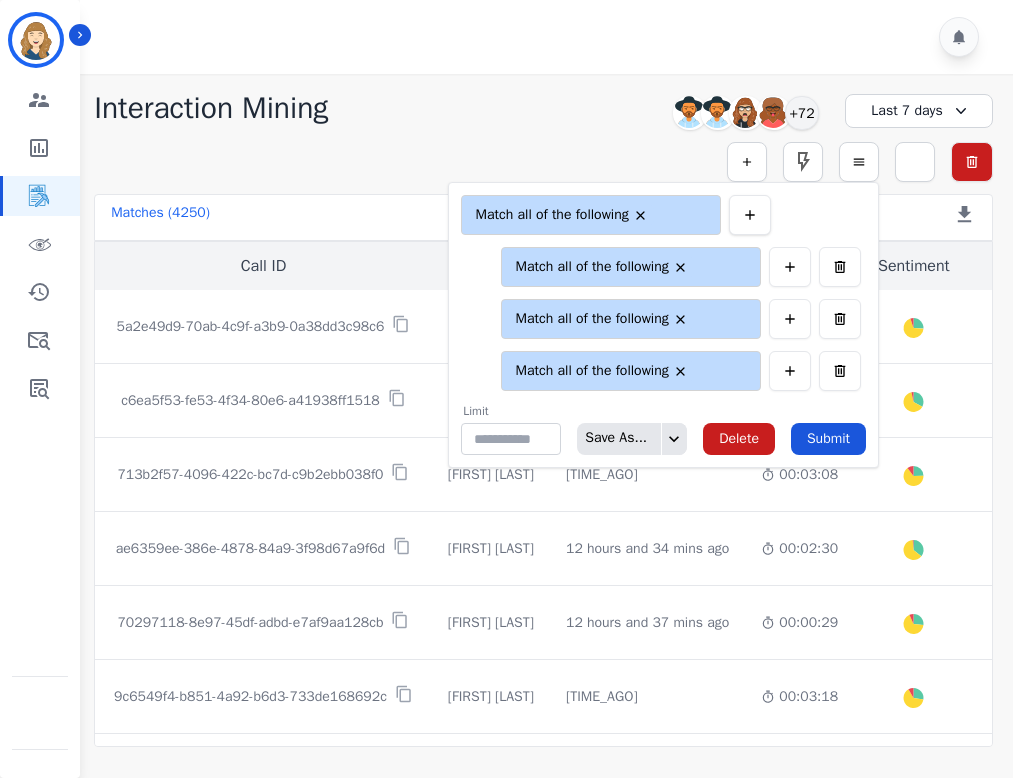 click 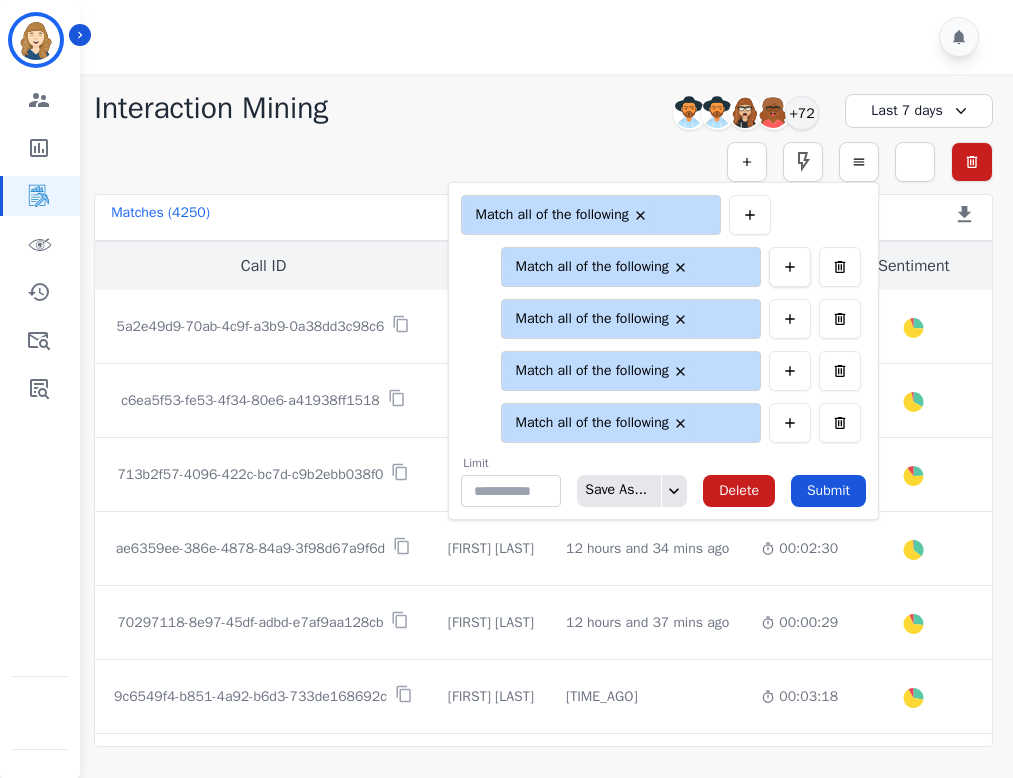 click 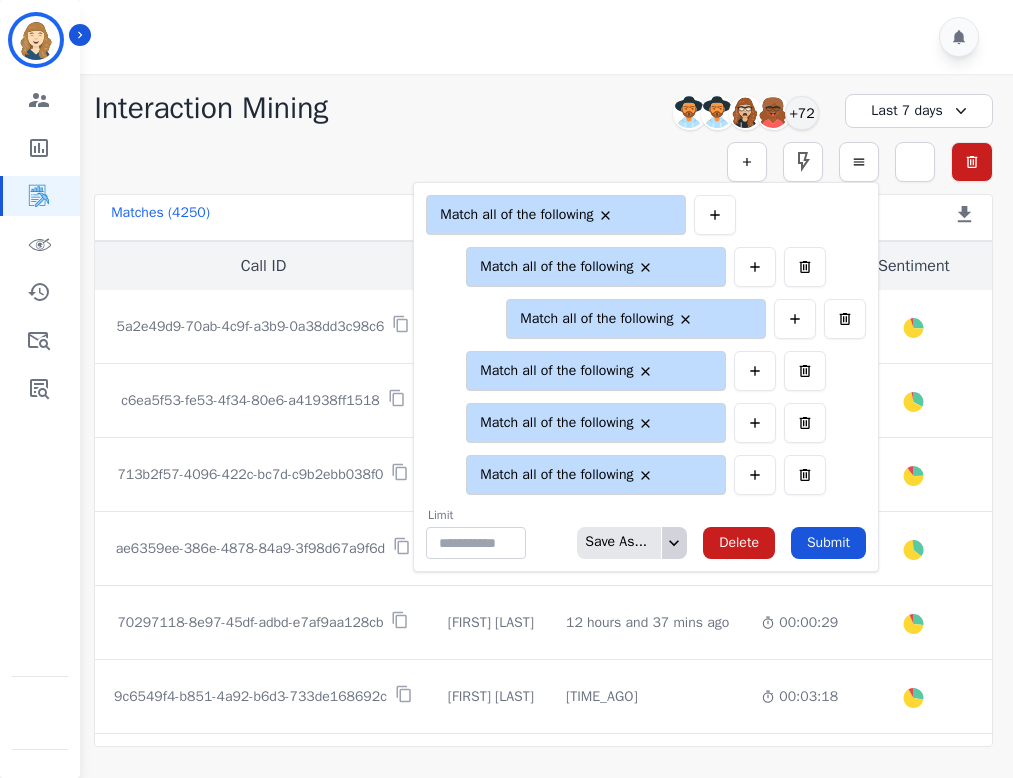 click 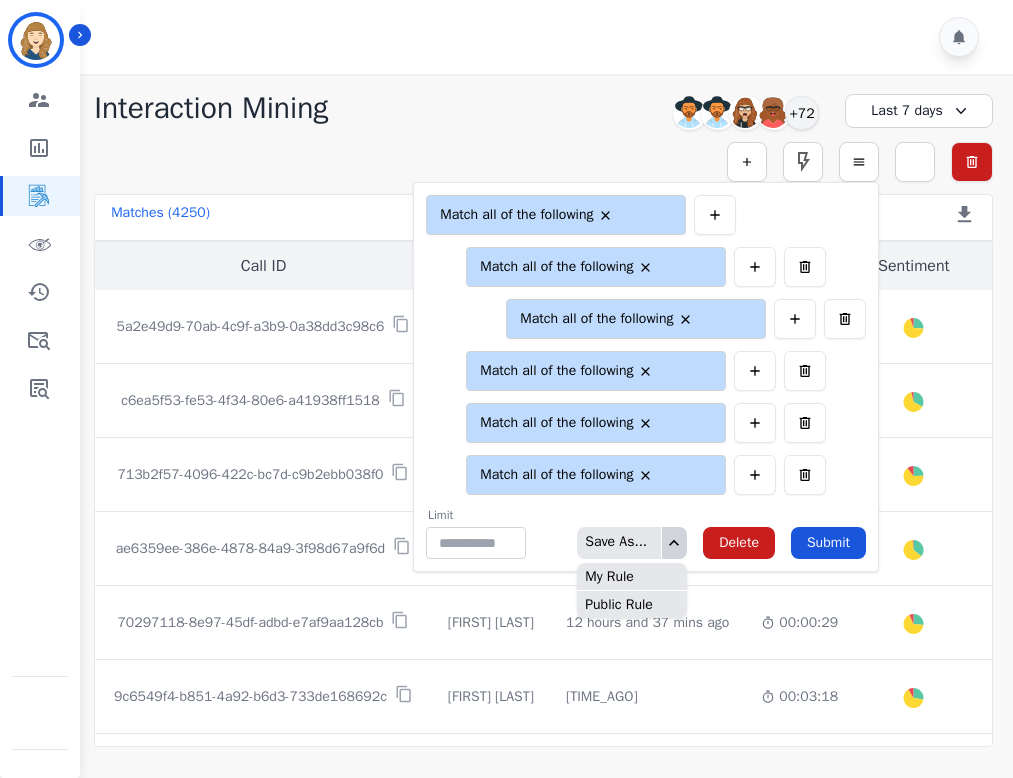 click 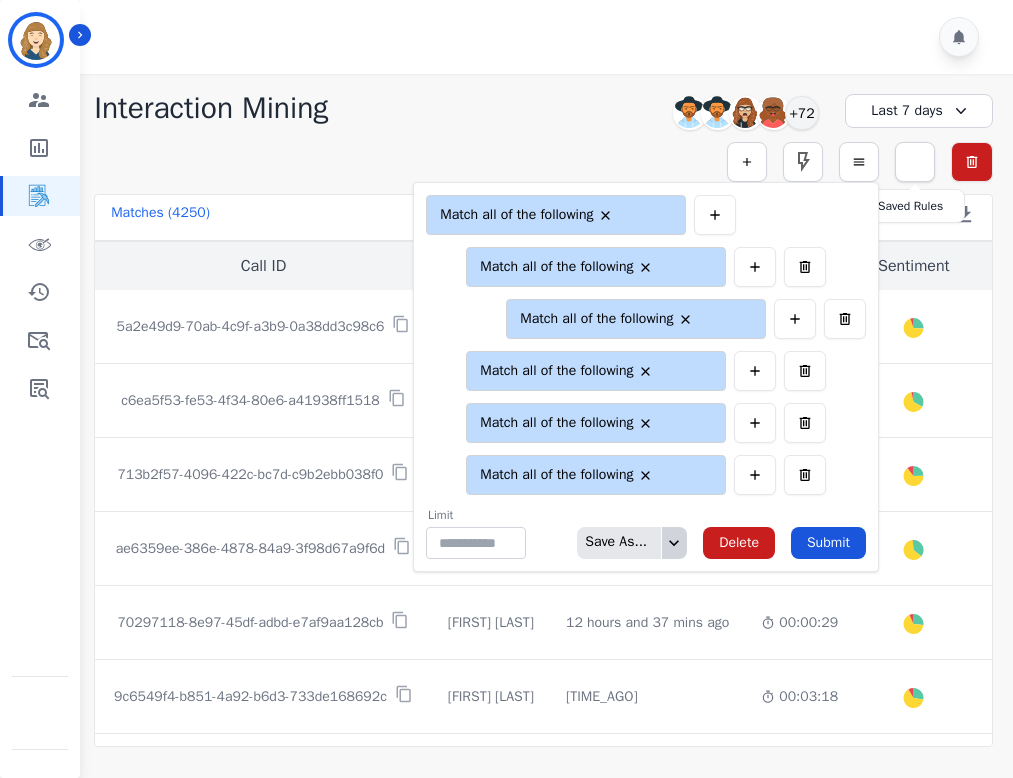 click at bounding box center [946, 143] 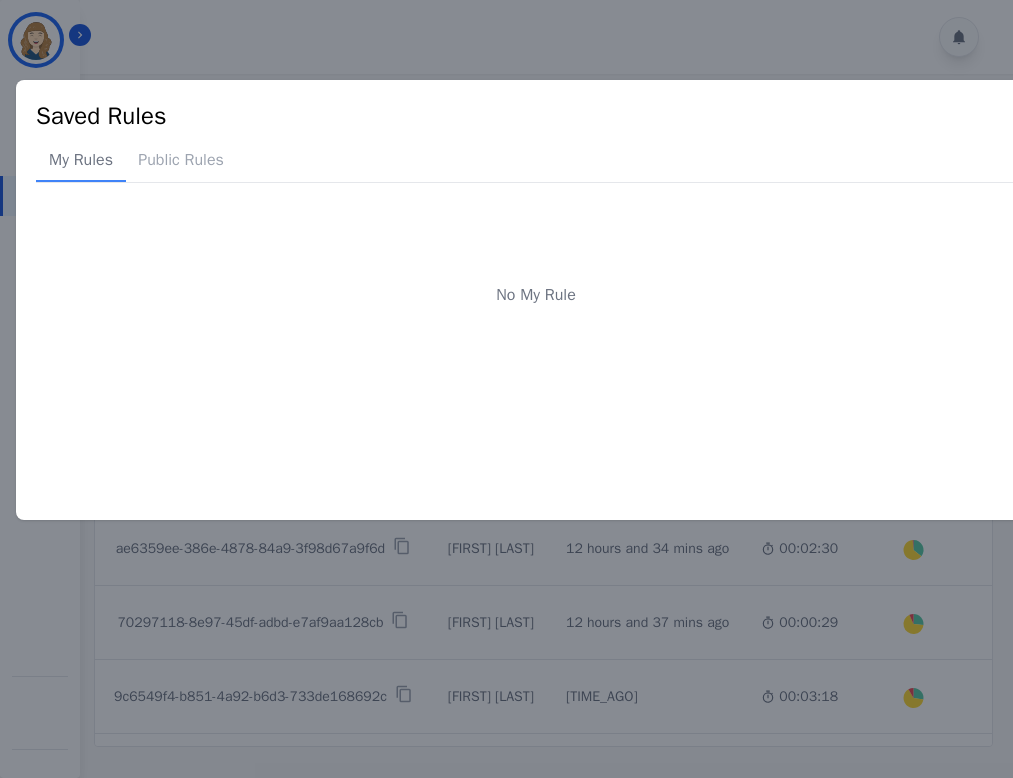 click on "Saved Rules   My Rules   Public Rules   No My Rule" at bounding box center [506, 389] 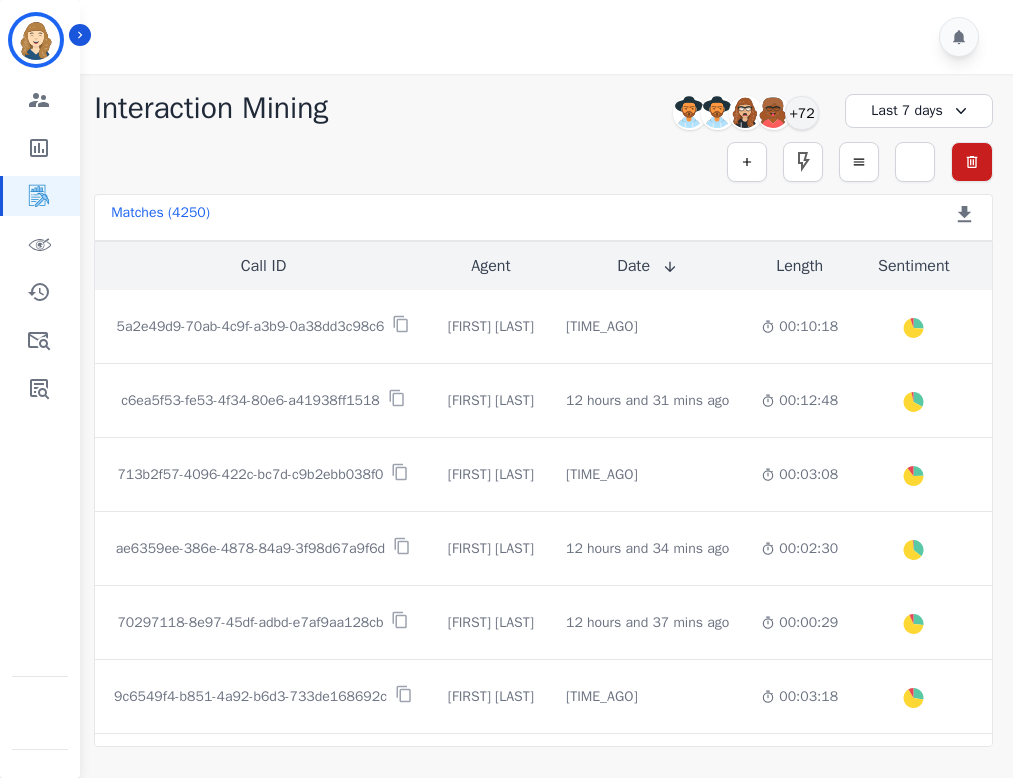 click on "Last 7 days" at bounding box center [919, 111] 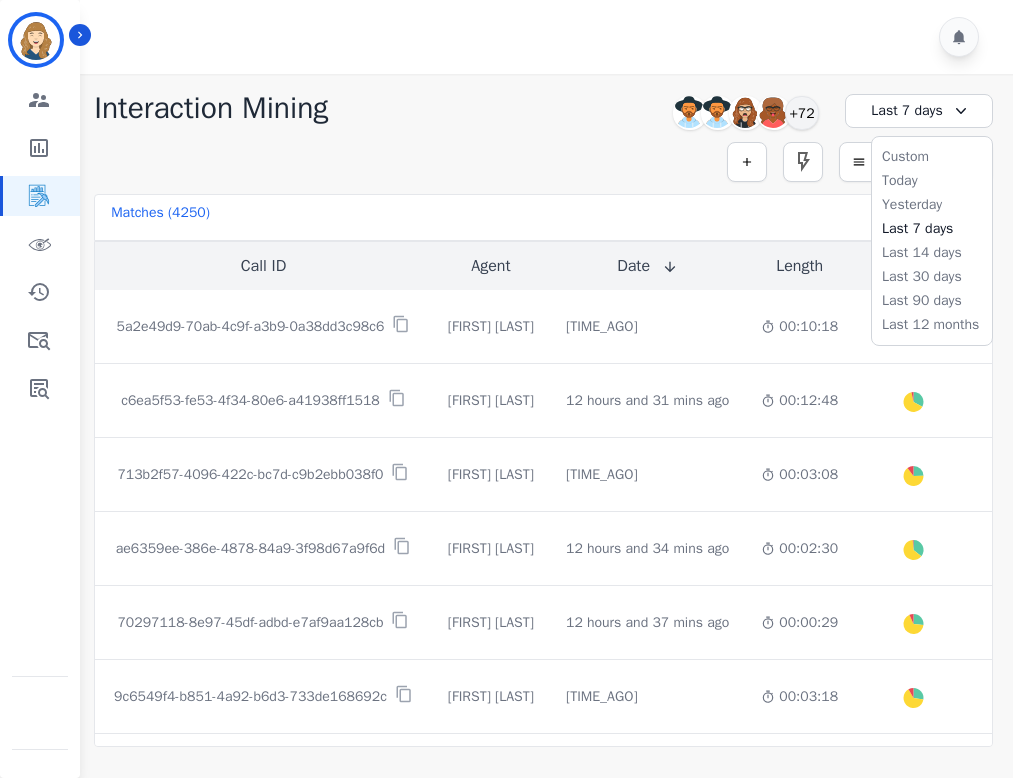 click on "Last 7 days" at bounding box center [919, 111] 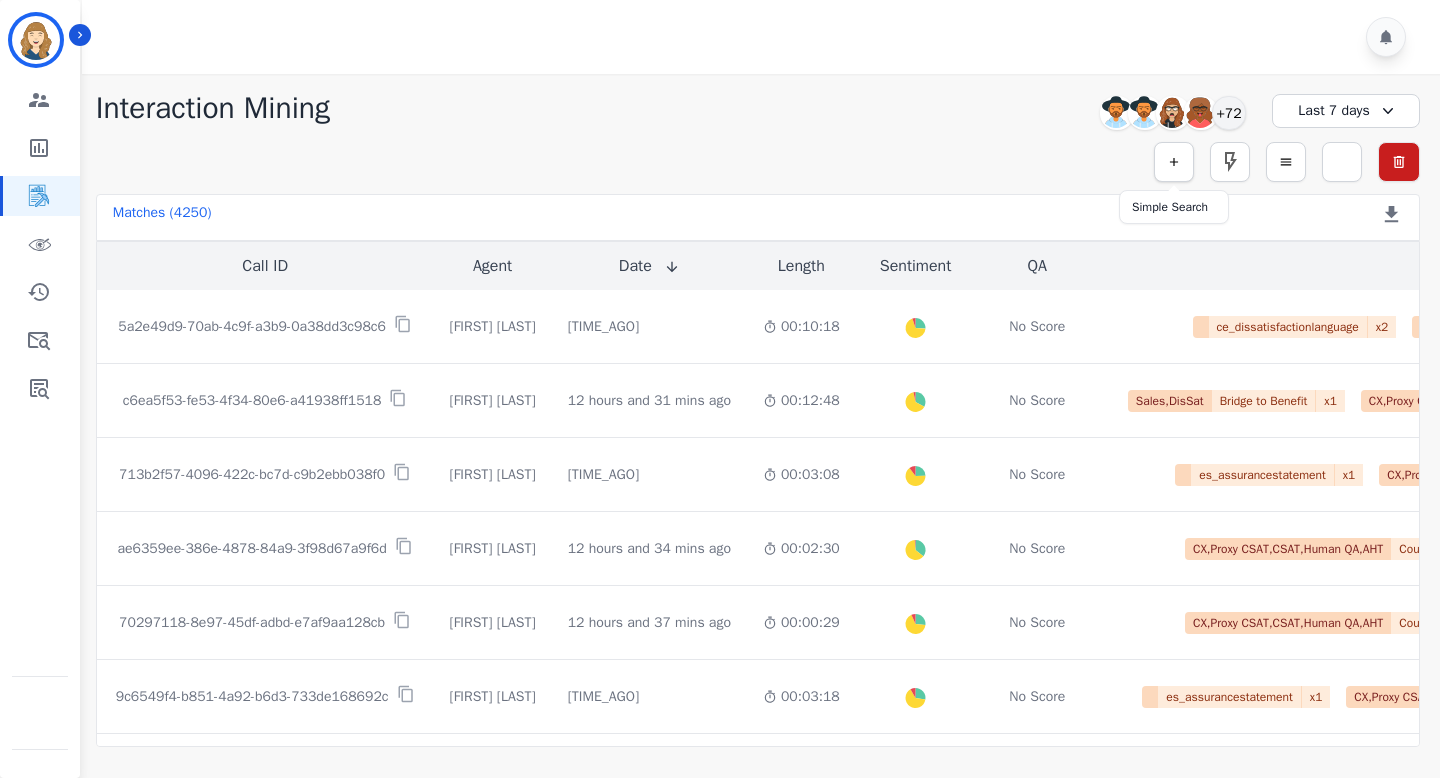 click at bounding box center [1174, 162] 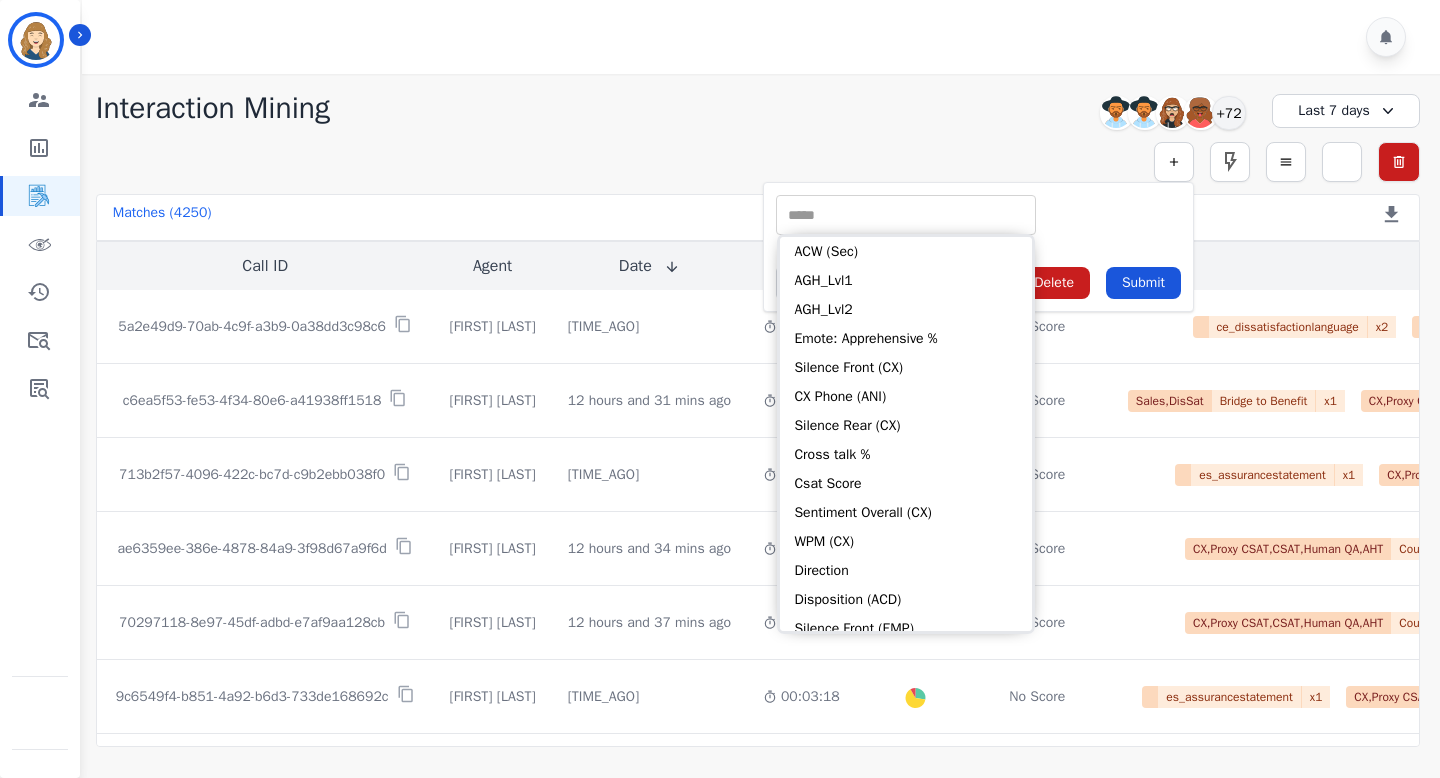 click at bounding box center [906, 215] 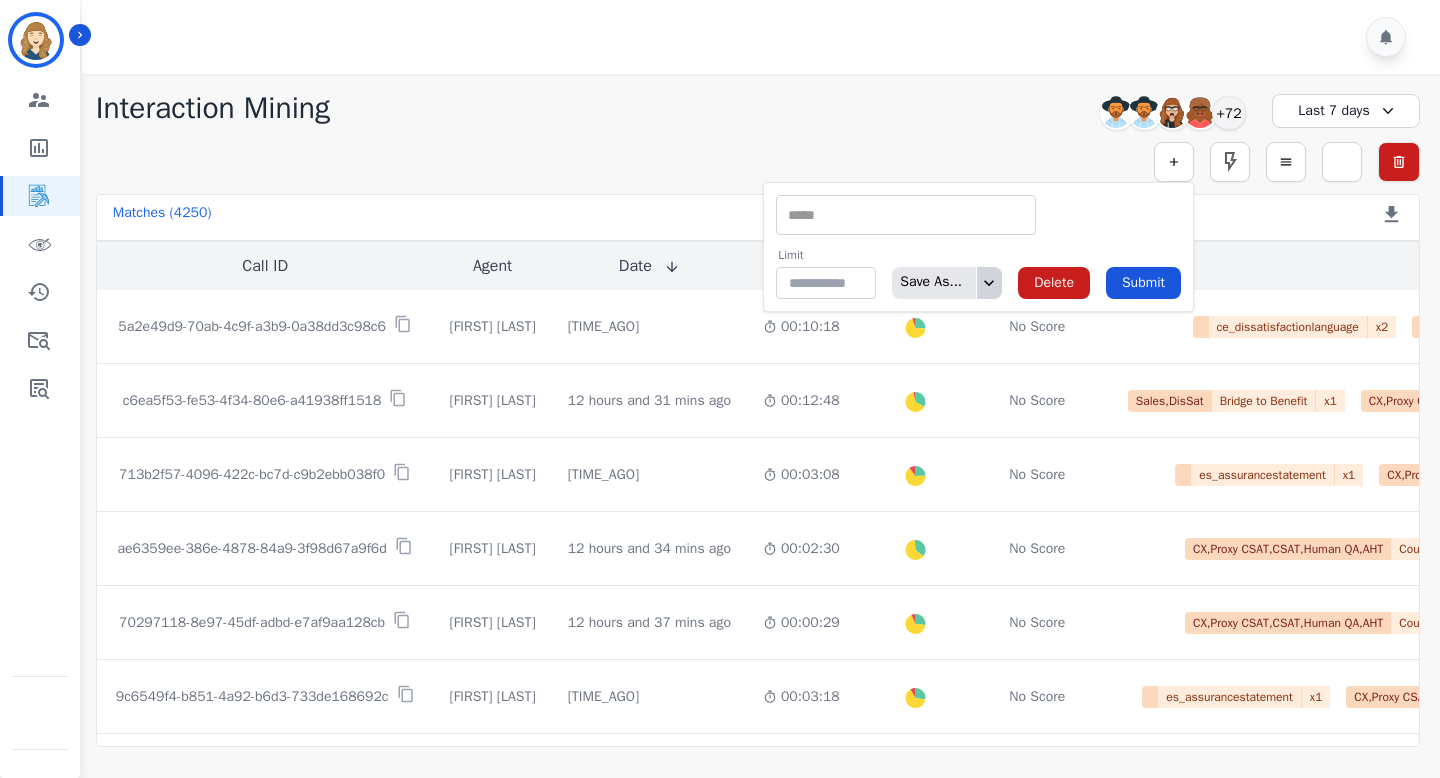 click at bounding box center [989, 283] 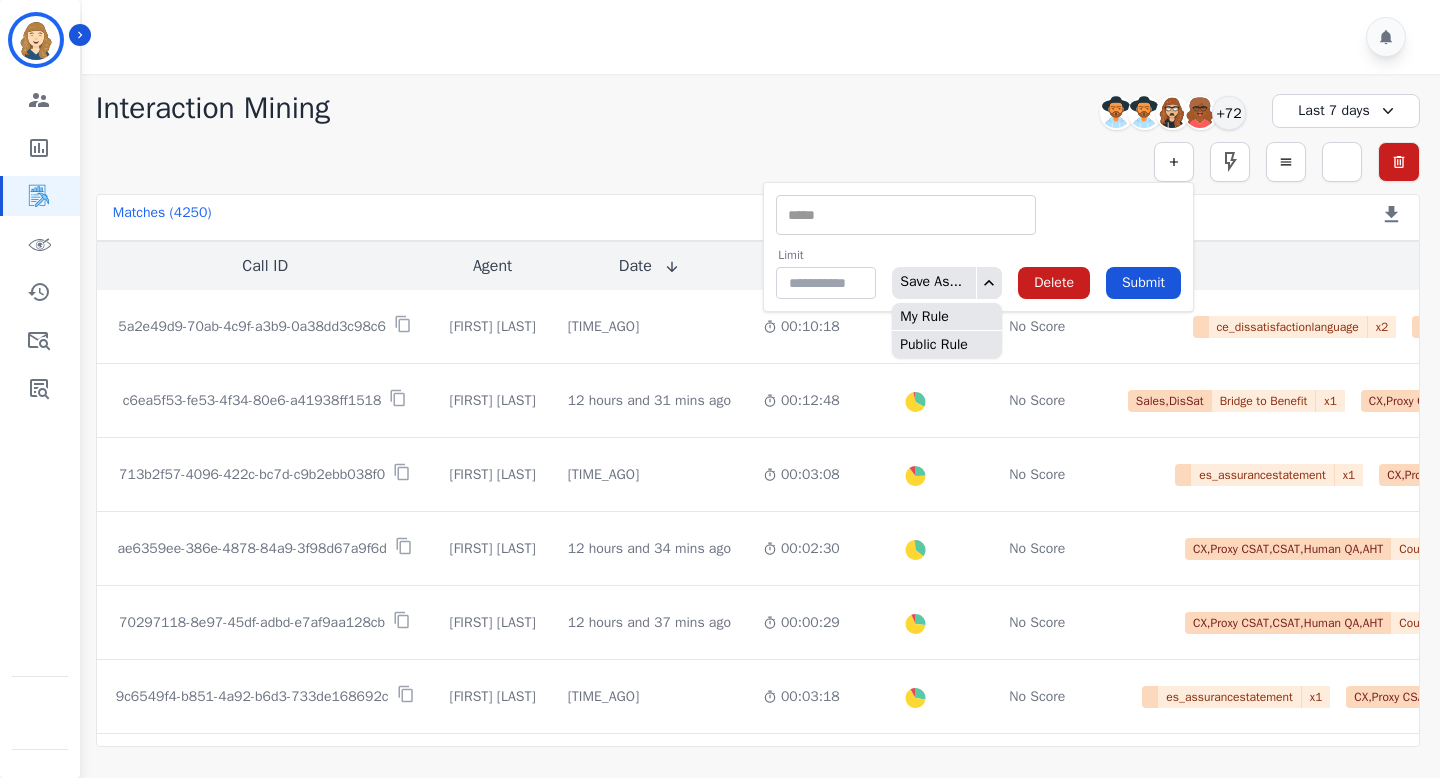 click on "**             ACW (Sec)   AGH_Lvl1   AGH_Lvl2   Emote: Apprehensive %   Silence Front (CX)   CX Phone (ANI)   Silence Rear (CX)   Cross talk %   Csat Score   Sentiment Overall (CX)   WPM (CX)   Direction   Disposition (ACD)   Silence Front (EMP)   Silence Rear (EMP)   Sentiment Overall (EMP)   WPM (EMP)   Emote: Escalated %   First to Talk   Emote: Happy %" at bounding box center (978, 215) 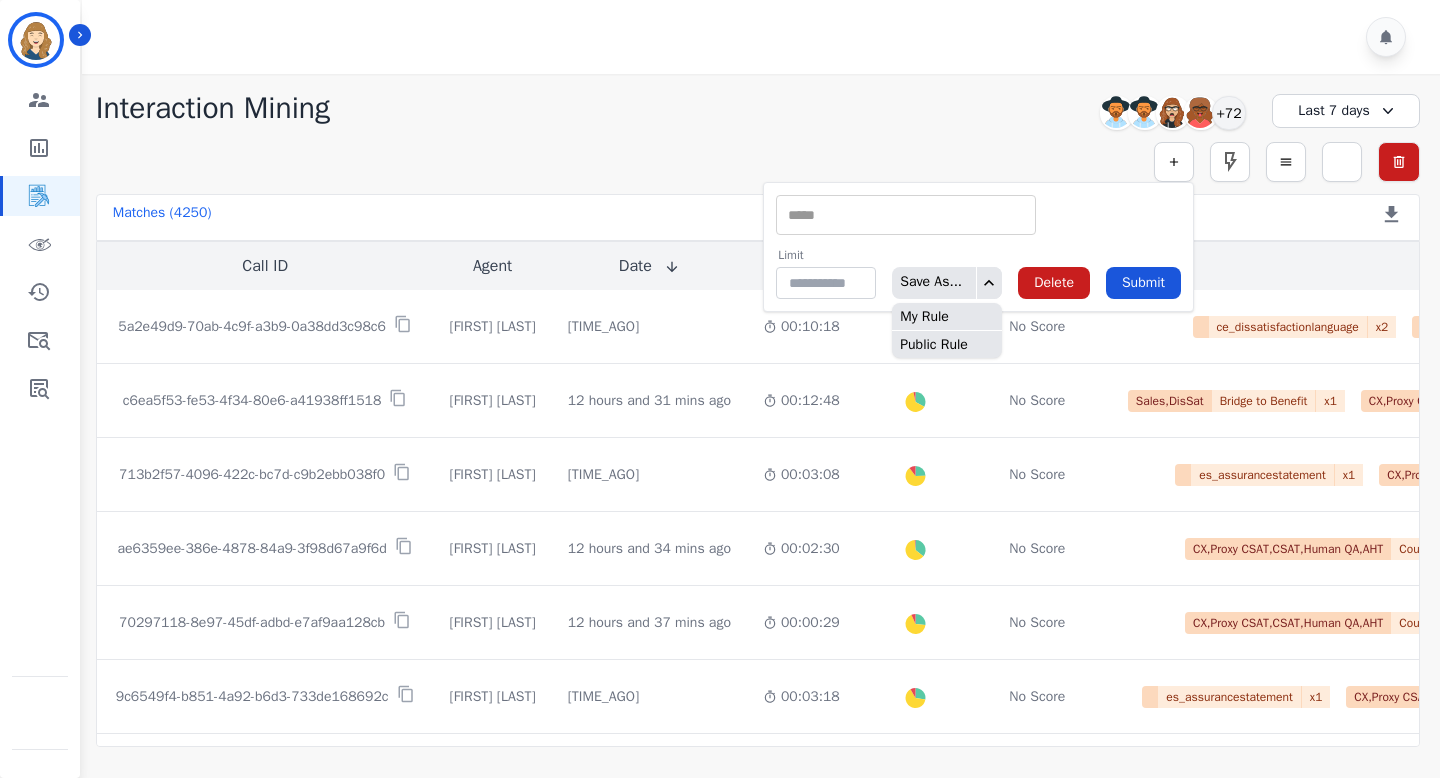 click on "**             ACW (Sec)   AGH_Lvl1   AGH_Lvl2   Emote: Apprehensive %   Silence Front (CX)   CX Phone (ANI)   Silence Rear (CX)   Cross talk %   Csat Score   Sentiment Overall (CX)   WPM (CX)   Direction   Disposition (ACD)   Silence Front (EMP)   Silence Rear (EMP)   Sentiment Overall (EMP)   WPM (EMP)   Emote: Escalated %   First to Talk   Emote: Happy %" at bounding box center [906, 215] 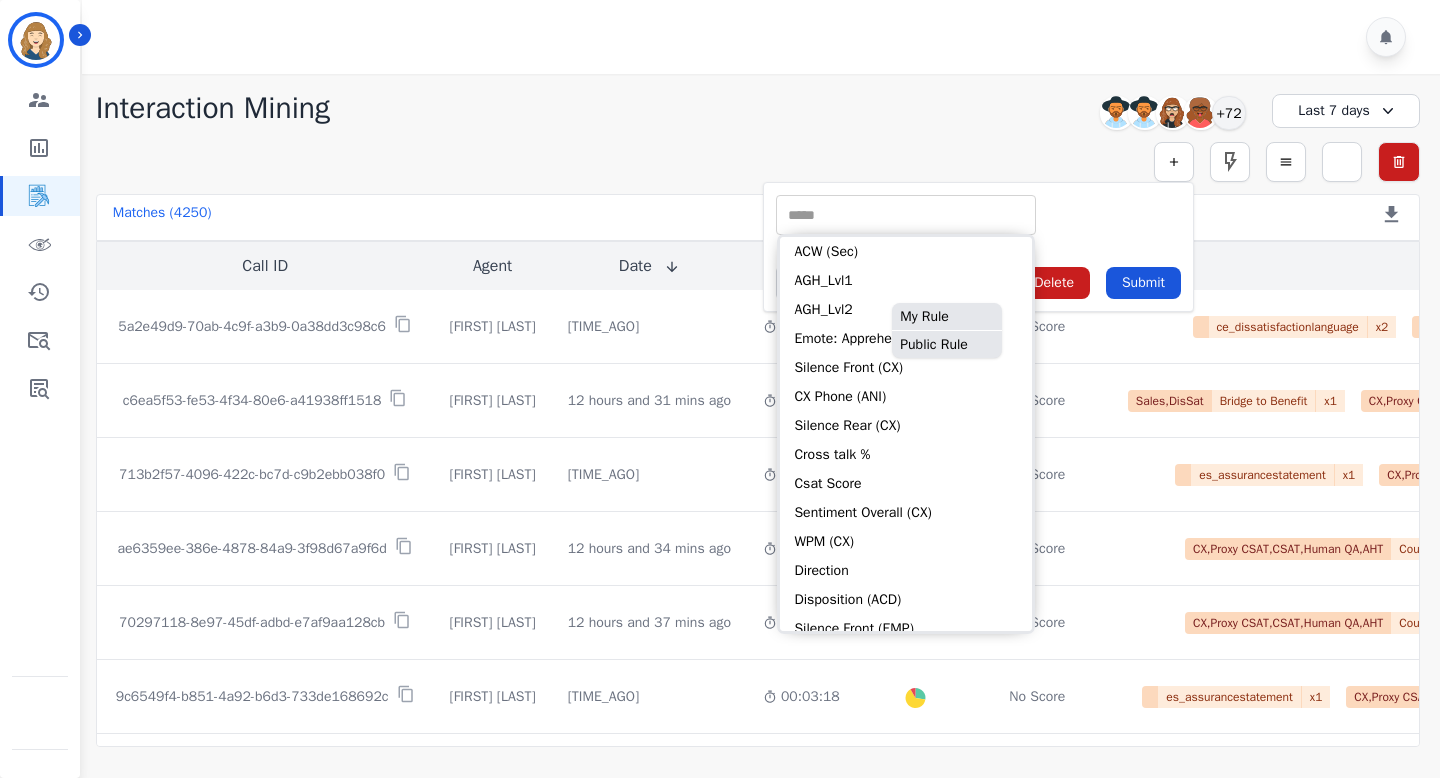 click on "**             ACW (Sec)   AGH_Lvl1   AGH_Lvl2   Emote: Apprehensive %   Silence Front (CX)   CX Phone (ANI)   Silence Rear (CX)   Cross talk %   Csat Score   Sentiment Overall (CX)   WPM (CX)   Direction   Disposition (ACD)   Silence Front (EMP)   Silence Rear (EMP)   Sentiment Overall (EMP)   WPM (EMP)   Emote: Escalated %   First to Talk   Emote: Happy %" at bounding box center (978, 215) 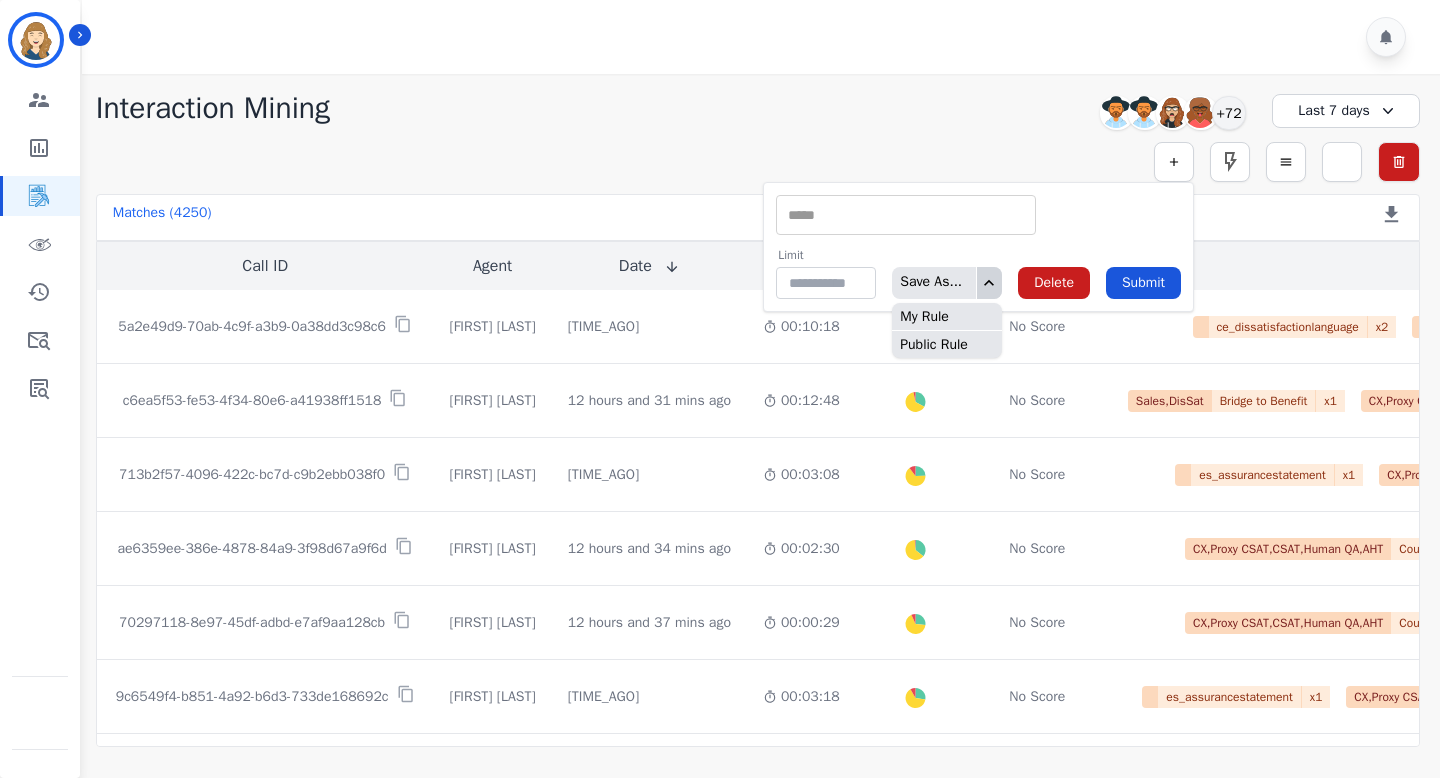 click 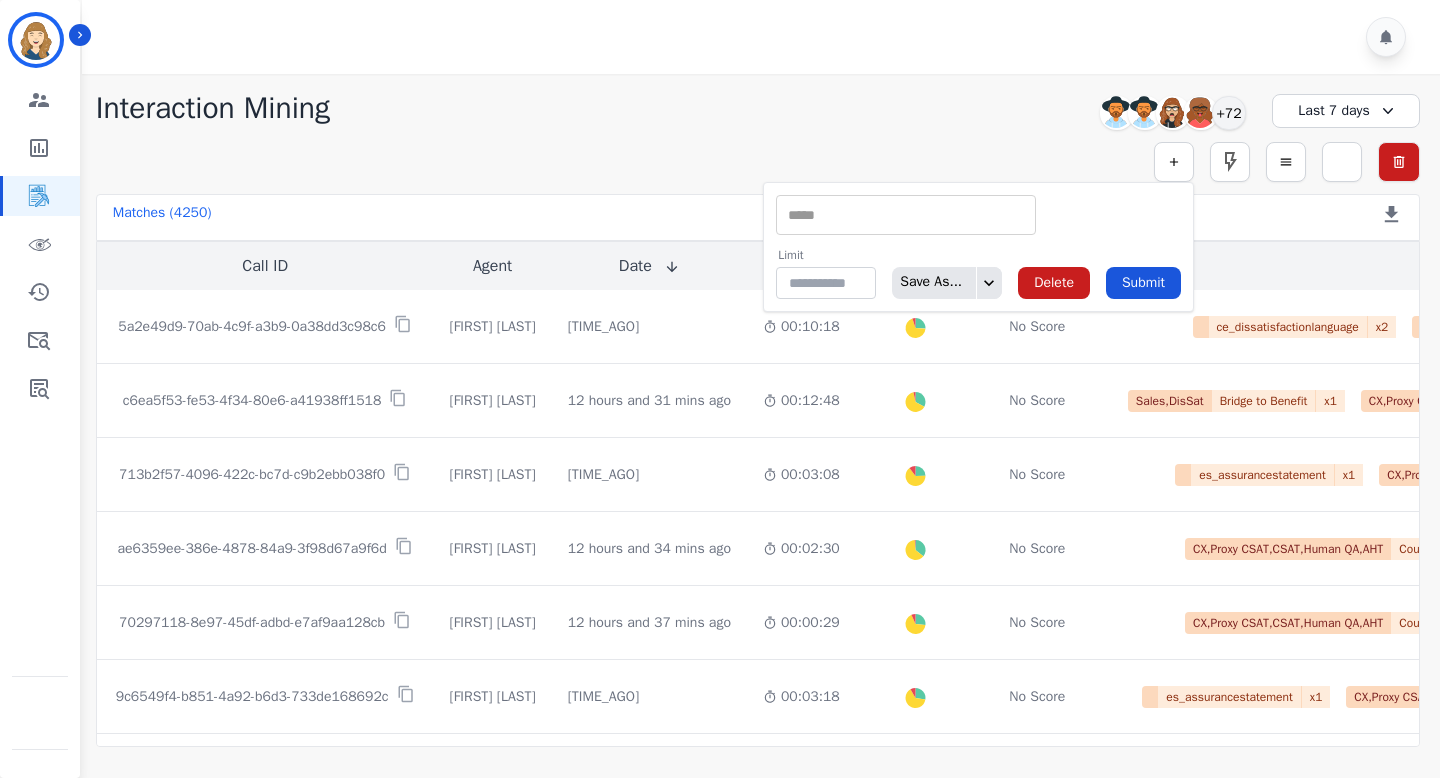 click 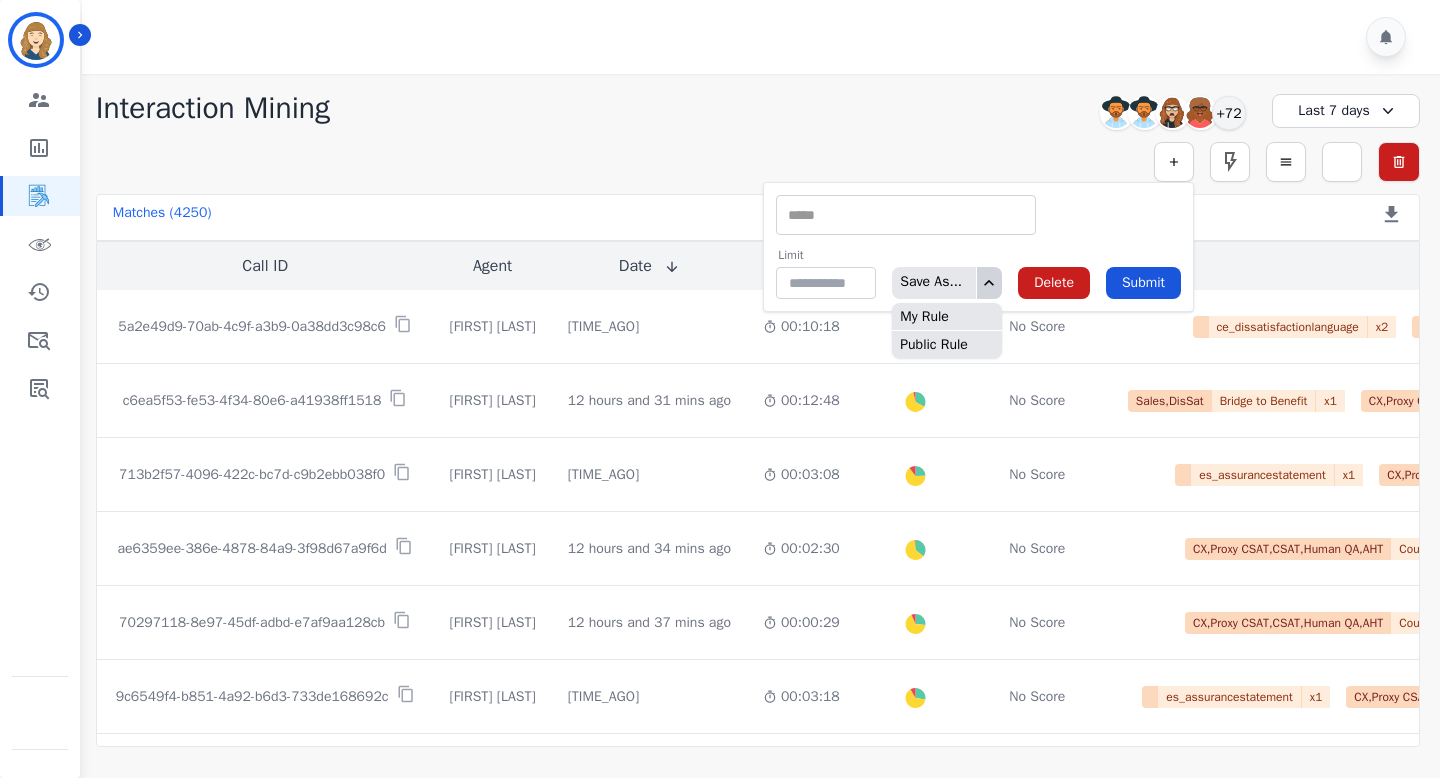 click 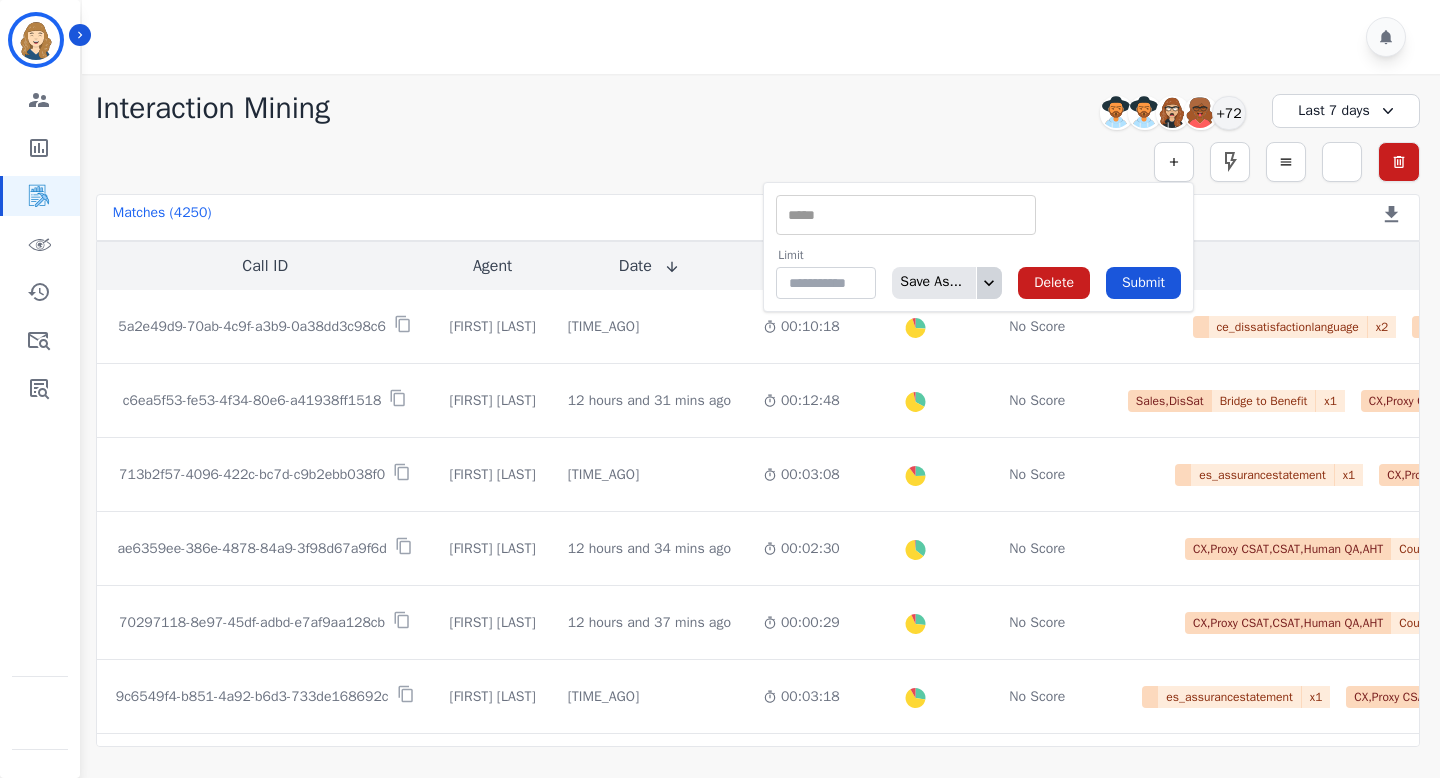 click at bounding box center (906, 215) 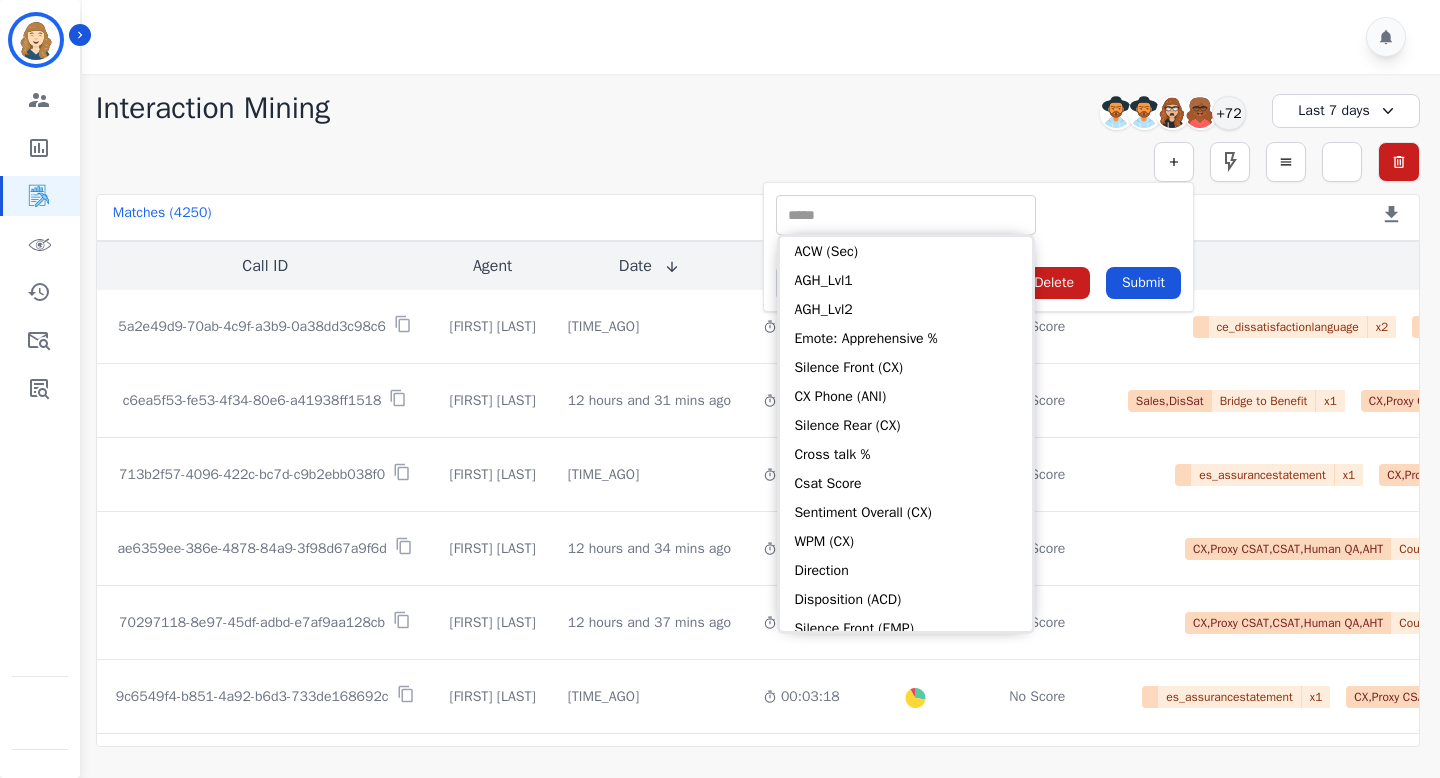 click on "**             ACW (Sec)   AGH_Lvl1   AGH_Lvl2   Emote: Apprehensive %   Silence Front (CX)   CX Phone (ANI)   Silence Rear (CX)   Cross talk %   Csat Score   Sentiment Overall (CX)   WPM (CX)   Direction   Disposition (ACD)   Silence Front (EMP)   Silence Rear (EMP)   Sentiment Overall (EMP)   WPM (EMP)   Emote: Escalated %   First to Talk   Emote: Happy %" at bounding box center [978, 215] 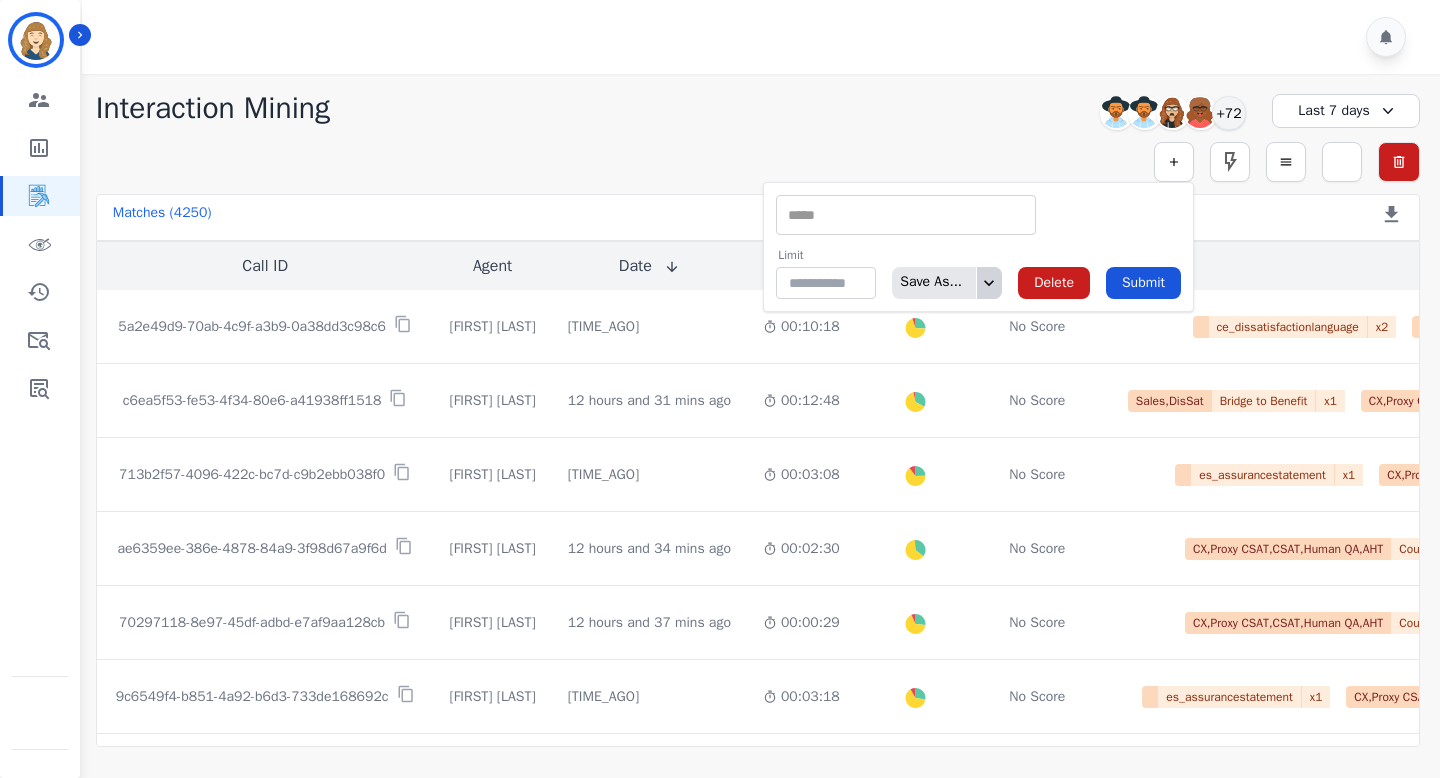 click 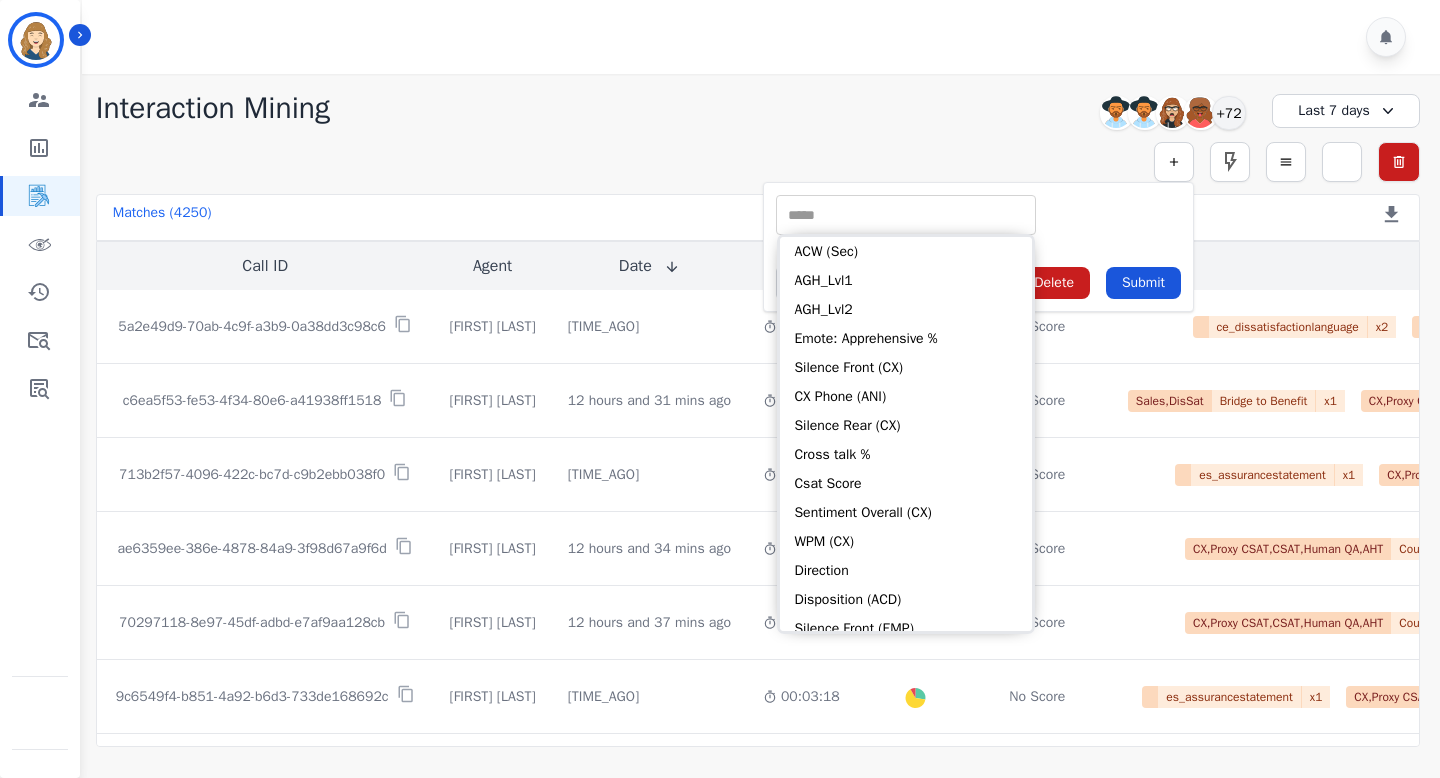 click at bounding box center (906, 215) 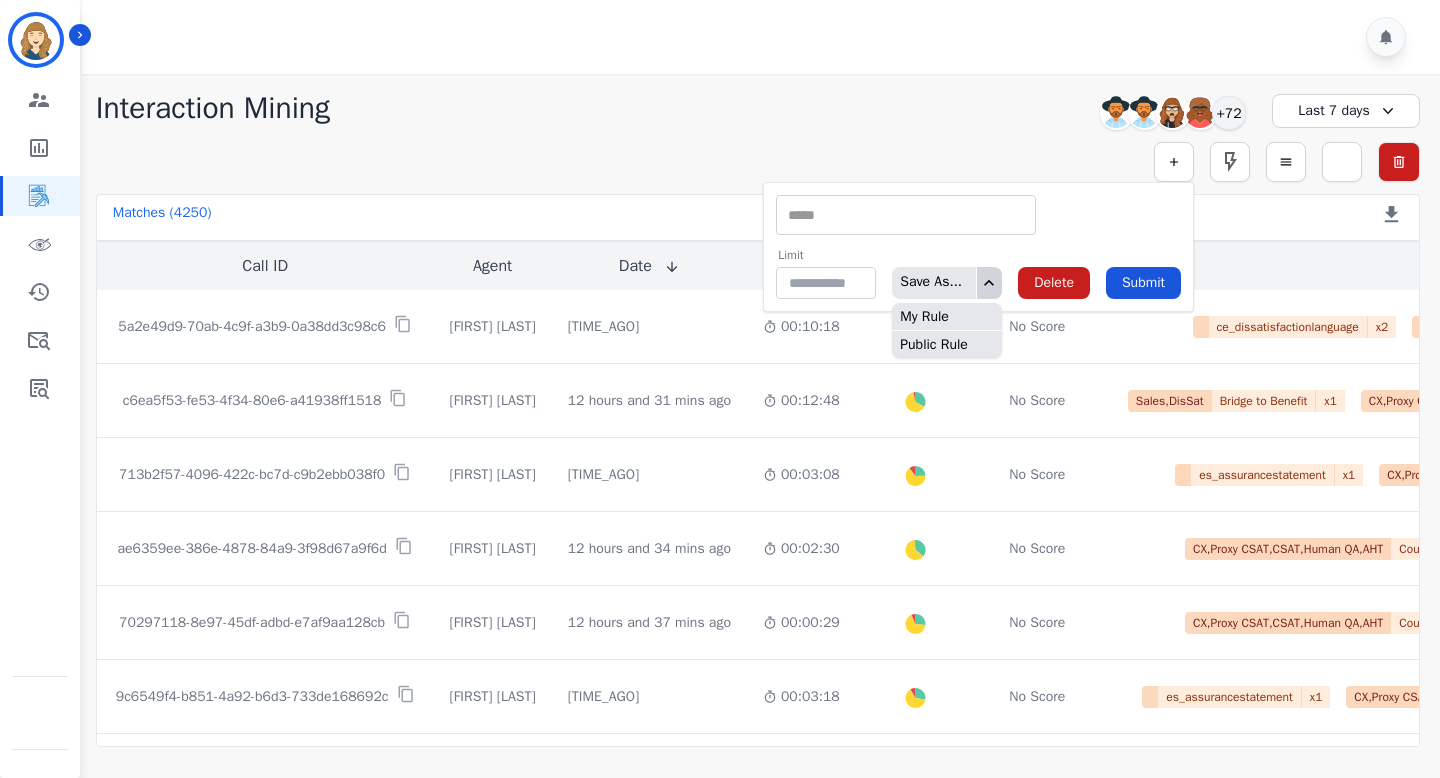 click 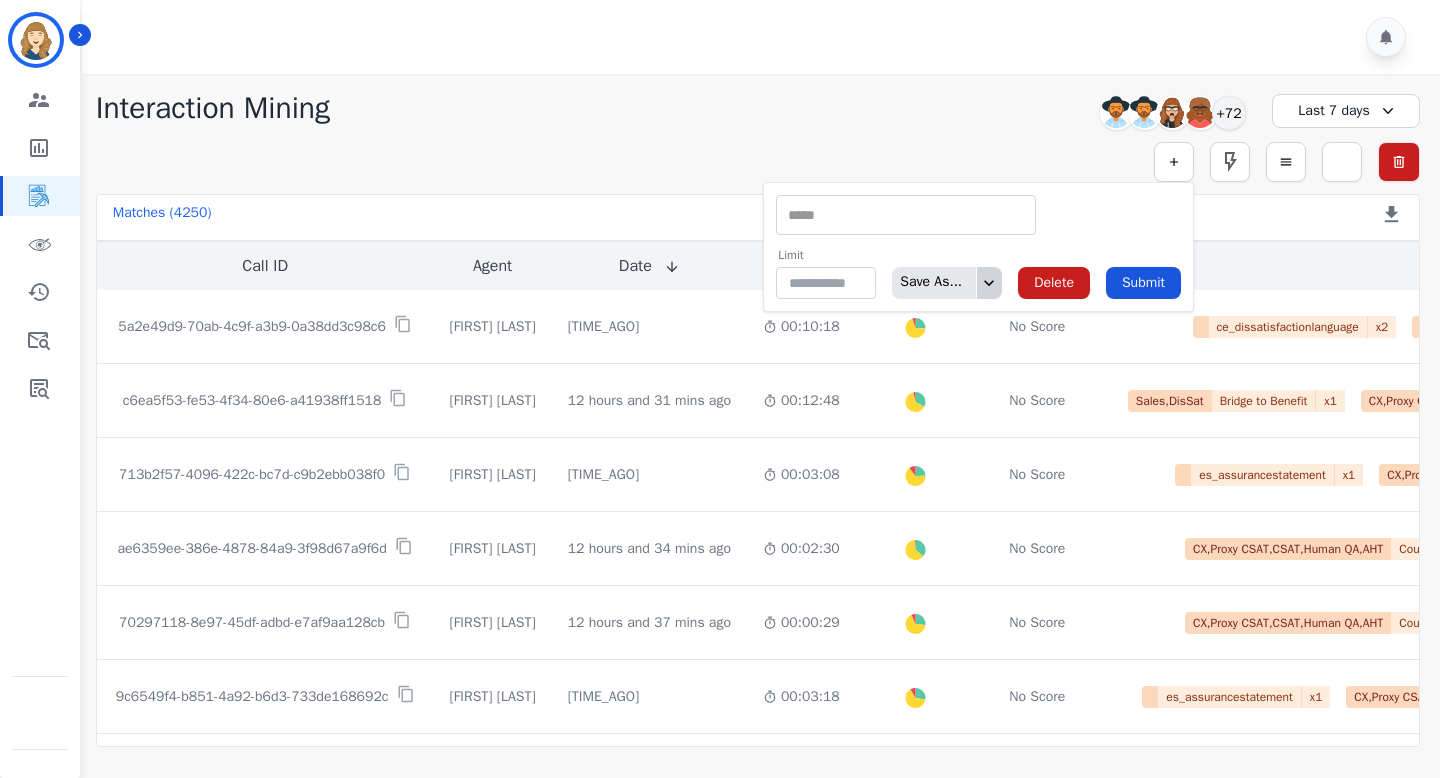 click 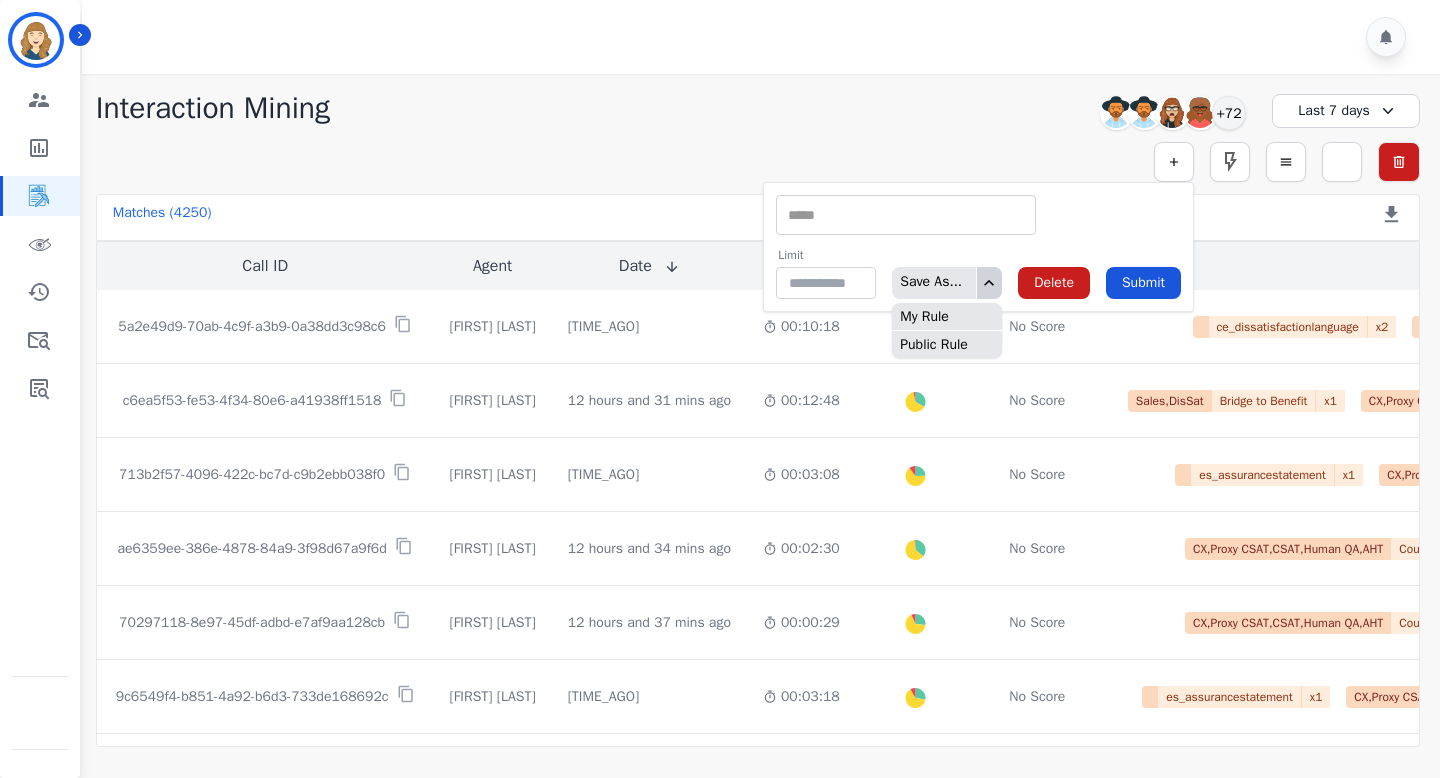 click 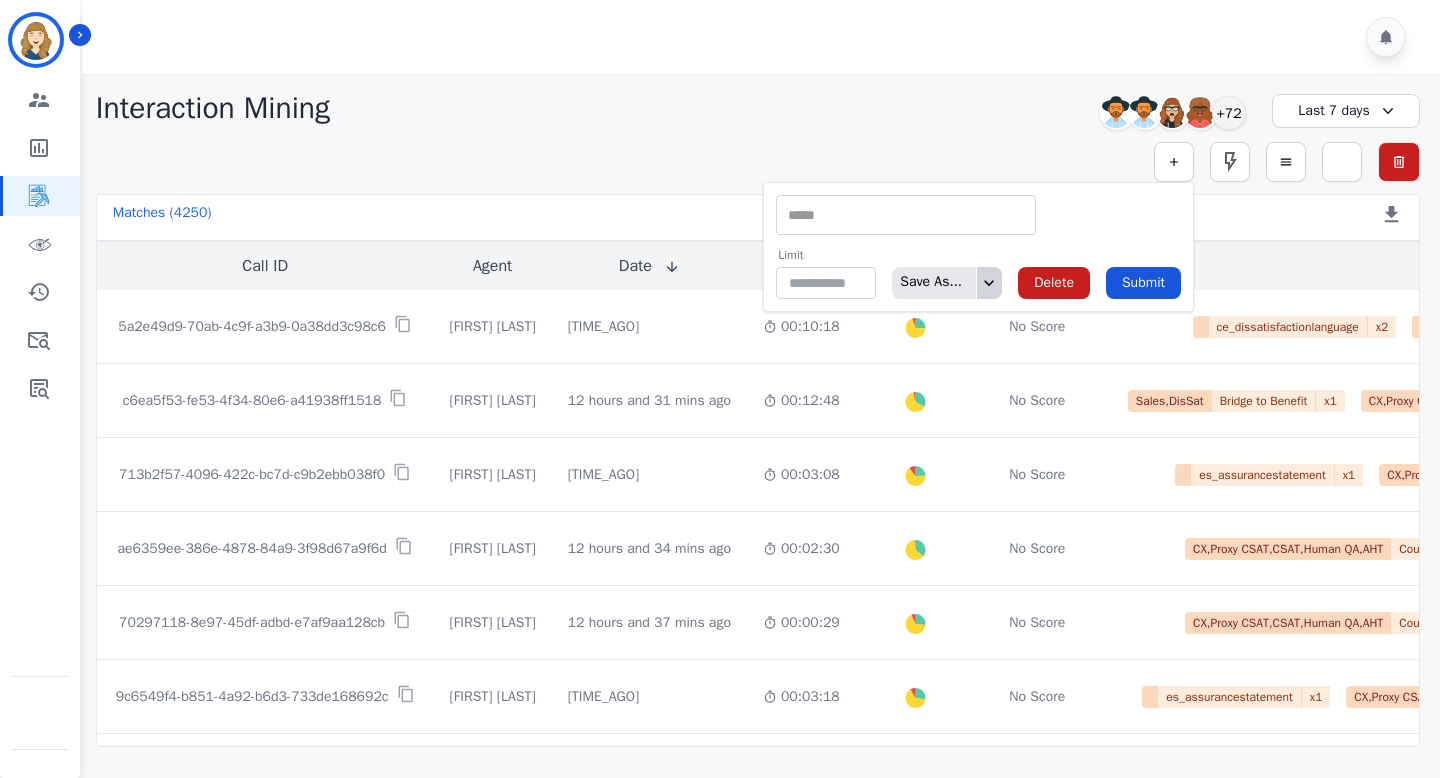 click on "Simple Search       **             ACW (Sec)   AGH_Lvl1   AGH_Lvl2   Emote: Apprehensive %   Silence Front (CX)   CX Phone (ANI)   Silence Rear (CX)   Cross talk %   Csat Score   Sentiment Overall (CX)   WPM (CX)   Direction   Disposition (ACD)   Silence Front (EMP)   Silence Rear (EMP)   Sentiment Overall (EMP)   WPM (EMP)   Emote: Escalated %   First to Talk   Emote: Happy %         Limit   **   Save As...       Delete   Submit     Metric Search           Advanced Search           Saved Rules         Clear Filters" at bounding box center (758, 162) 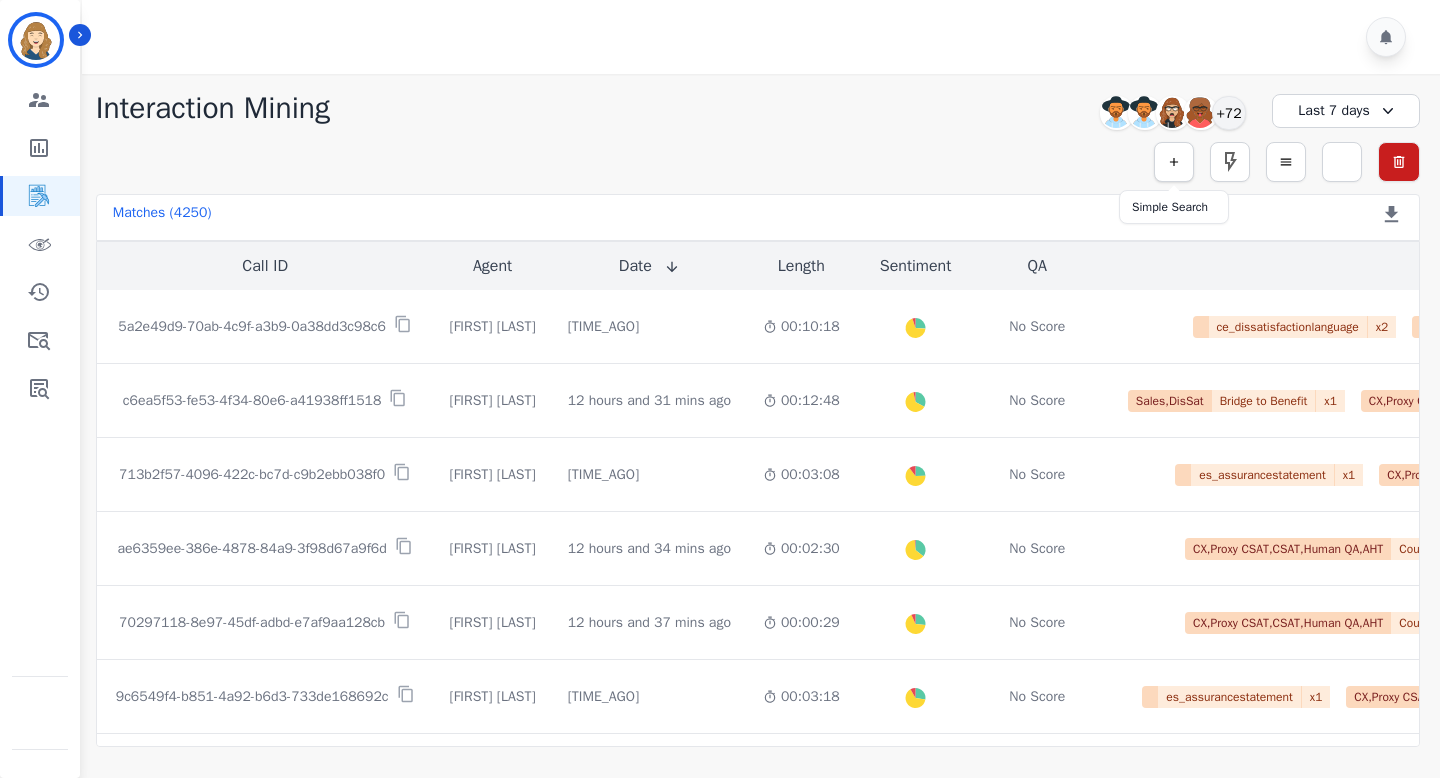 click at bounding box center (1174, 162) 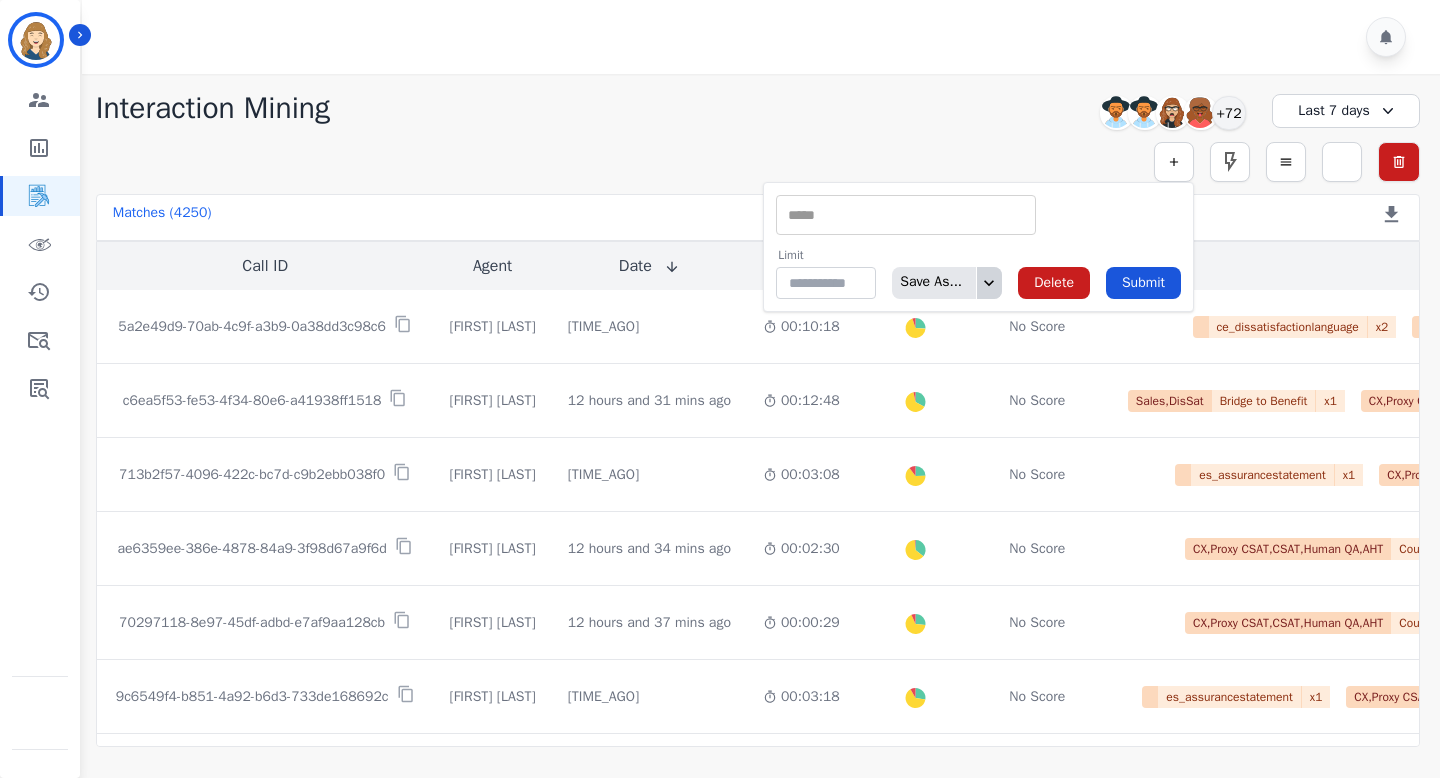 click 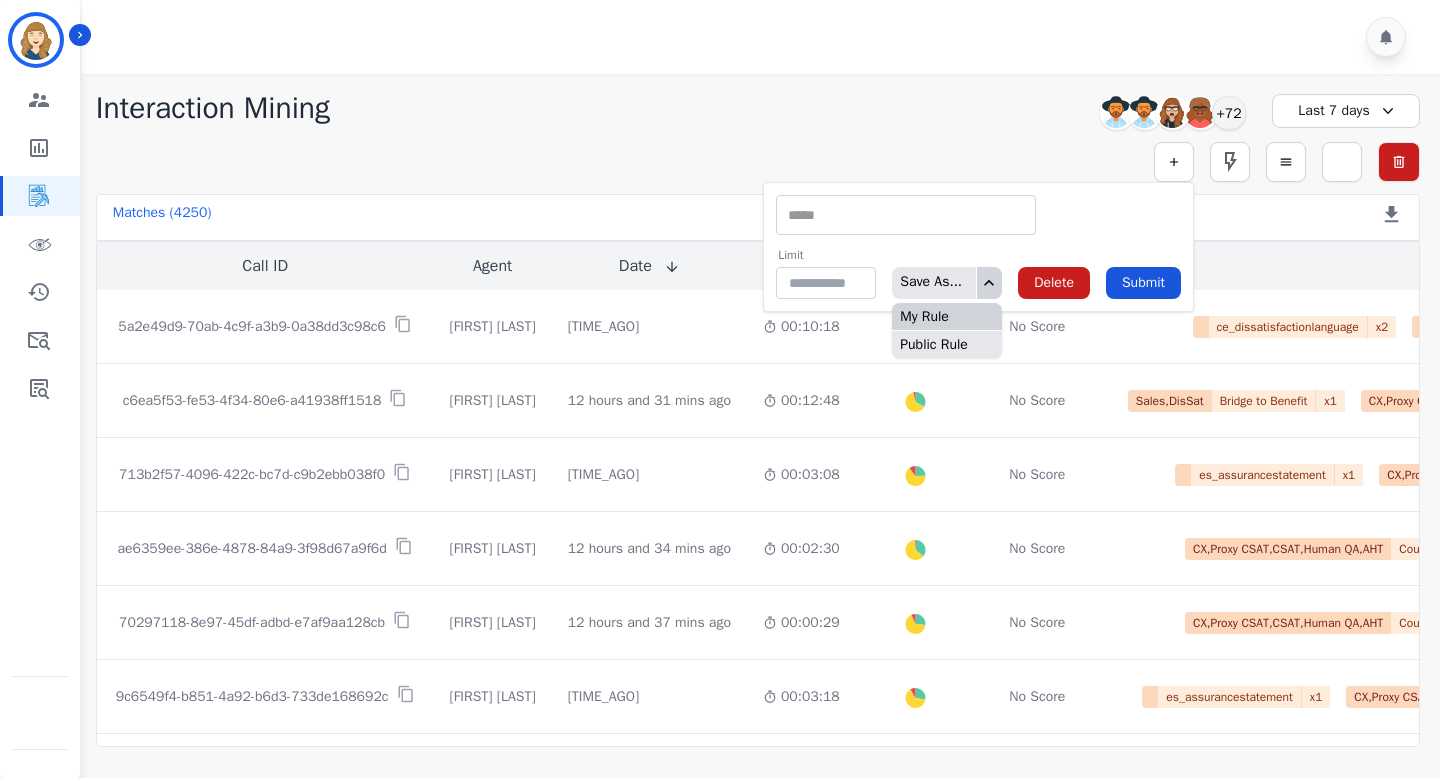 click on "My Rule" at bounding box center [947, 317] 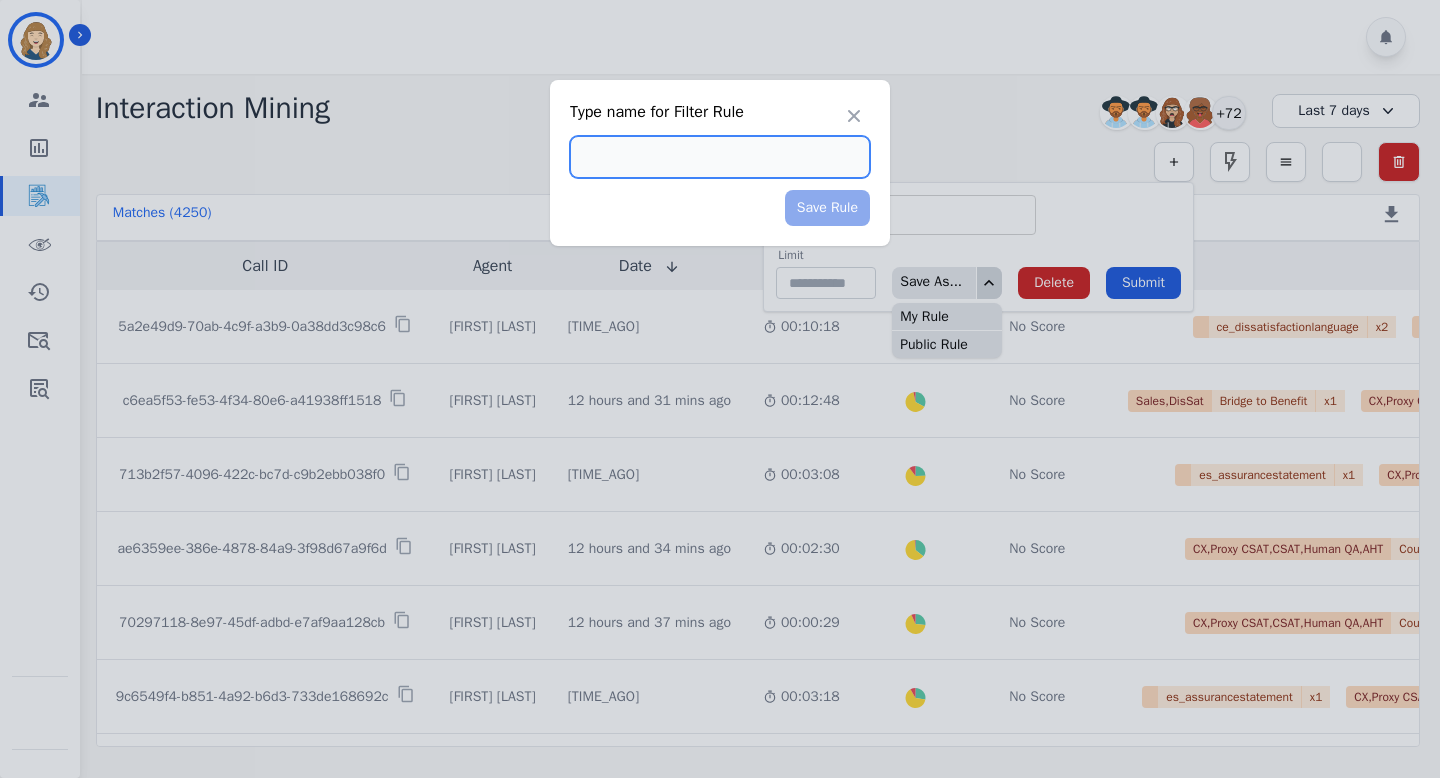 click at bounding box center [720, 157] 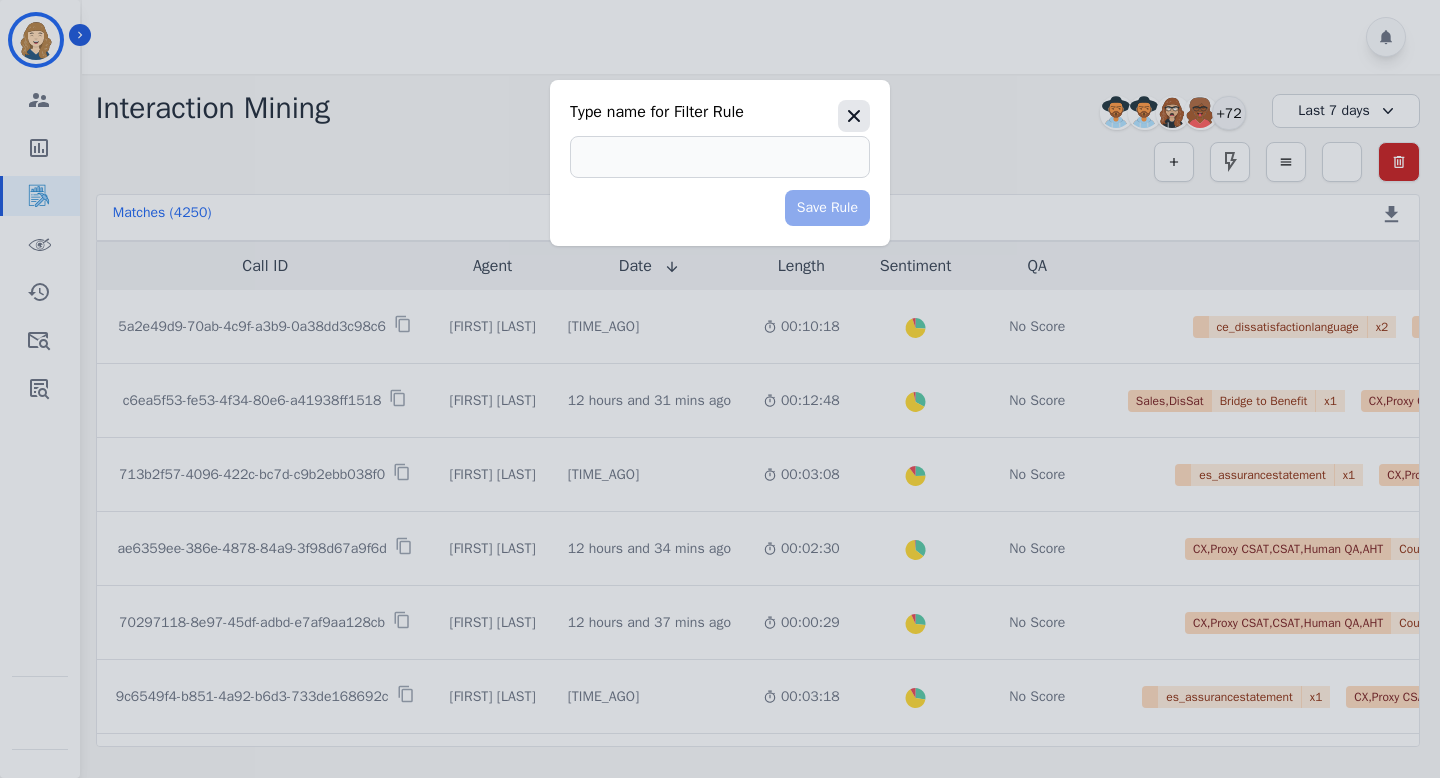 click 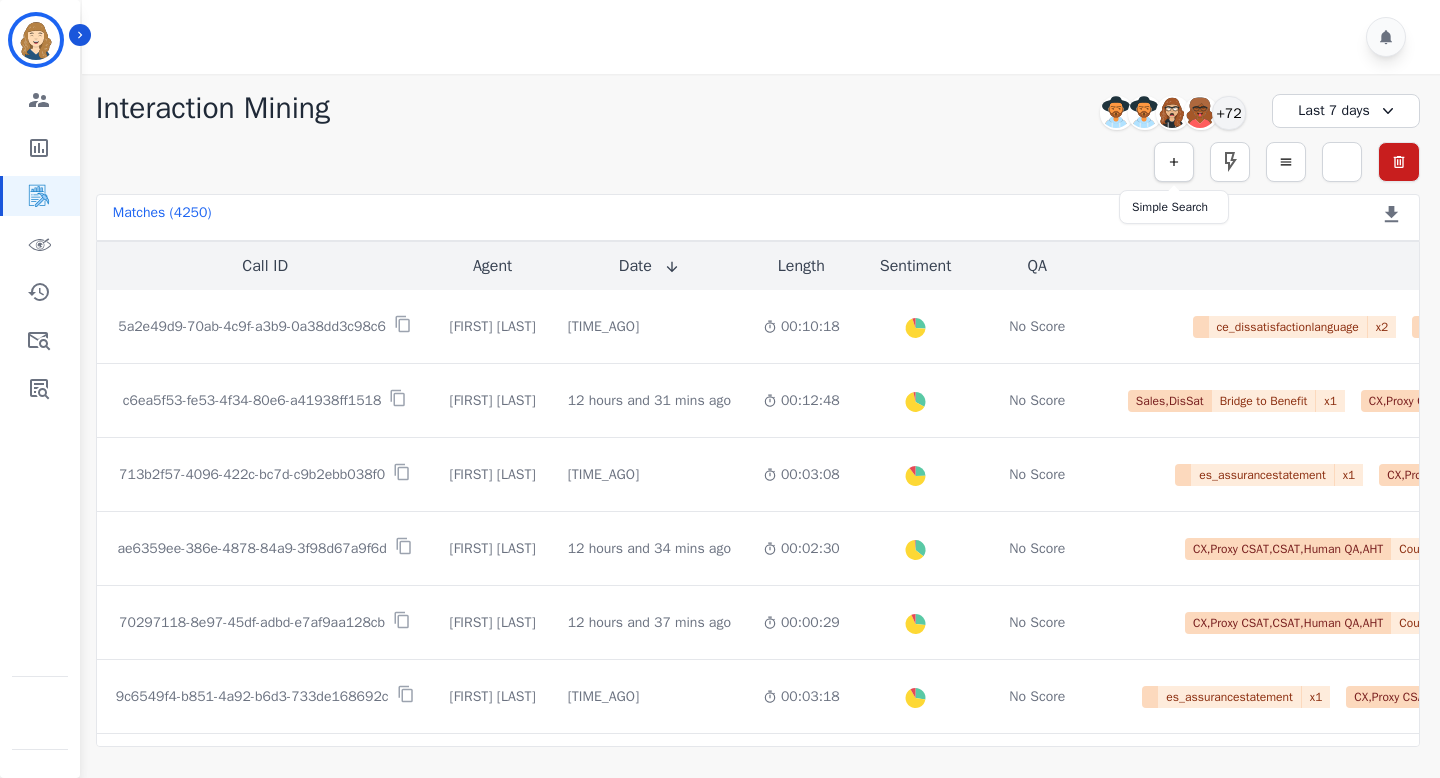 click at bounding box center [1174, 162] 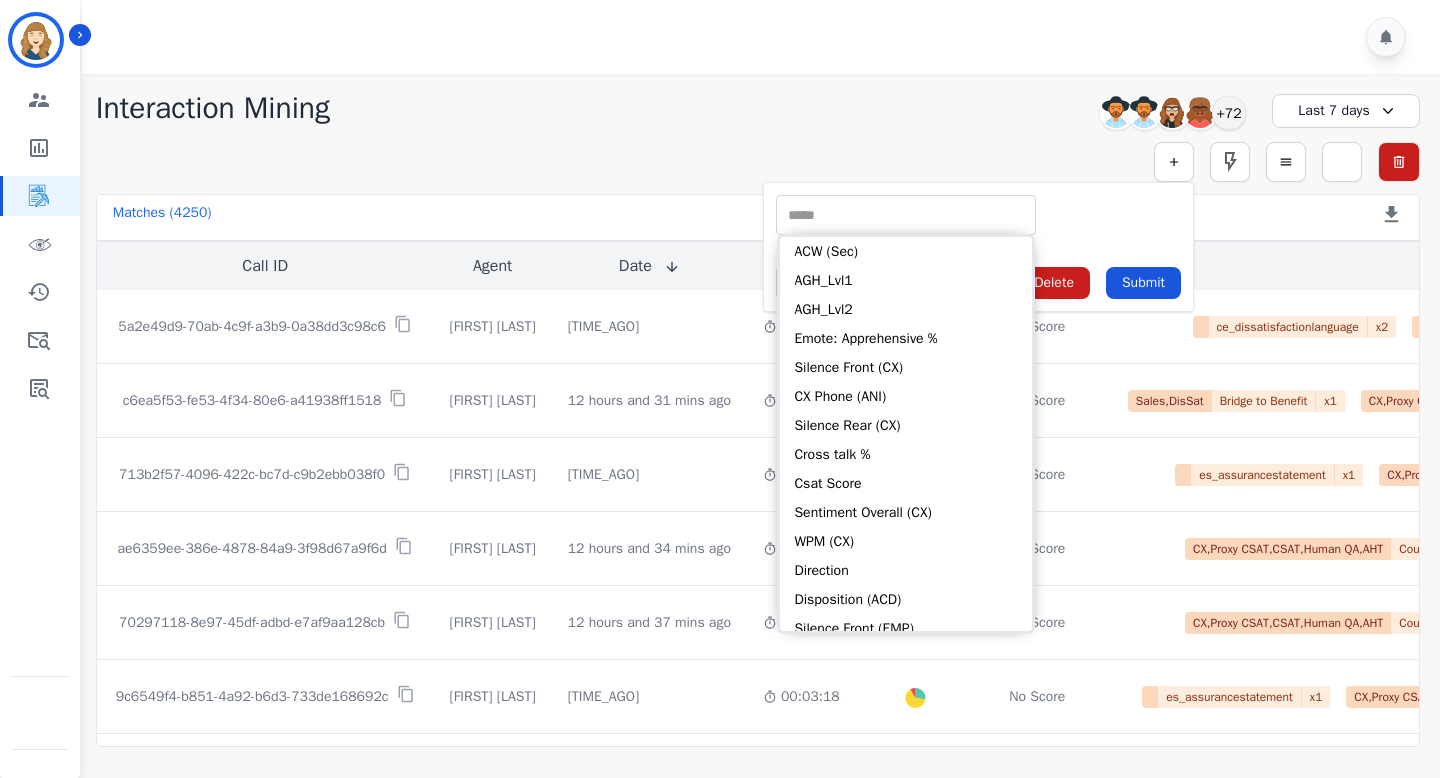 click at bounding box center (906, 215) 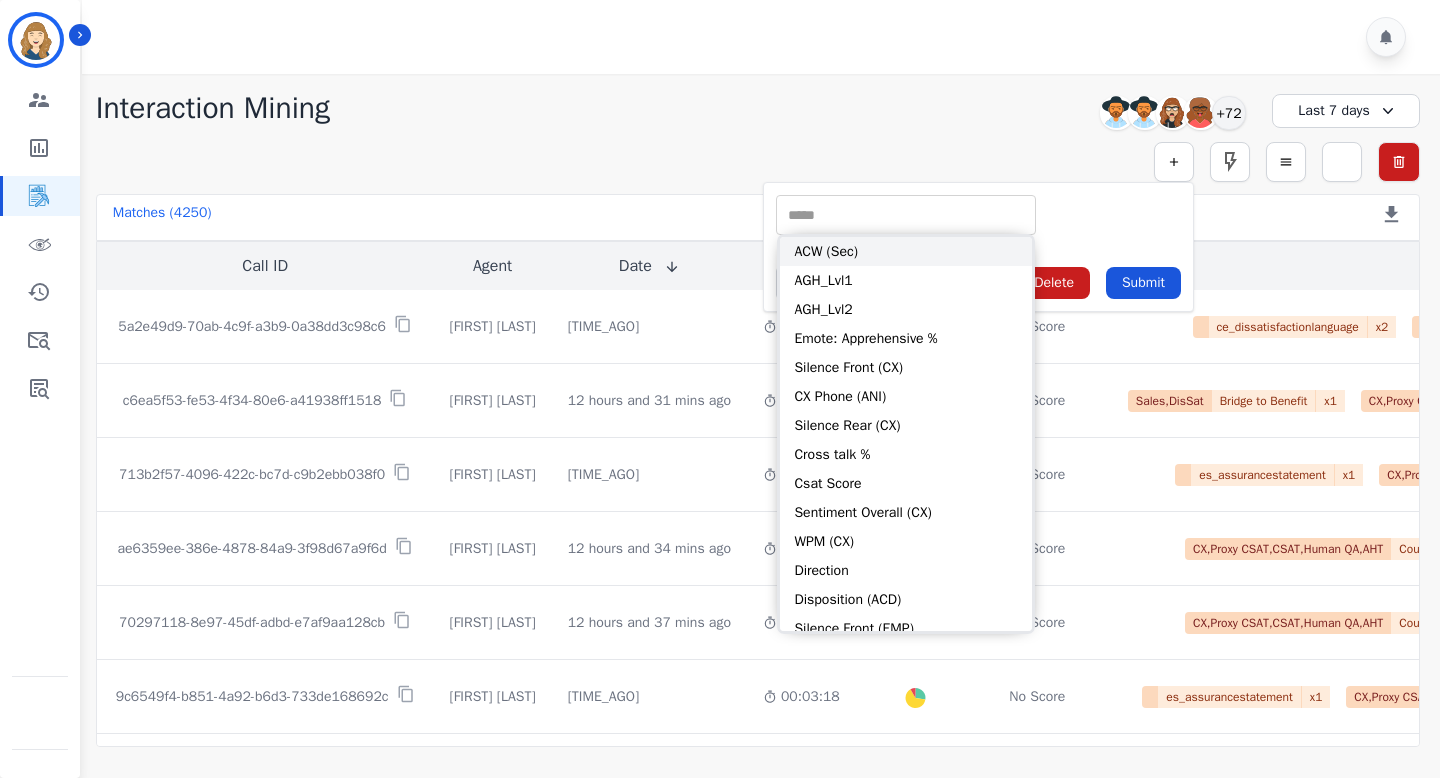 click on "ACW (Sec)" at bounding box center [906, 251] 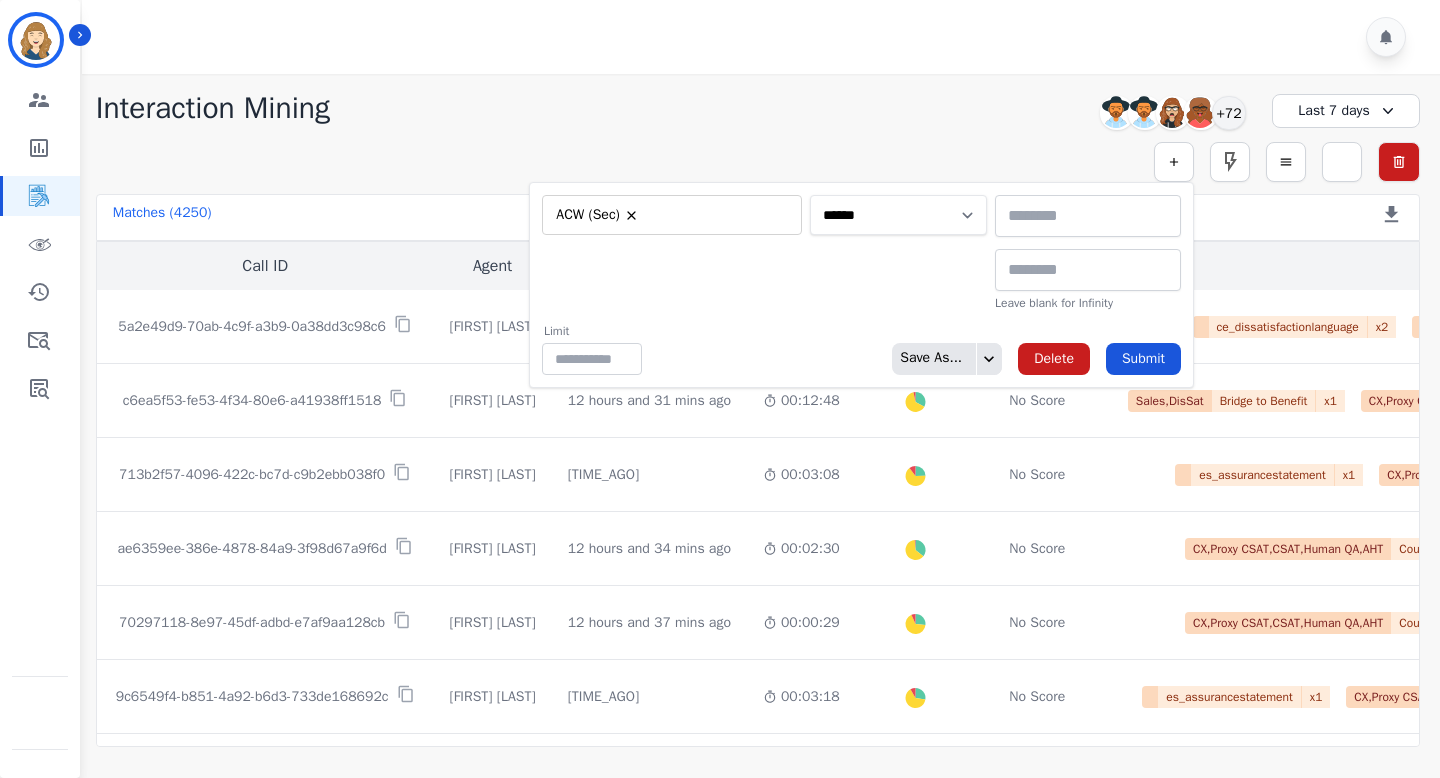 click on "**********" at bounding box center [898, 215] 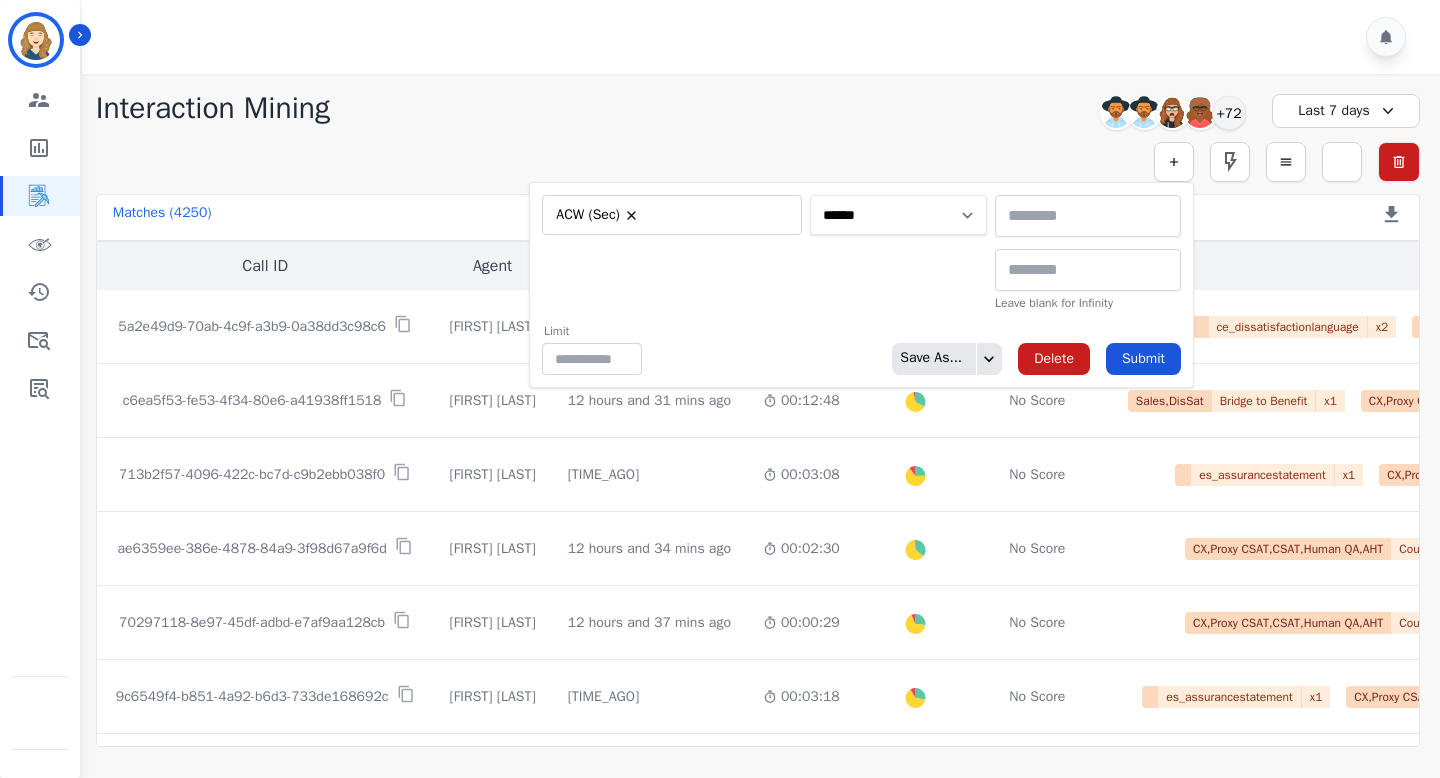 select on "******" 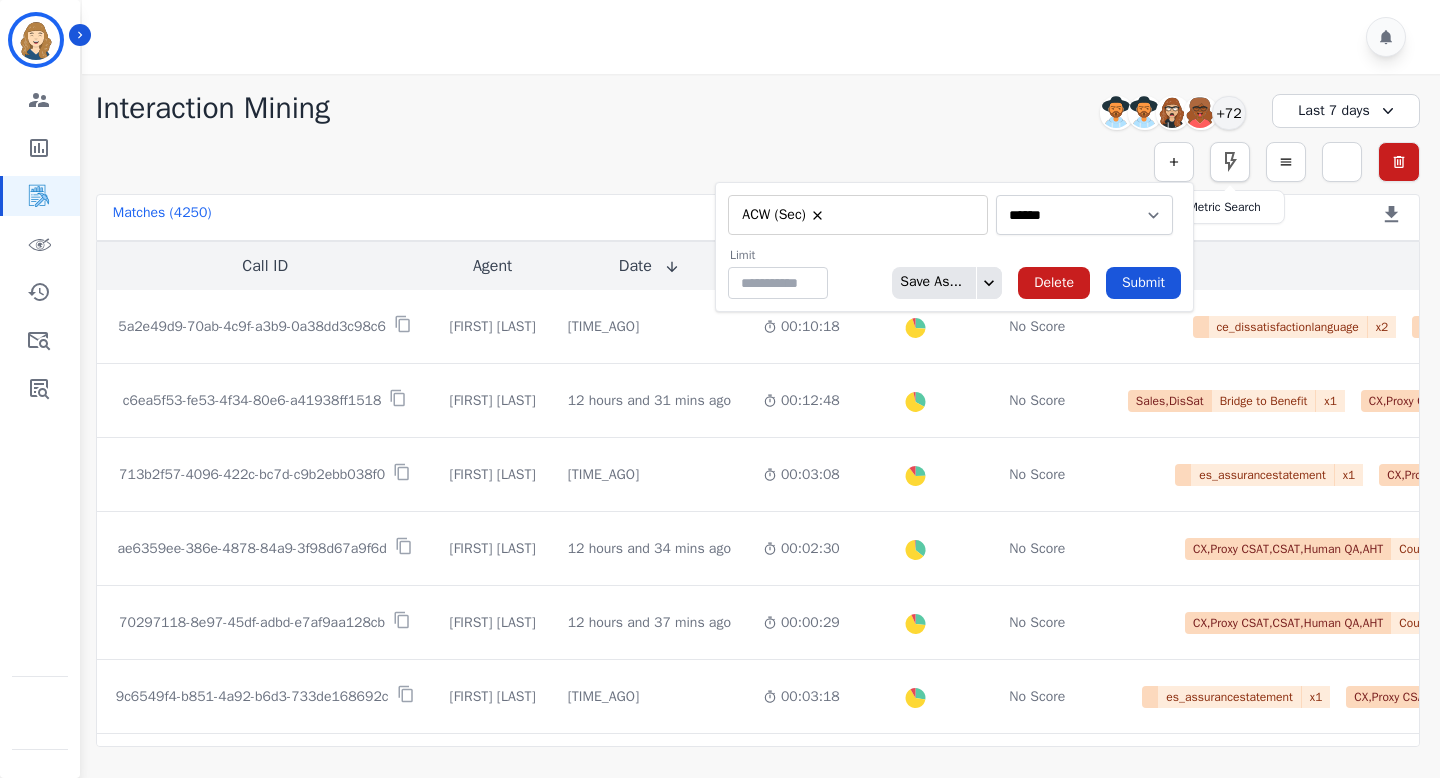 click 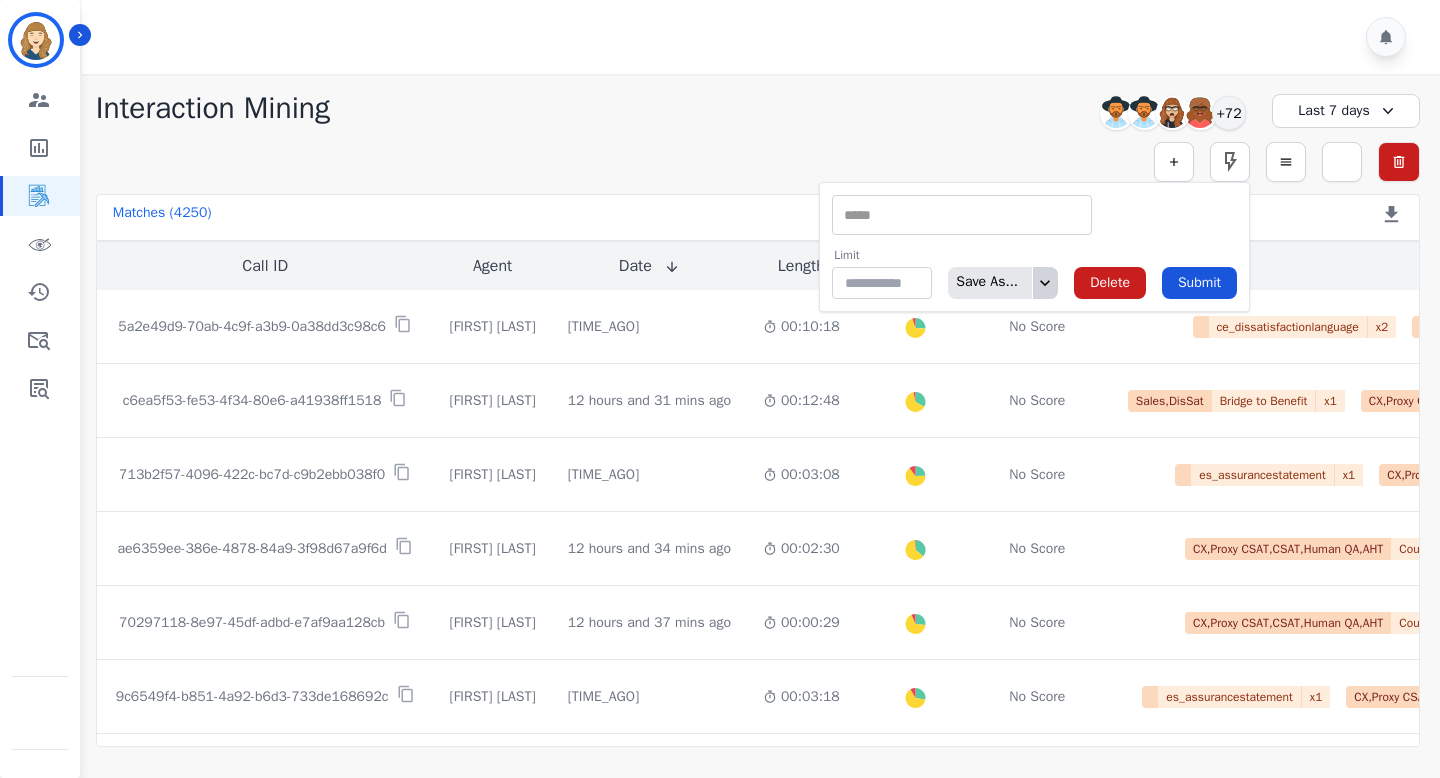 click 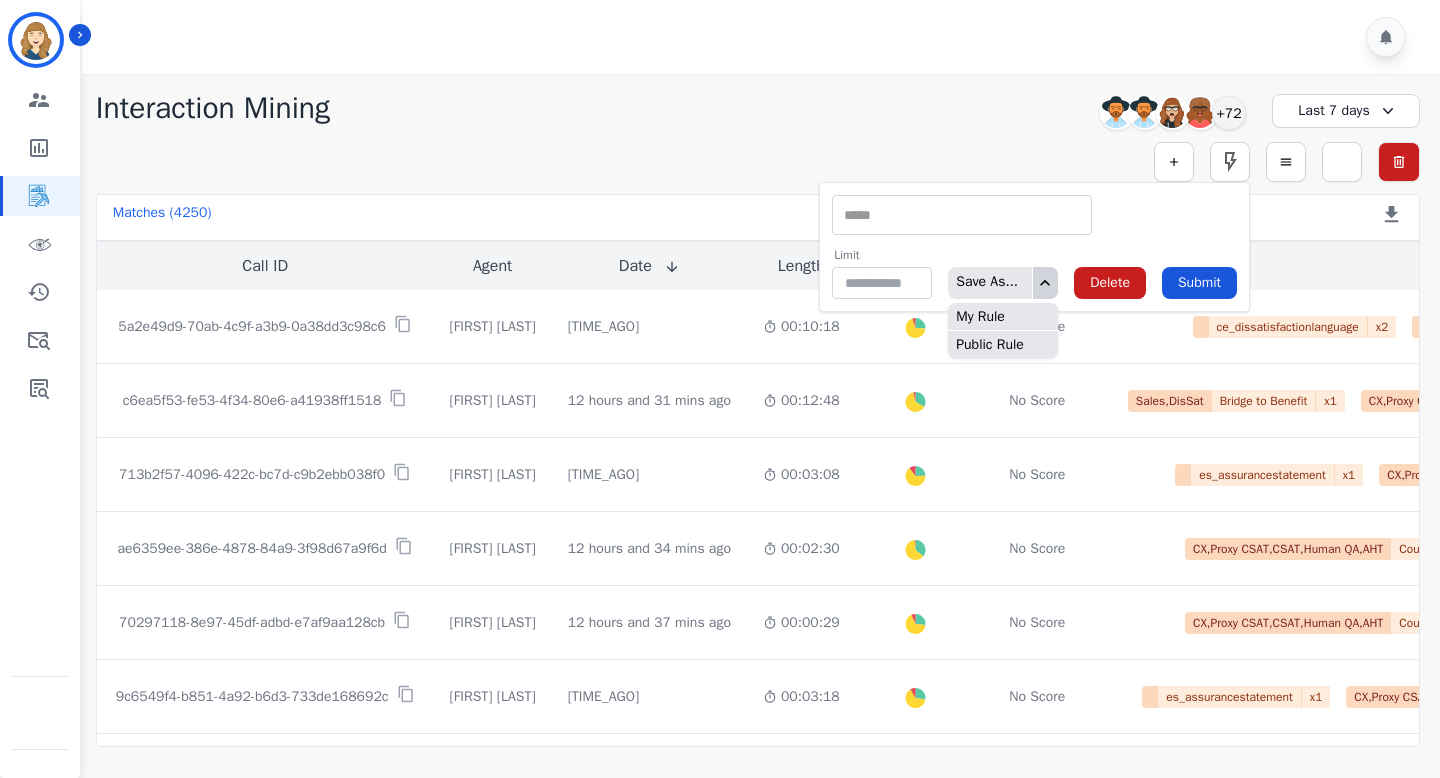 click 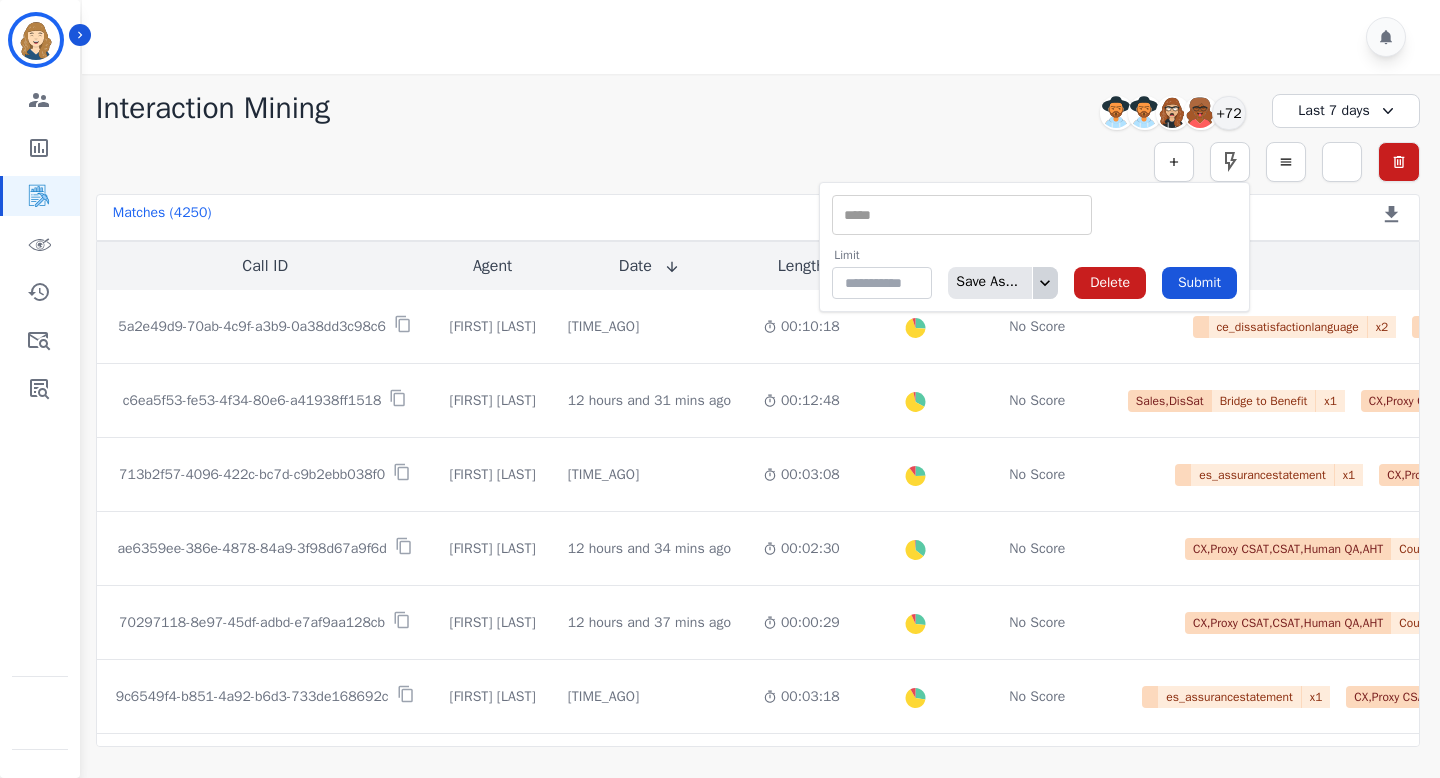 click at bounding box center (962, 215) 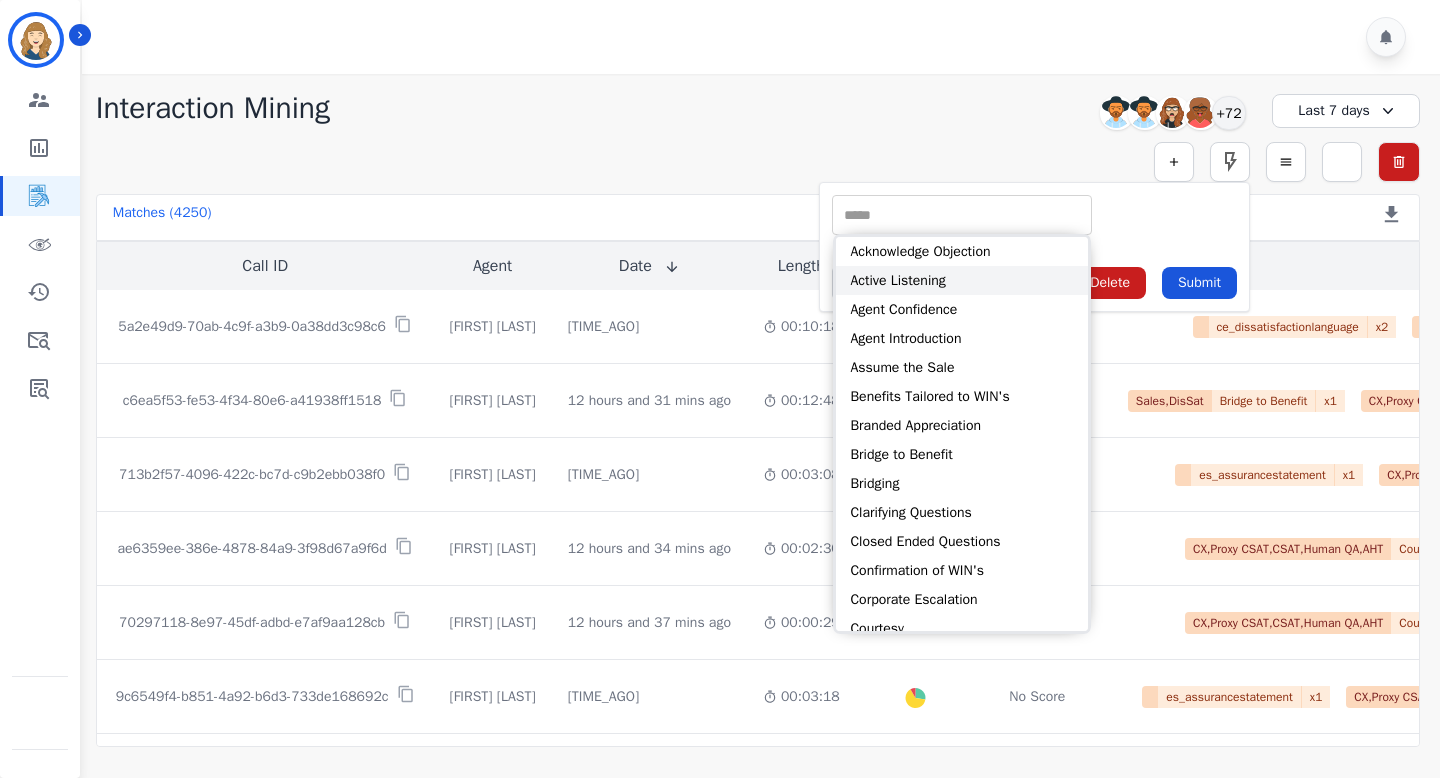 click on "Active Listening" at bounding box center [962, 280] 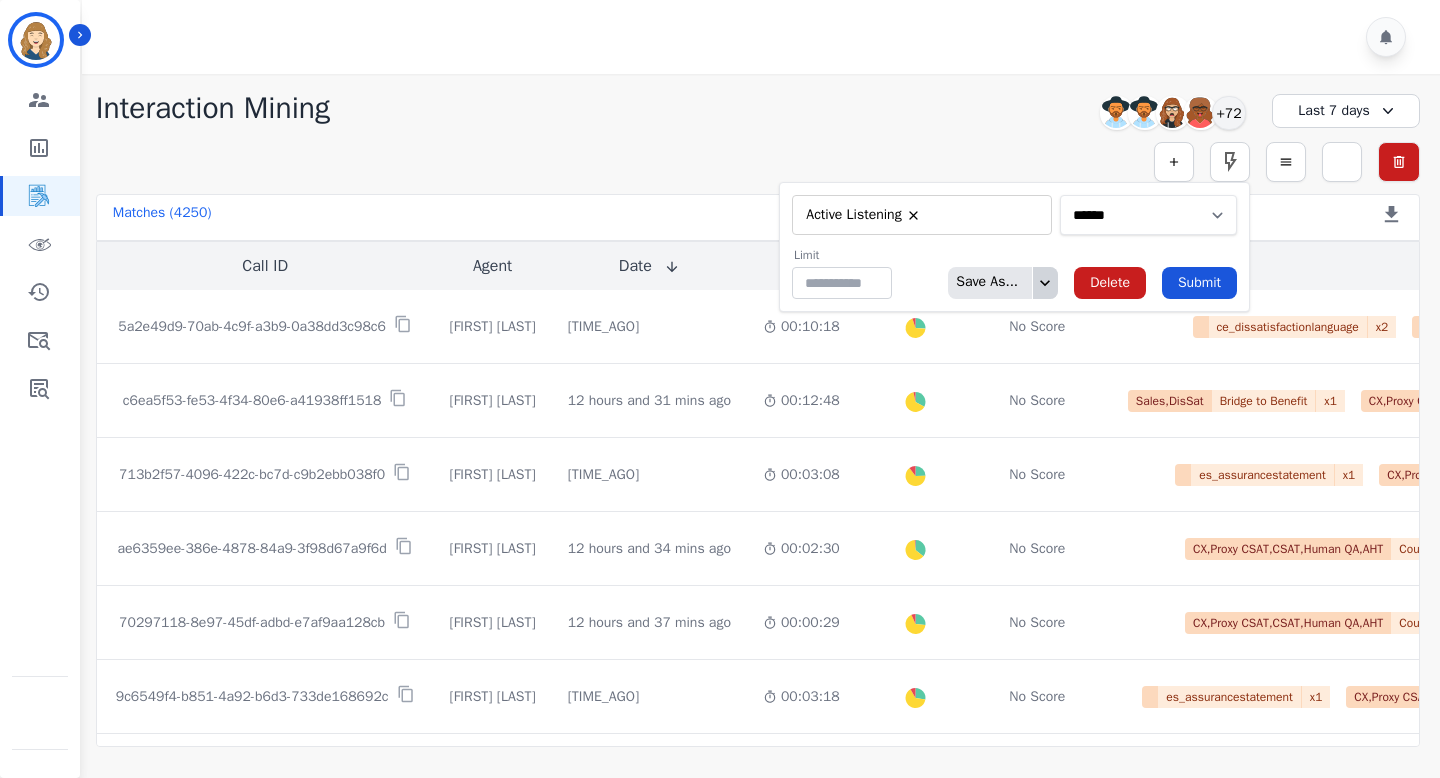 click on "**********" at bounding box center [1148, 215] 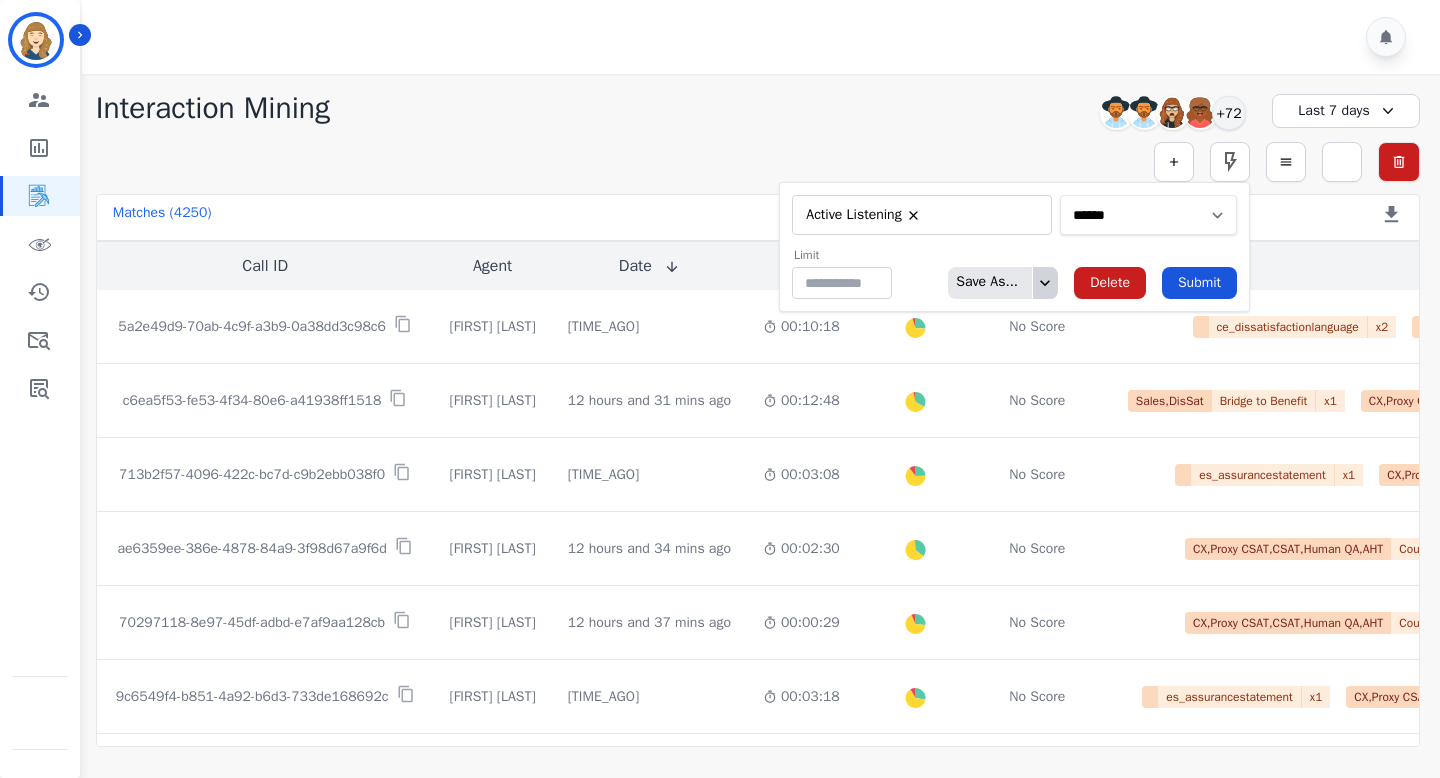 select on "*********" 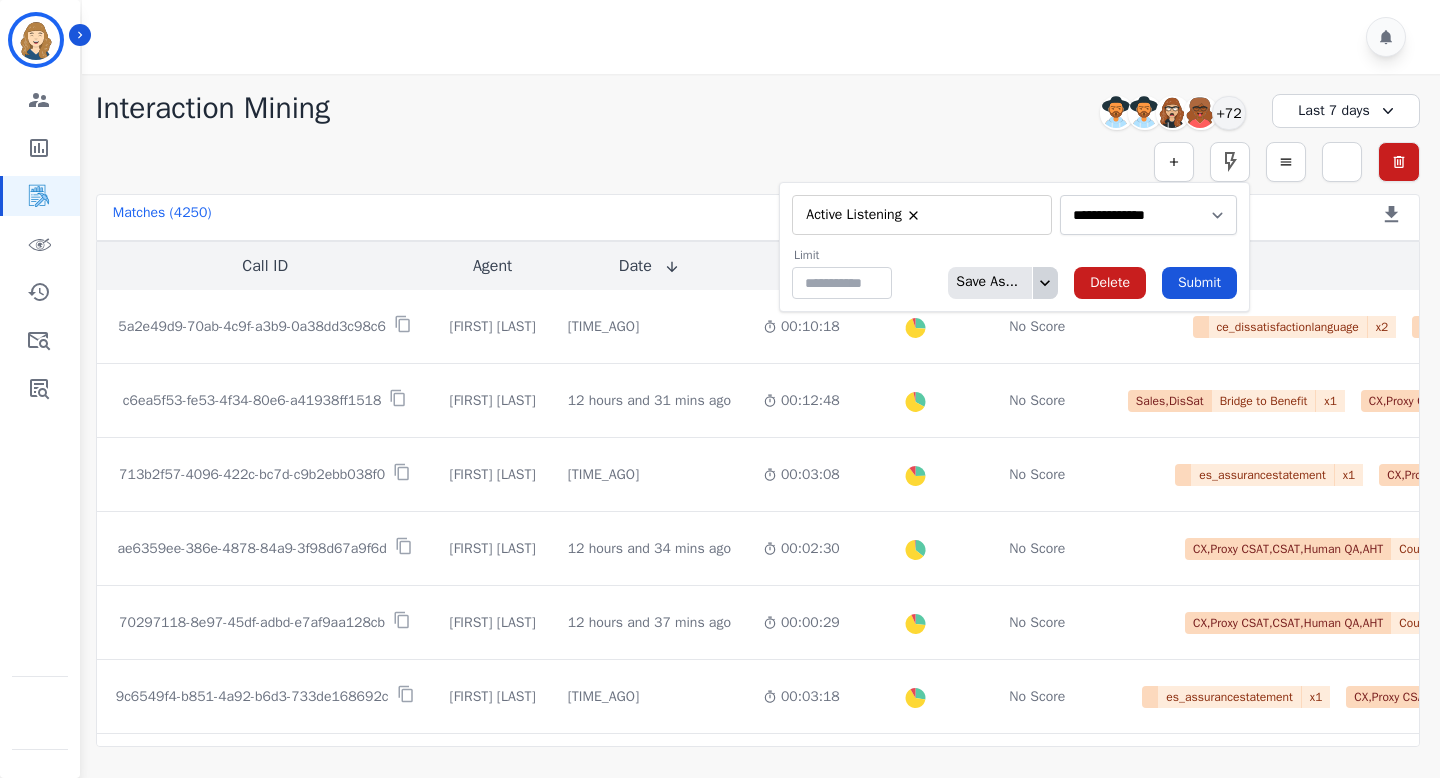 click on "**********" at bounding box center [758, 162] 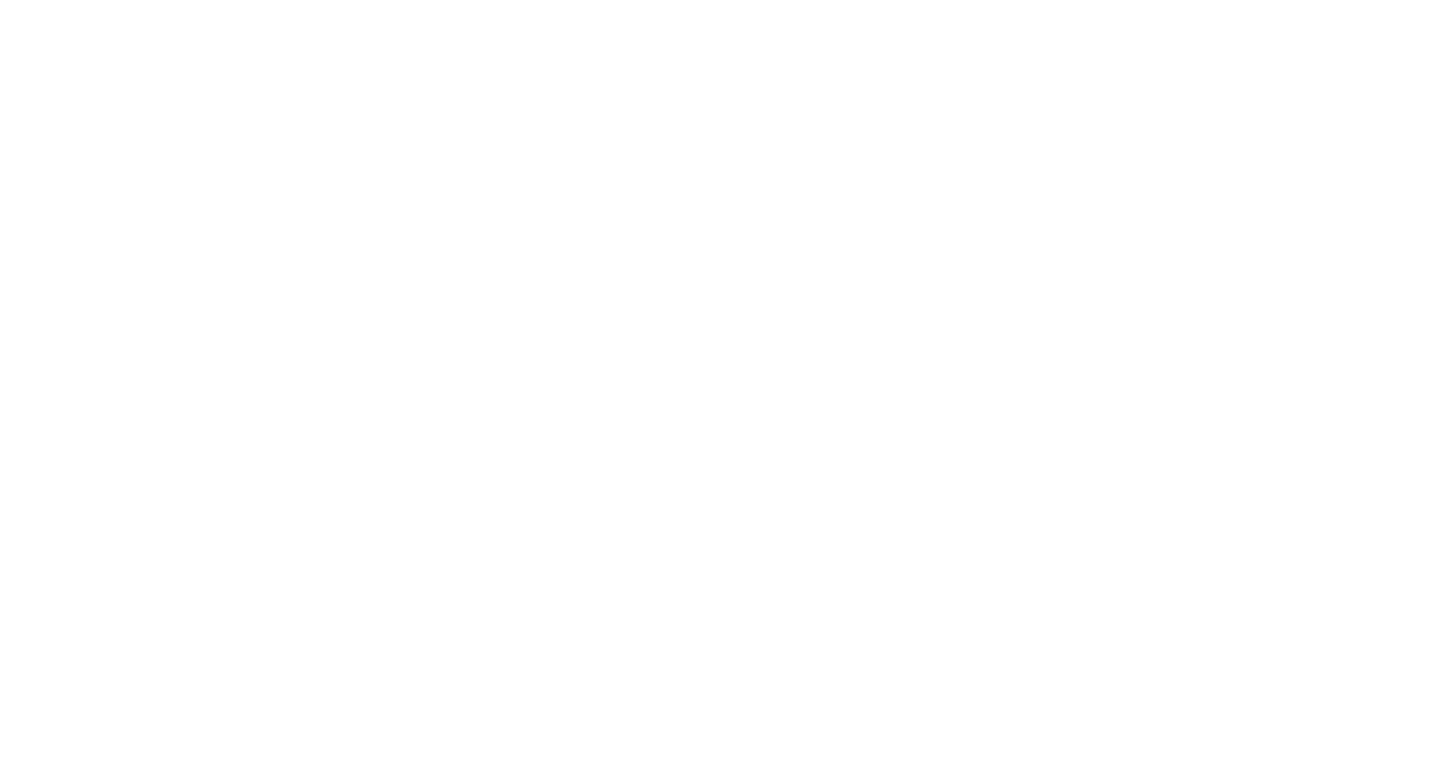scroll, scrollTop: 0, scrollLeft: 0, axis: both 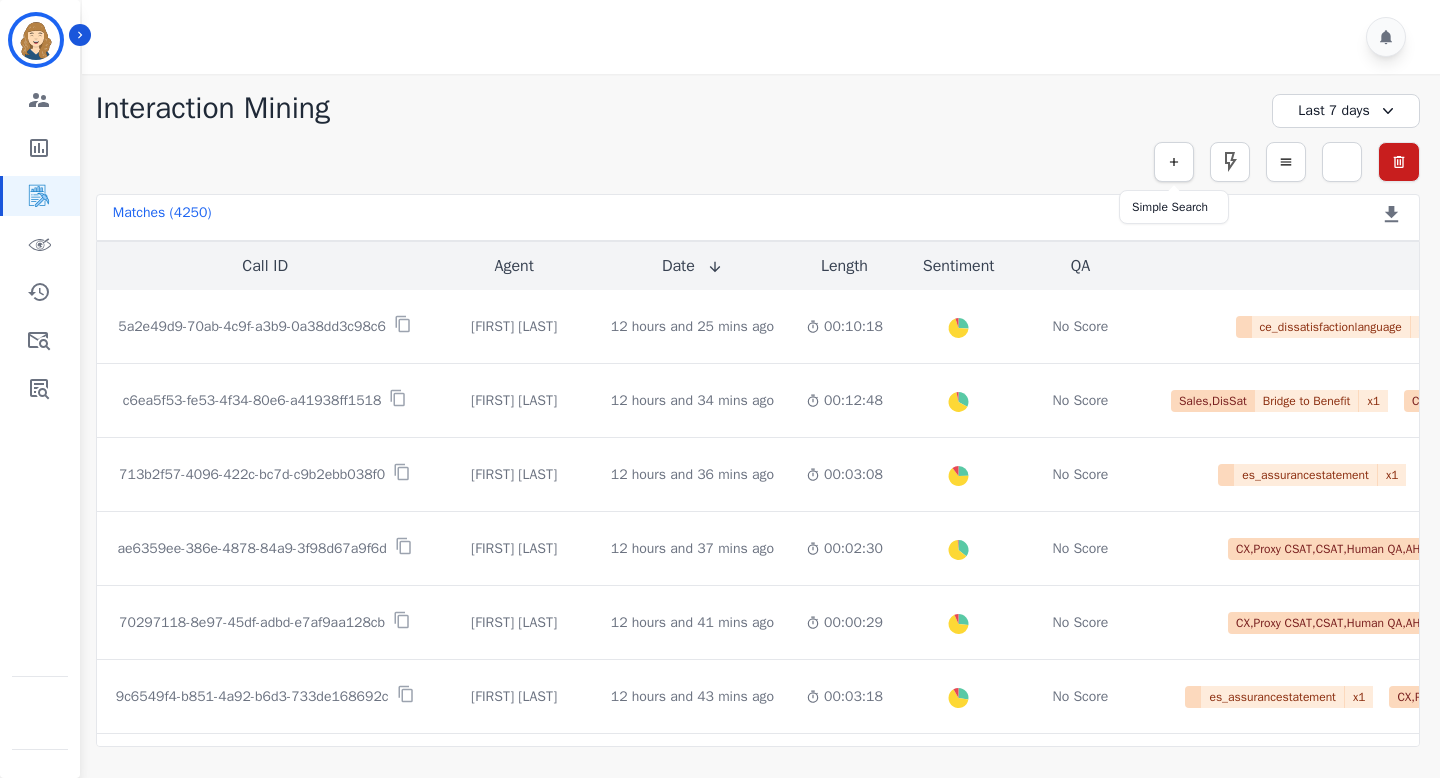 click 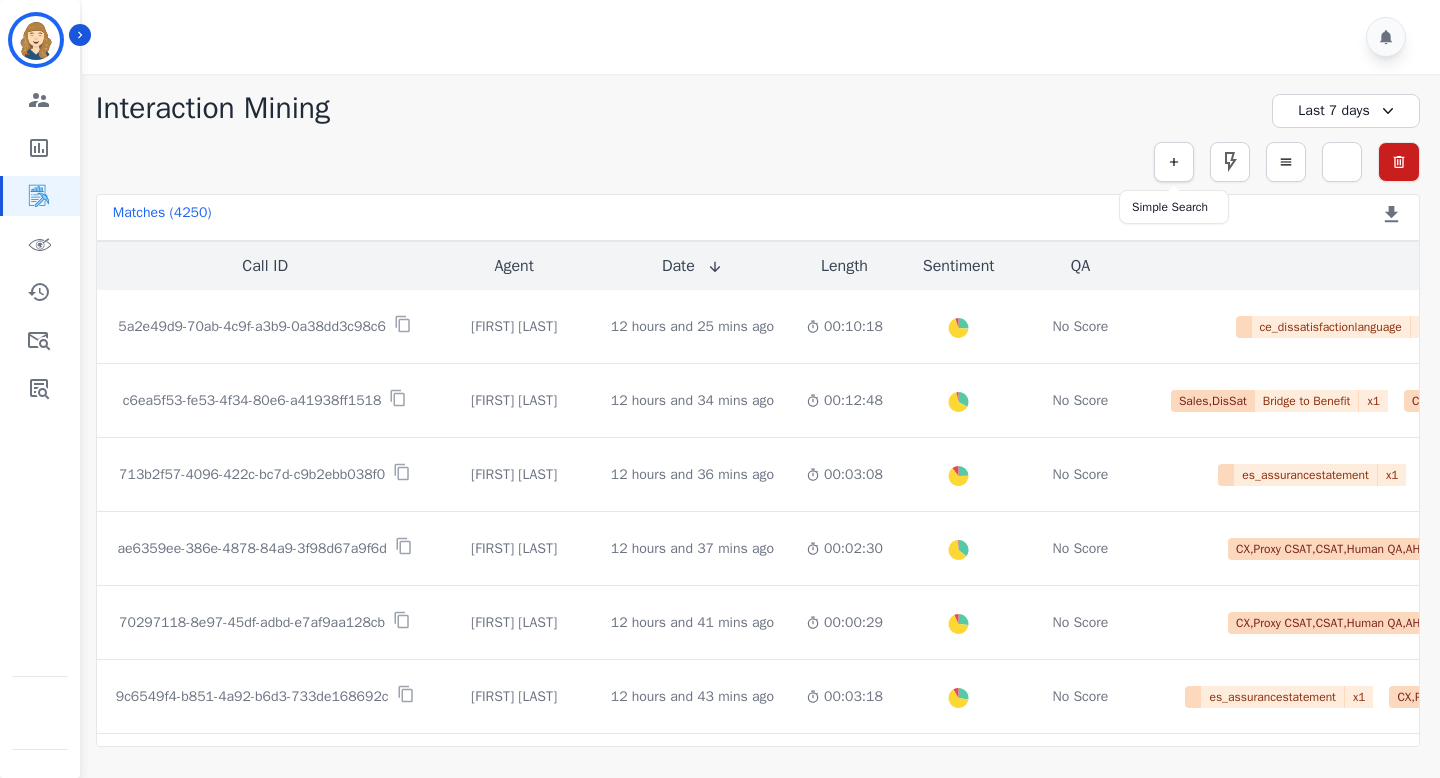 click at bounding box center (1174, 162) 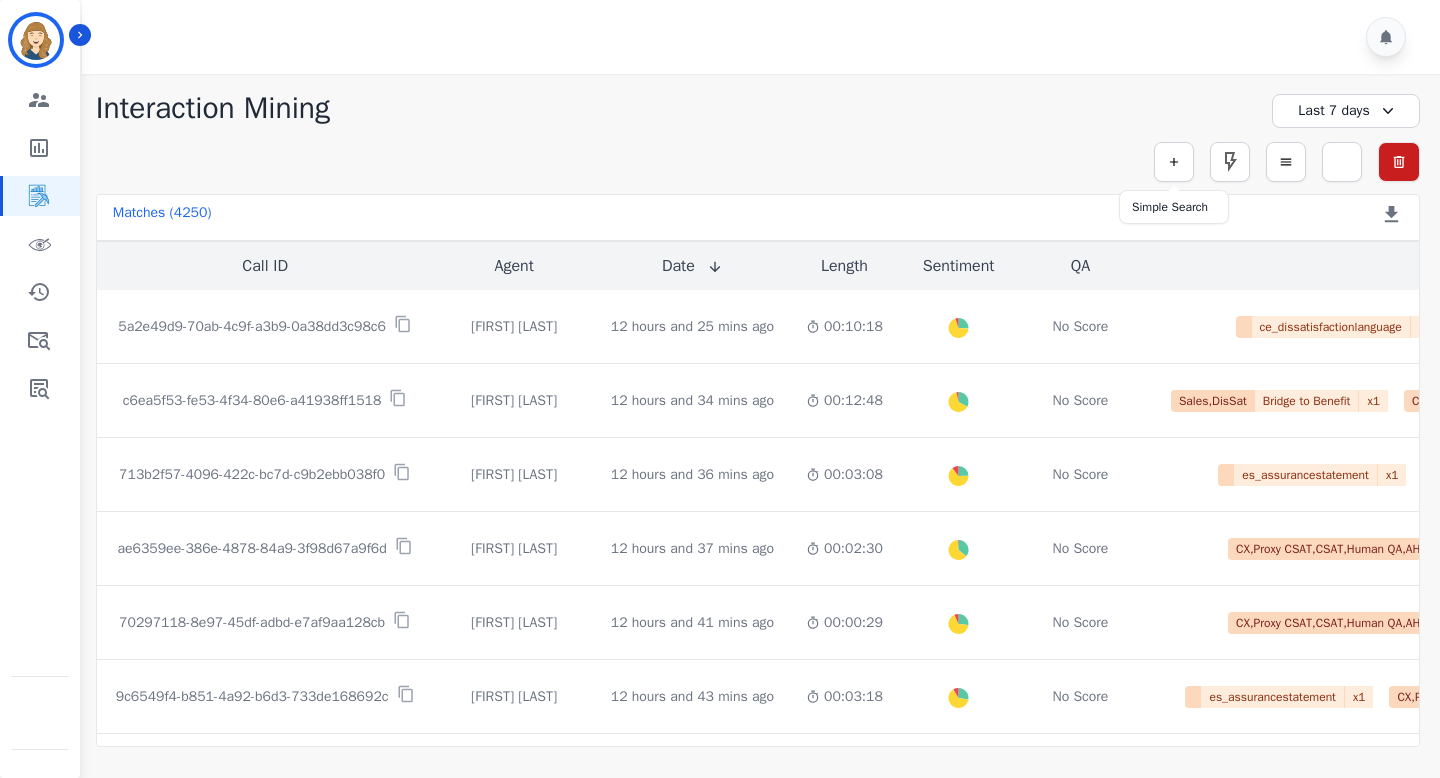 click on "QA" at bounding box center (1080, 266) 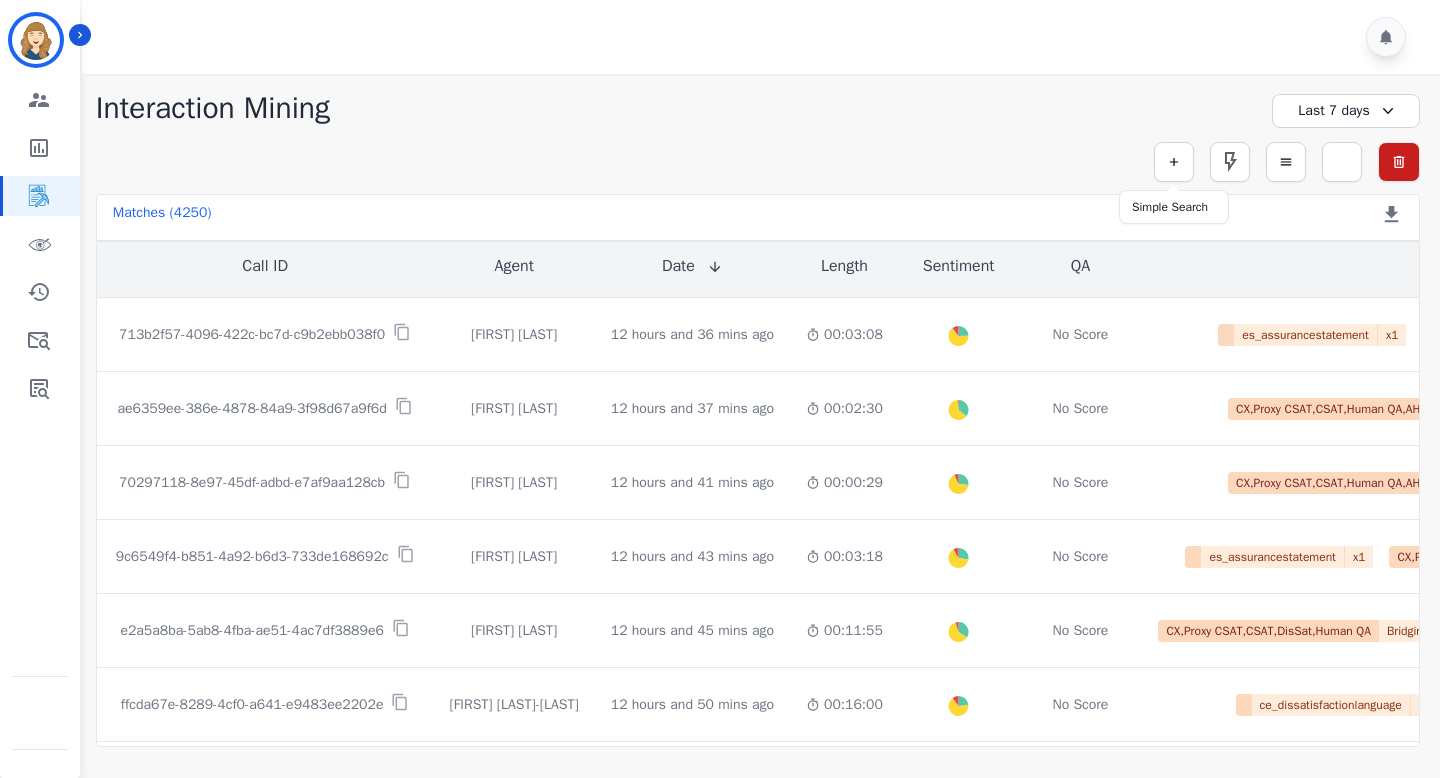 scroll, scrollTop: 0, scrollLeft: 0, axis: both 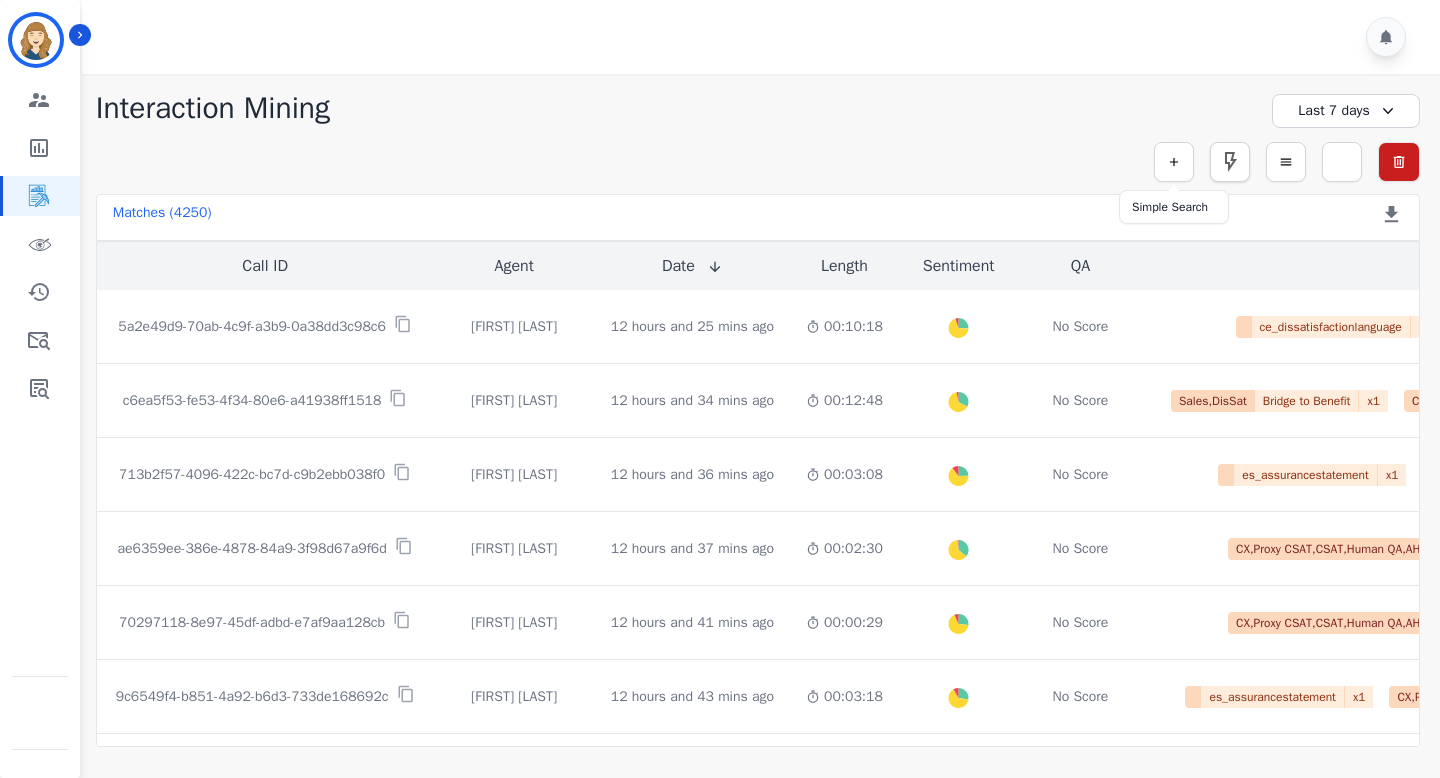 click 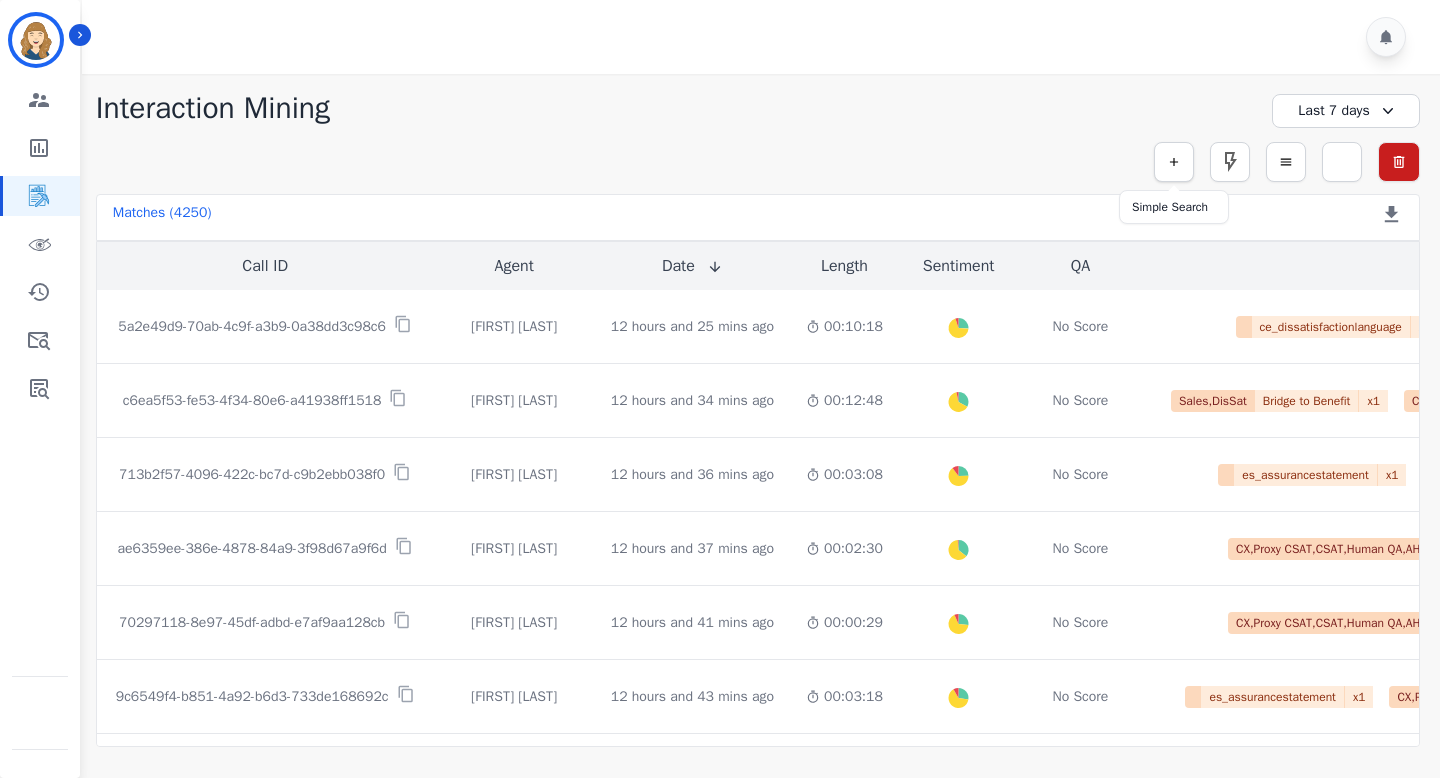 click 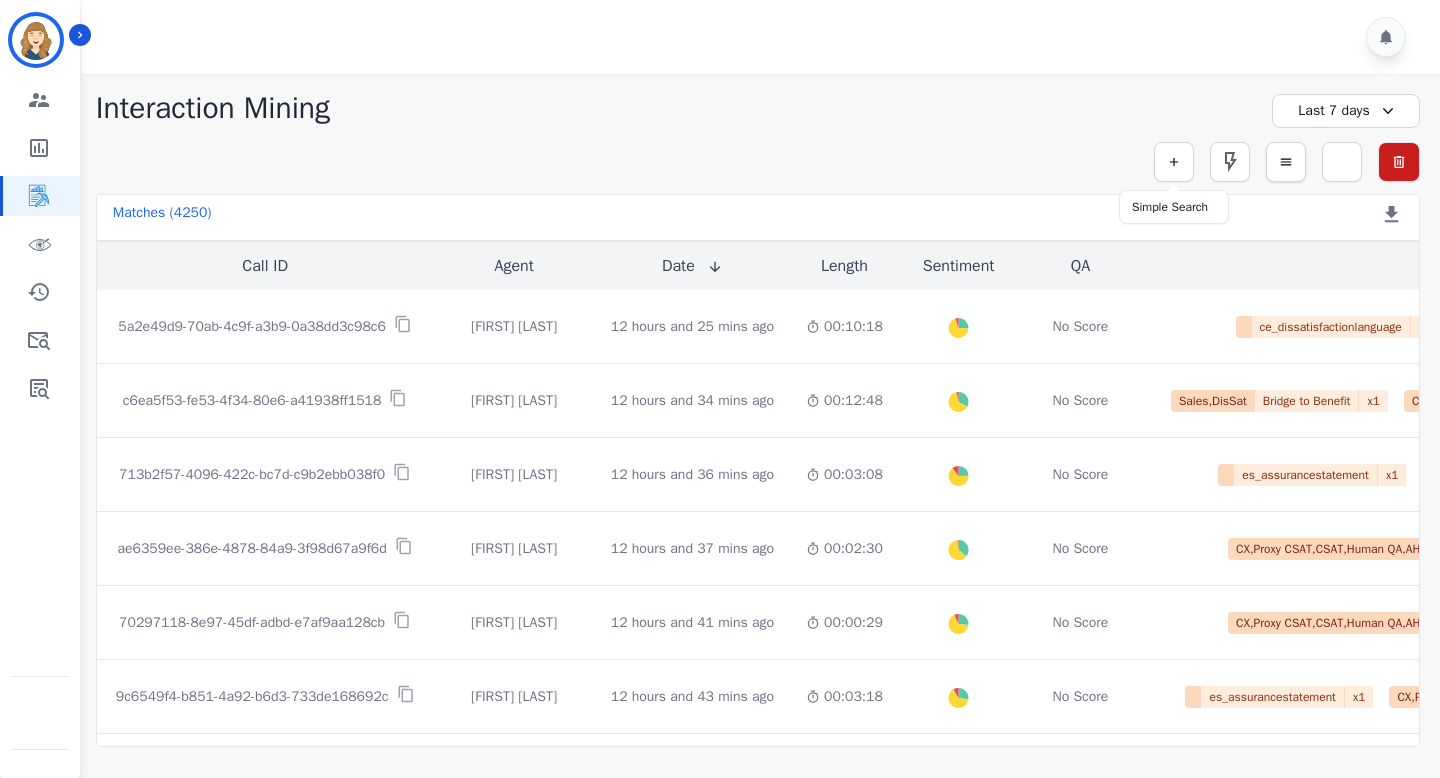click 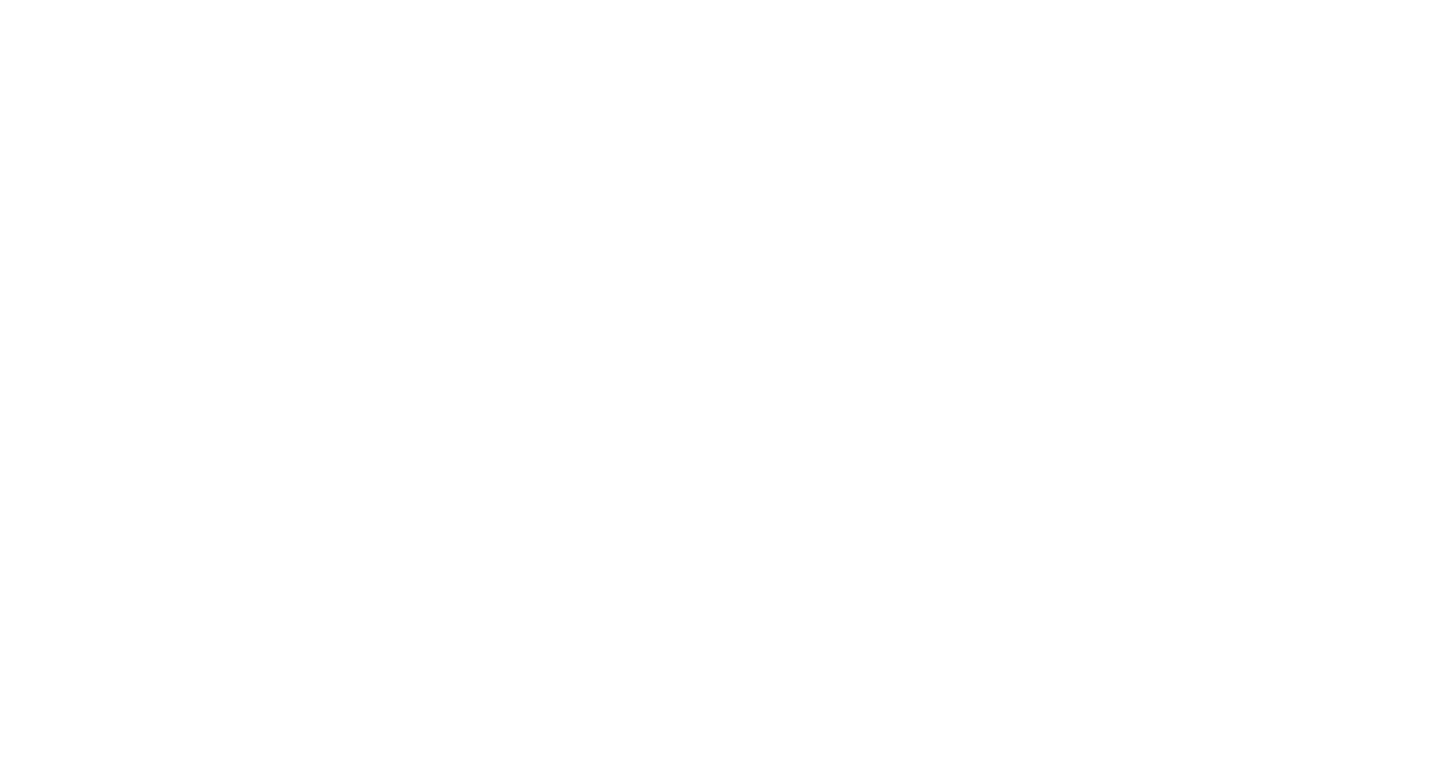 scroll, scrollTop: 0, scrollLeft: 0, axis: both 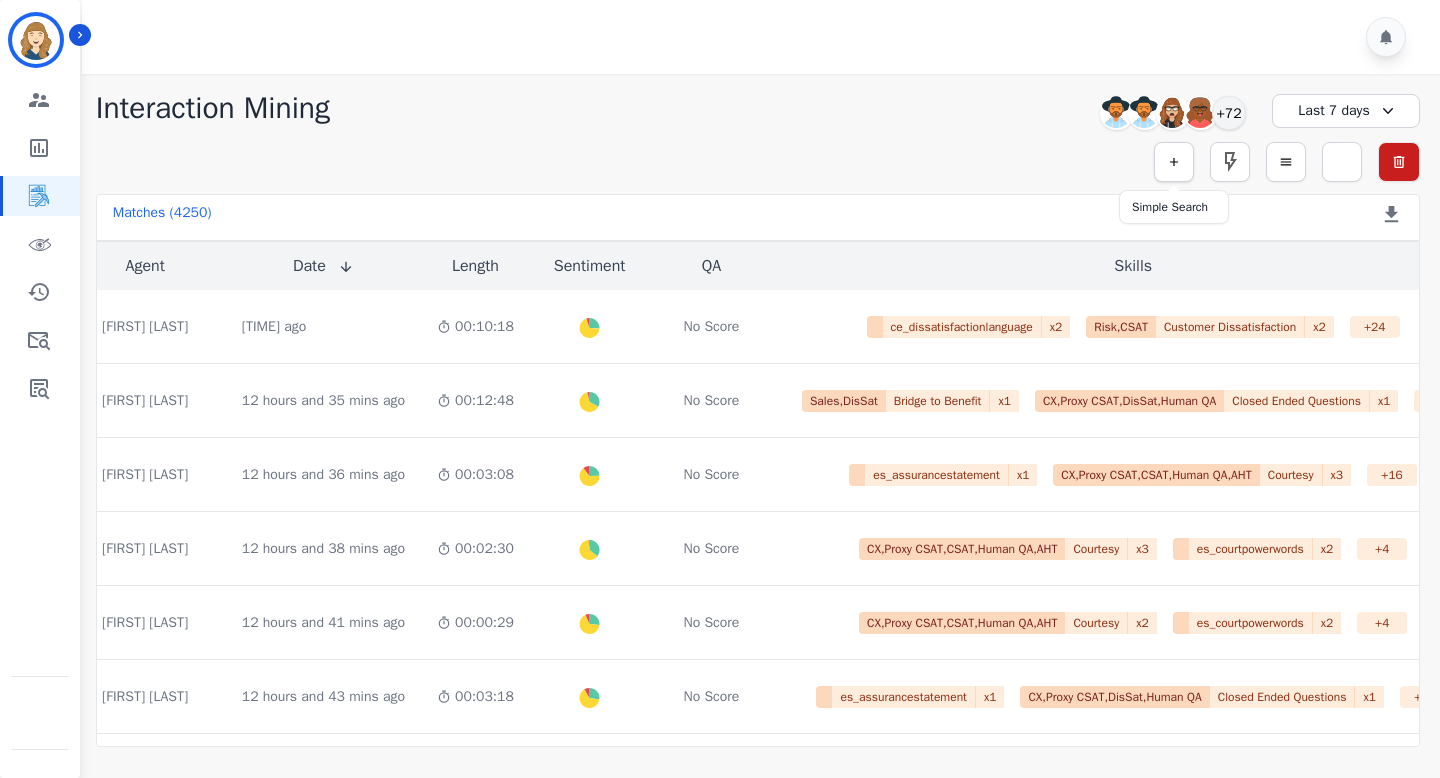 click 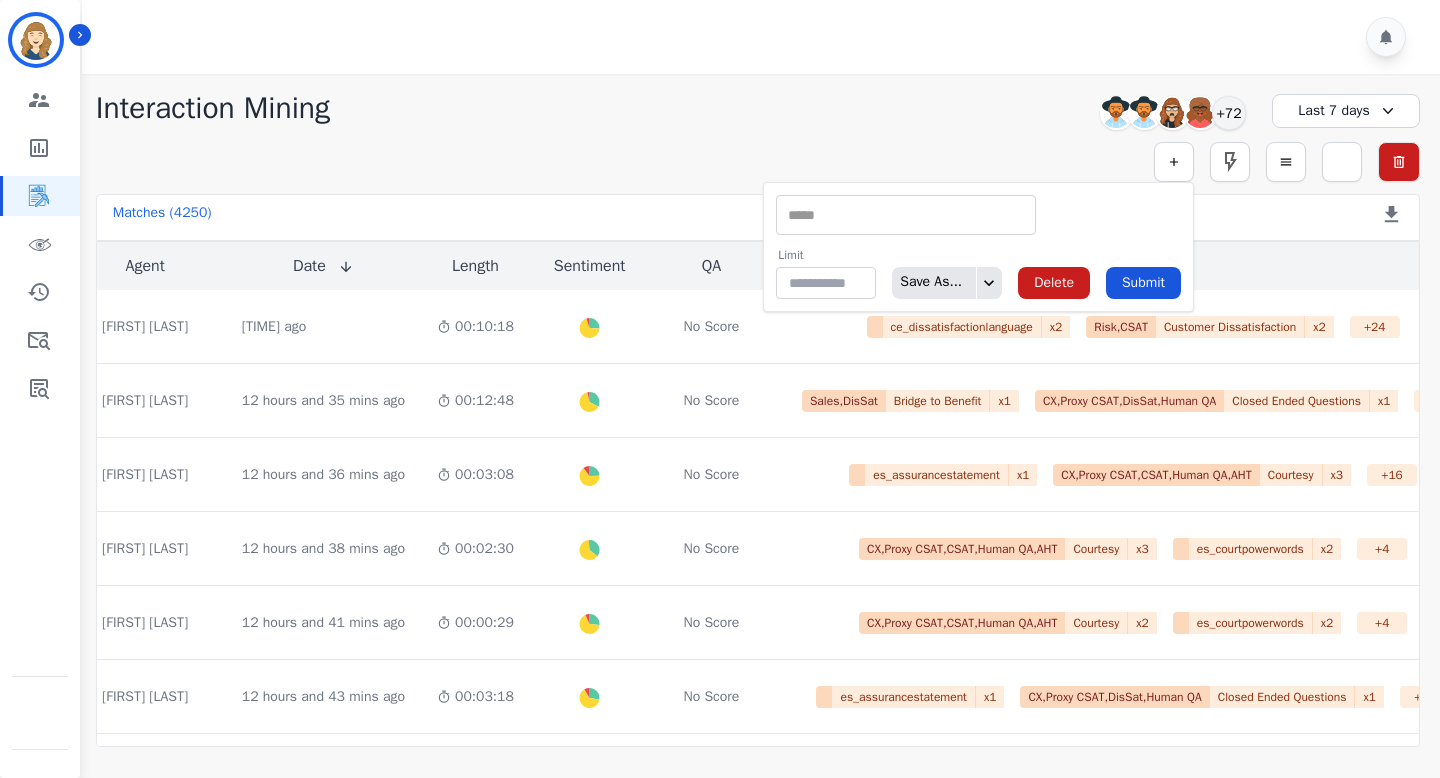click at bounding box center [906, 215] 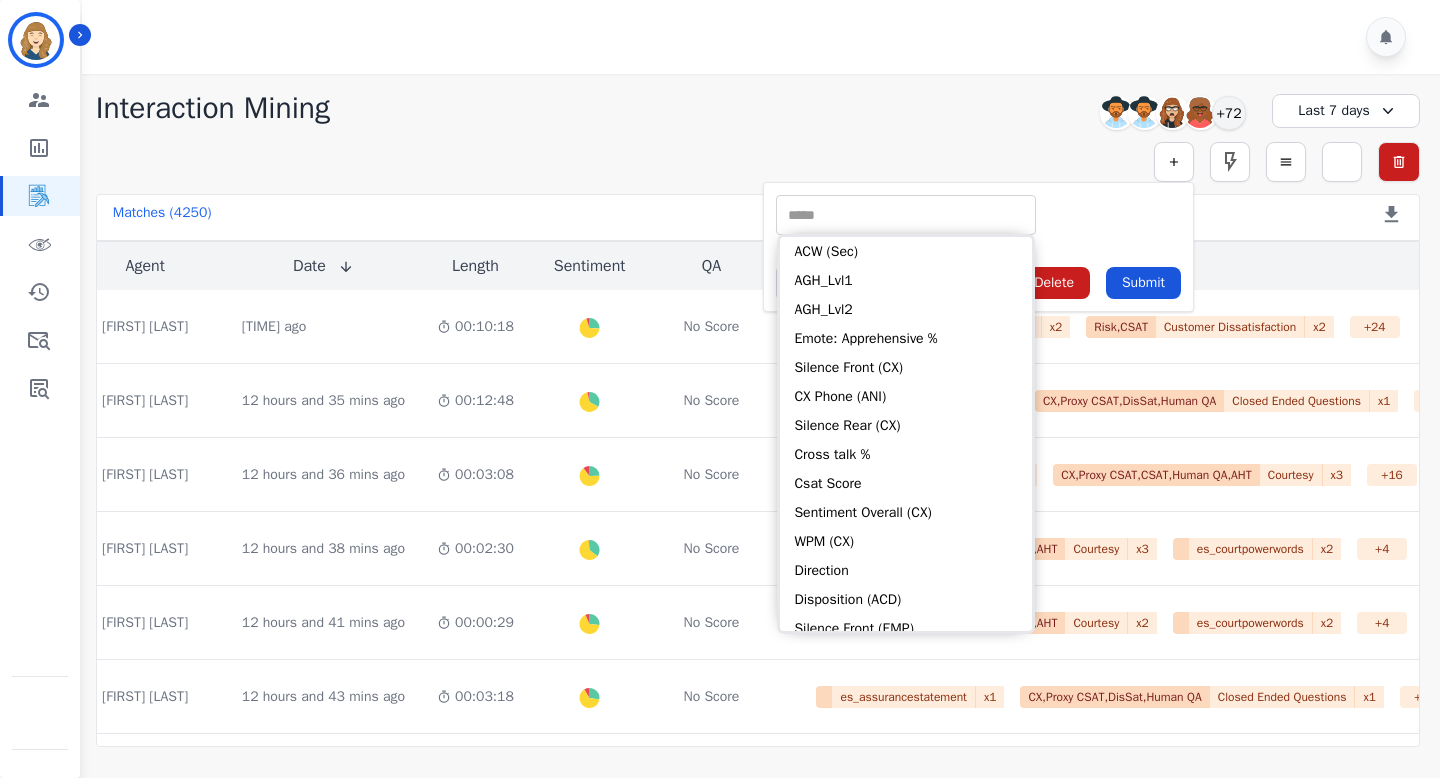 click on "**             ACW (Sec)   AGH_Lvl1   AGH_Lvl2   Emote: Apprehensive %   Silence Front (CX)   CX Phone (ANI)   Silence Rear (CX)   Cross talk %   Csat Score   Sentiment Overall (CX)   WPM (CX)   Direction   Disposition (ACD)   Silence Front (EMP)   Silence Rear (EMP)   Sentiment Overall (EMP)   WPM (EMP)   Emote: Escalated %   First to Talk   Emote: Happy %" at bounding box center (978, 215) 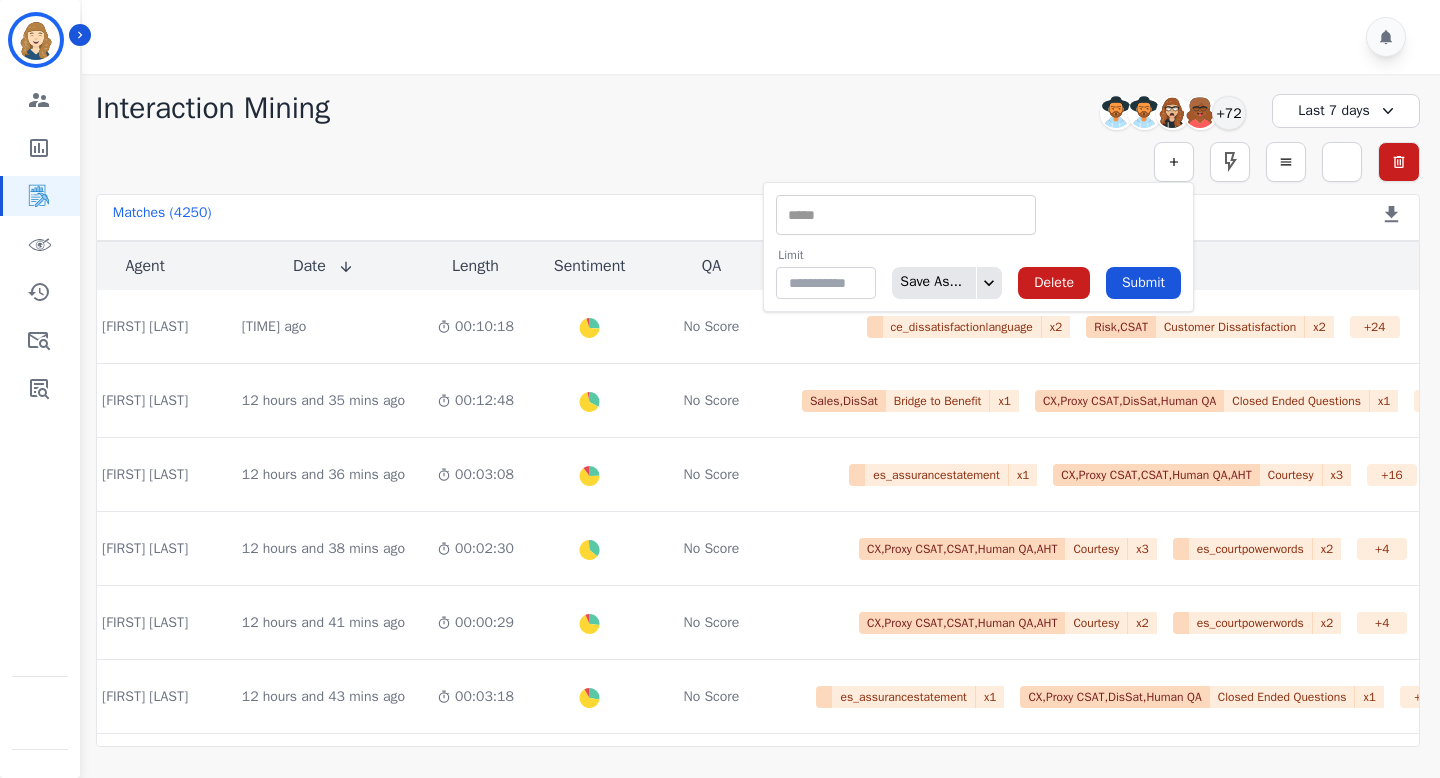 click on "Save As..." at bounding box center [947, 283] 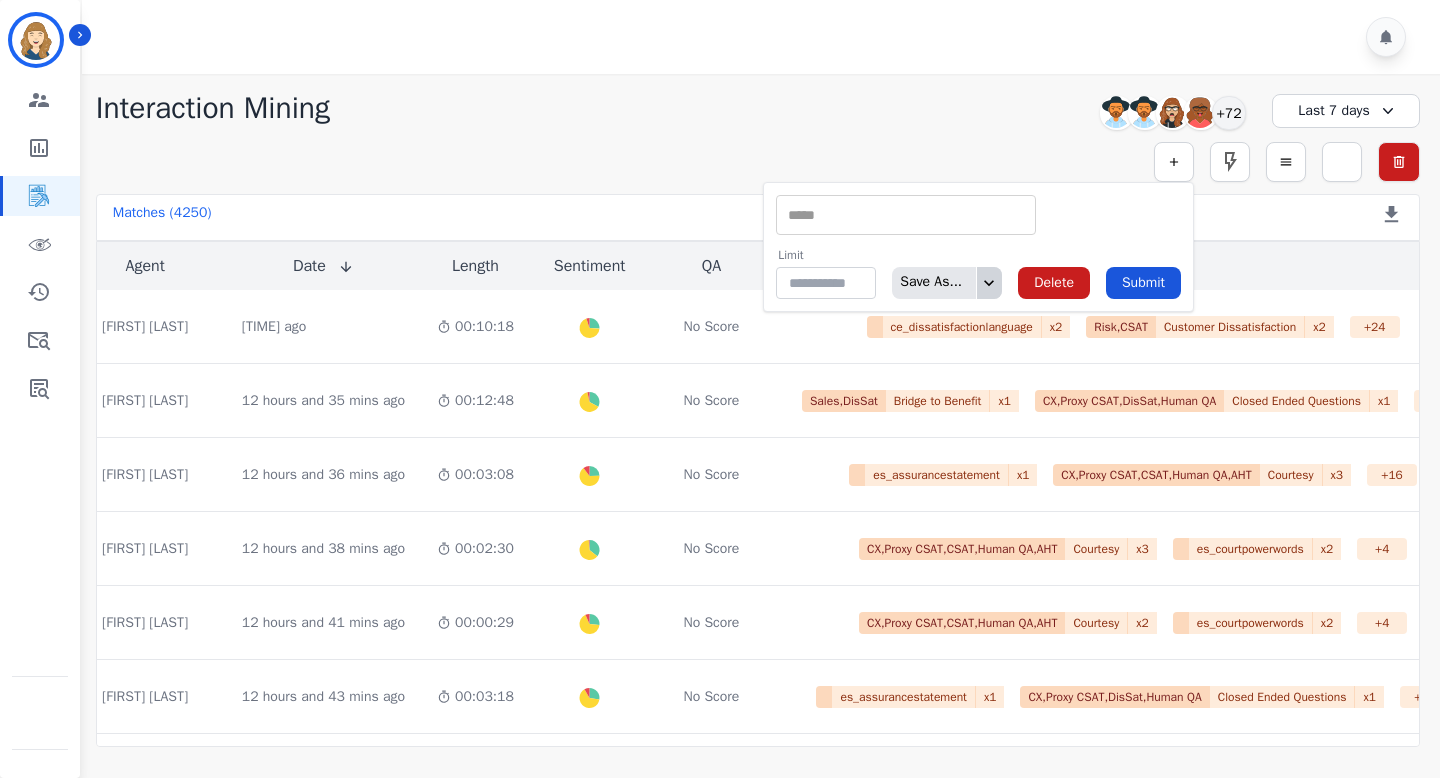 click 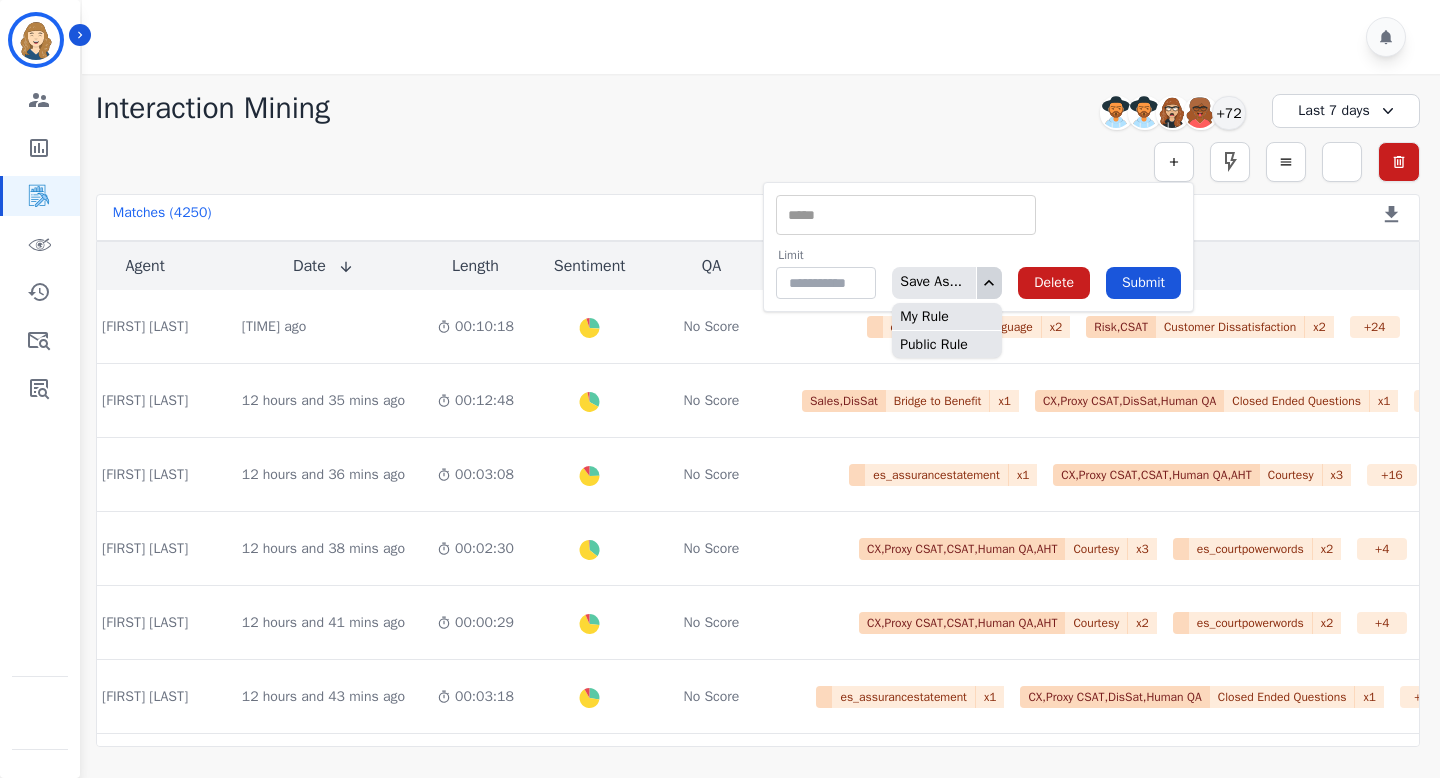 click 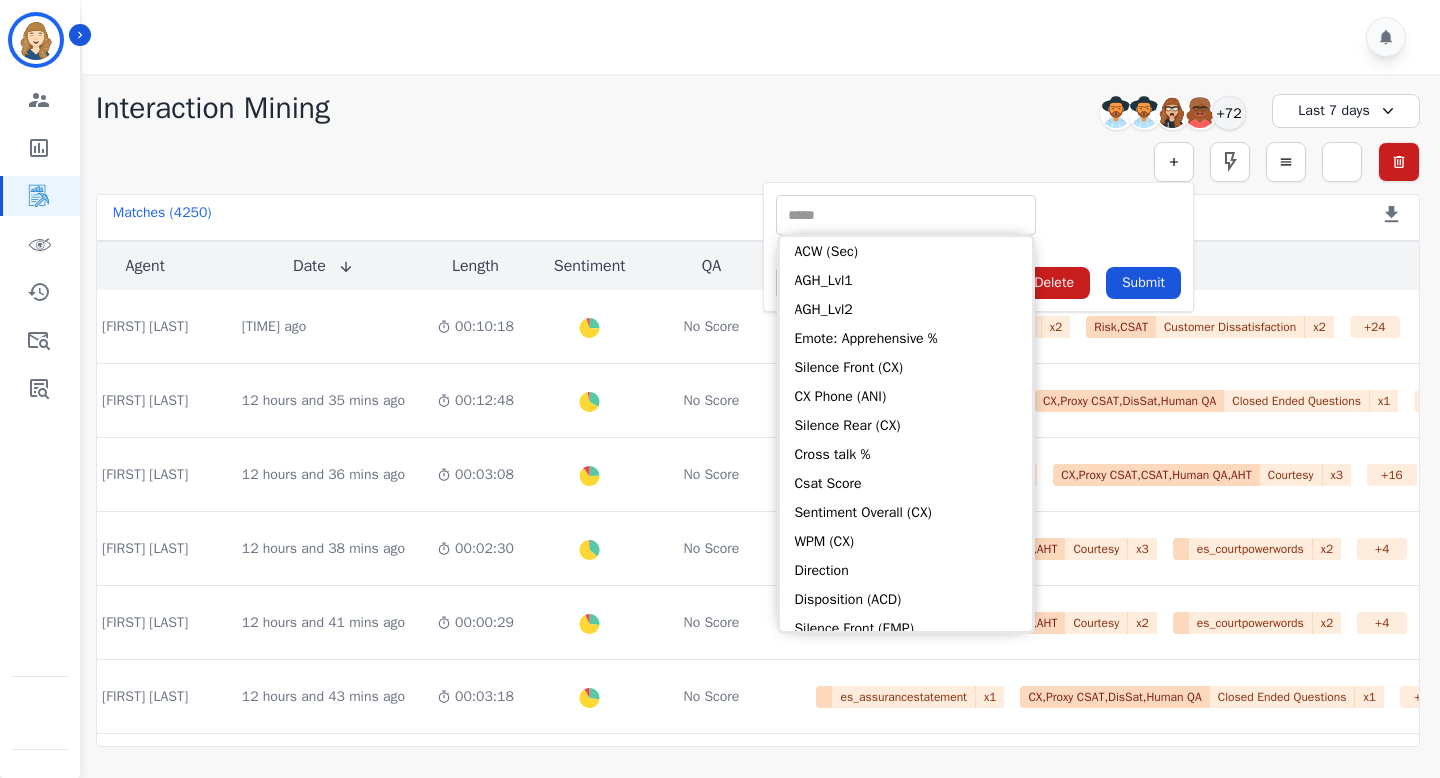click at bounding box center (906, 215) 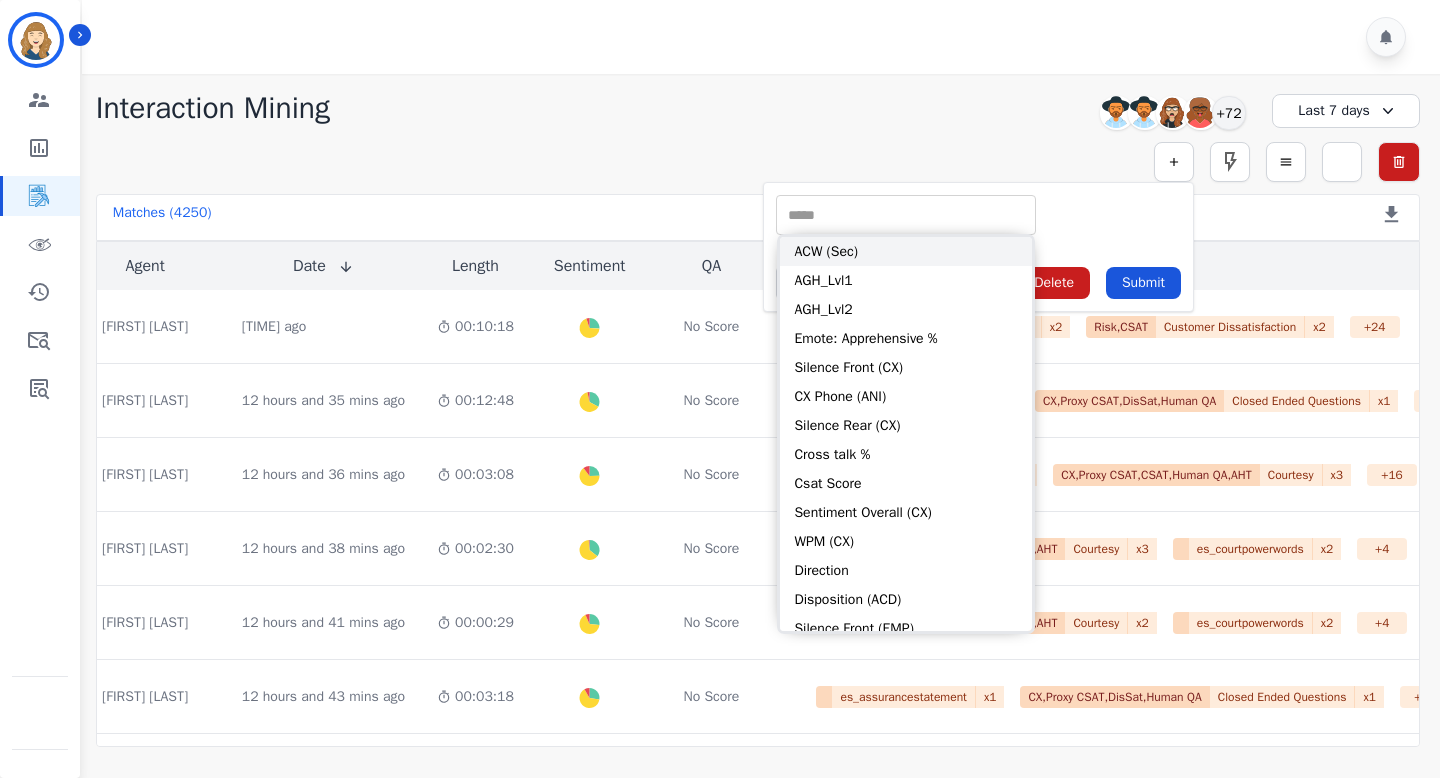 click on "ACW (Sec)" at bounding box center [906, 251] 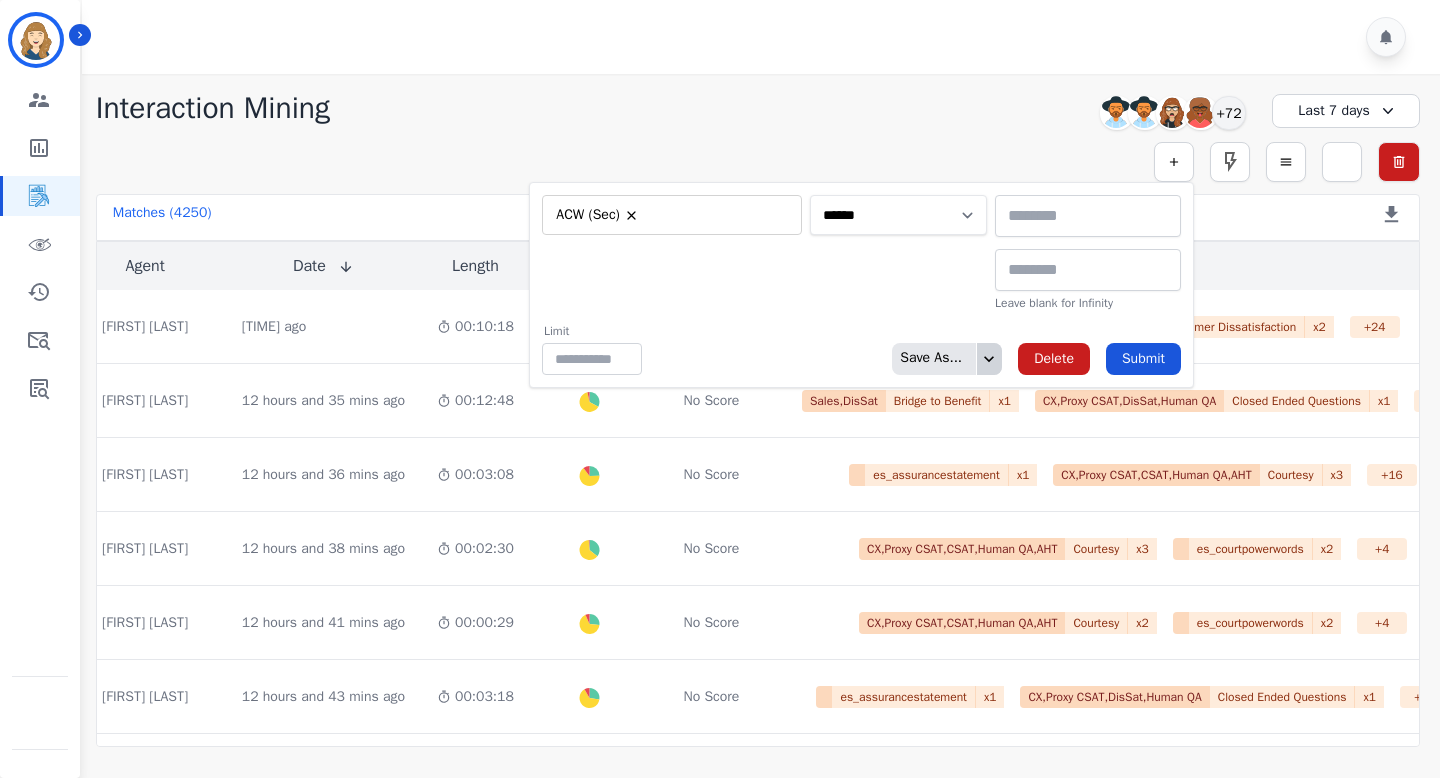 click on "**********" at bounding box center [898, 215] 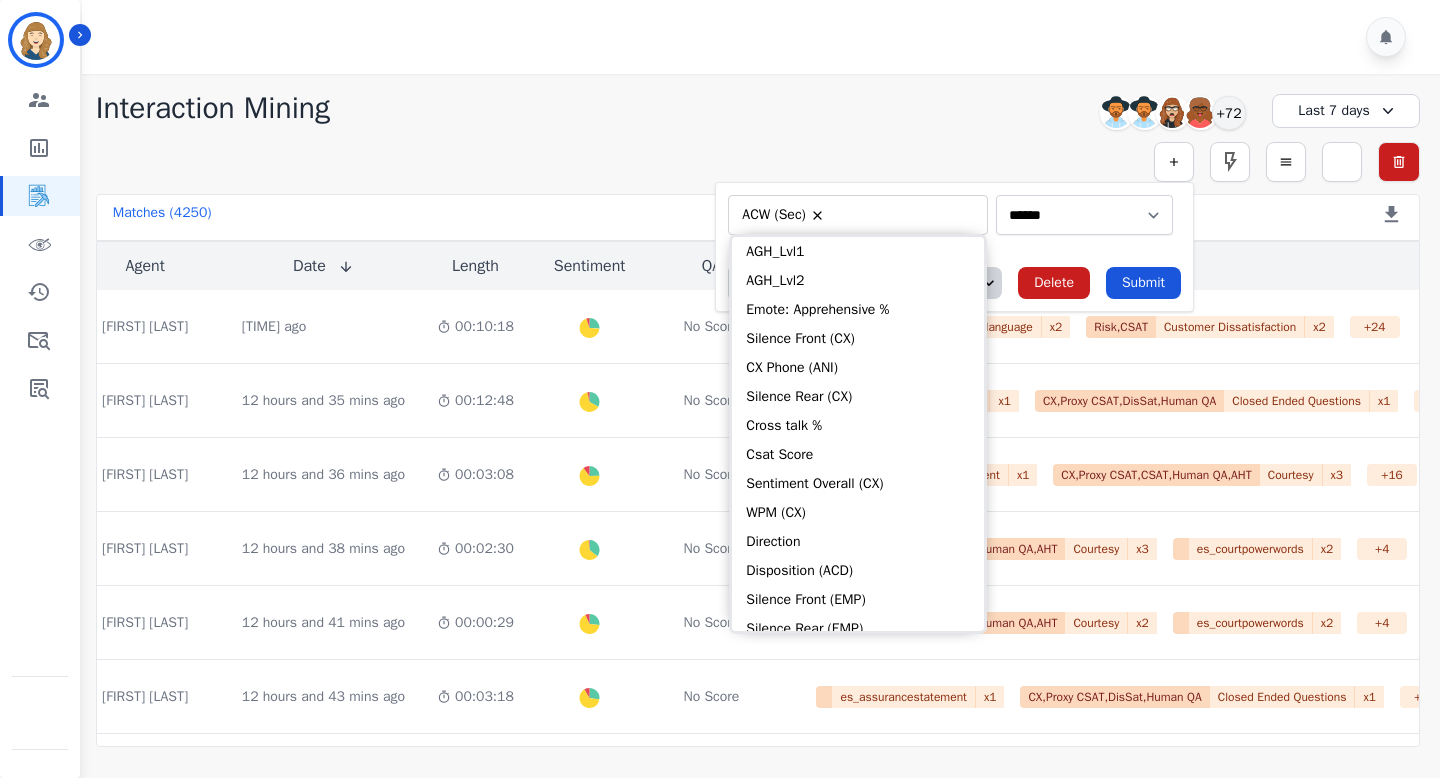 click at bounding box center (904, 215) 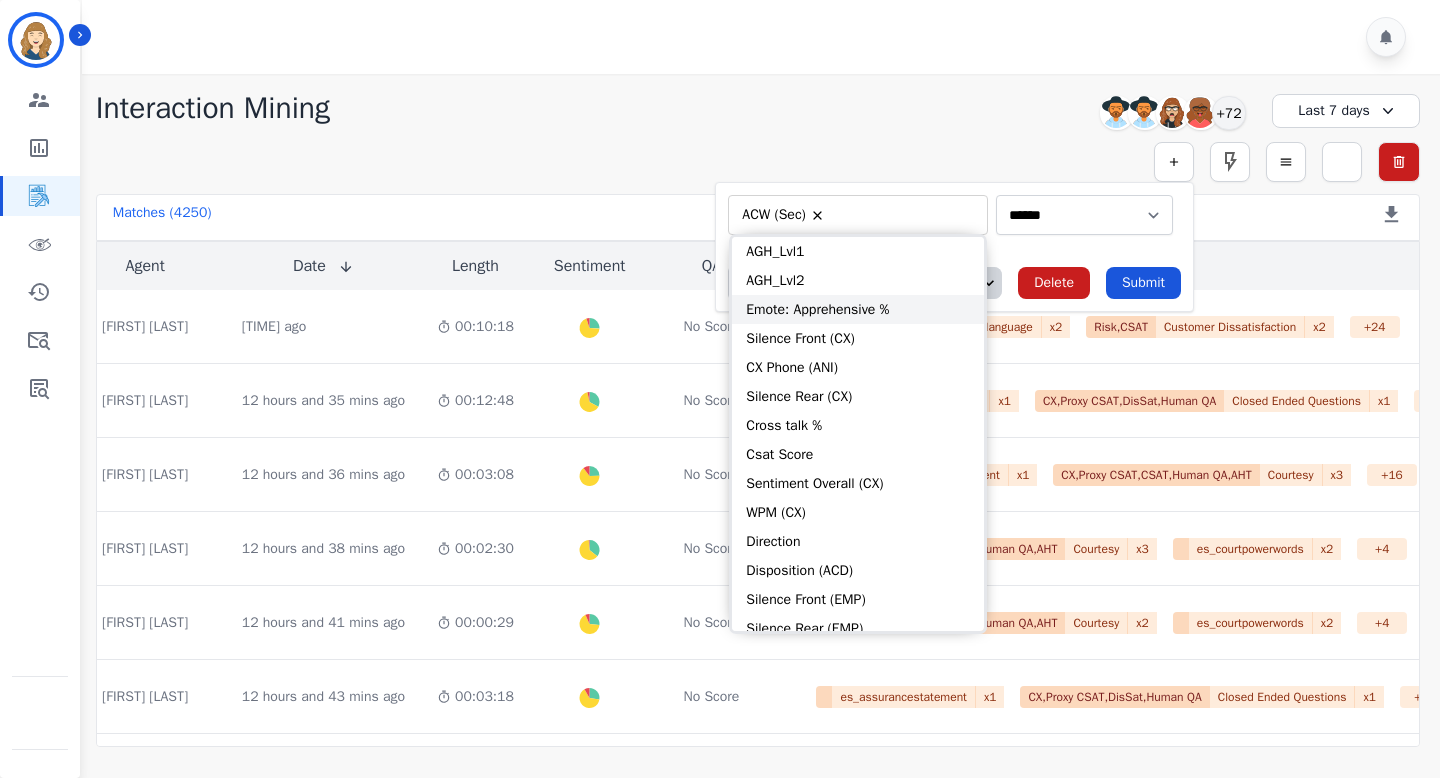 click on "Emote: Apprehensive %" at bounding box center (858, 309) 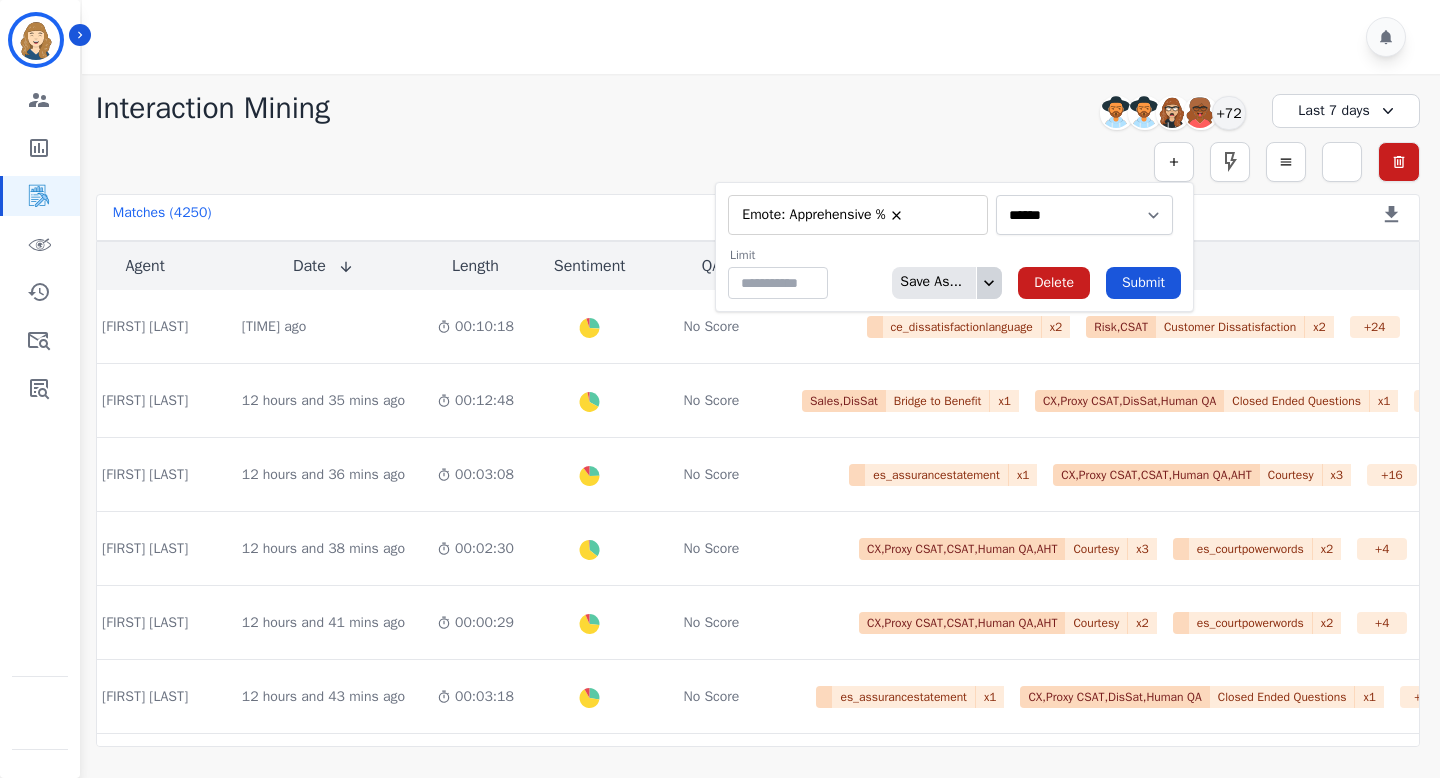 type on "**" 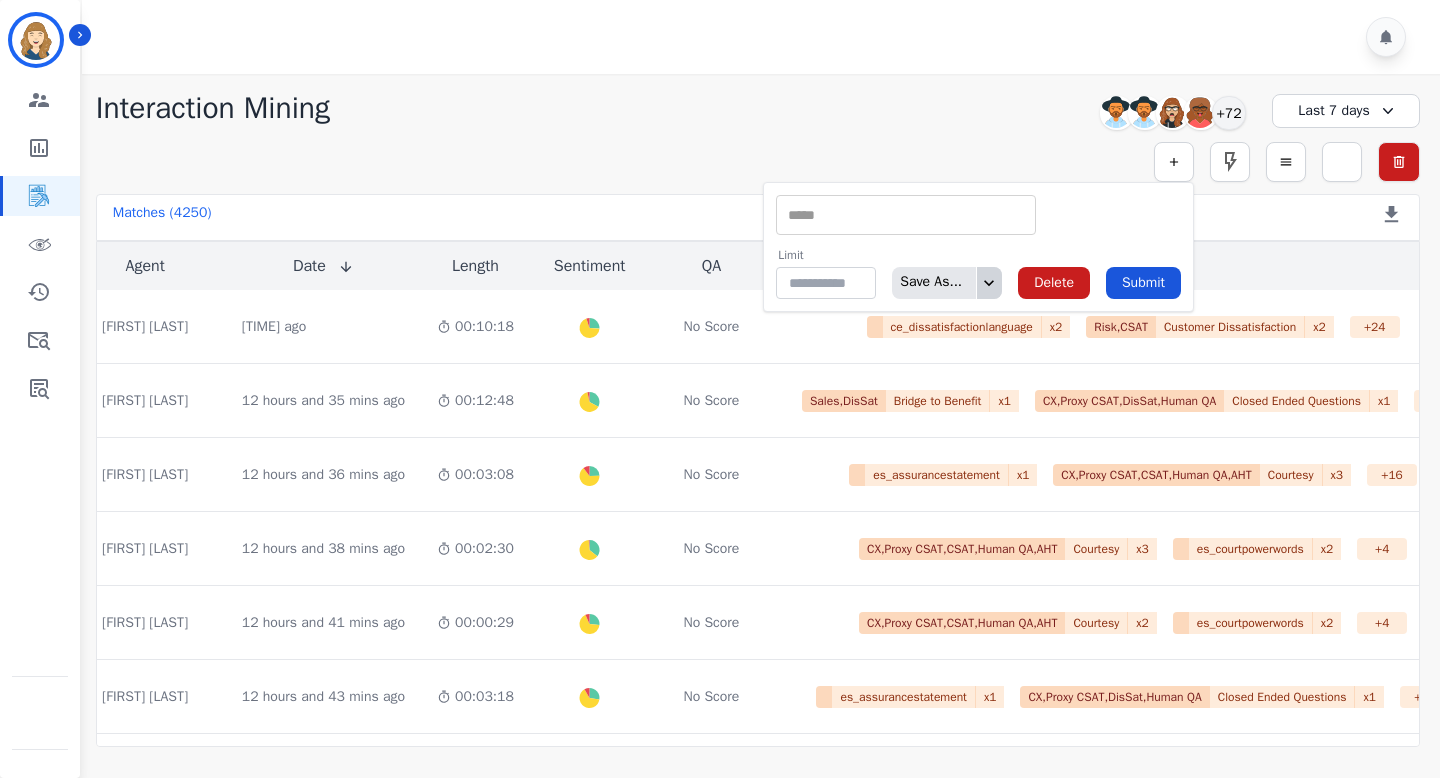 click at bounding box center (906, 215) 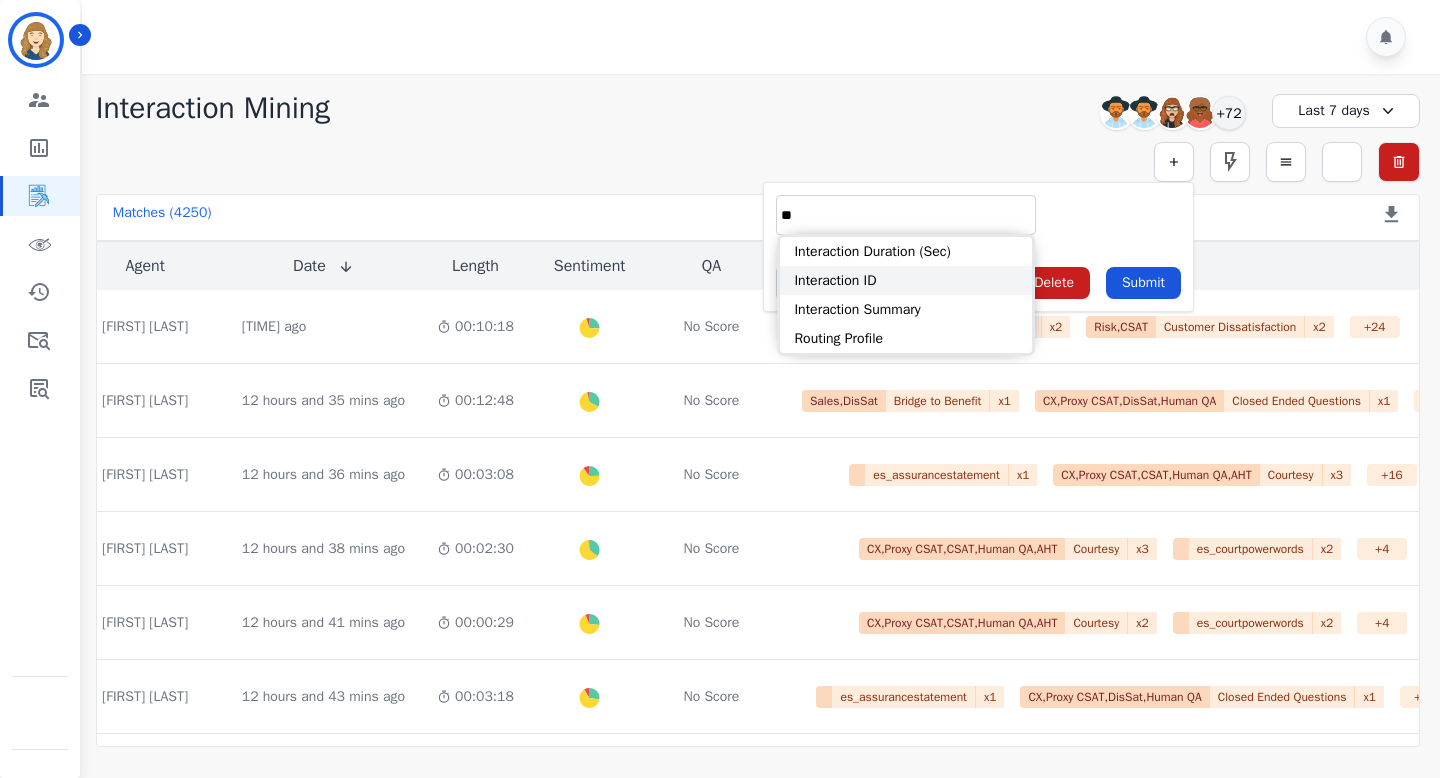 type on "**" 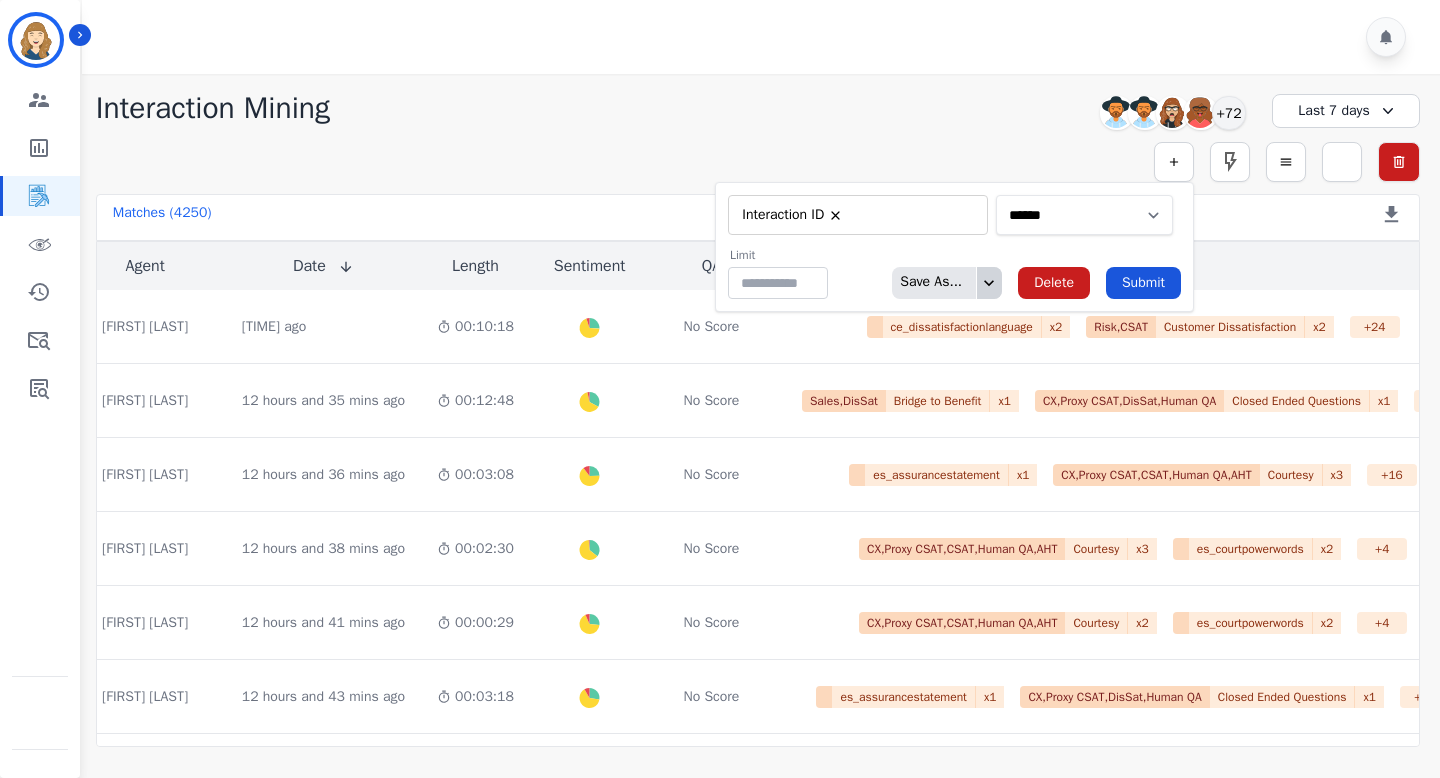 click on "**********" at bounding box center (1084, 215) 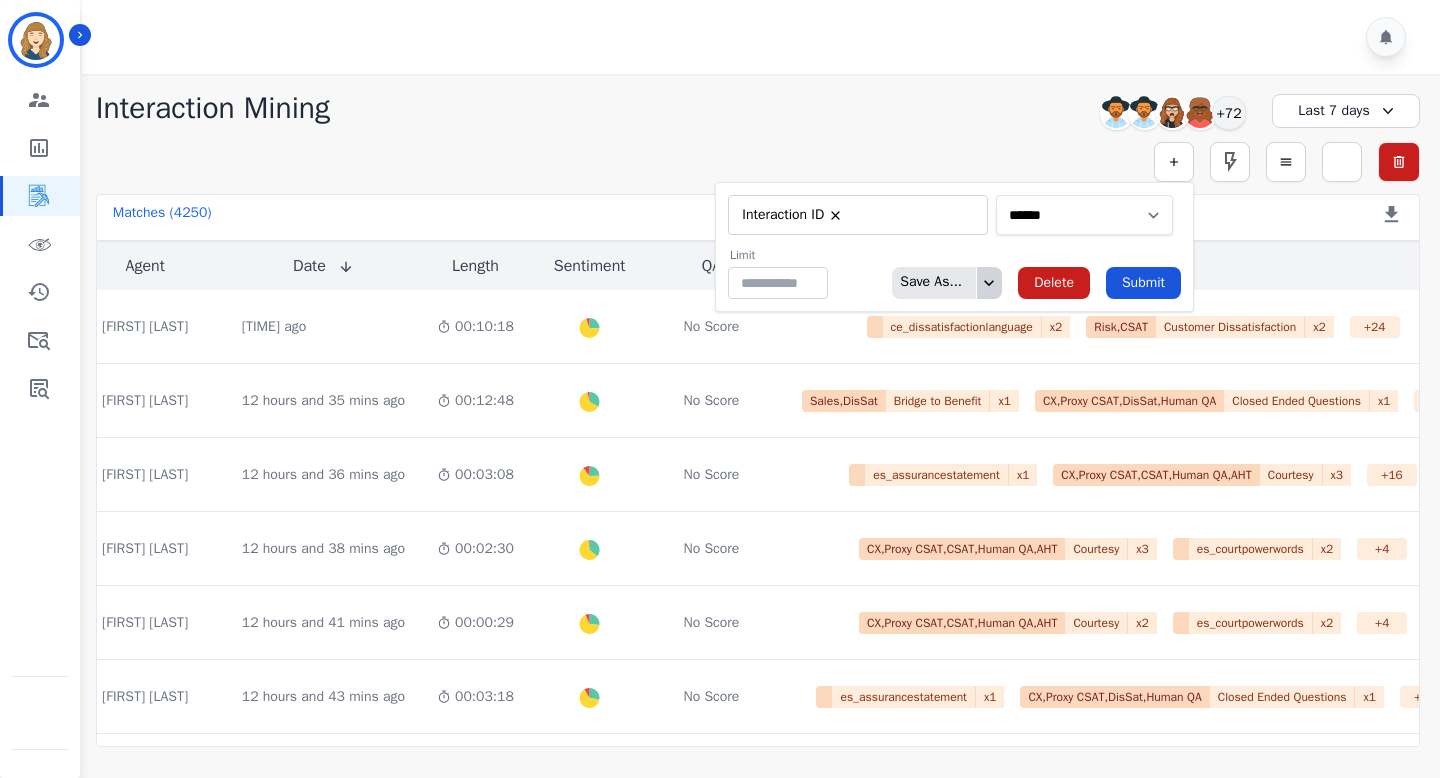 select on "*********" 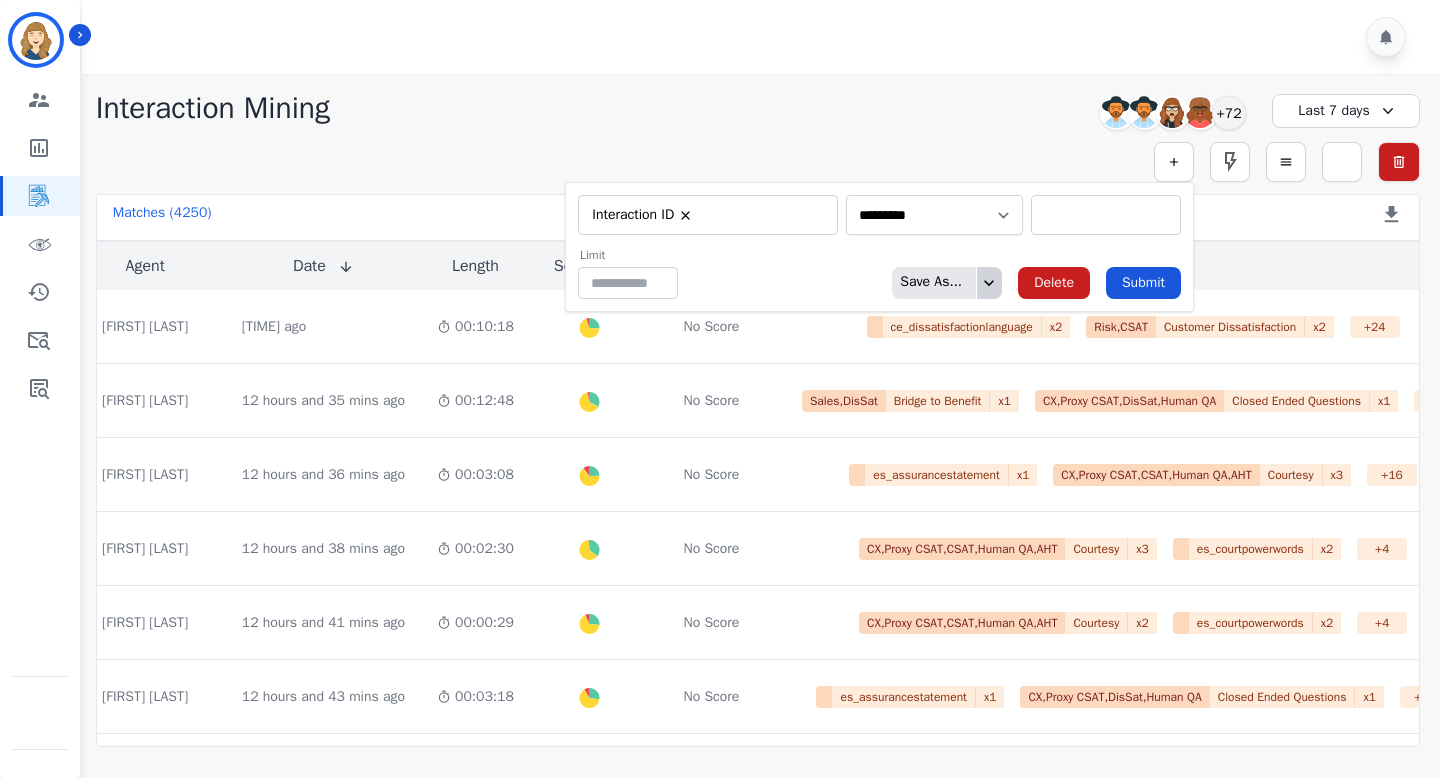 click at bounding box center (1106, 215) 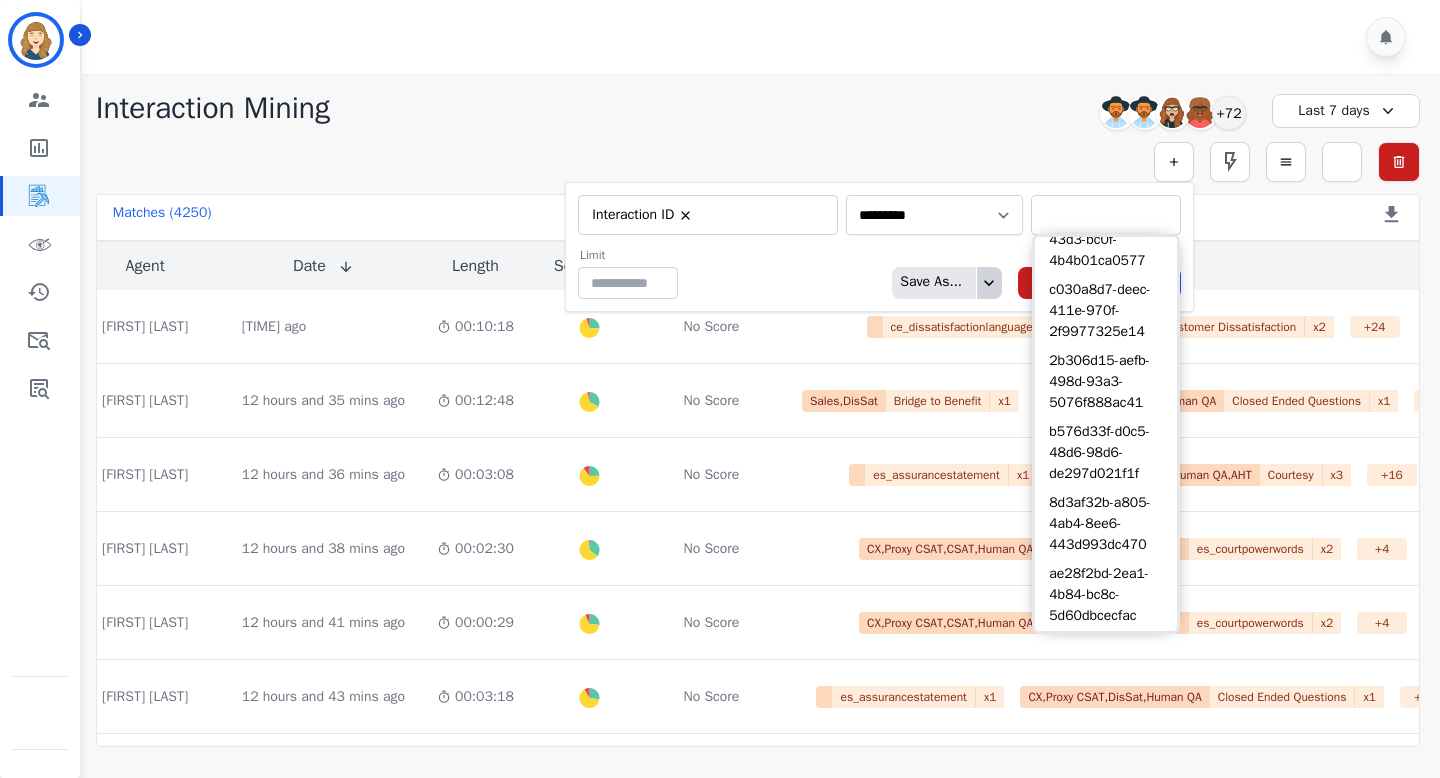 scroll, scrollTop: 860, scrollLeft: 0, axis: vertical 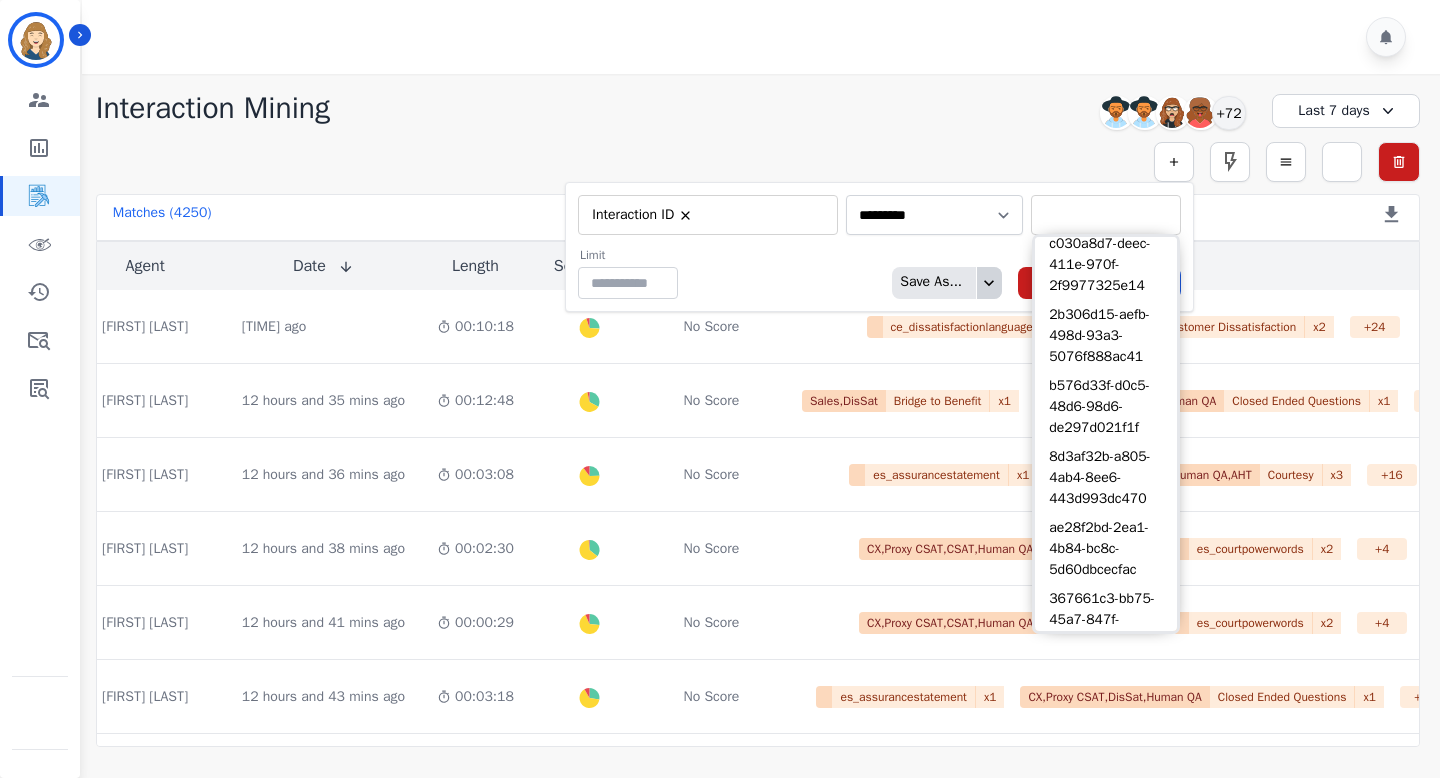 click on "Limit   **   Save As...       Delete   Submit" at bounding box center (879, 273) 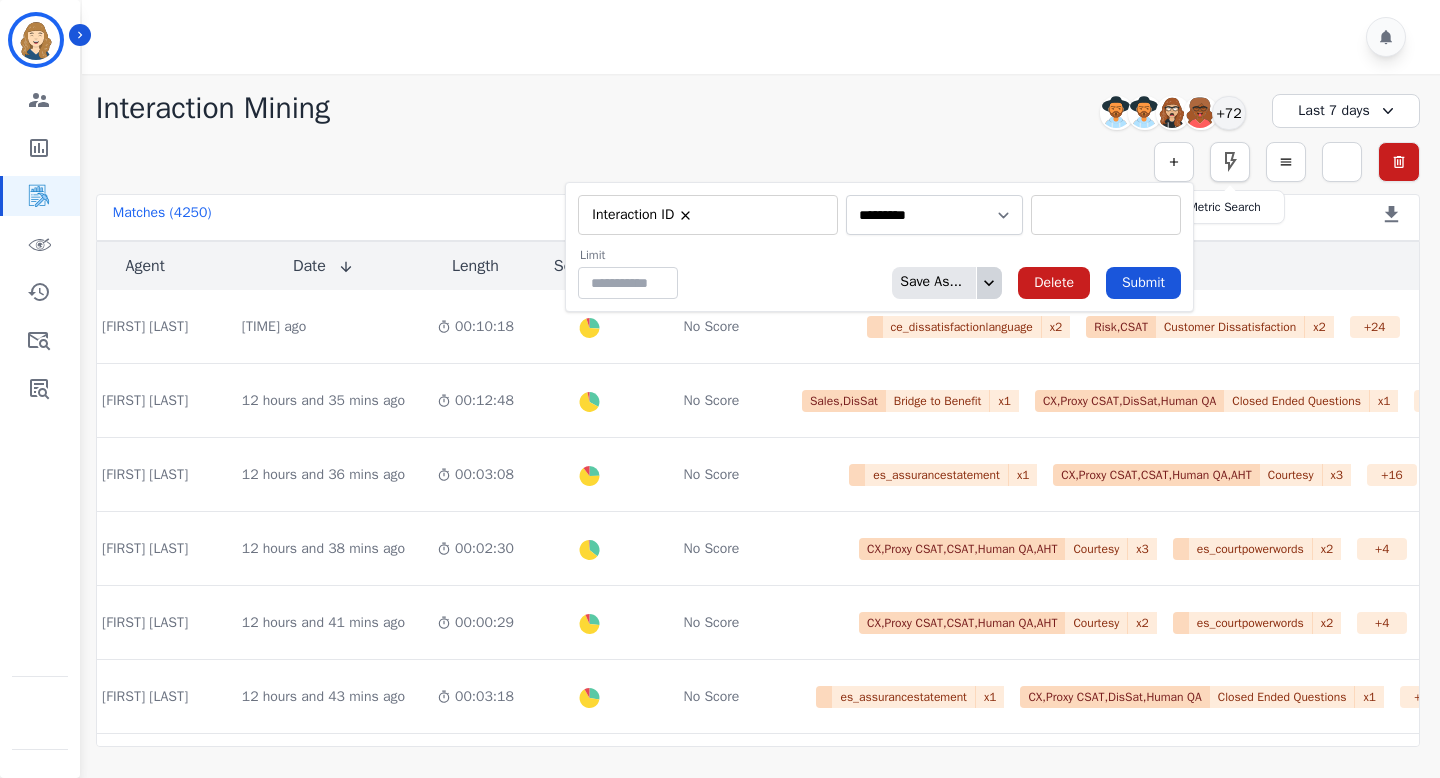 click 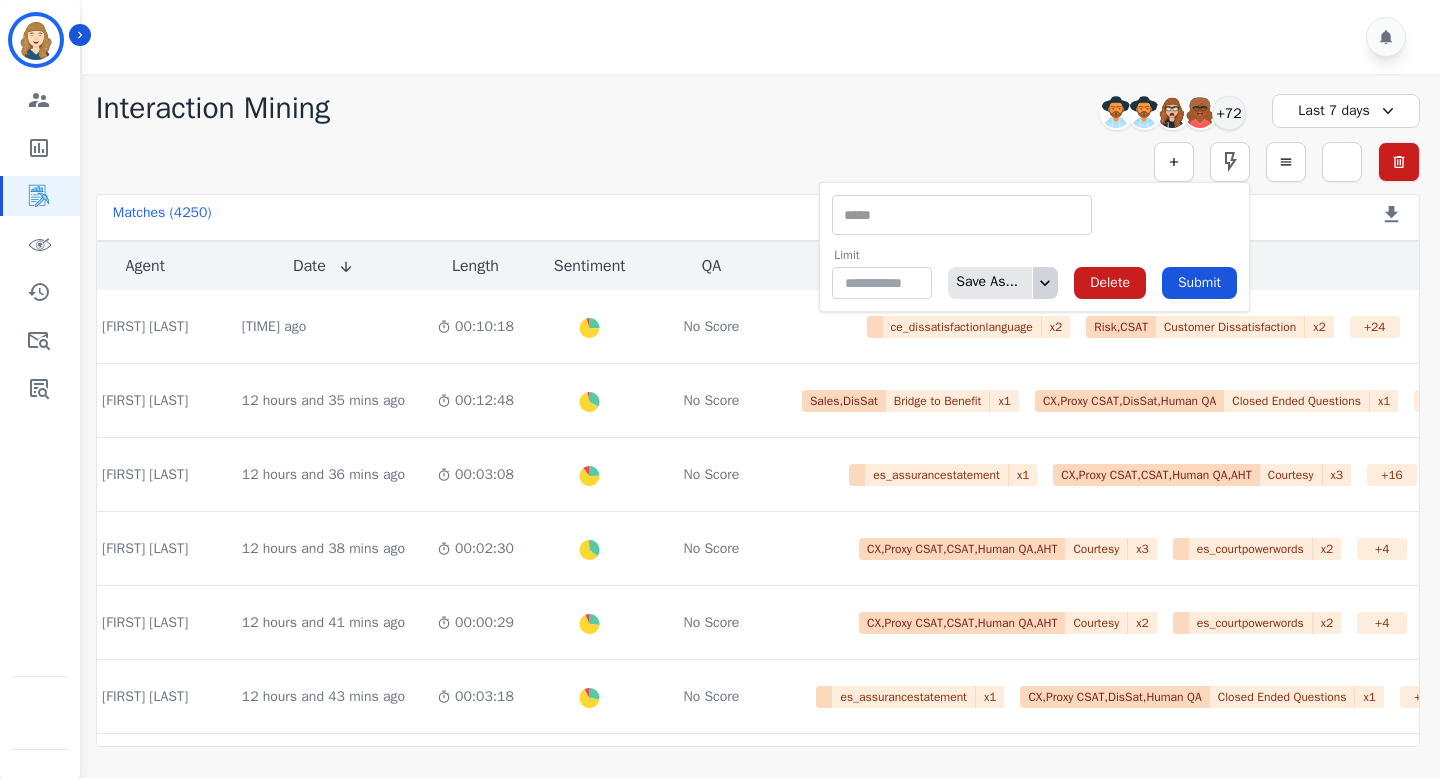 click 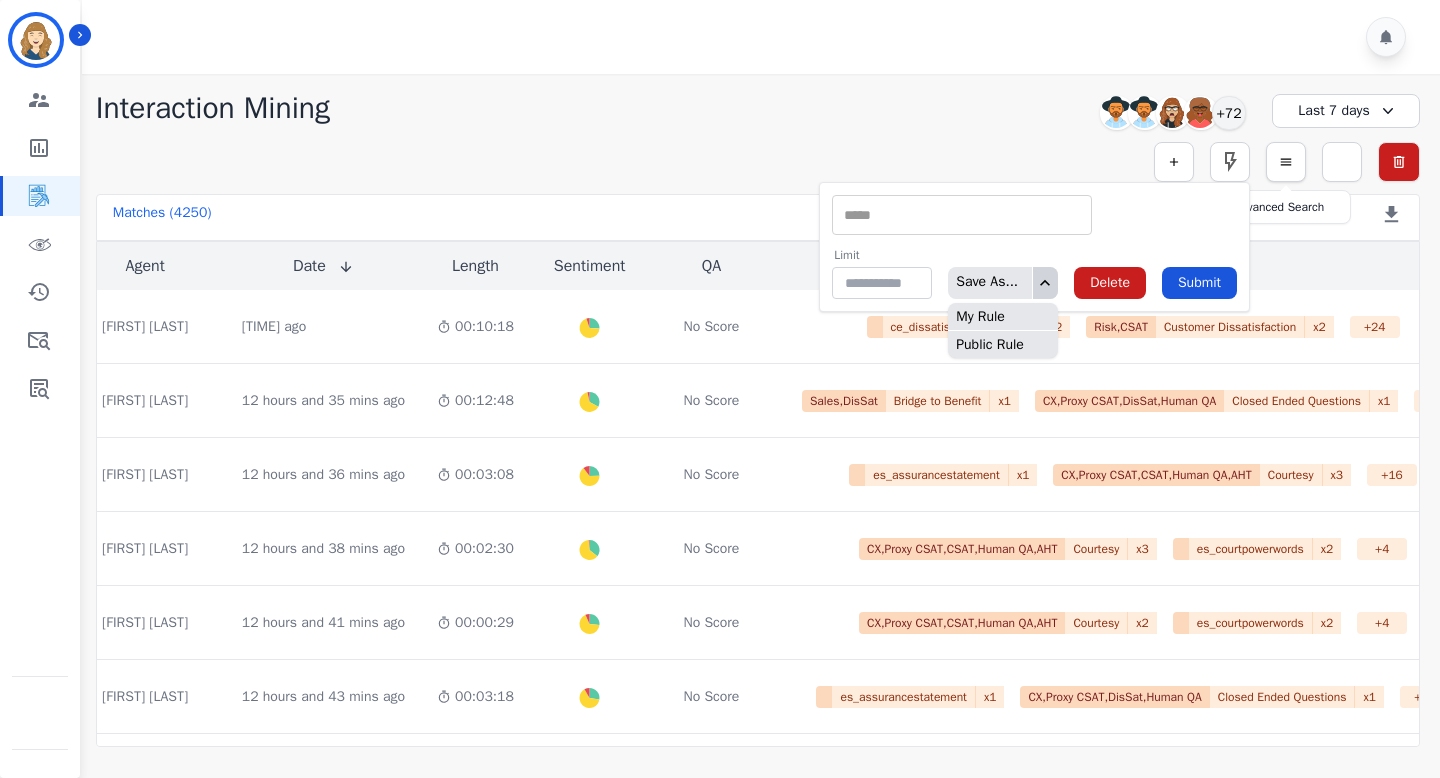click 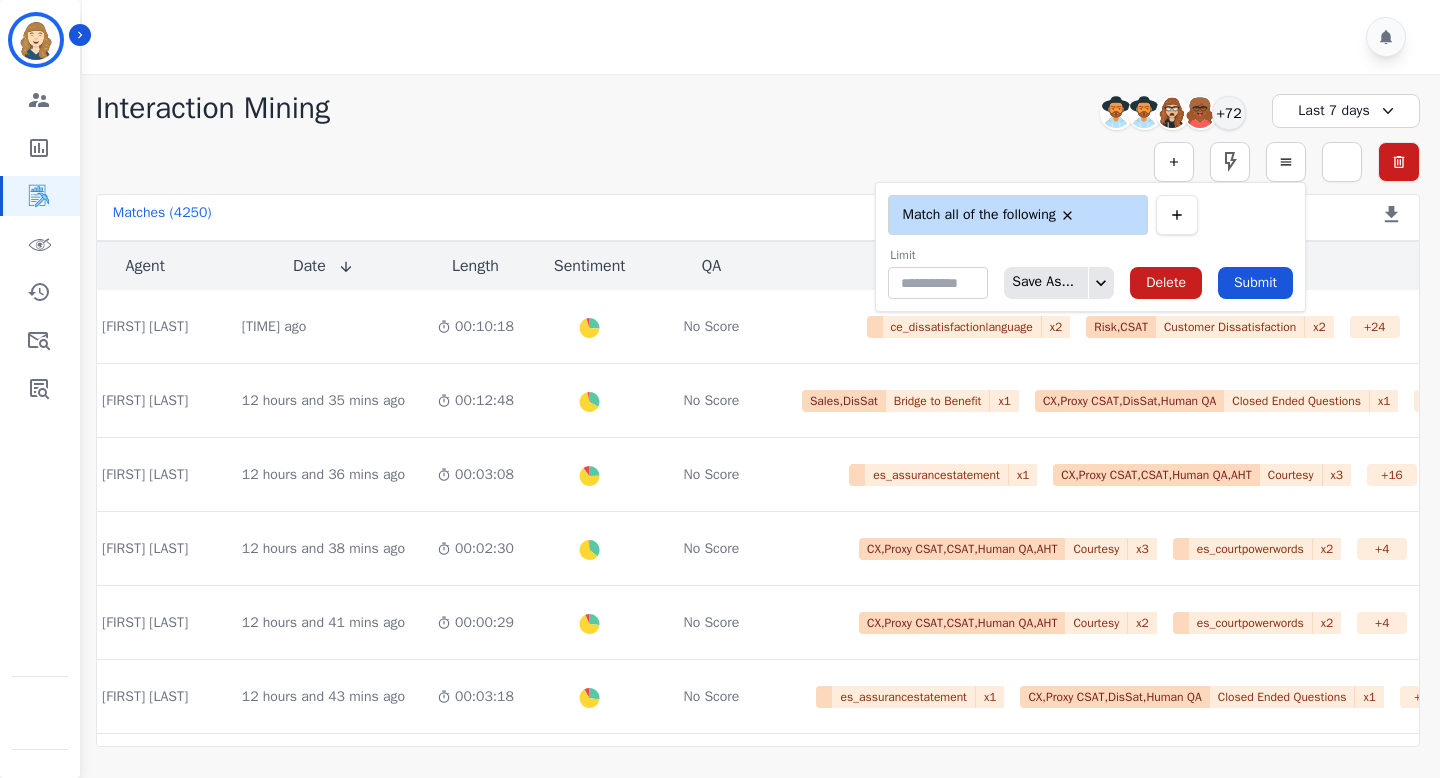 click 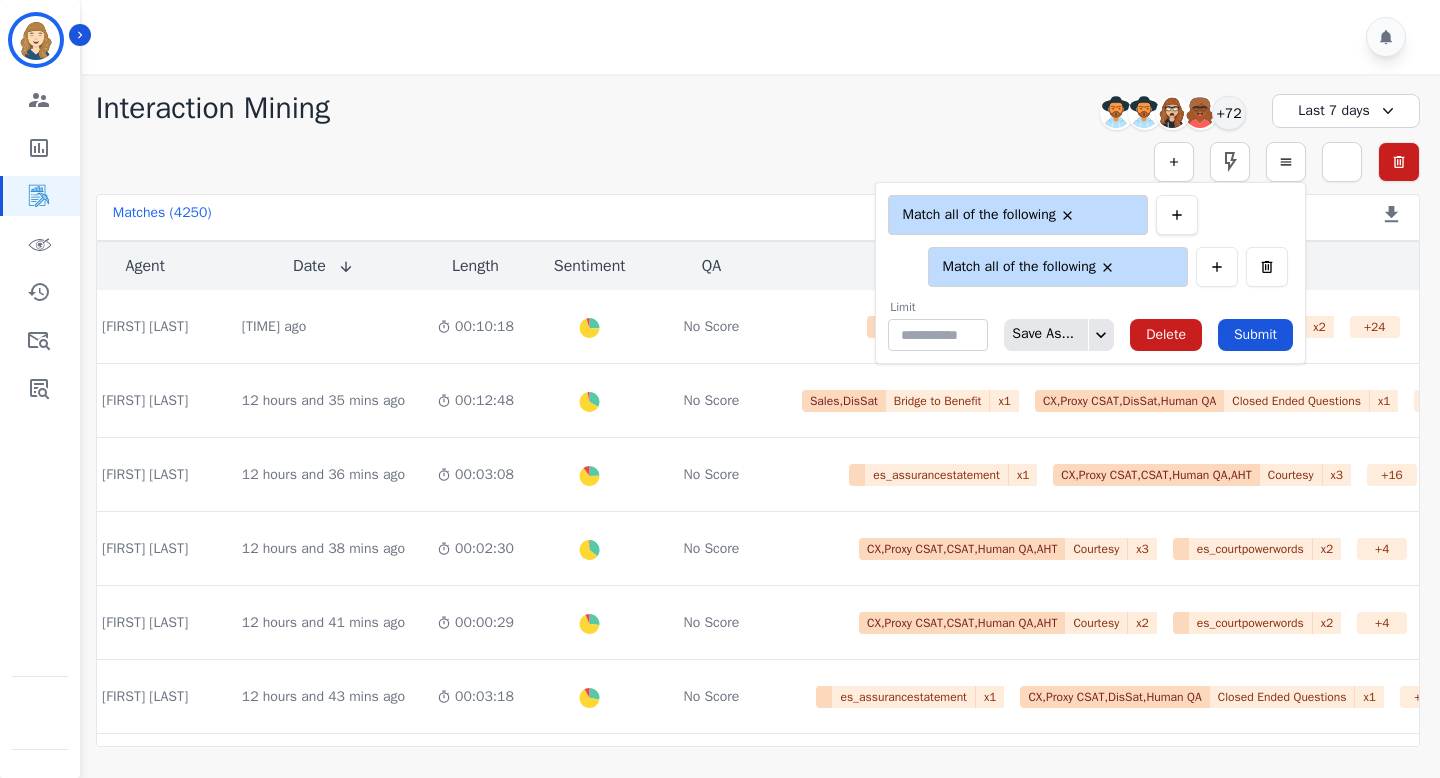 click 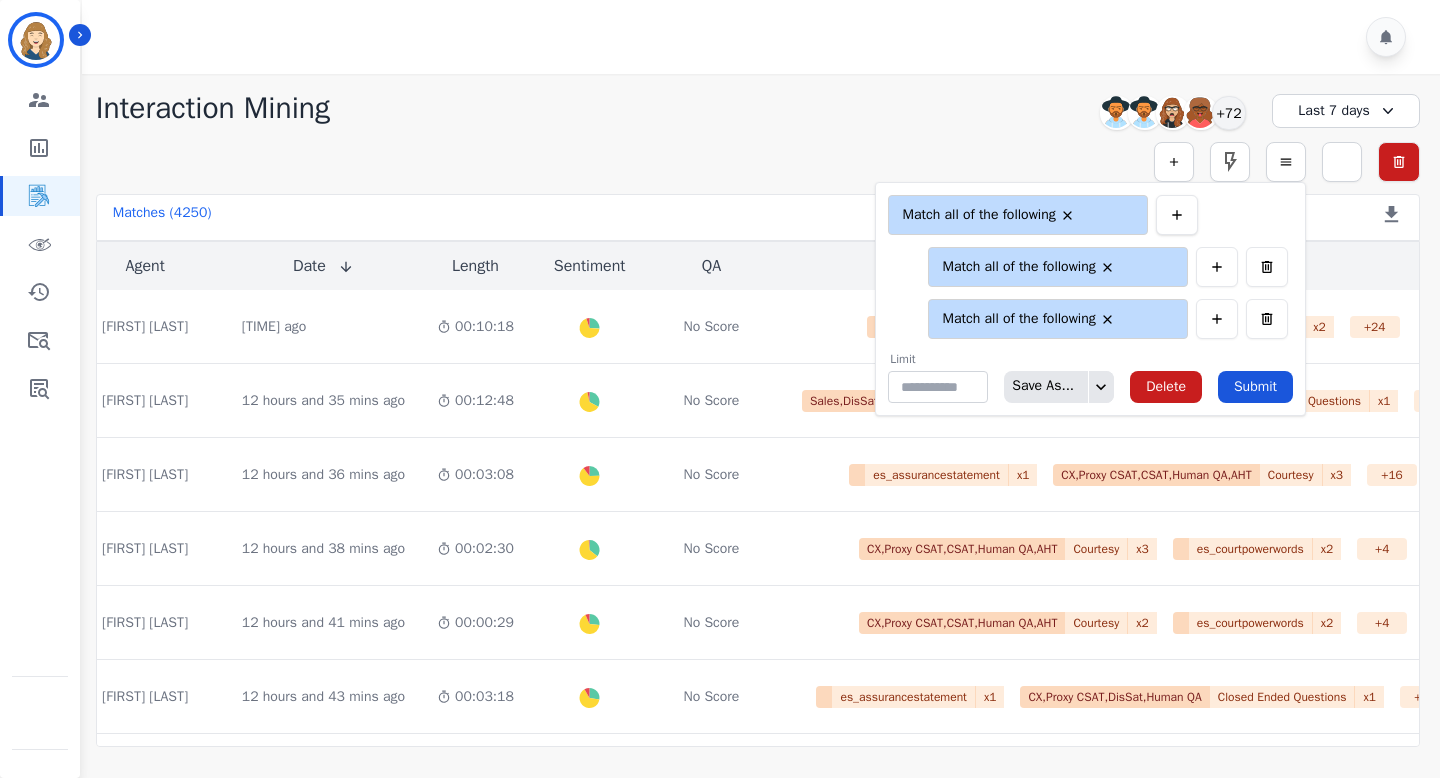 click 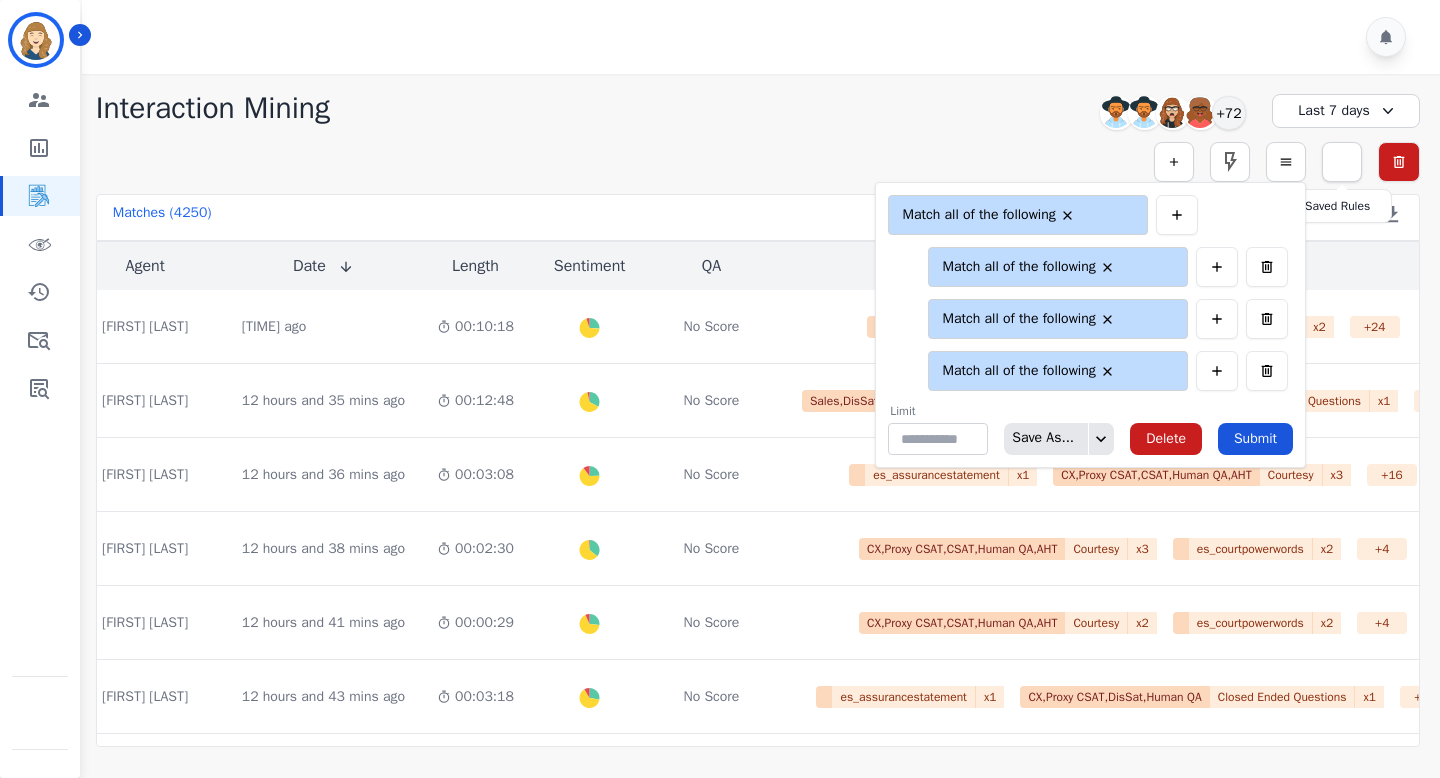 click at bounding box center [1373, 143] 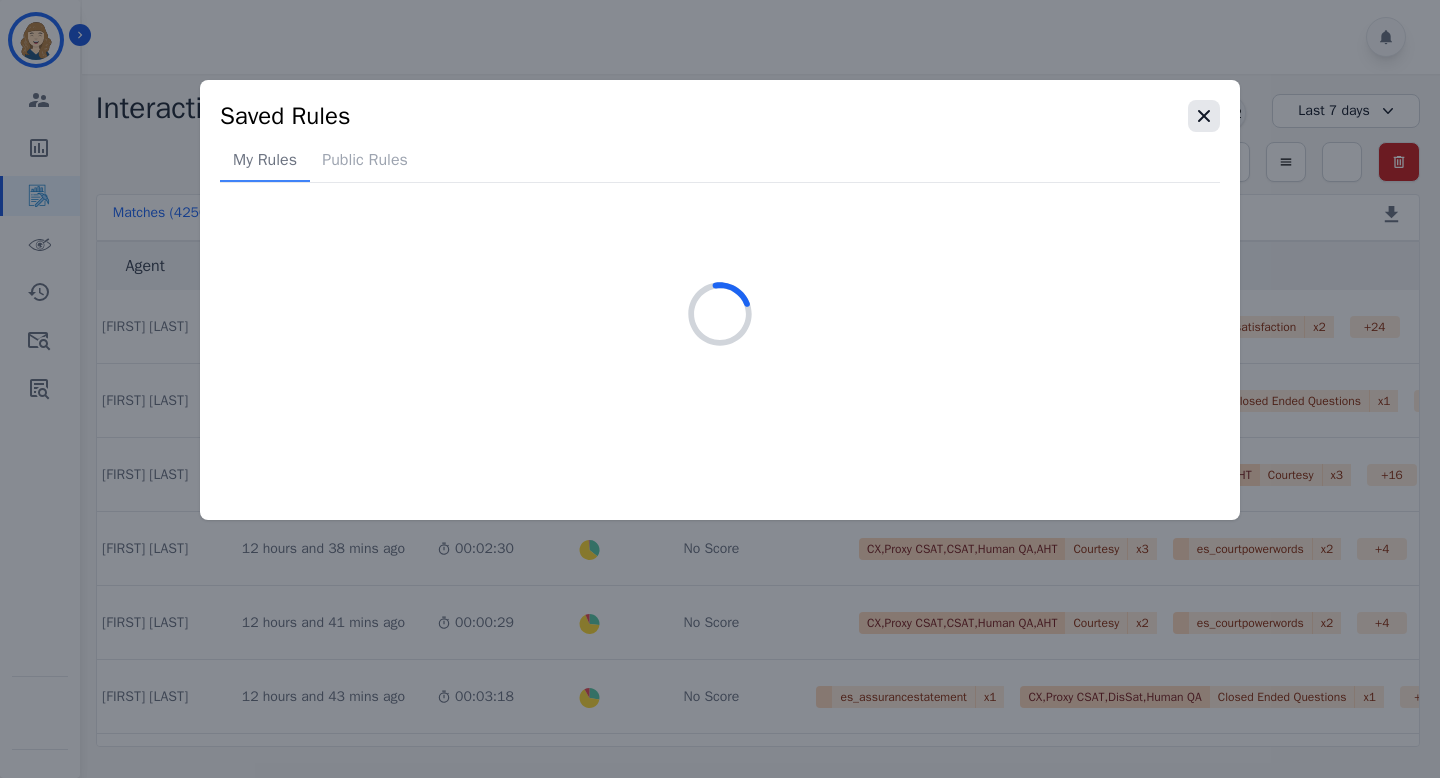 click 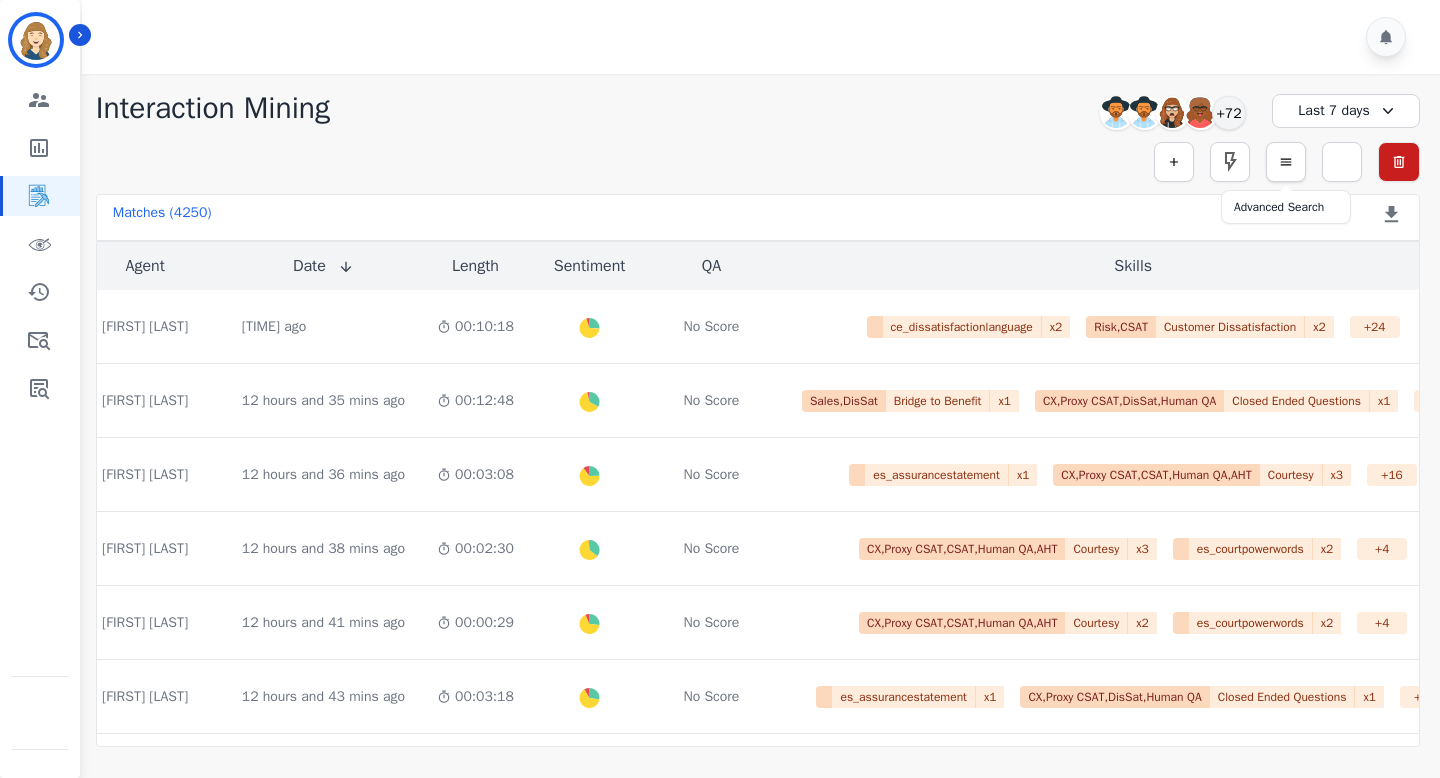 click 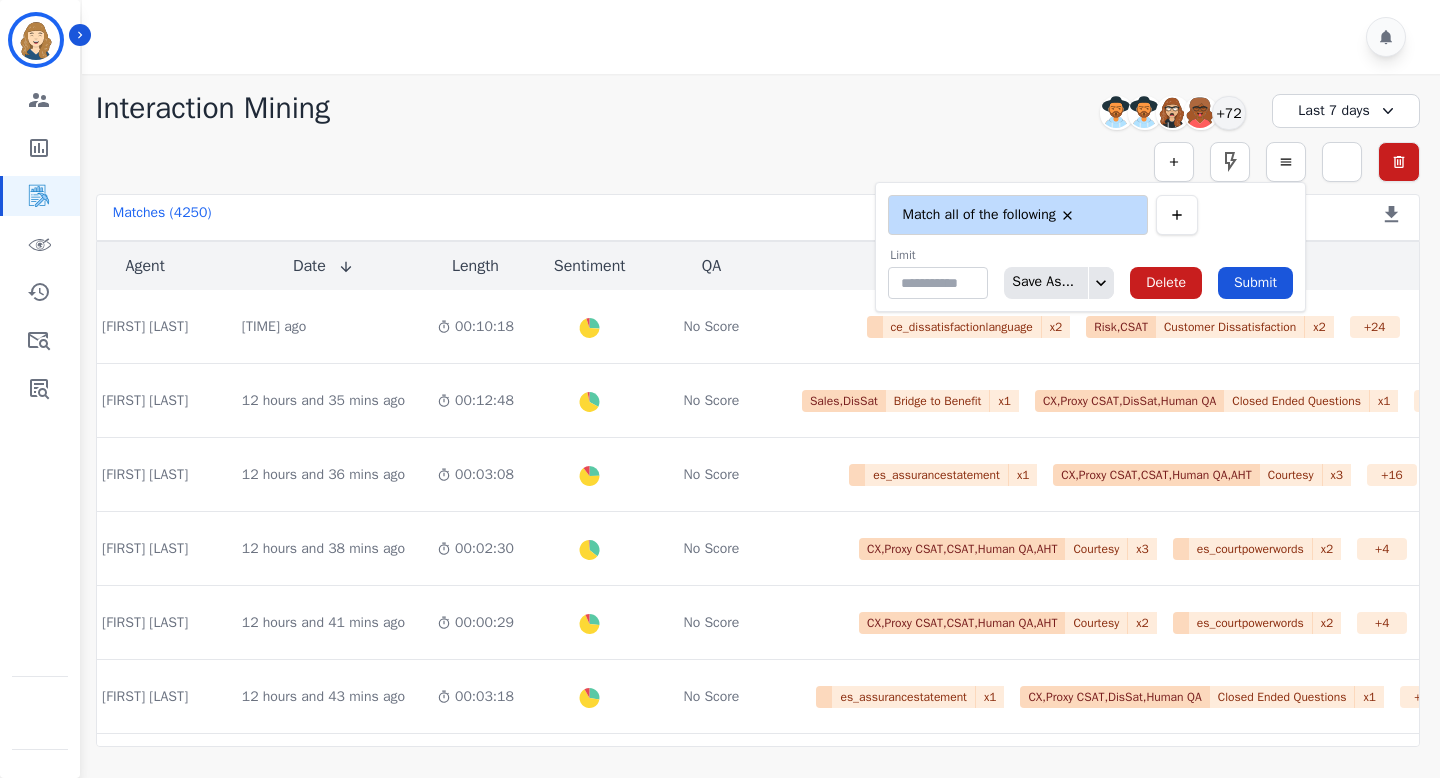 click 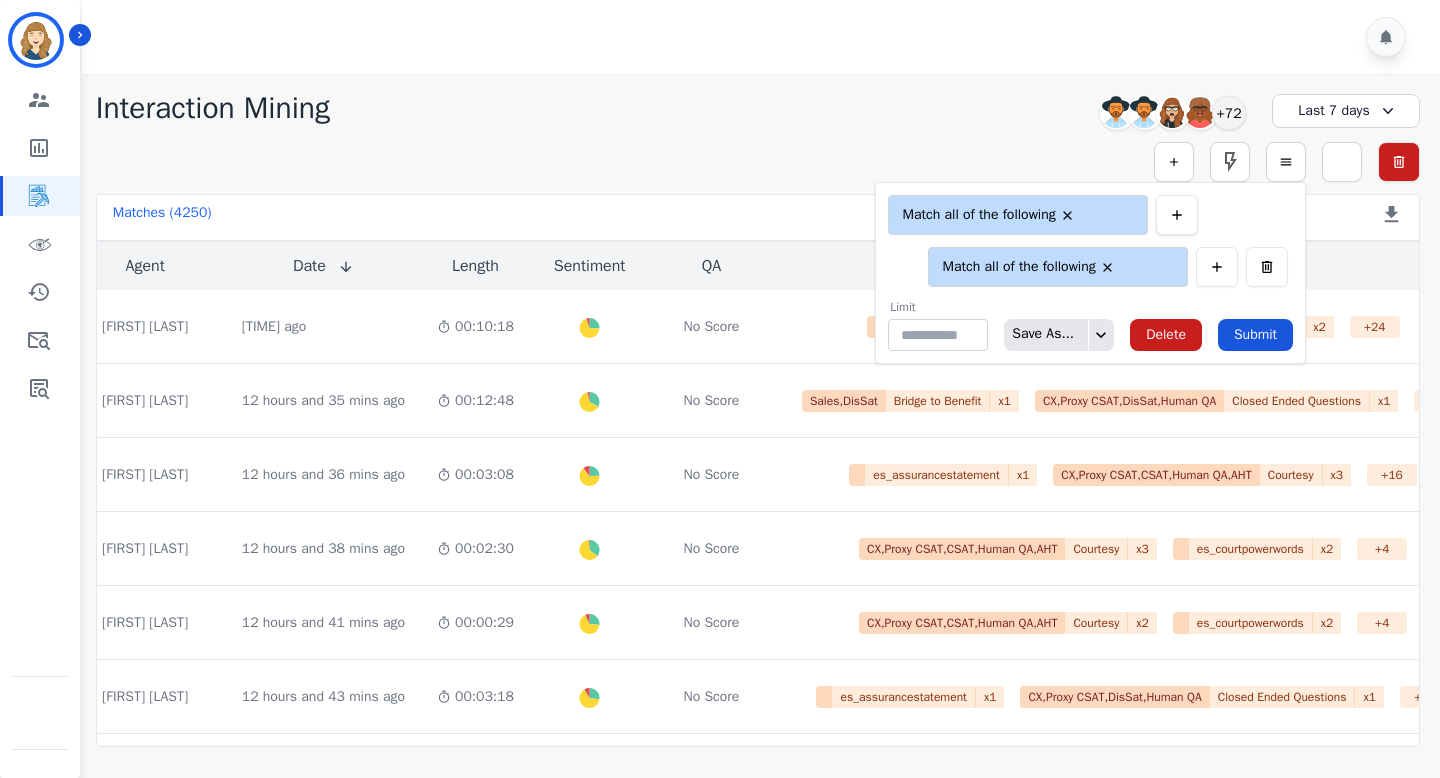 click 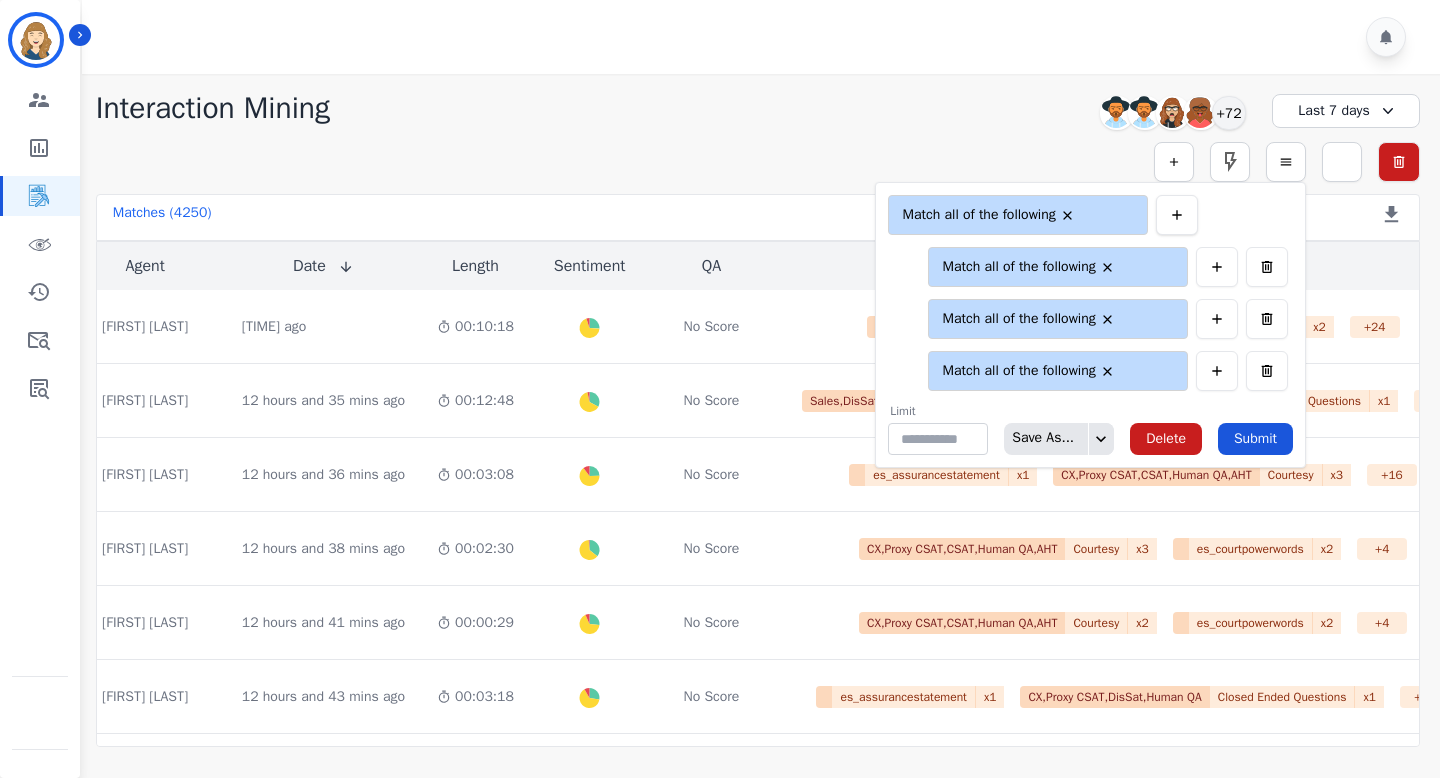 click 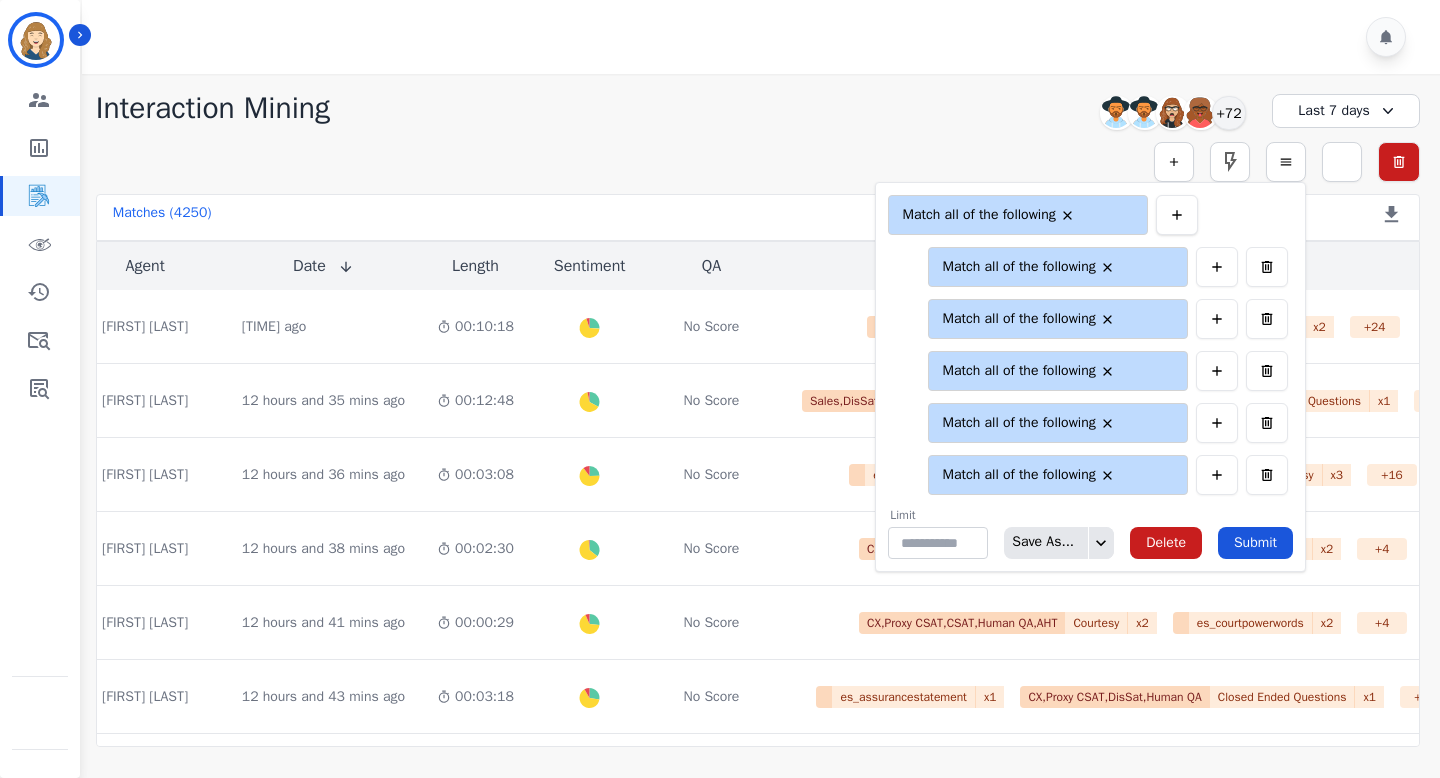 click 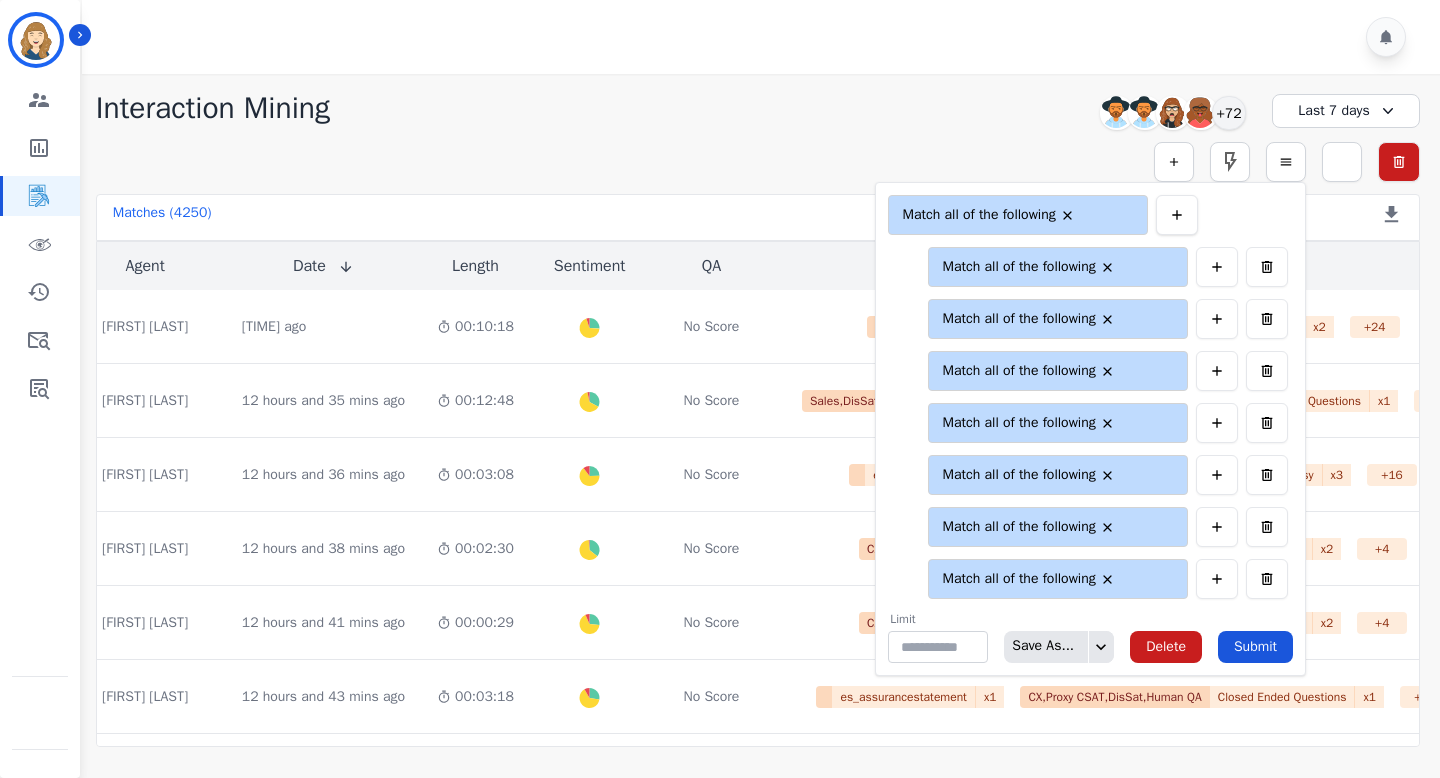 click 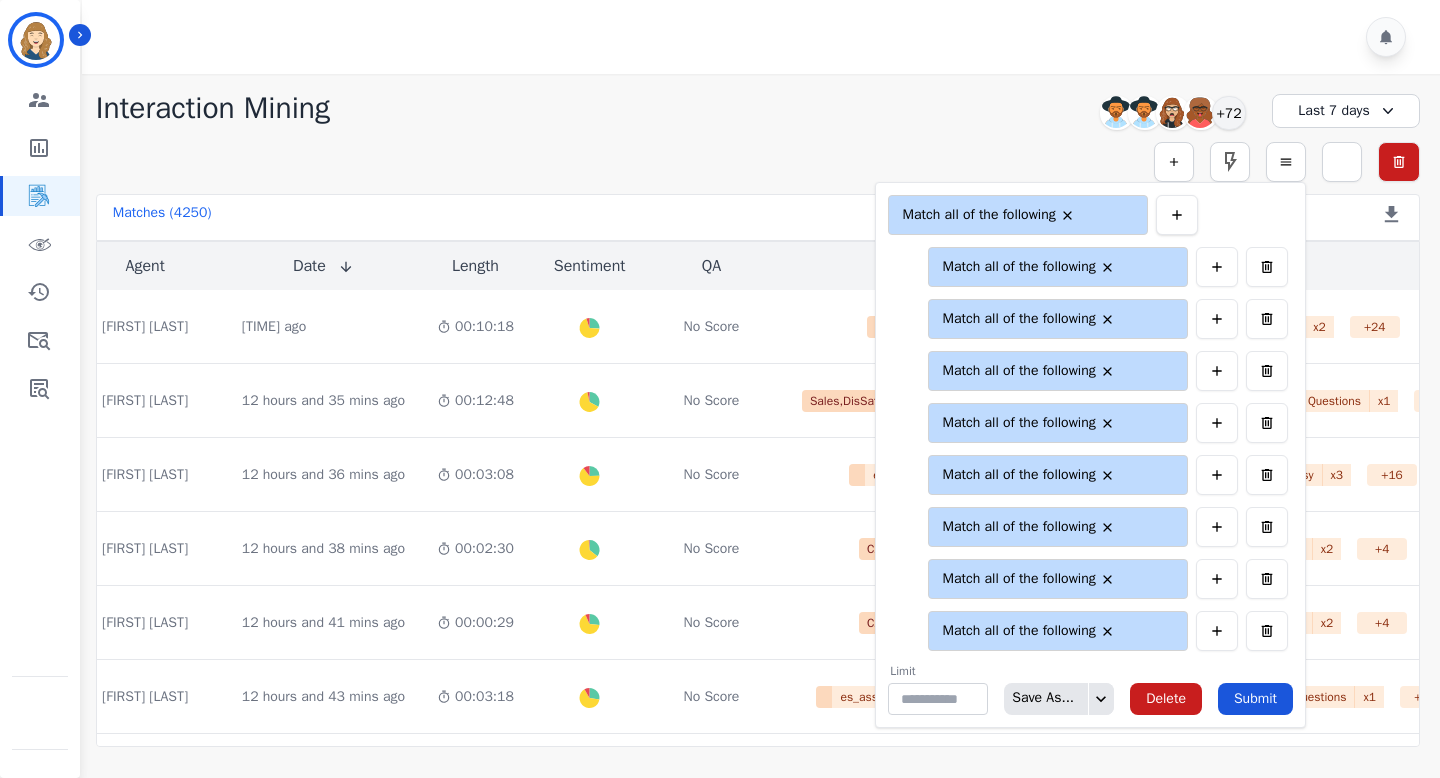 click 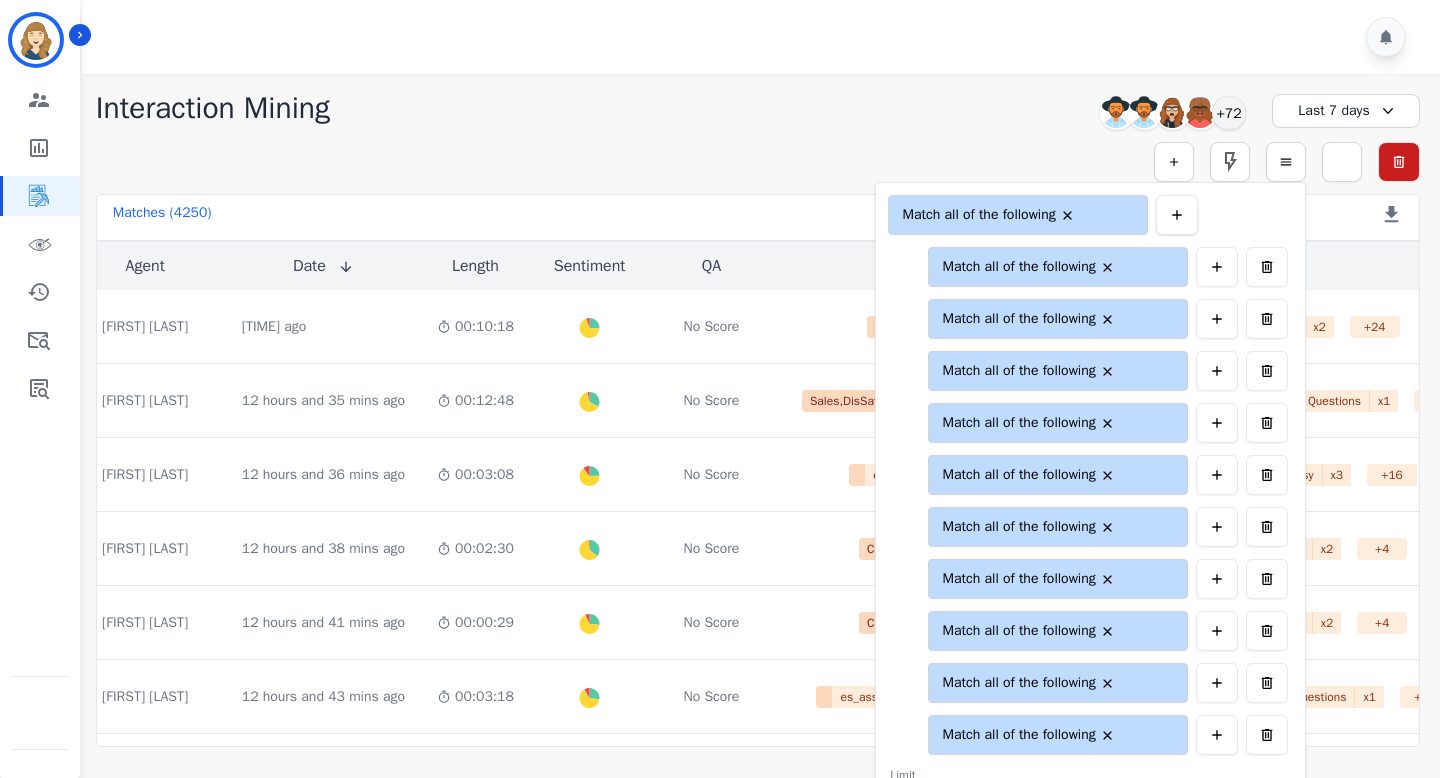 click 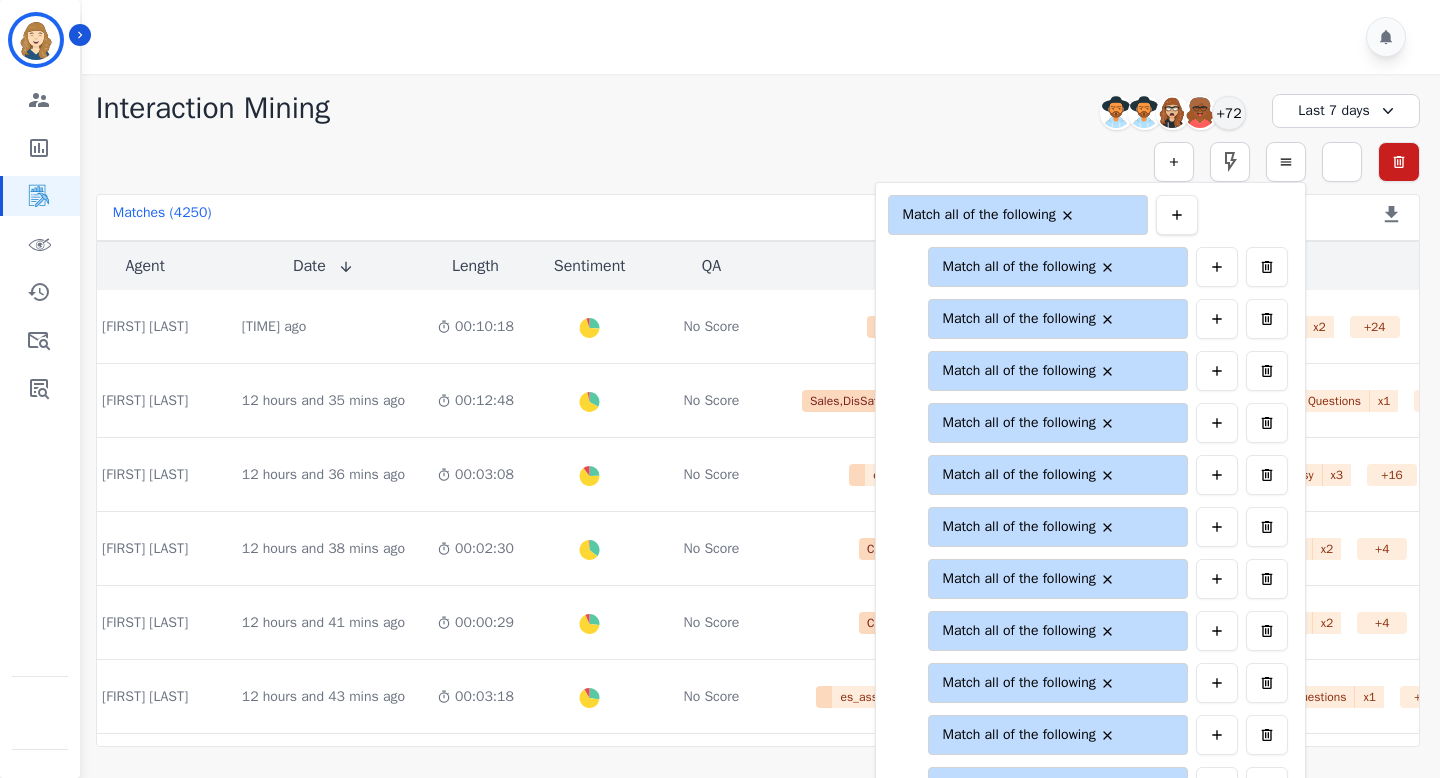 click 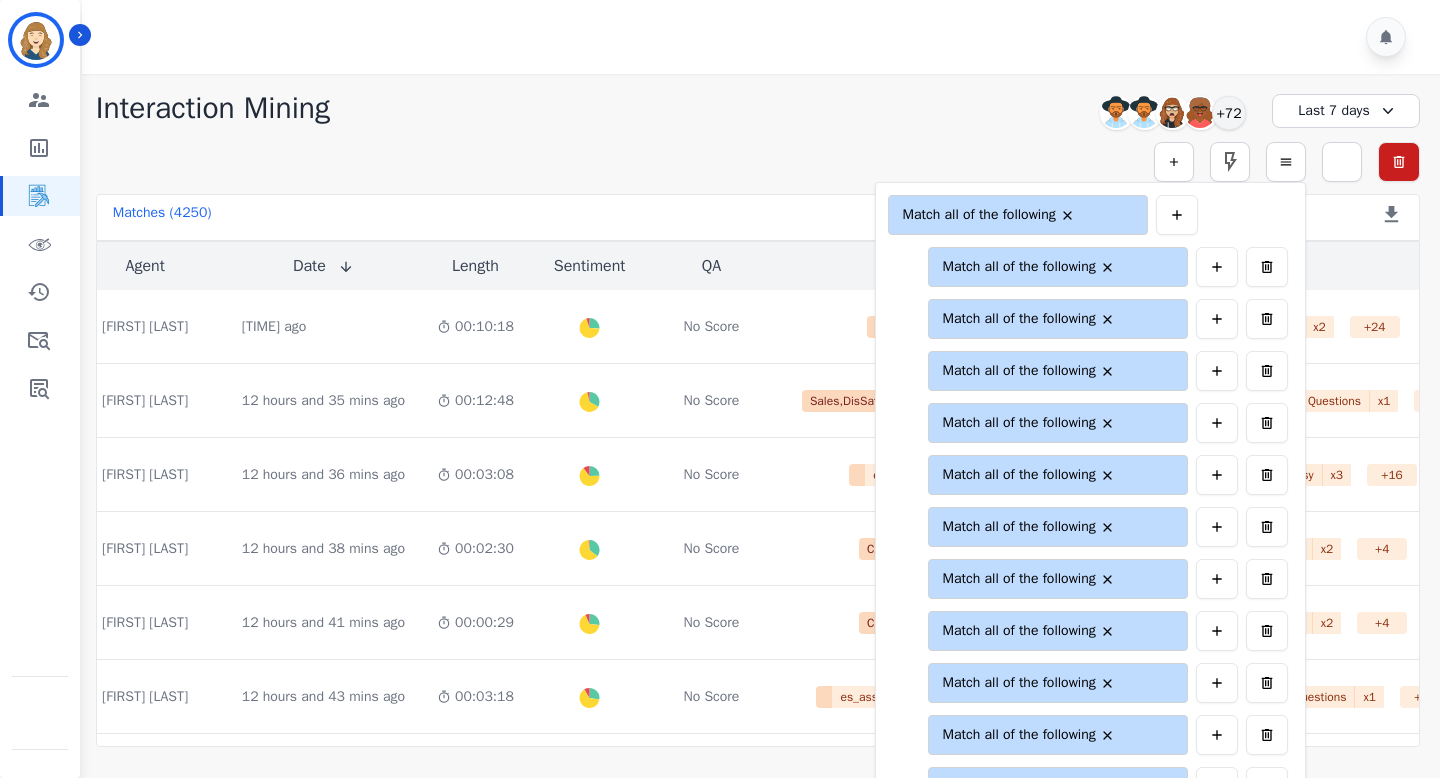 click on "**********" at bounding box center [758, 162] 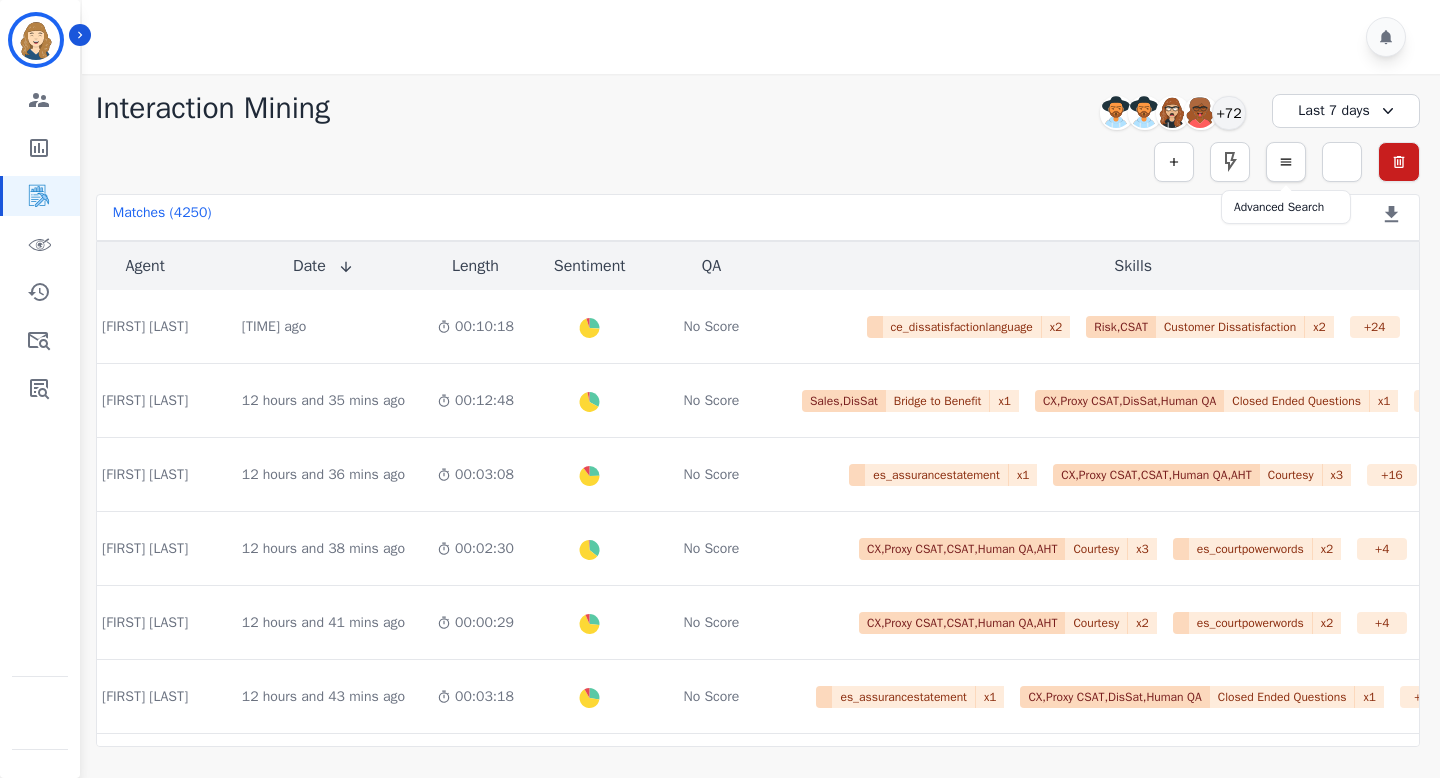 click 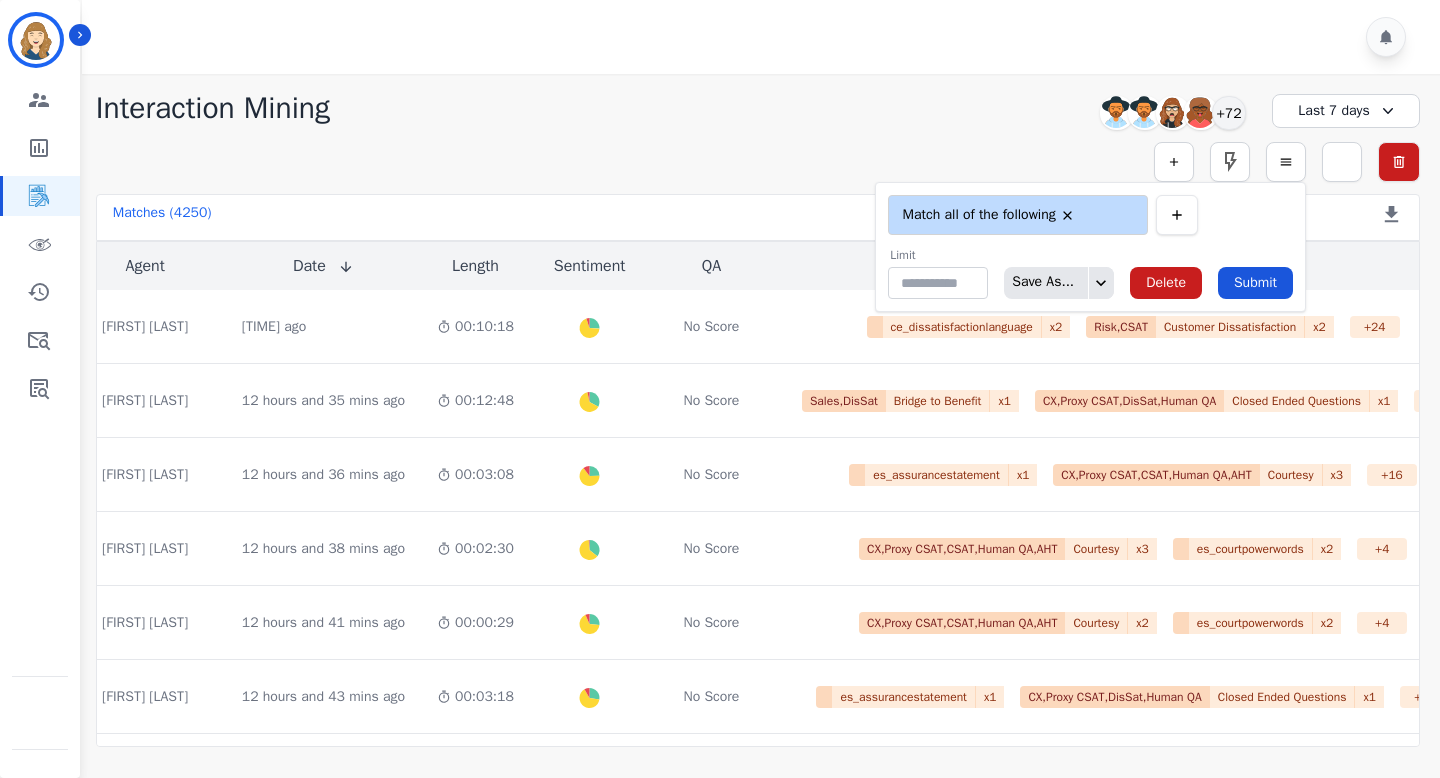 click 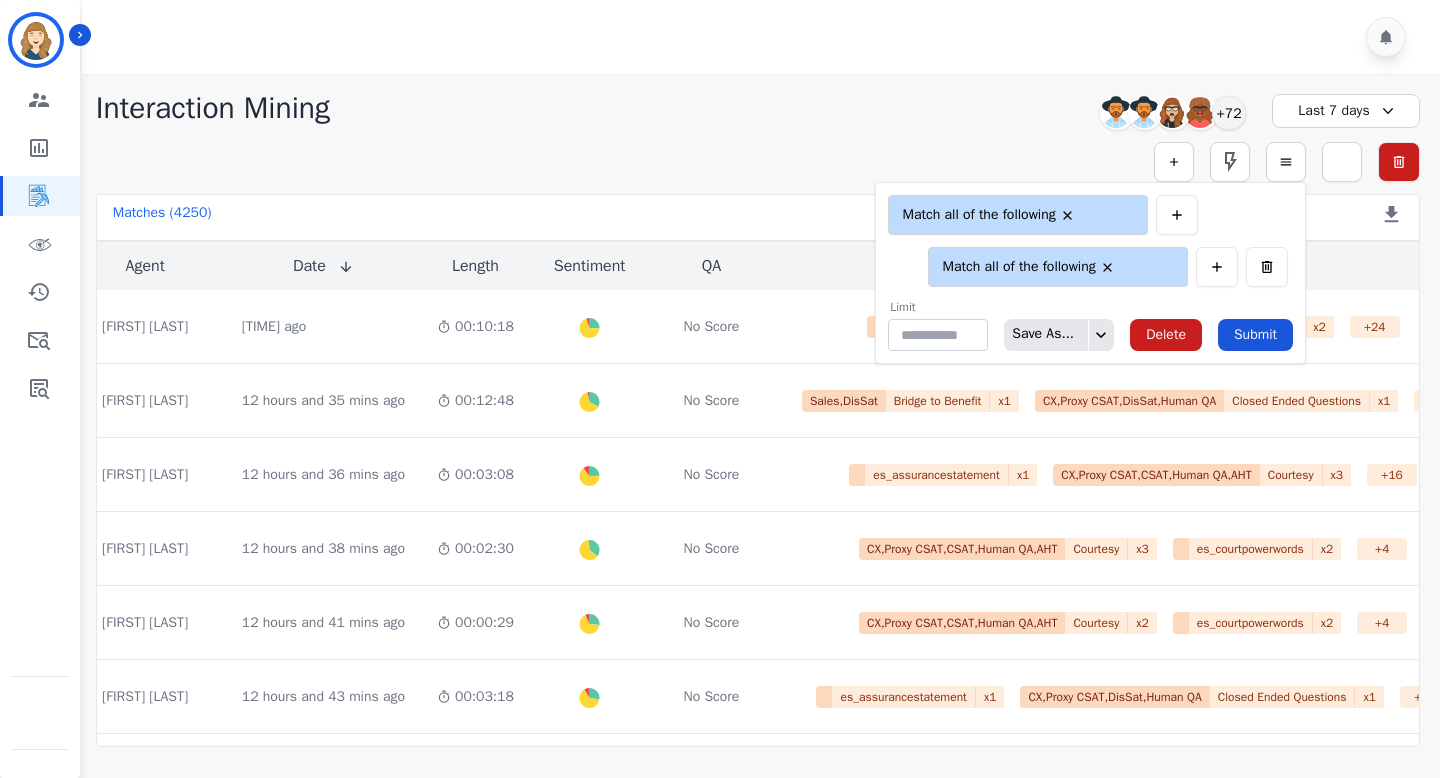 click on "**********" at bounding box center [758, 162] 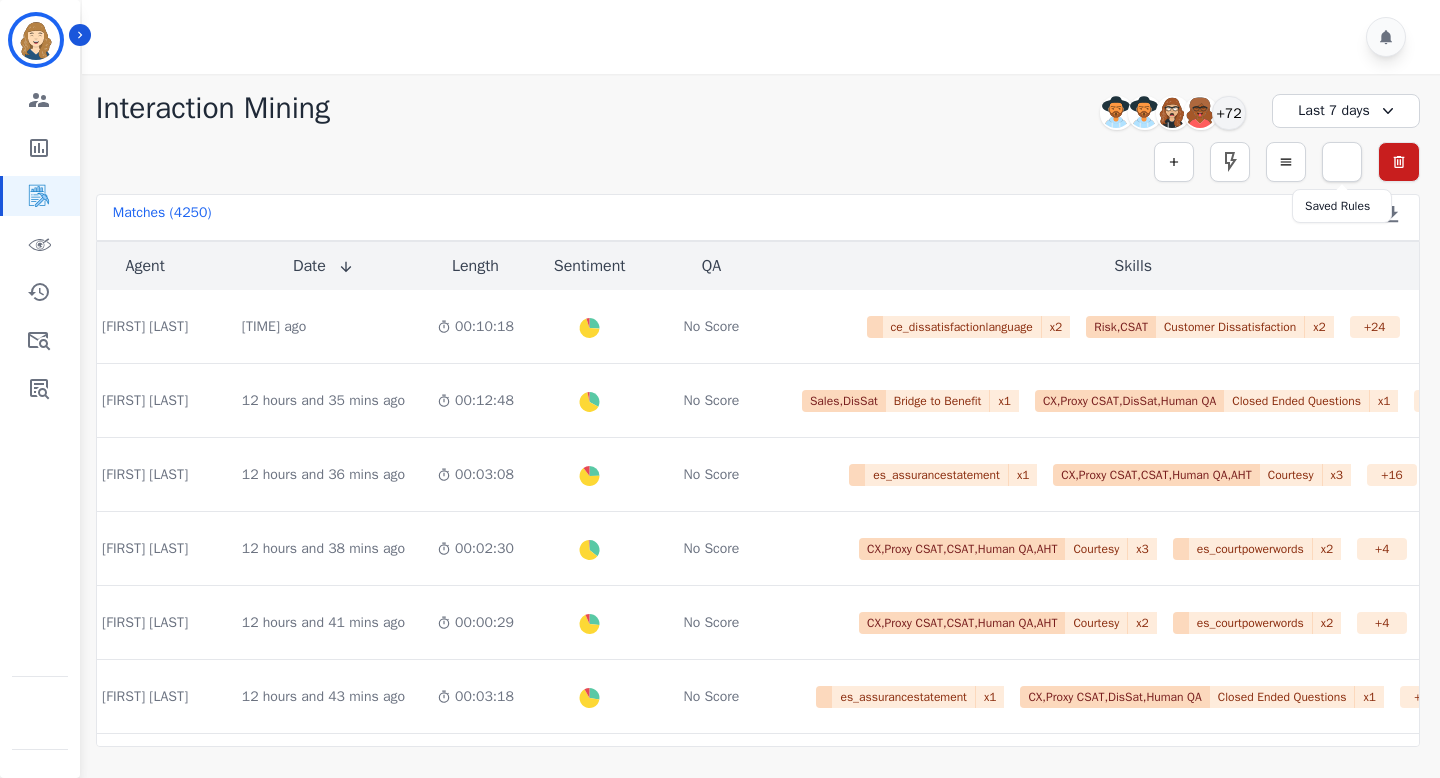 click at bounding box center (1373, 143) 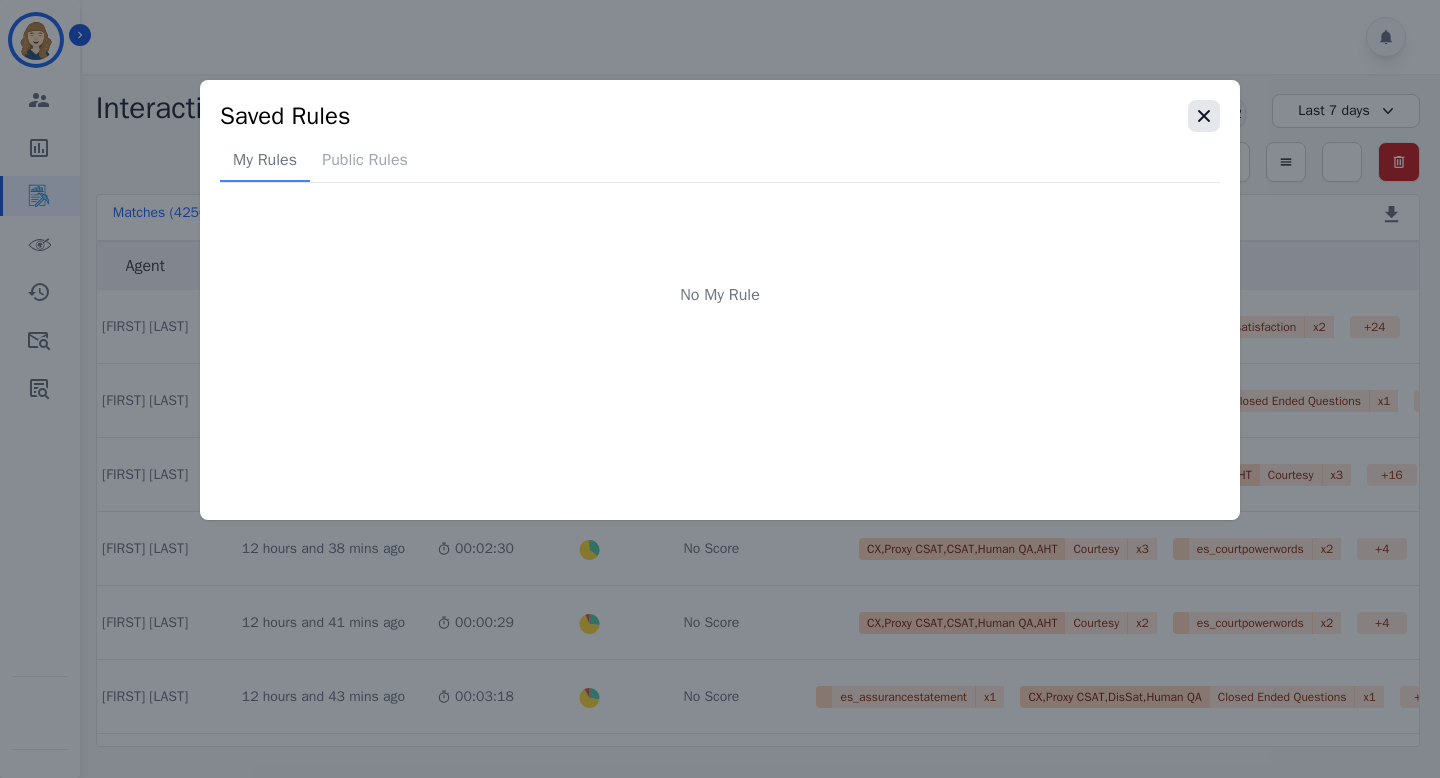 click 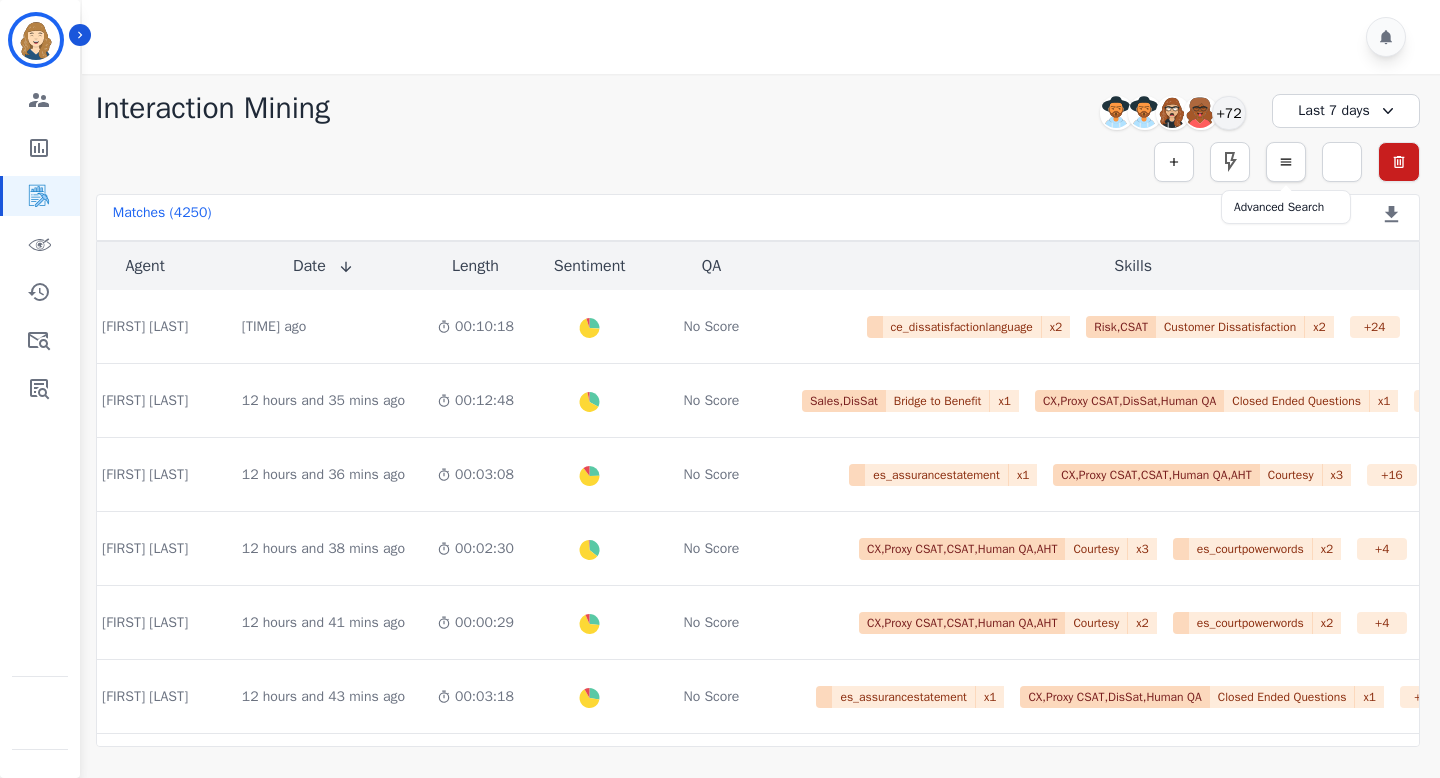 click at bounding box center [1286, 162] 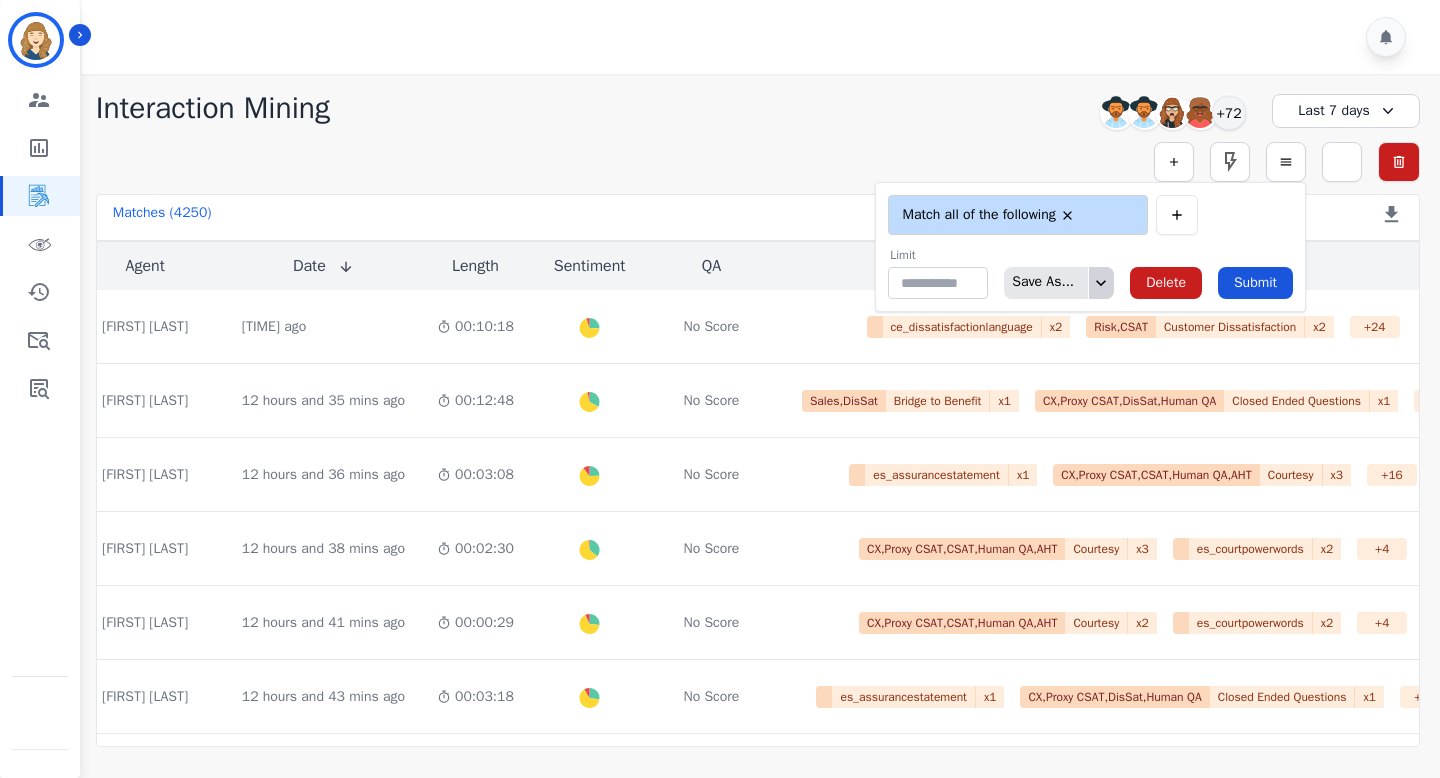 click 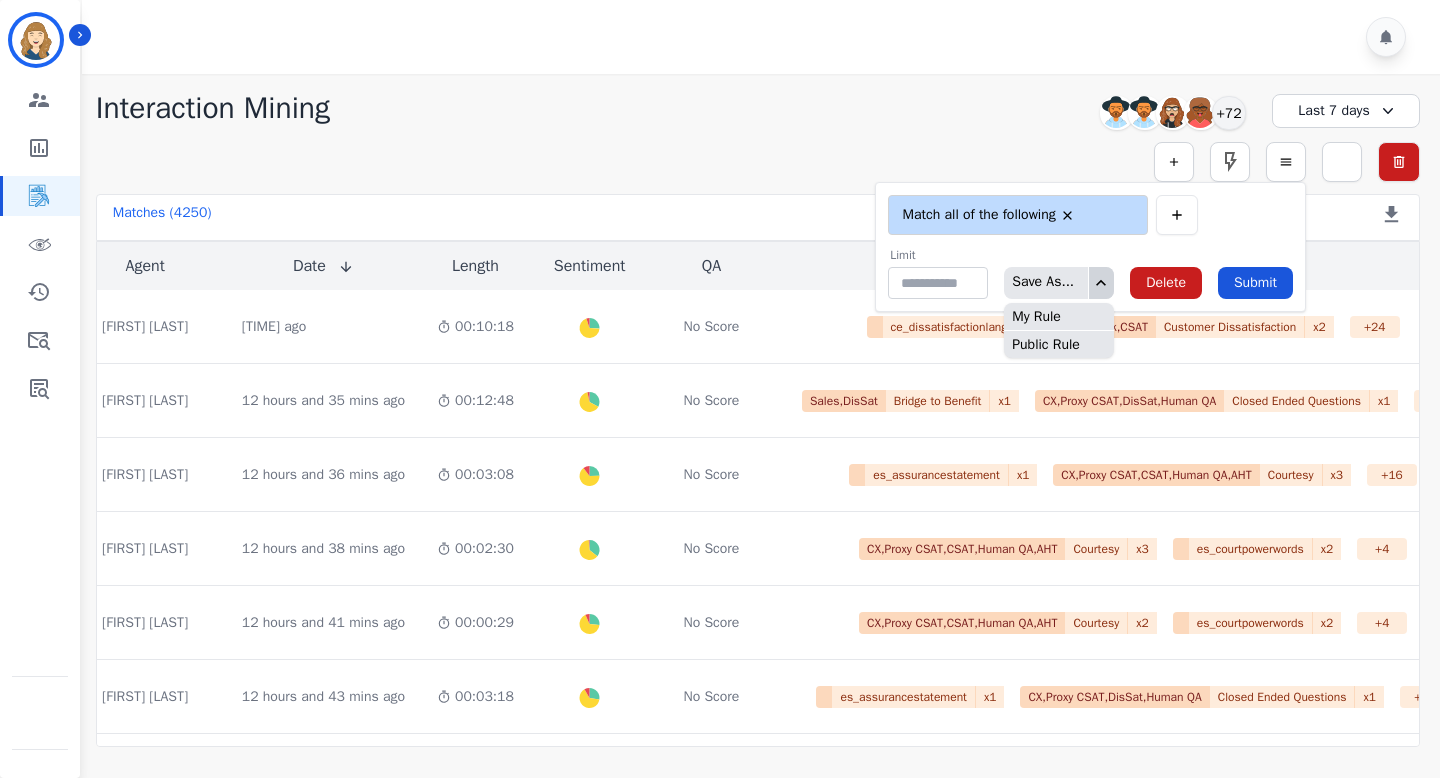click 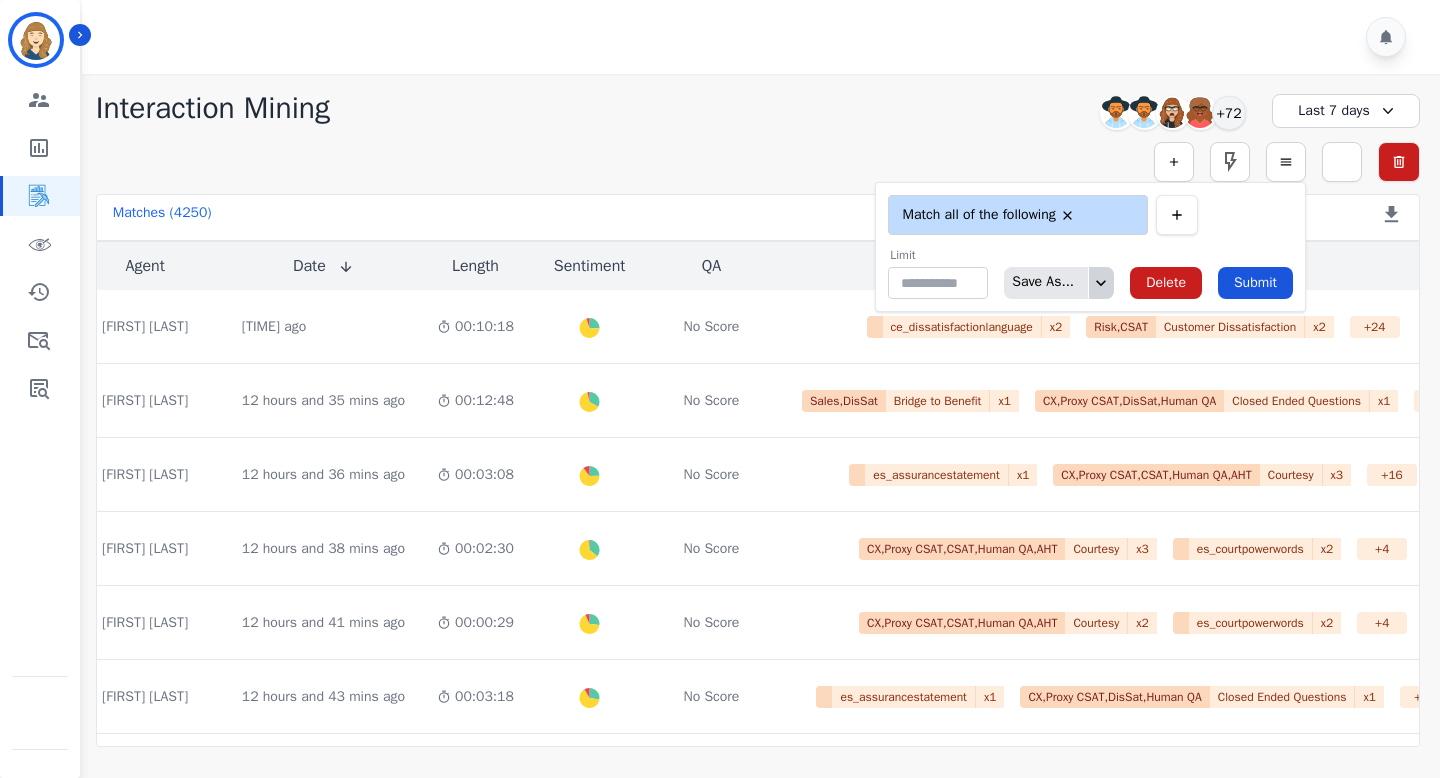 click 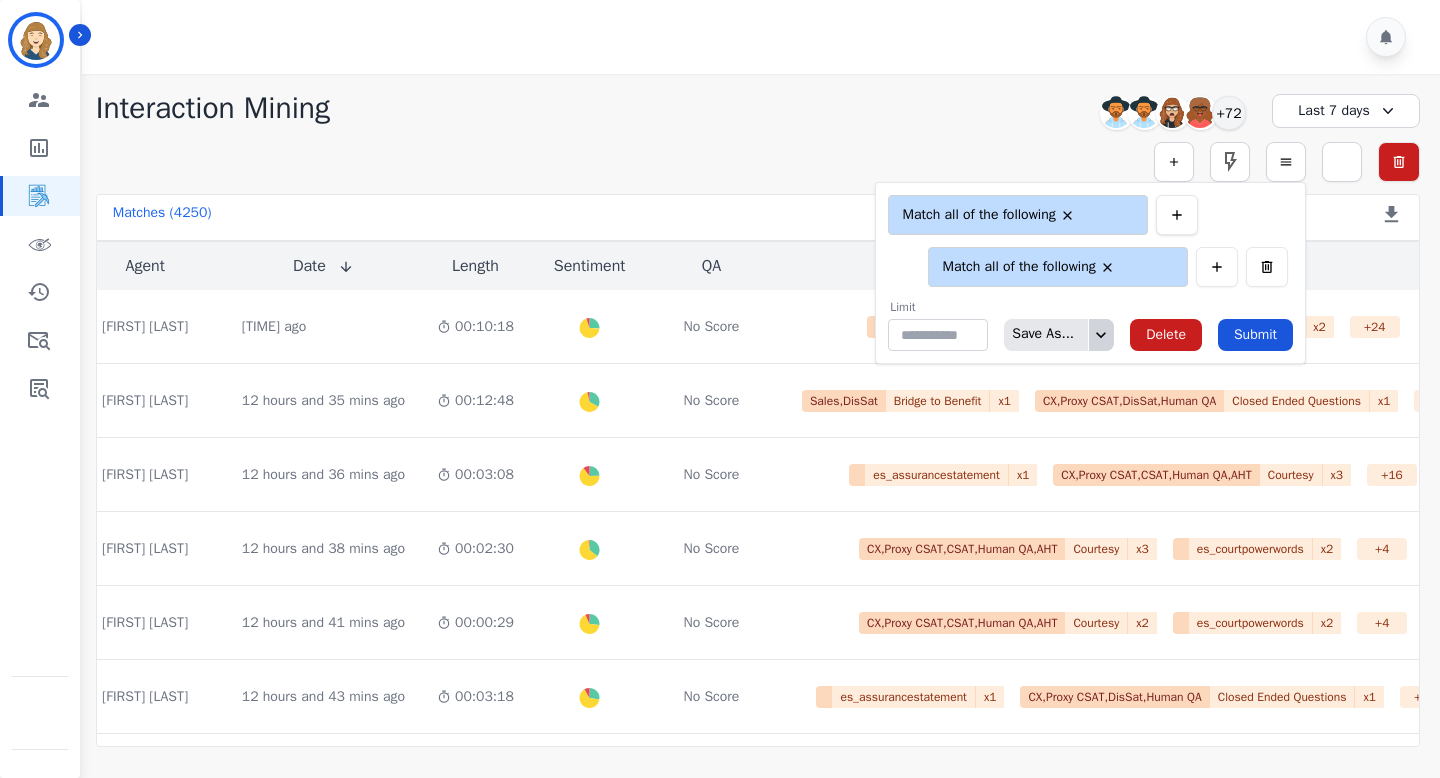 click 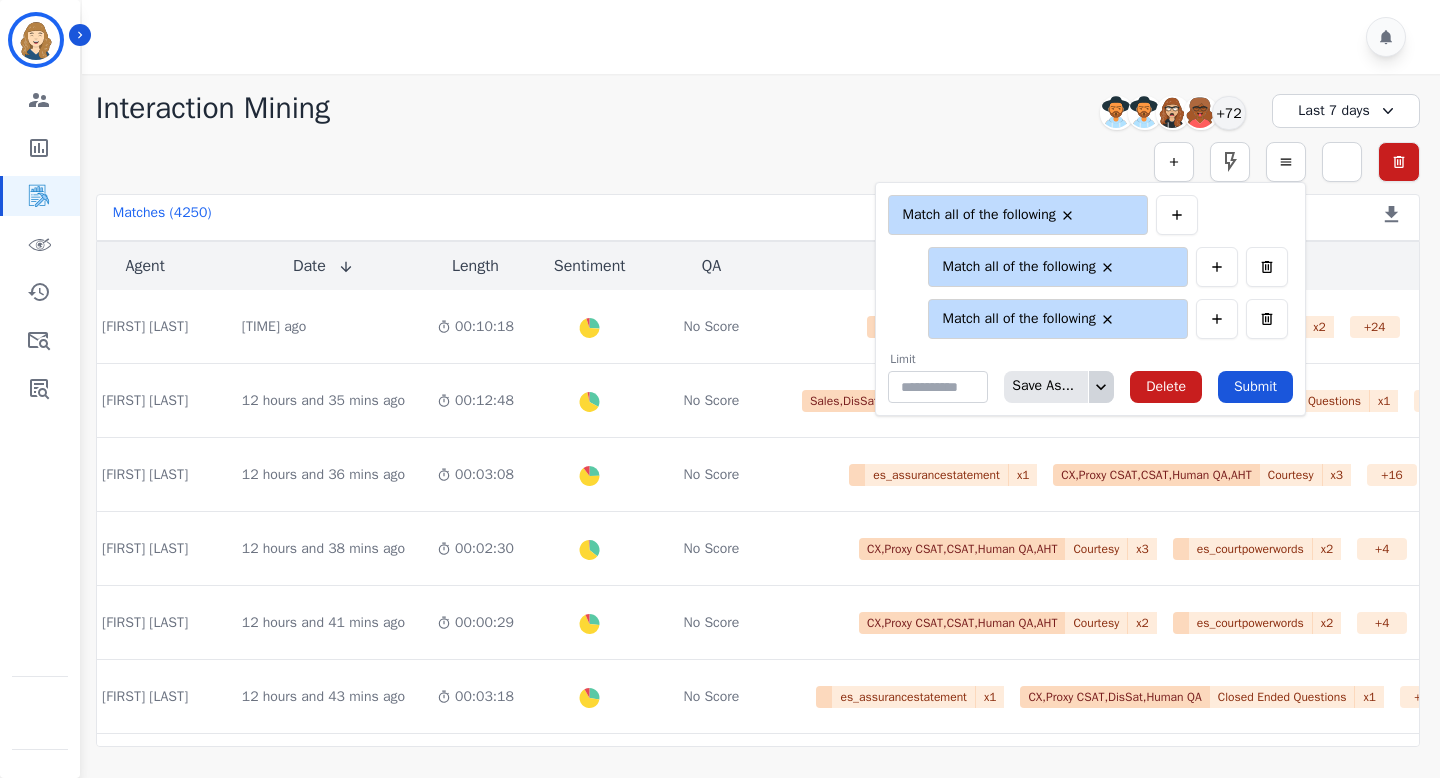 click on "**********" at bounding box center [758, 162] 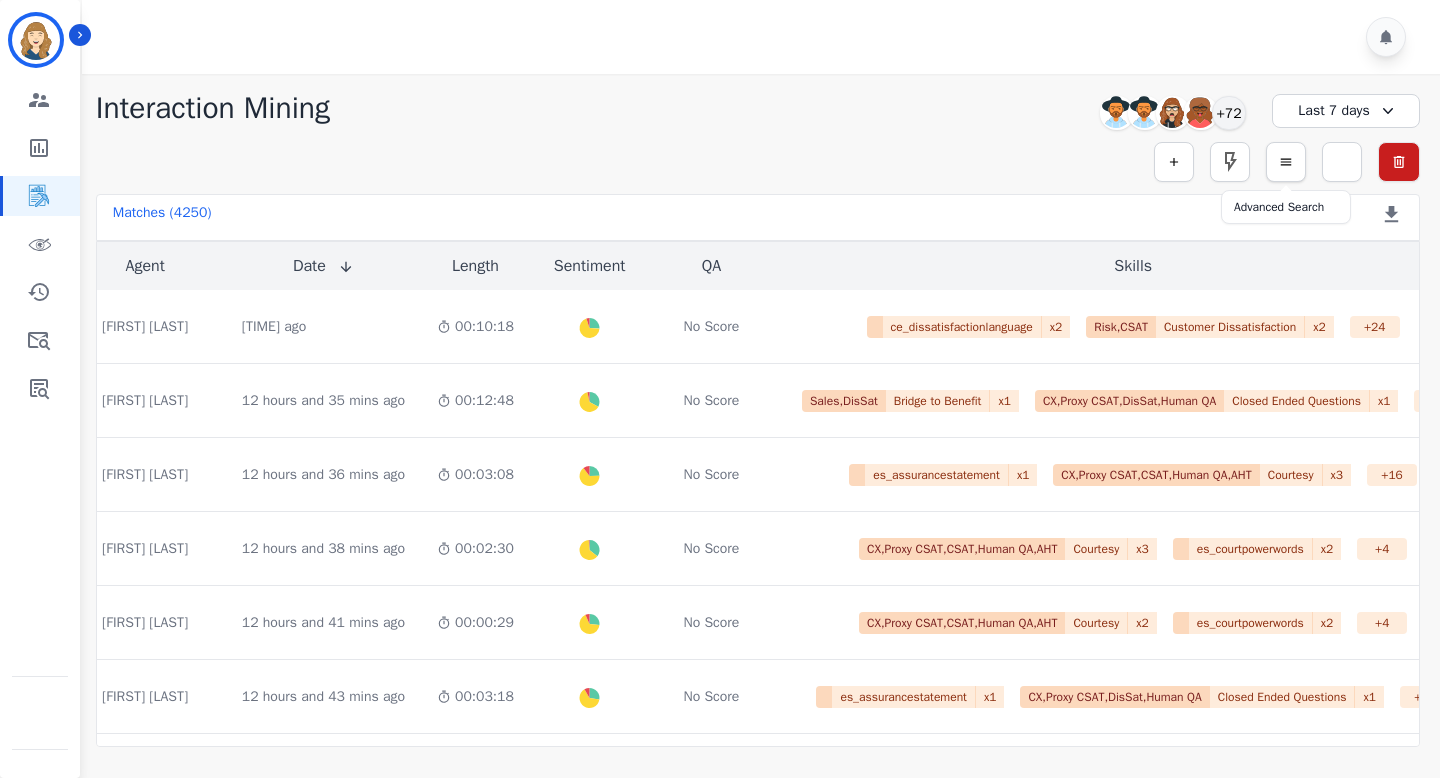 click 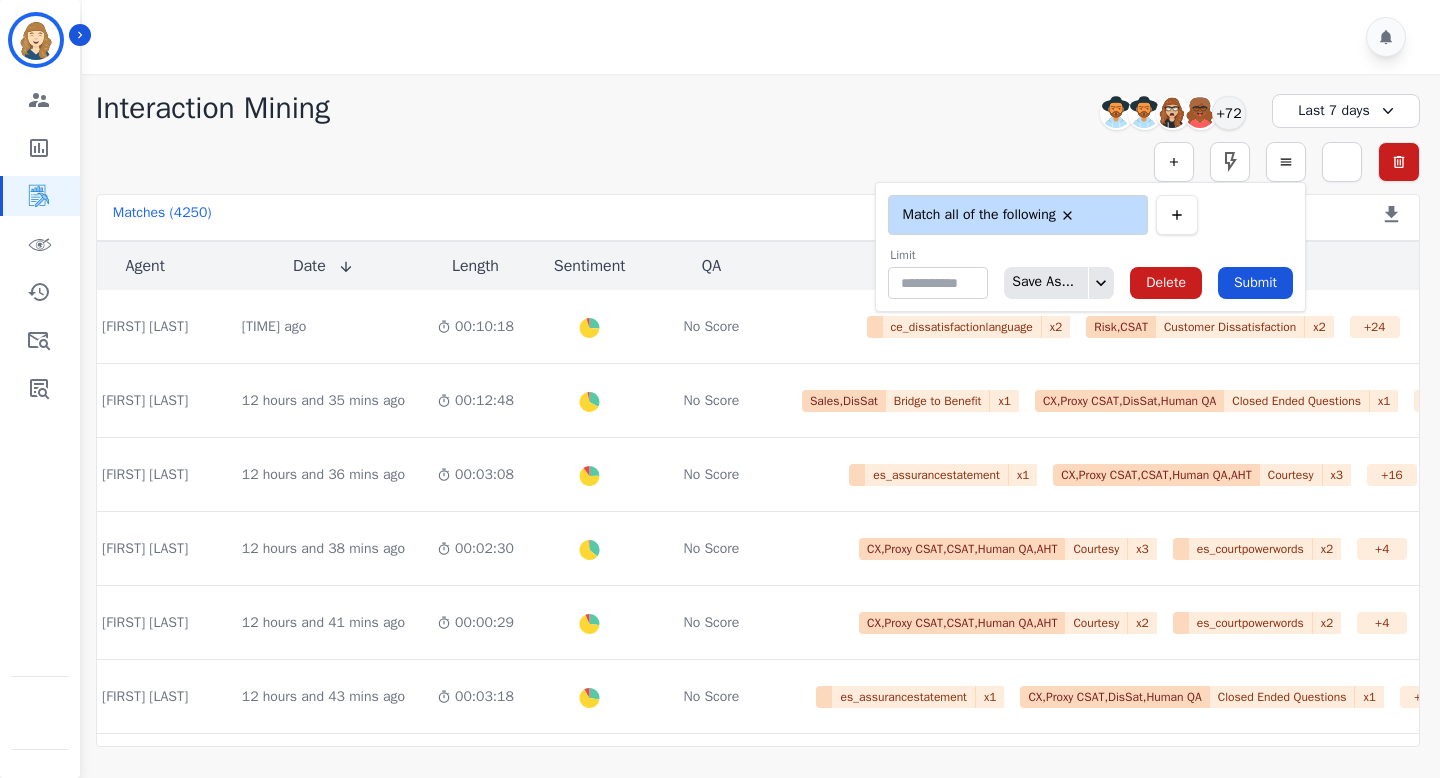 click 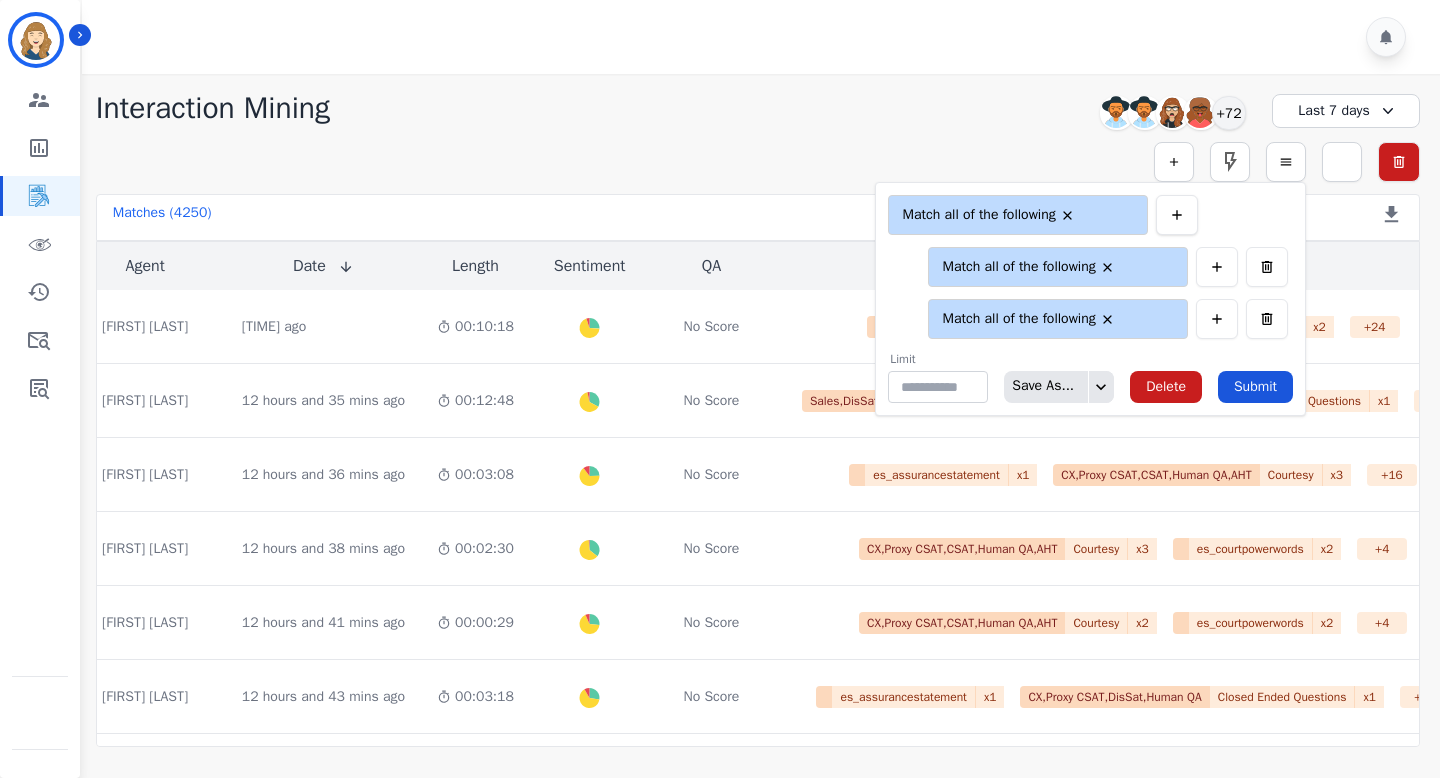 click 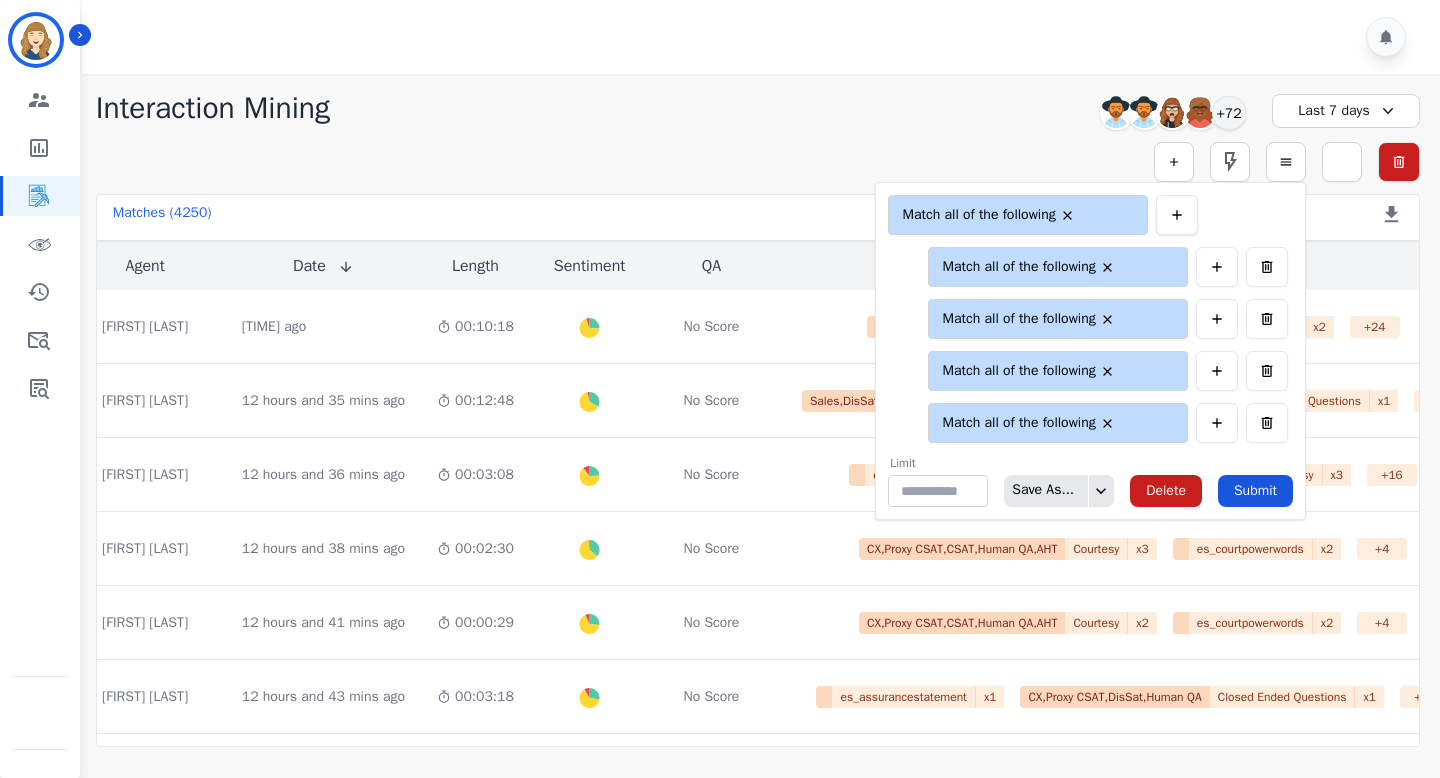 click 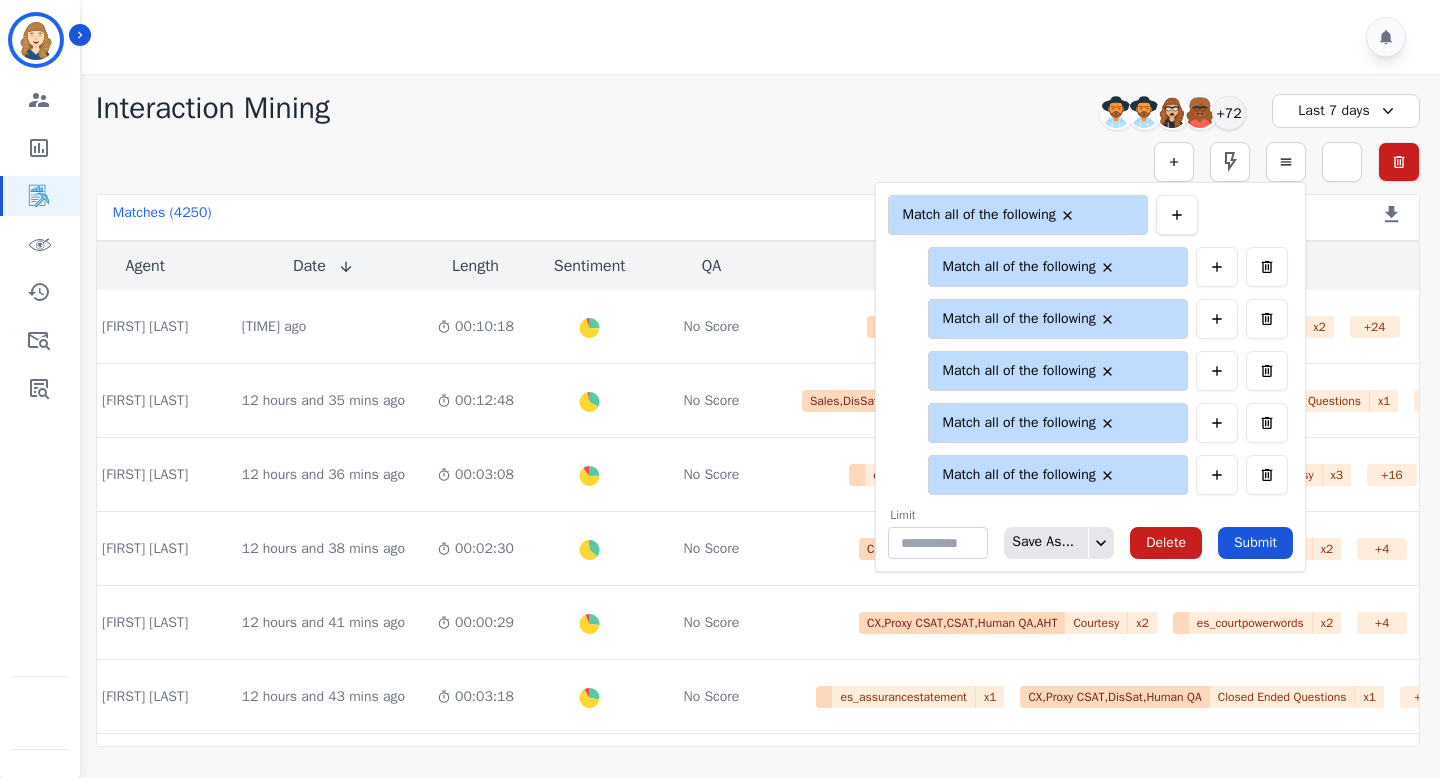click 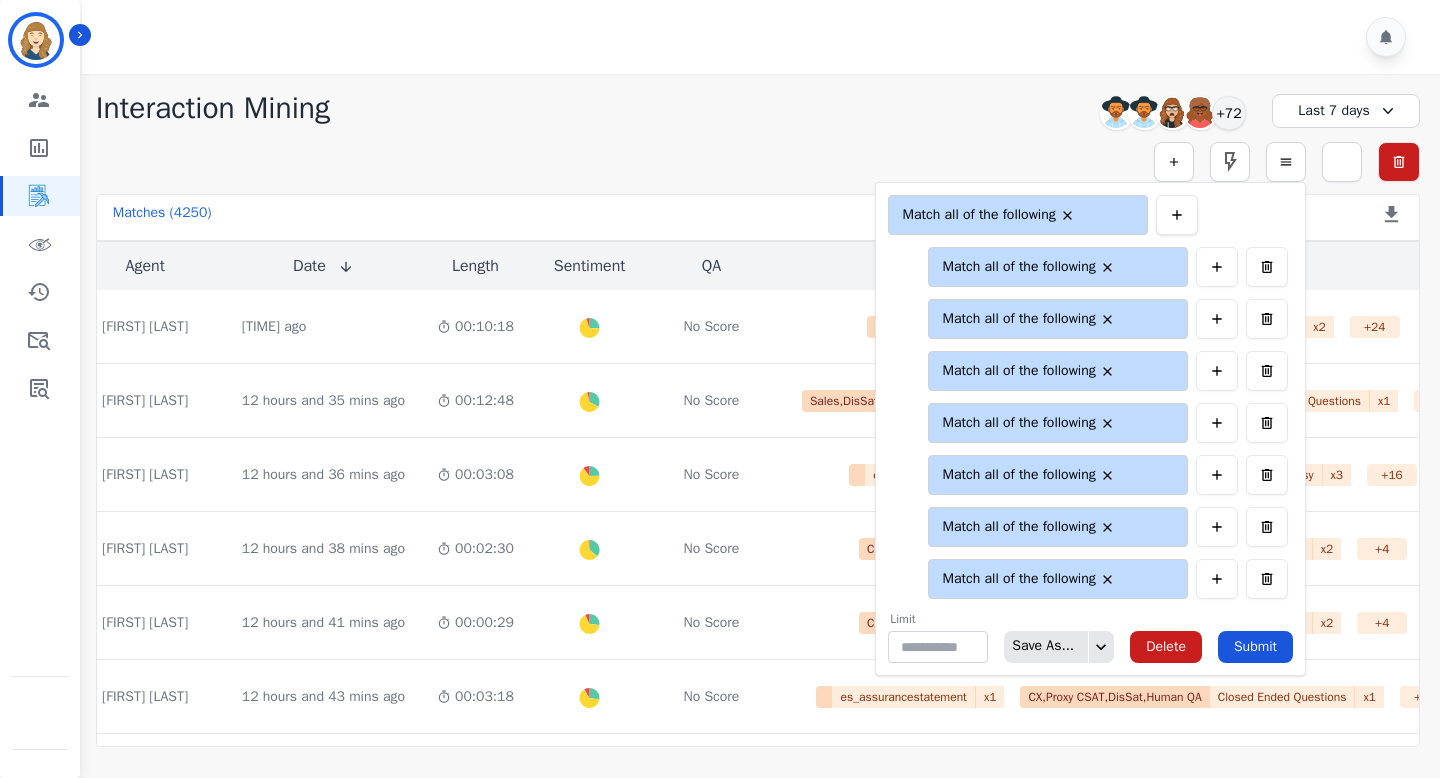 click 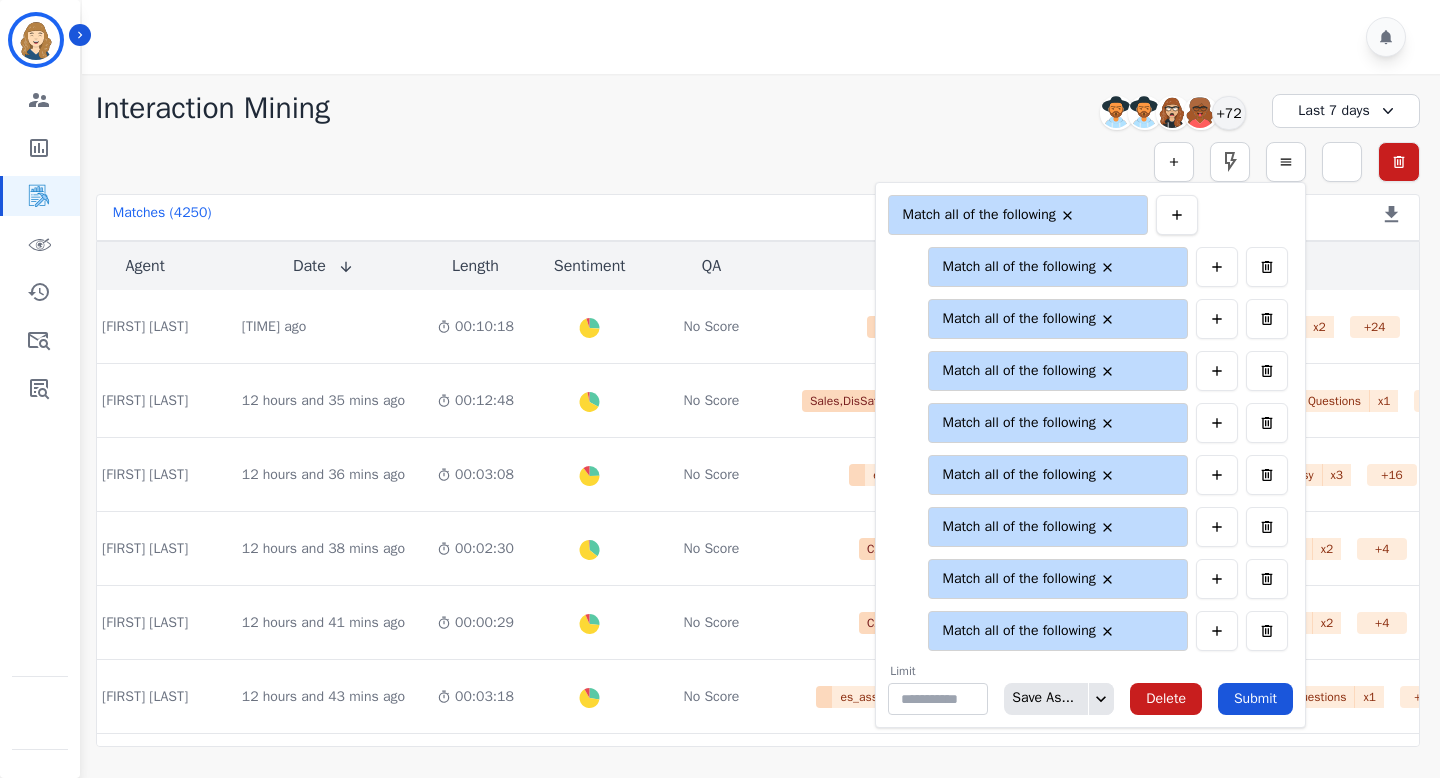 click 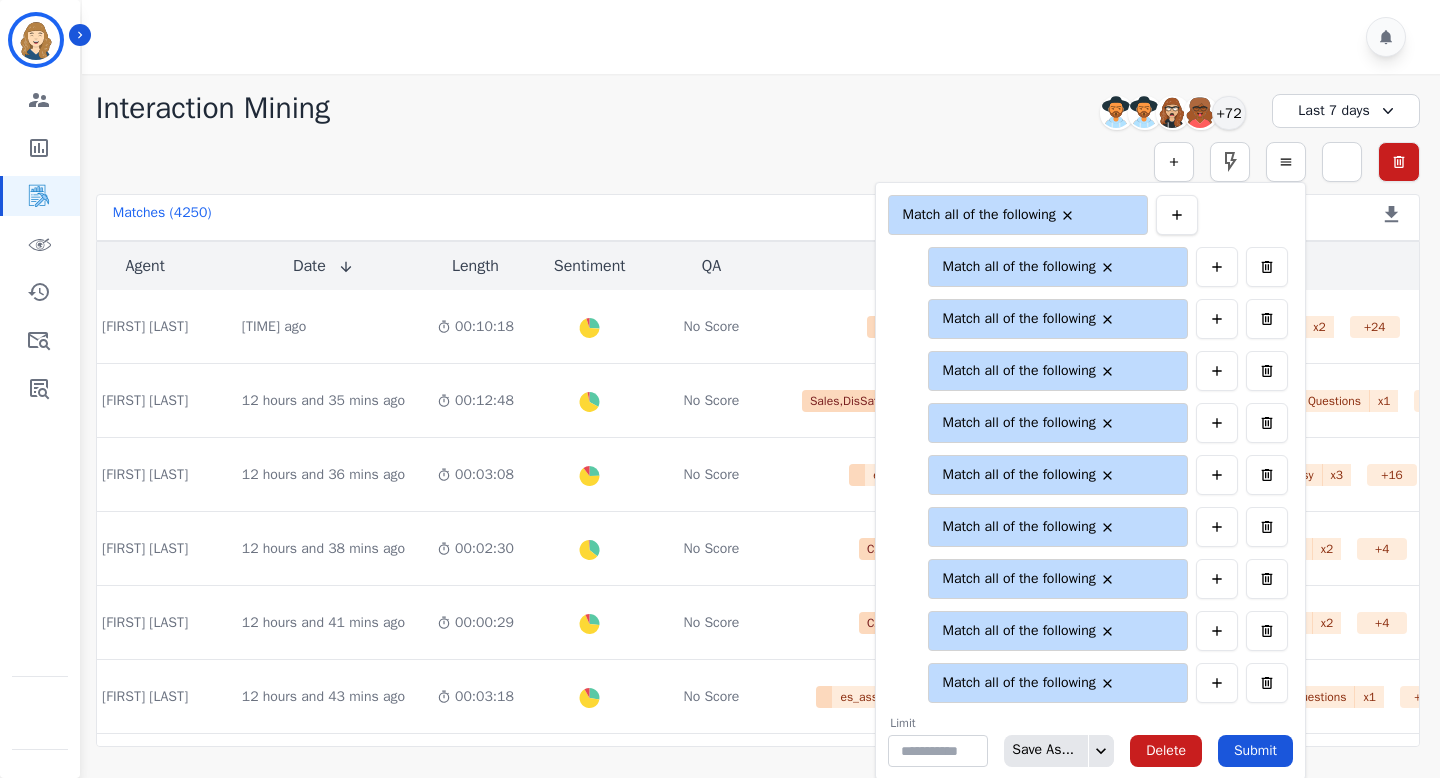 click 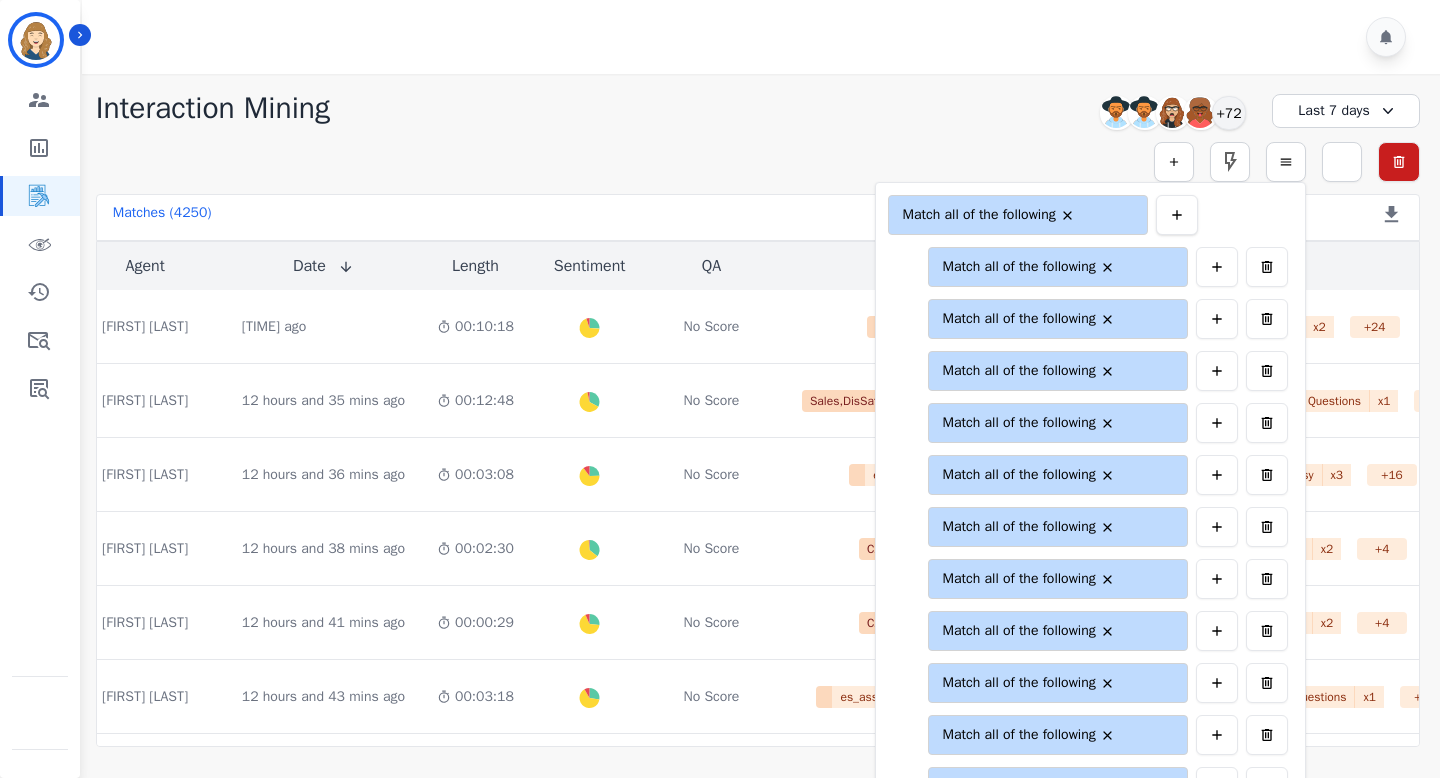 click 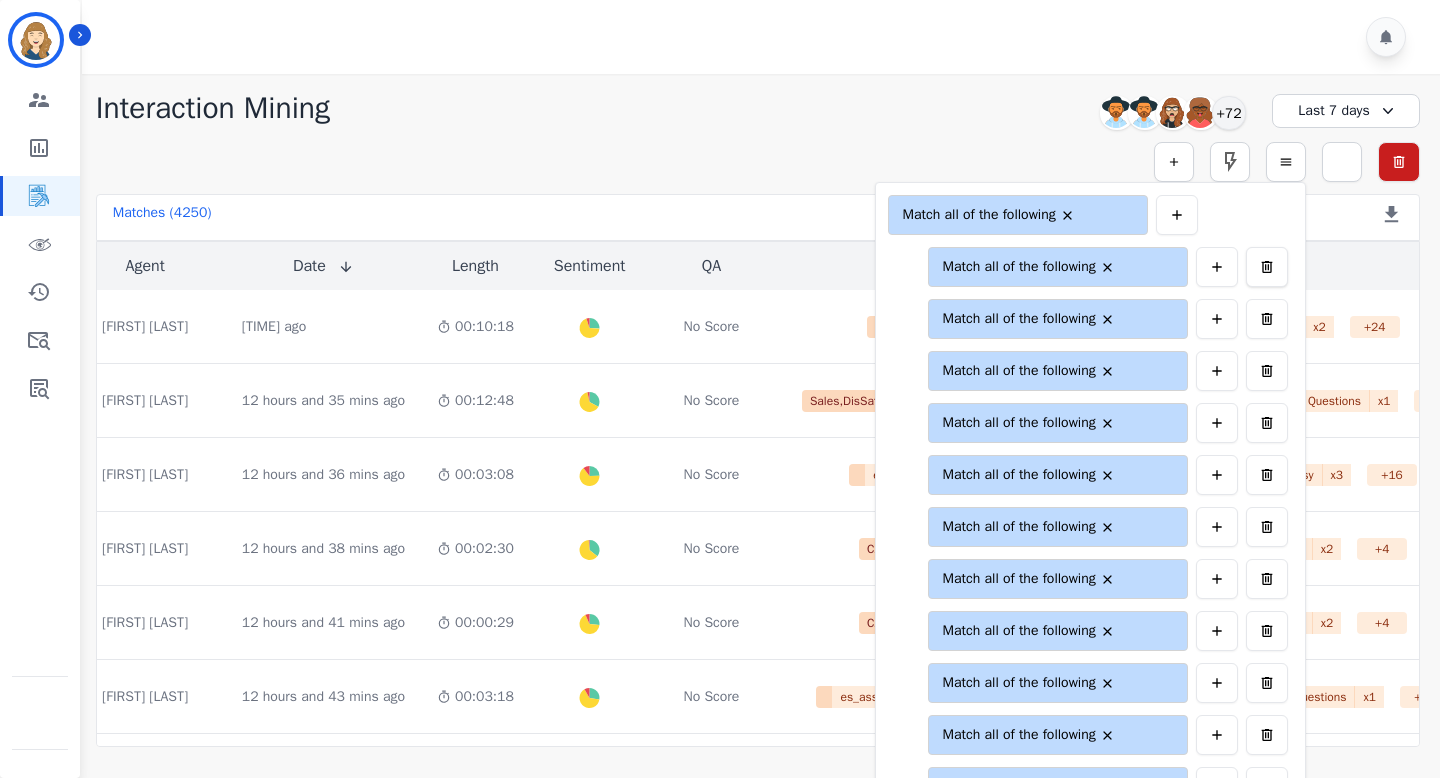click at bounding box center (1267, 267) 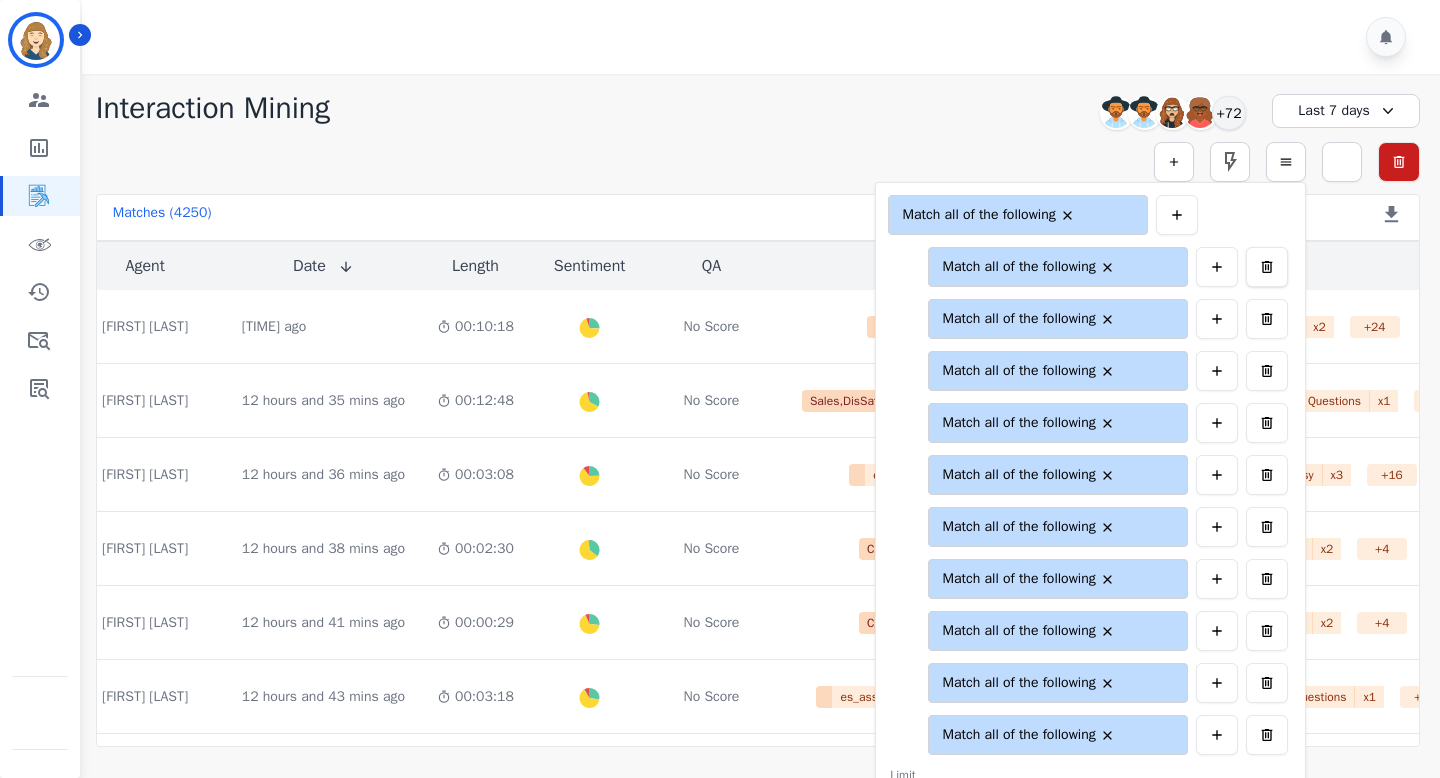 click 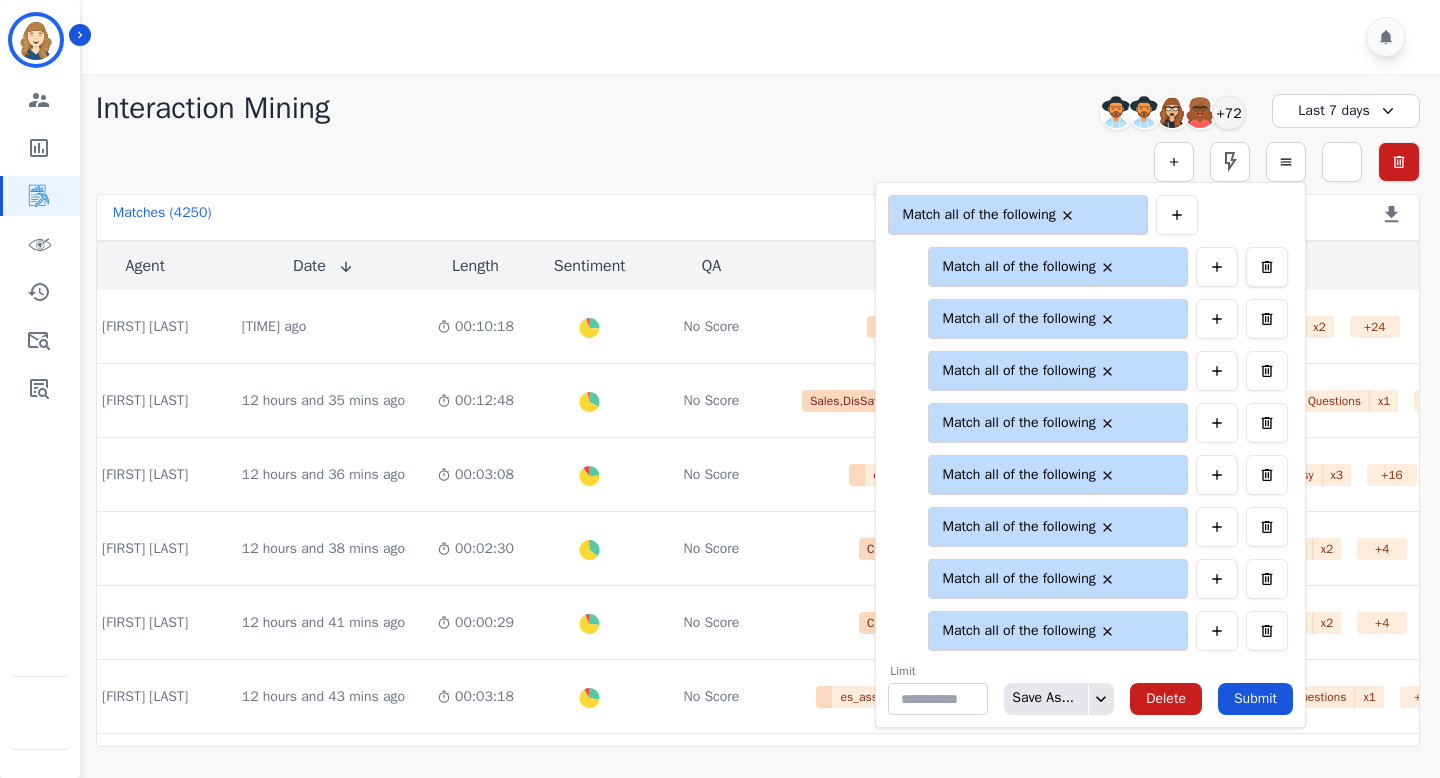 click 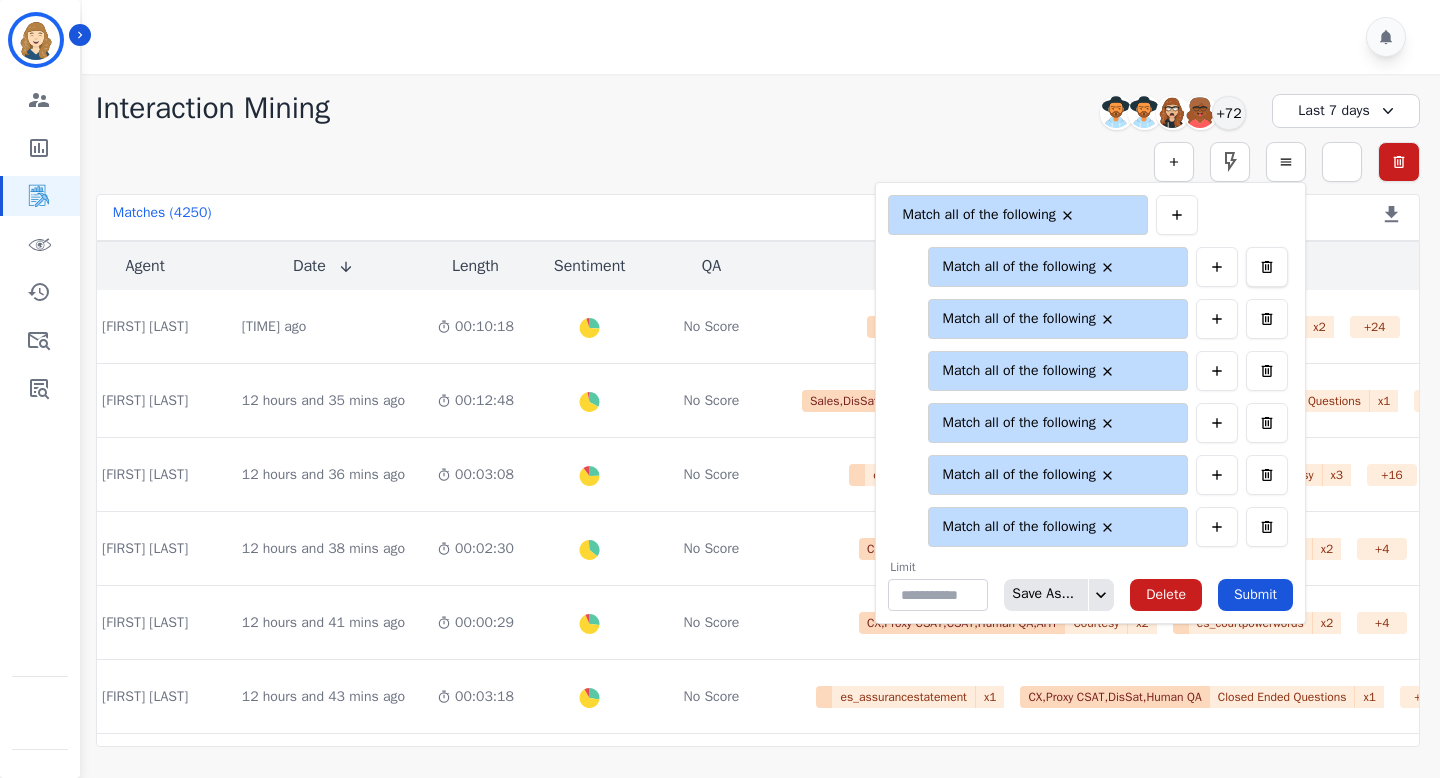 click 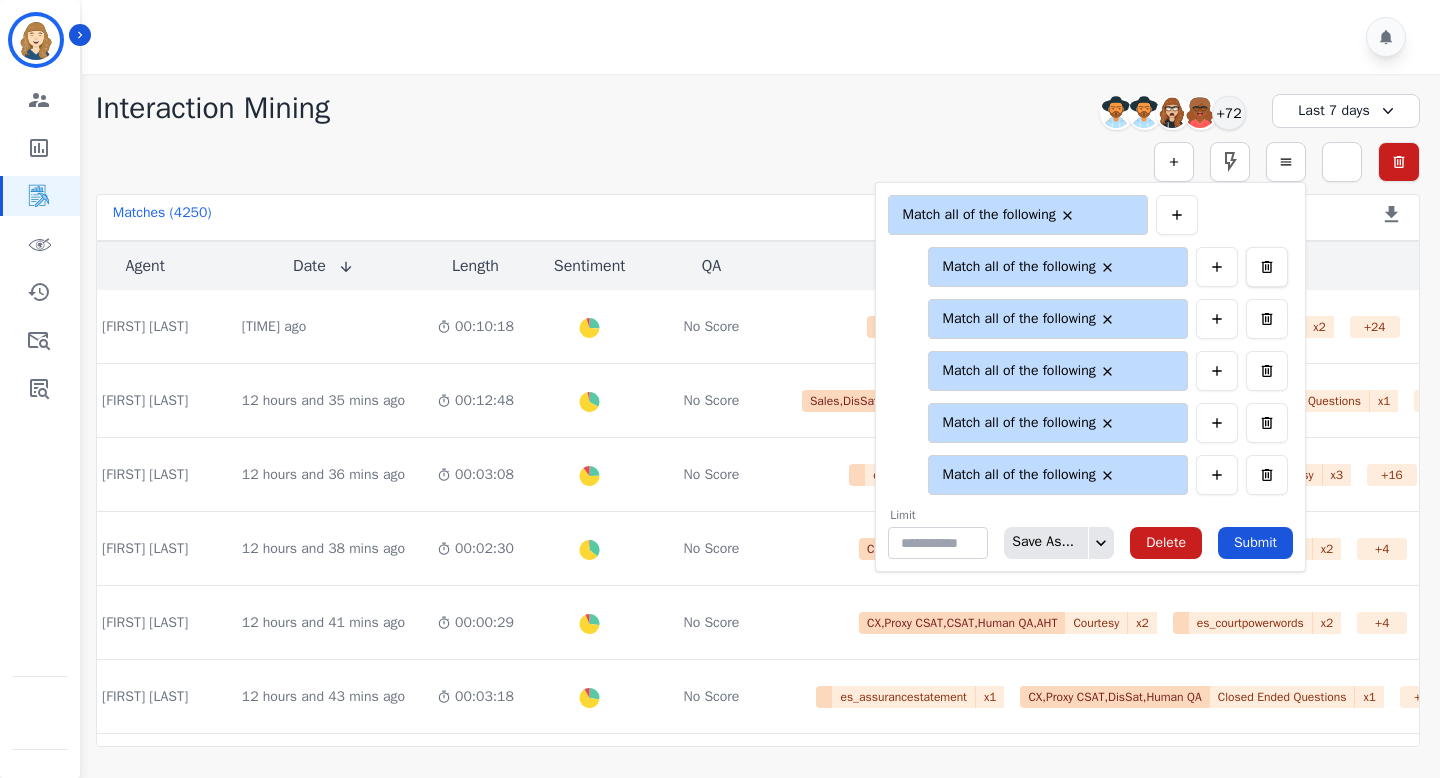 click 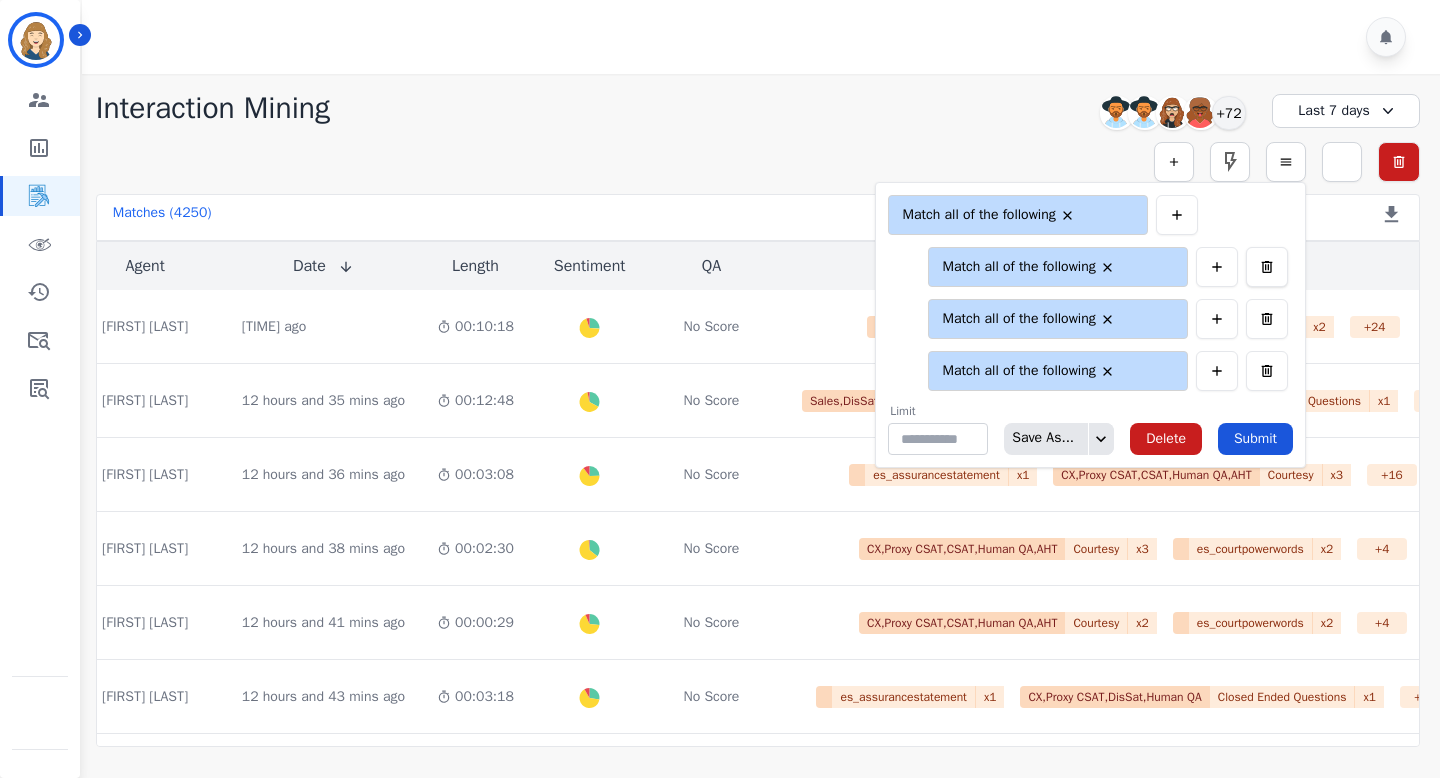 click 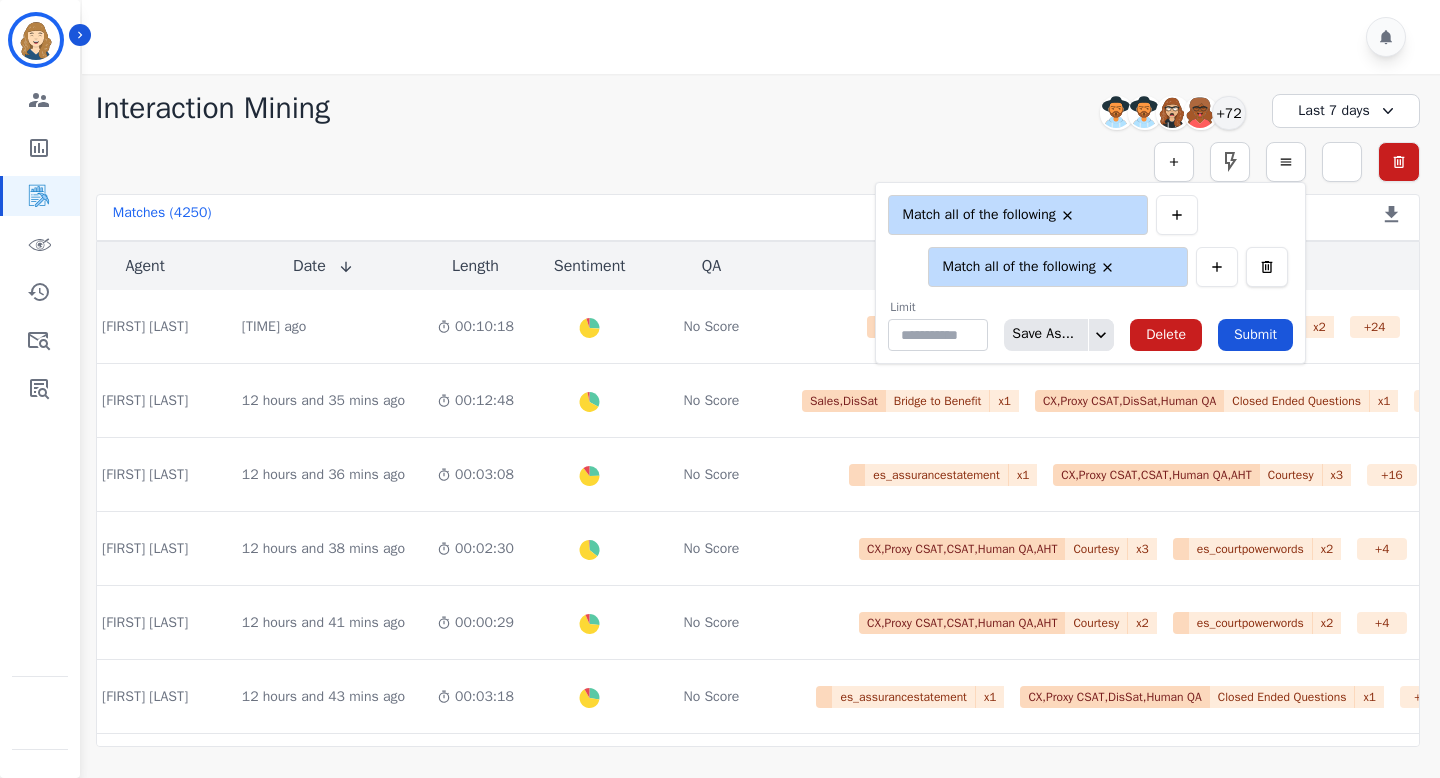 click 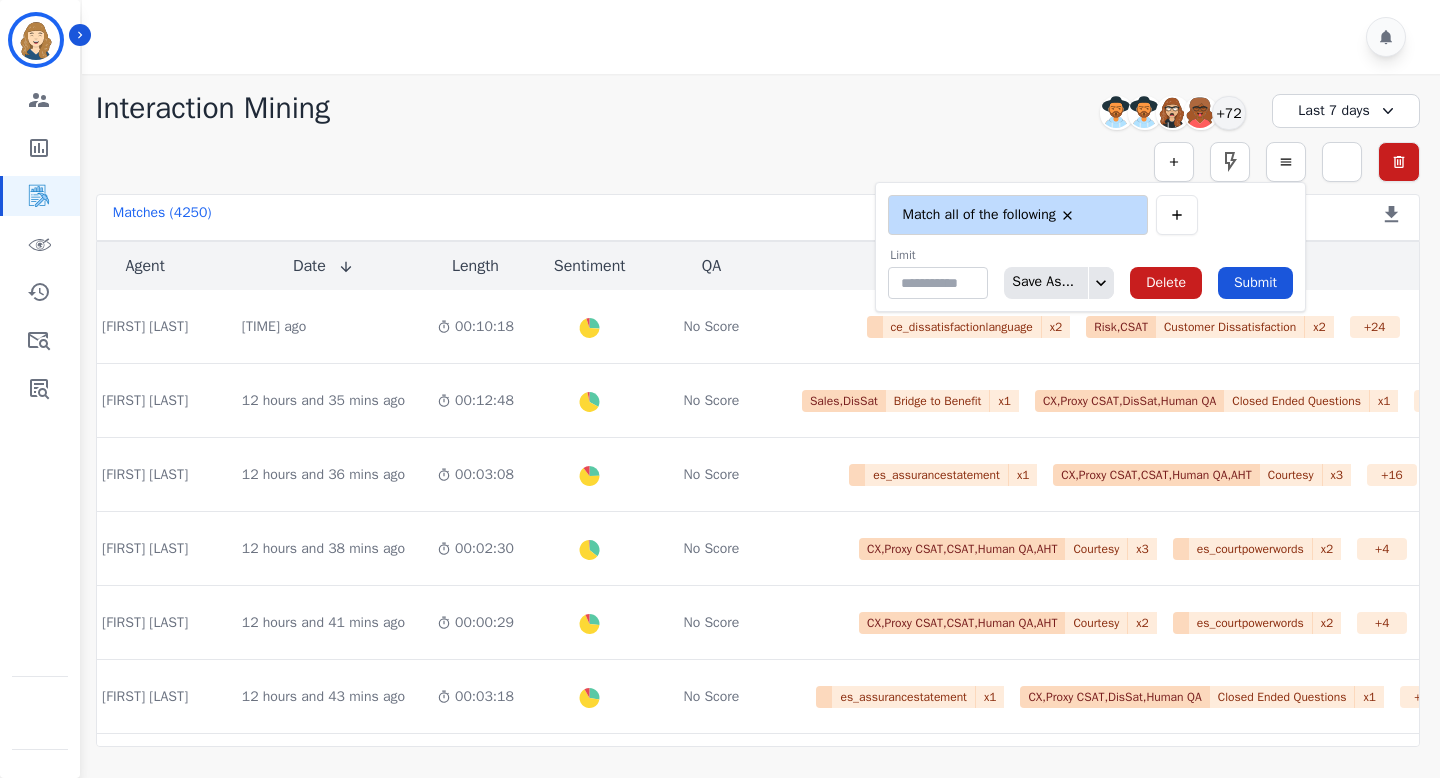 click on "Limit   **   Save As...       Delete   Submit" at bounding box center [1090, 273] 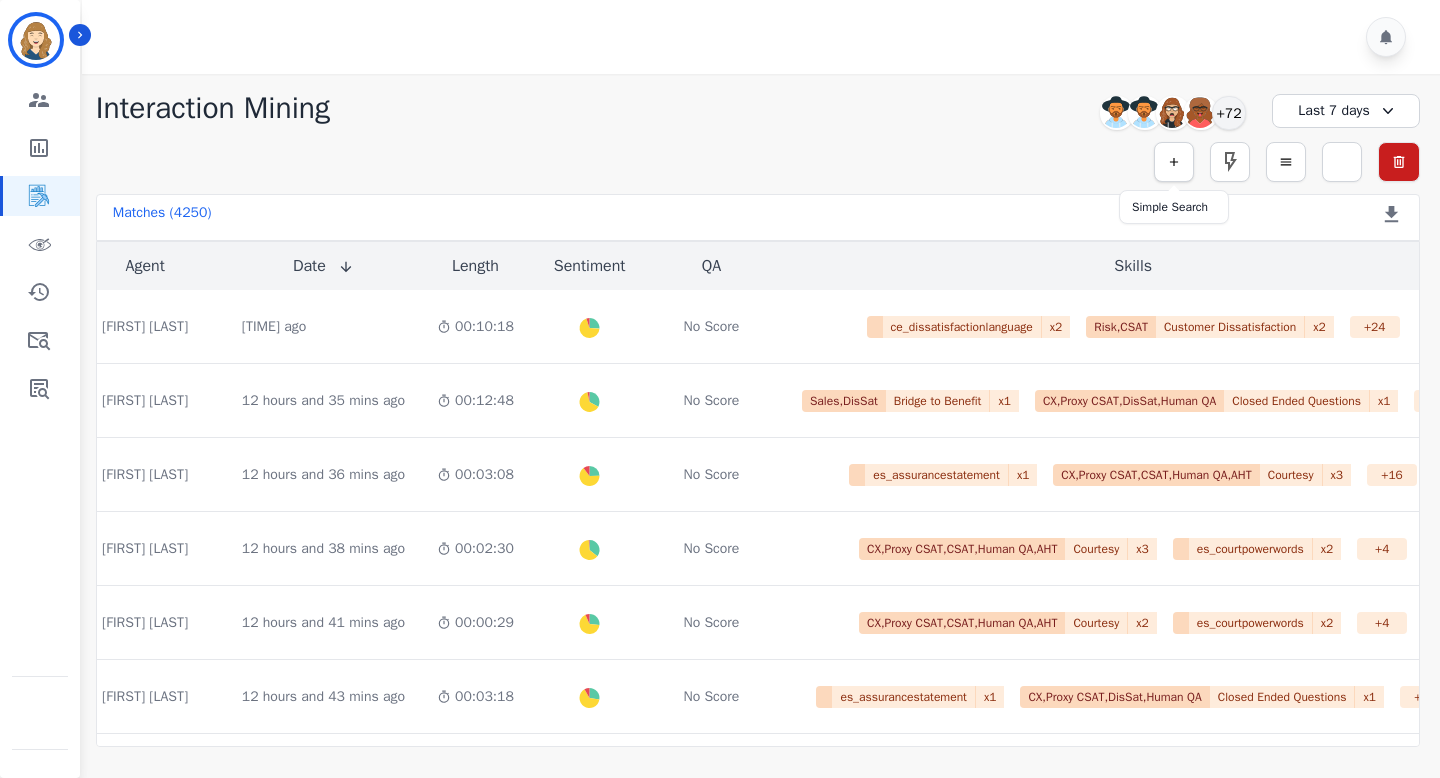 click at bounding box center (1174, 162) 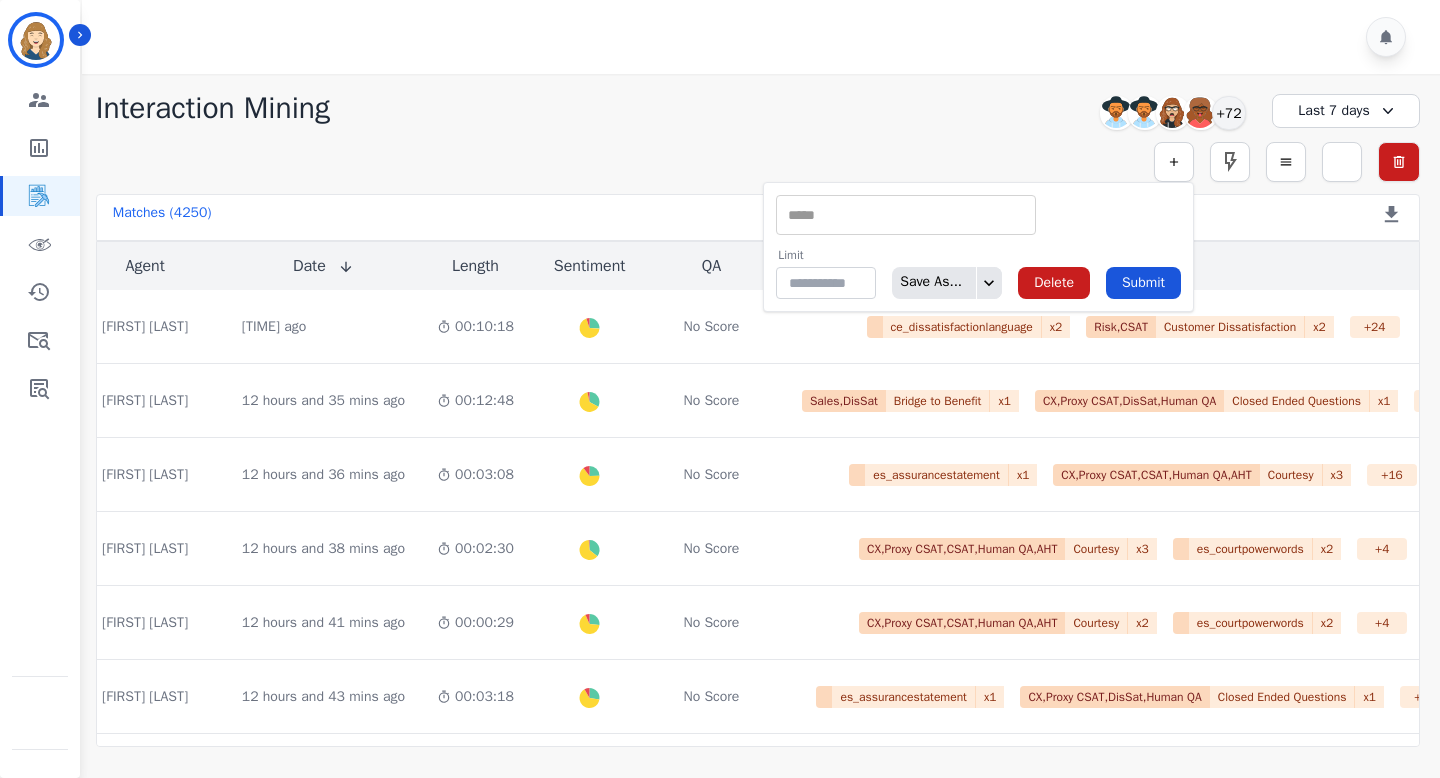 click at bounding box center [906, 215] 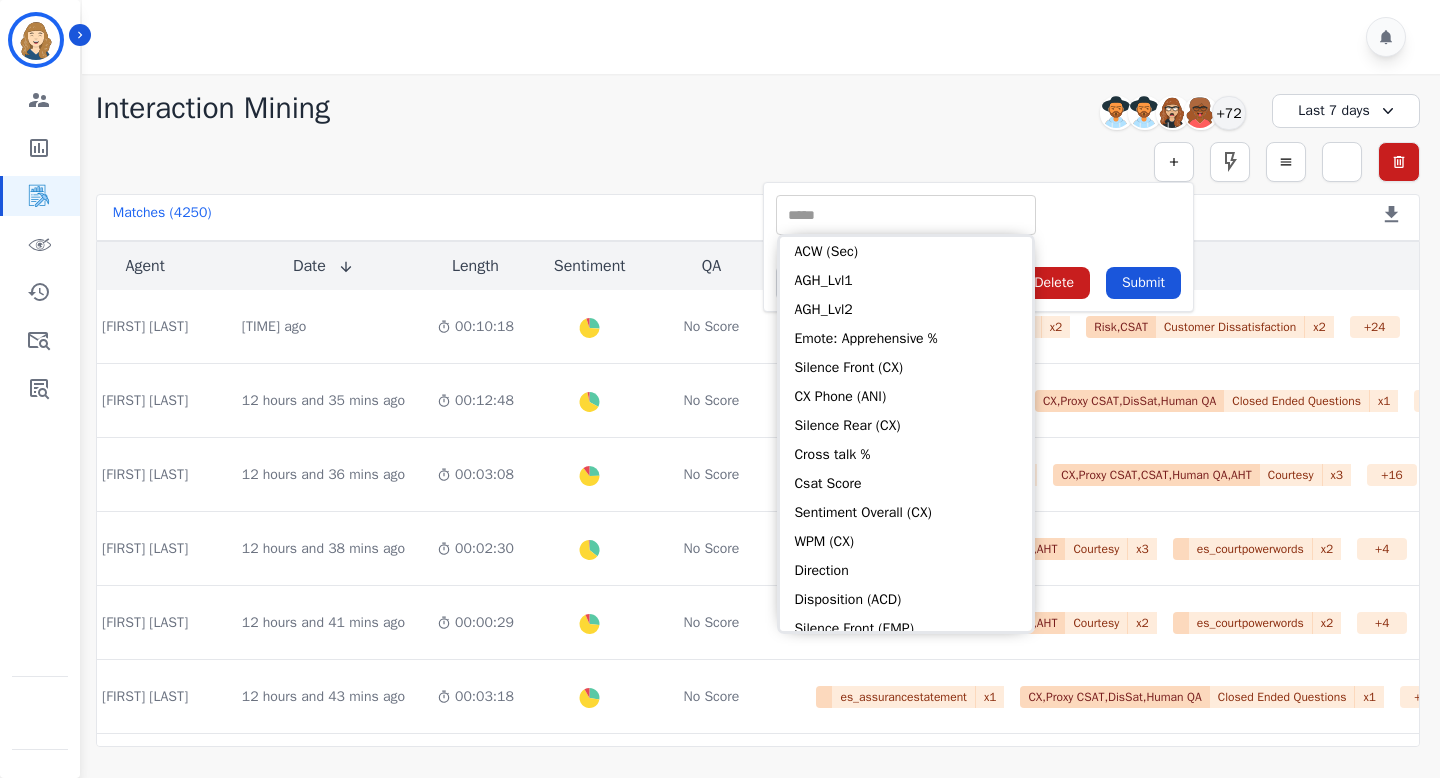 click on "**             ACW (Sec)   AGH_Lvl1   AGH_Lvl2   Emote: Apprehensive %   Silence Front (CX)   CX Phone (ANI)   Silence Rear (CX)   Cross talk %   Csat Score   Sentiment Overall (CX)   WPM (CX)   Direction   Disposition (ACD)   Silence Front (EMP)   Silence Rear (EMP)   Sentiment Overall (EMP)   WPM (EMP)   Emote: Escalated %   First to Talk   Emote: Happy %" at bounding box center (978, 215) 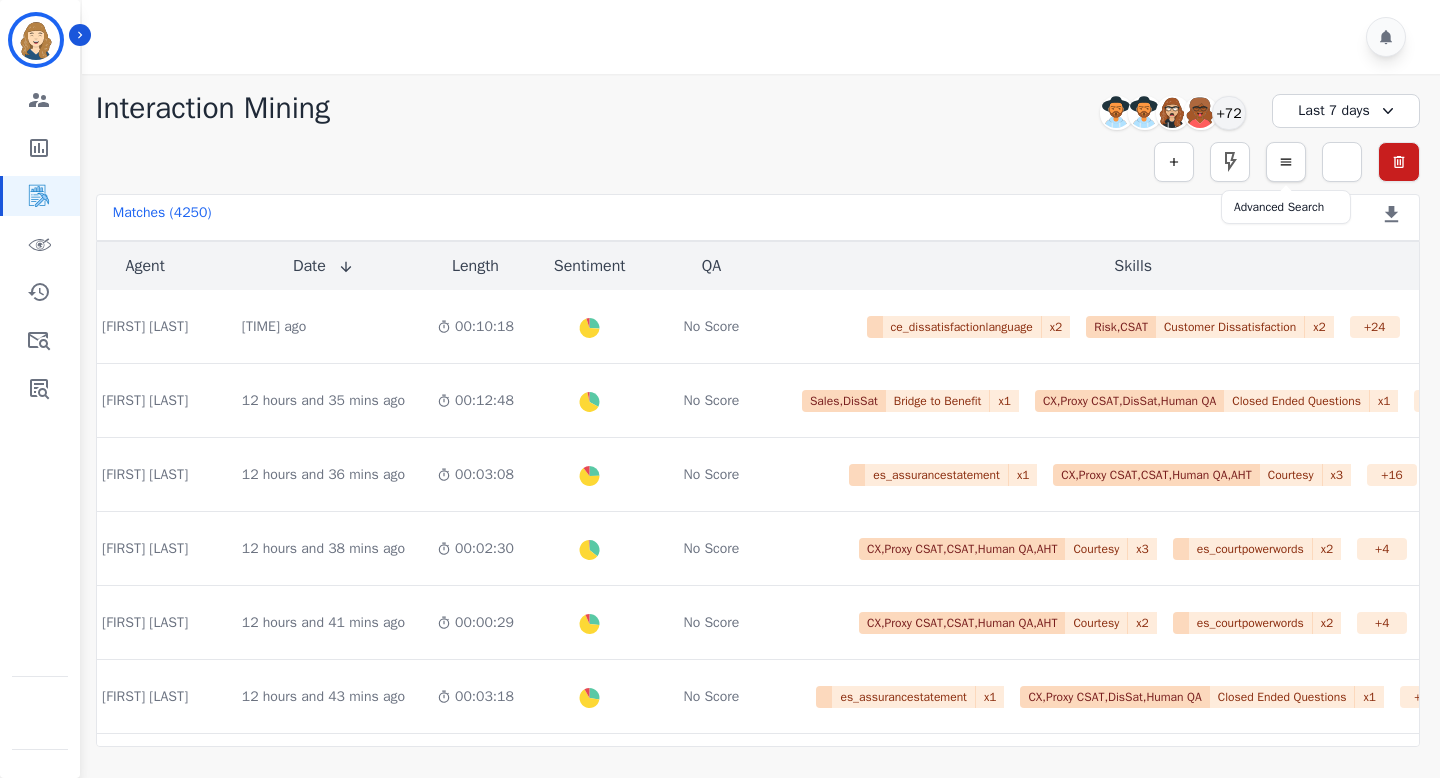 click at bounding box center [1286, 162] 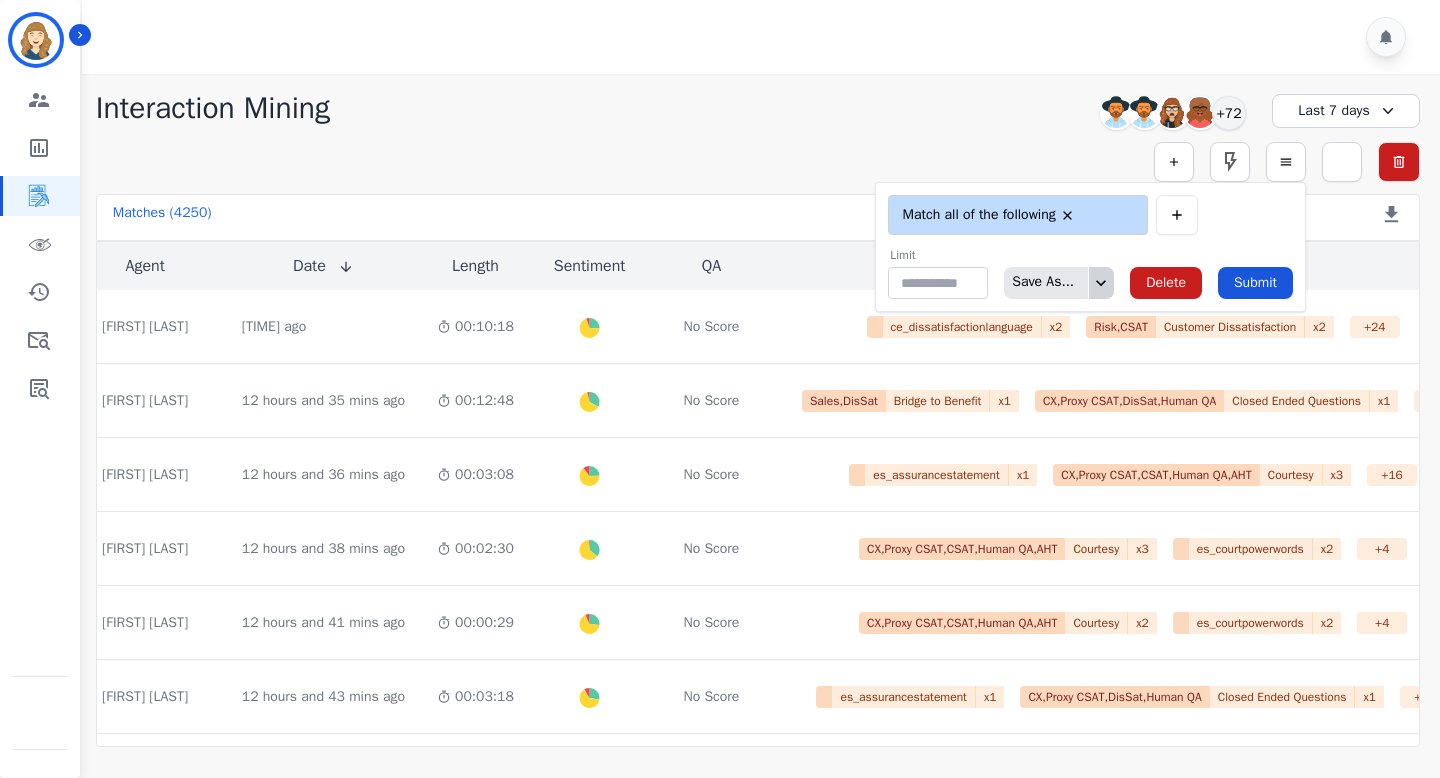 click 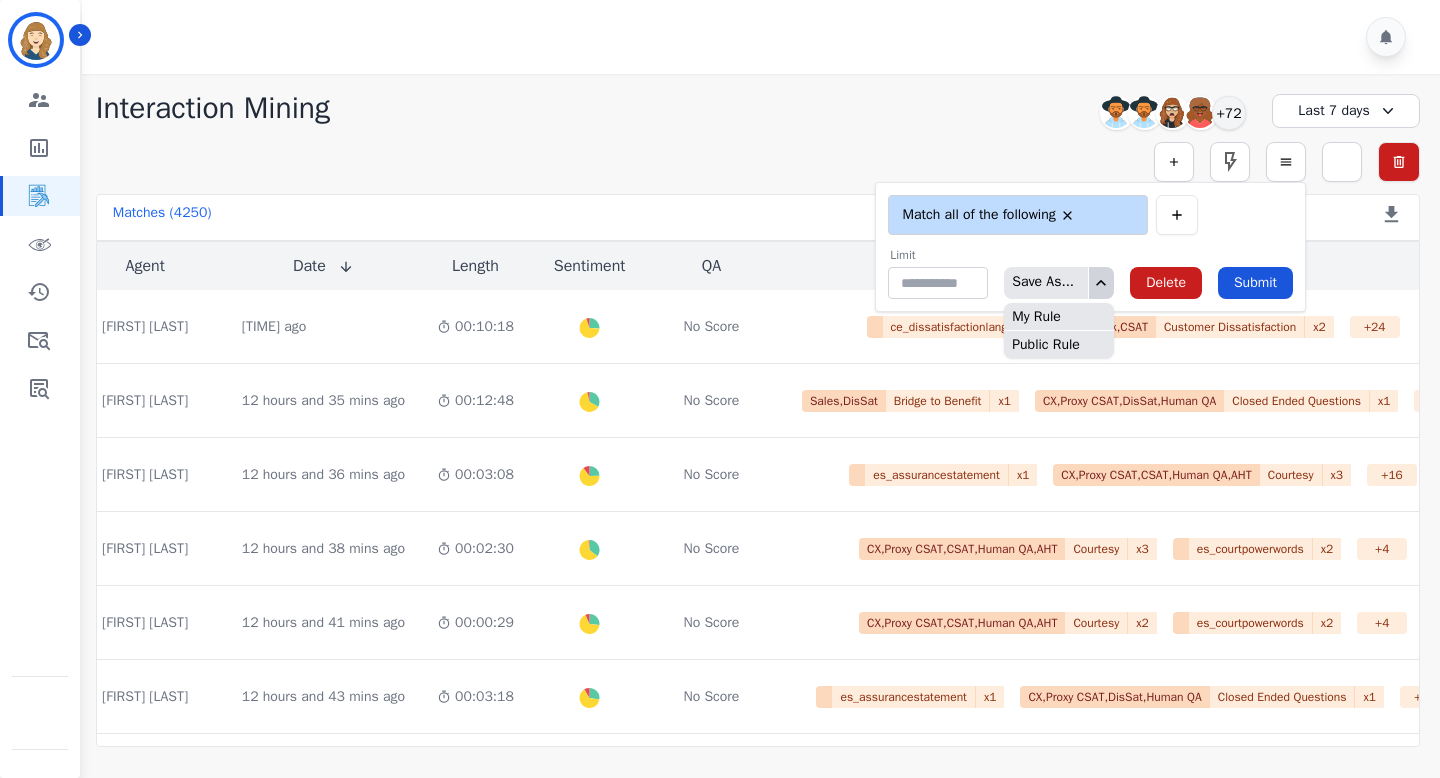 click 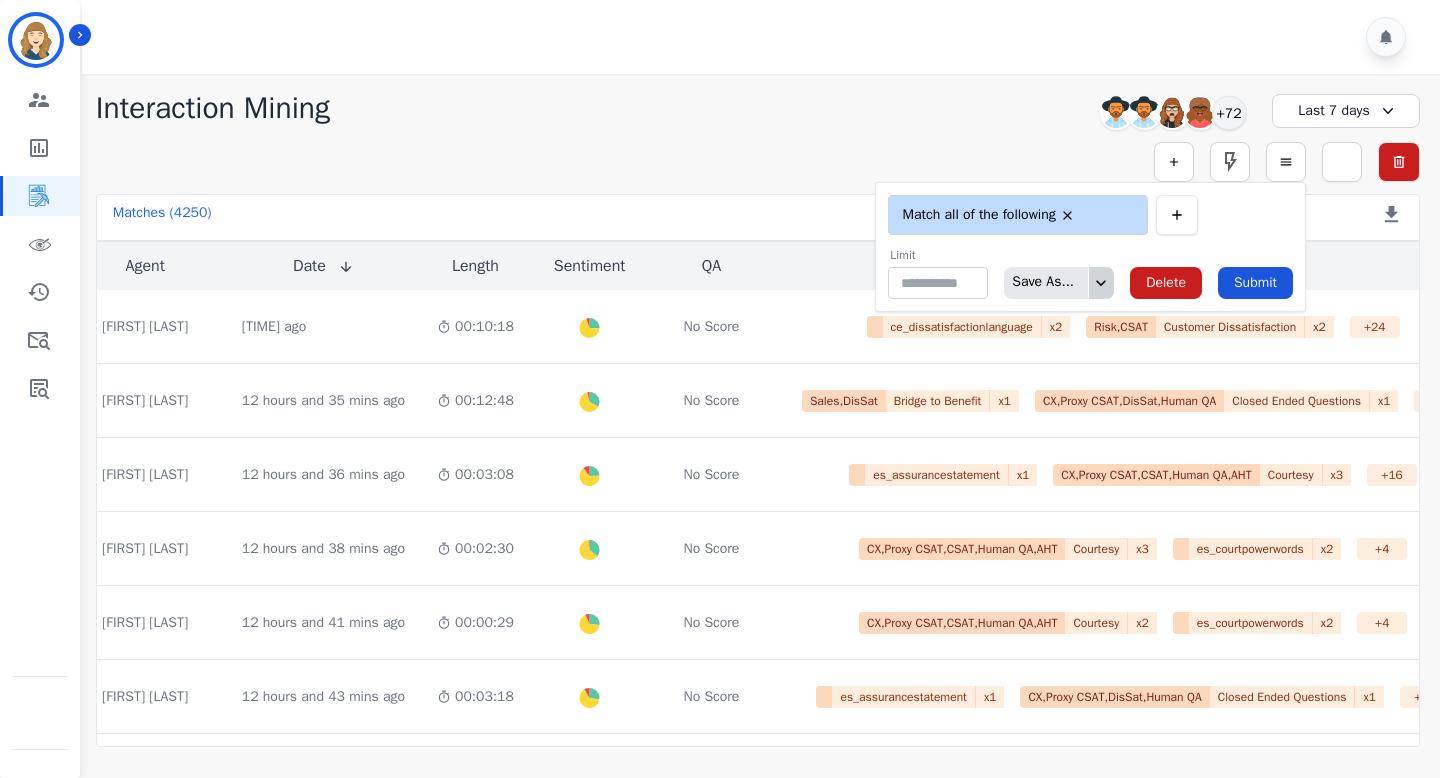 click 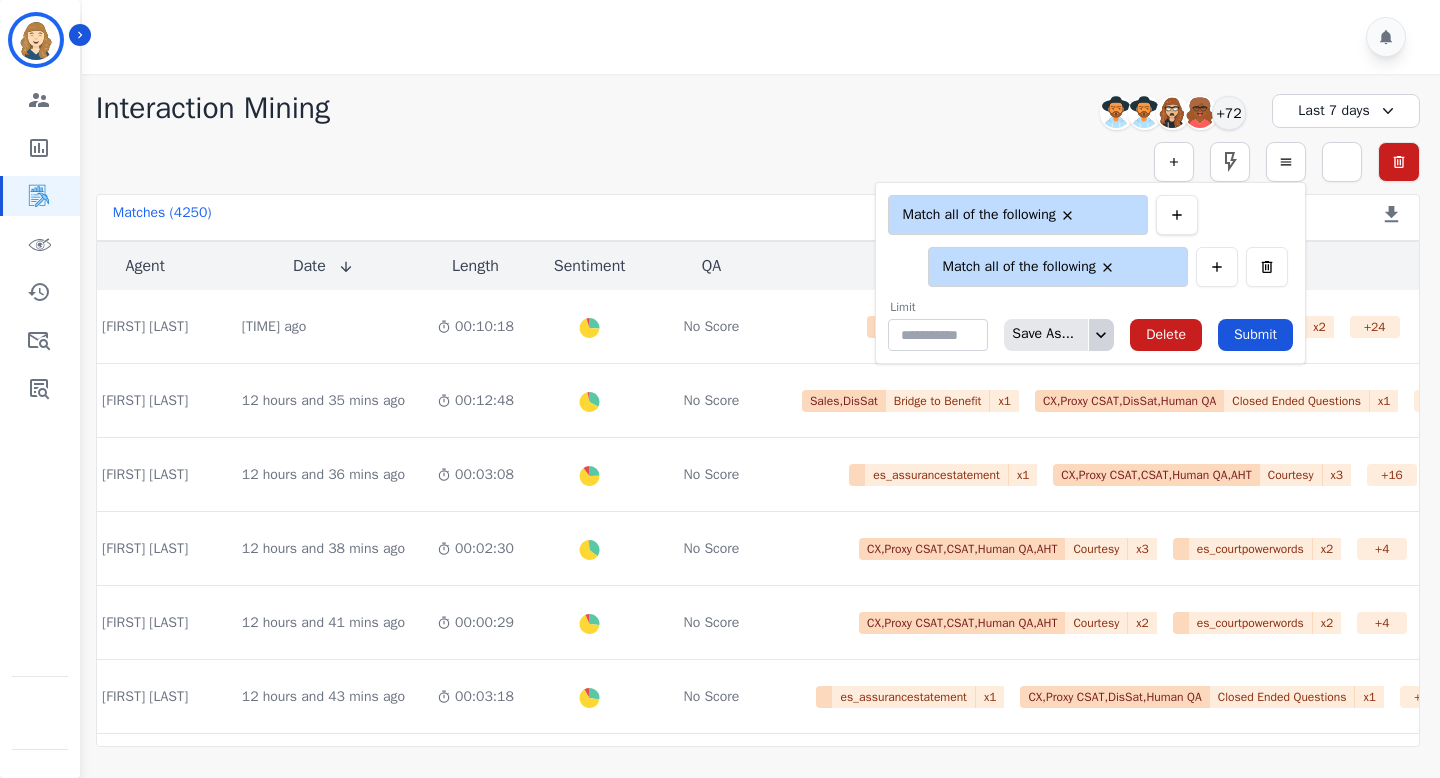 click 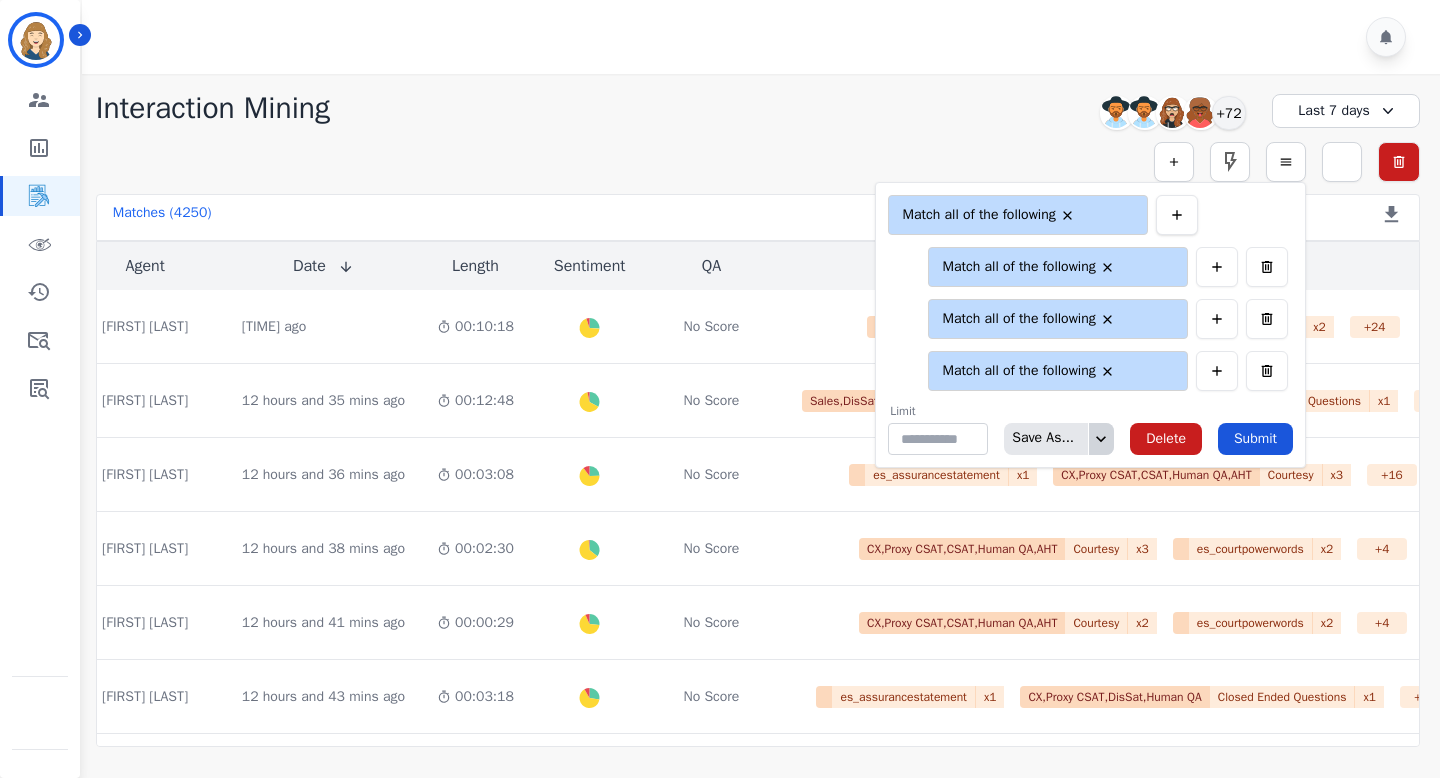 click 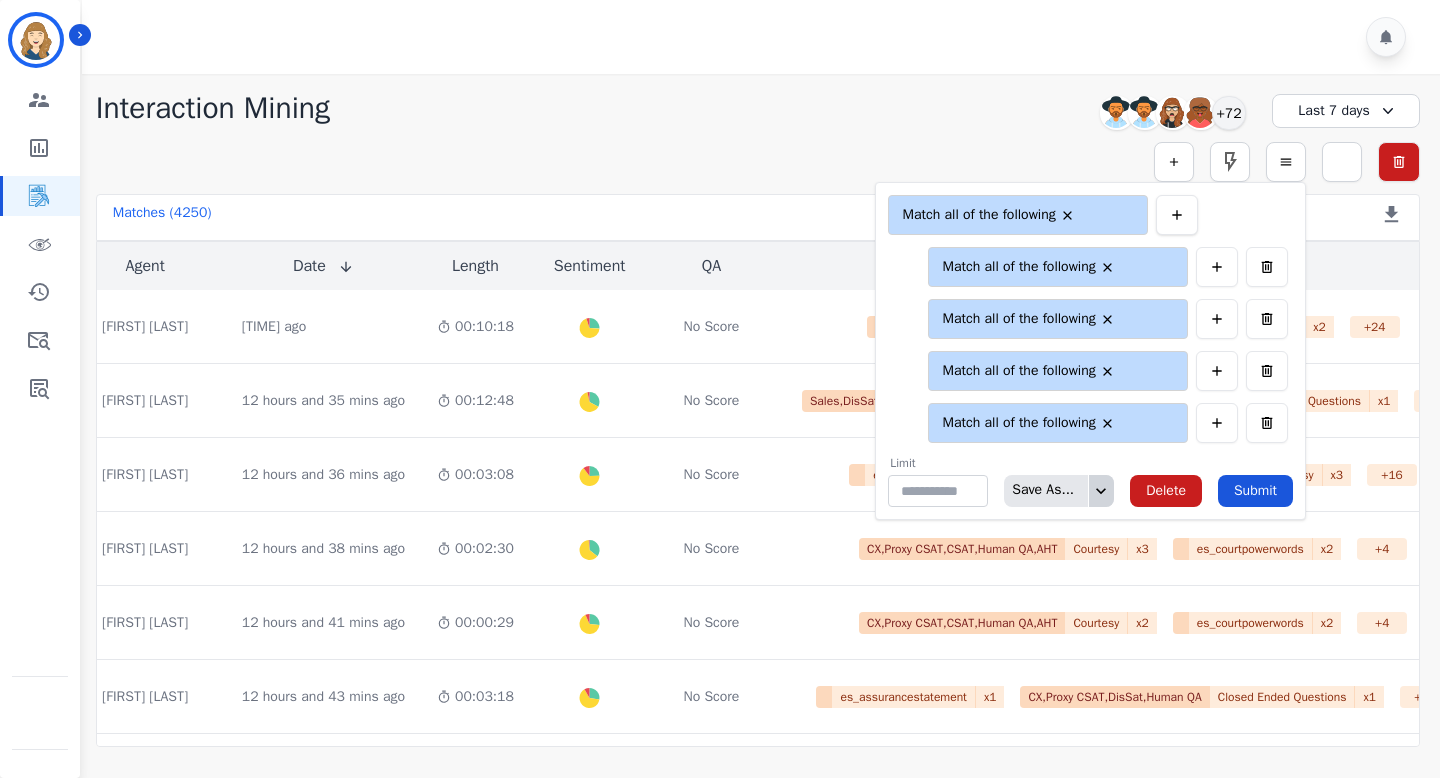 click 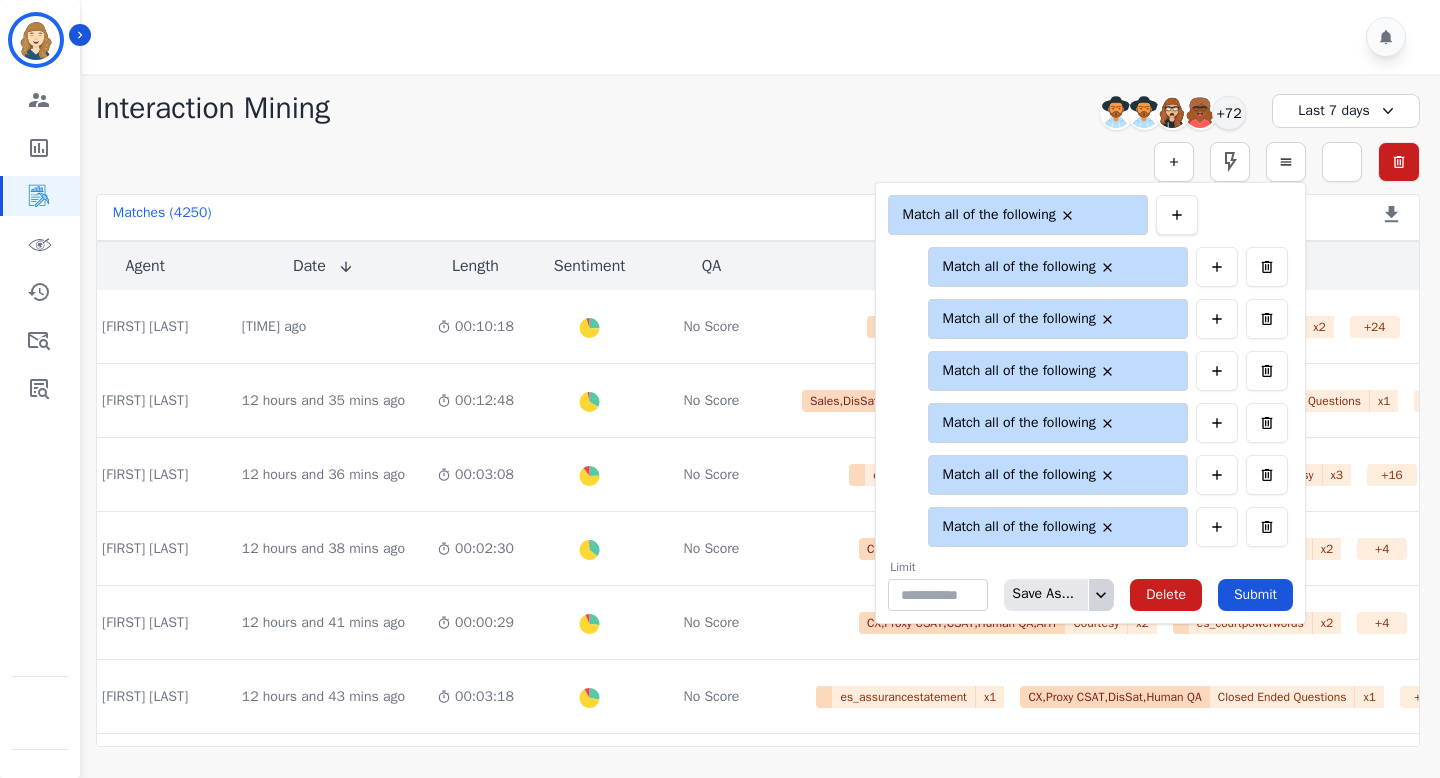 click 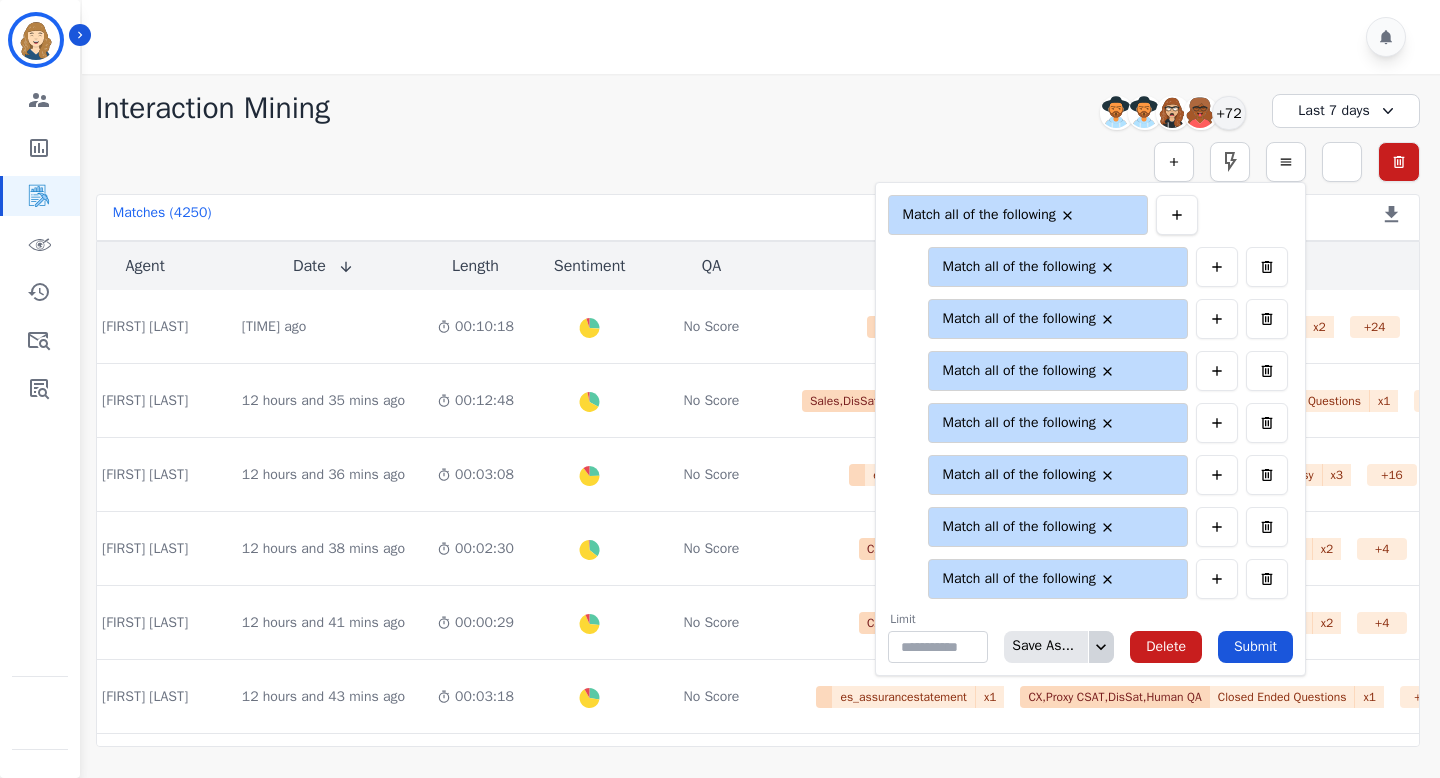 click 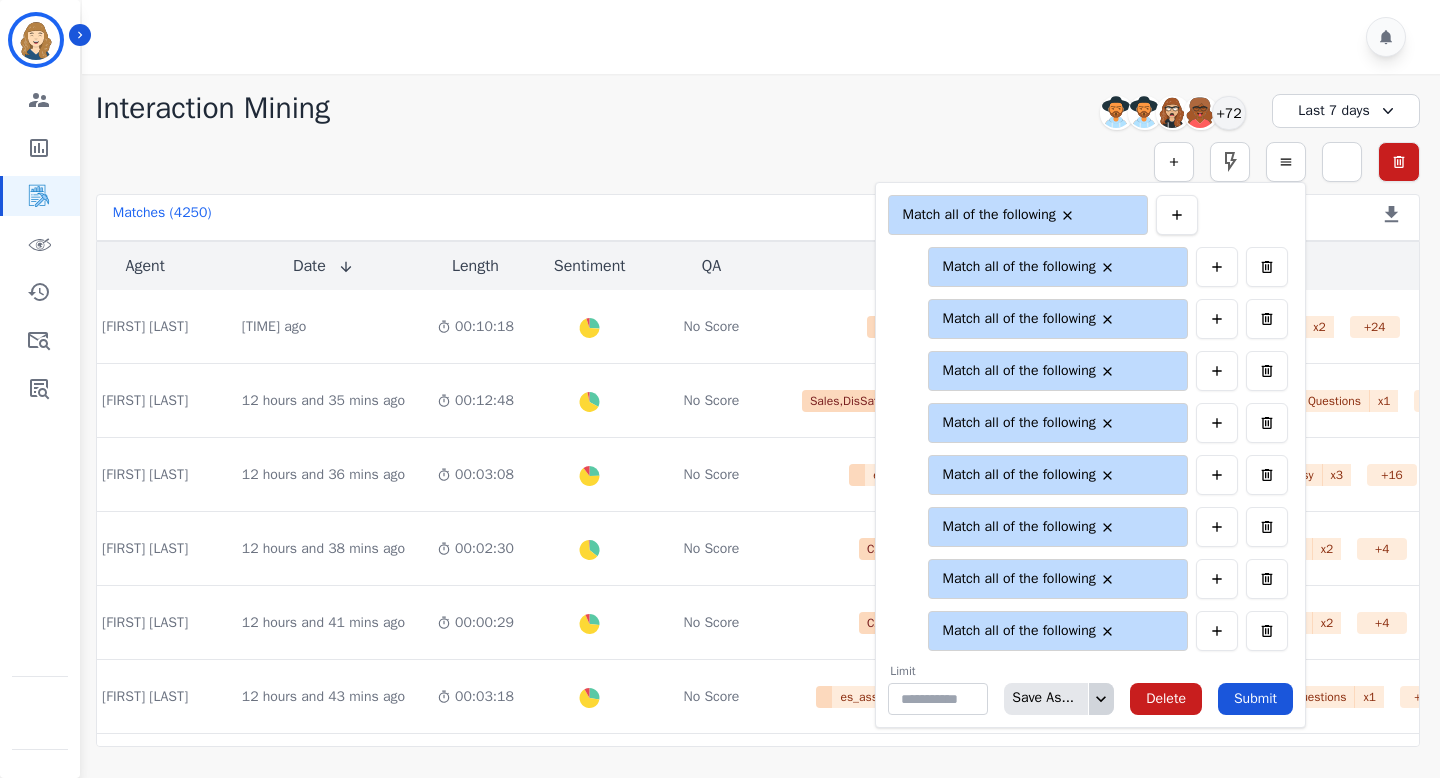 click 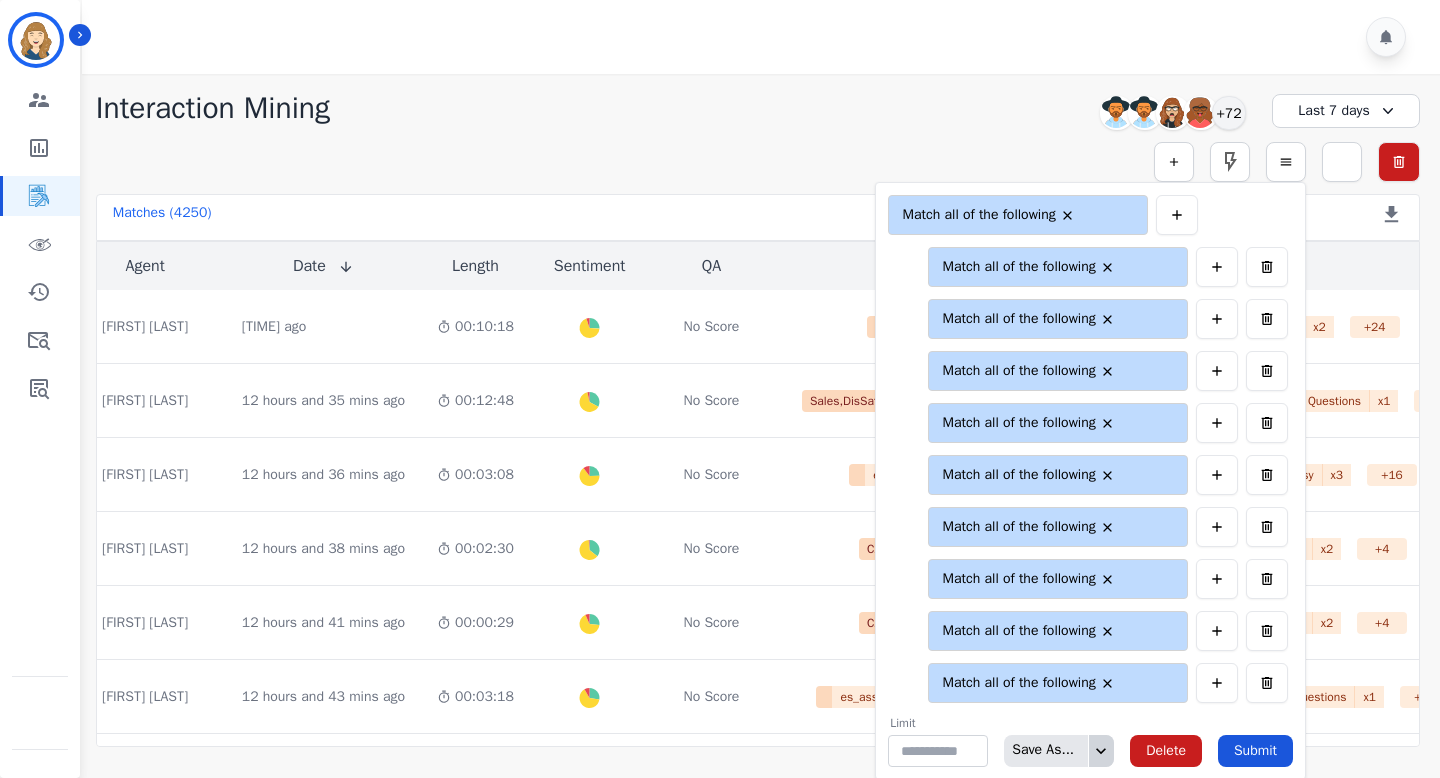 click on "**********" 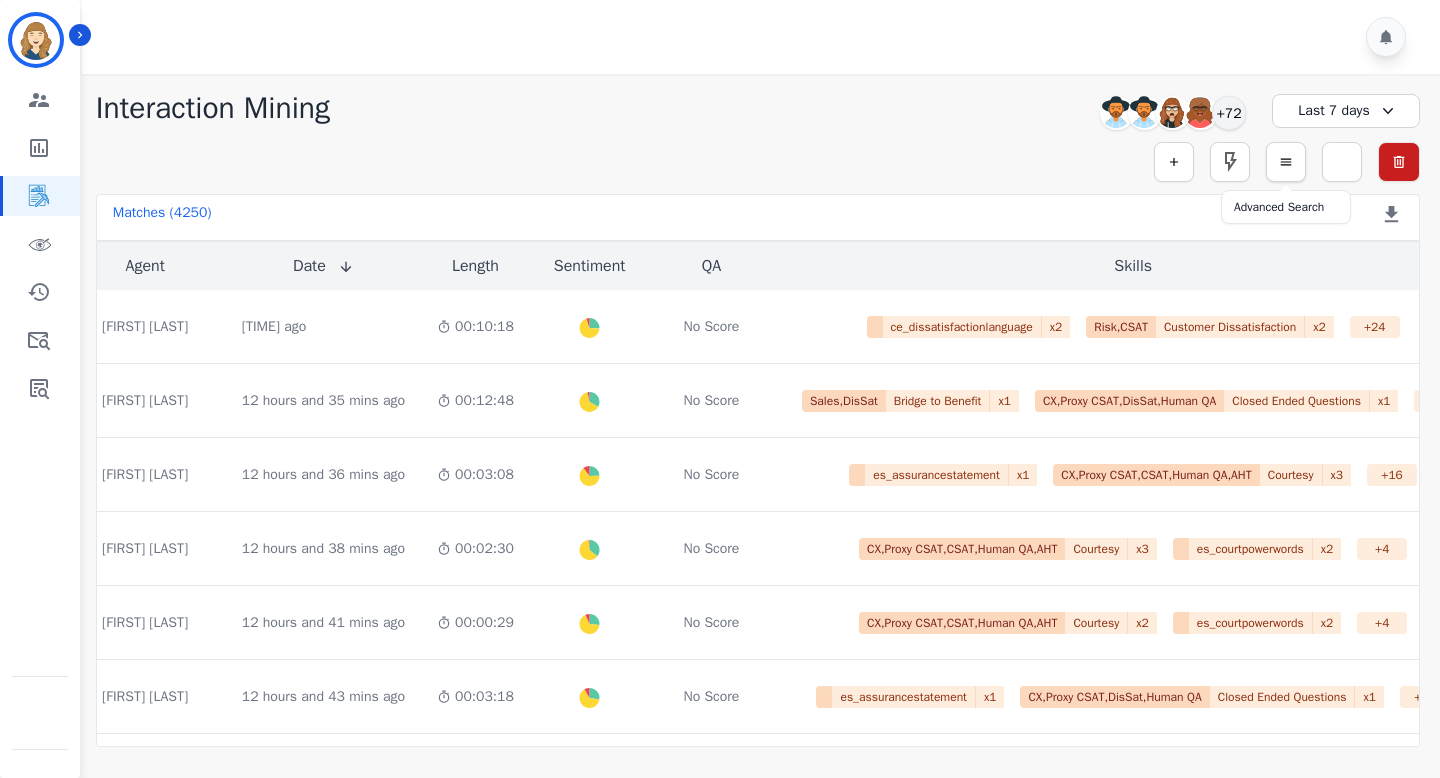 click 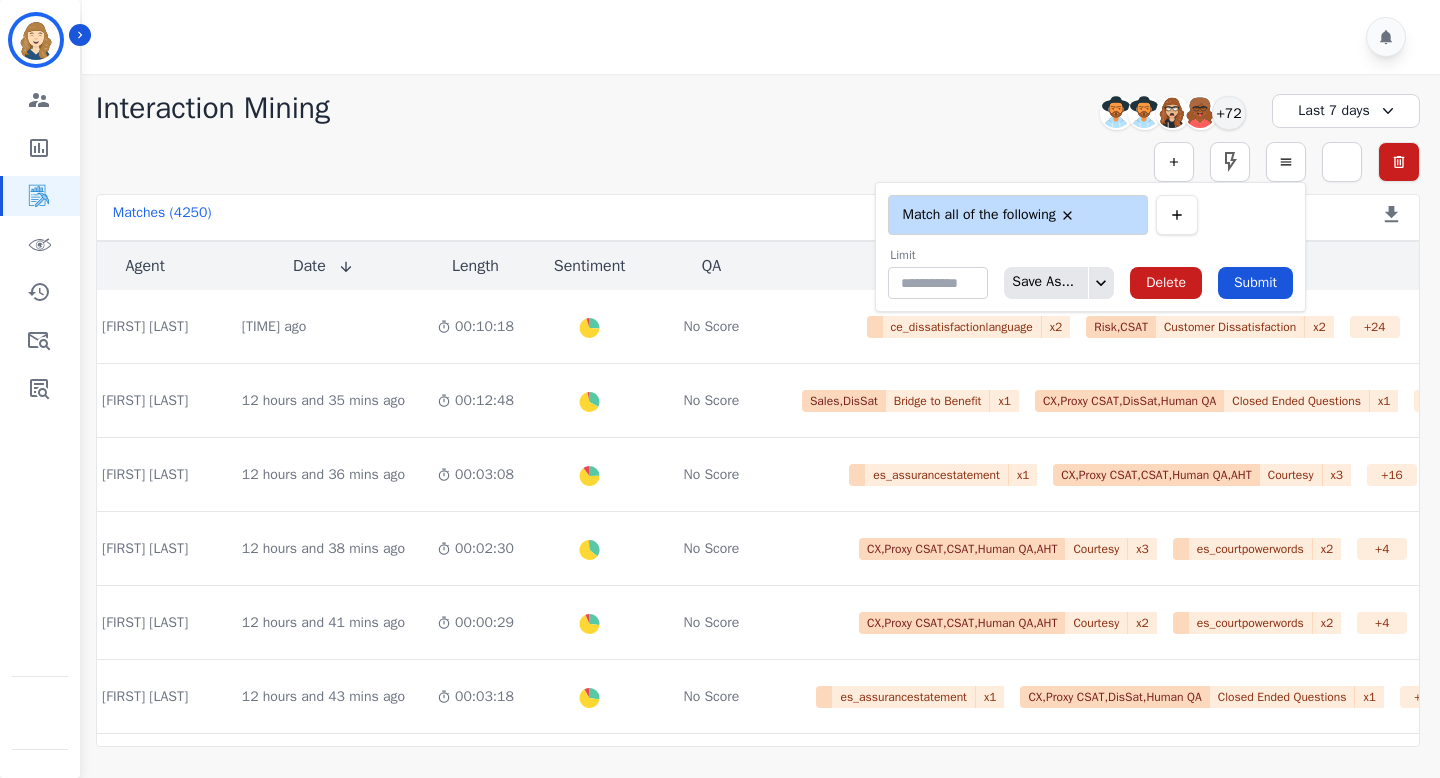 click 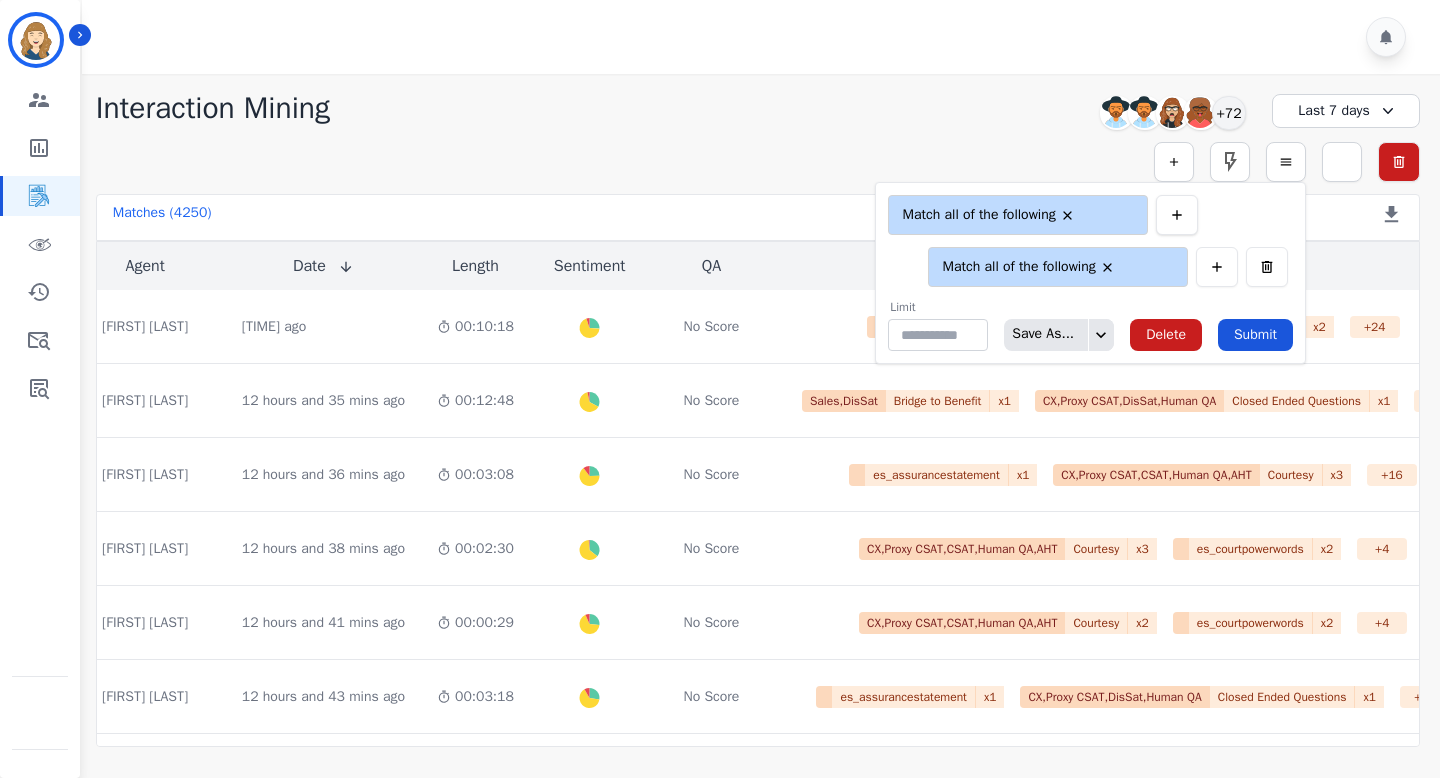 click 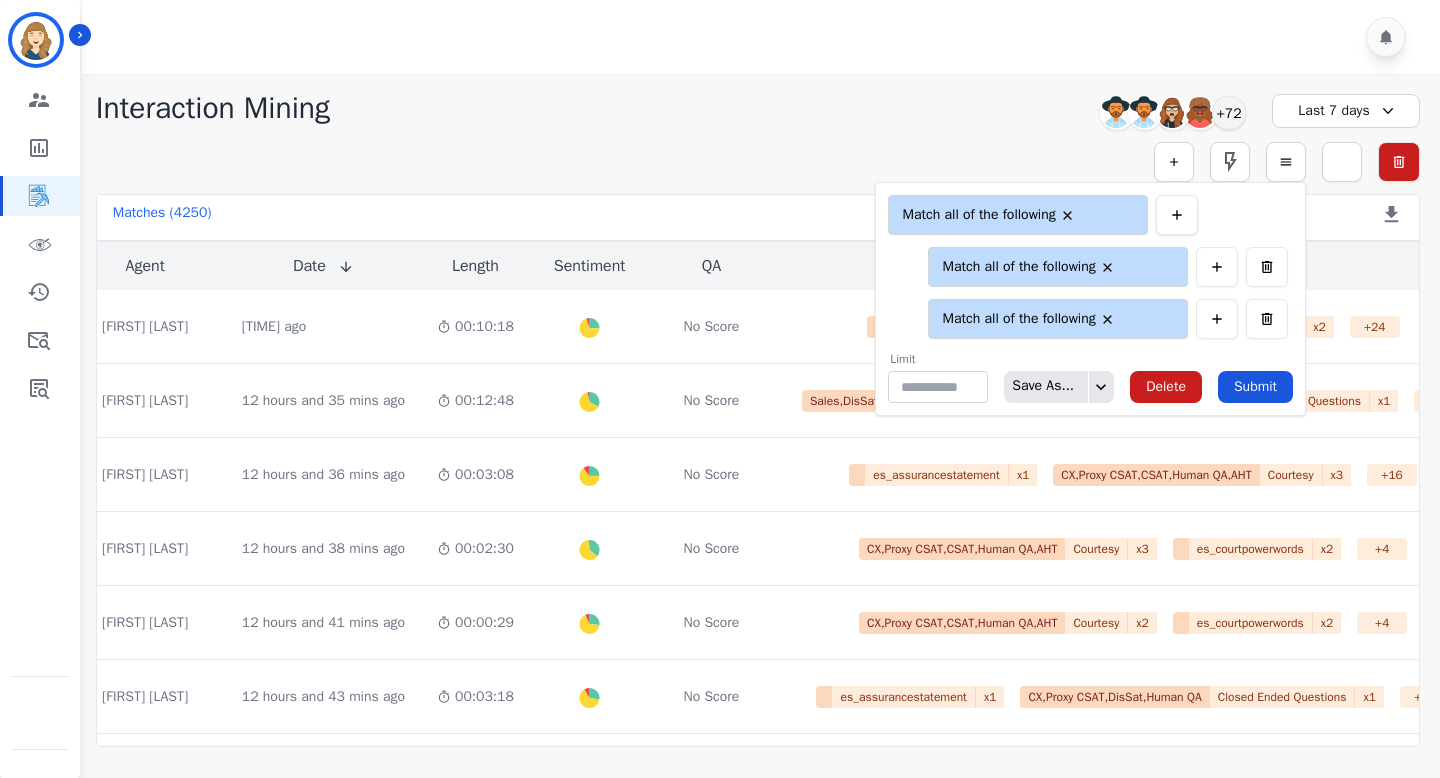 click 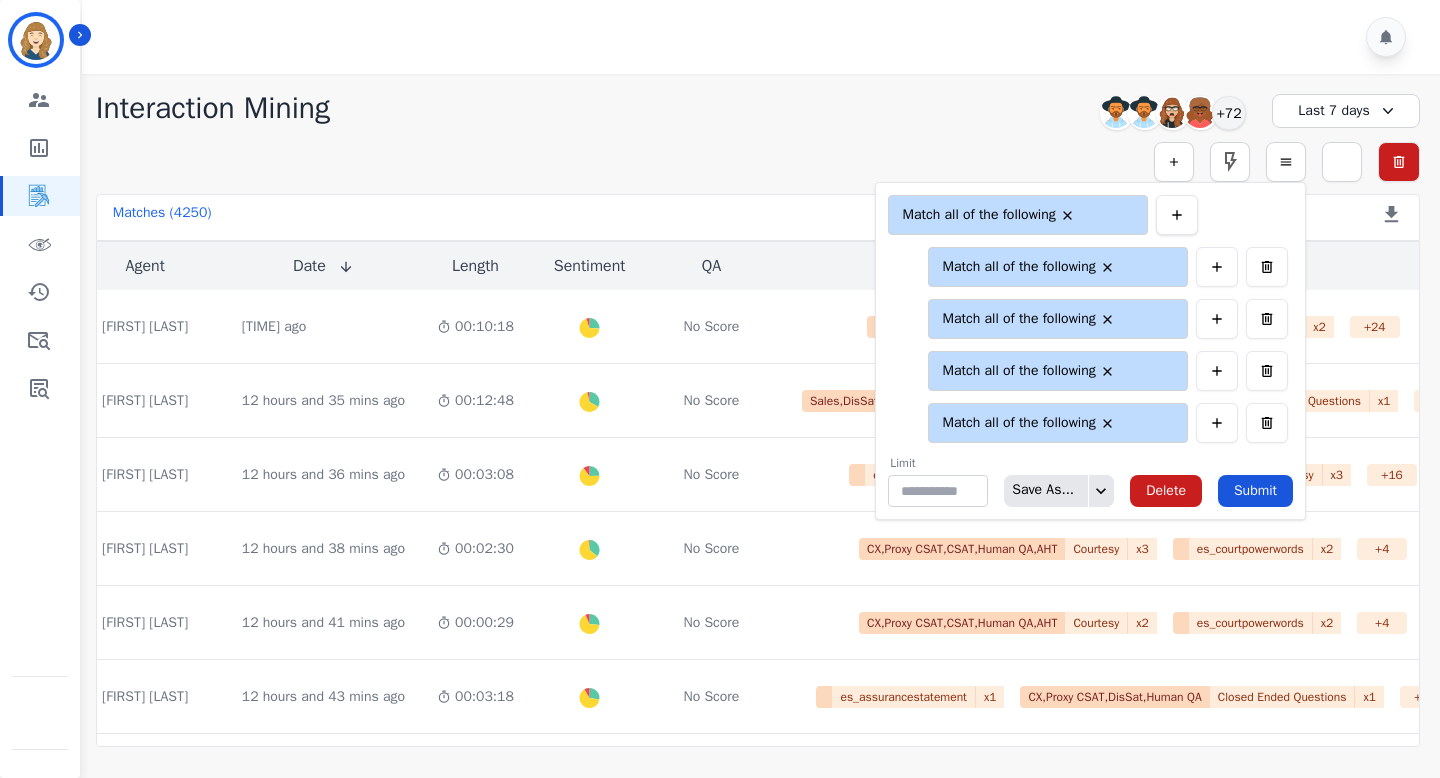 click 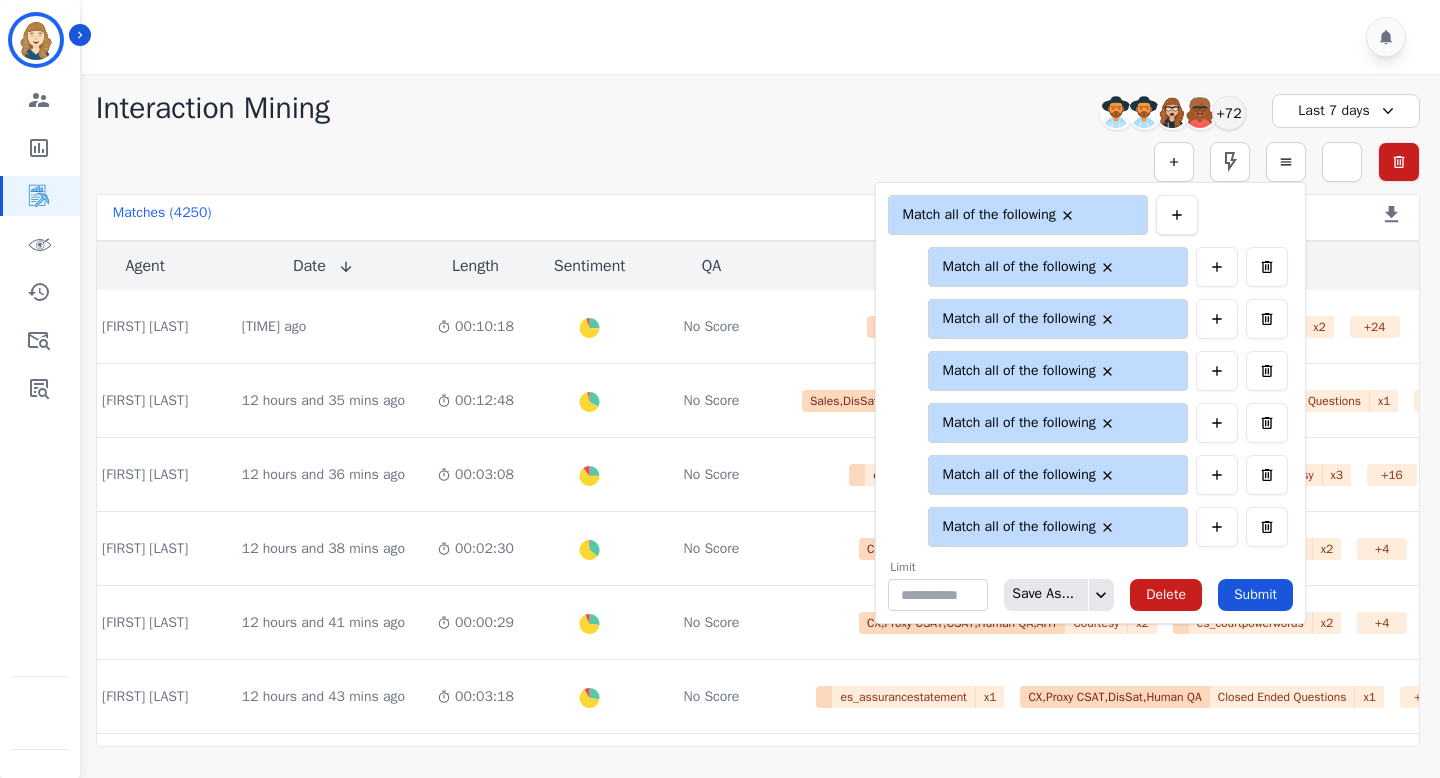 click 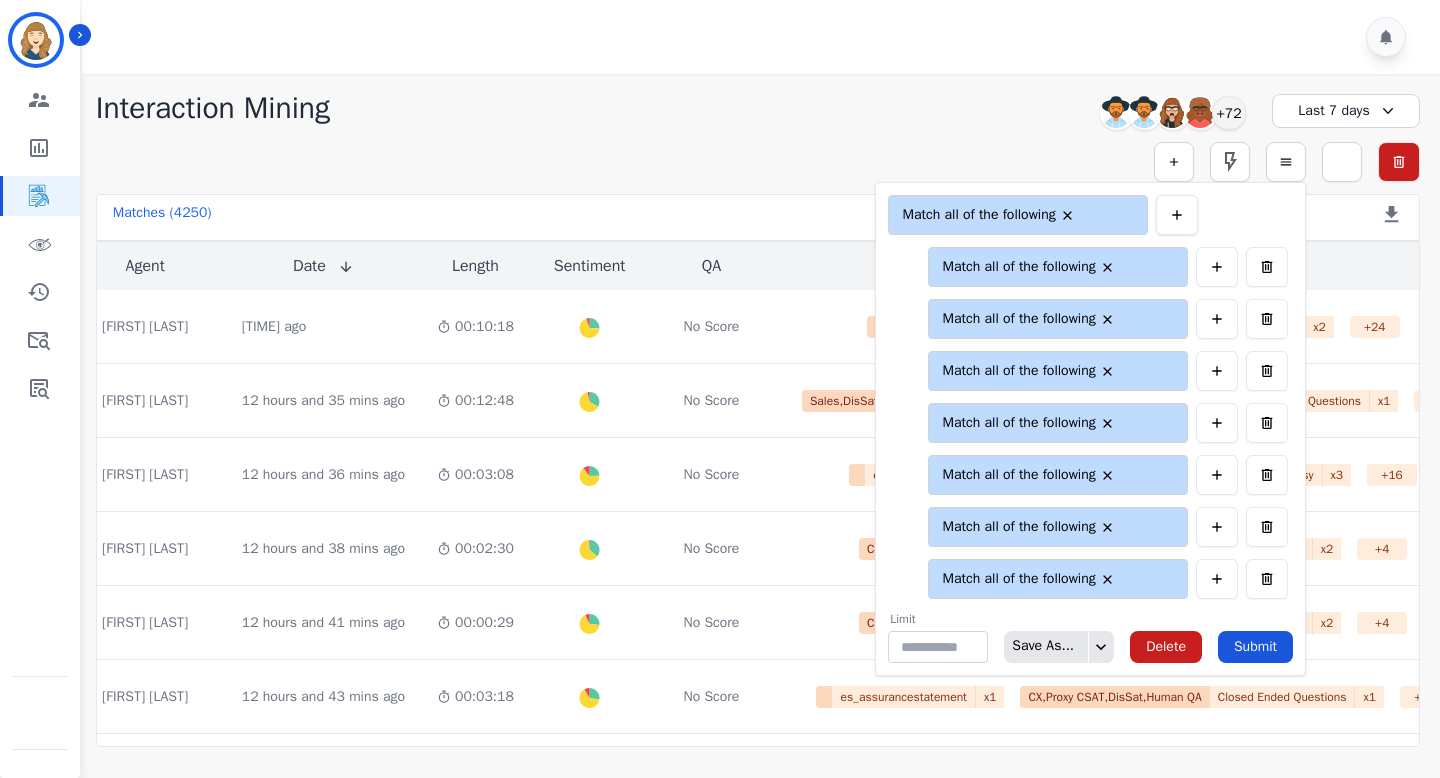 click 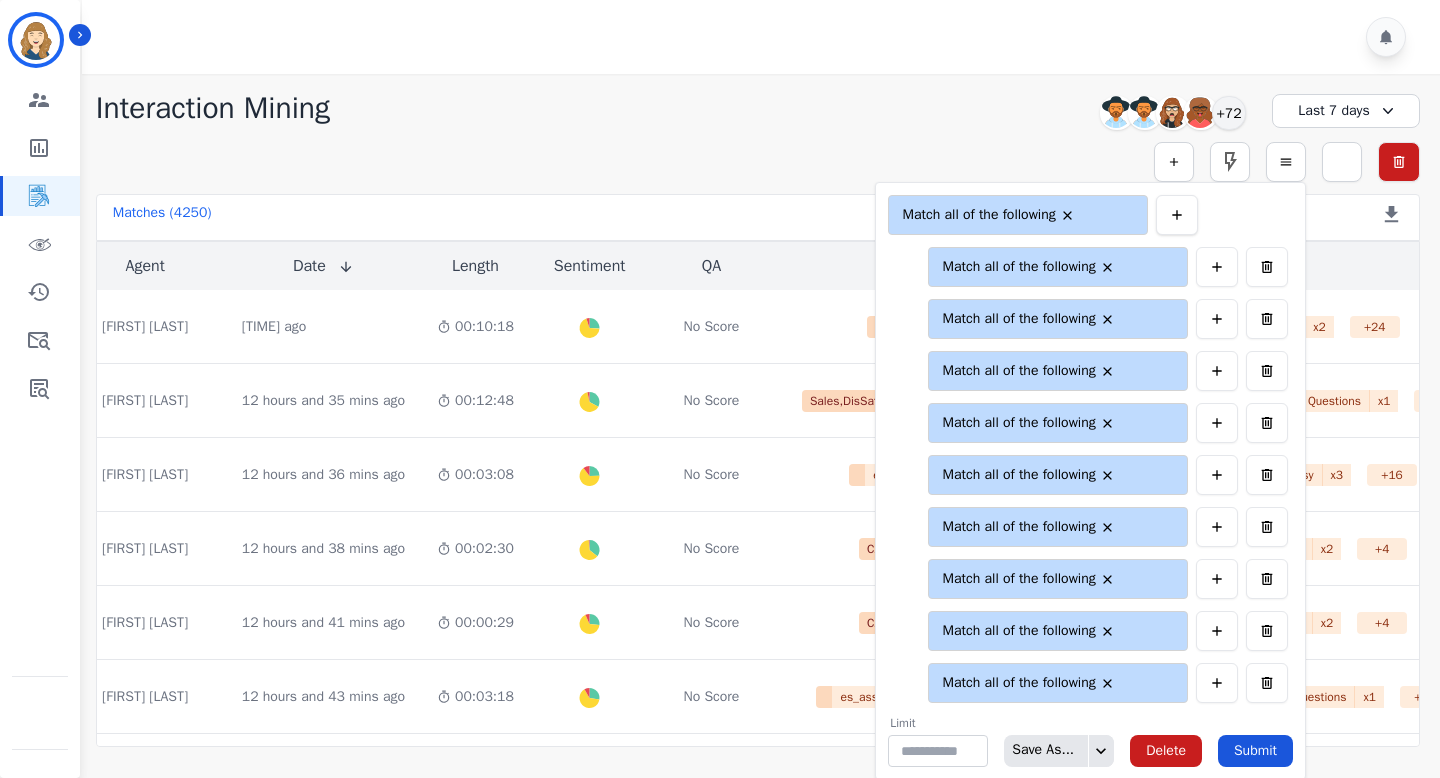 click 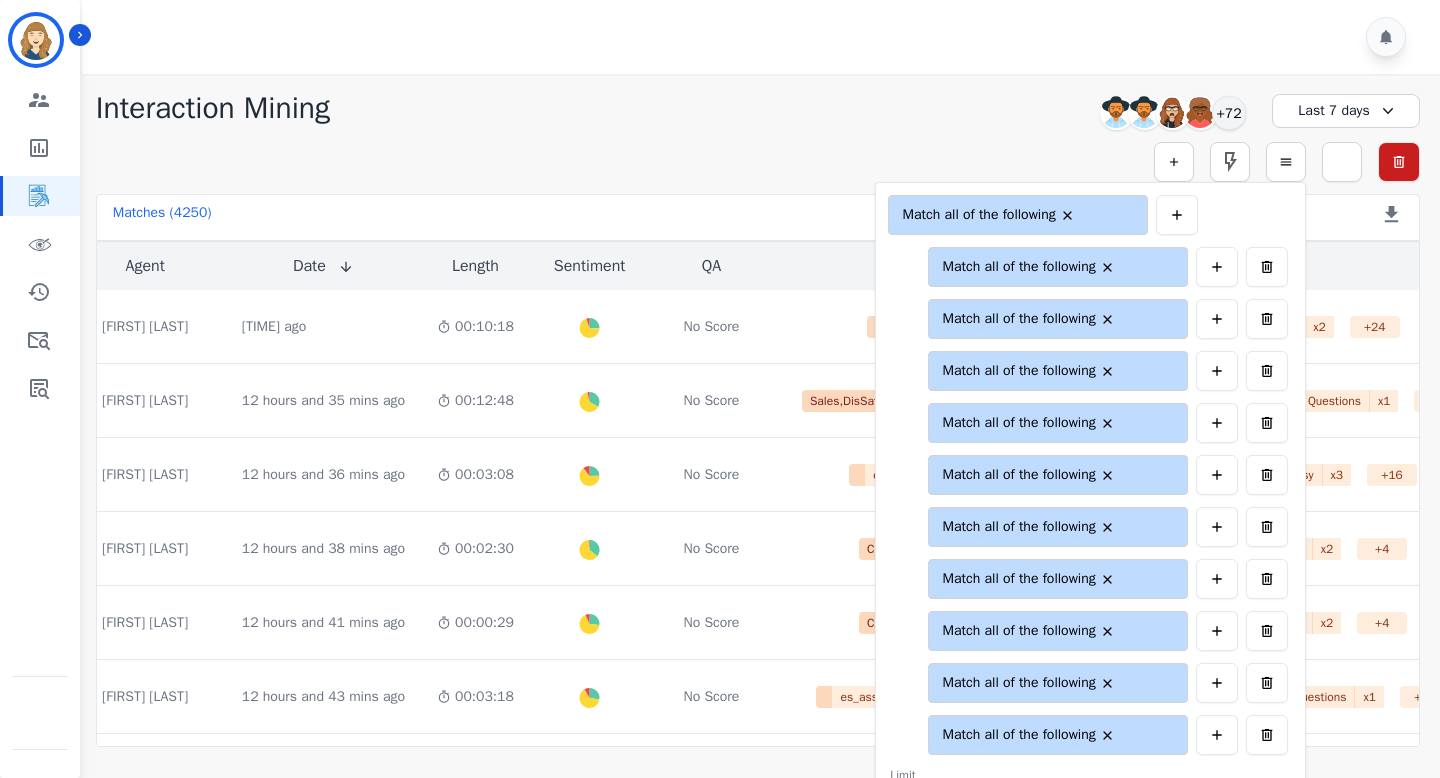 click on "**********" at bounding box center (758, 162) 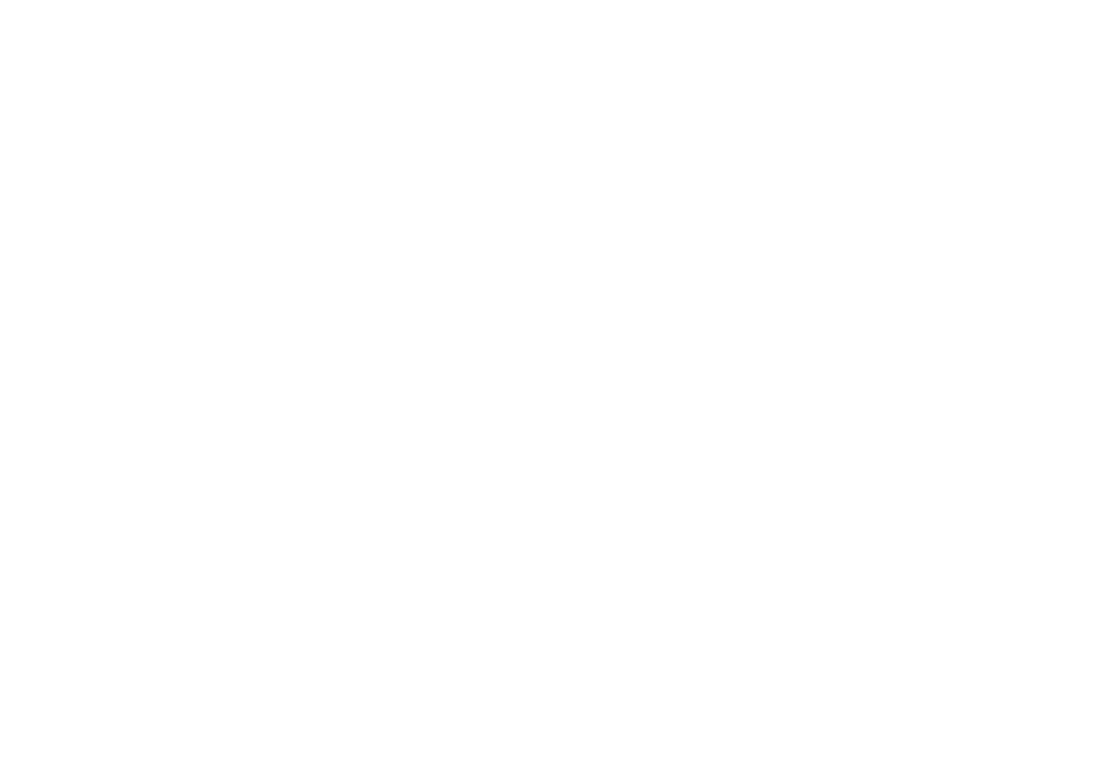 scroll, scrollTop: 0, scrollLeft: 0, axis: both 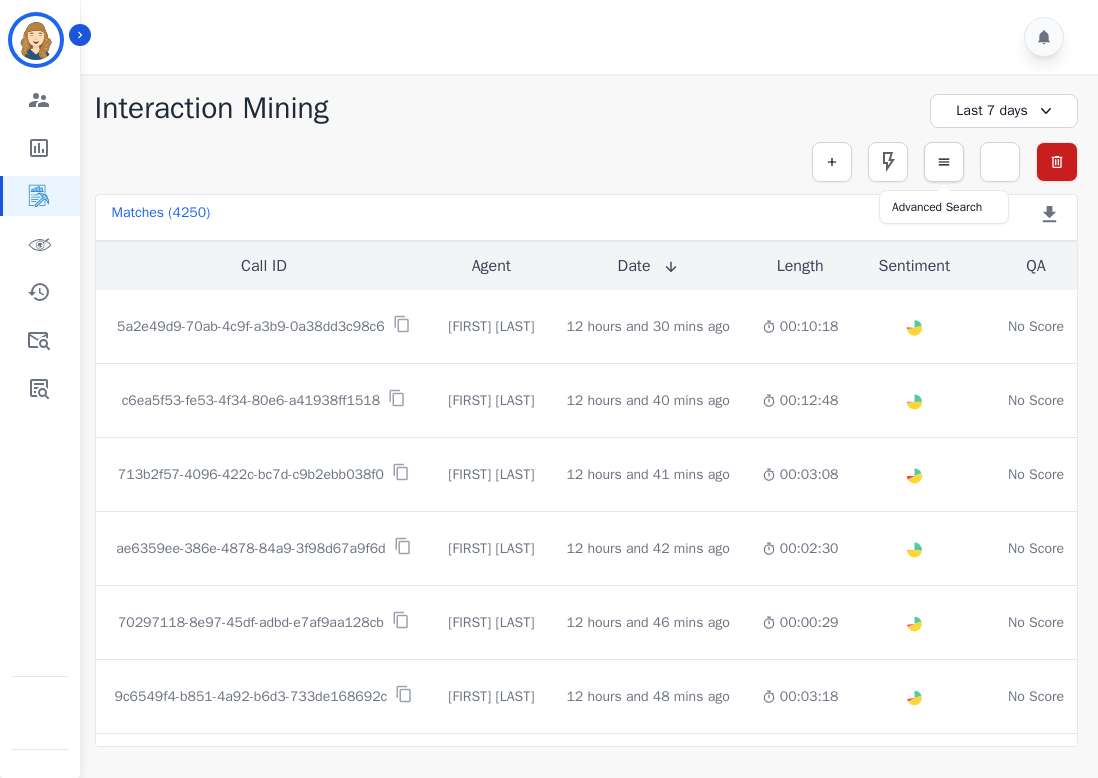 click 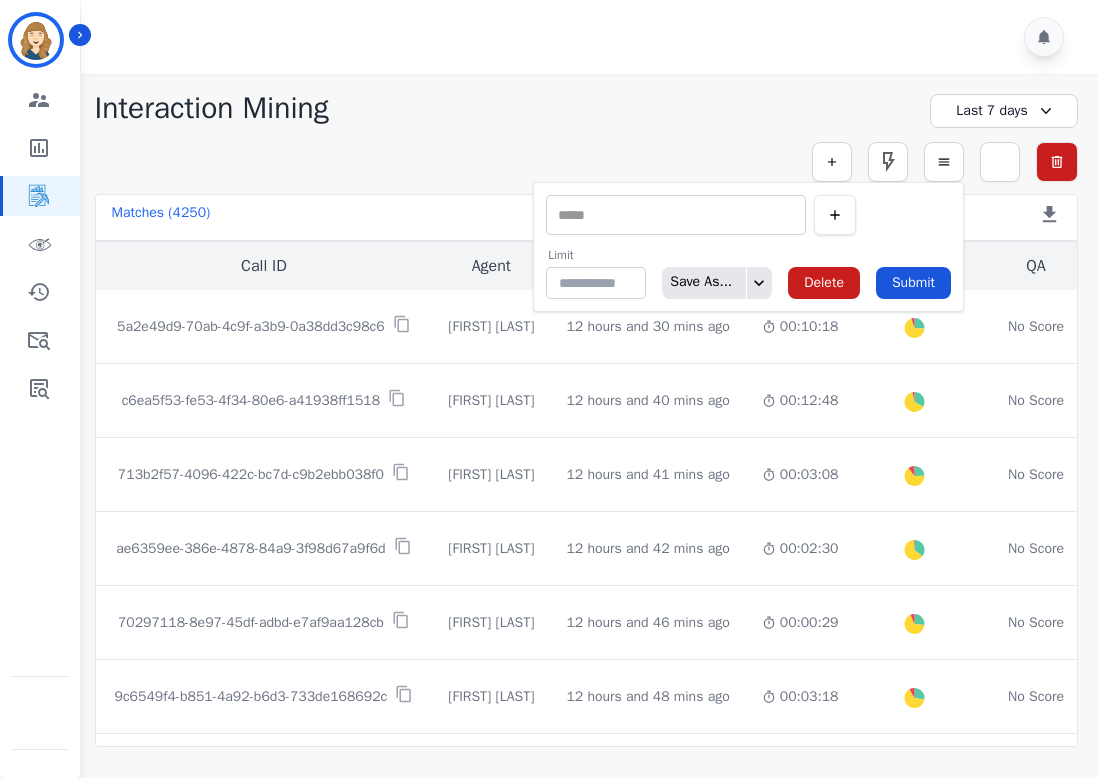 click at bounding box center (835, 215) 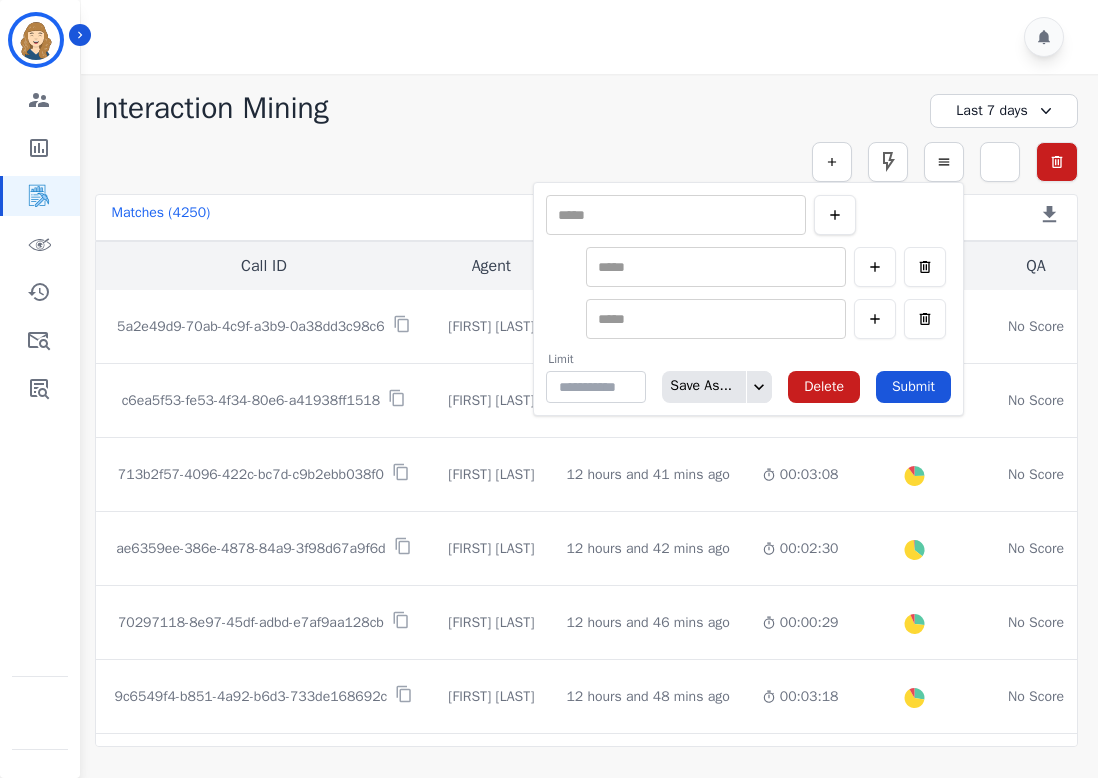 click at bounding box center [835, 215] 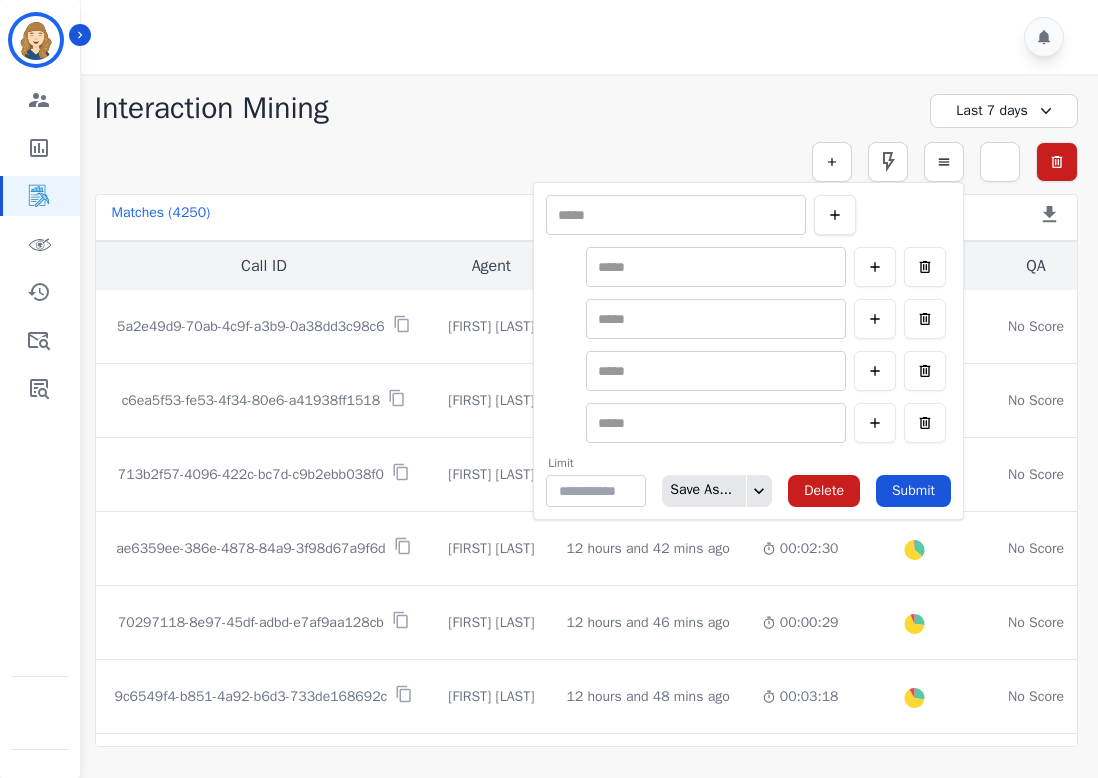 click at bounding box center (835, 215) 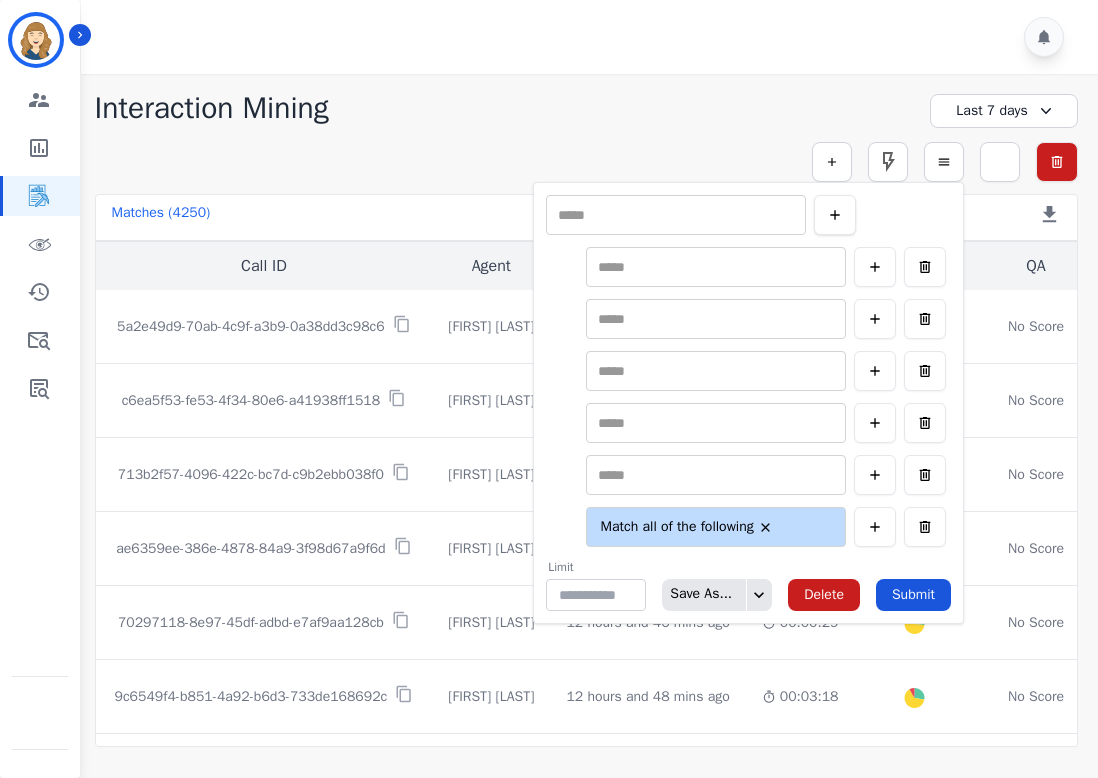 click at bounding box center [835, 215] 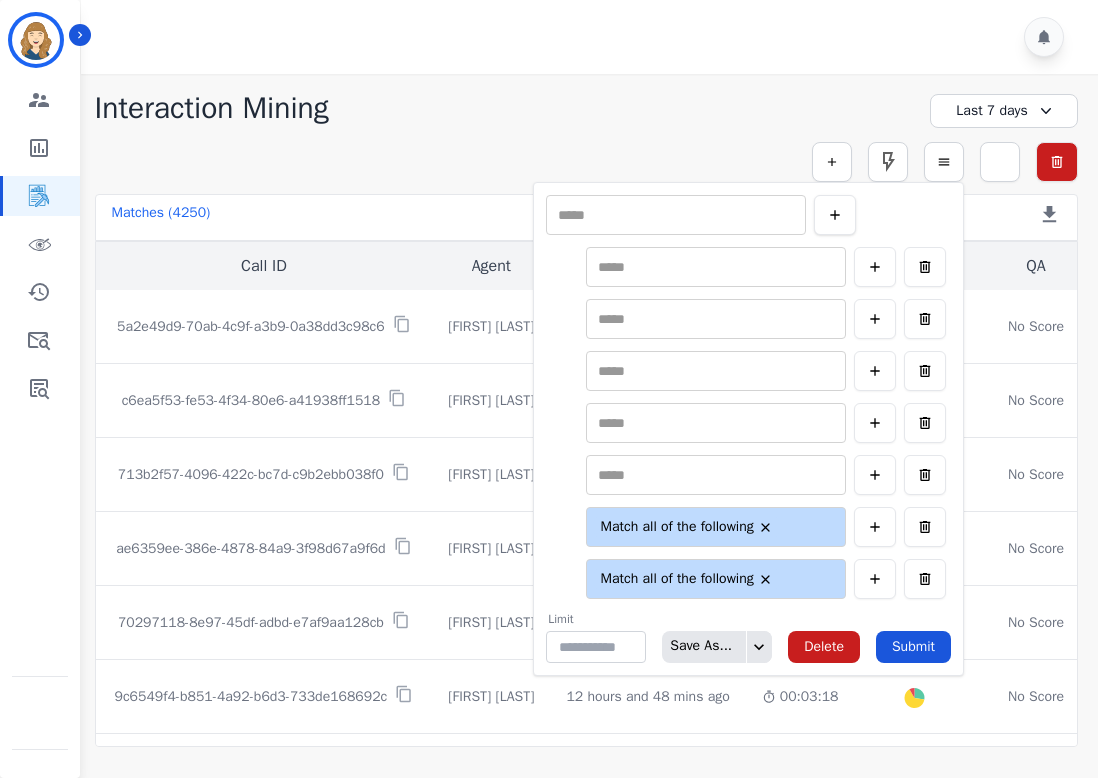 click at bounding box center (835, 215) 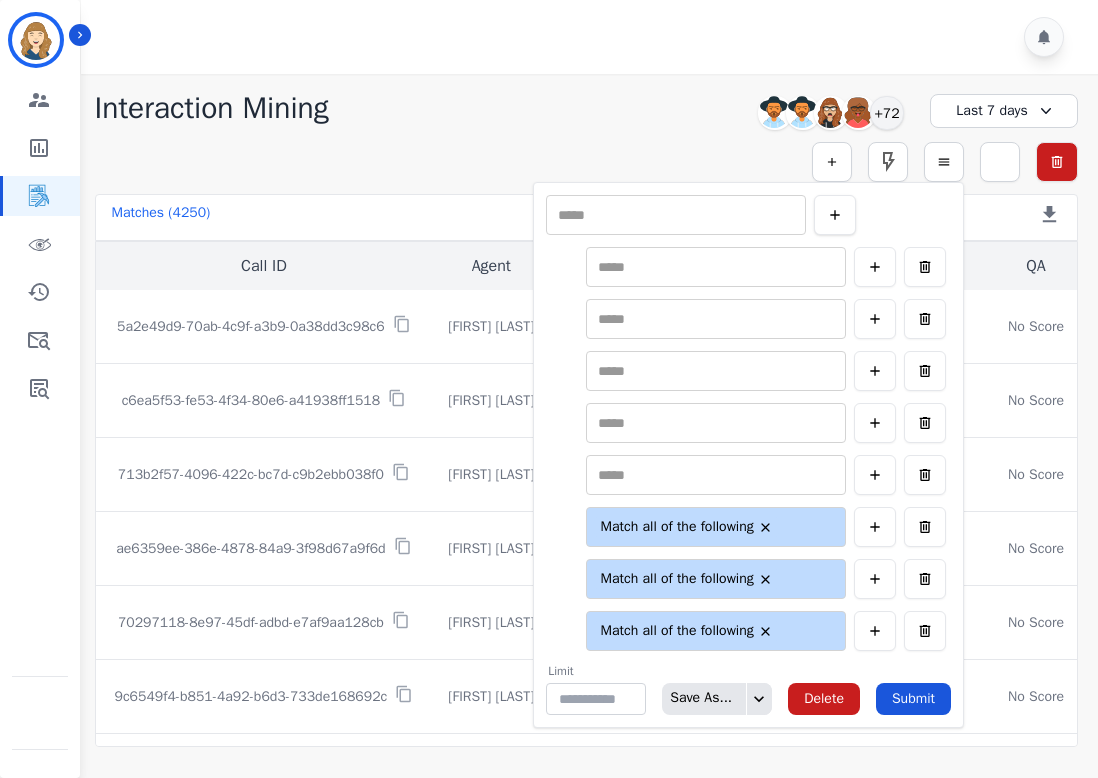 click 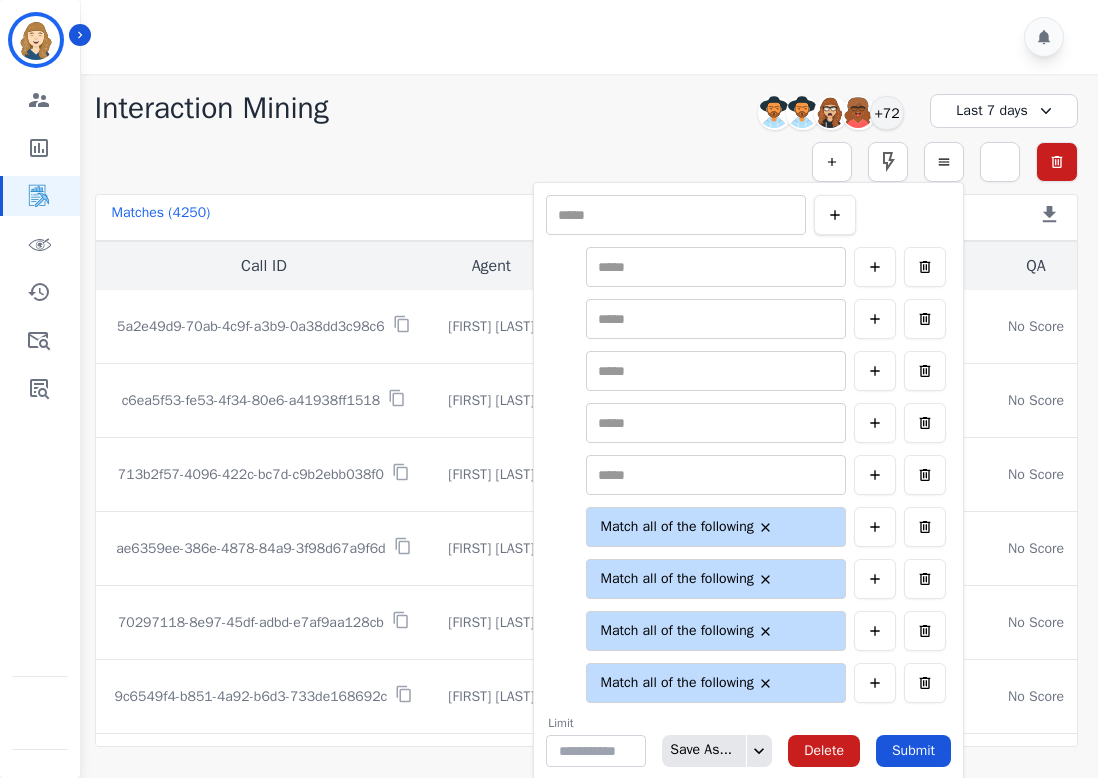 click 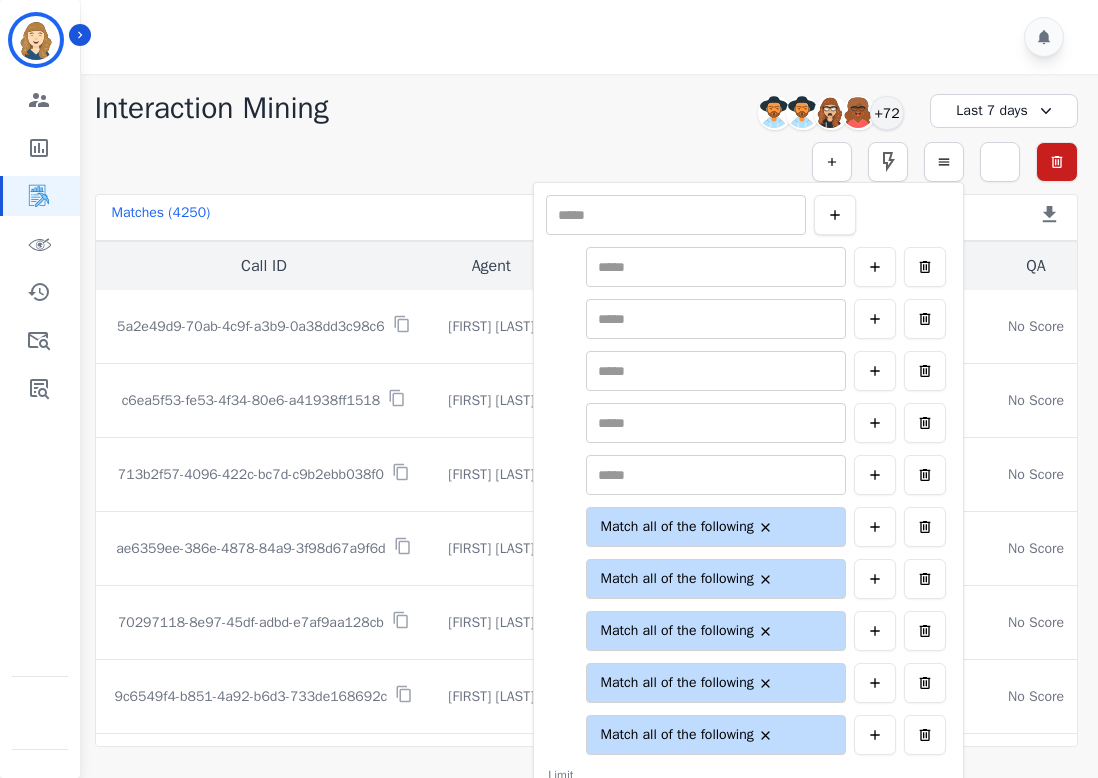 click 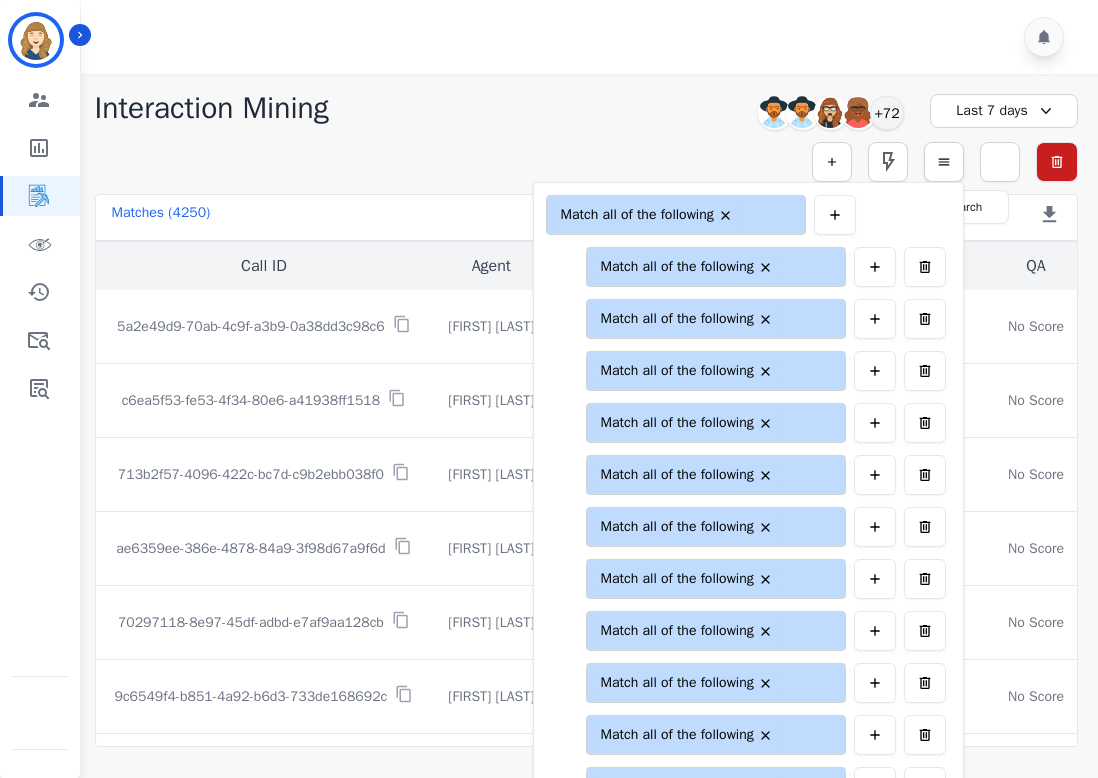 click 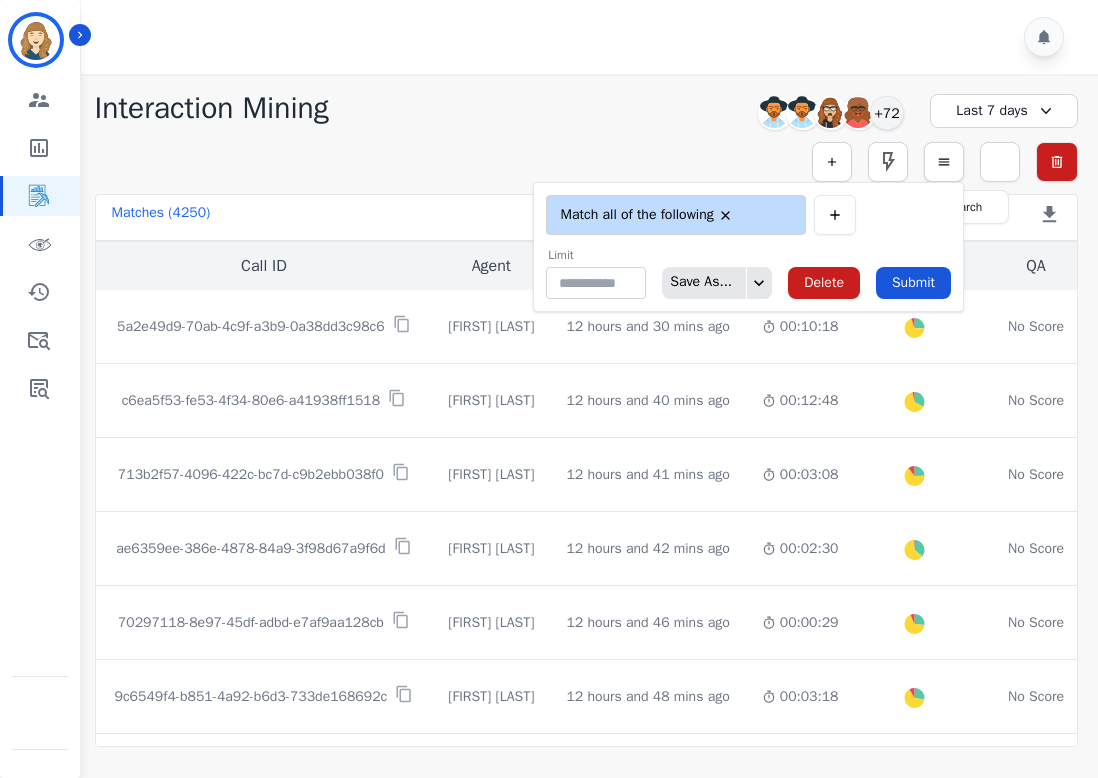 click 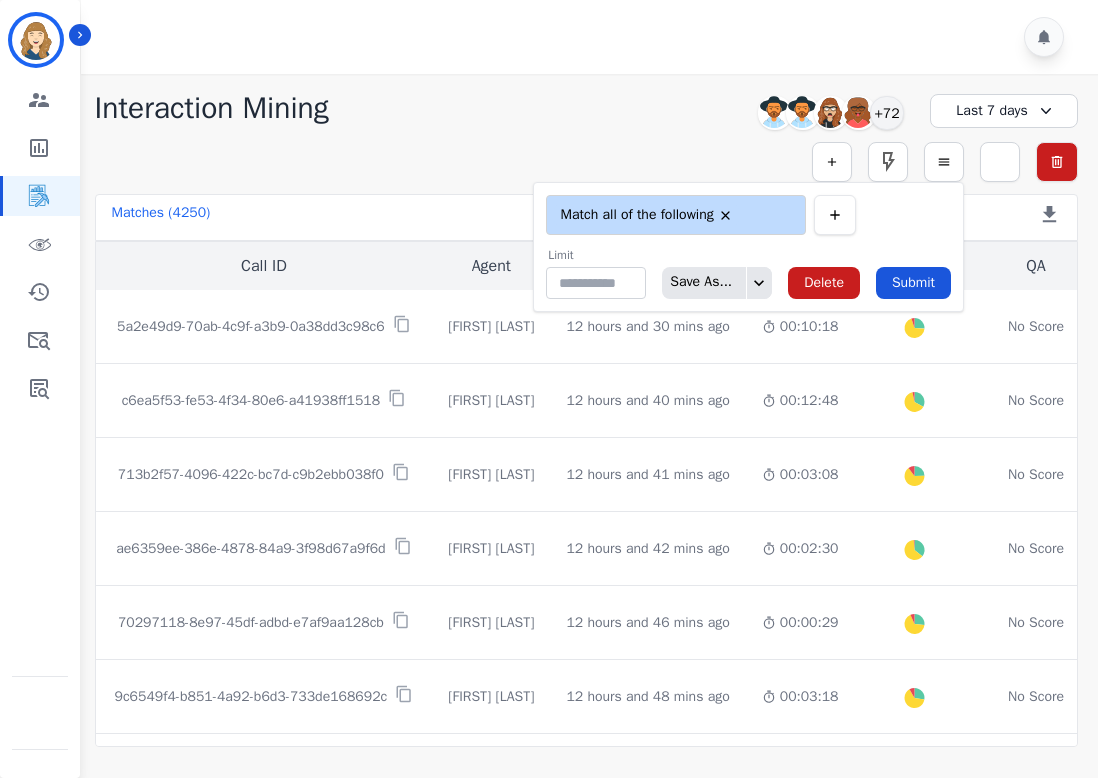 click 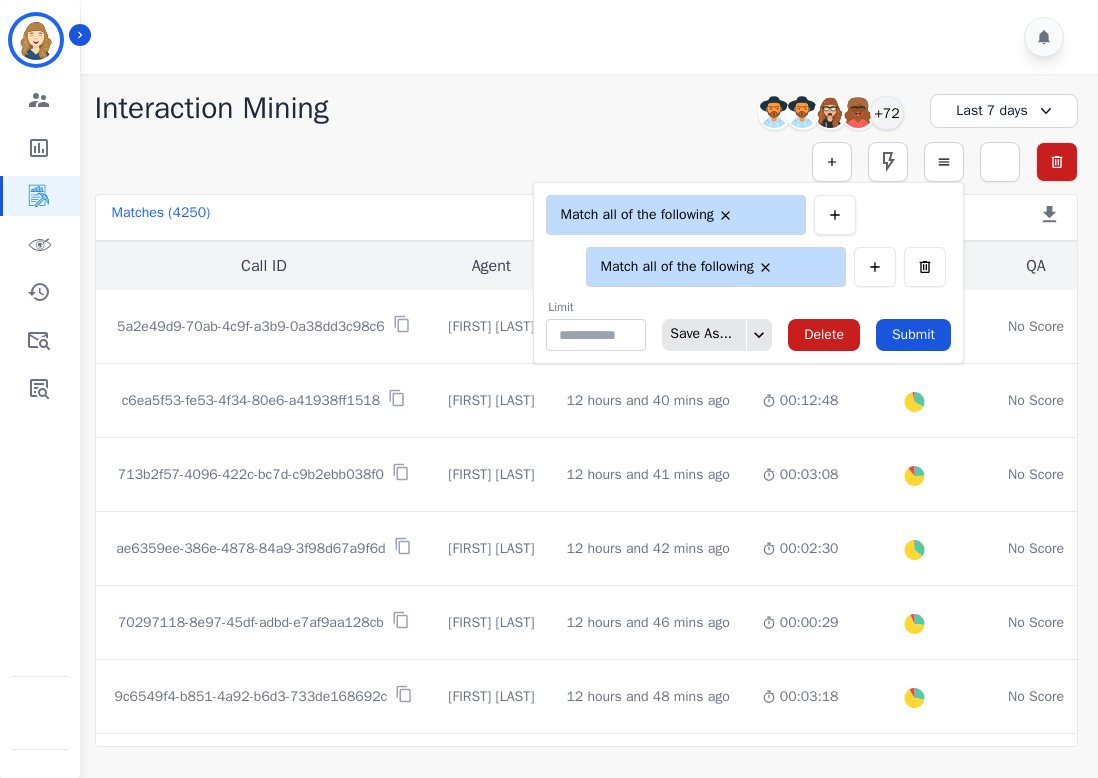 click 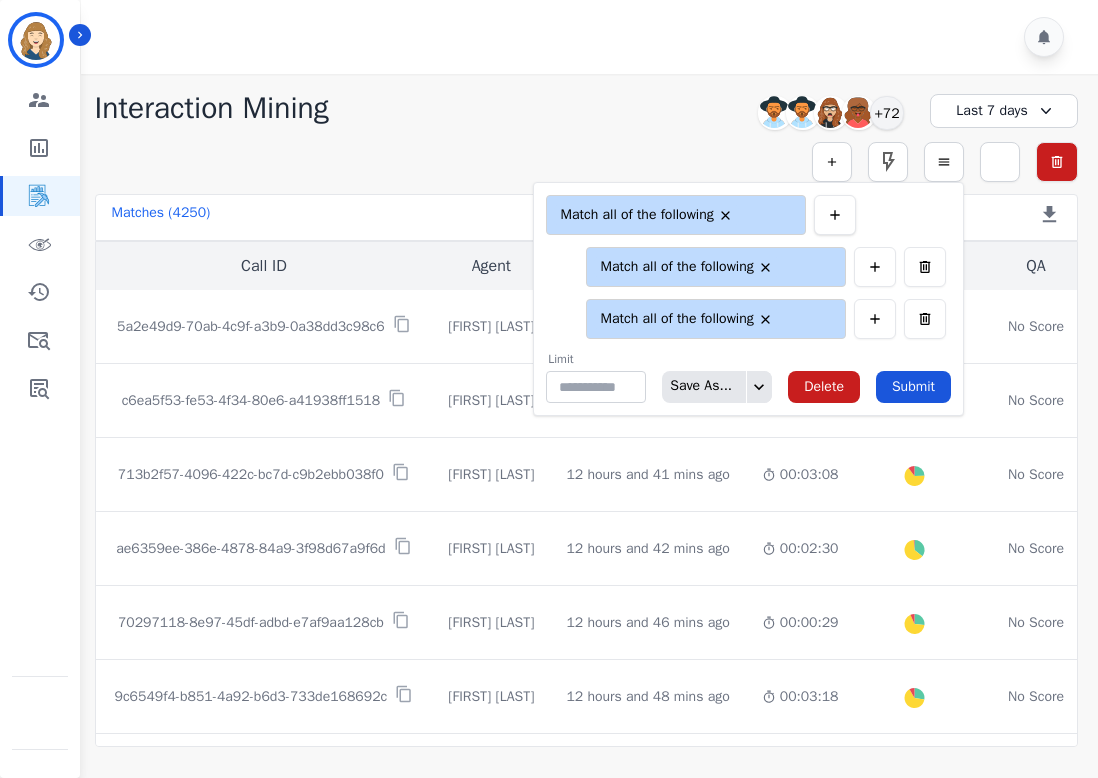 click 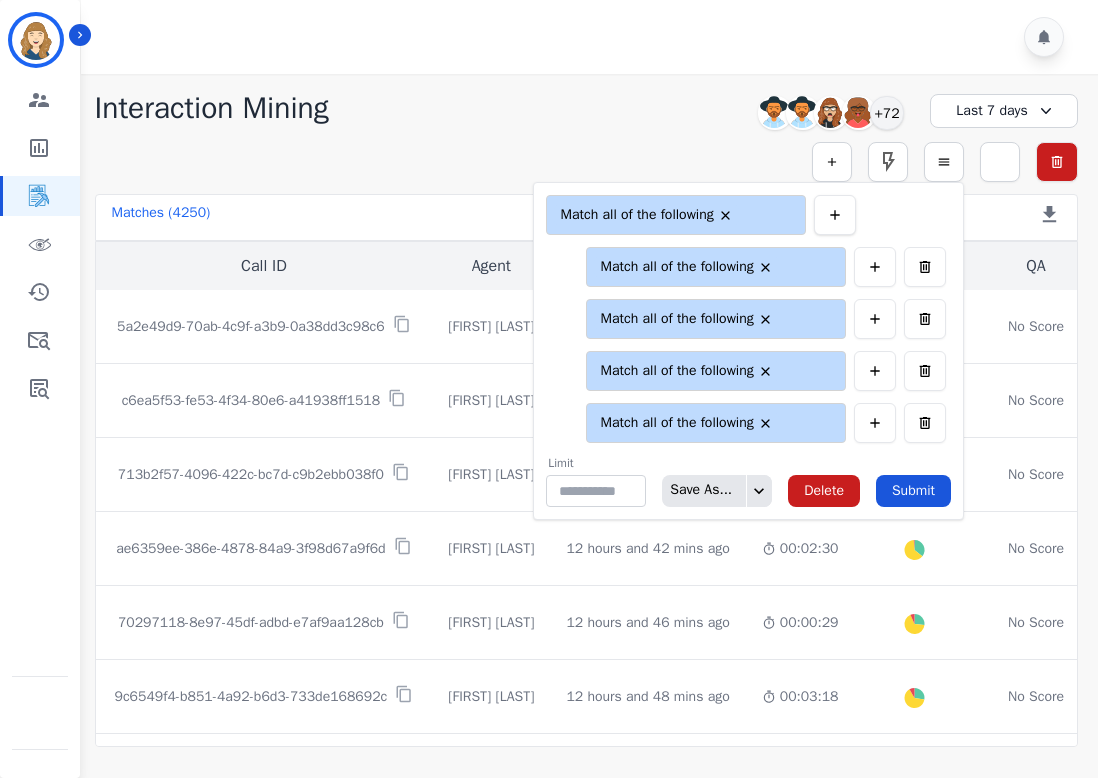 click 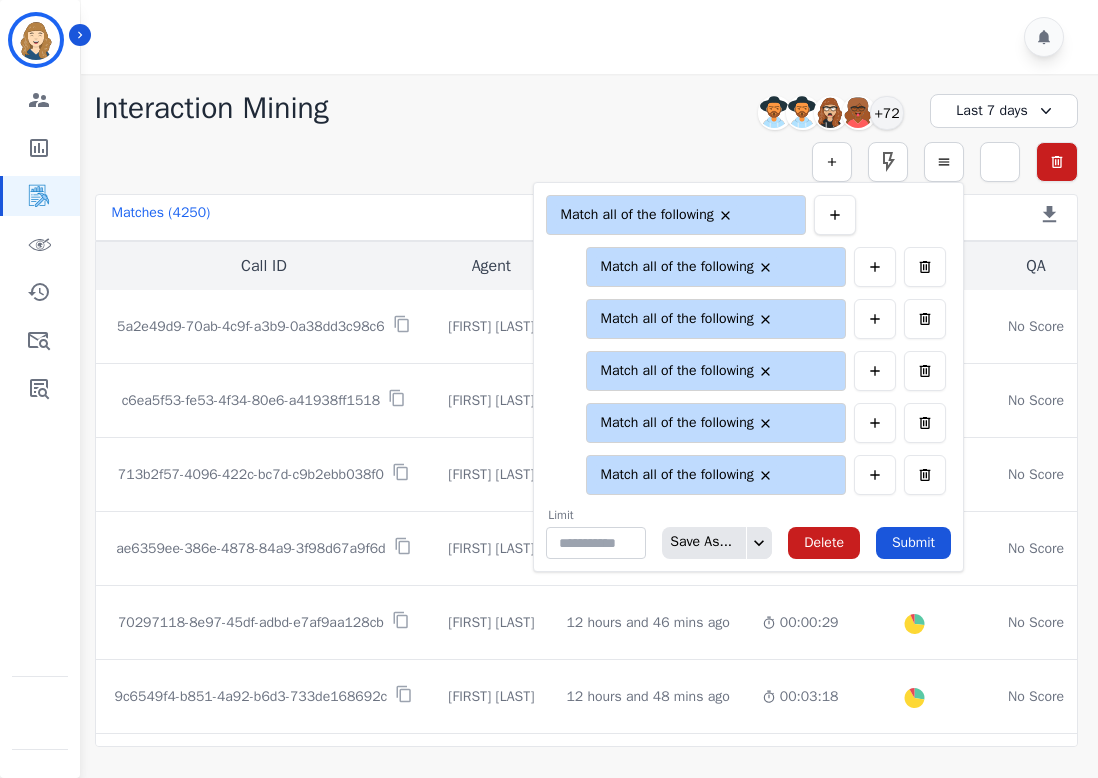 click 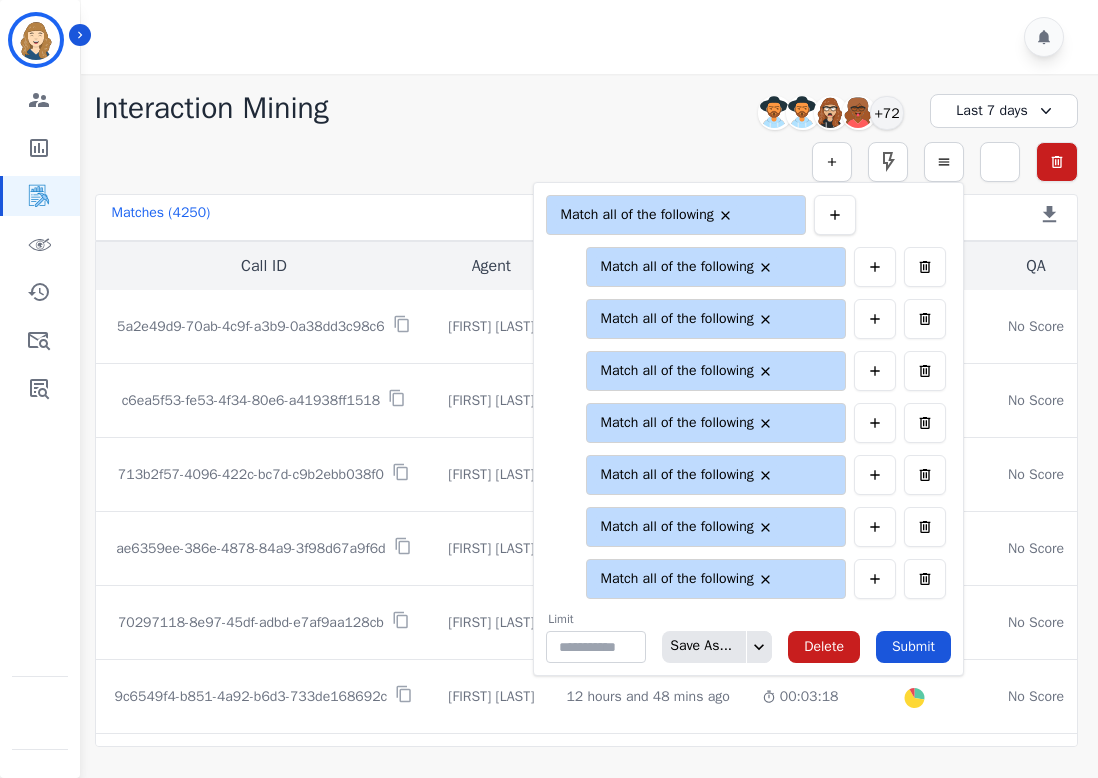 click 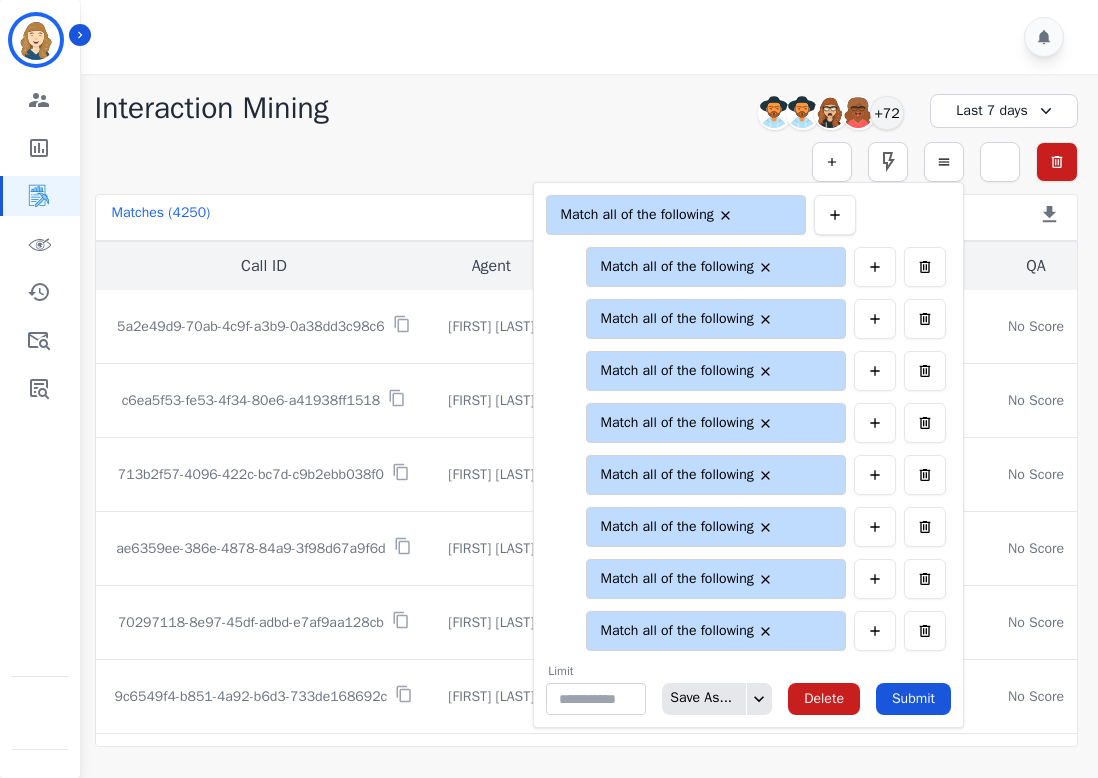 click 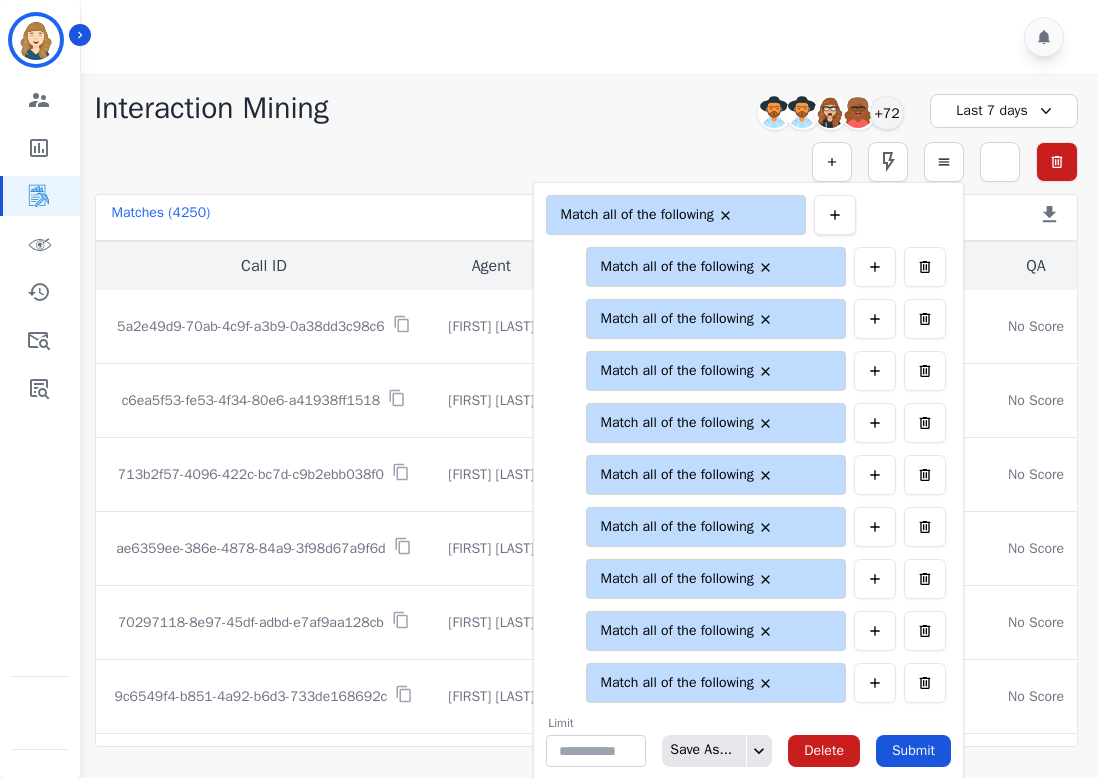 click 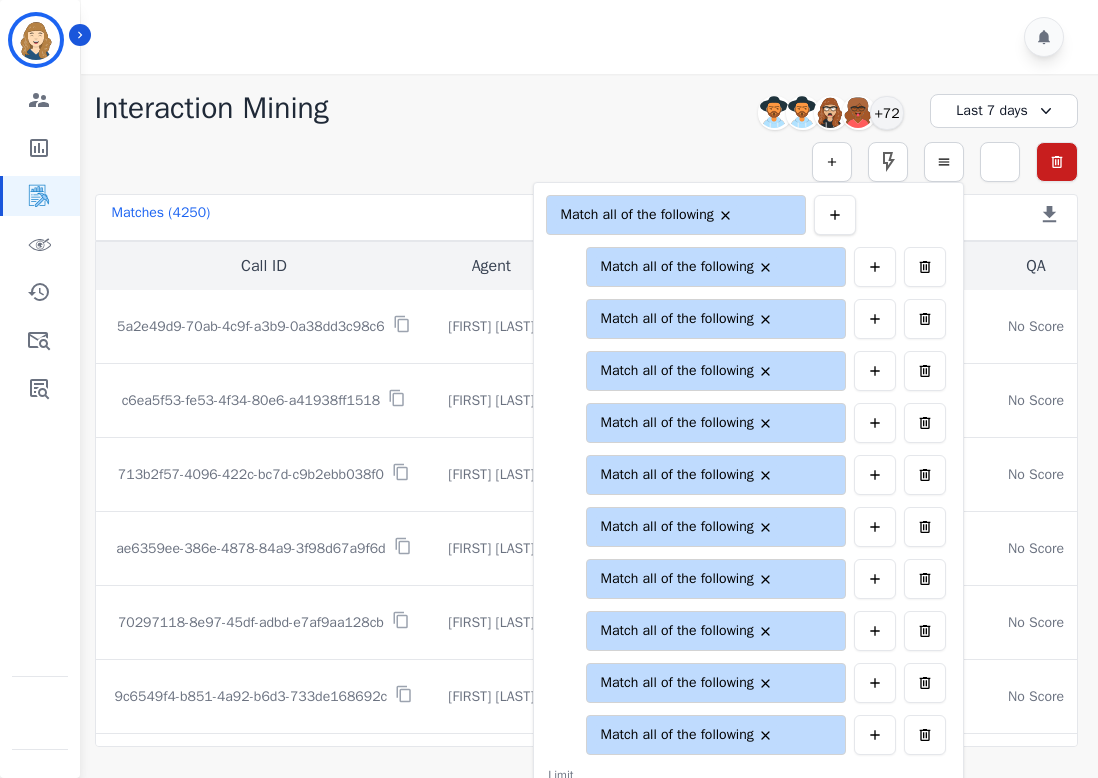 click at bounding box center [835, 215] 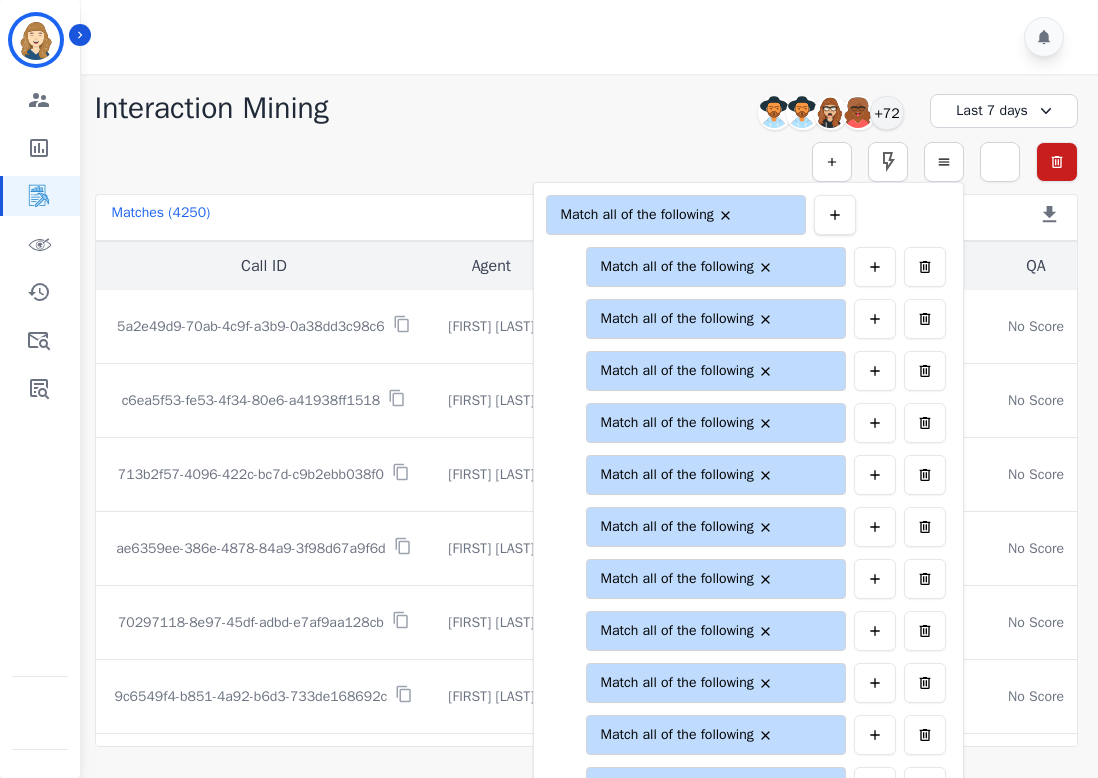 click at bounding box center [835, 215] 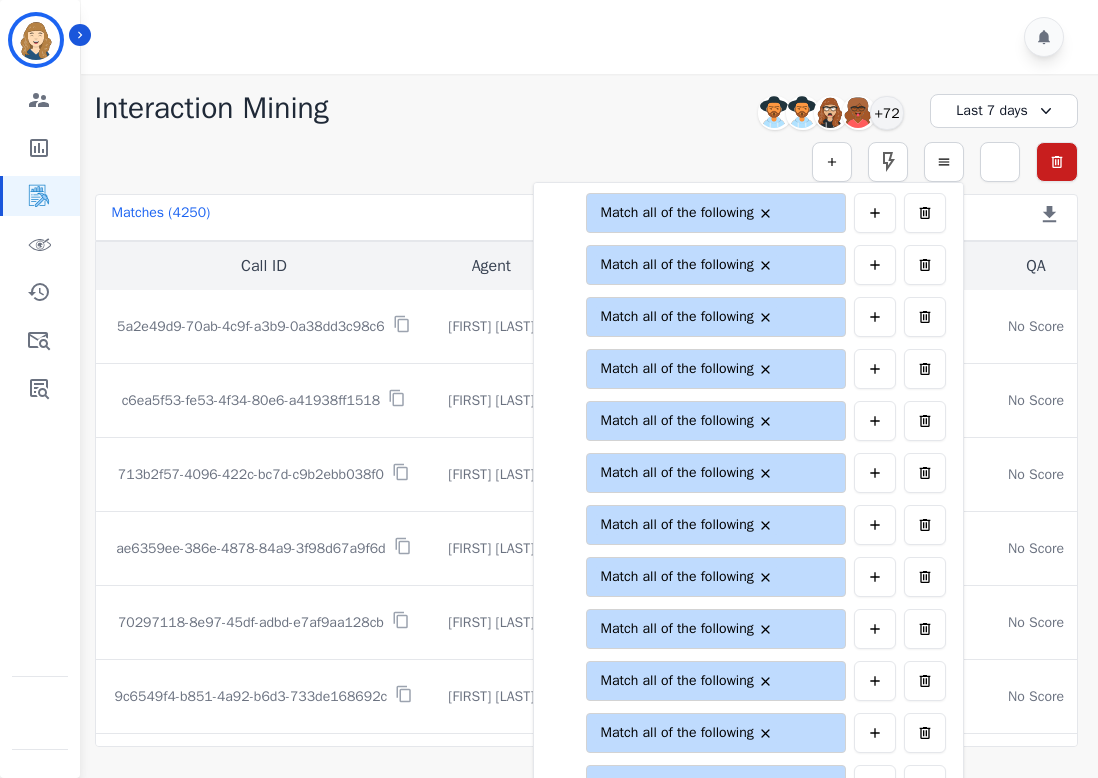 scroll, scrollTop: 0, scrollLeft: 0, axis: both 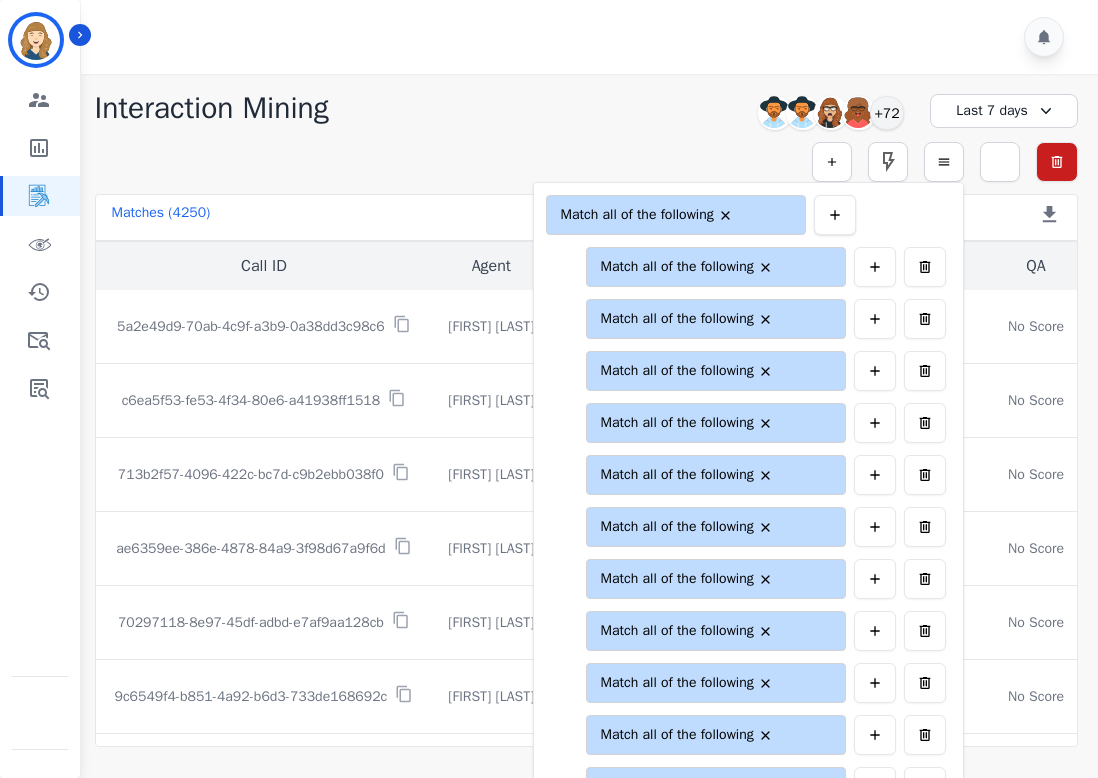 click 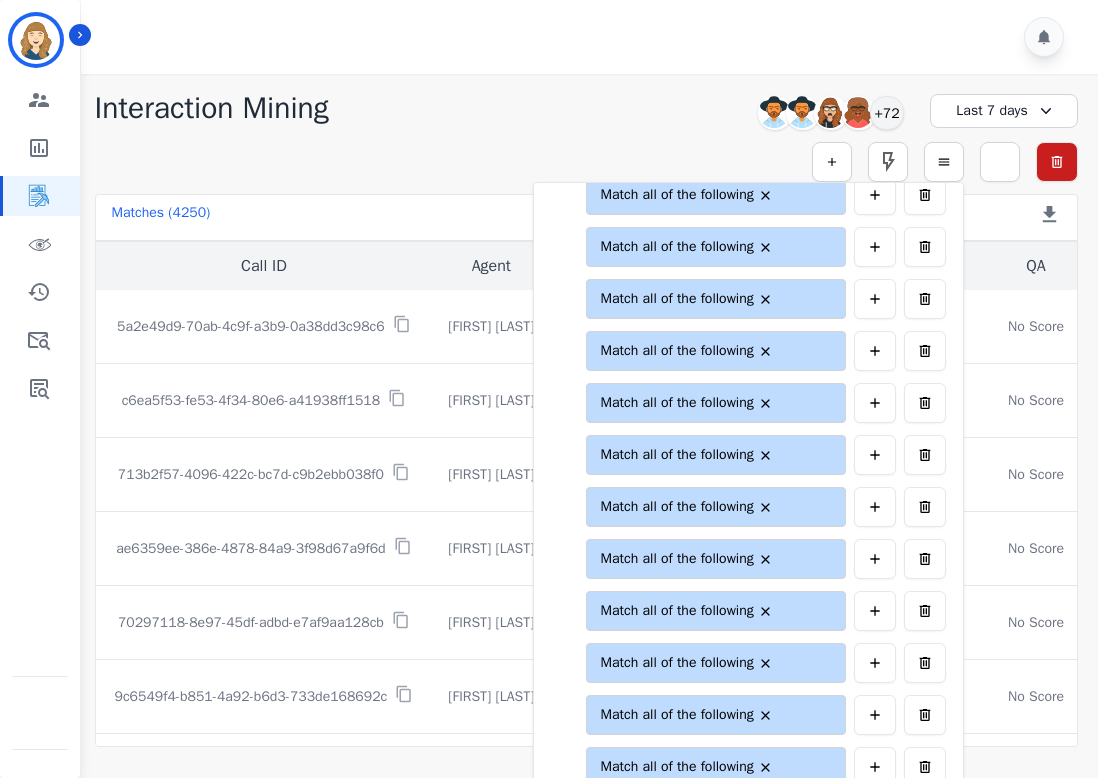 scroll, scrollTop: 0, scrollLeft: 0, axis: both 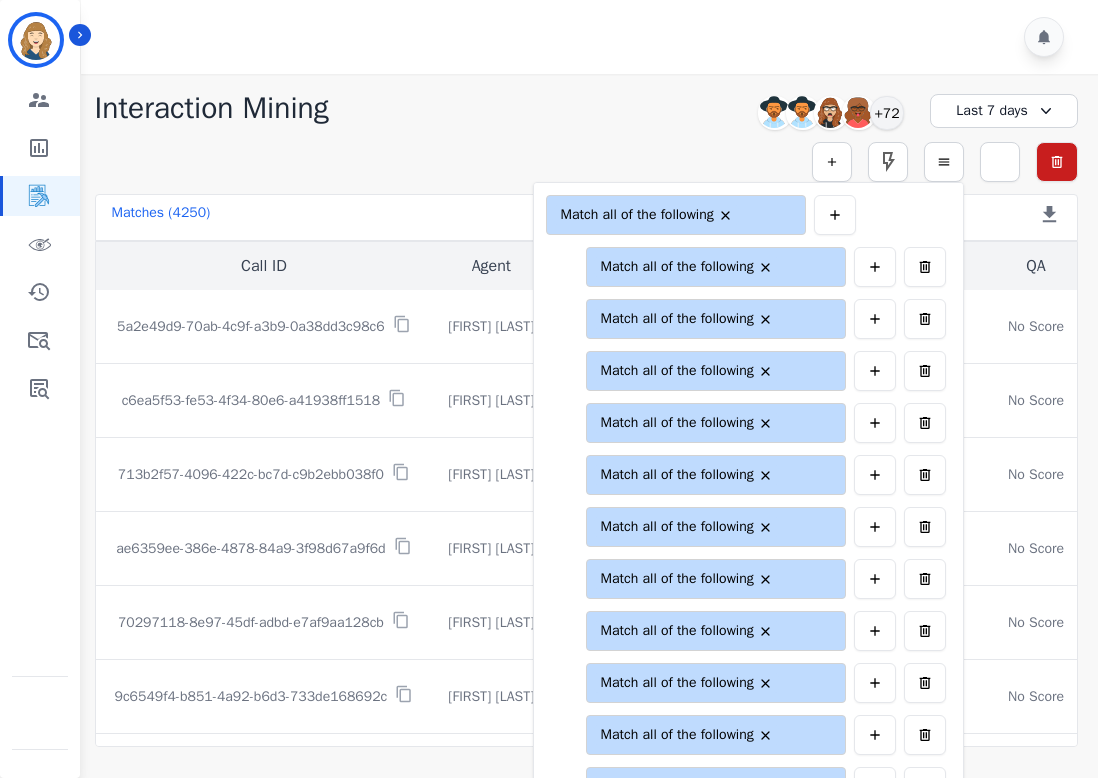 click on "**********" at bounding box center [586, 162] 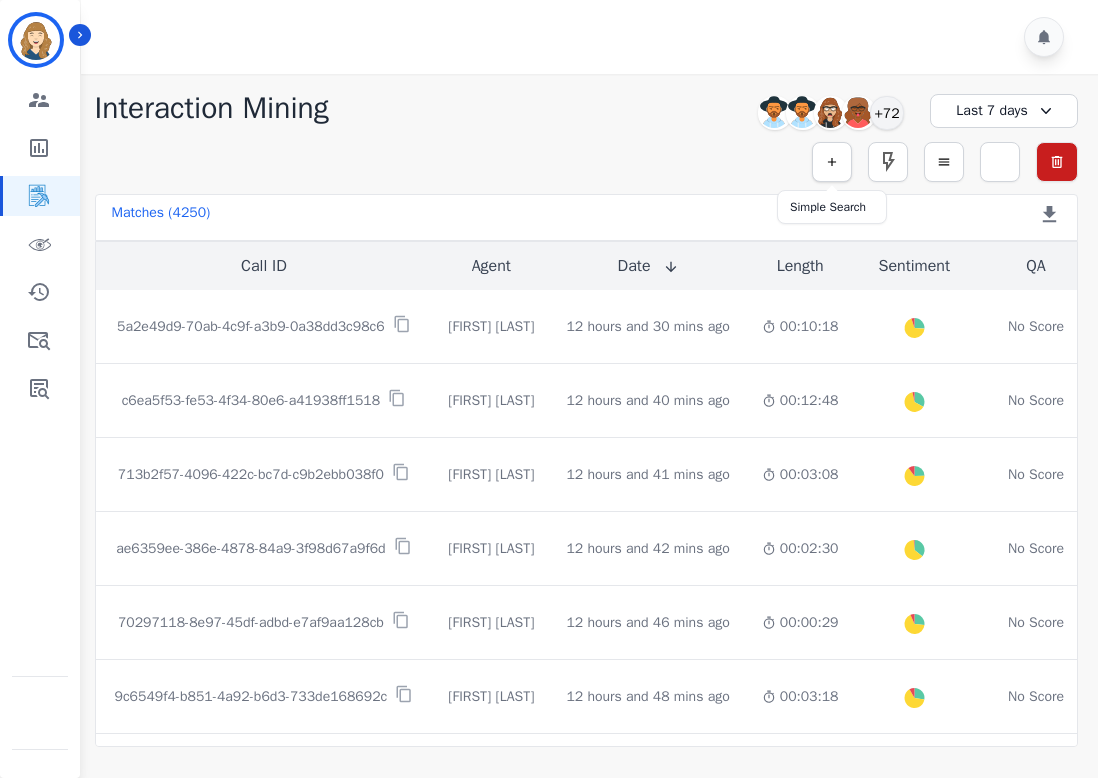 click at bounding box center (832, 162) 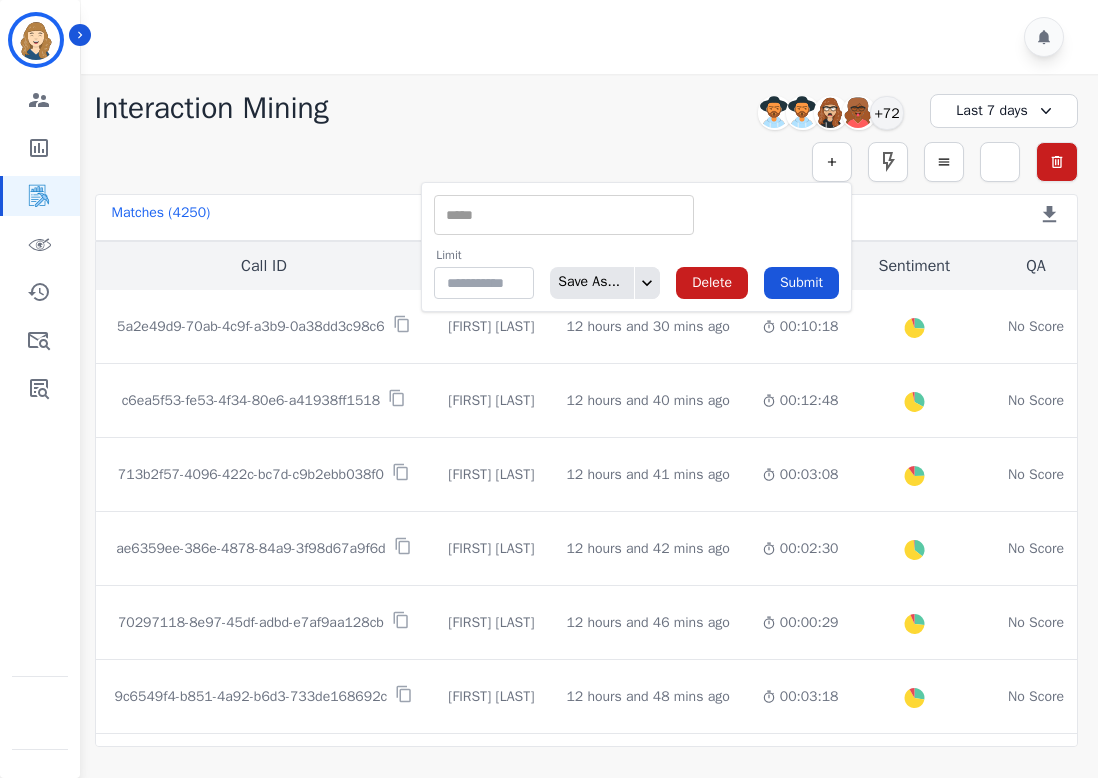 click on "**             ACW (Sec)   AGH_Lvl1   AGH_Lvl2   Emote: Apprehensive %   Silence Front (CX)   CX Phone (ANI)   Silence Rear (CX)   Cross talk %   Csat Score   Sentiment Overall (CX)   WPM (CX)   Direction   Disposition (ACD)   Silence Front (EMP)   Silence Rear (EMP)   Sentiment Overall (EMP)   WPM (EMP)   Emote: Escalated %   First to Talk   Emote: Happy %         Limit   **   Save As...       Delete   Submit" at bounding box center (636, 247) 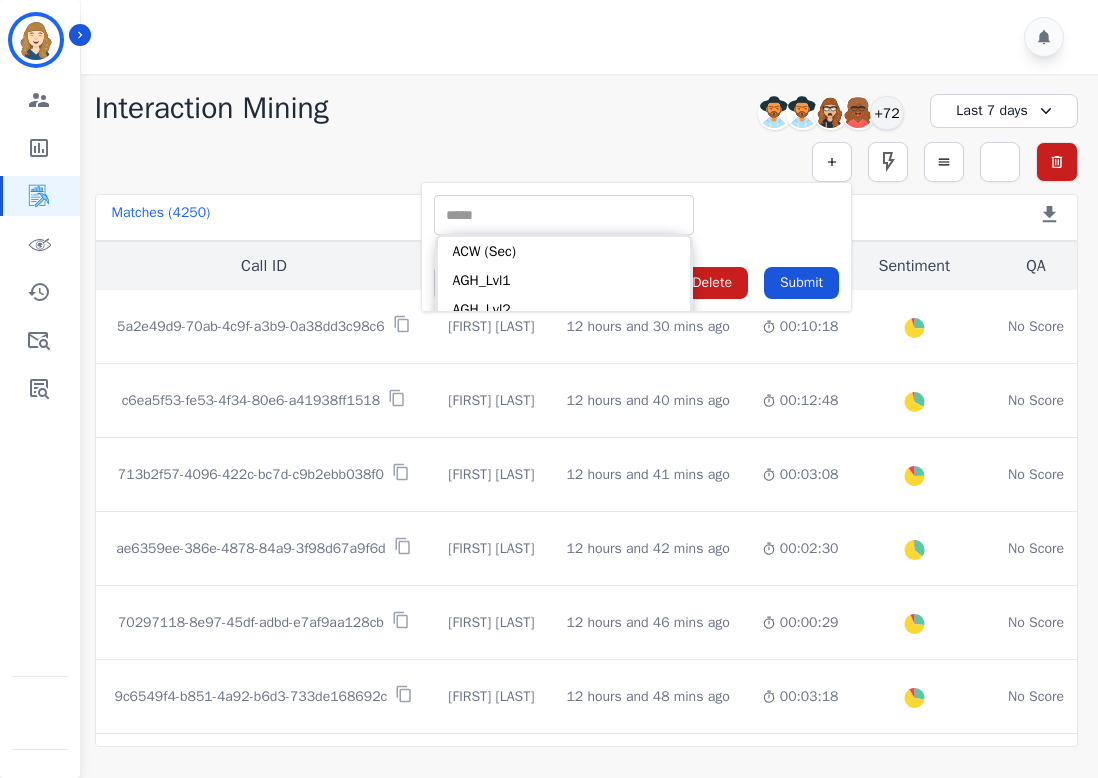 click at bounding box center [564, 215] 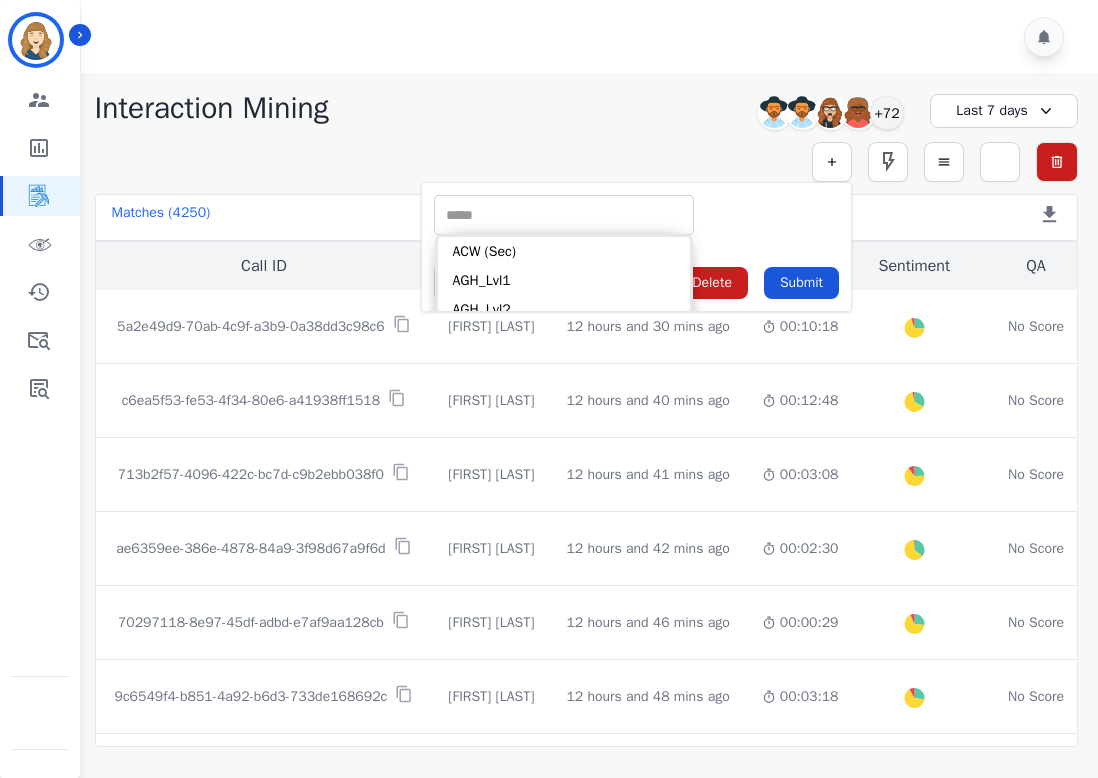 click on "**             ACW (Sec)   AGH_Lvl1   AGH_Lvl2   Emote: Apprehensive %   Silence Front (CX)   CX Phone (ANI)   Silence Rear (CX)   Cross talk %   Csat Score   Sentiment Overall (CX)   WPM (CX)   Direction   Disposition (ACD)   Silence Front (EMP)   Silence Rear (EMP)   Sentiment Overall (EMP)   WPM (EMP)   Emote: Escalated %   First to Talk   Emote: Happy %" at bounding box center (636, 215) 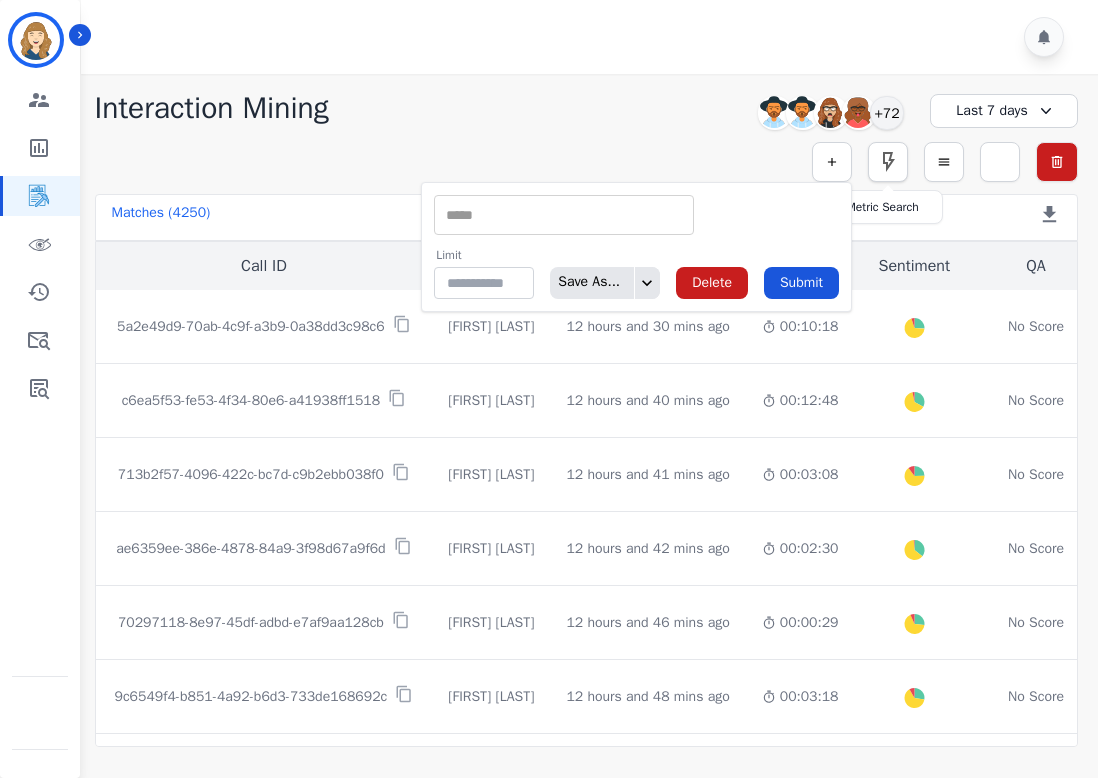 click 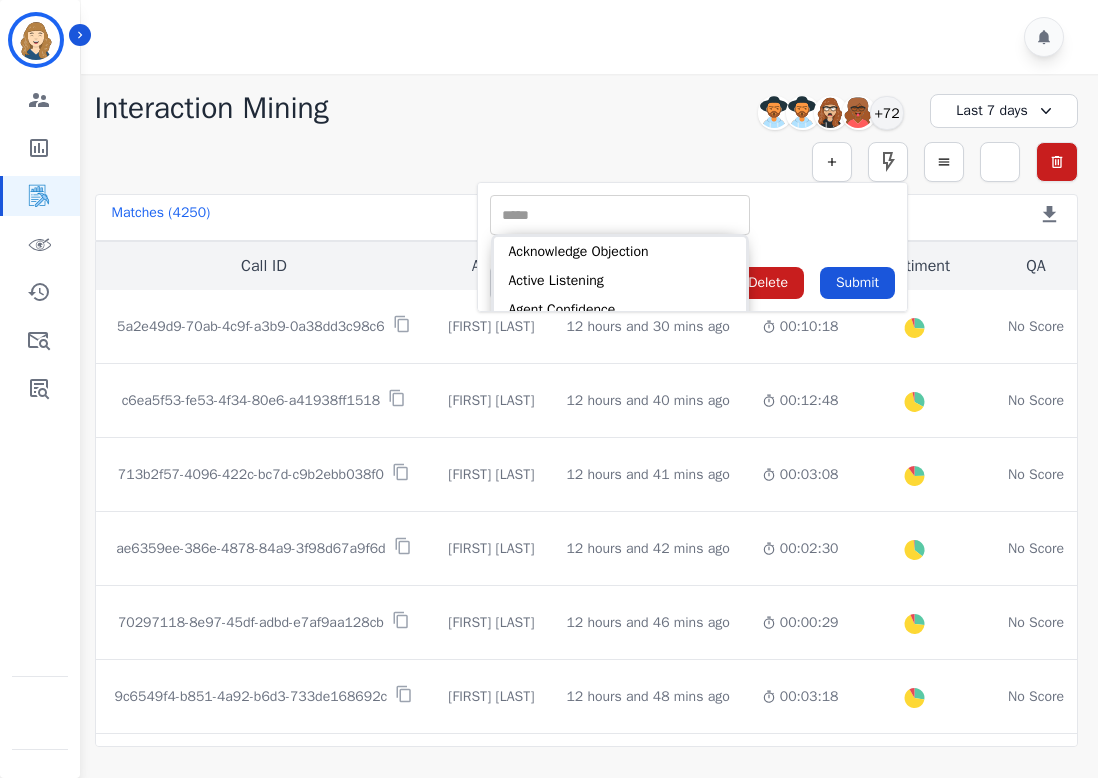 click at bounding box center (620, 215) 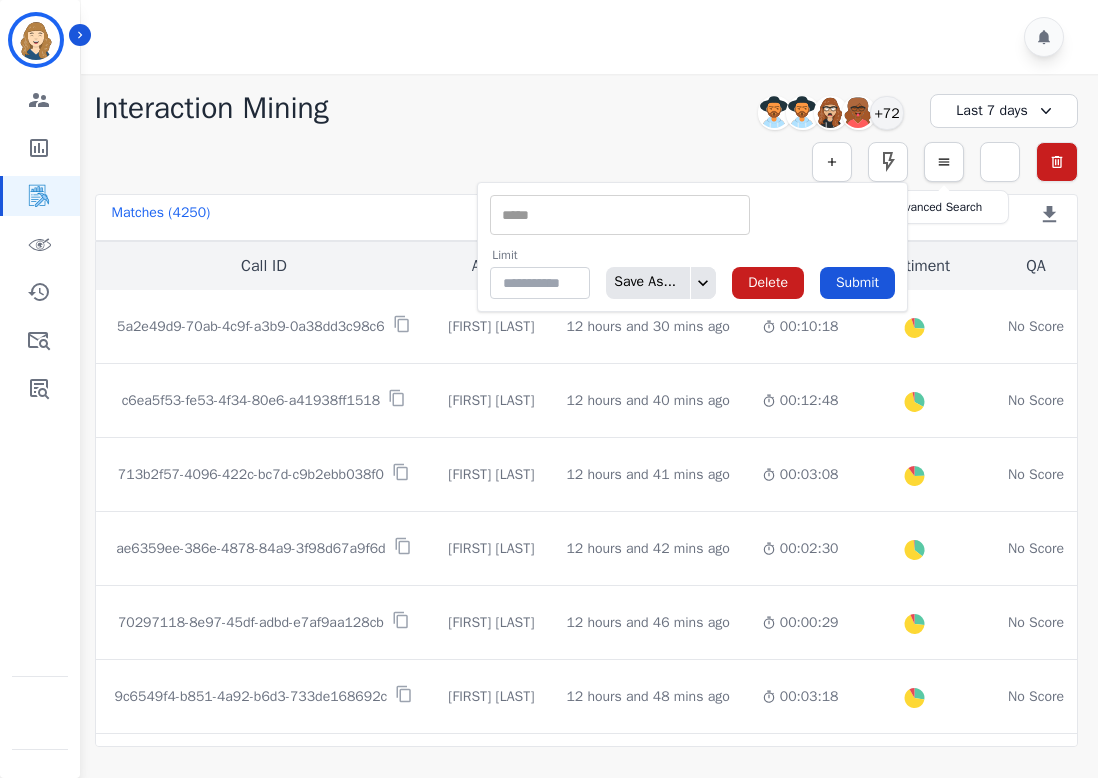 click 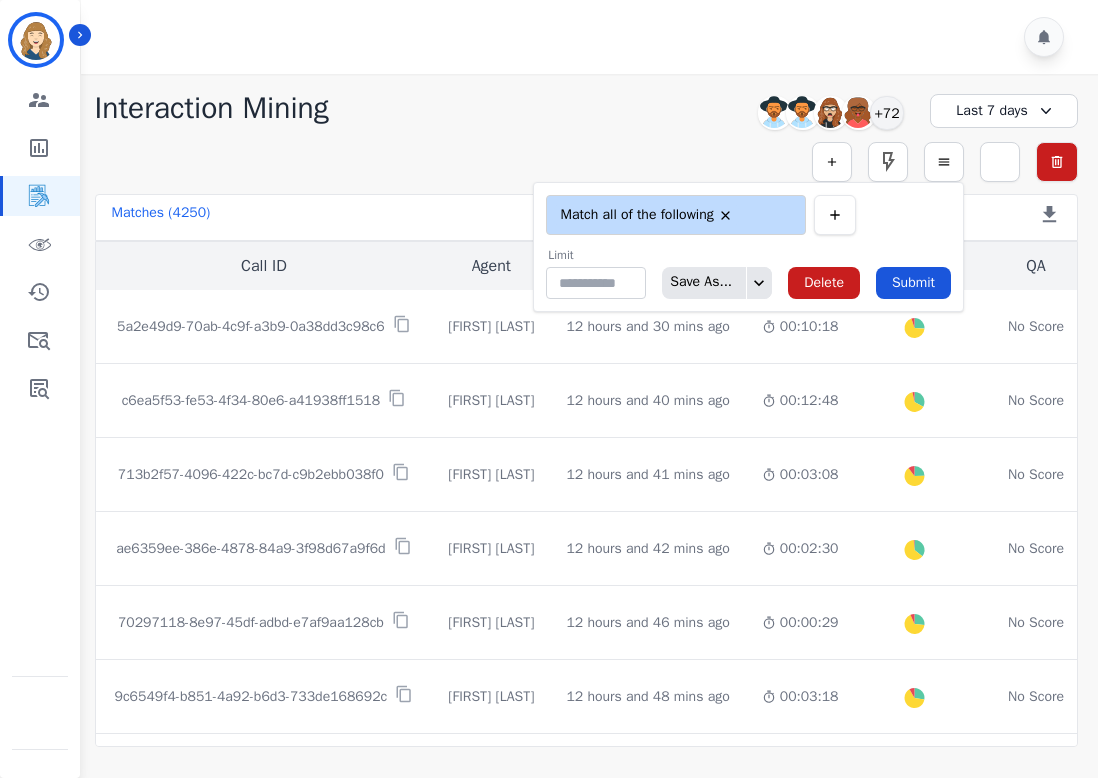 click 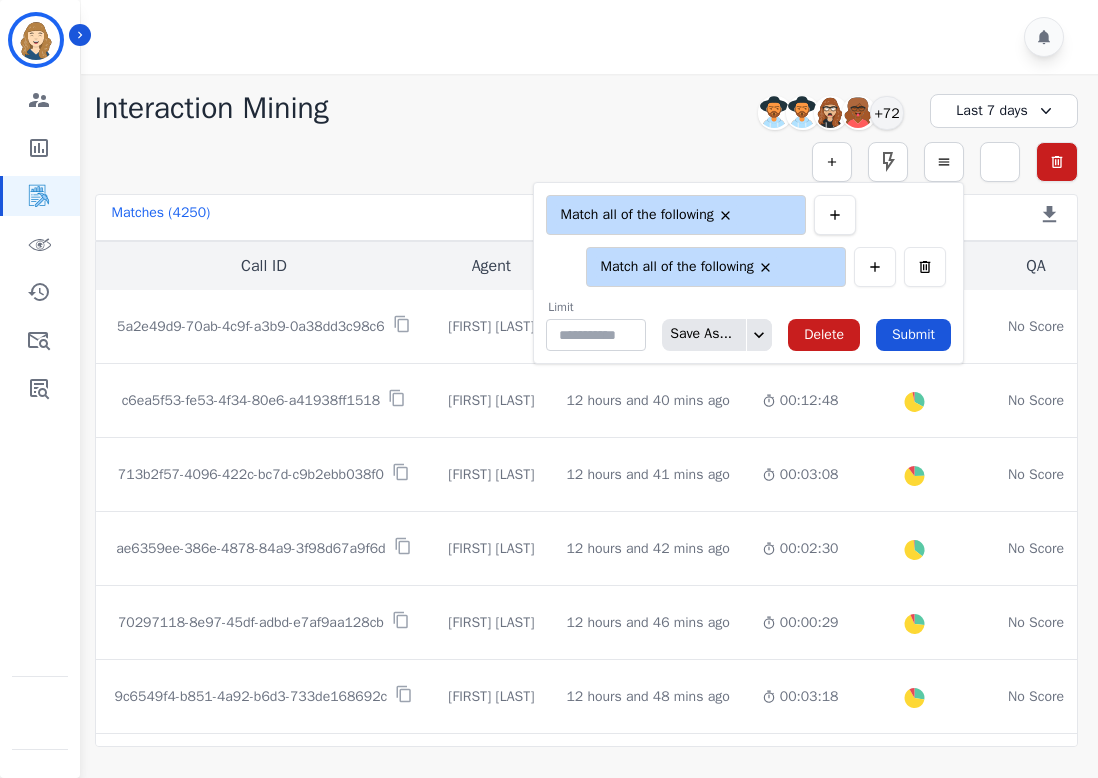 click 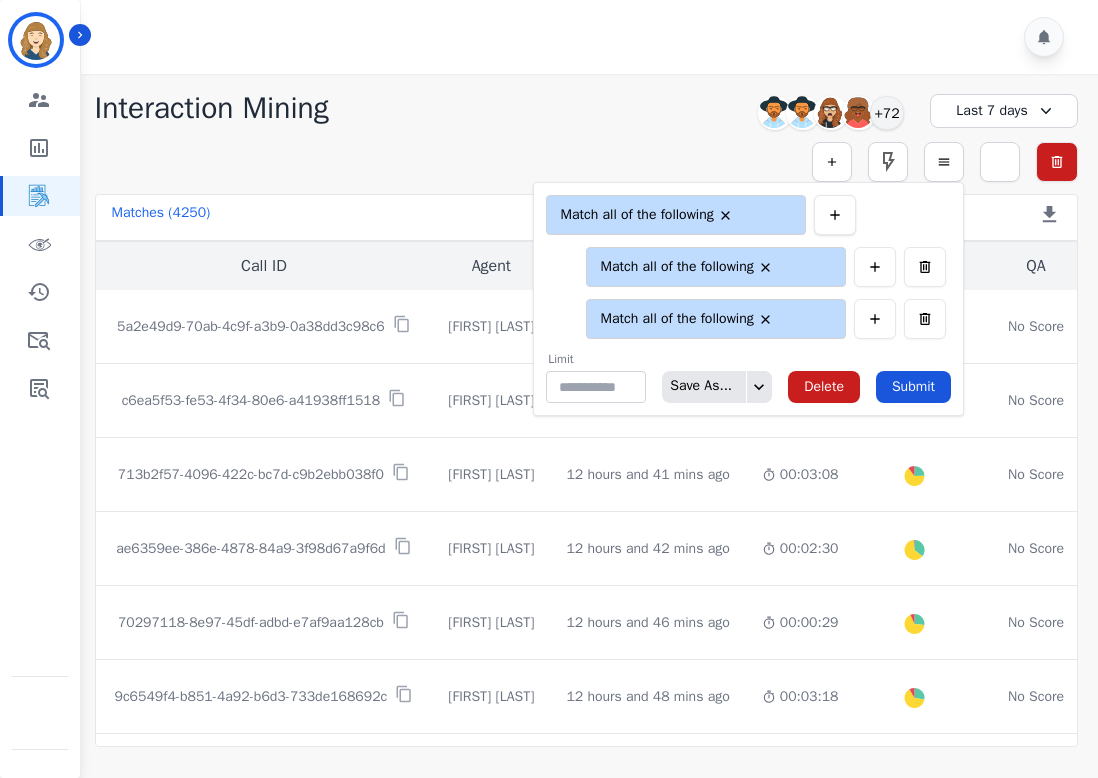 click 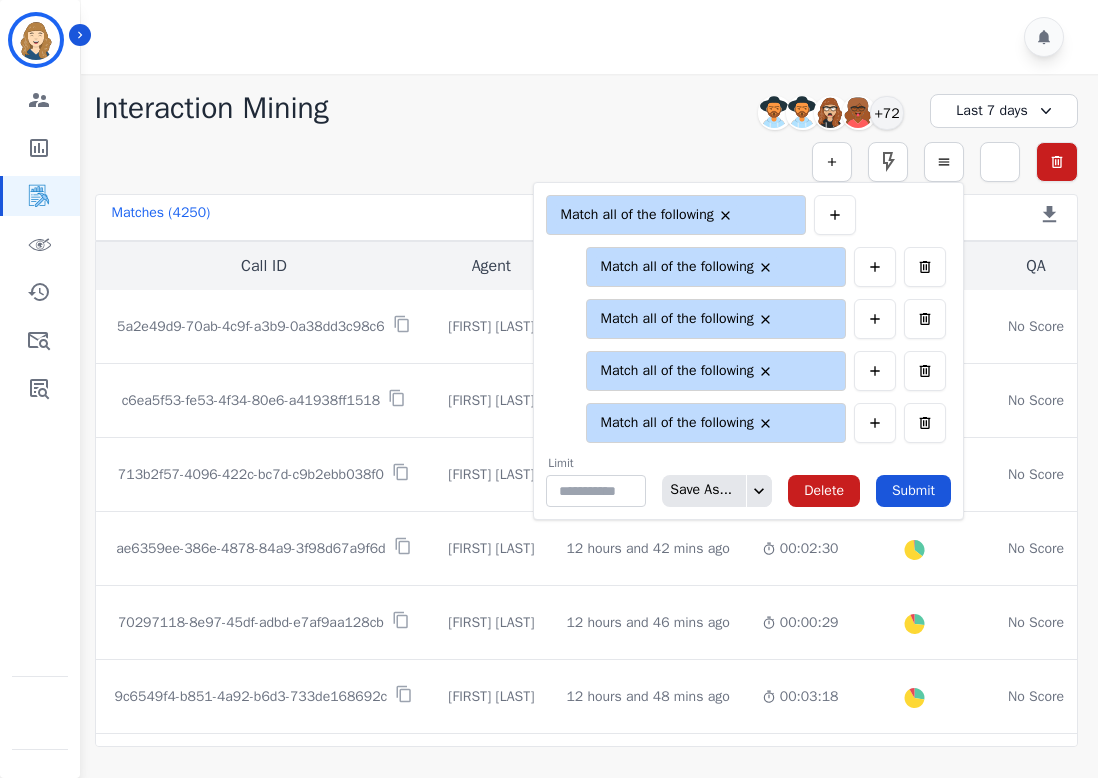 click on "**********" 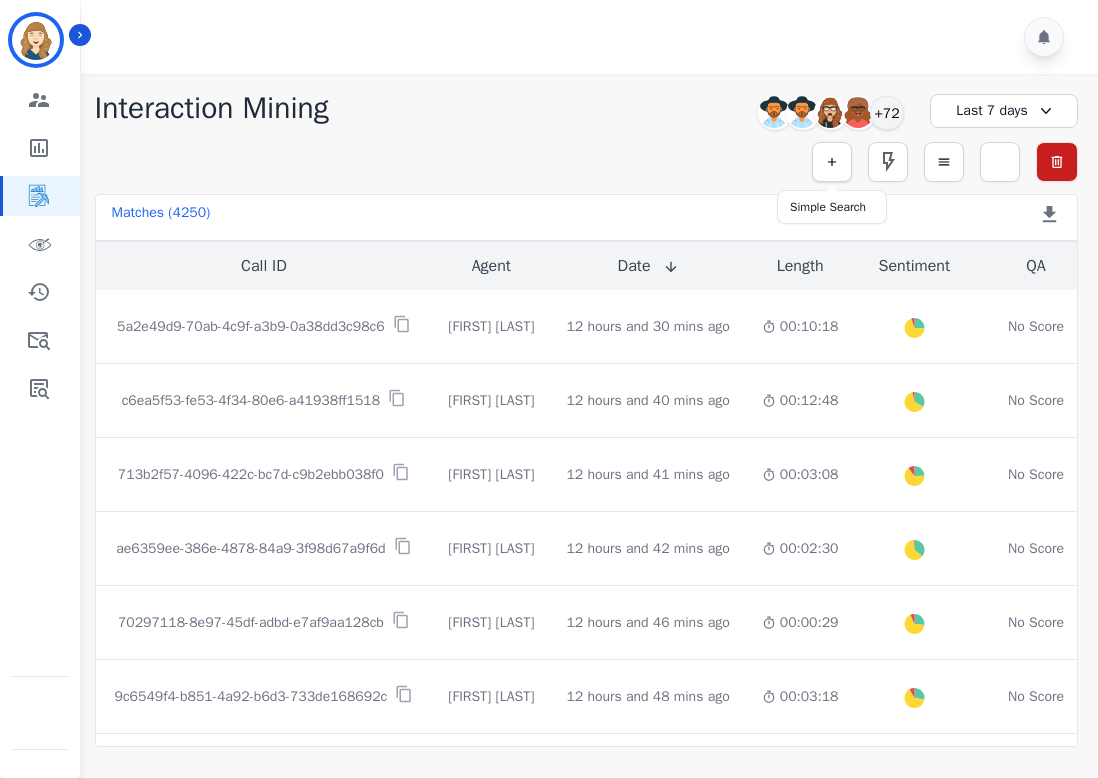 click 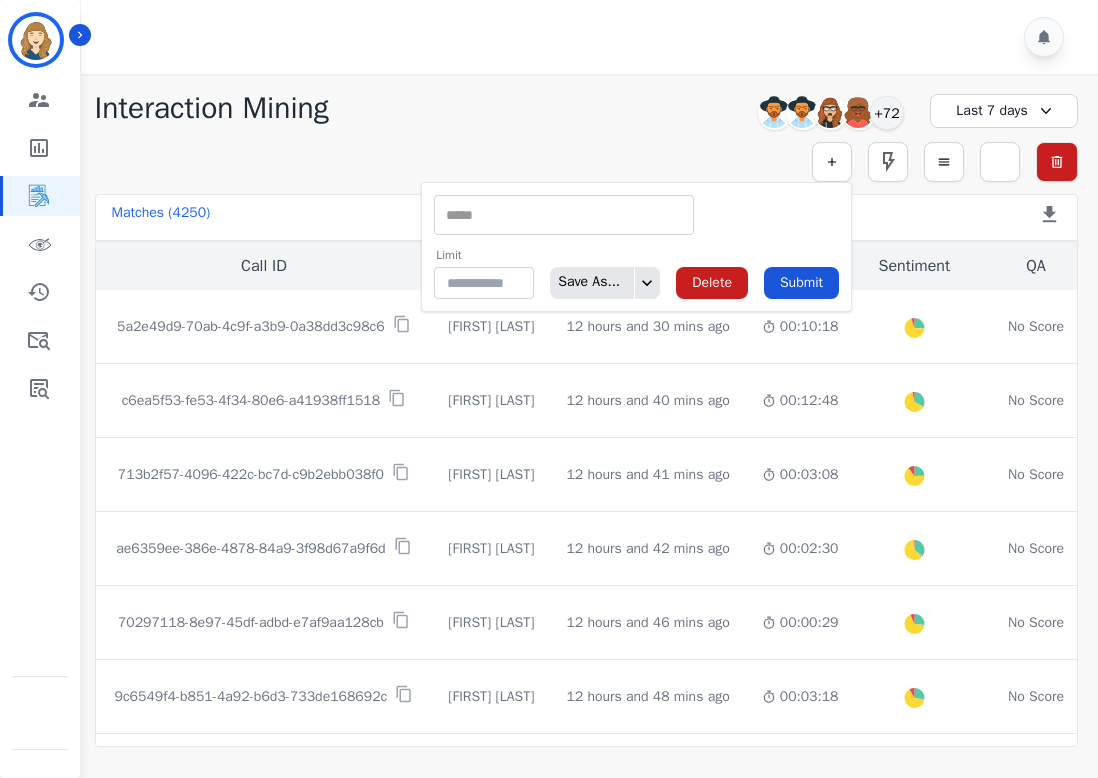 click at bounding box center [564, 215] 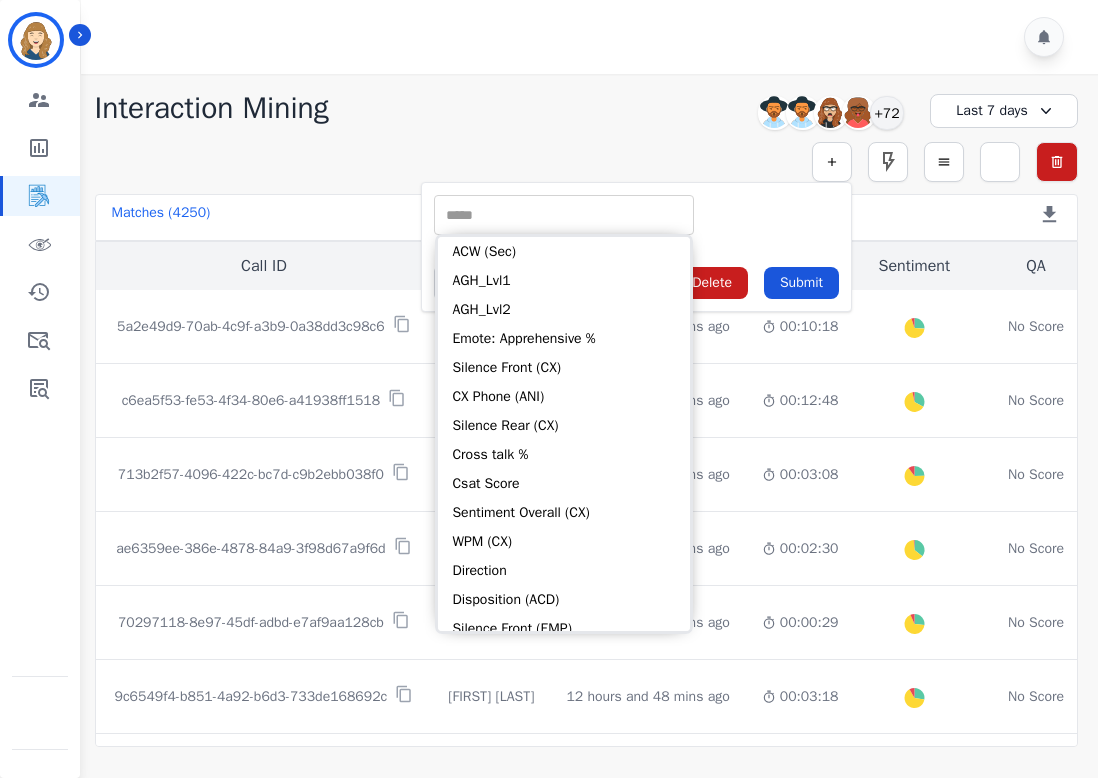 click on "**             ACW (Sec)   AGH_Lvl1   AGH_Lvl2   Emote: Apprehensive %   Silence Front (CX)   CX Phone (ANI)   Silence Rear (CX)   Cross talk %   Csat Score   Sentiment Overall (CX)   WPM (CX)   Direction   Disposition (ACD)   Silence Front (EMP)   Silence Rear (EMP)   Sentiment Overall (EMP)   WPM (EMP)   Emote: Escalated %   First to Talk   Emote: Happy %" at bounding box center [636, 215] 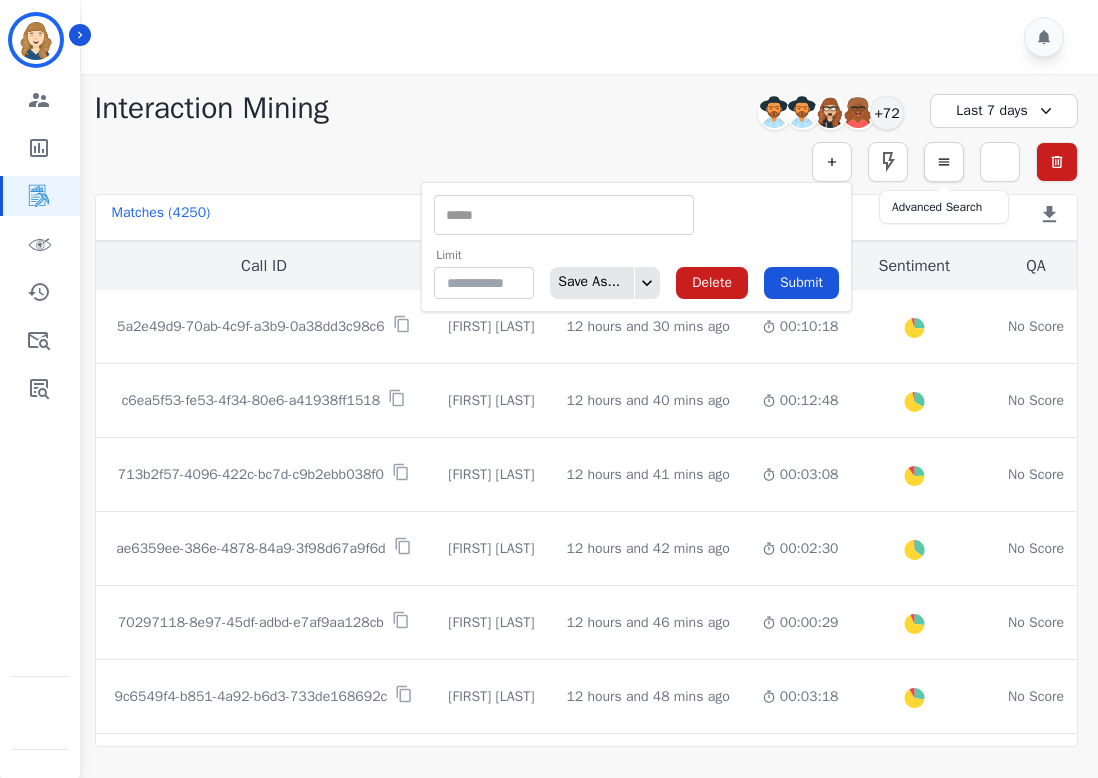click 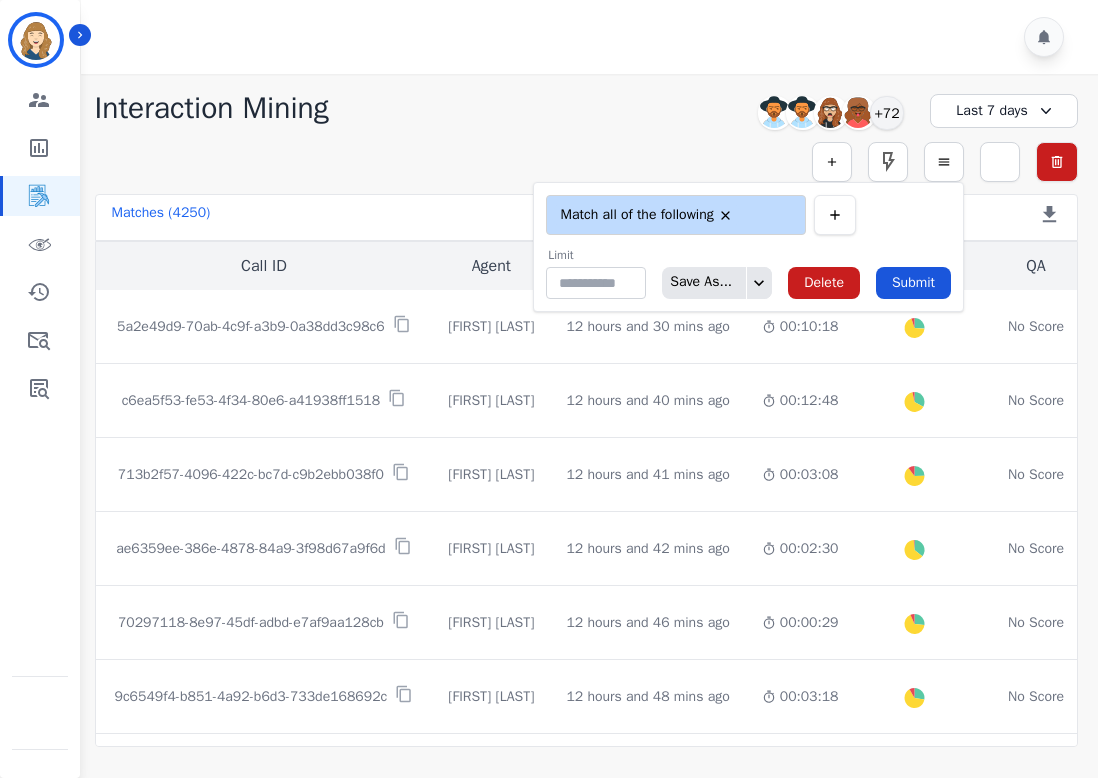 click 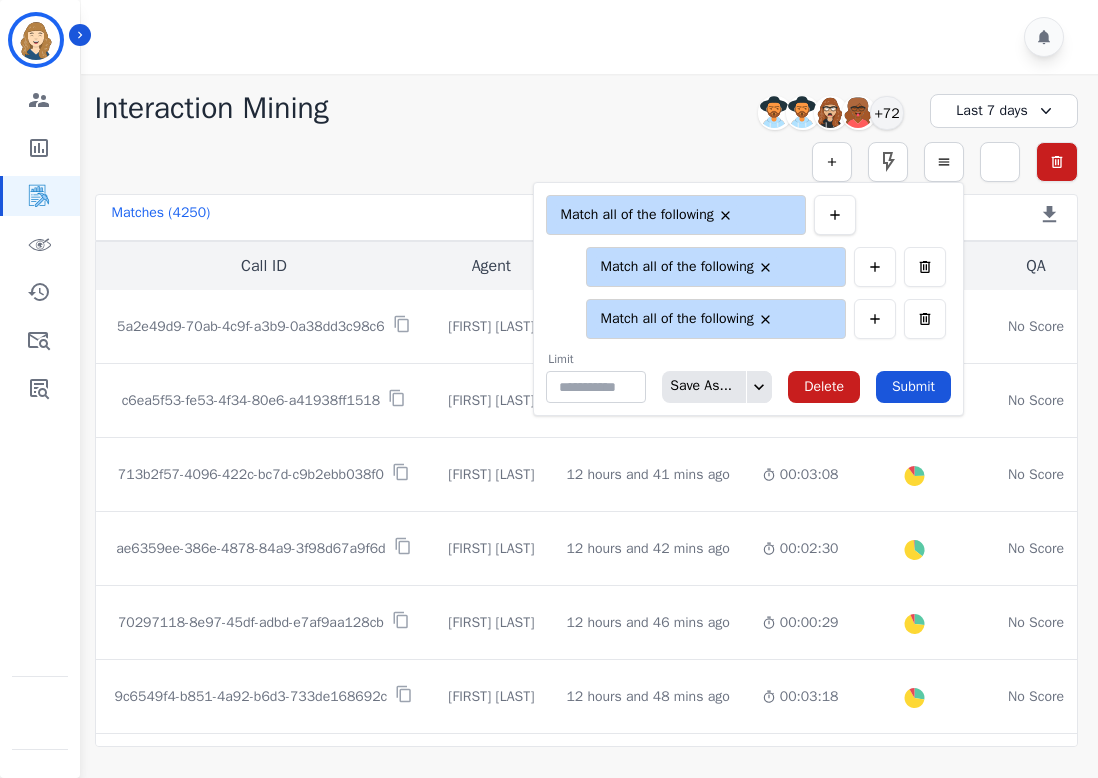 click 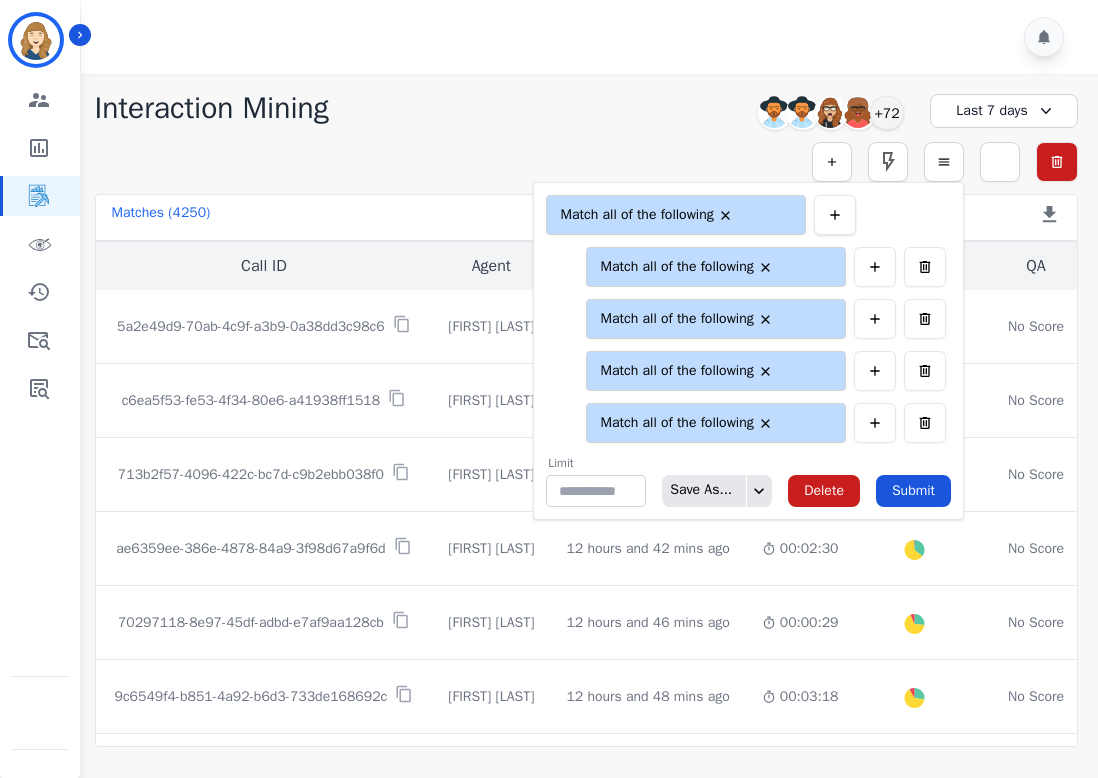 click 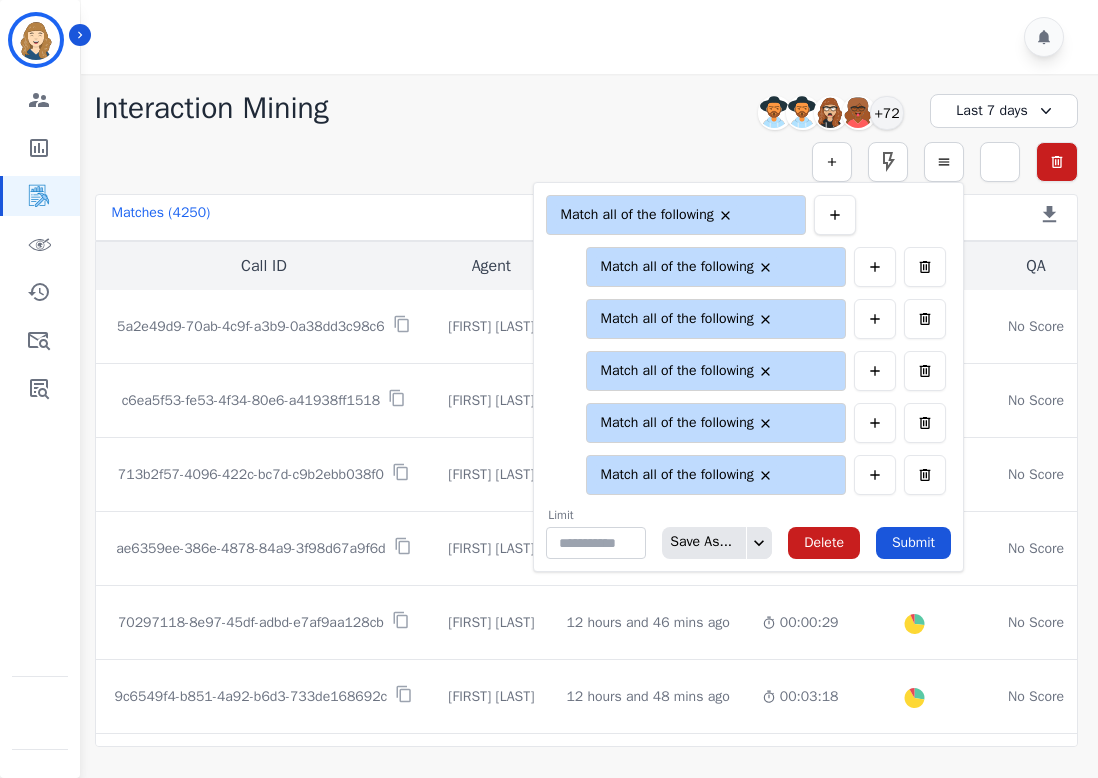 click 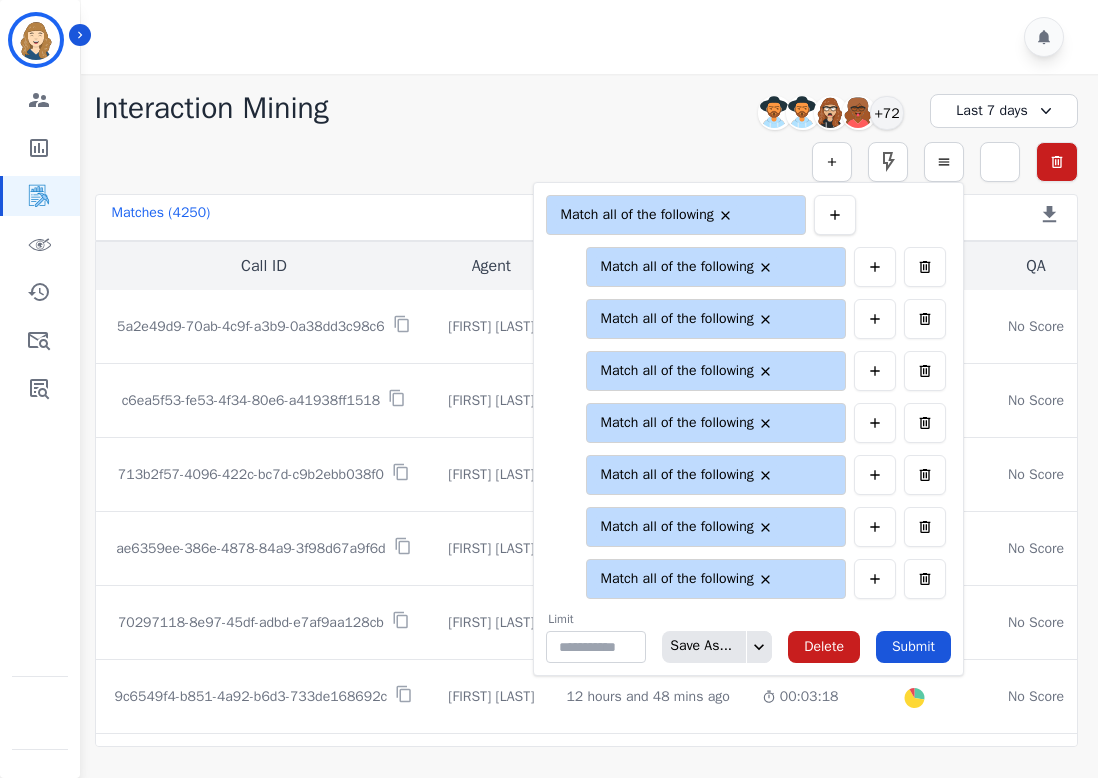 click 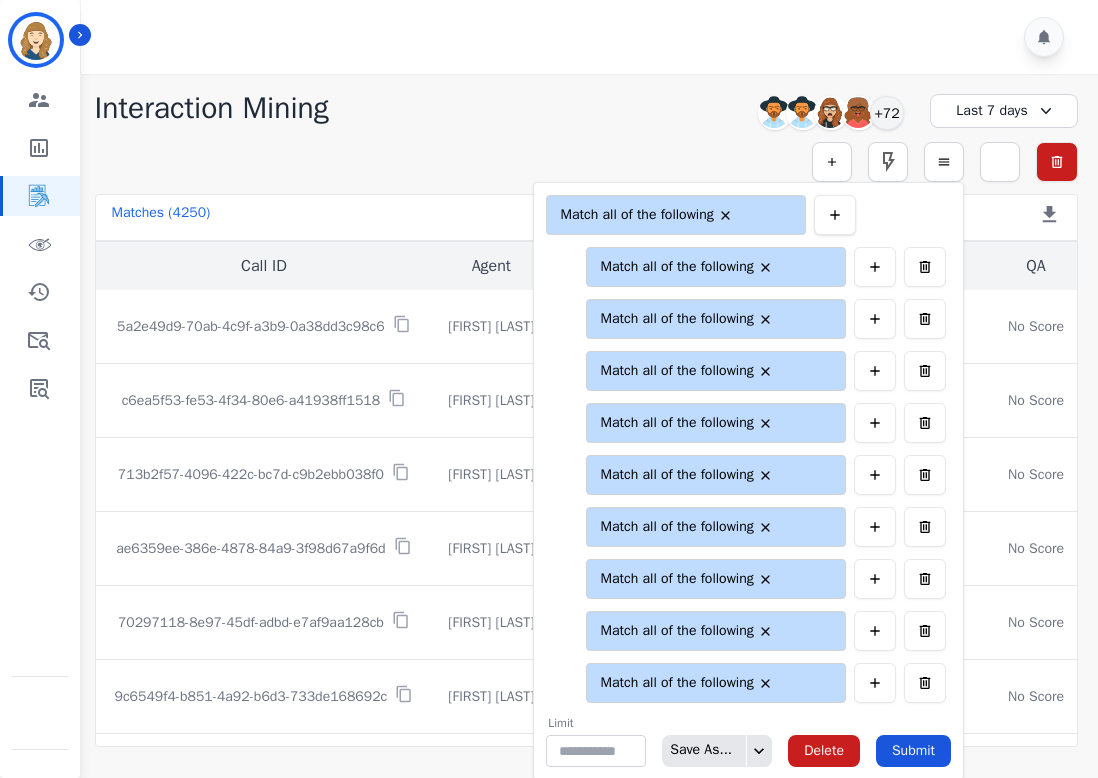click 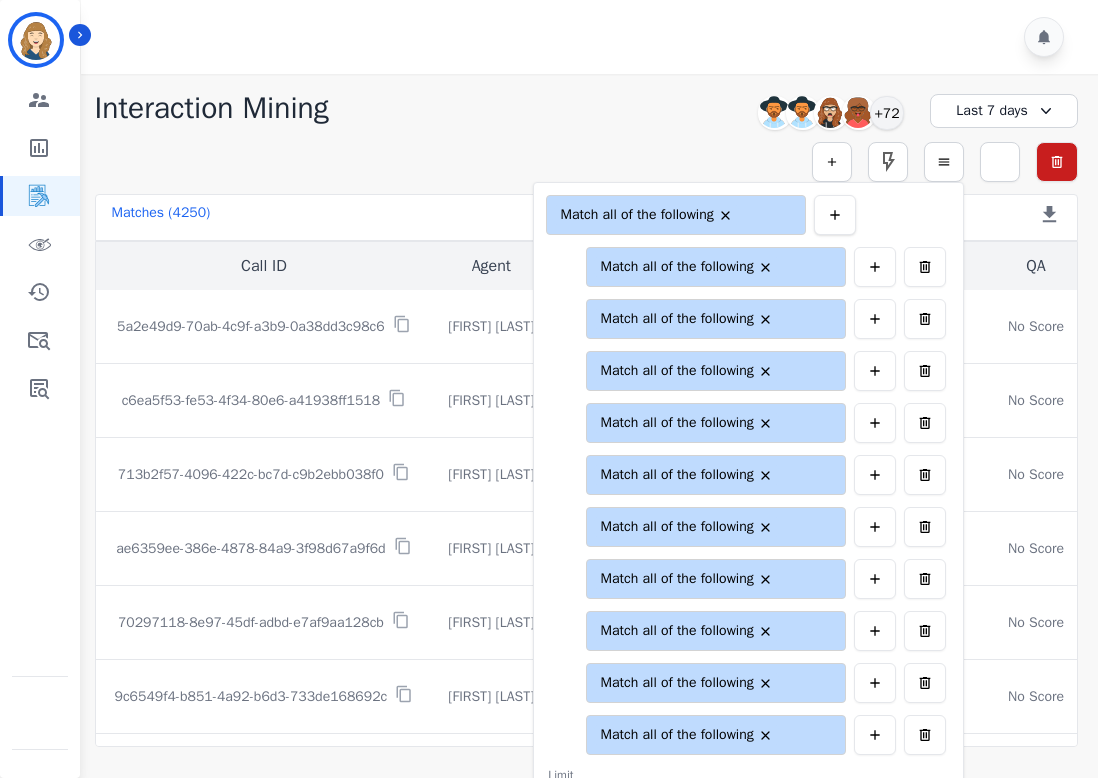 click 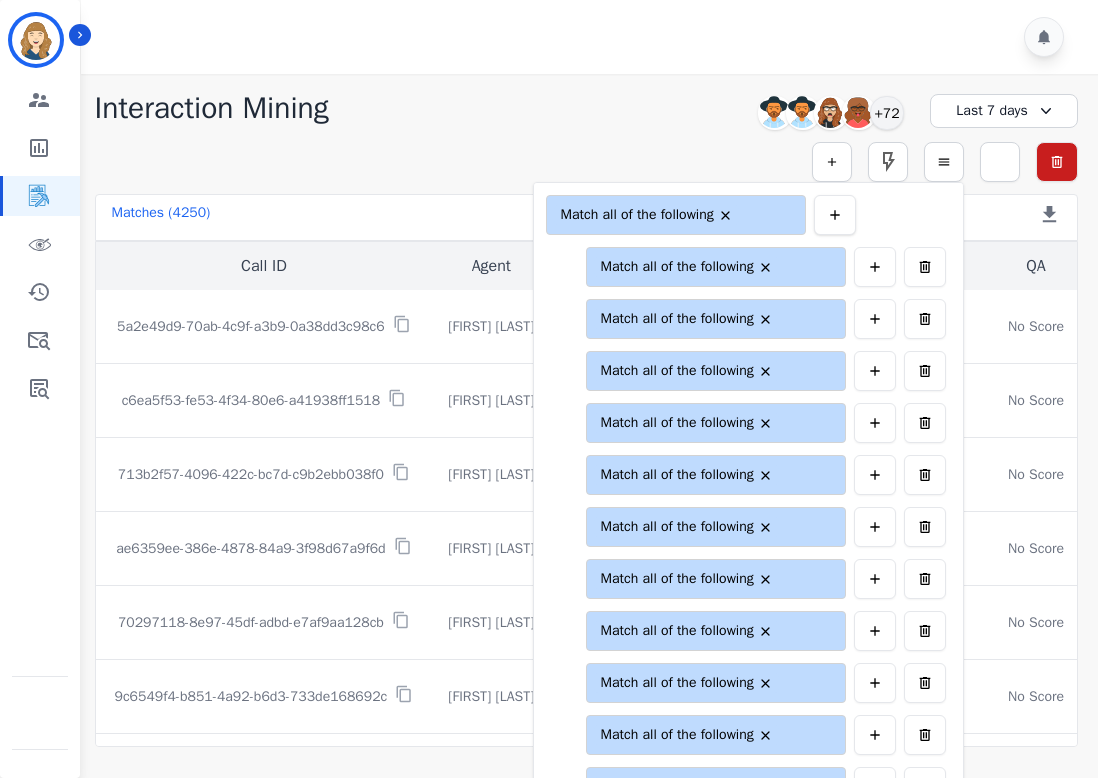 click at bounding box center (835, 215) 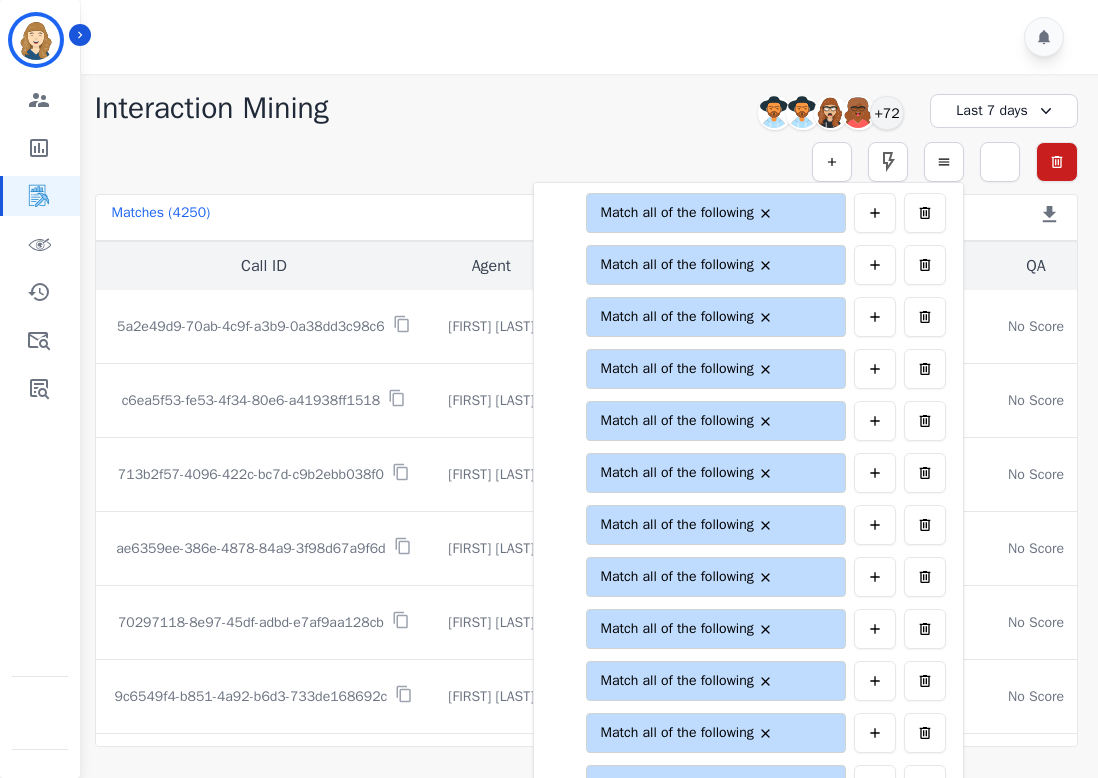 scroll, scrollTop: 0, scrollLeft: 0, axis: both 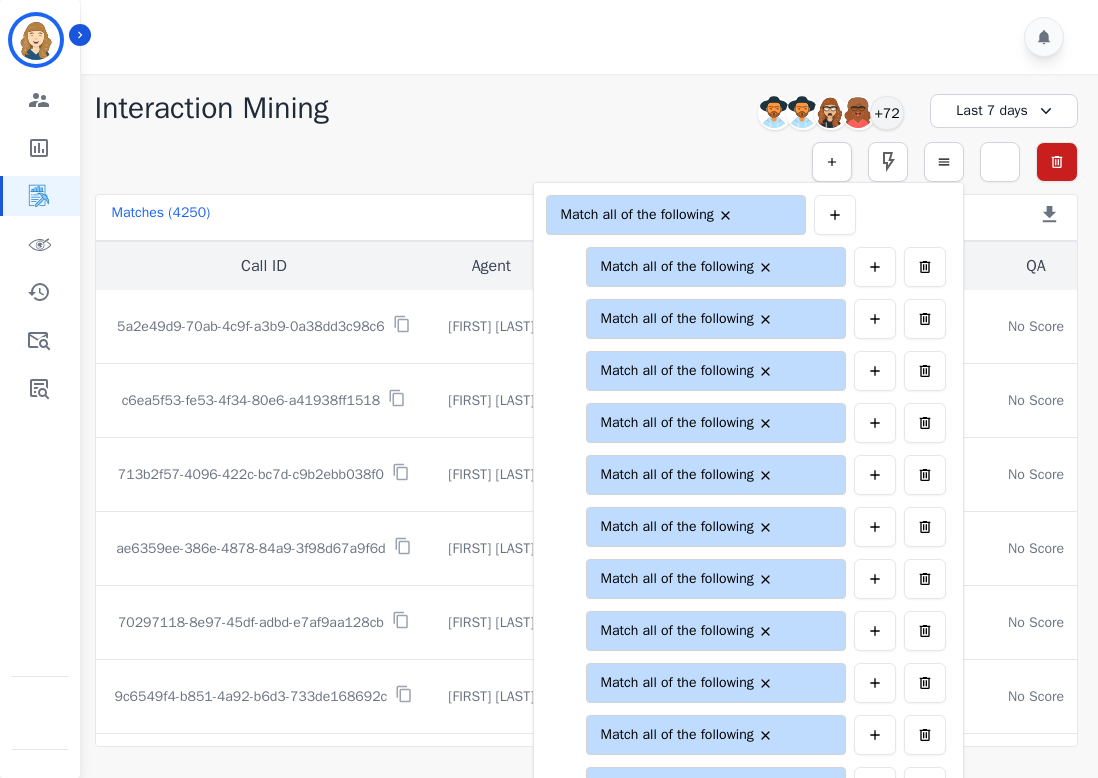 click 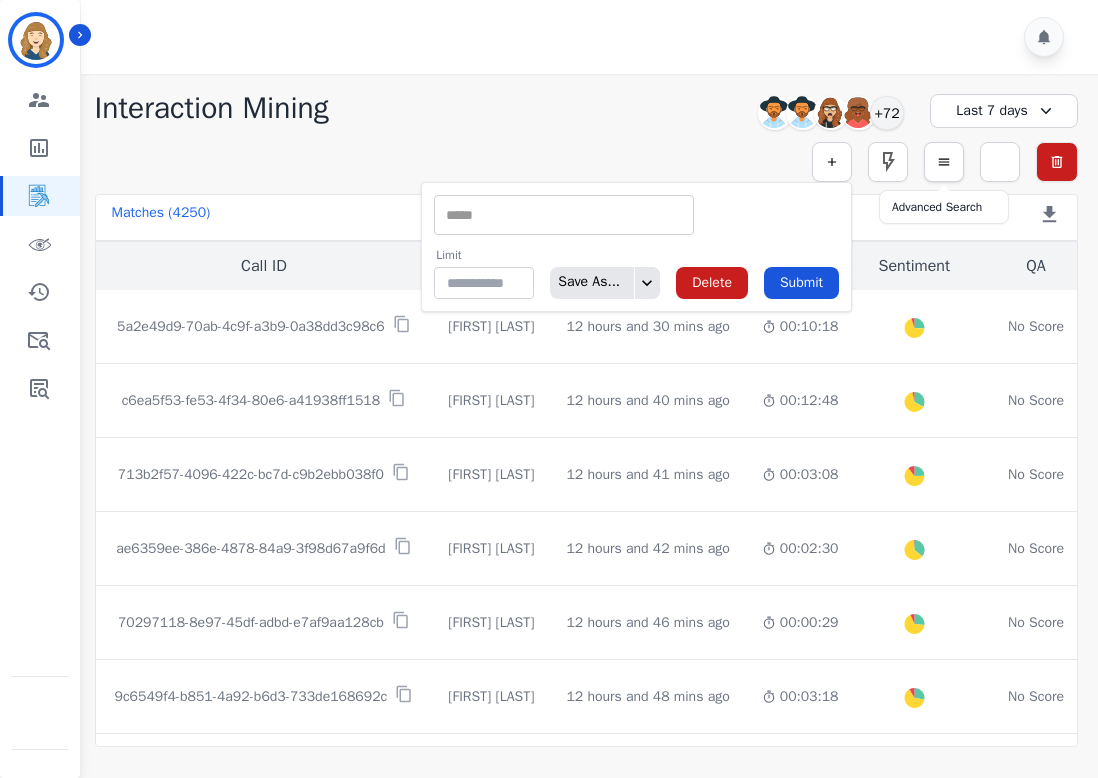 click at bounding box center [944, 162] 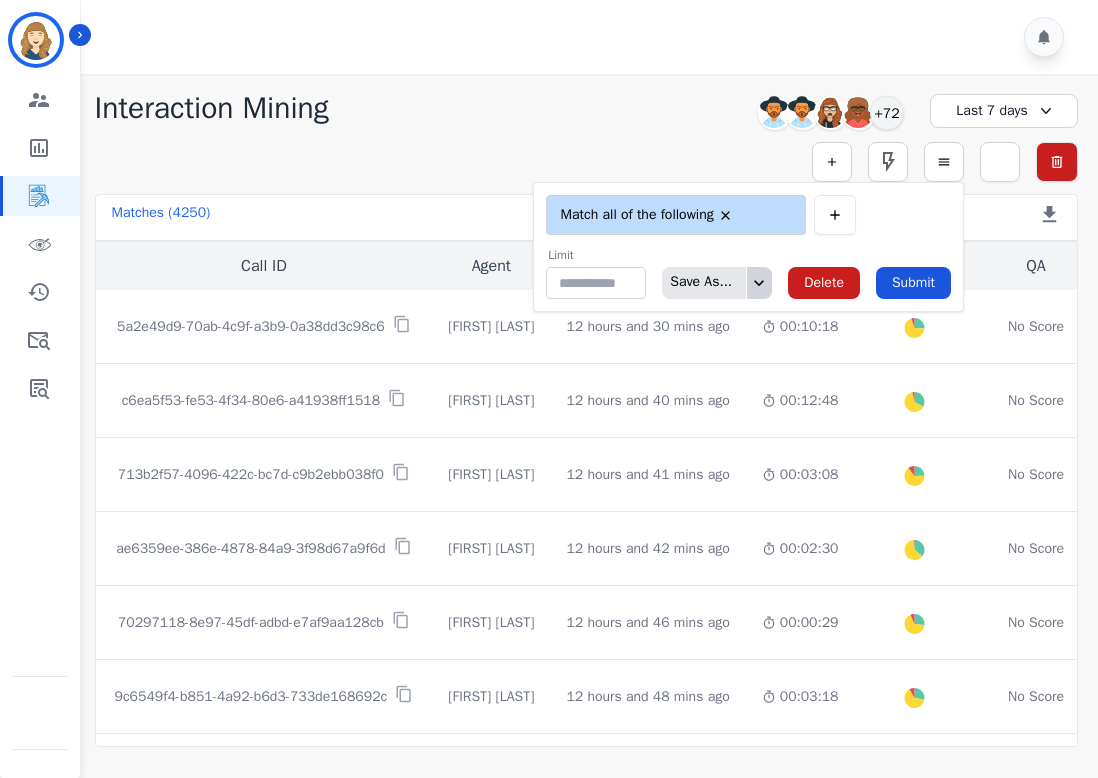 click 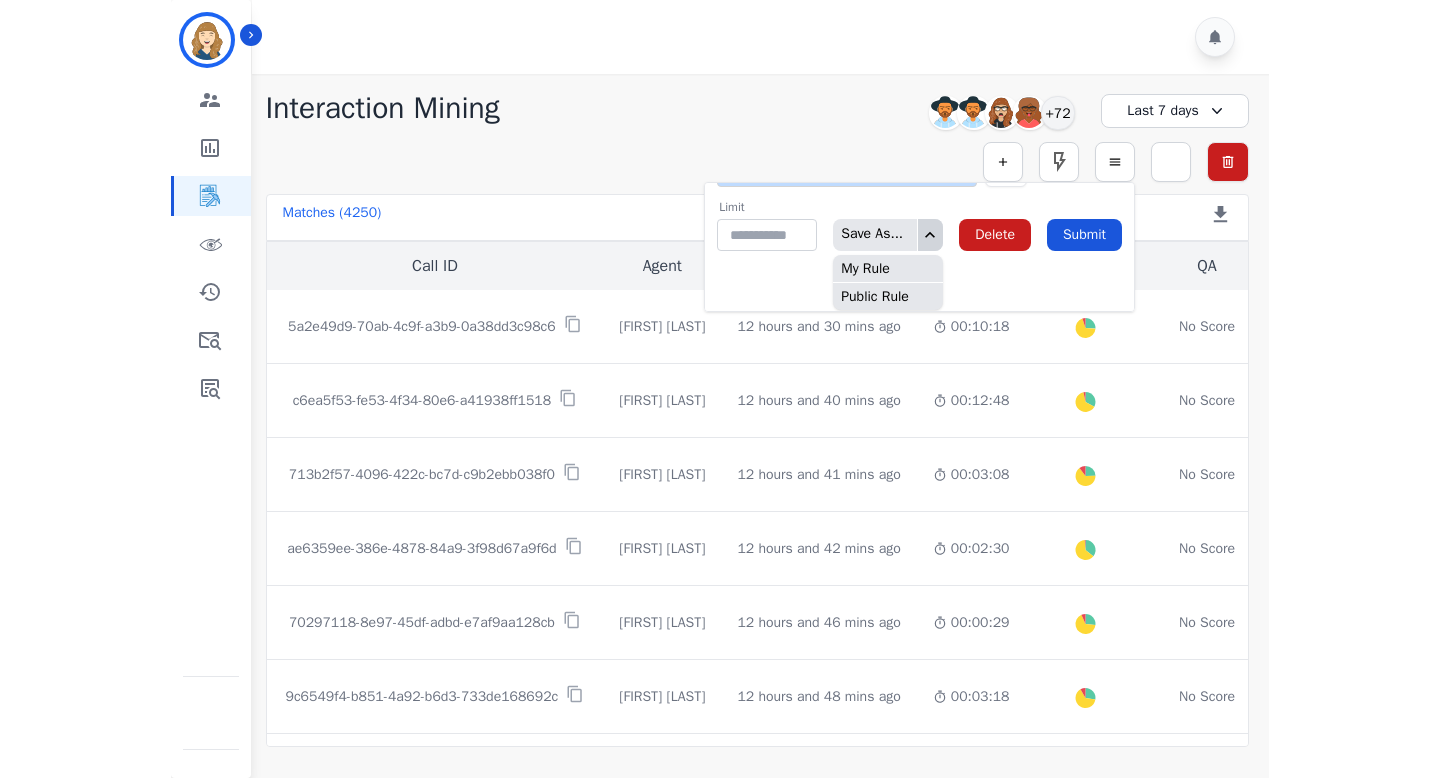 scroll, scrollTop: 0, scrollLeft: 0, axis: both 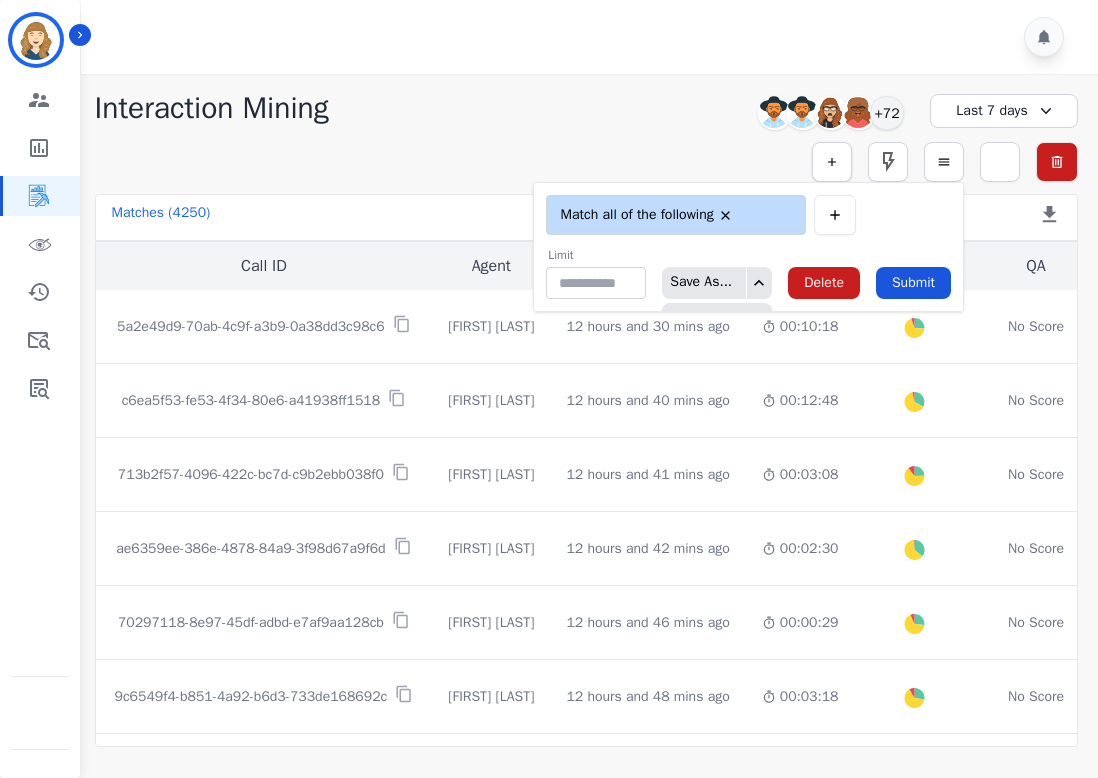 click at bounding box center [832, 162] 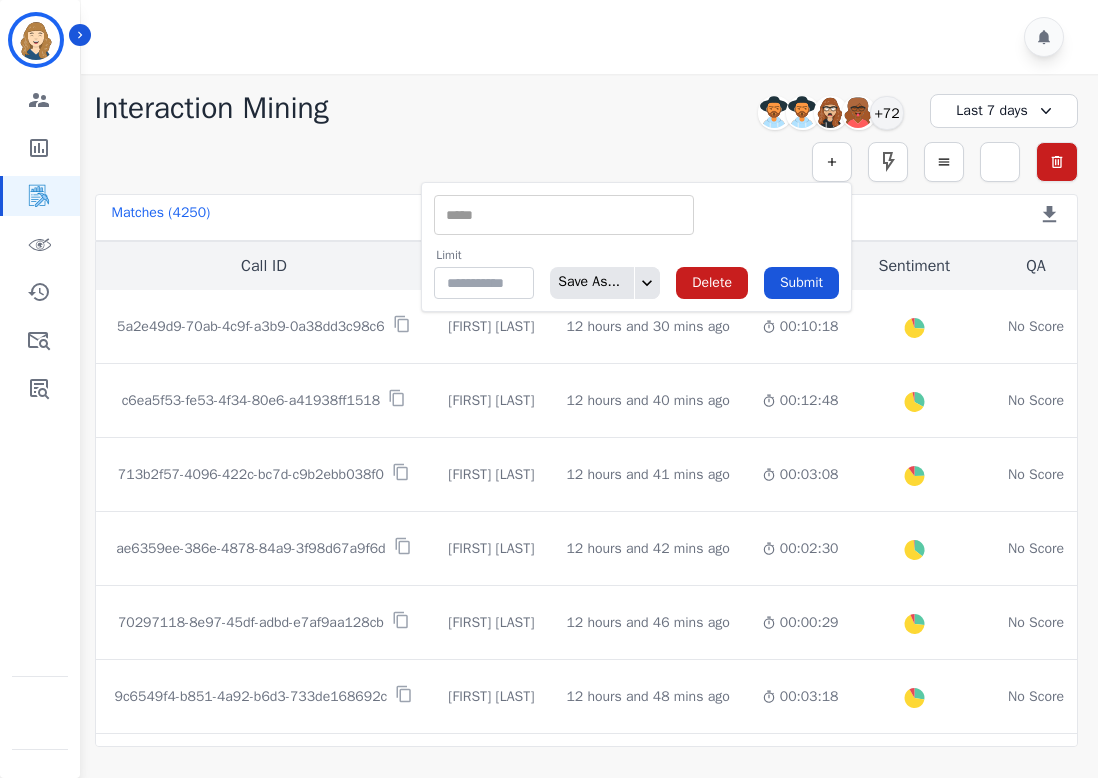 click at bounding box center (564, 215) 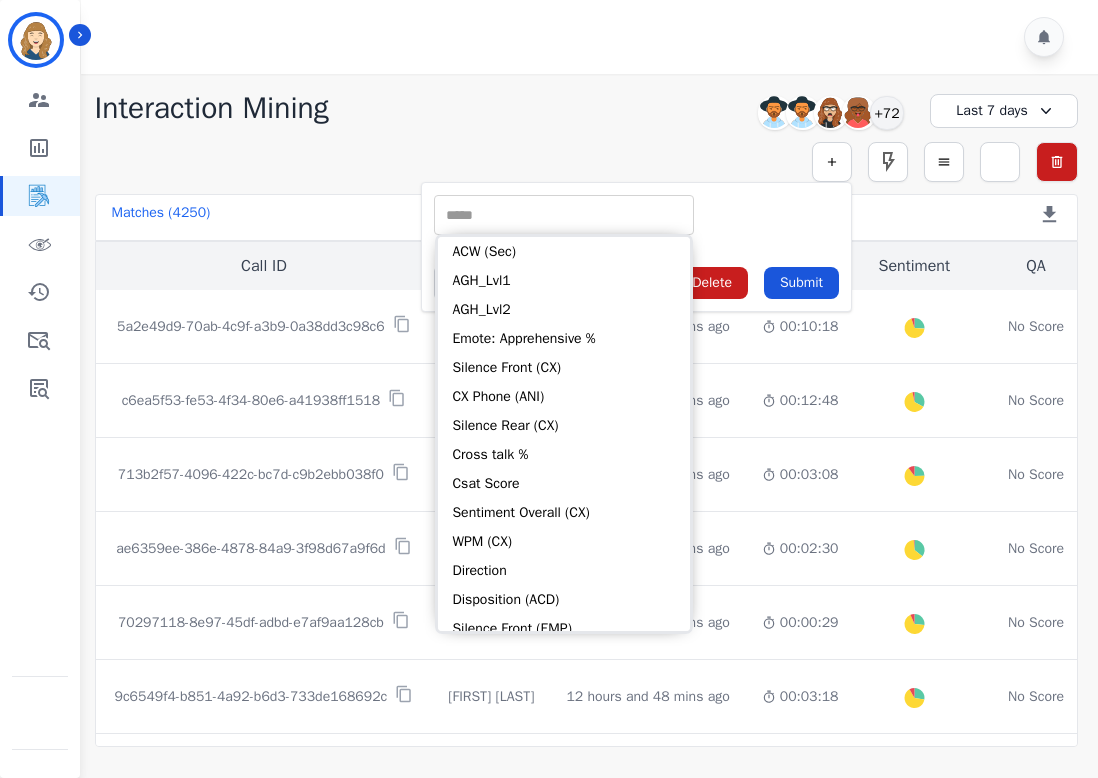 click on "**             ACW (Sec)   AGH_Lvl1   AGH_Lvl2   Emote: Apprehensive %   Silence Front (CX)   CX Phone (ANI)   Silence Rear (CX)   Cross talk %   Csat Score   Sentiment Overall (CX)   WPM (CX)   Direction   Disposition (ACD)   Silence Front (EMP)   Silence Rear (EMP)   Sentiment Overall (EMP)   WPM (EMP)   Emote: Escalated %   First to Talk   Emote: Happy %" at bounding box center (636, 215) 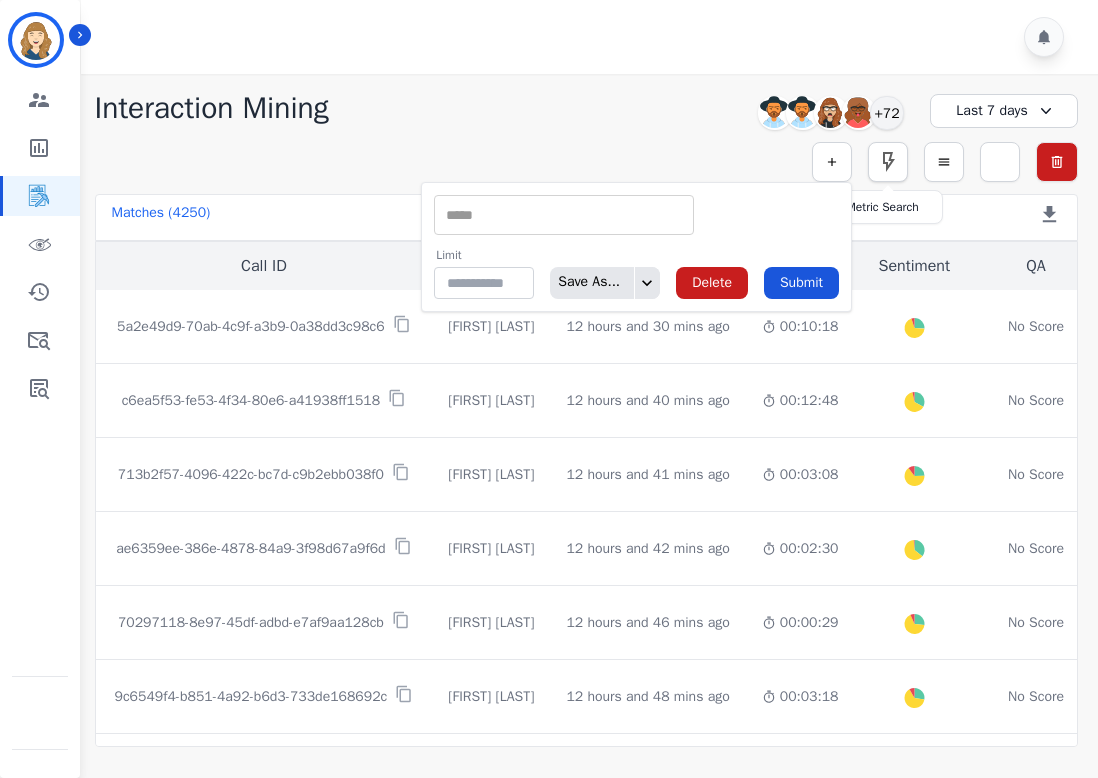 click 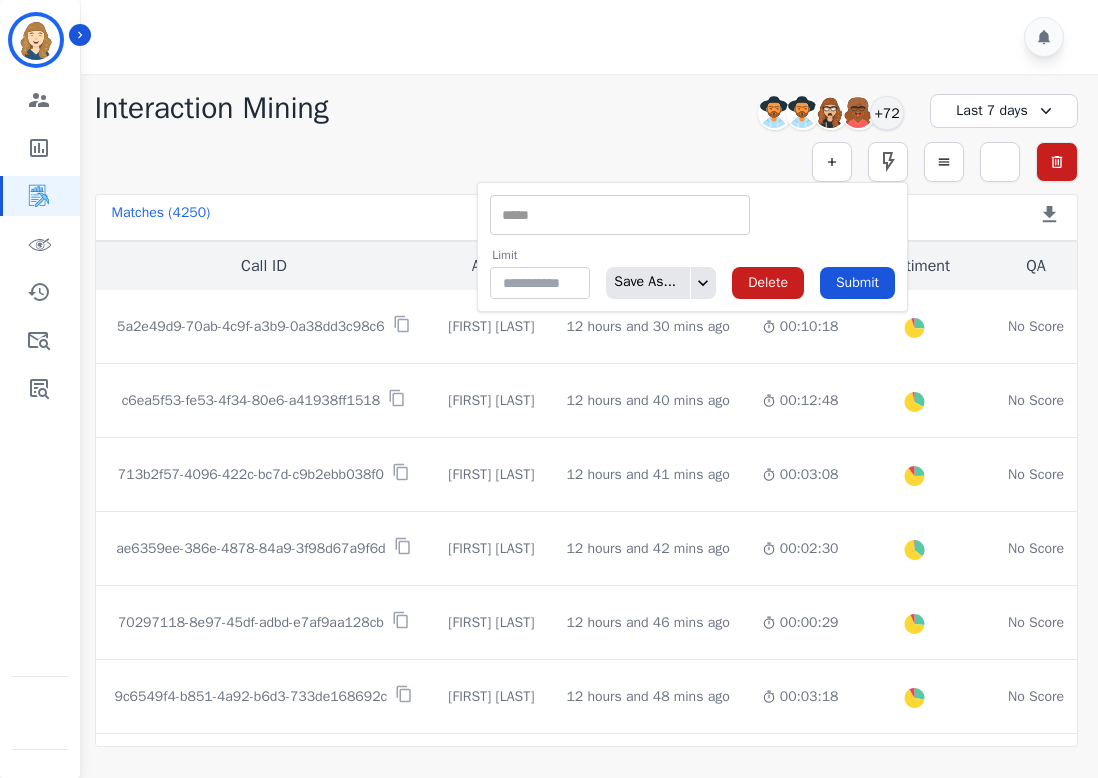 click on "**             Acknowledge Objection   Active Listening   Agent Confidence   Agent Introduction   Assume the Sale   Benefits Tailored to WIN's   Branded Appreciation   Bridge to Benefit   Bridging   Clarifying Questions   Closed Ended Questions   Confirmation of WIN's   Corporate Escalation   Courtesy   Cushioning Statement   Customer Dissatisfaction   Customer Education   DNC Compliance   Empathy   Excessive Silence" at bounding box center [620, 215] 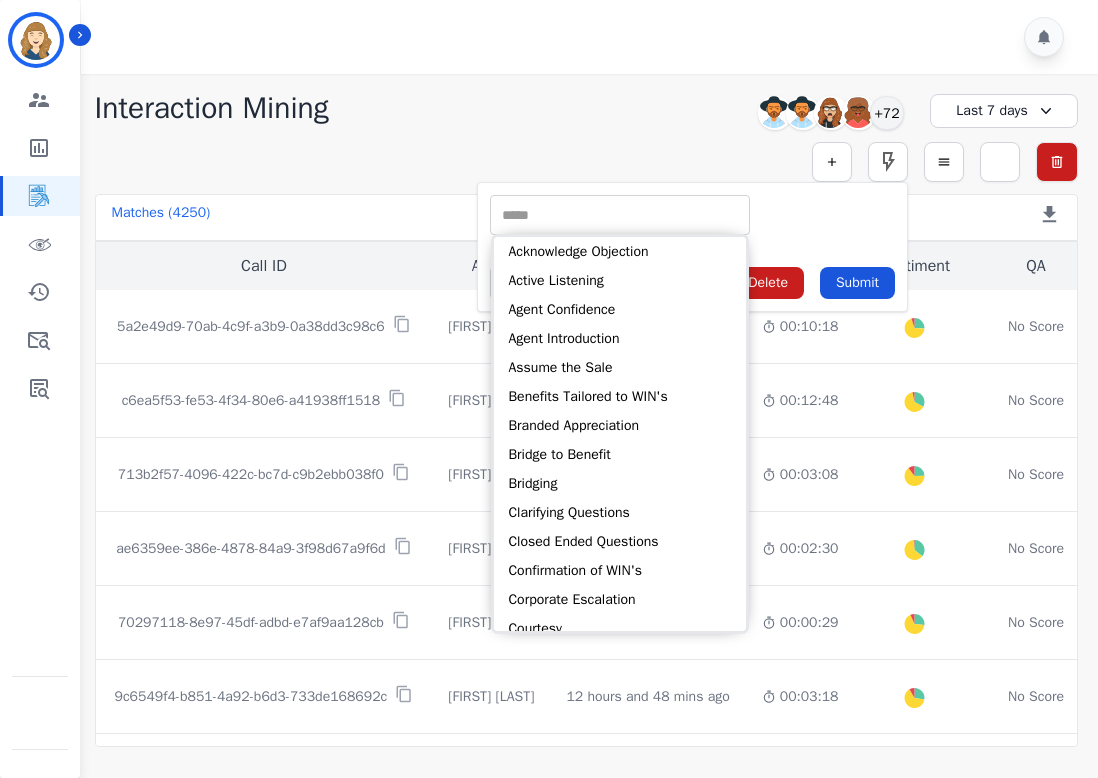 click on "**             Acknowledge Objection   Active Listening   Agent Confidence   Agent Introduction   Assume the Sale   Benefits Tailored to WIN's   Branded Appreciation   Bridge to Benefit   Bridging   Clarifying Questions   Closed Ended Questions   Confirmation of WIN's   Corporate Escalation   Courtesy   Cushioning Statement   Customer Dissatisfaction   Customer Education   DNC Compliance   Empathy   Excessive Silence" at bounding box center (692, 215) 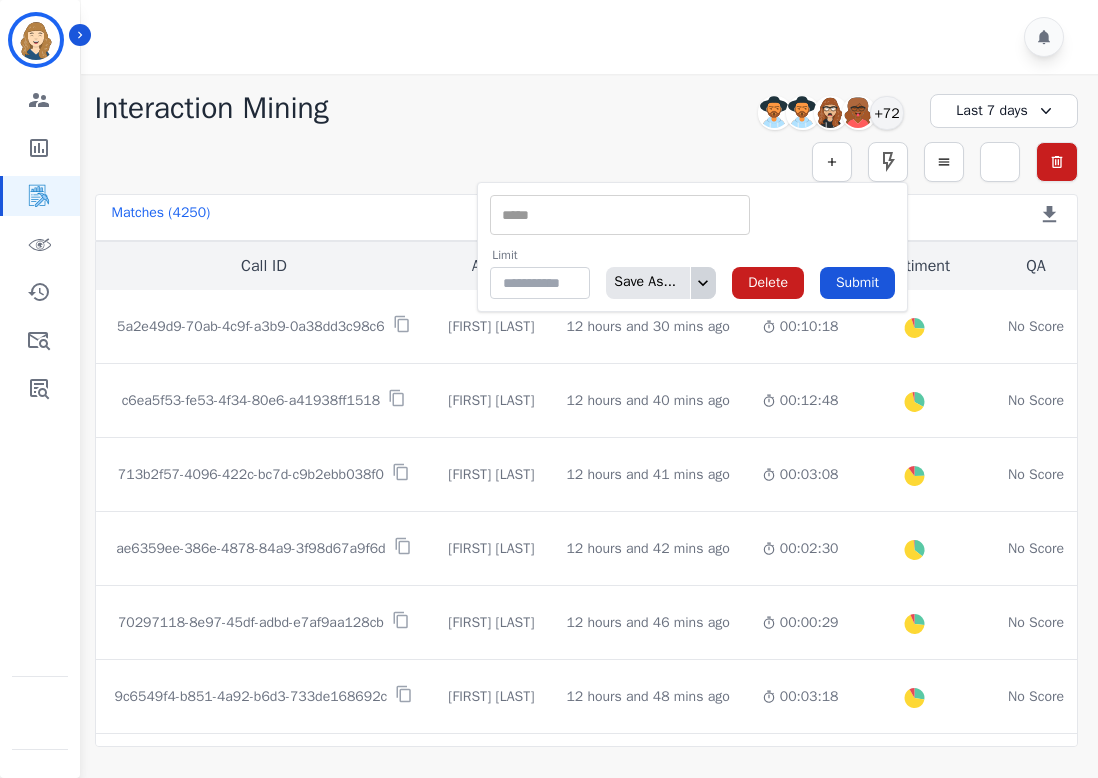 click 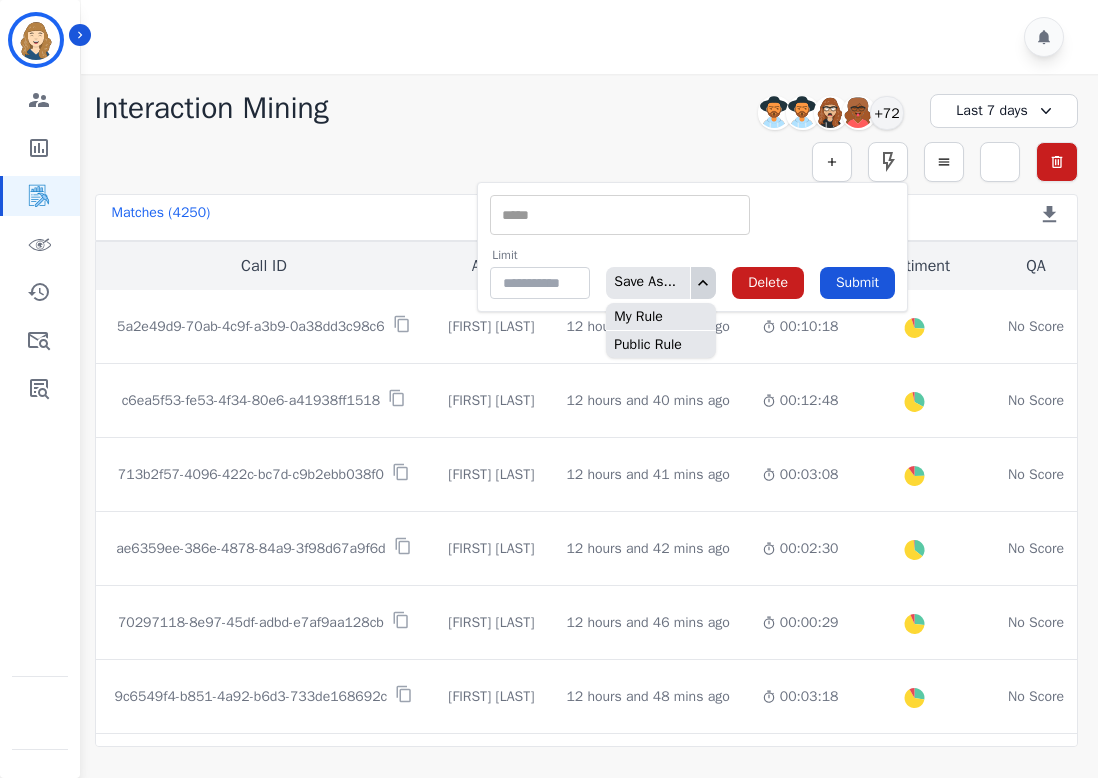 click on "**             Acknowledge Objection   Active Listening   Agent Confidence   Agent Introduction   Assume the Sale   Benefits Tailored to WIN's   Branded Appreciation   Bridge to Benefit   Bridging   Clarifying Questions   Closed Ended Questions   Confirmation of WIN's   Corporate Escalation   Courtesy   Cushioning Statement   Customer Dissatisfaction   Customer Education   DNC Compliance   Empathy   Excessive Silence" at bounding box center [692, 215] 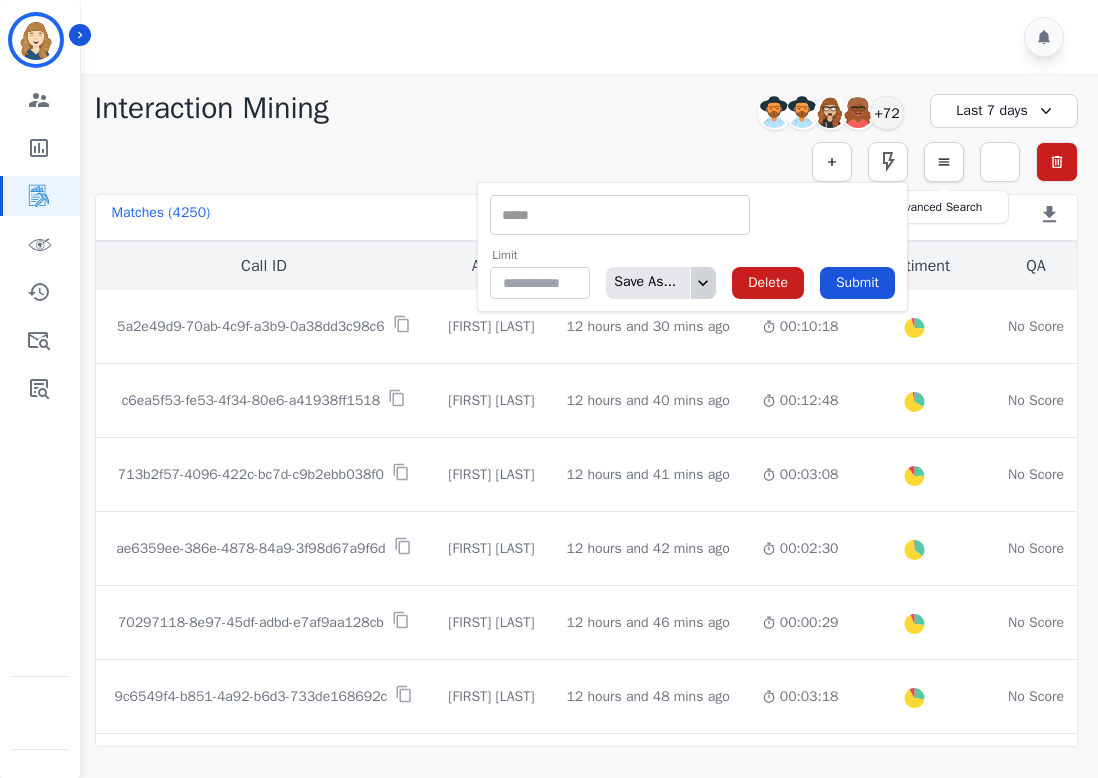 click at bounding box center (944, 162) 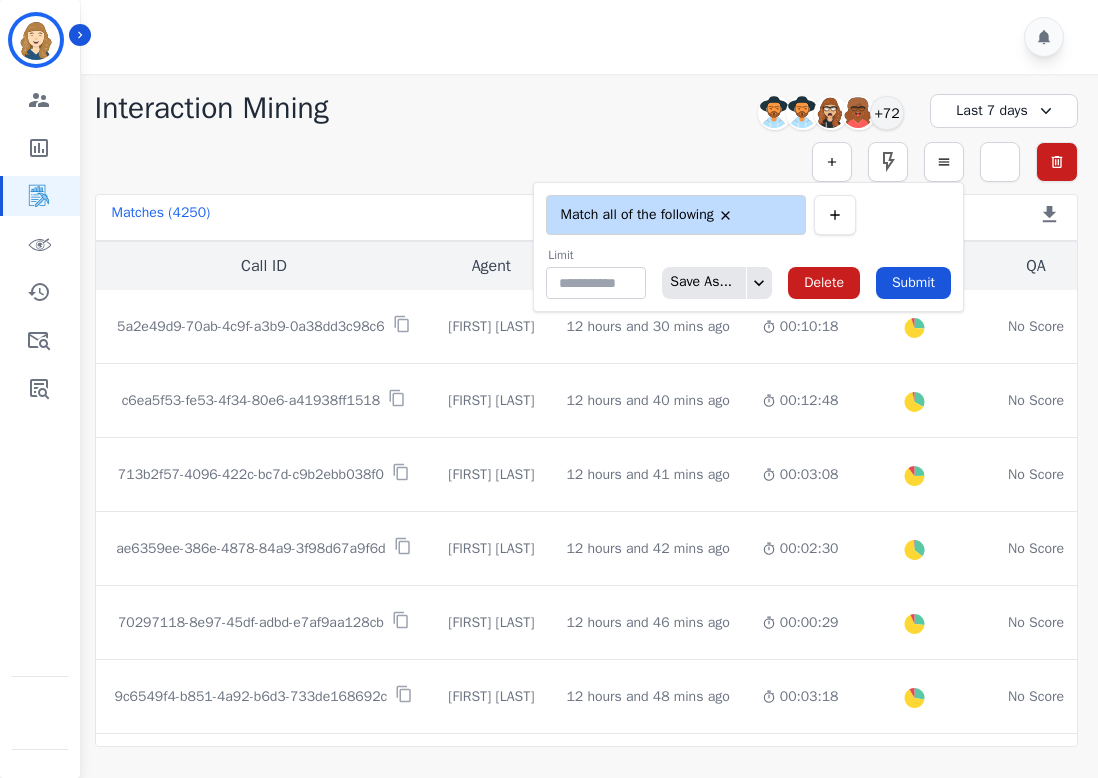 click 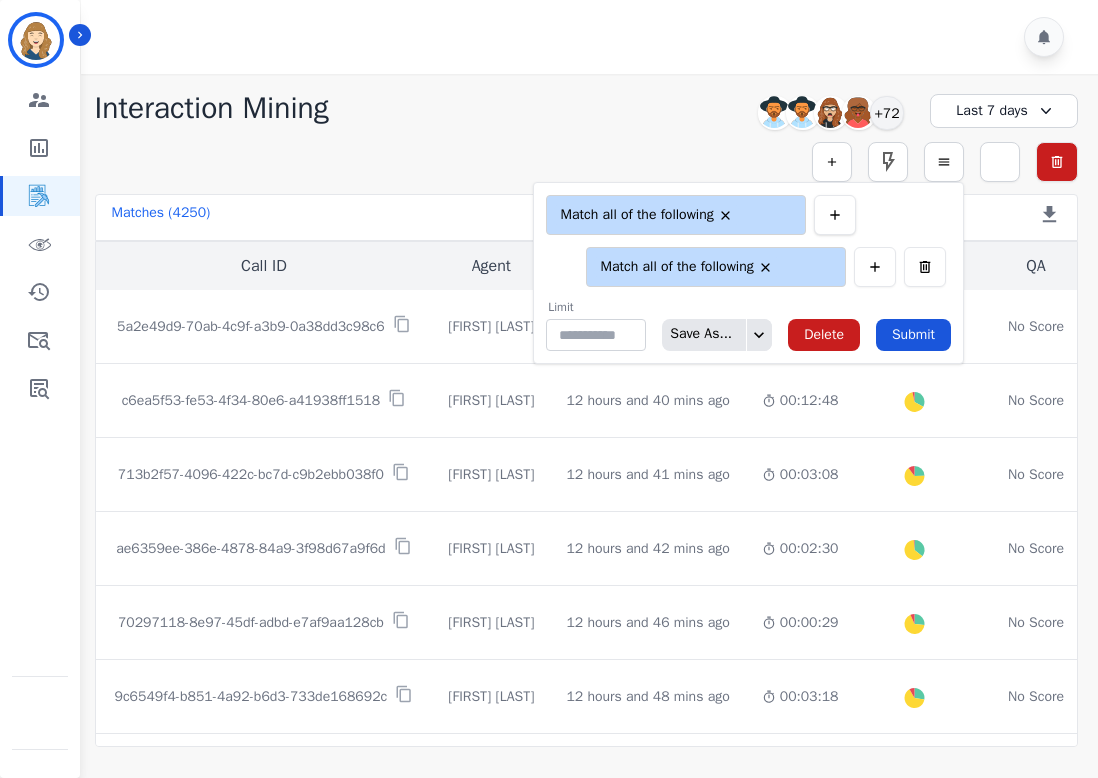 click 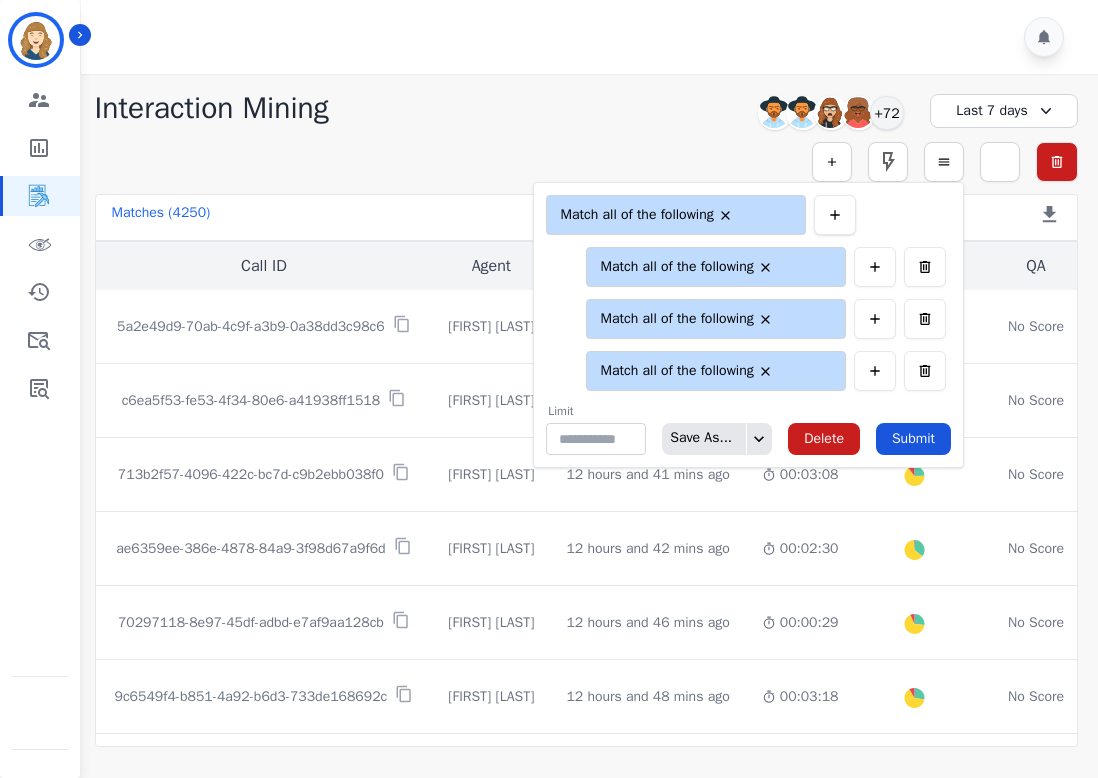 click 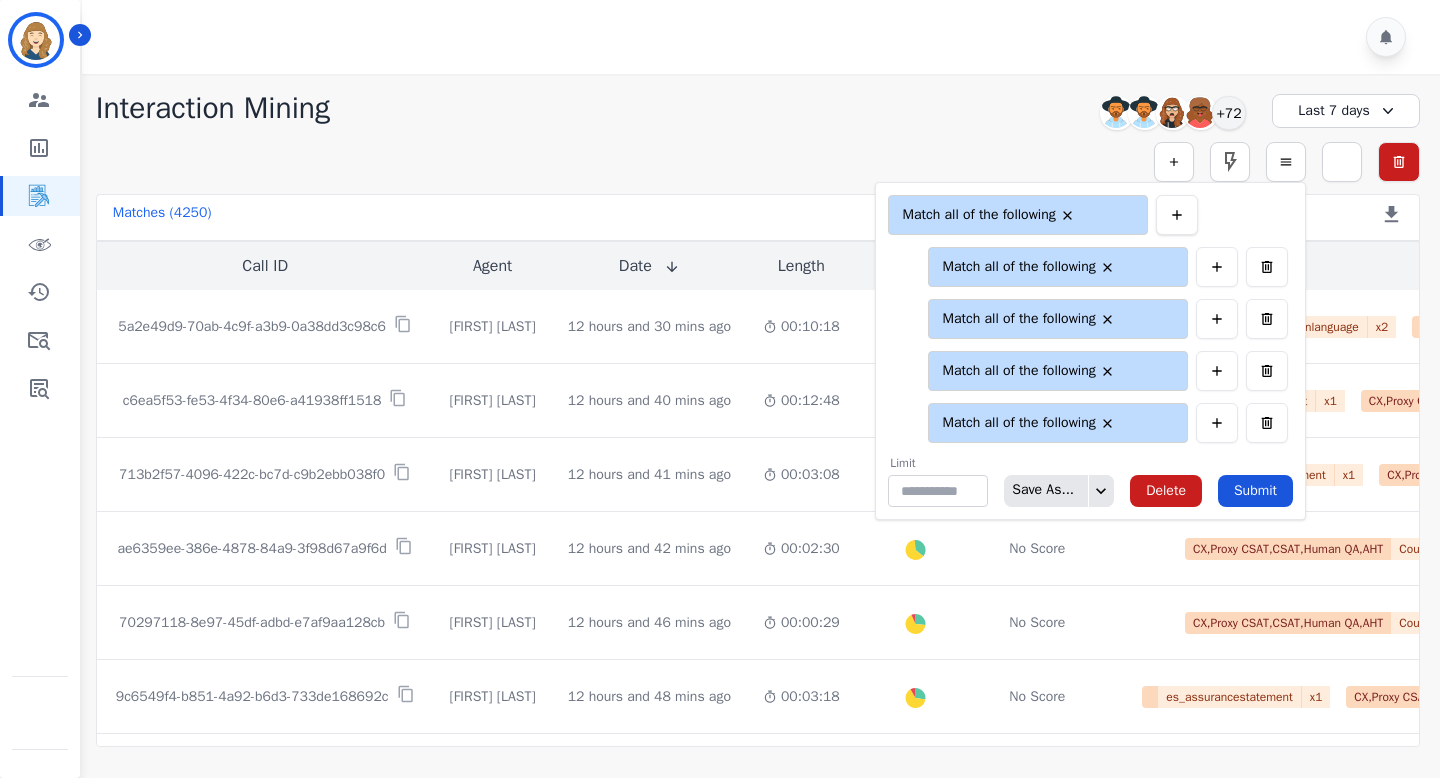 click 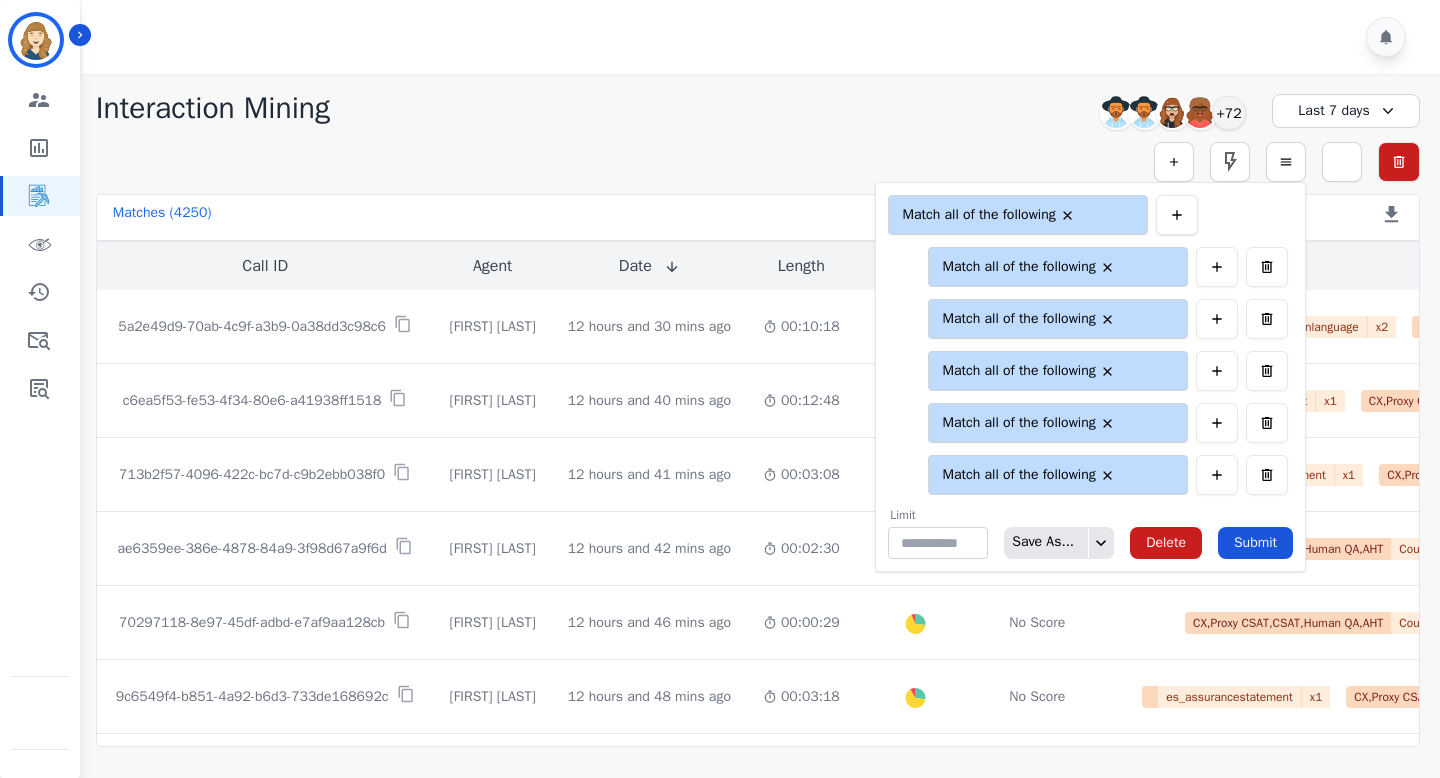 click 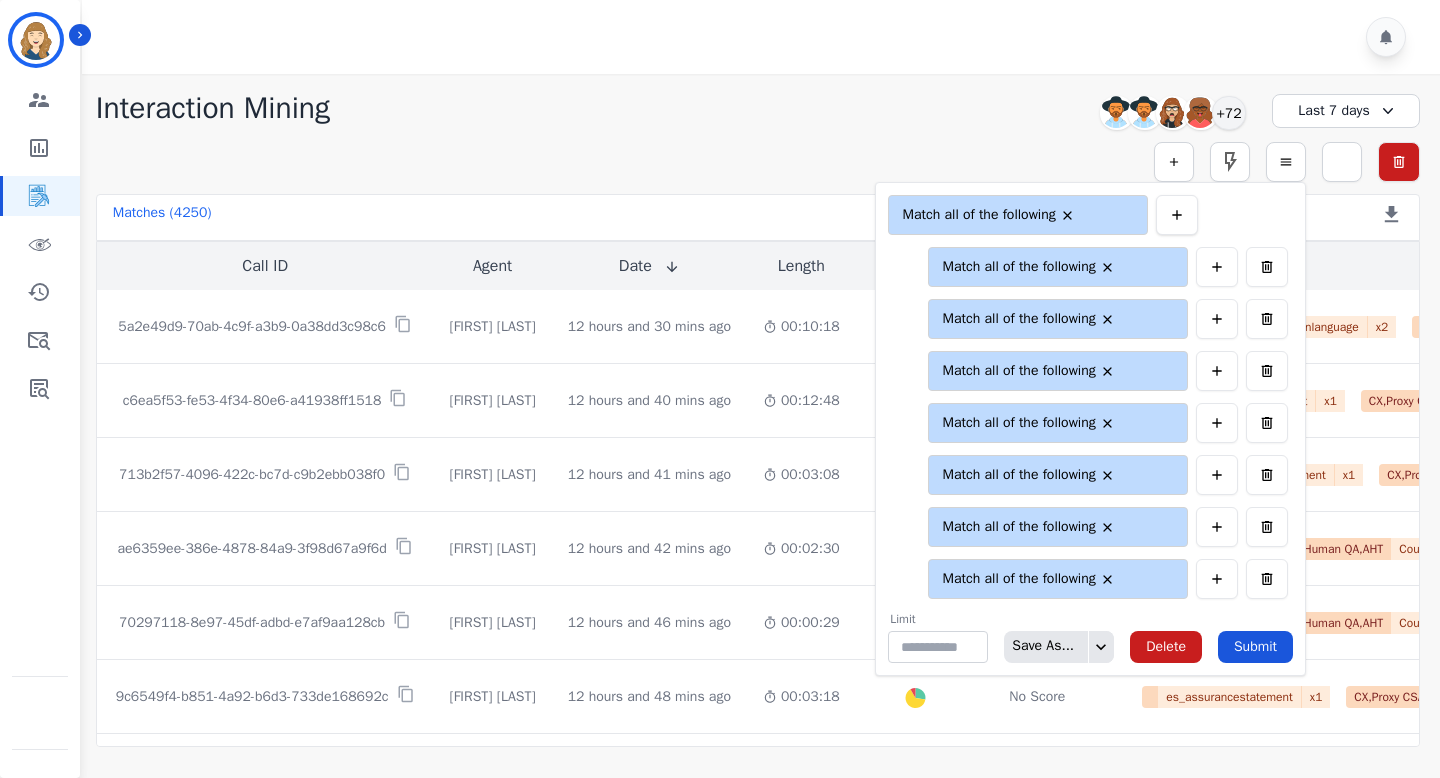 click 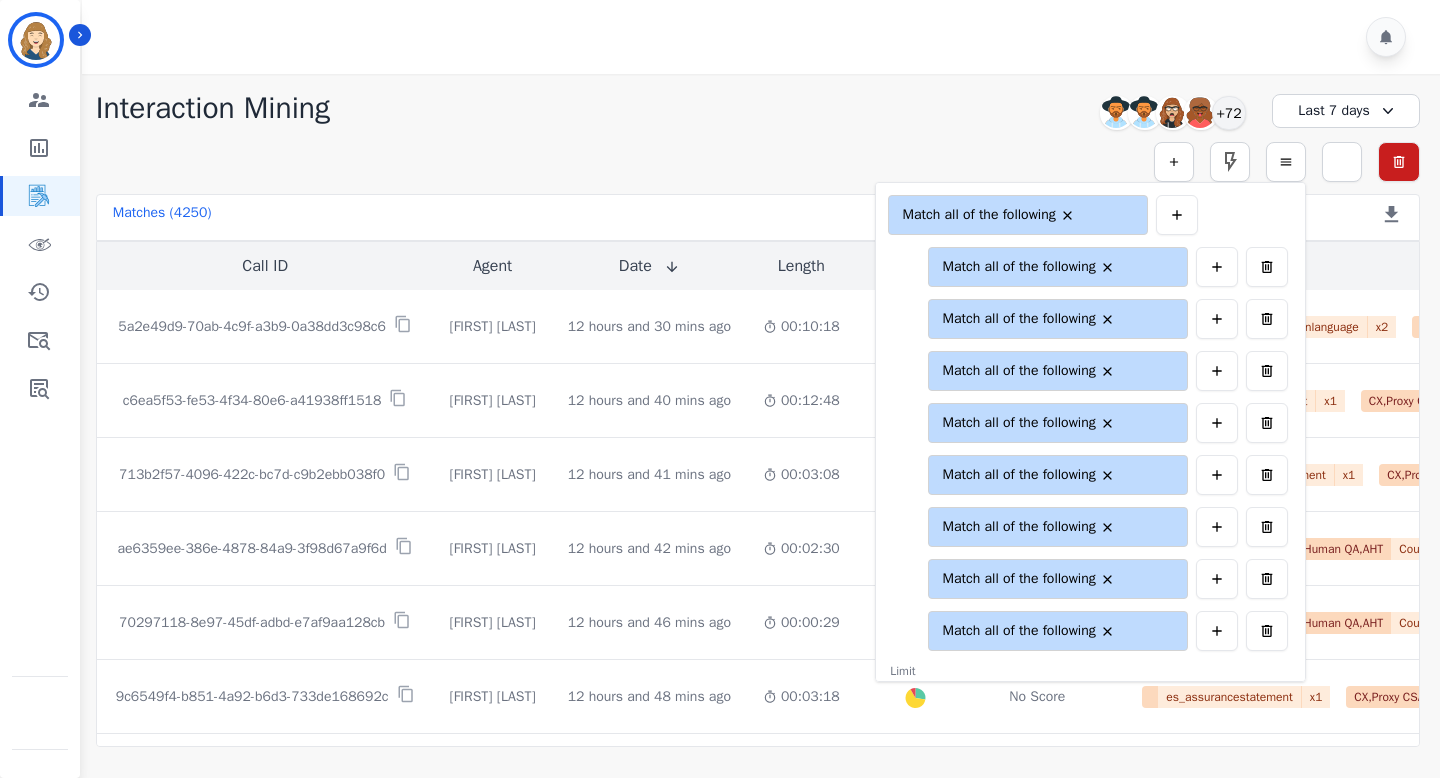 scroll, scrollTop: 46, scrollLeft: 0, axis: vertical 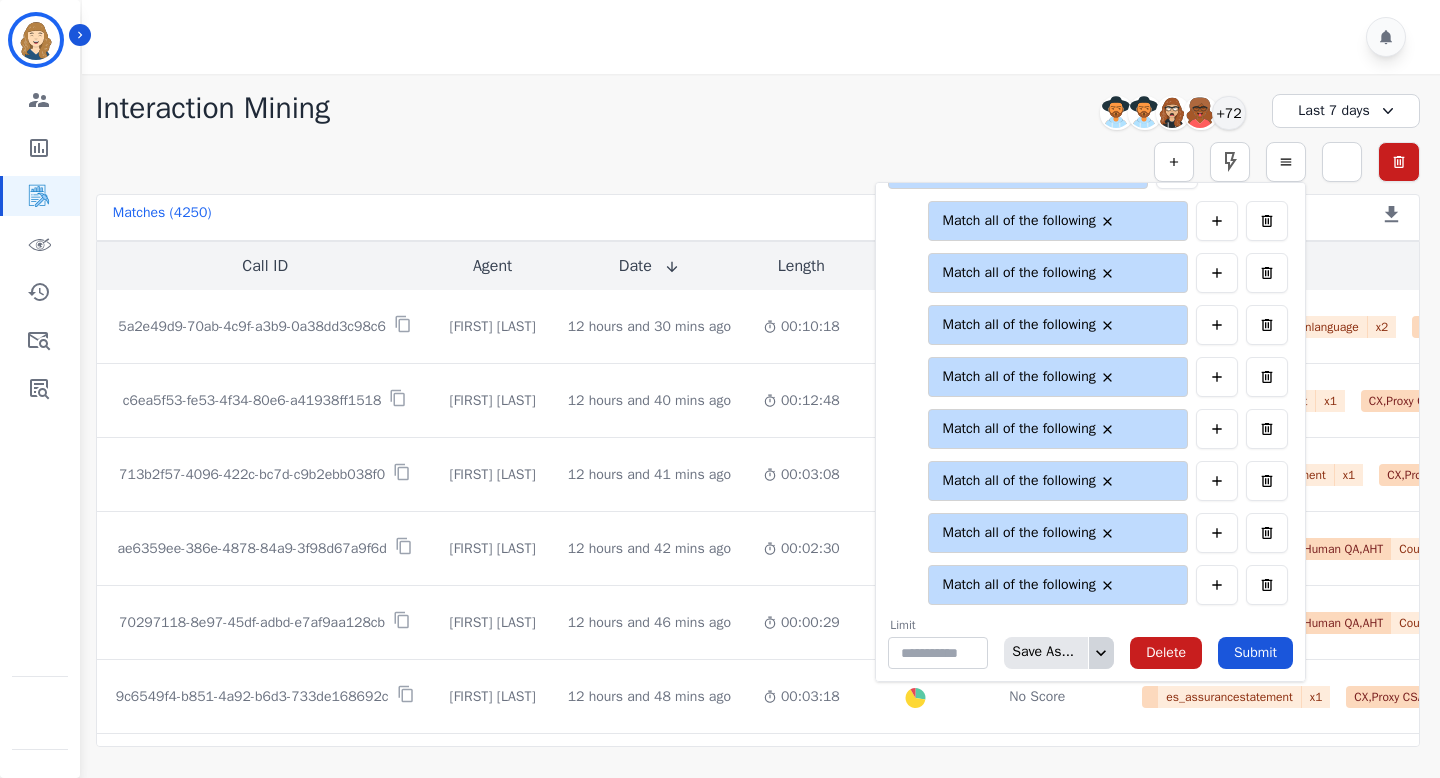 click 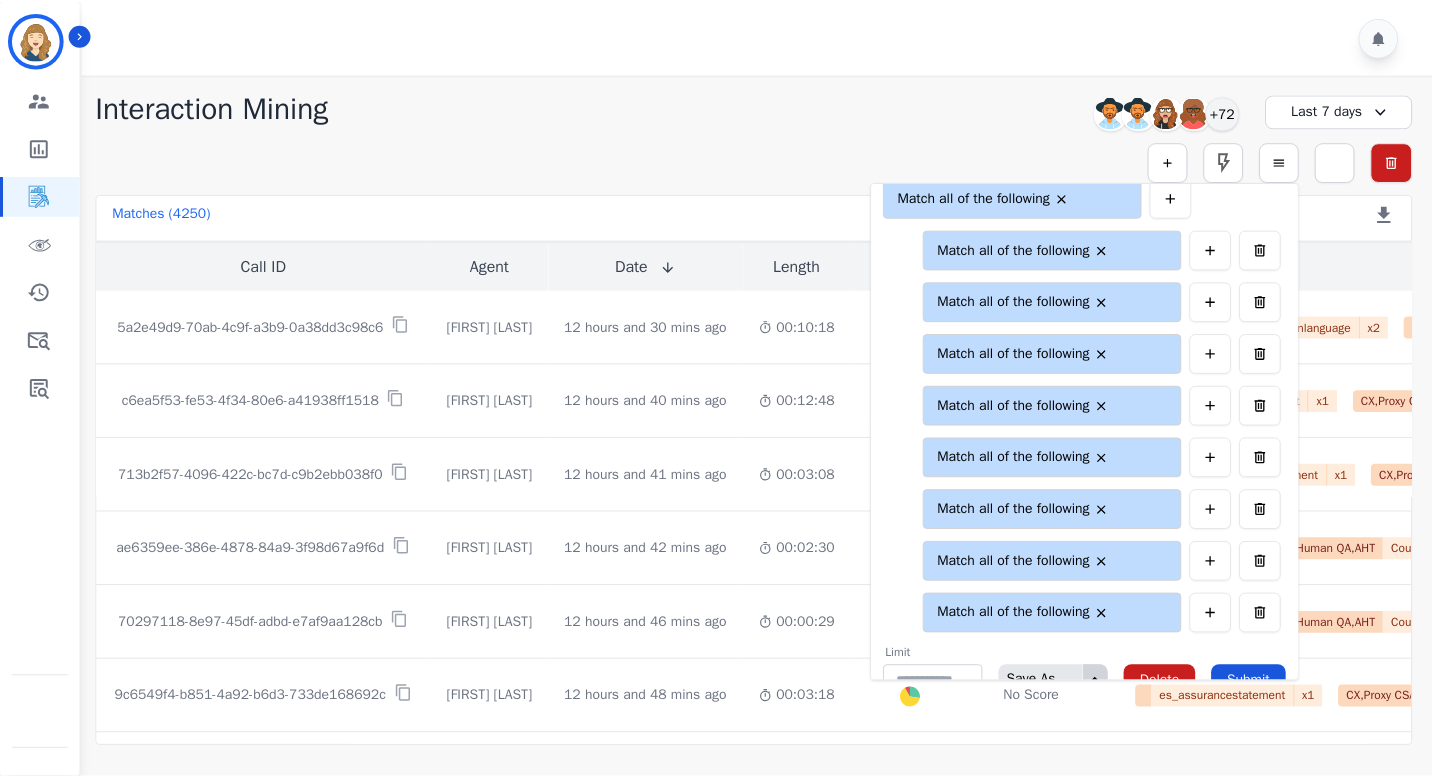 scroll, scrollTop: 0, scrollLeft: 0, axis: both 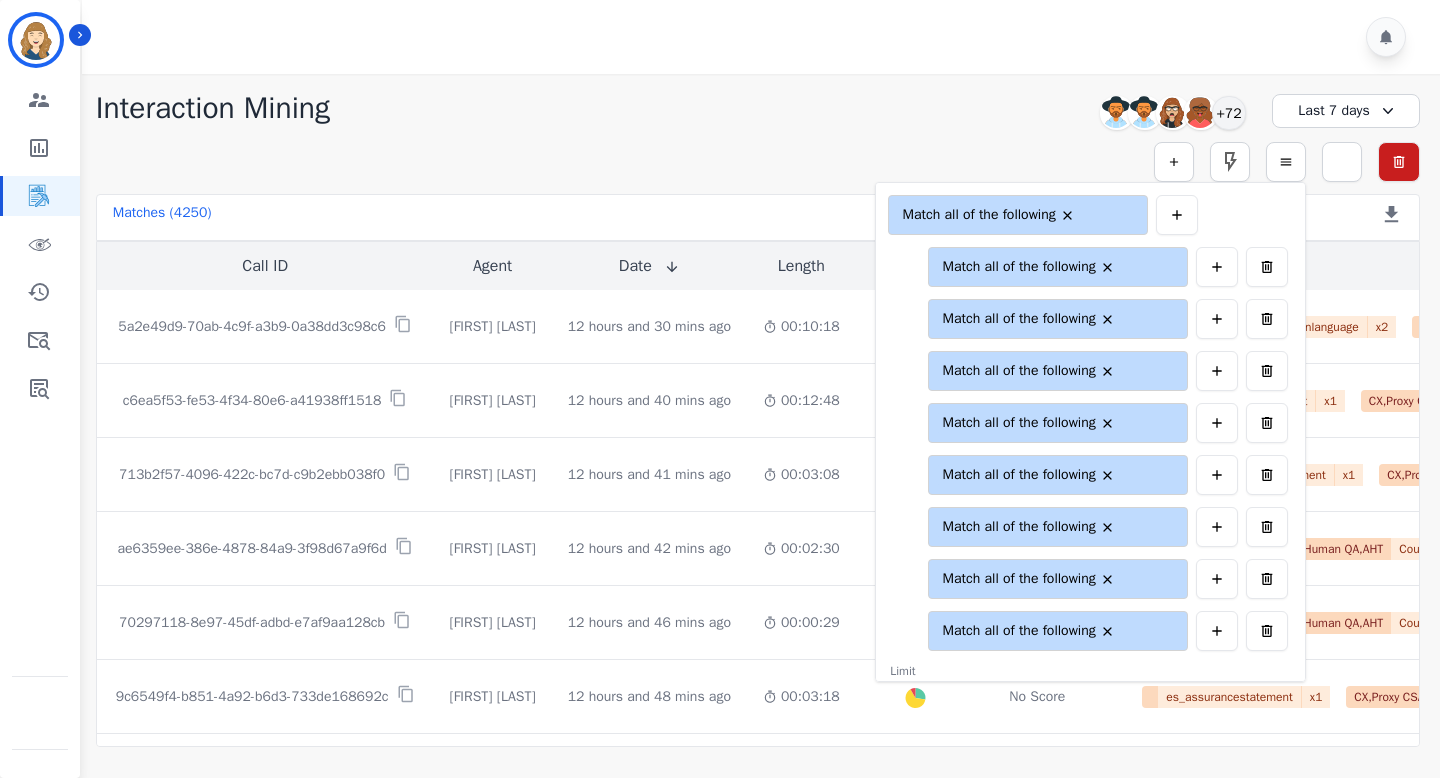click on "**********" at bounding box center [758, 162] 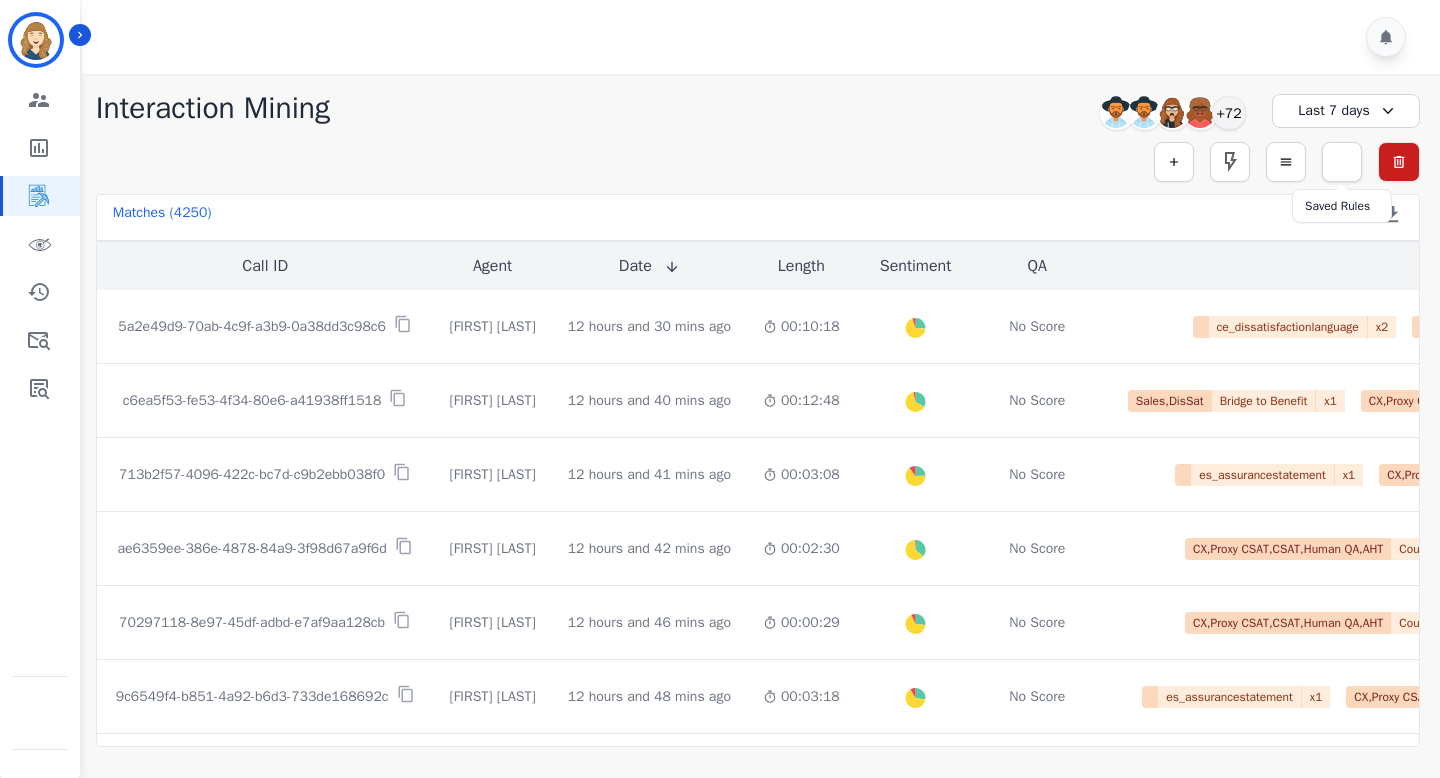 click at bounding box center [1373, 143] 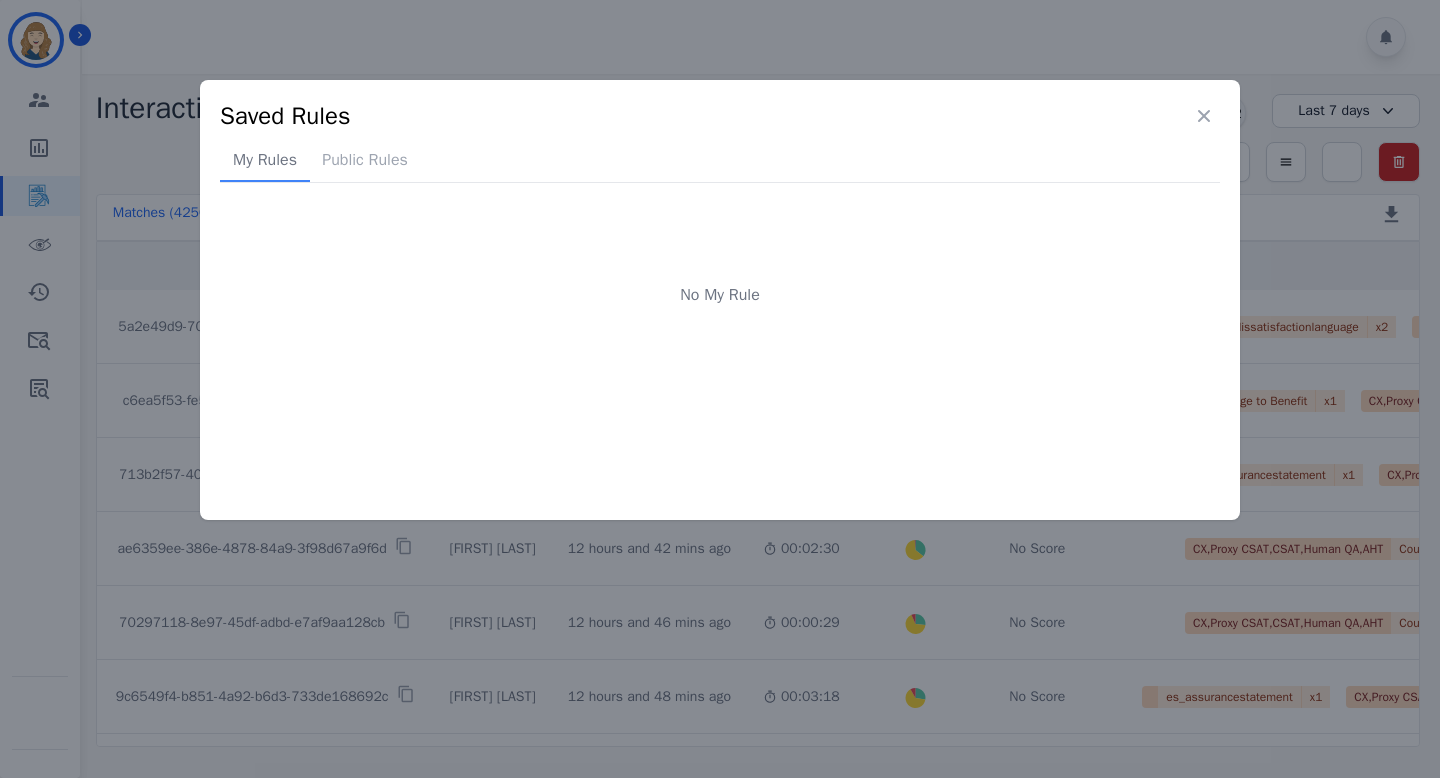 click 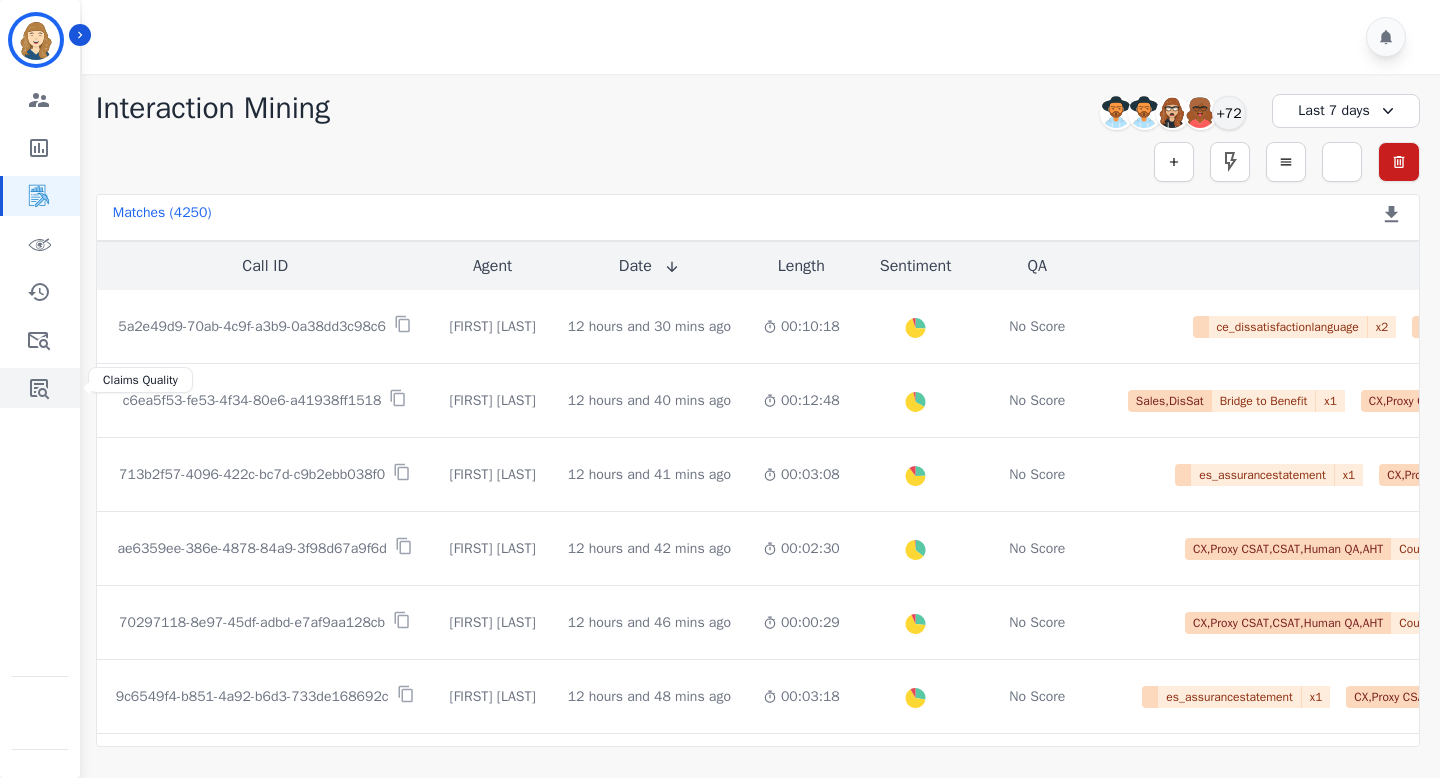 click 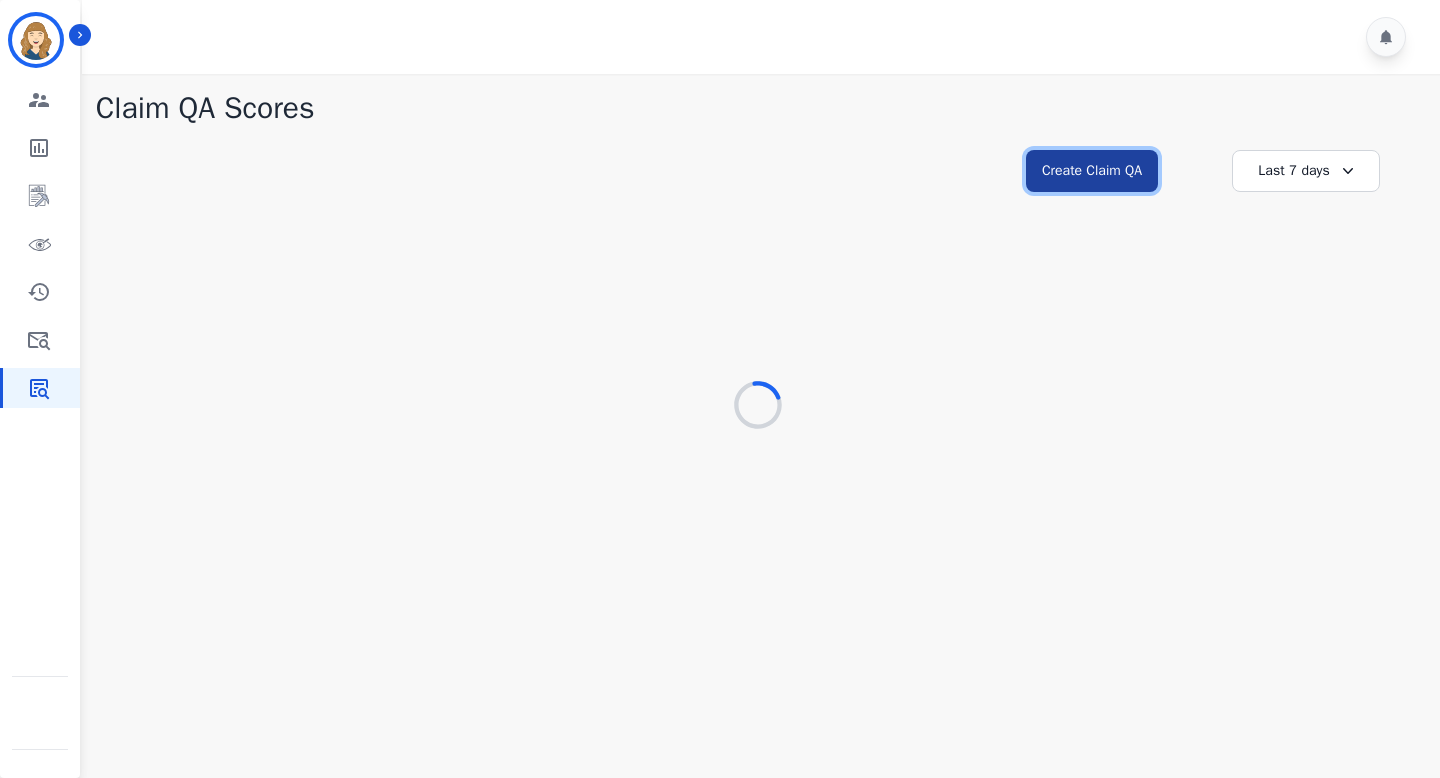 click on "Create Claim QA" at bounding box center (1092, 171) 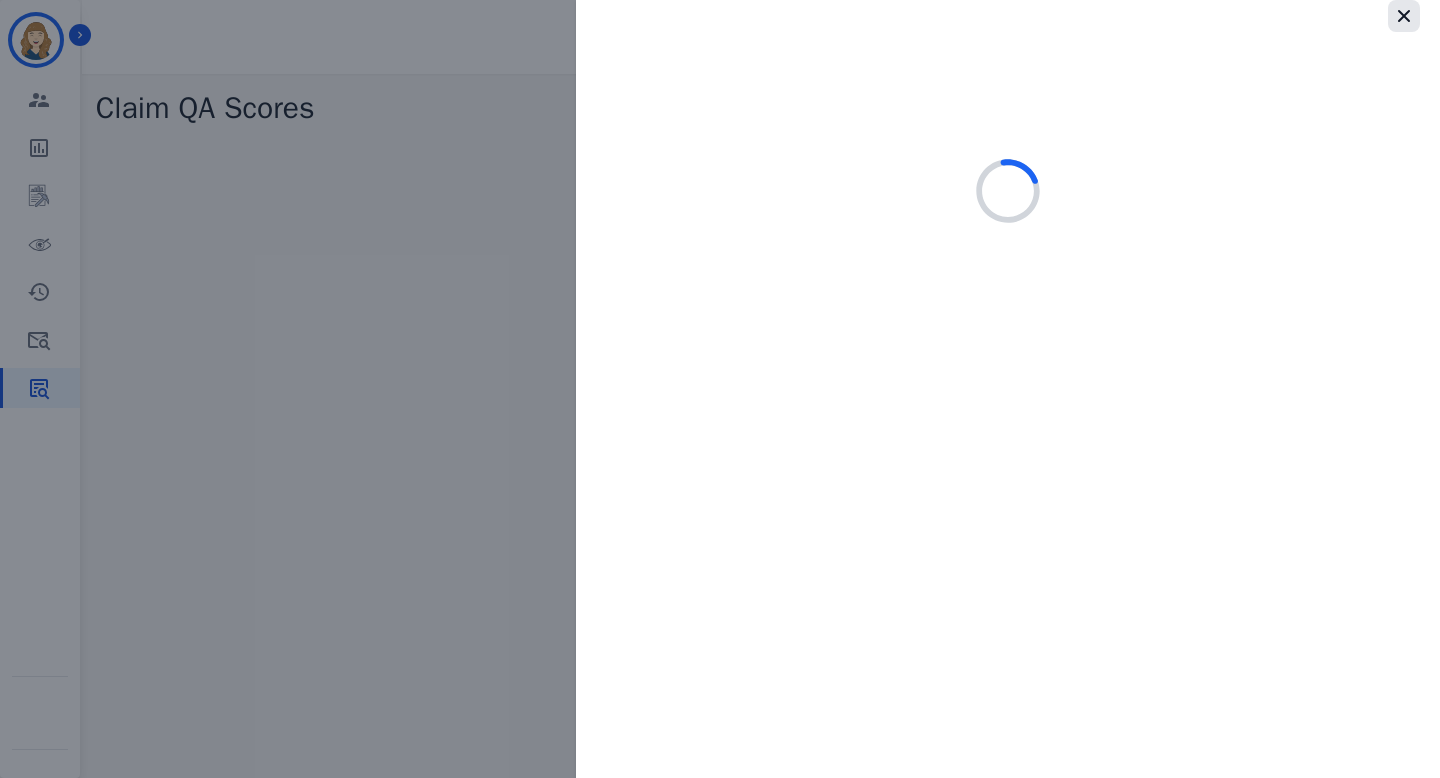 click 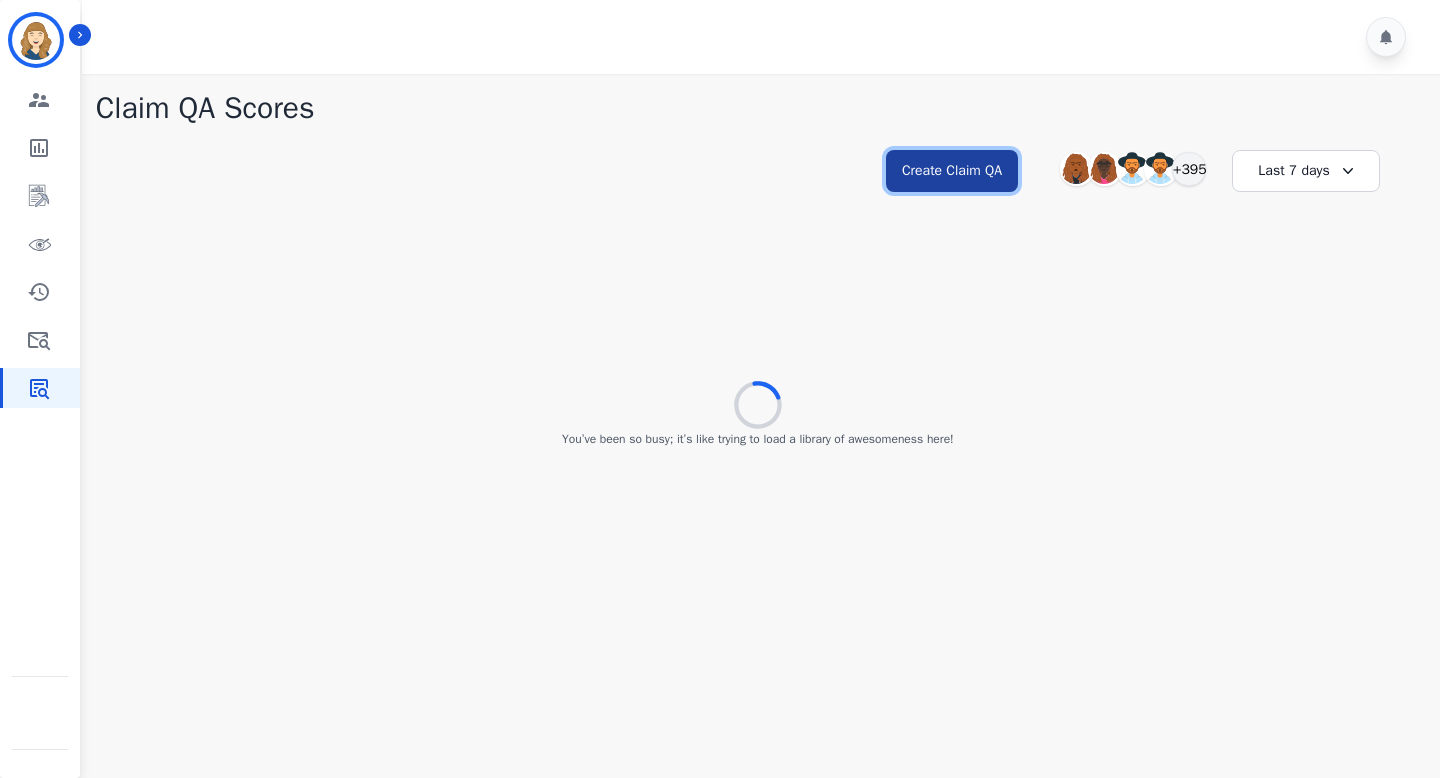 click on "Create Claim QA" at bounding box center [952, 171] 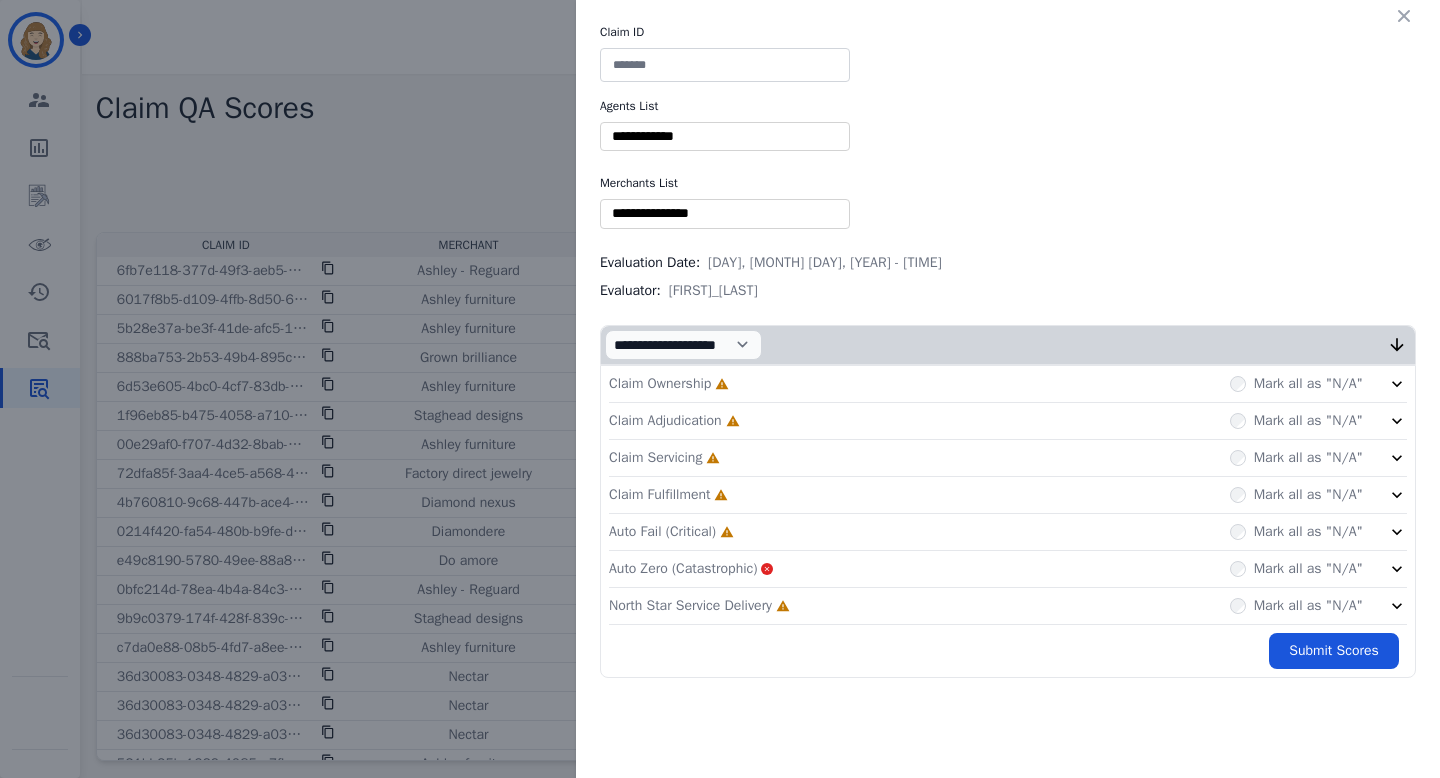 click at bounding box center [725, 65] 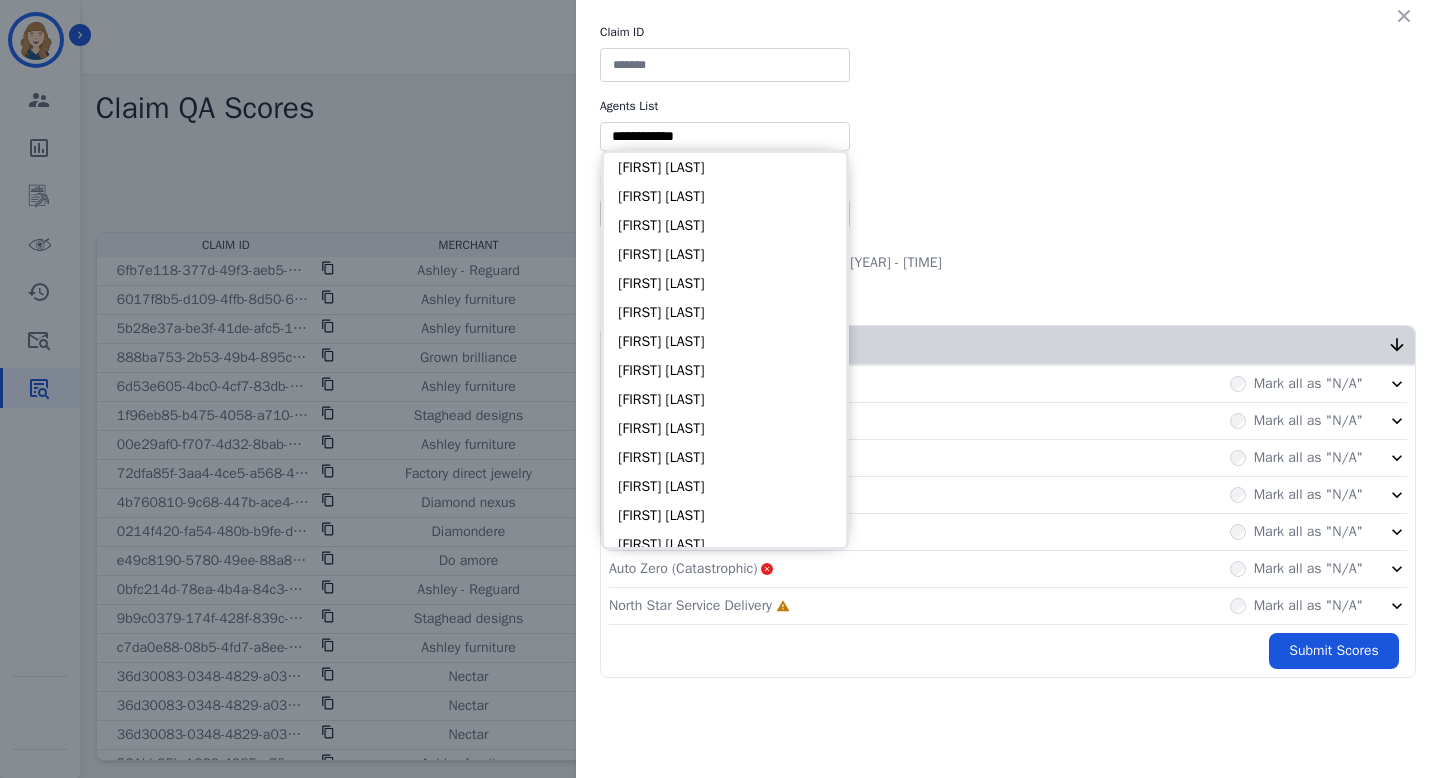 click at bounding box center [725, 136] 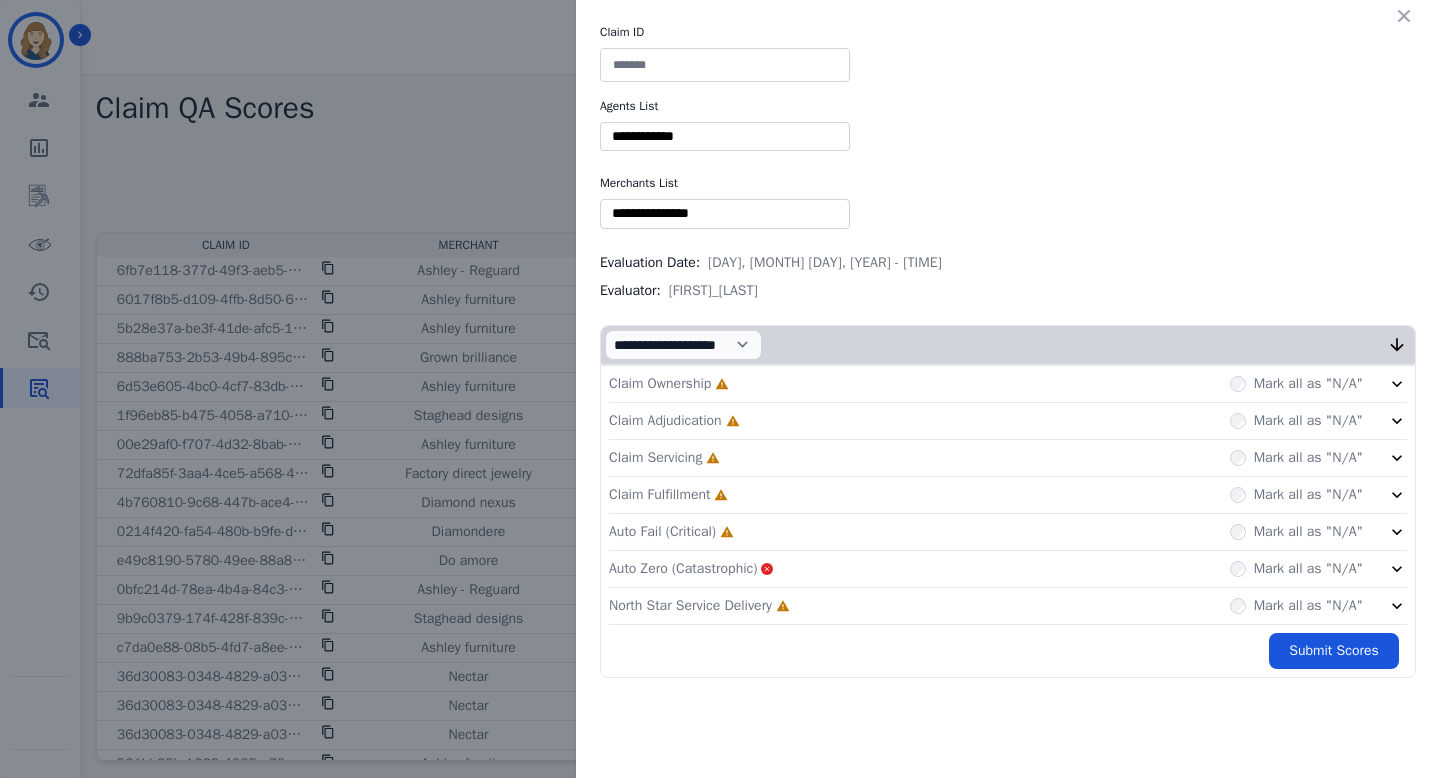 click on "Claim ID     Agents List   **             Abigail Joseph   Alayna Sims   Aleah Carroll   Alejandra Woods   Alejandro Oliver   Alexandra Martinez   Alexia Carter   Alexis _Martinez   Alexis Davis   Alexis Jackson   Alexis Kirkland   Alexis Martinez   Alexis Washington   Alicia Lamp   Aliciya Taylor   Alijah Johnson   Alize Scott   Alondra Martinez   Amanda Baez   Amanda Dent   Amanda Rich   Amari Williams   Amerie Bonet   Andrea Jamison   Andrea Lynch   Angela Langley   Aniya Arroyo   Ann Marie Lopez   Annalyah Ingram   Annalynn Roberts   Aolani Malone   Arial White   Ariana Orama   Ariel Smith   Armonie Sorrells   Artheria Robinson   Ashley Fleming   Ashley Gilmore   Ashley Jackman   Ashley Jimenez   Ashley Leatherman   Ashley Melchor-Martinez   Ashley Wagner   Ashley Wesson   August Pete   Aurora Cook   Ayokunle Sonuga   Aysiah Joseph   Barbara Law   Belinda Morris   Beverly Vasquez   Bianca Vasquez   Billie Camacho   Bobbie Marie Blaz   Bonnie Lettimore   Brandi Dobbins   Brandon Lettimore" at bounding box center (1008, 351) 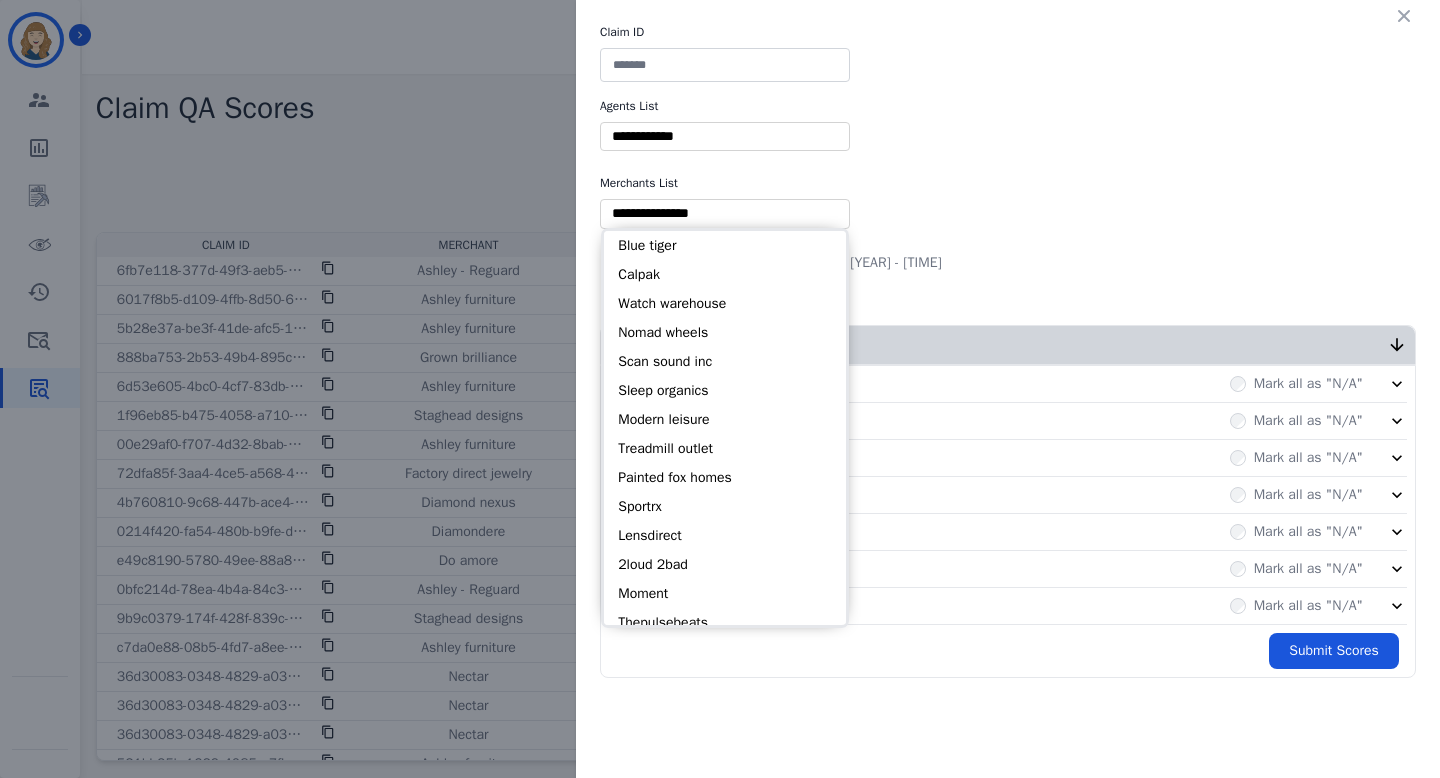 click on "**             Blue tiger   Calpak   Watch warehouse   Nomad wheels   Scan sound inc   Sleep organics   Modern leisure   Treadmill outlet   Painted fox homes   Sportrx   Lensdirect   2loud 2bad   Moment   Thepulsebeats   Premier sheds direct   Fitment industries   Lee fiori   Silpada   Outcast garage   Jbl audio" at bounding box center [1008, 213] 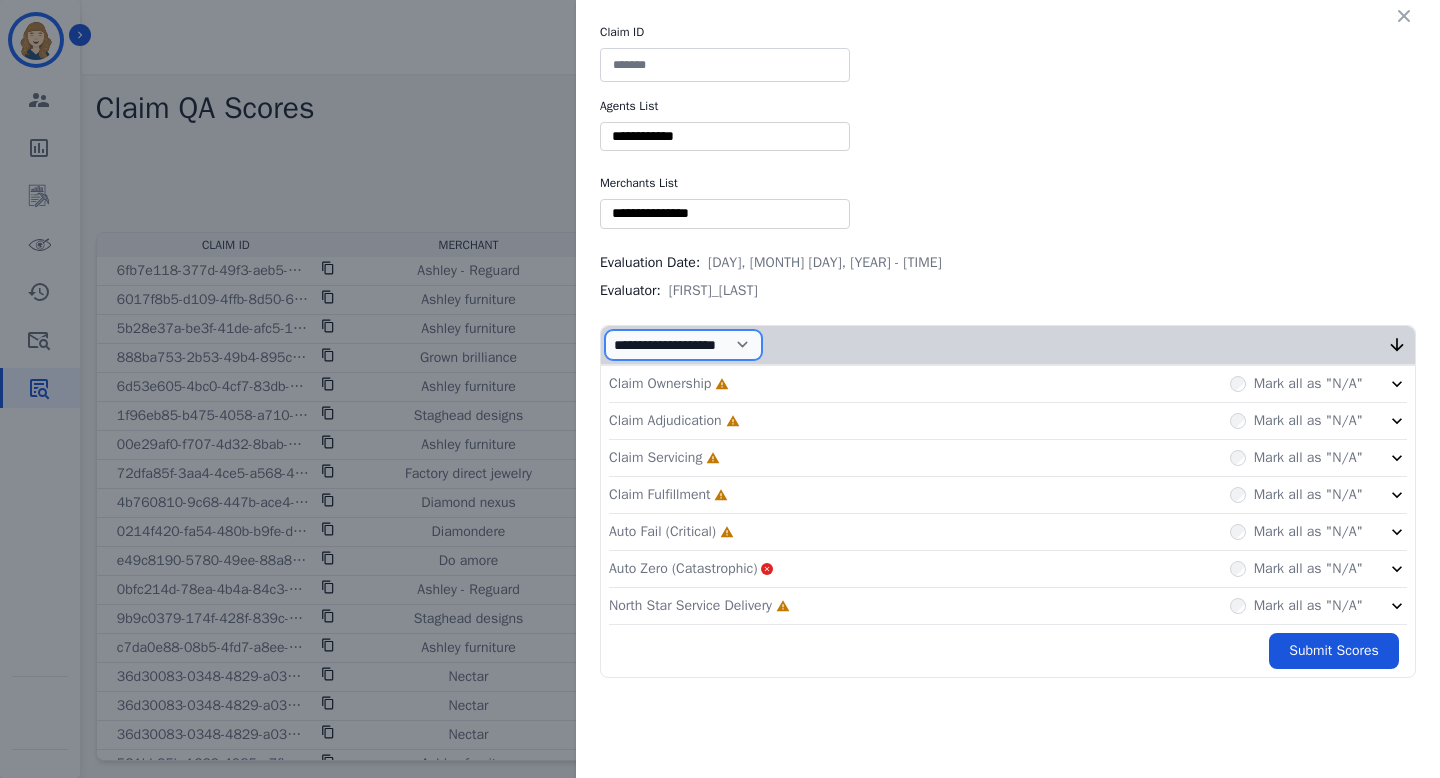 click on "**********" at bounding box center (683, 345) 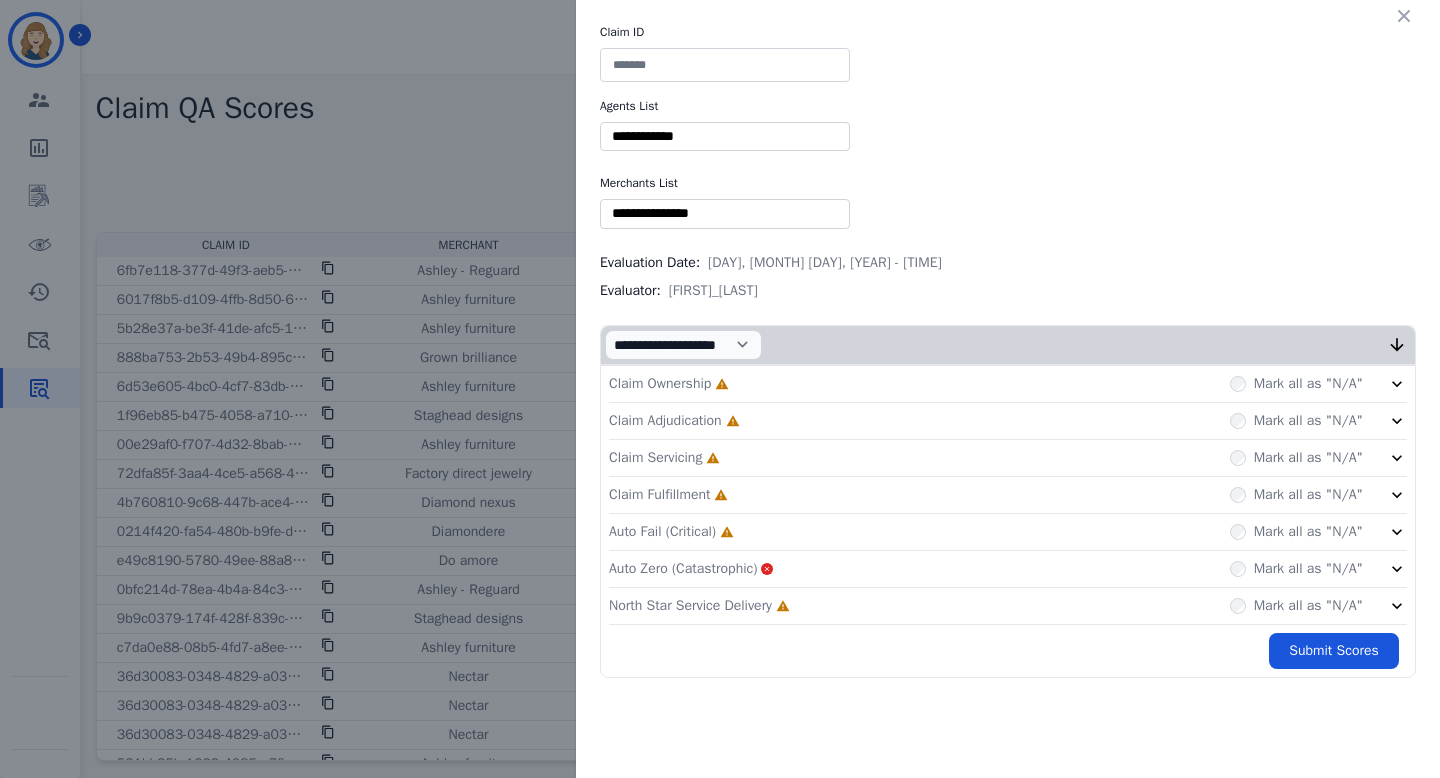 click 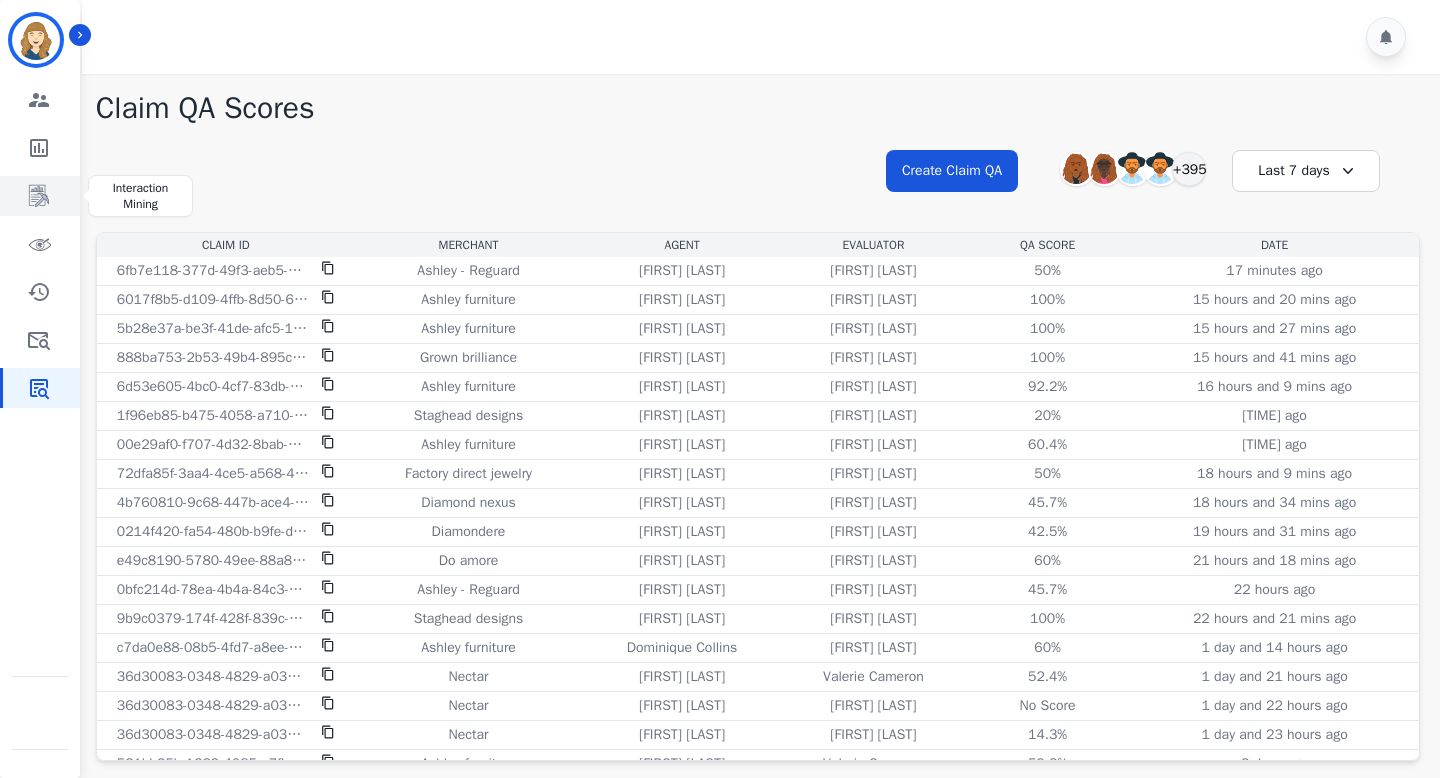 click 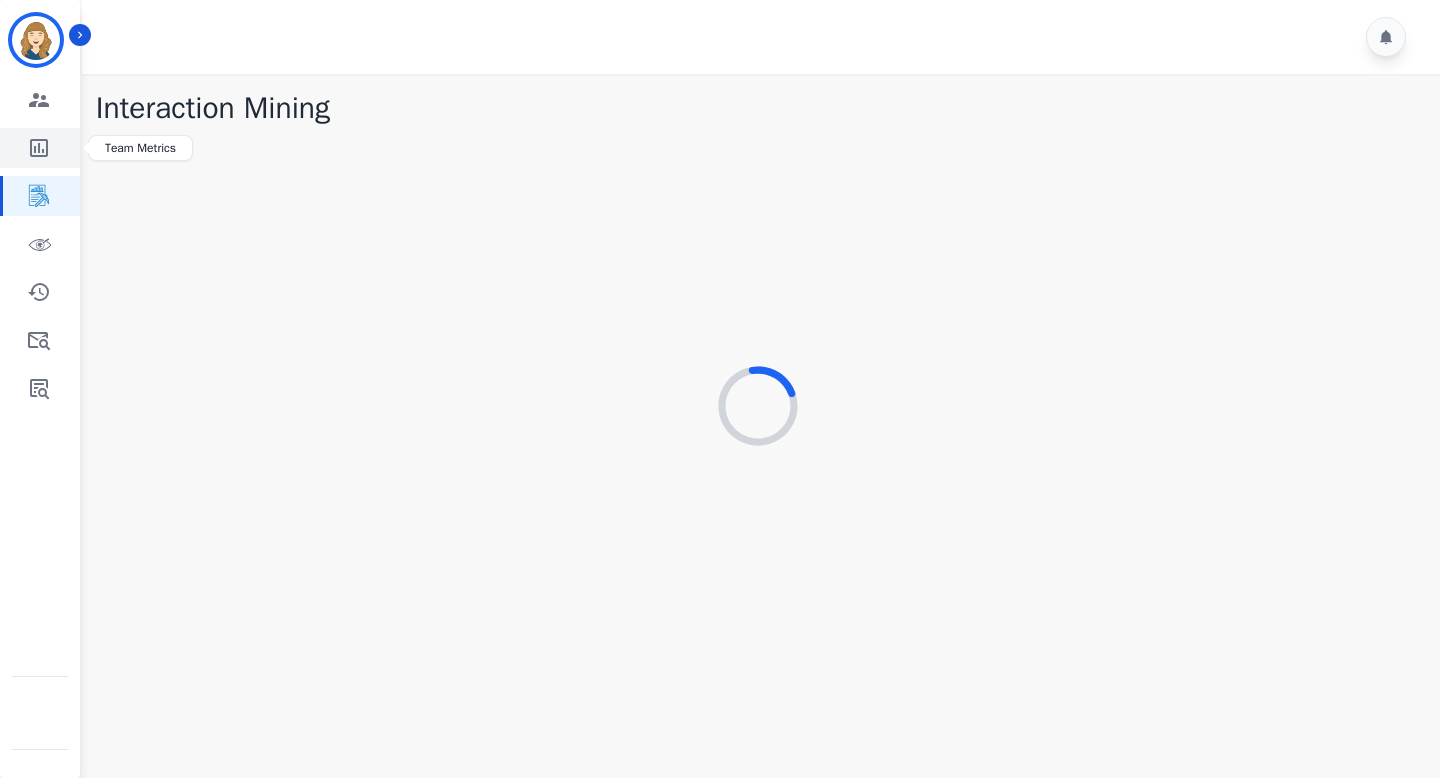 click 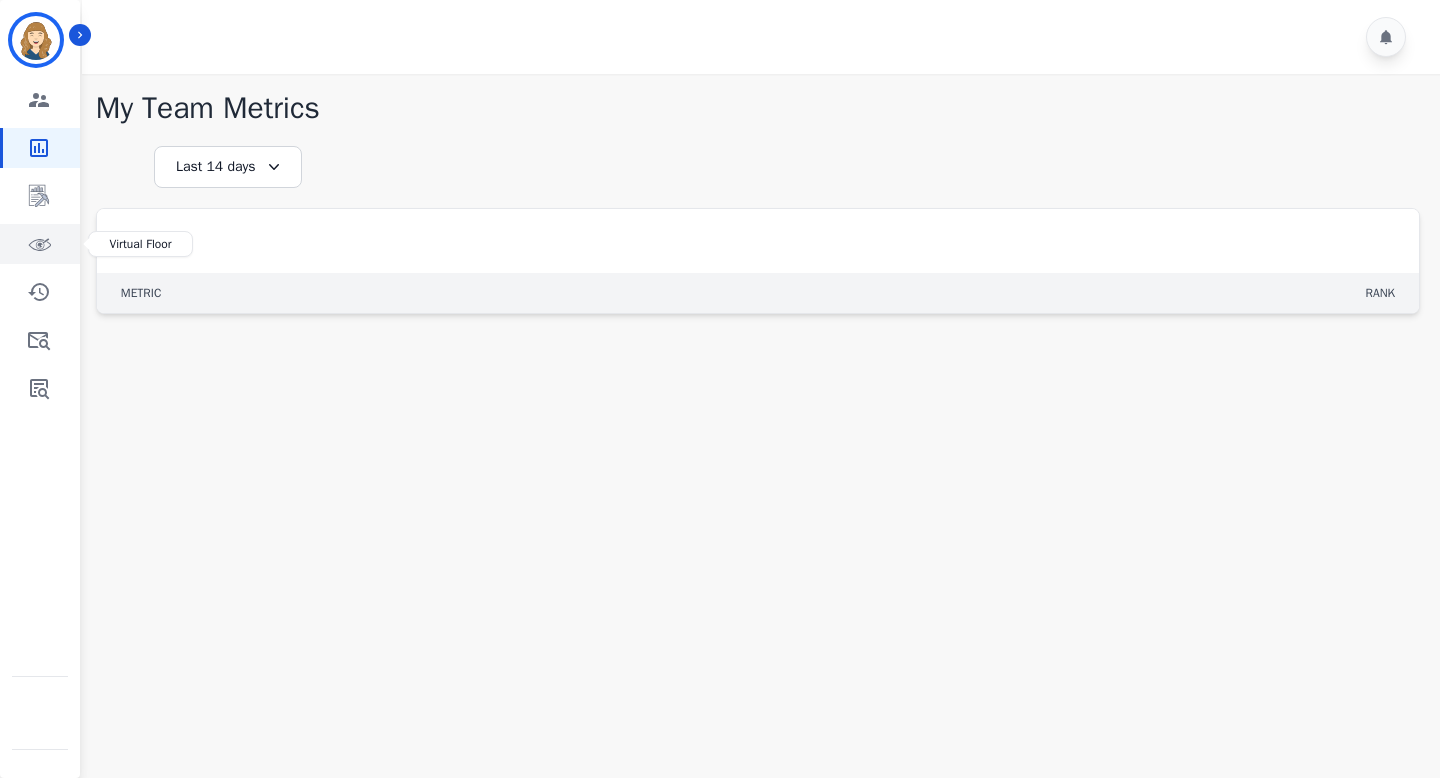 click 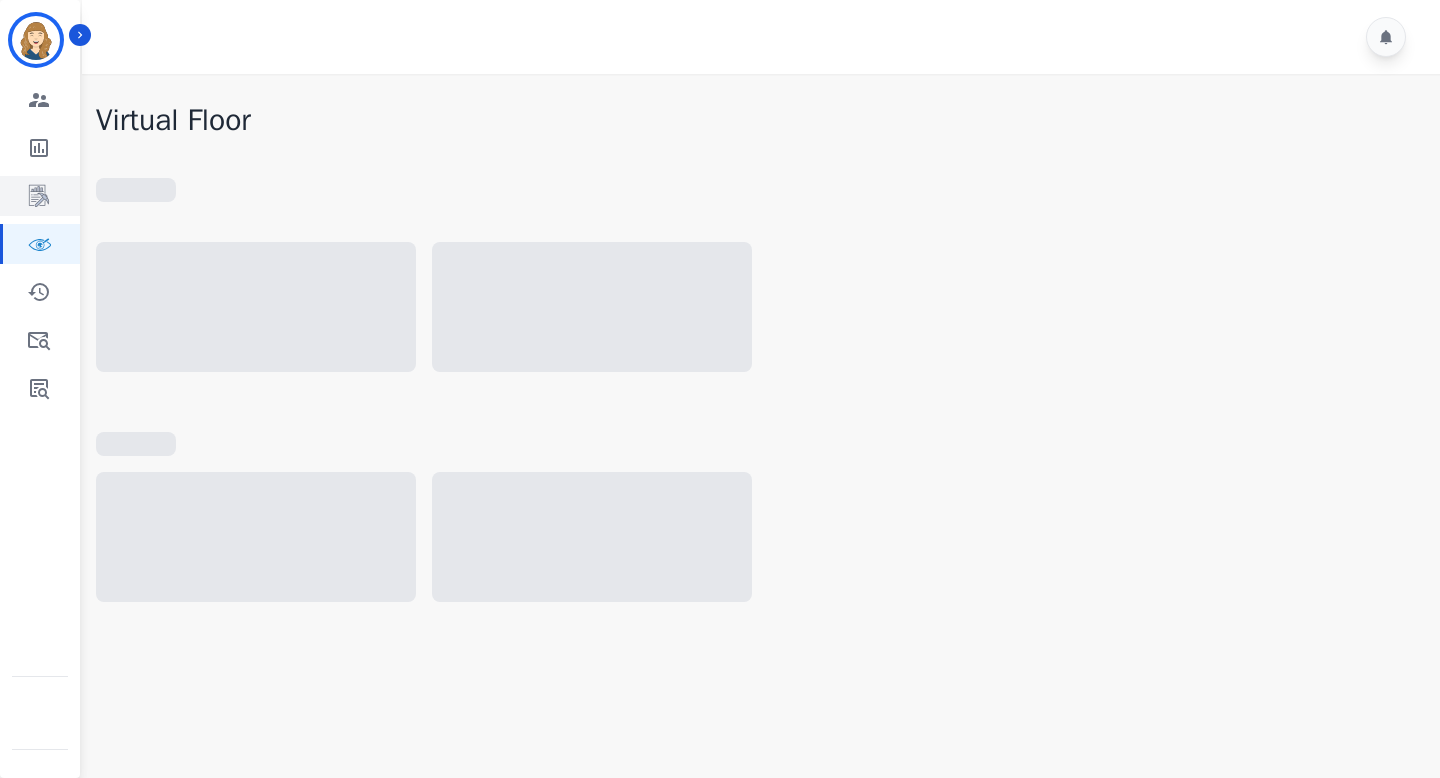 click at bounding box center (41, 196) 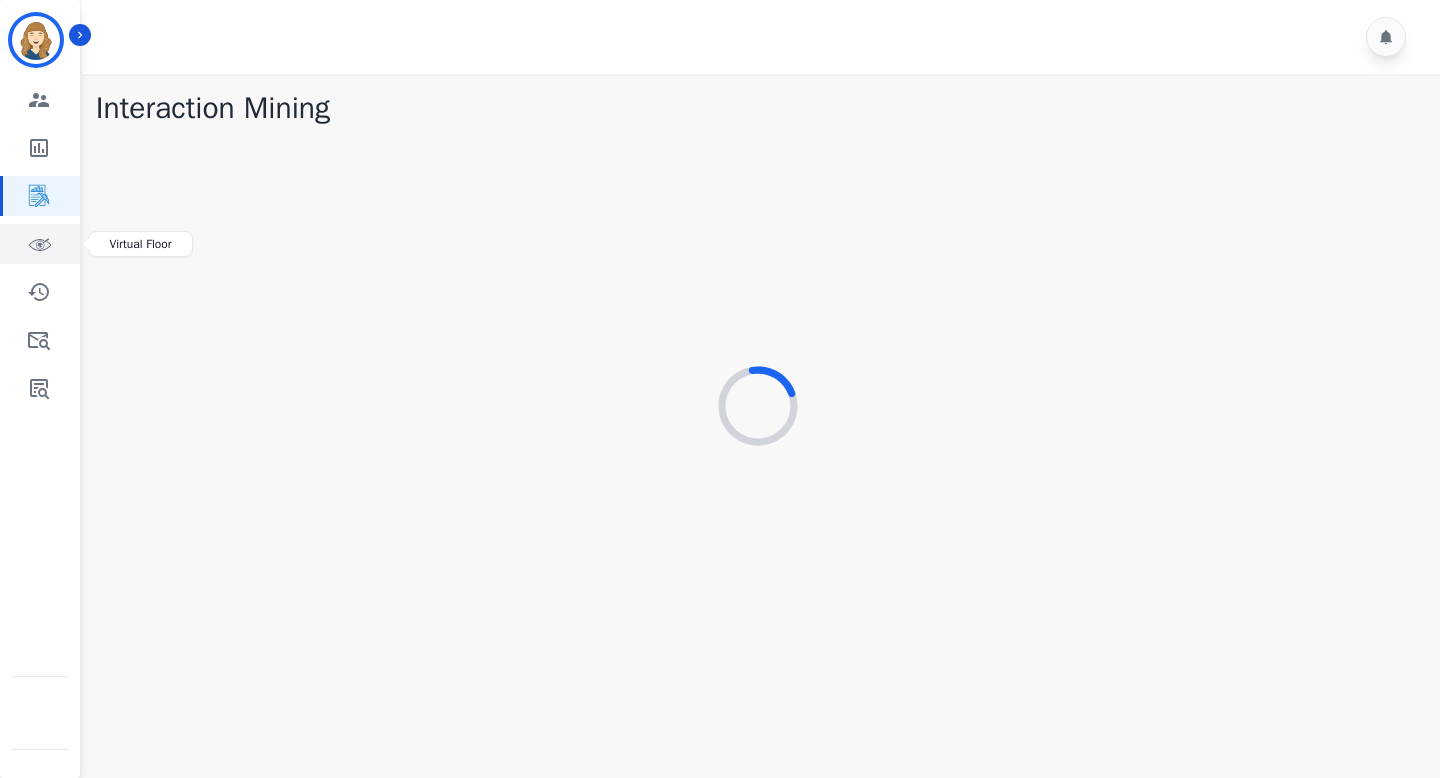 click at bounding box center [41, 244] 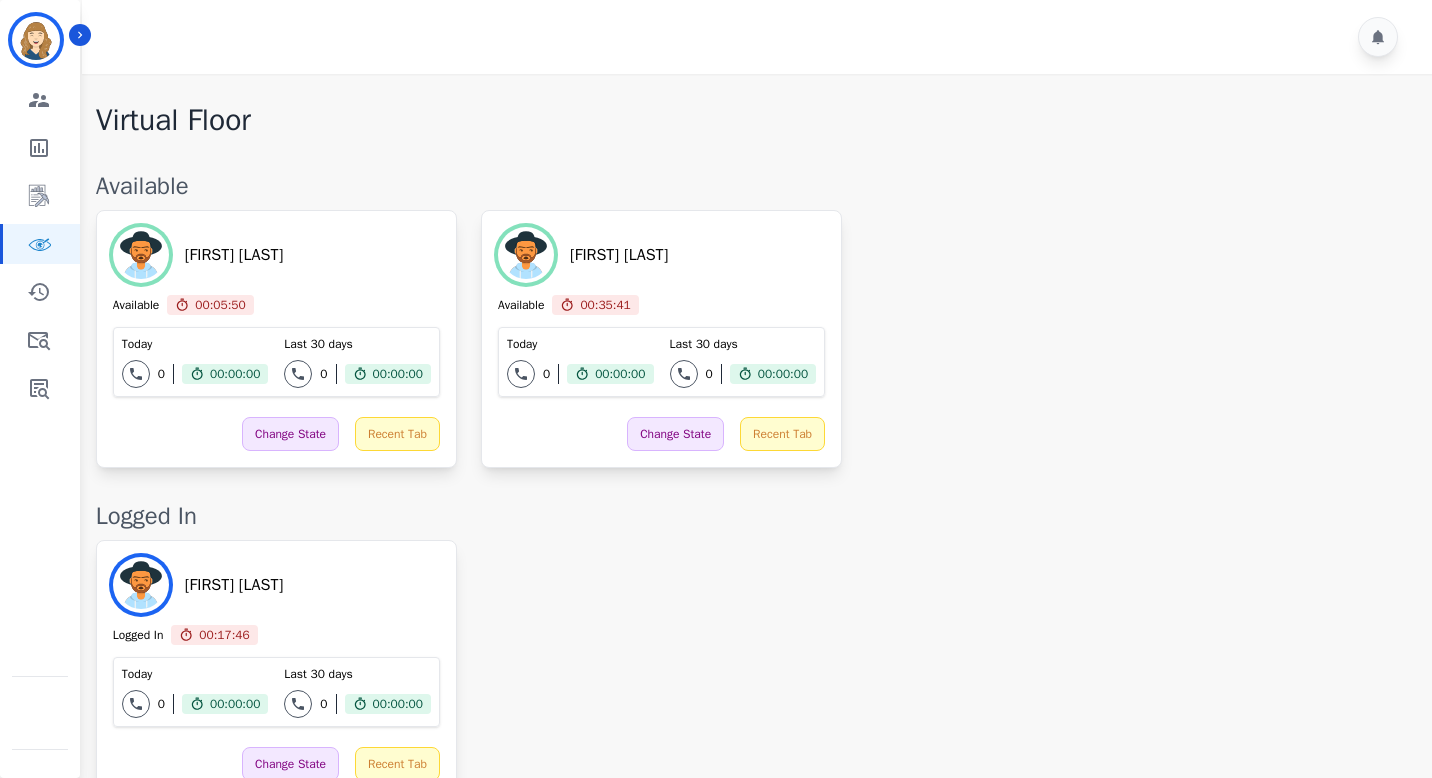 scroll, scrollTop: 44, scrollLeft: 0, axis: vertical 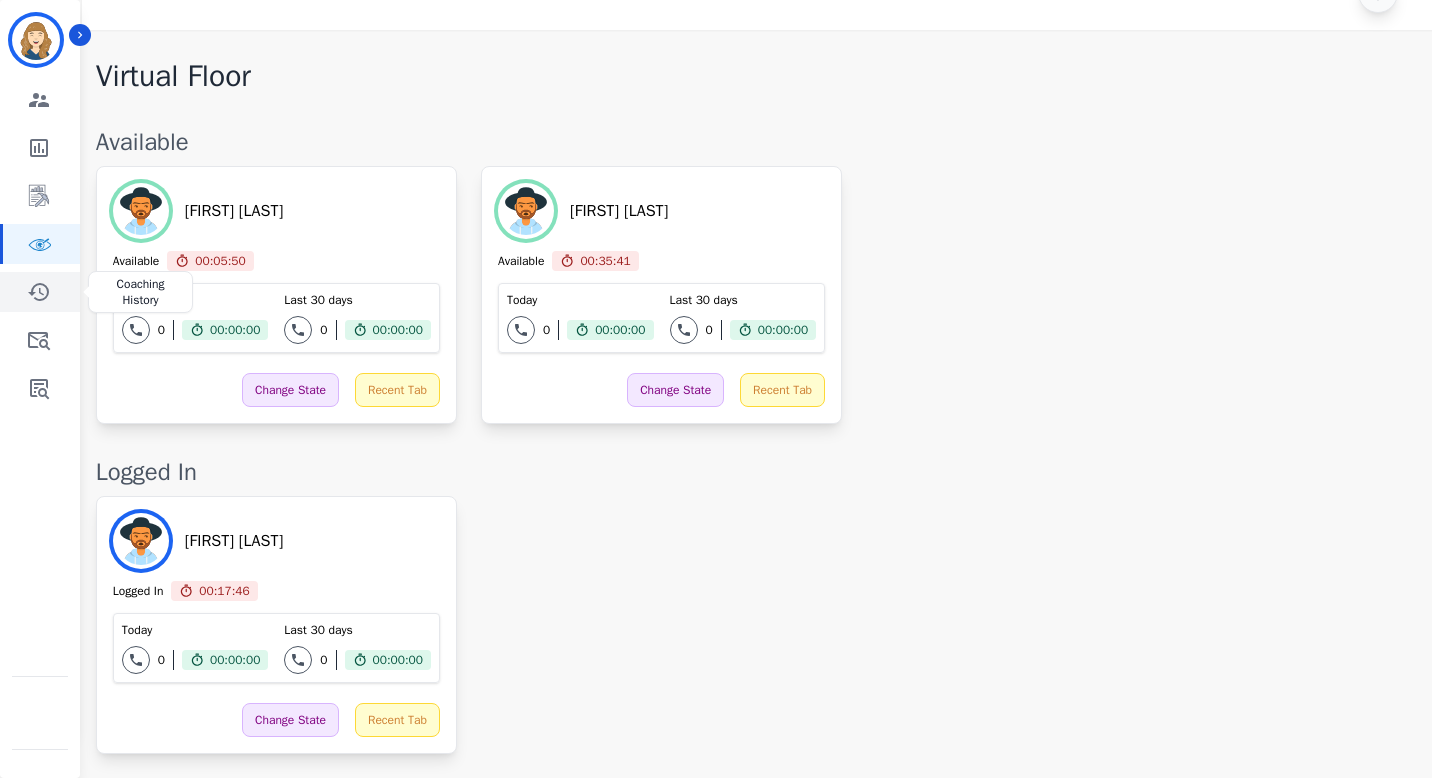click 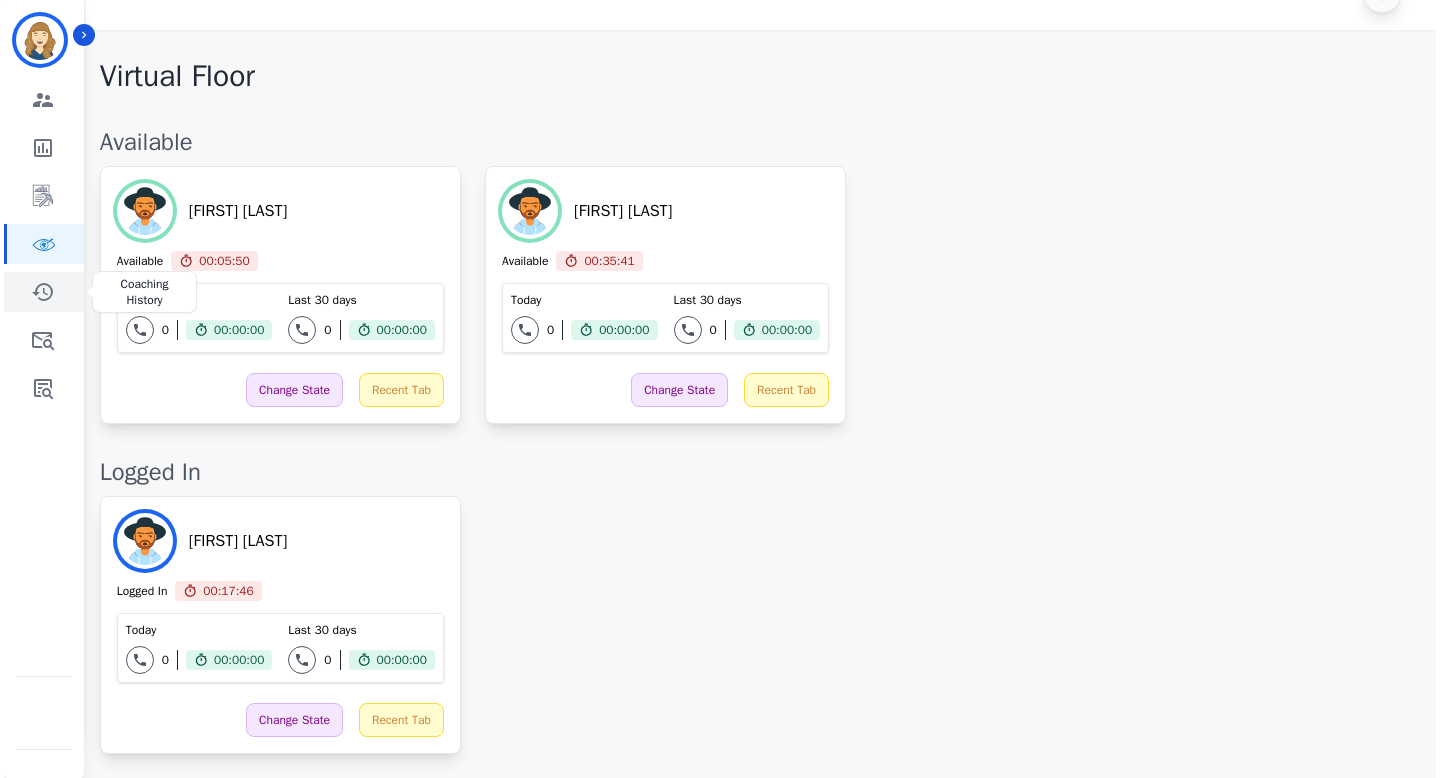 scroll, scrollTop: 0, scrollLeft: 0, axis: both 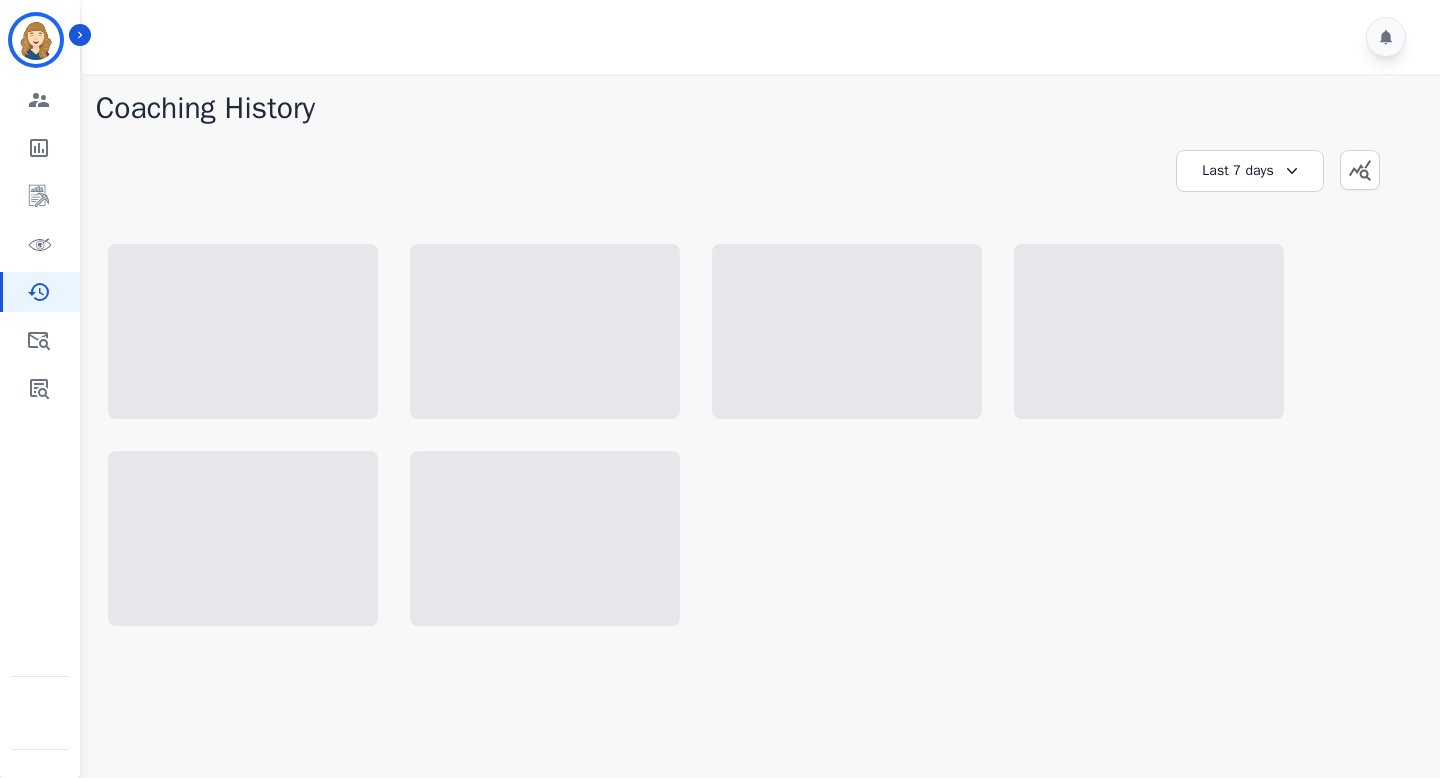 click on "Last 7 days" at bounding box center (1250, 171) 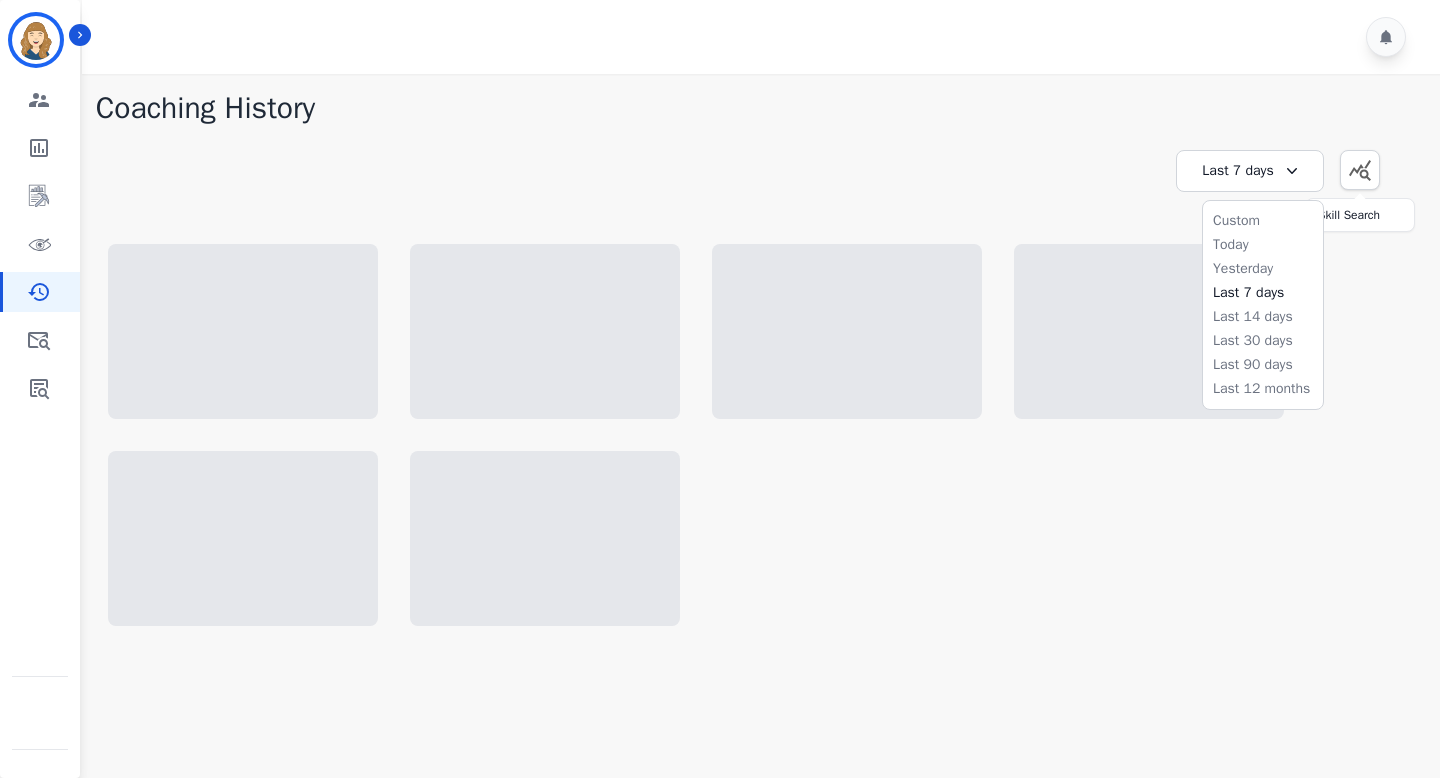 click 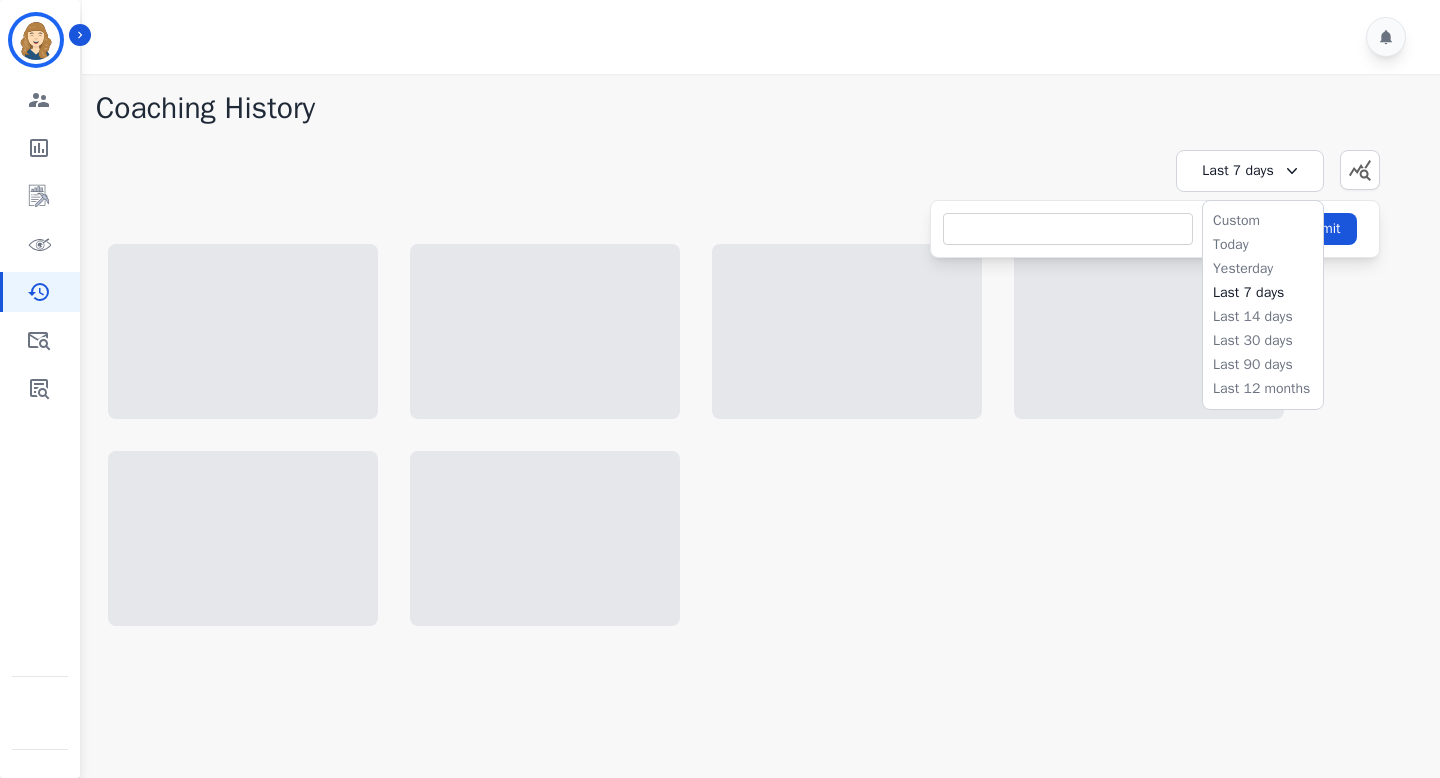 click on "**********" at bounding box center (758, 189) 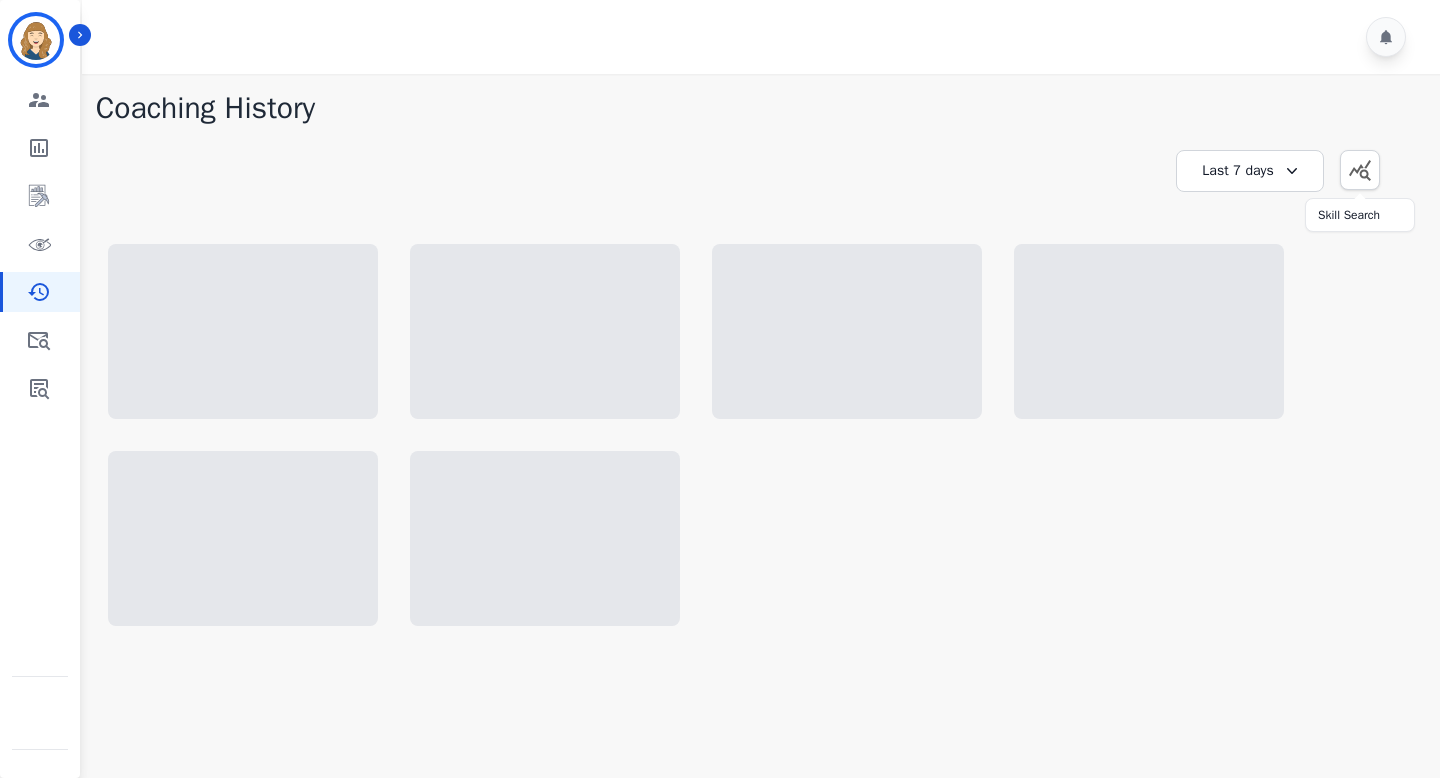 click 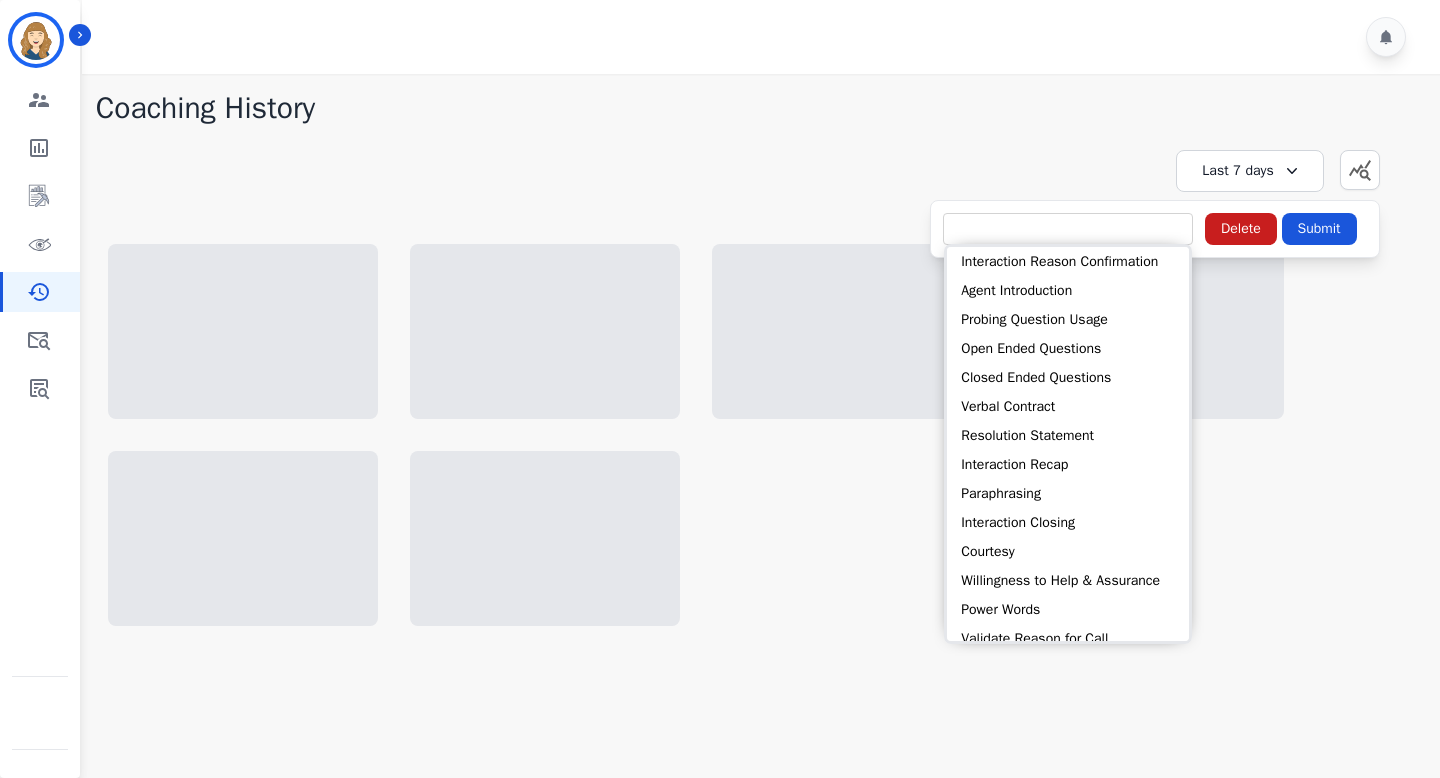 click at bounding box center (1068, 229) 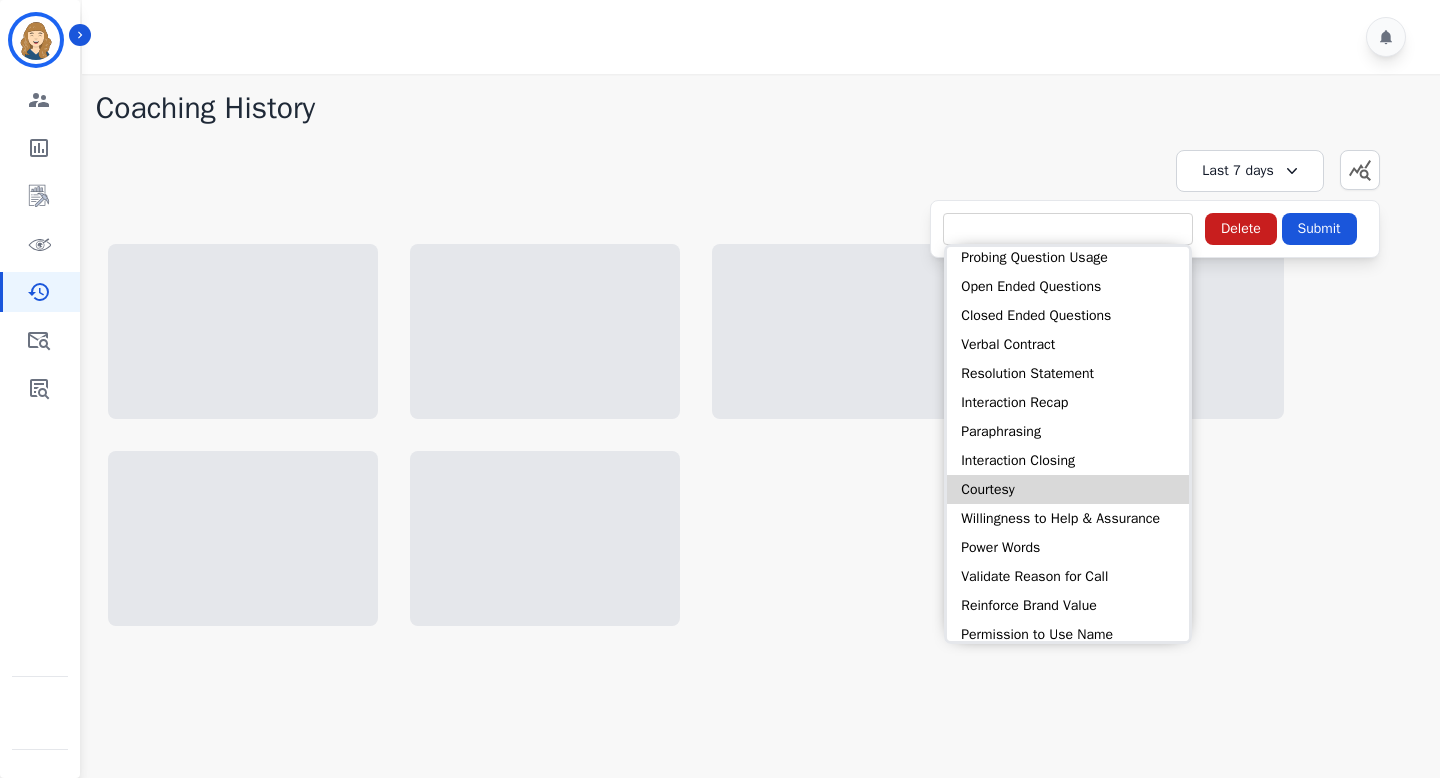 scroll, scrollTop: 0, scrollLeft: 0, axis: both 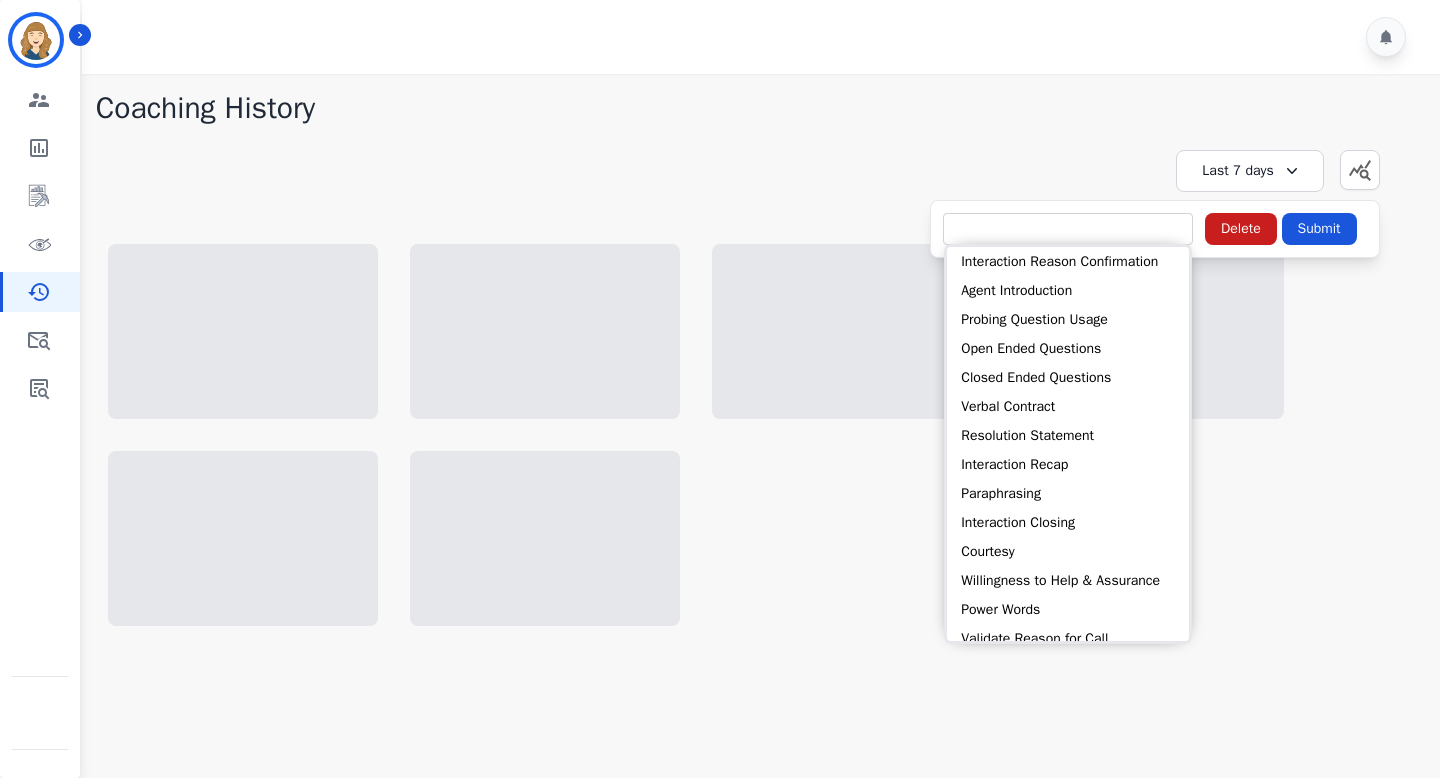 click at bounding box center (758, 357) 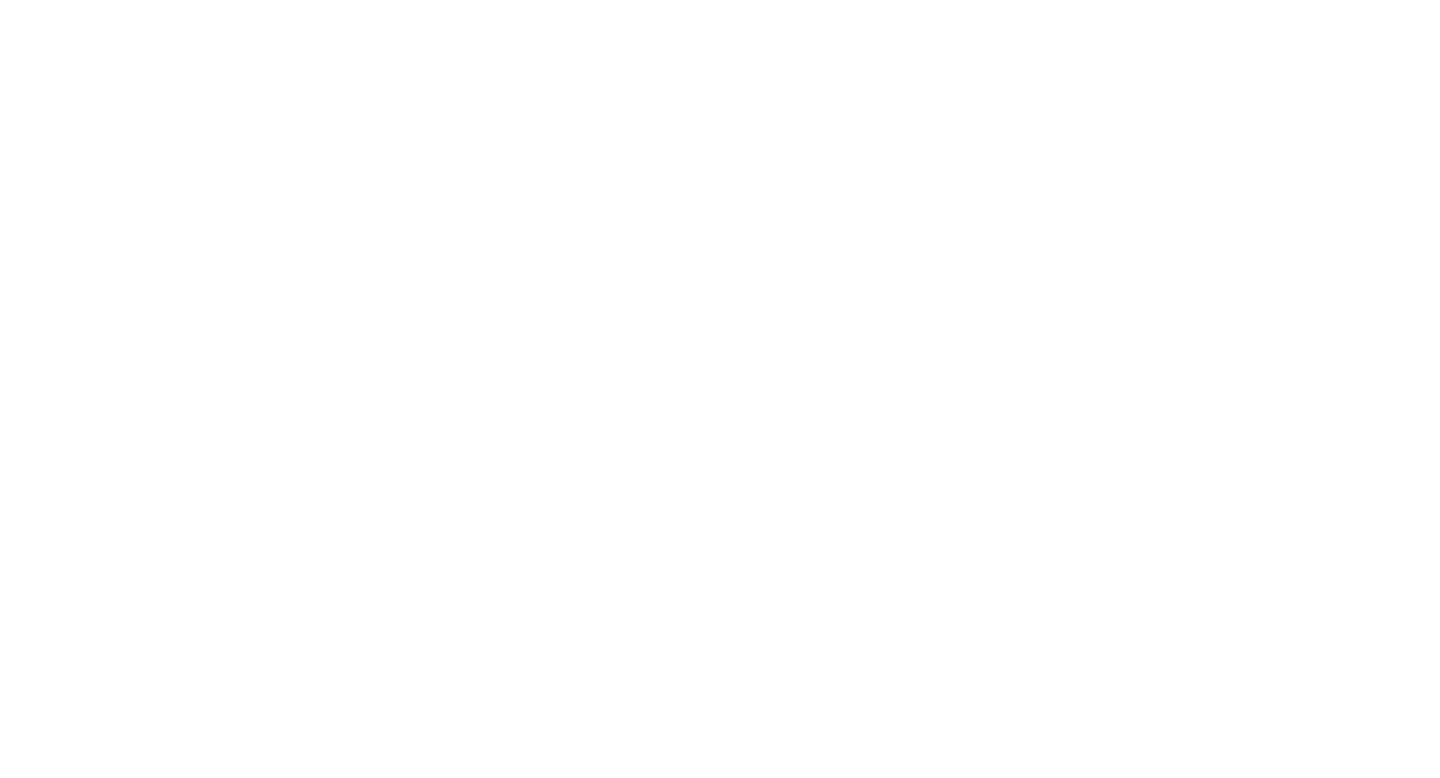 scroll, scrollTop: 0, scrollLeft: 0, axis: both 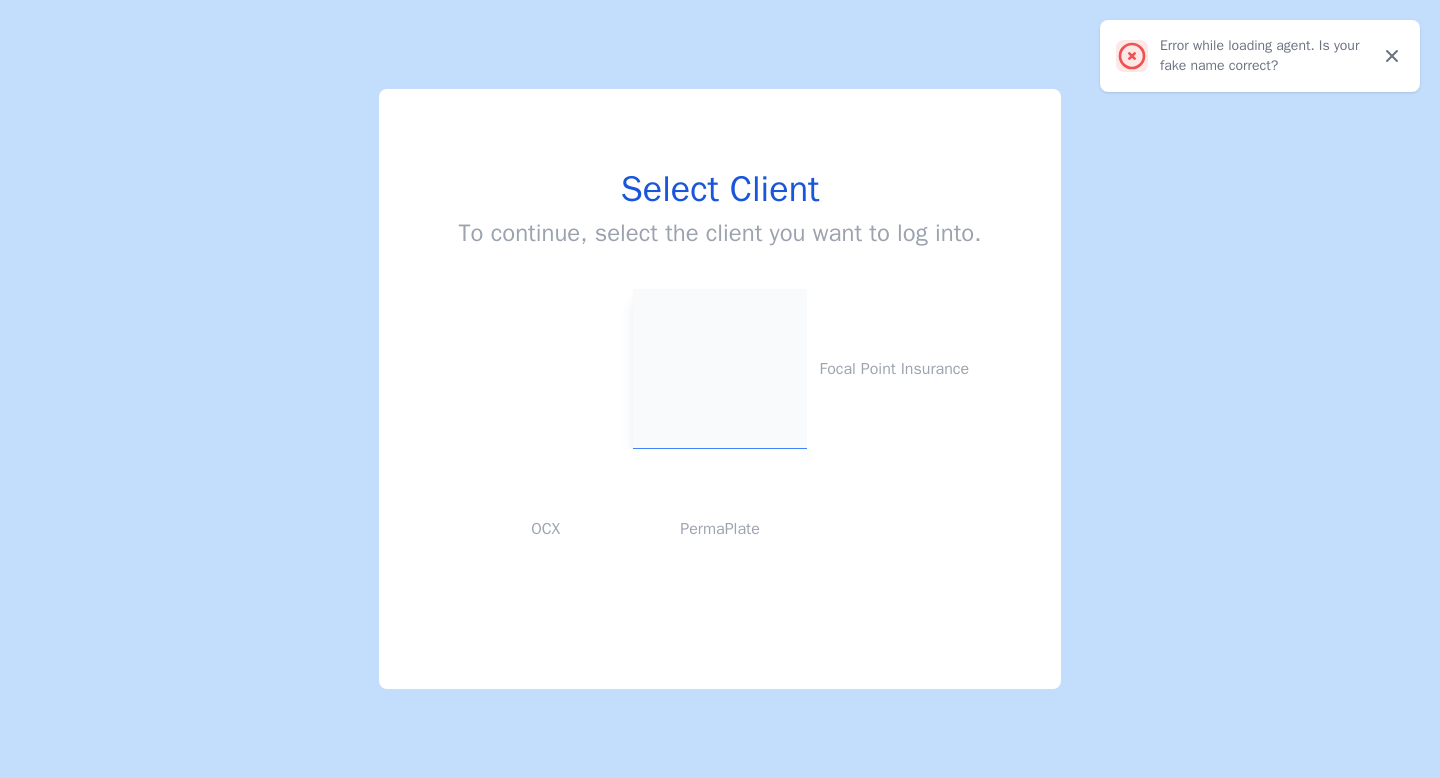 click at bounding box center (720, 369) 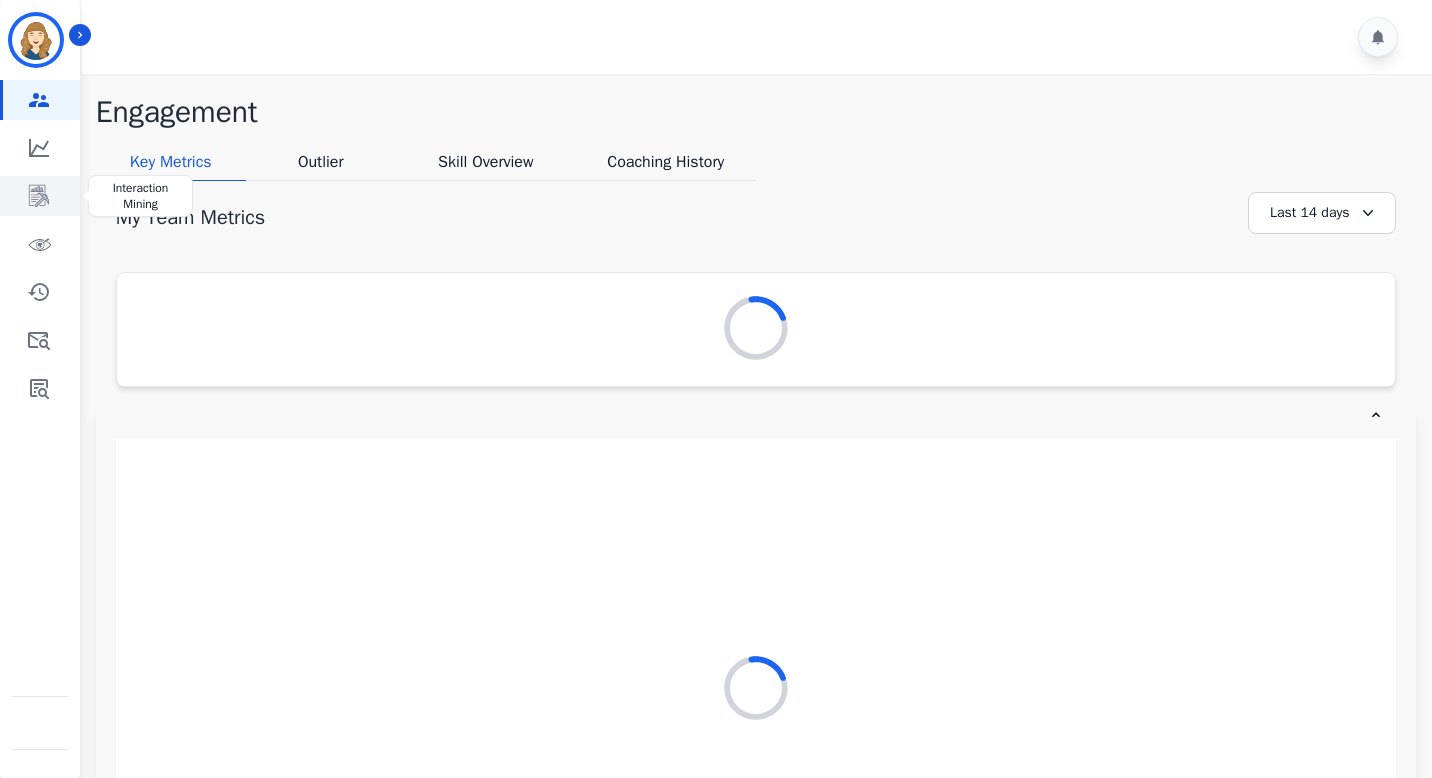 click 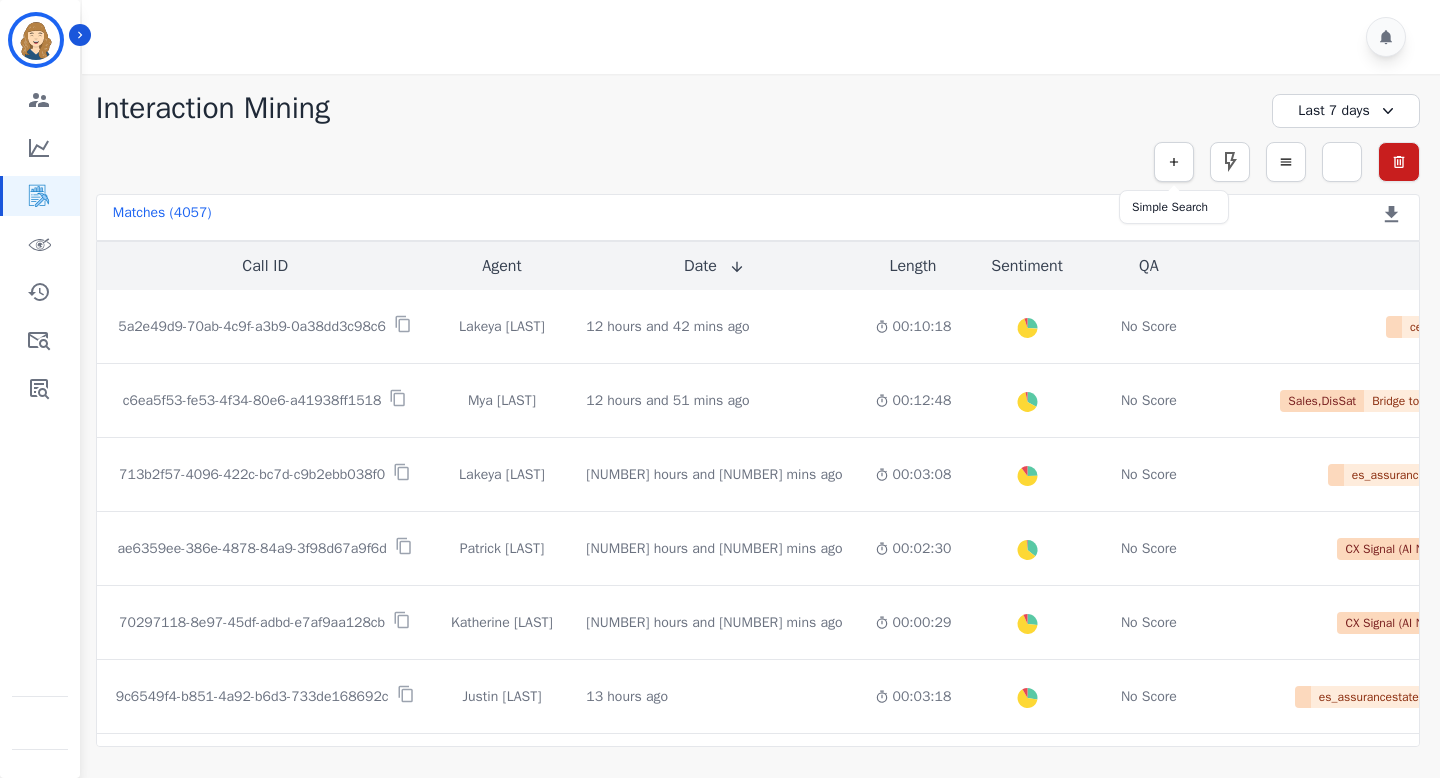 click at bounding box center [1174, 162] 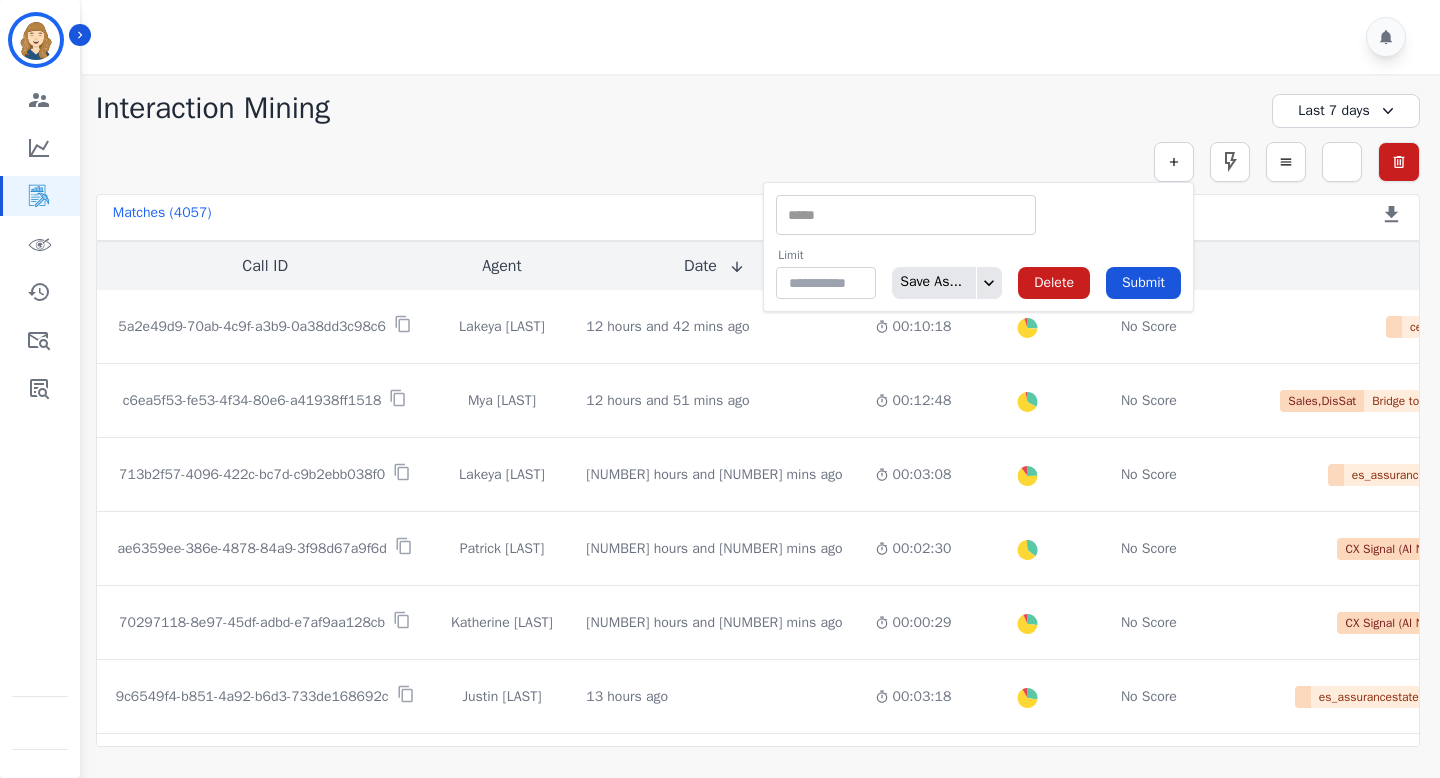 click at bounding box center [906, 215] 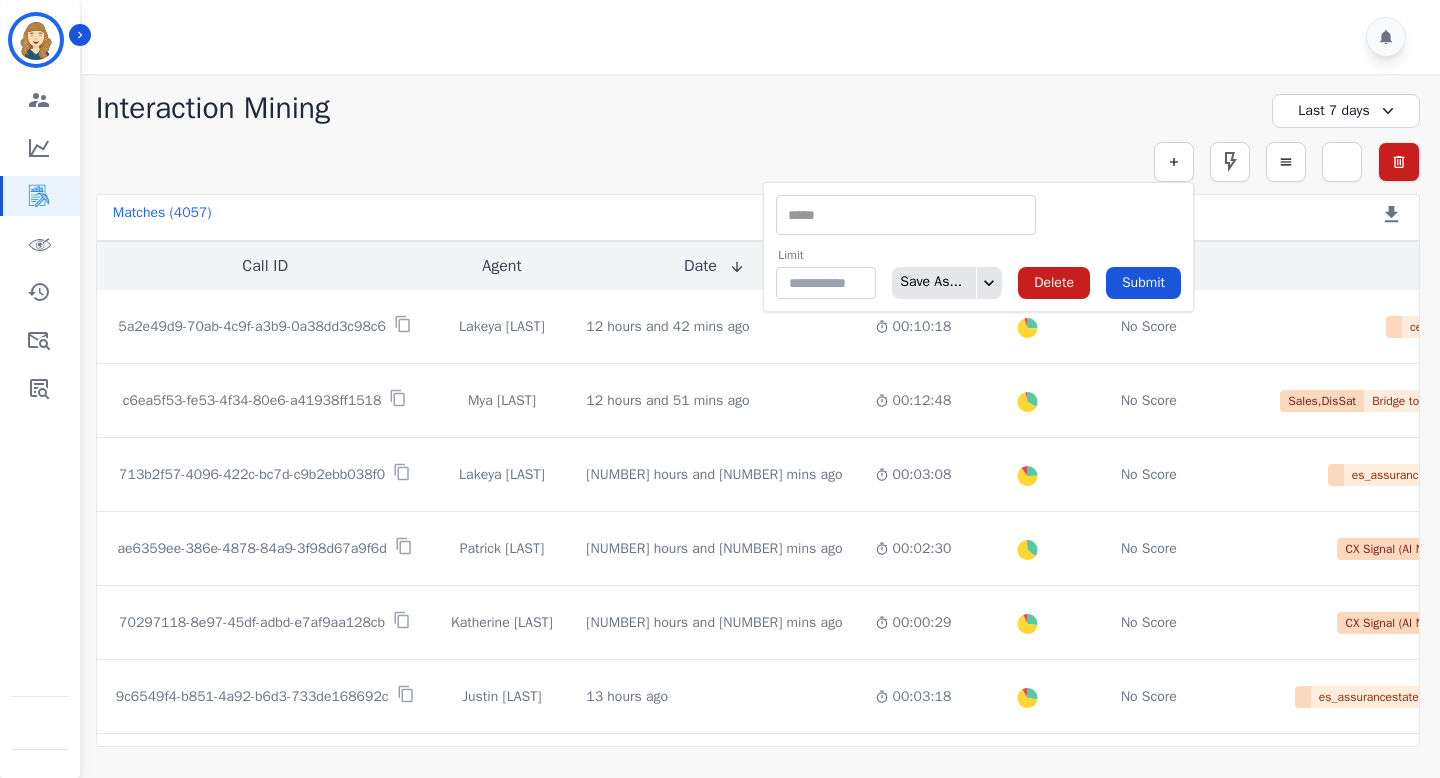 click at bounding box center [906, 215] 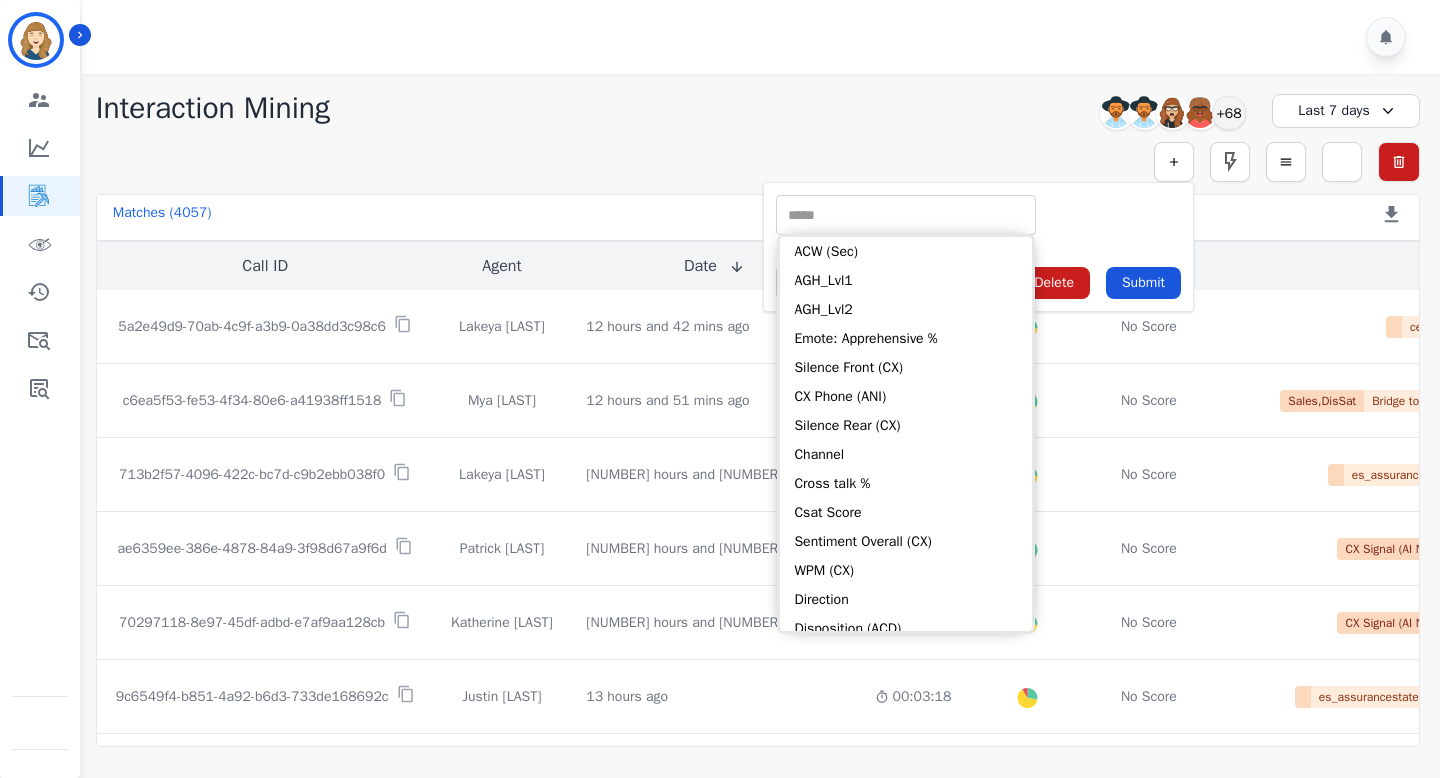 click on "**             ACW (Sec)   AGH_Lvl1   AGH_Lvl2   Emote: Apprehensive %   Silence Front (CX)   CX Phone (ANI)   Silence Rear (CX)   Channel   Cross talk %   Csat Score   Sentiment Overall (CX)   WPM (CX)   Direction   Disposition (ACD)   Silence Front (EMP)   Silence Rear (EMP)   Sentiment Overall (EMP)   WPM (EMP)   Emote: Escalated %   First to Talk" at bounding box center (978, 215) 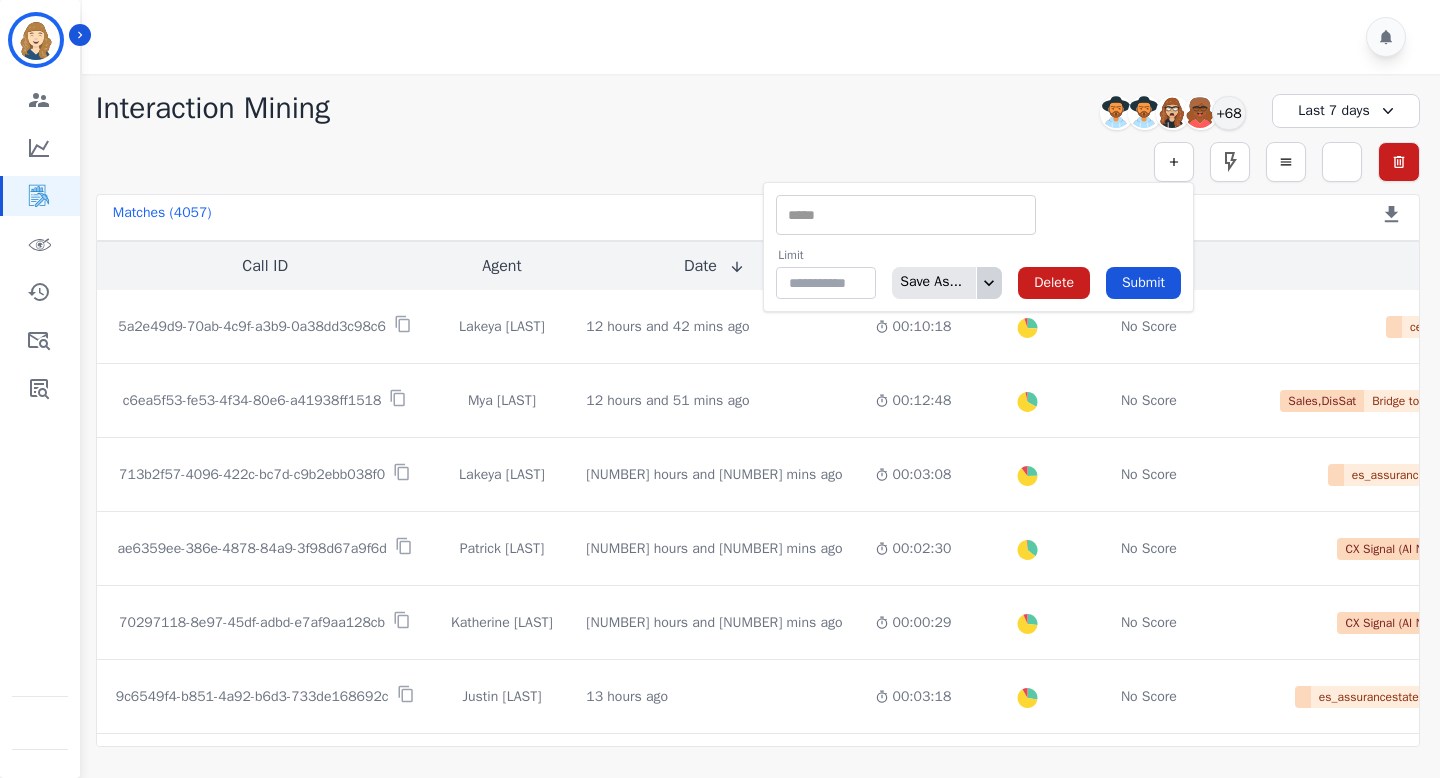 click 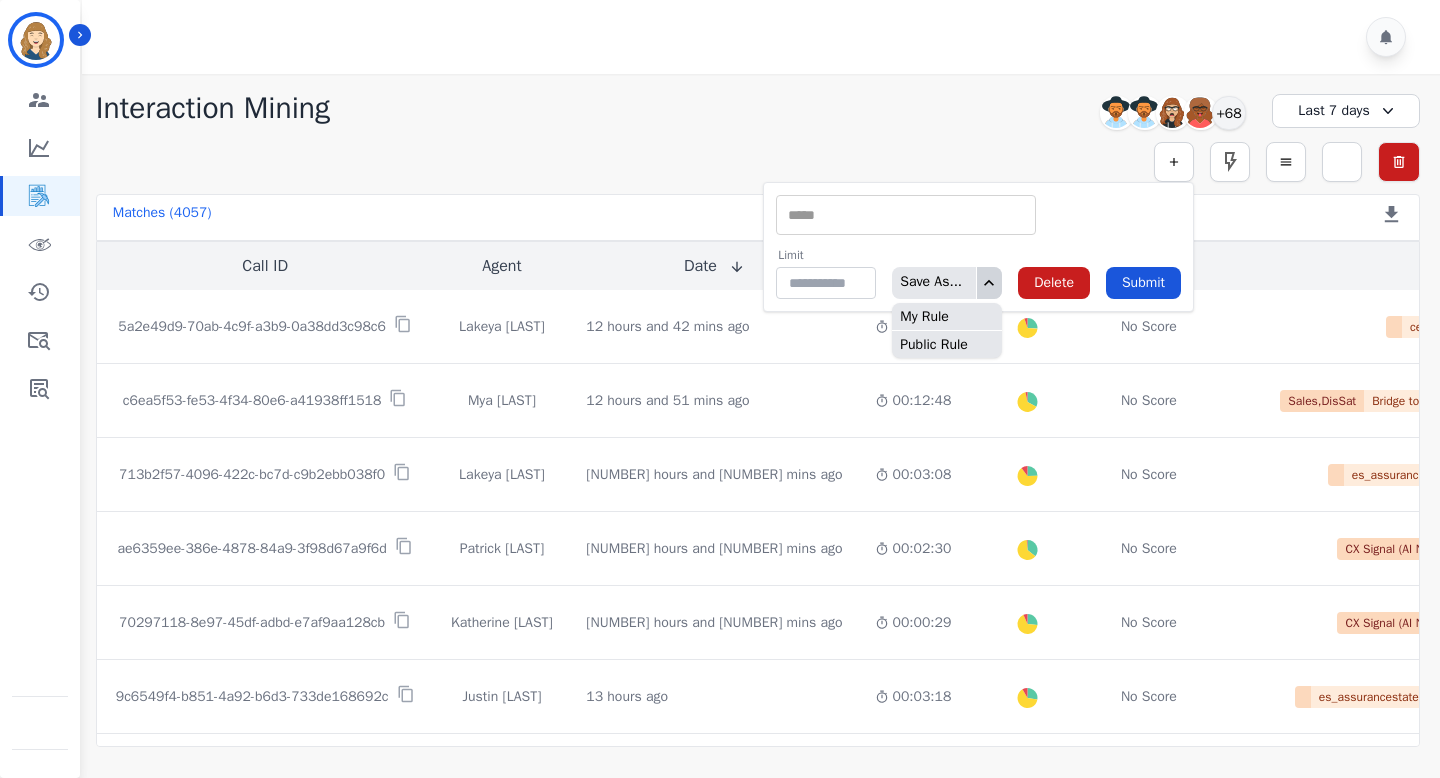 click on "**             ACW (Sec)   AGH_Lvl1   AGH_Lvl2   Emote: Apprehensive %   Silence Front (CX)   CX Phone (ANI)   Silence Rear (CX)   Channel   Cross talk %   Csat Score   Sentiment Overall (CX)   WPM (CX)   Direction   Disposition (ACD)   Silence Front (EMP)   Silence Rear (EMP)   Sentiment Overall (EMP)   WPM (EMP)   Emote: Escalated %   First to Talk         Limit   **   Save As...     My Rule   Public Rule   Delete   Submit" at bounding box center (978, 247) 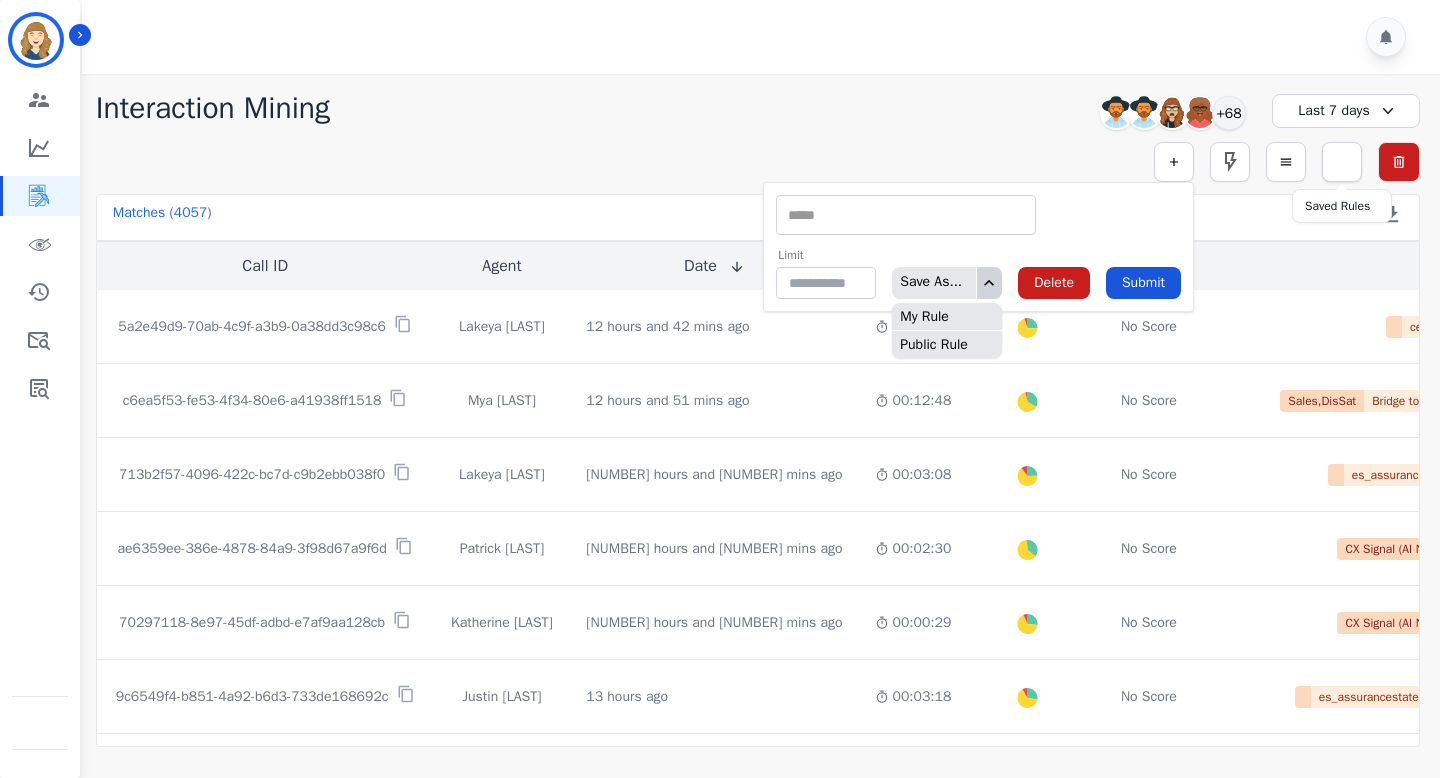 click at bounding box center [1373, 143] 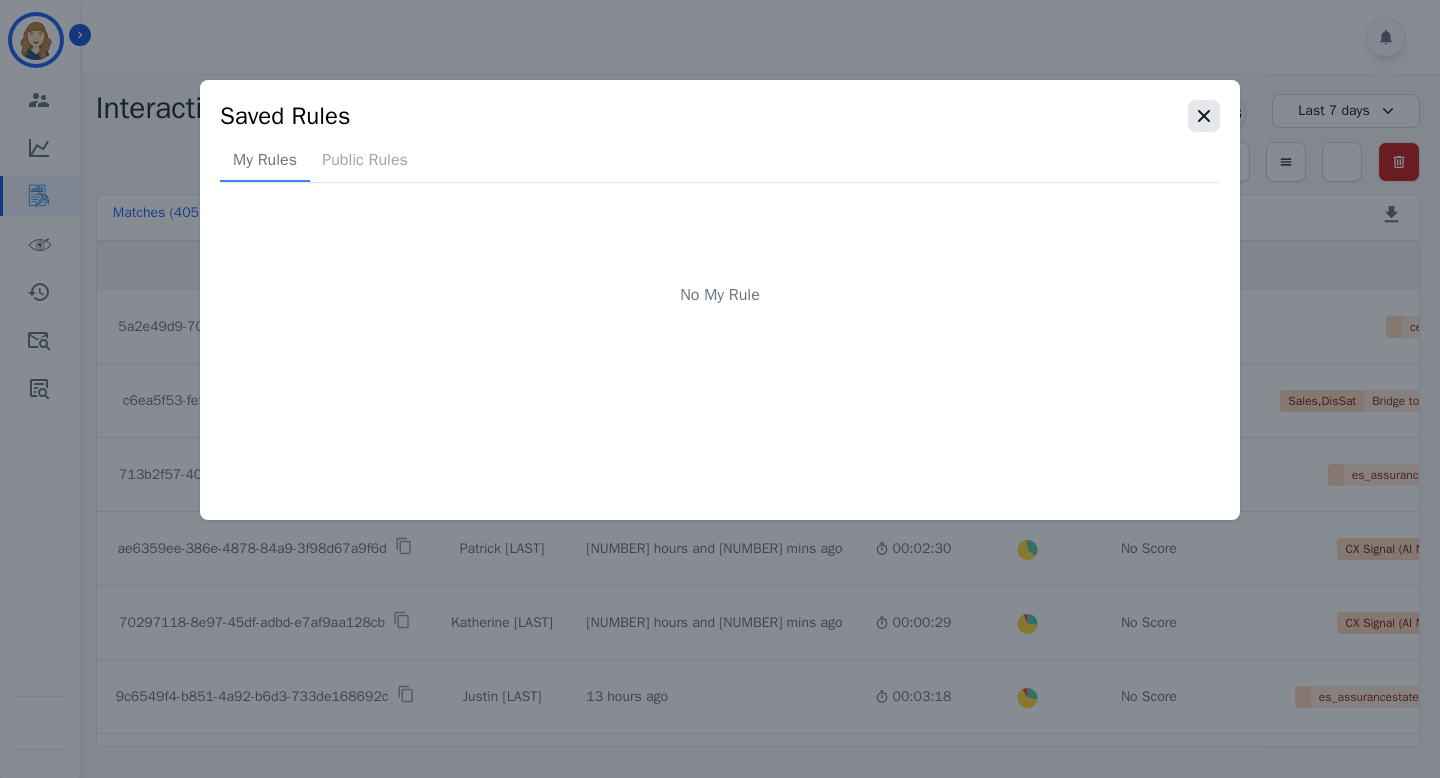 click 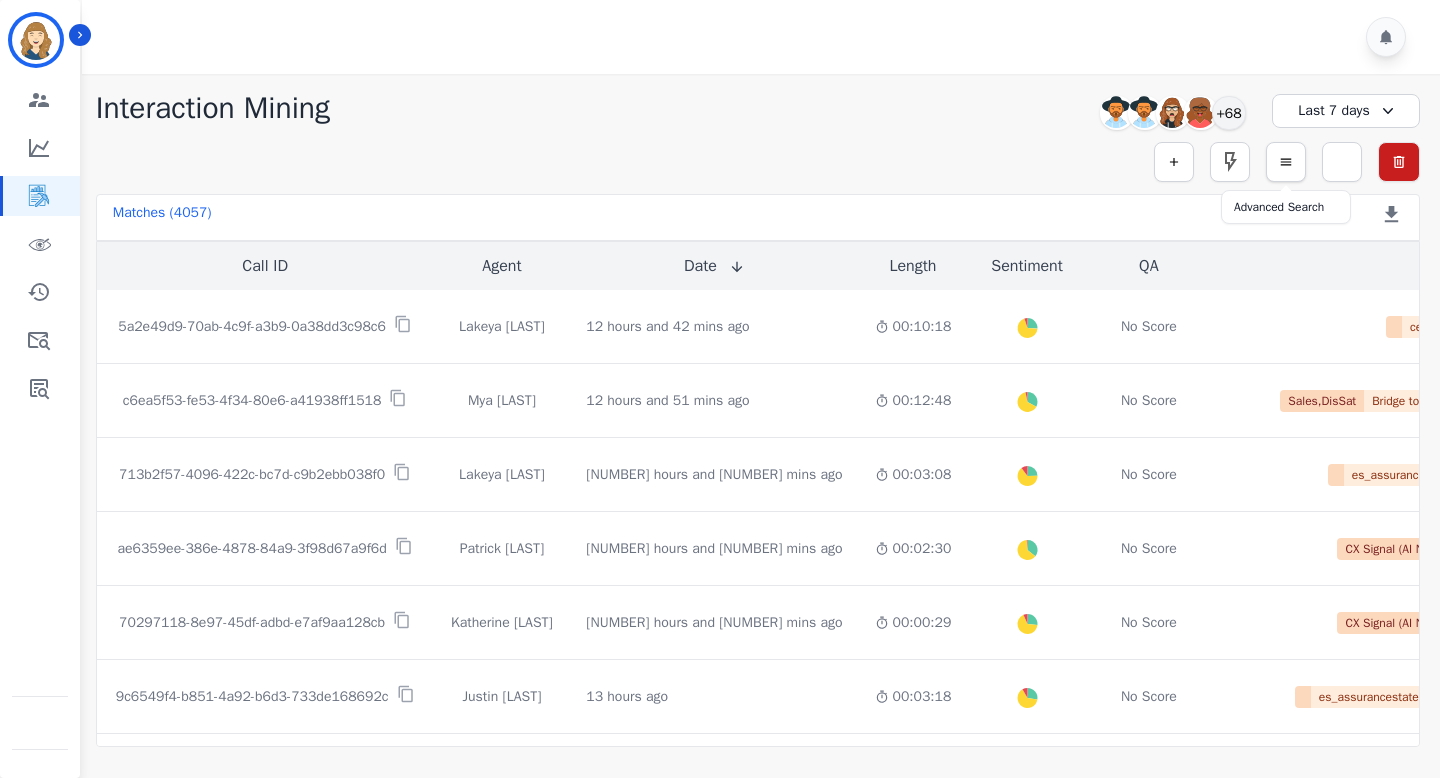 click 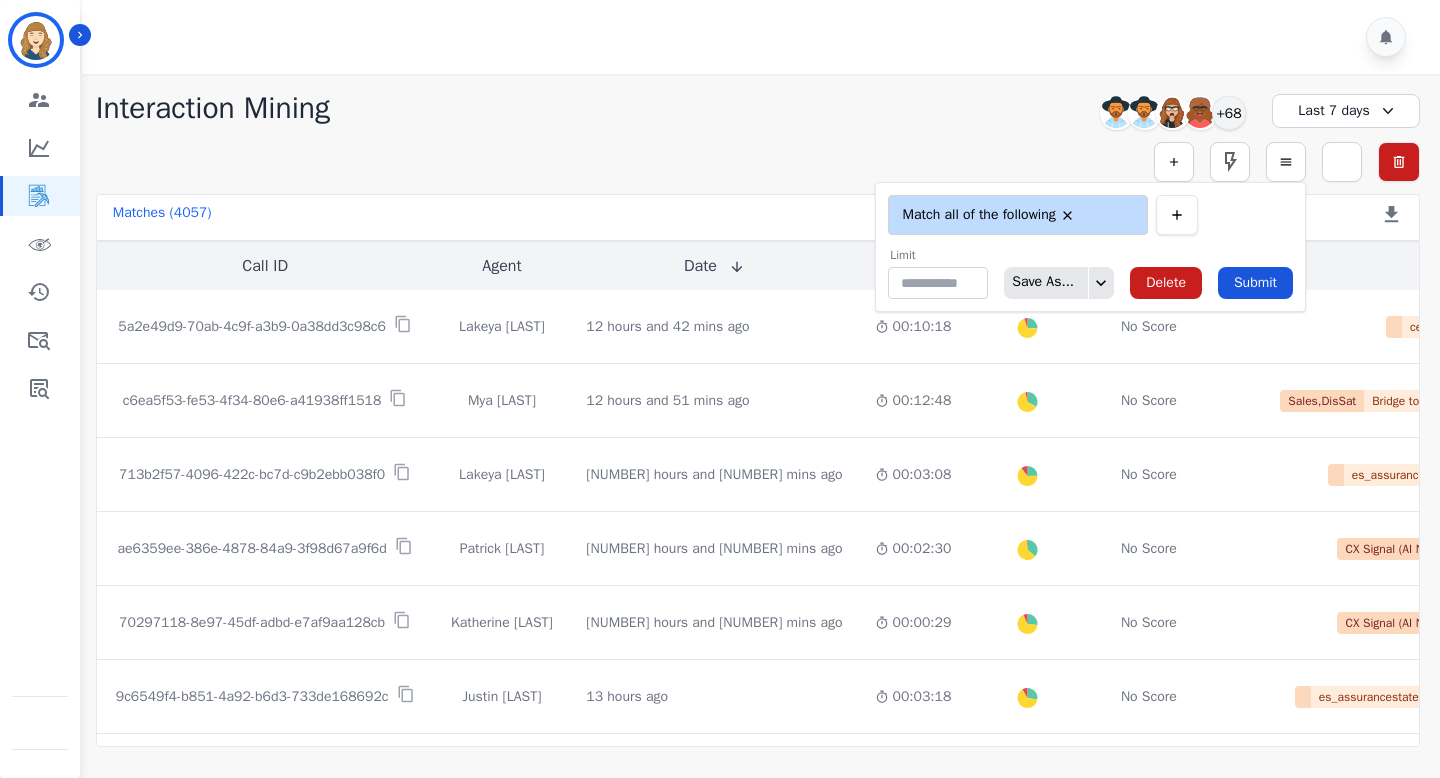 click at bounding box center (1177, 215) 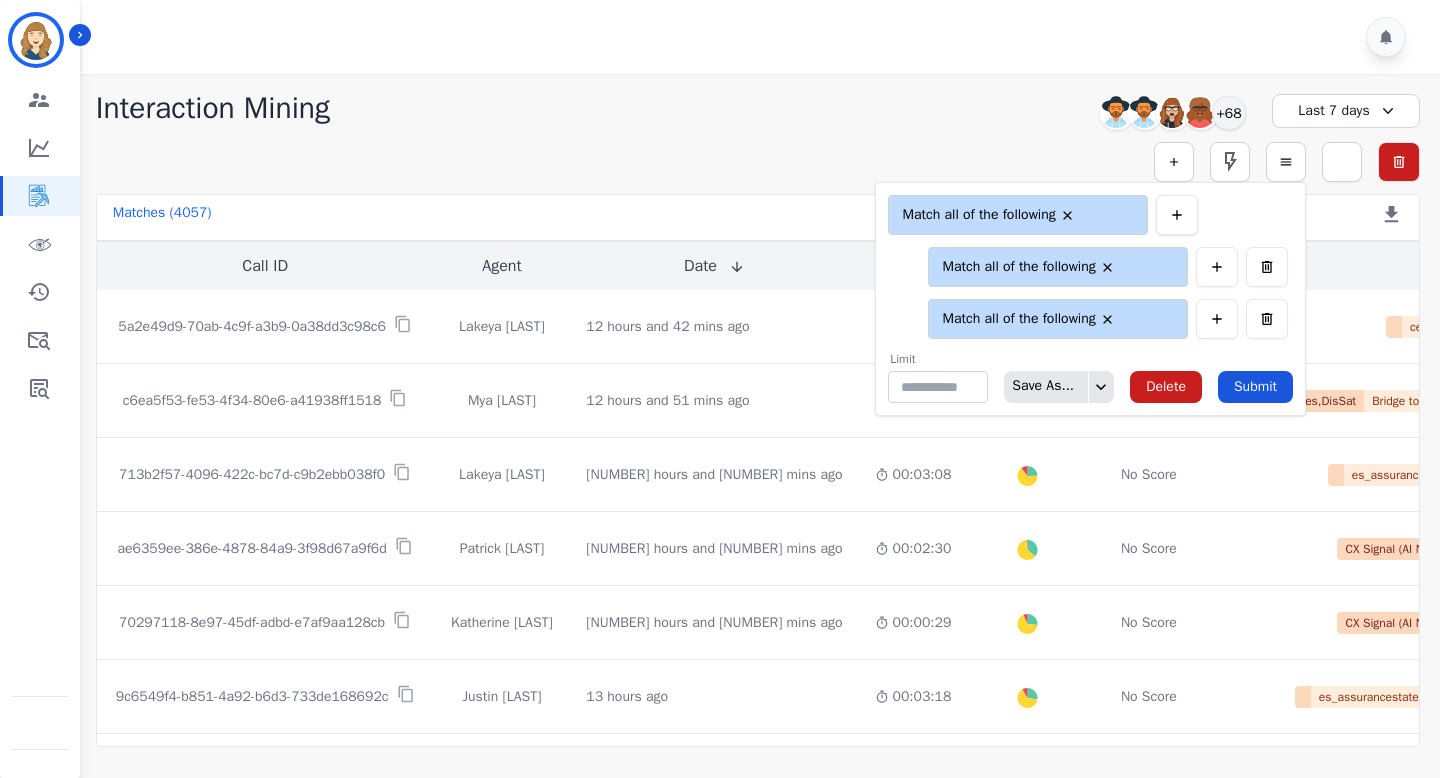 click at bounding box center [1177, 215] 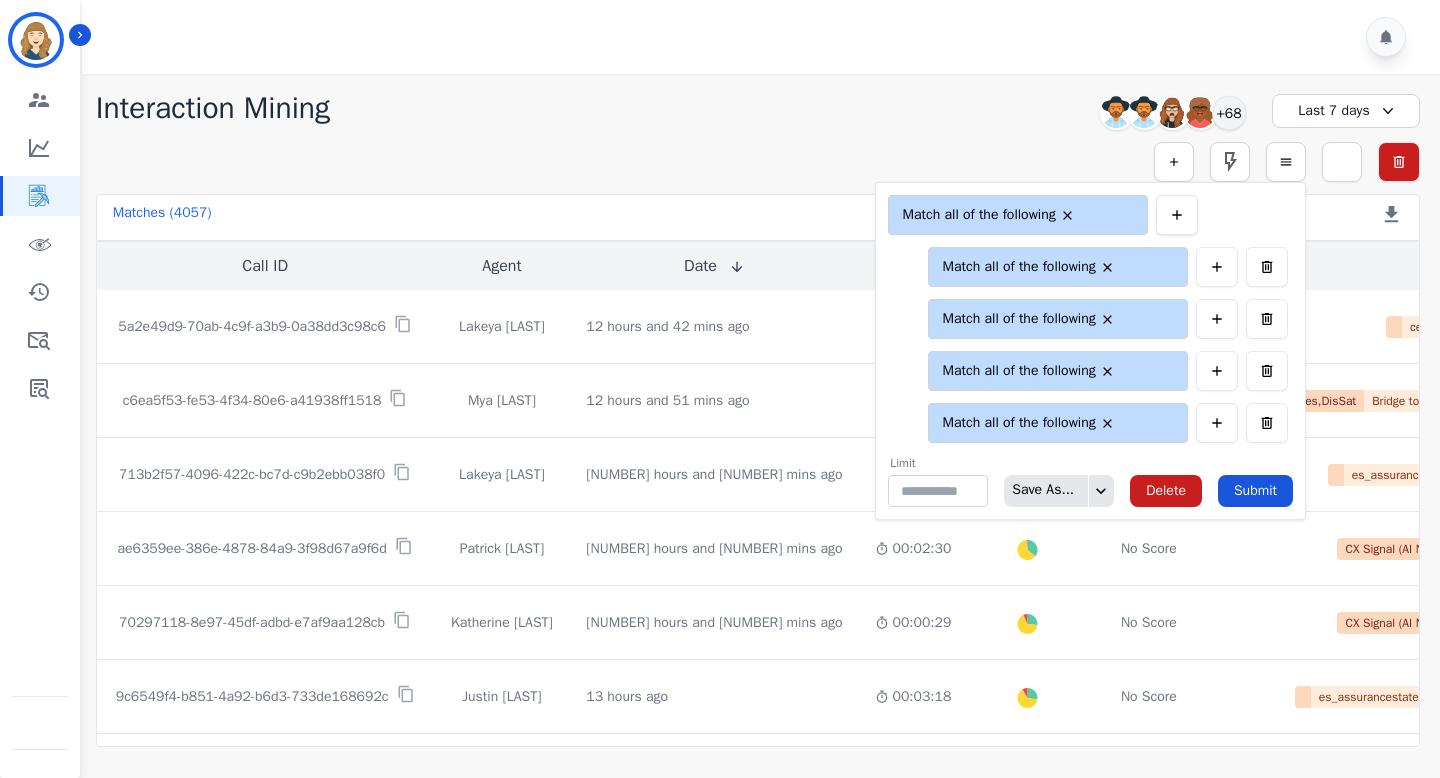 click at bounding box center (1177, 215) 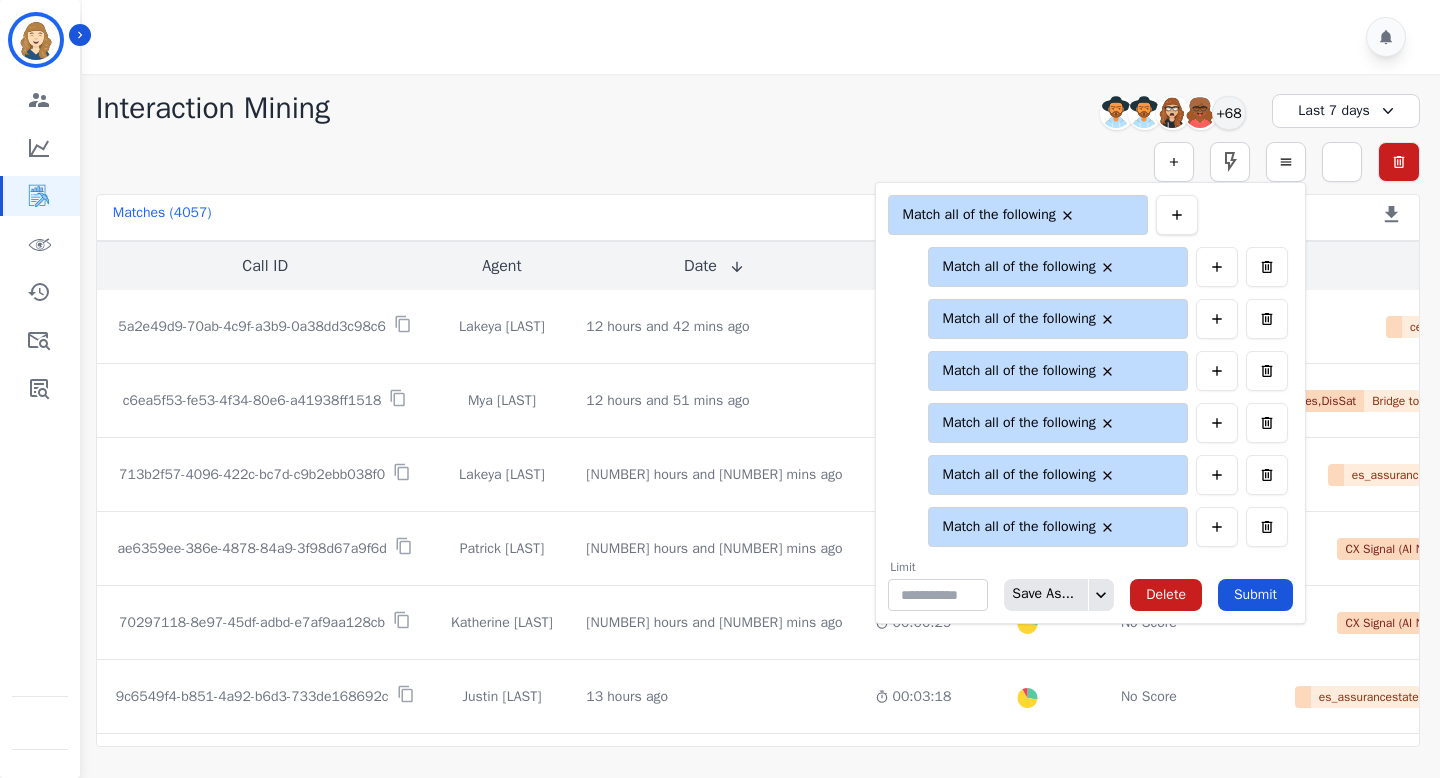 click at bounding box center (1177, 215) 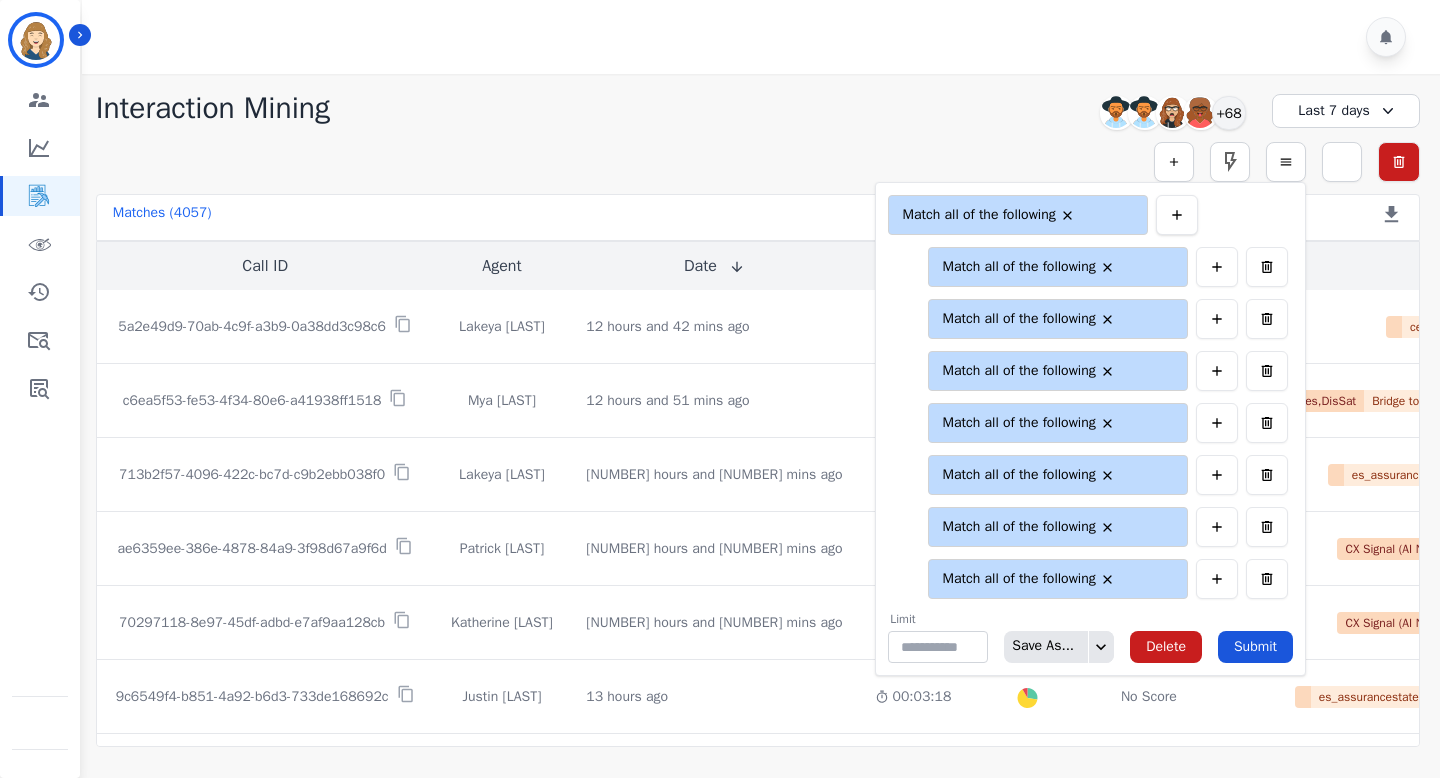 click at bounding box center [1177, 215] 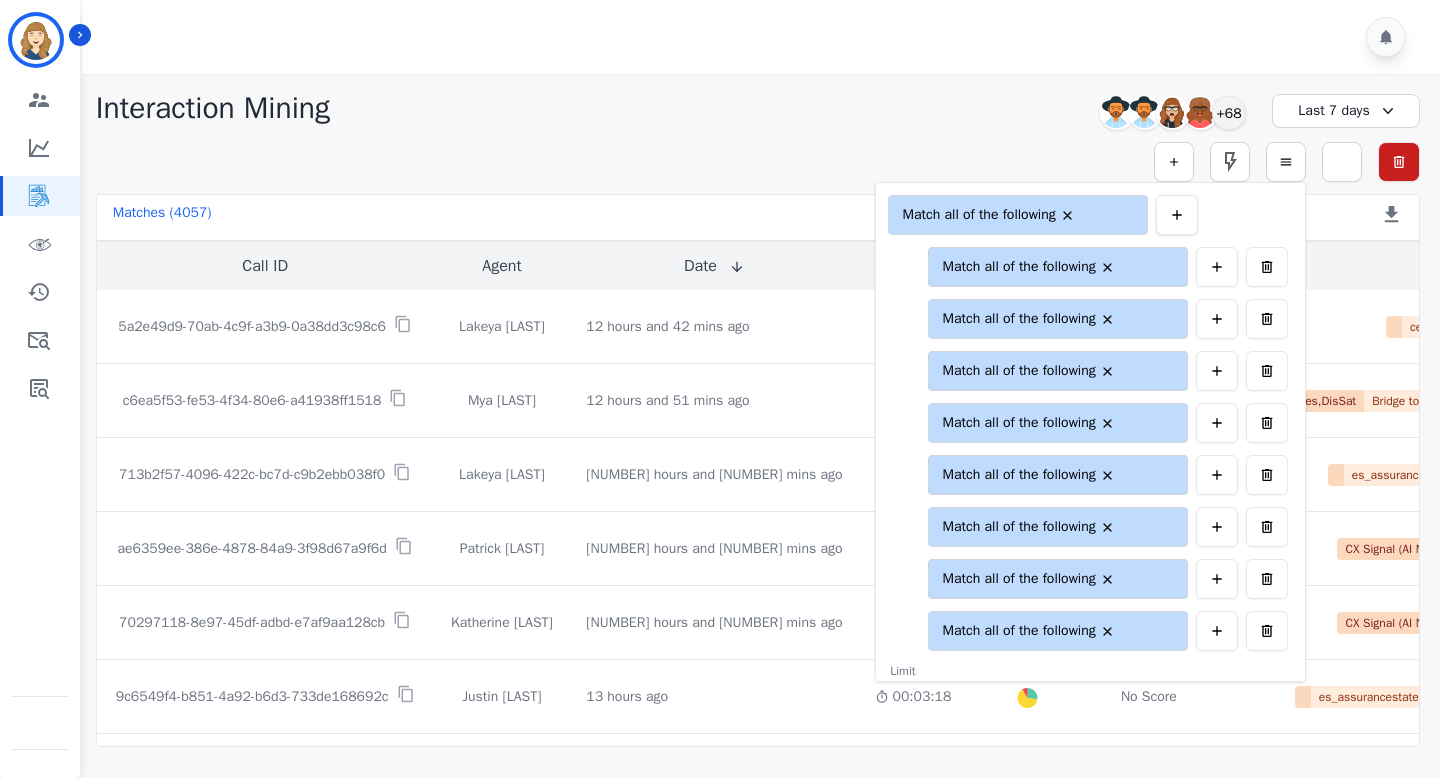 click at bounding box center (1177, 215) 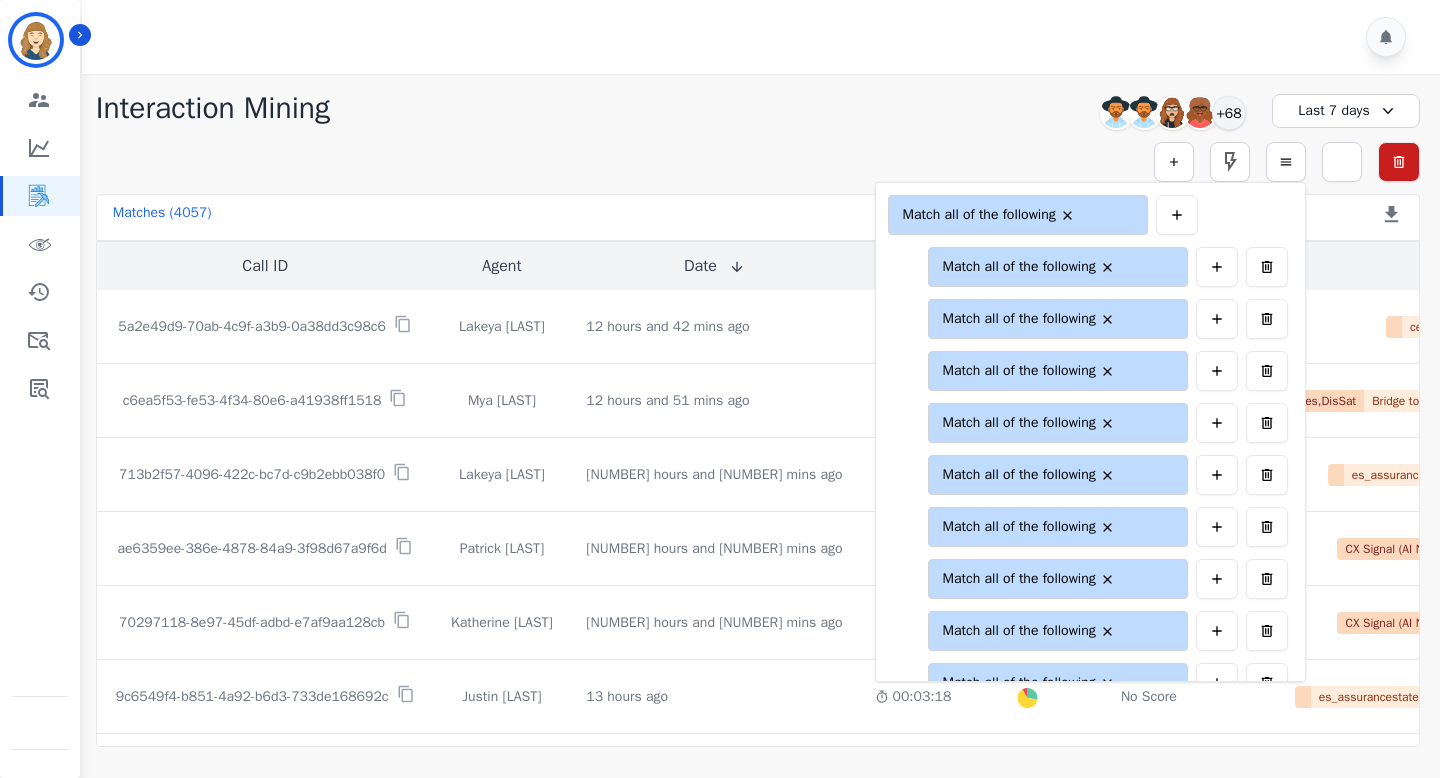 scroll, scrollTop: 98, scrollLeft: 0, axis: vertical 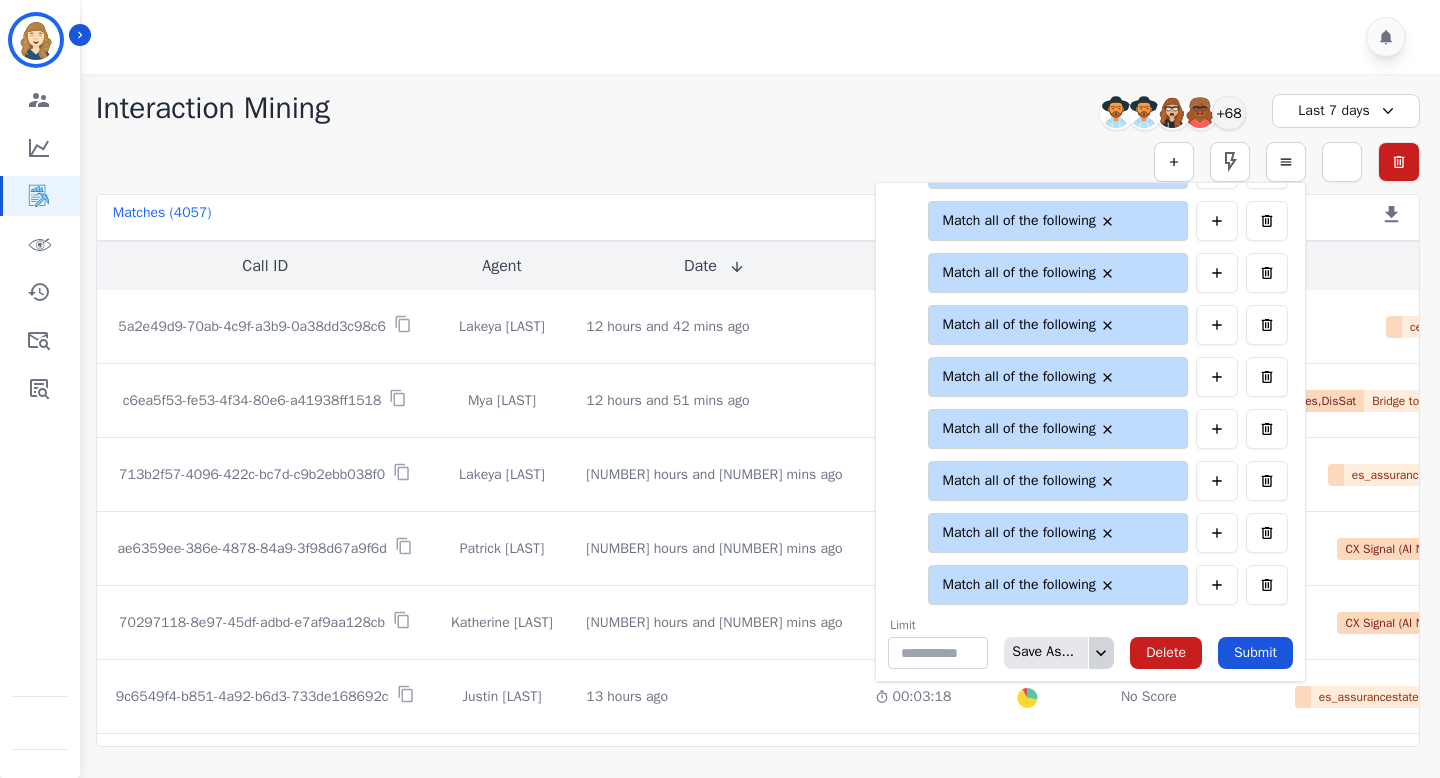 click 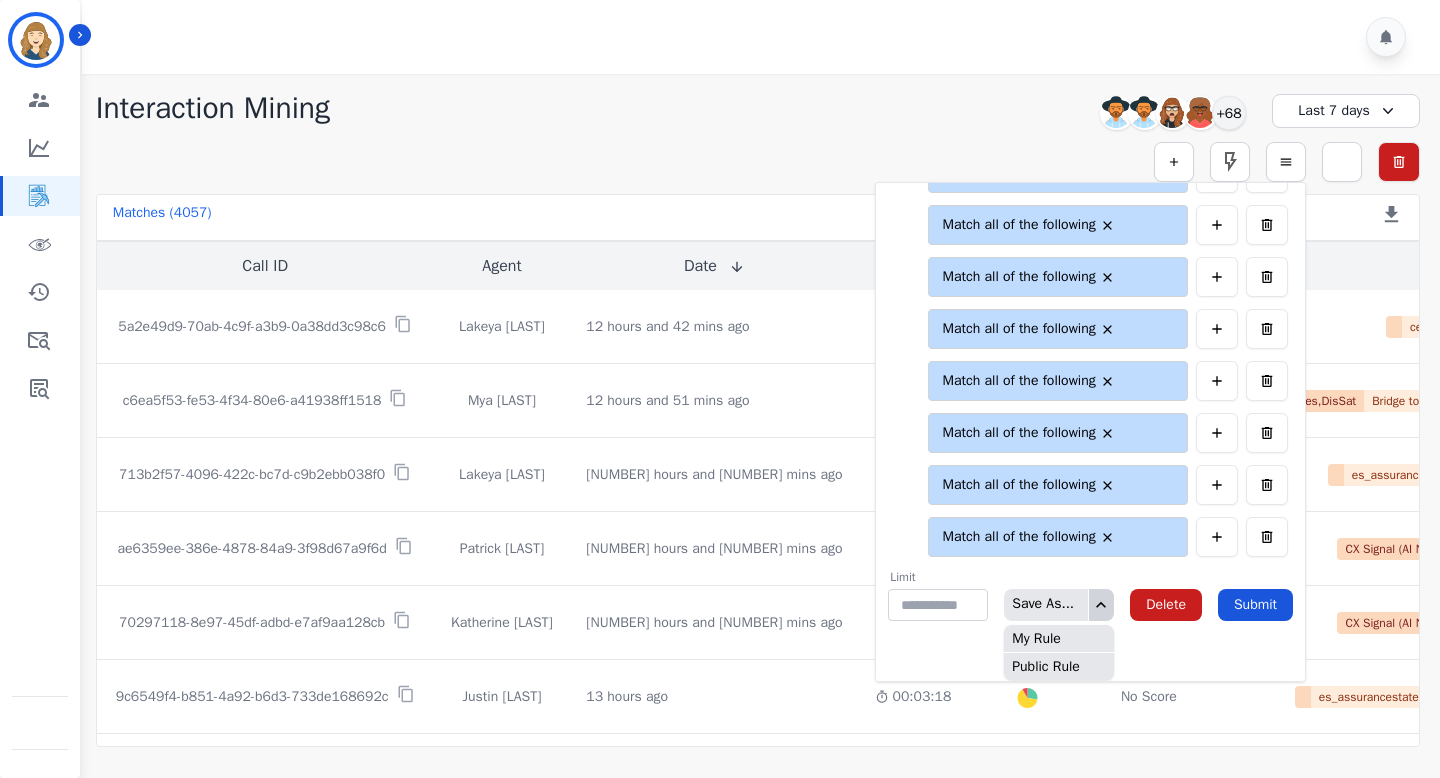 scroll, scrollTop: 0, scrollLeft: 0, axis: both 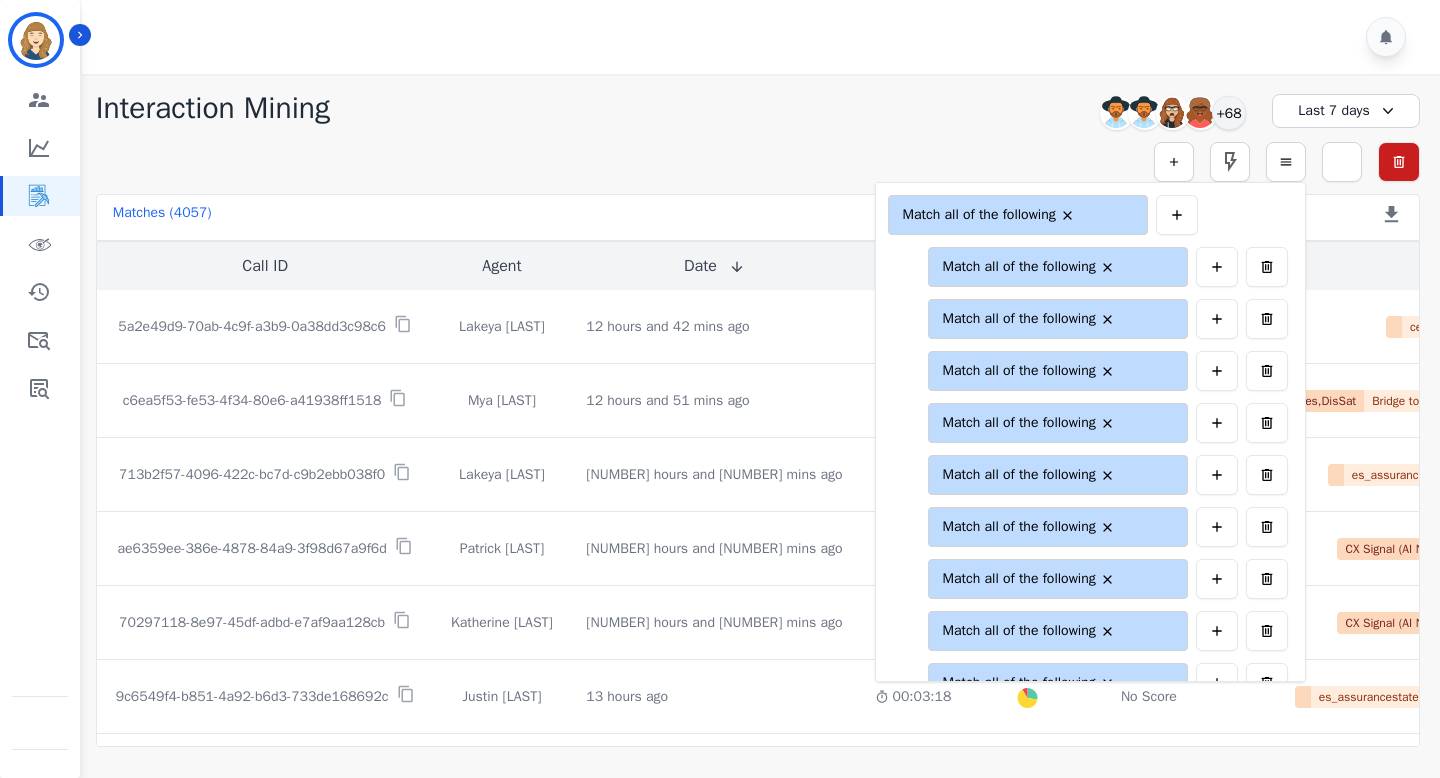 click on "**********" 